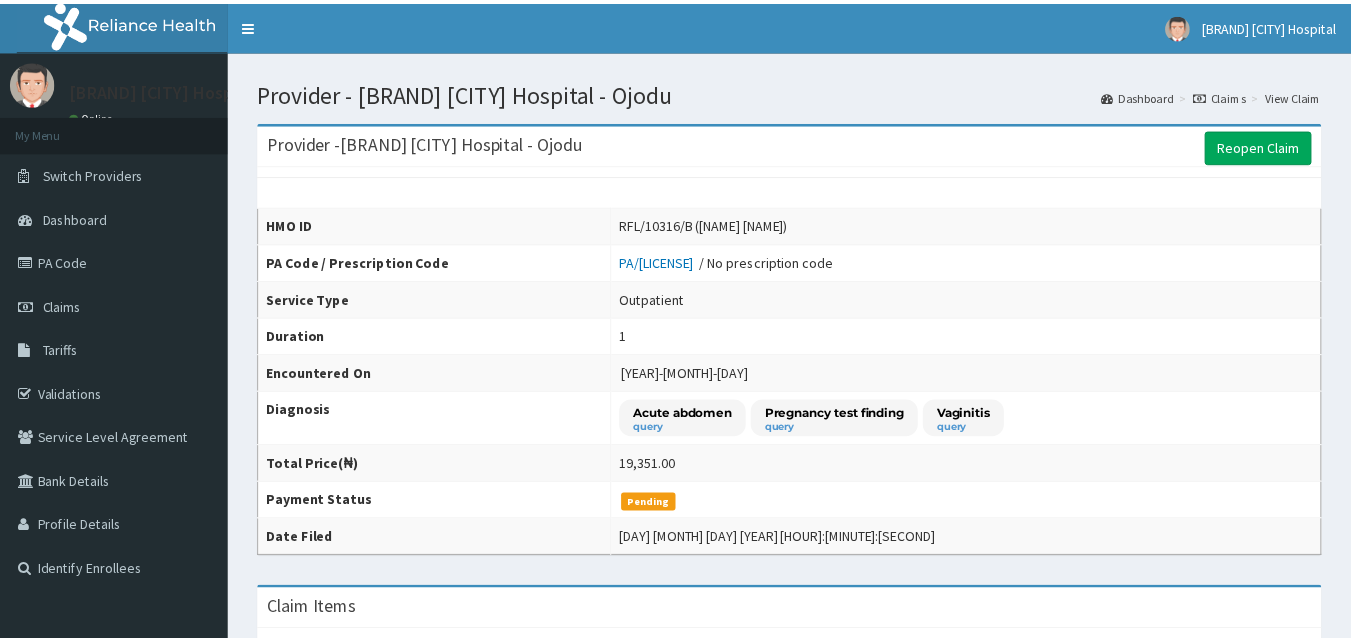 scroll, scrollTop: 0, scrollLeft: 0, axis: both 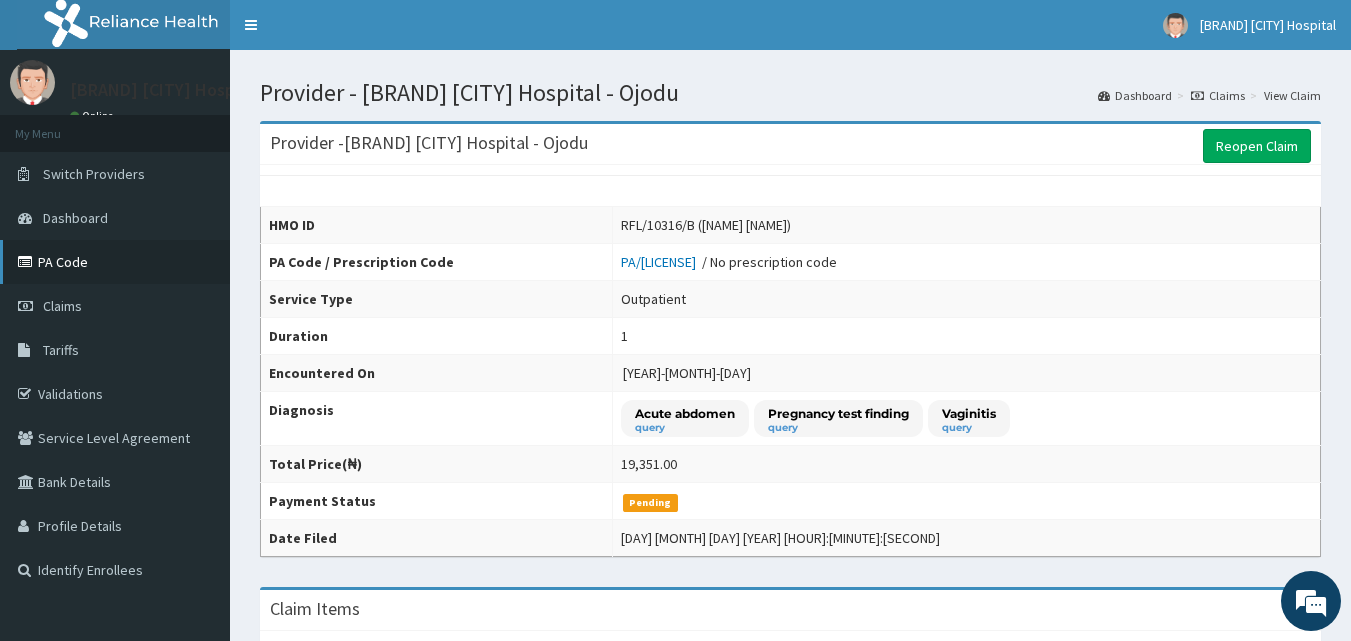 click on "PA Code" at bounding box center [115, 262] 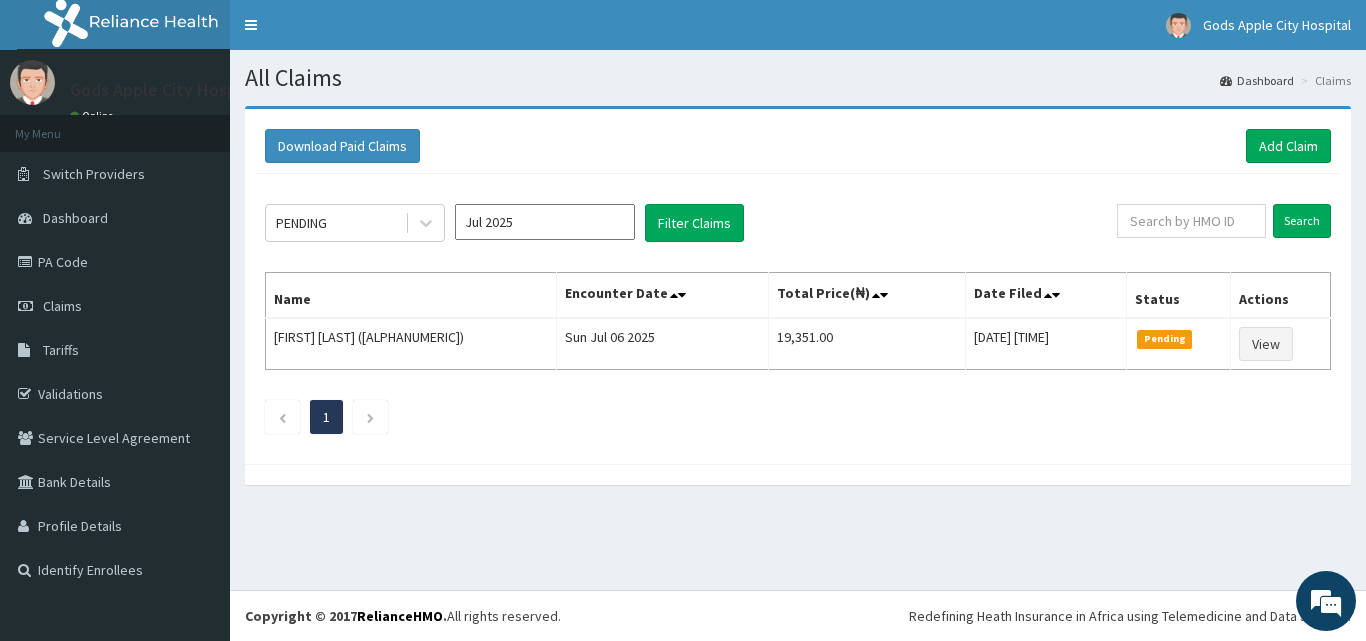 scroll, scrollTop: 0, scrollLeft: 0, axis: both 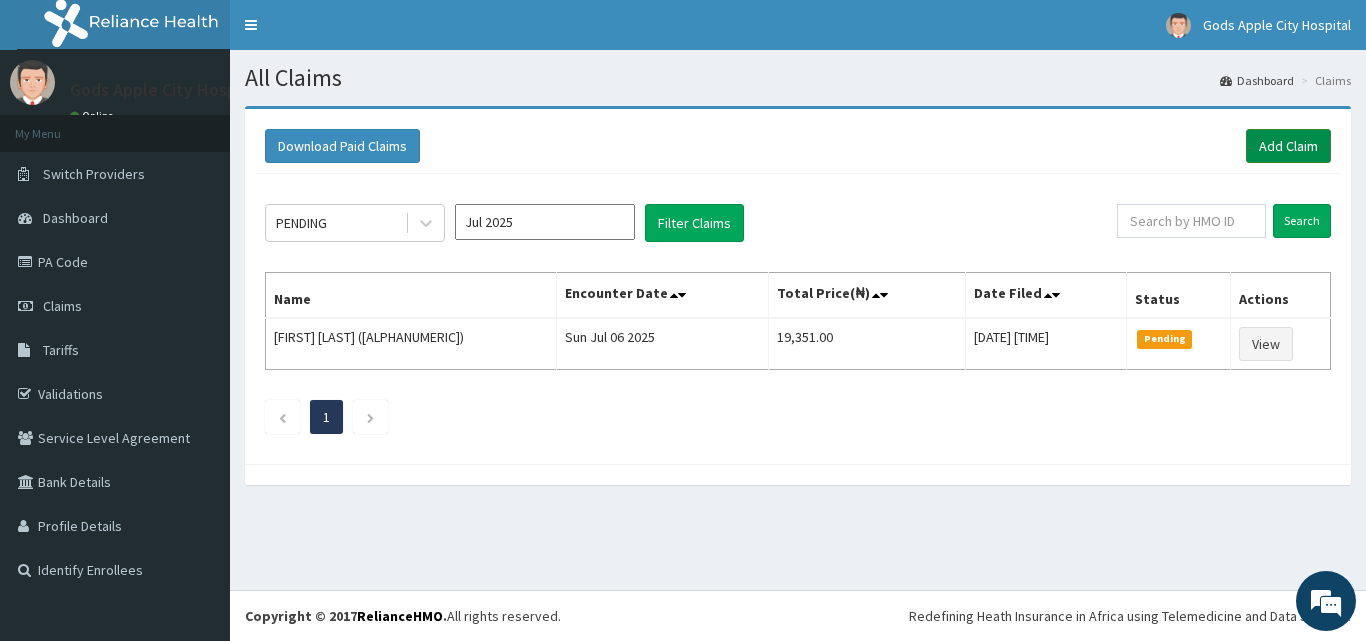 click on "Add Claim" at bounding box center (1288, 146) 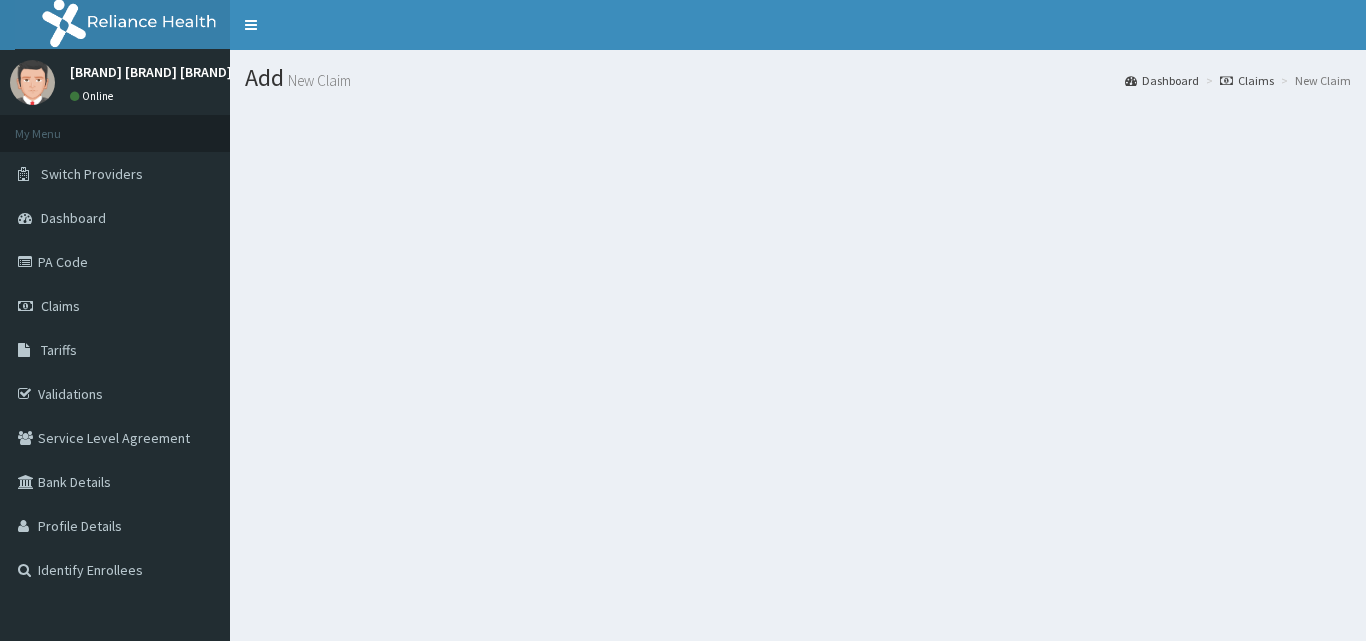 scroll, scrollTop: 0, scrollLeft: 0, axis: both 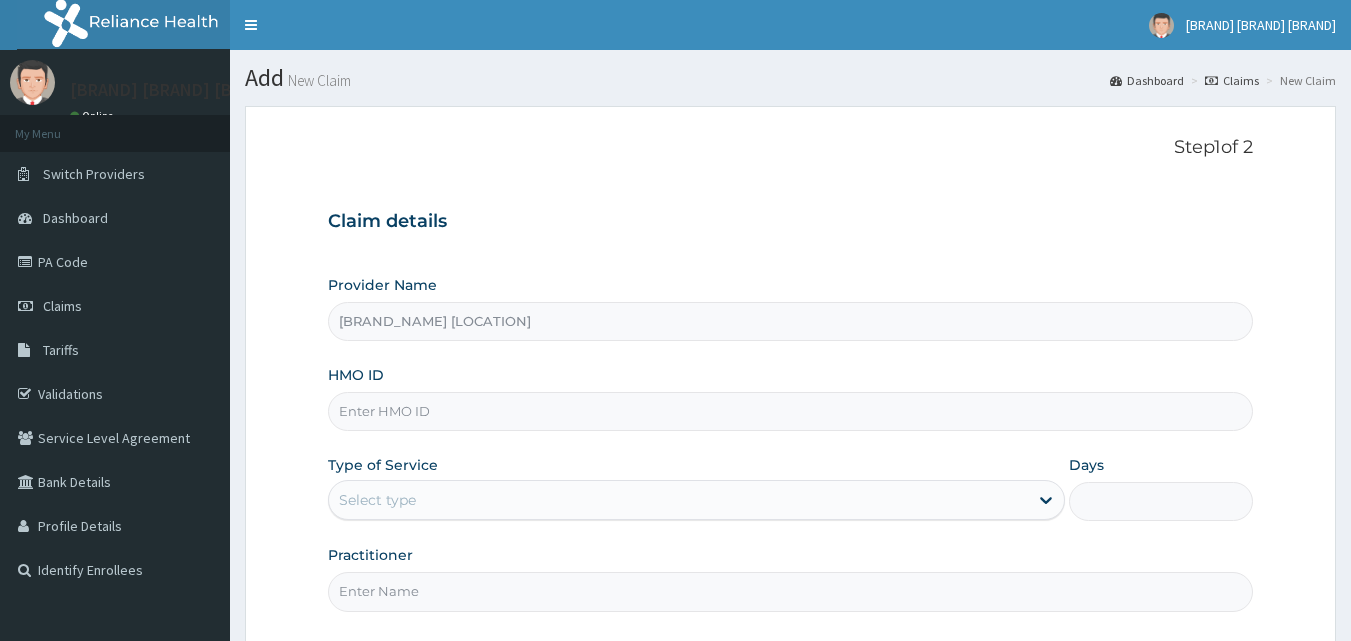 paste on "RFL/10316/B" 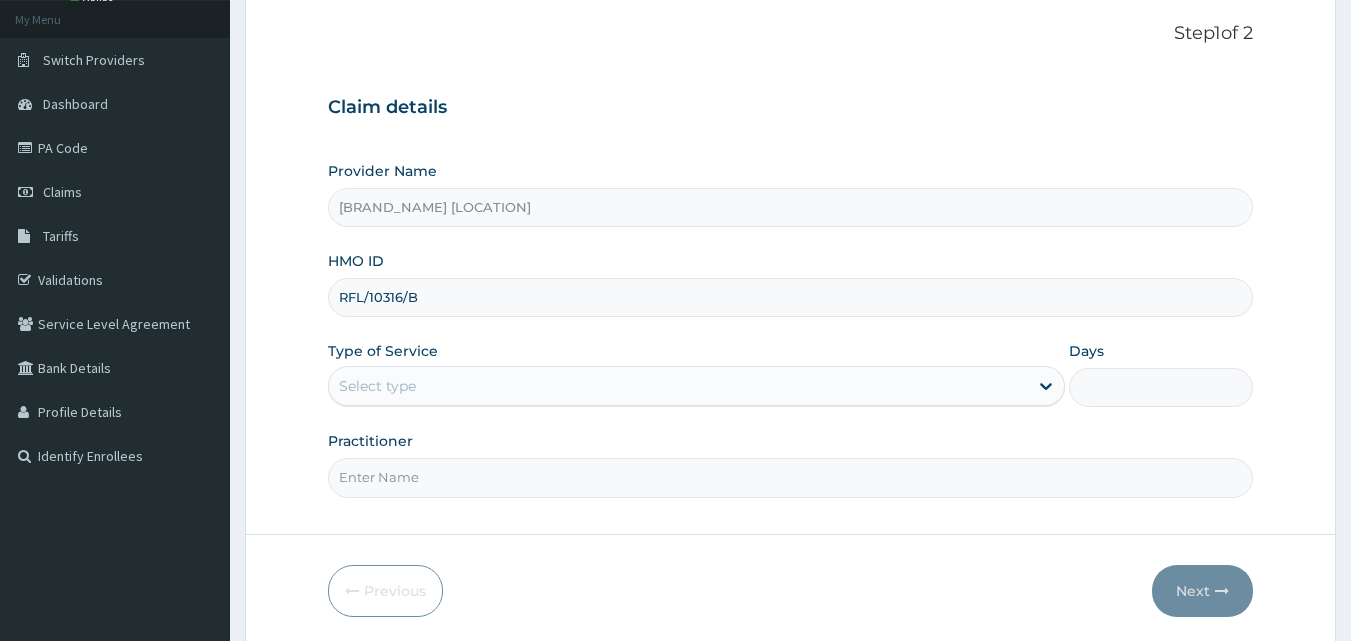 scroll, scrollTop: 187, scrollLeft: 0, axis: vertical 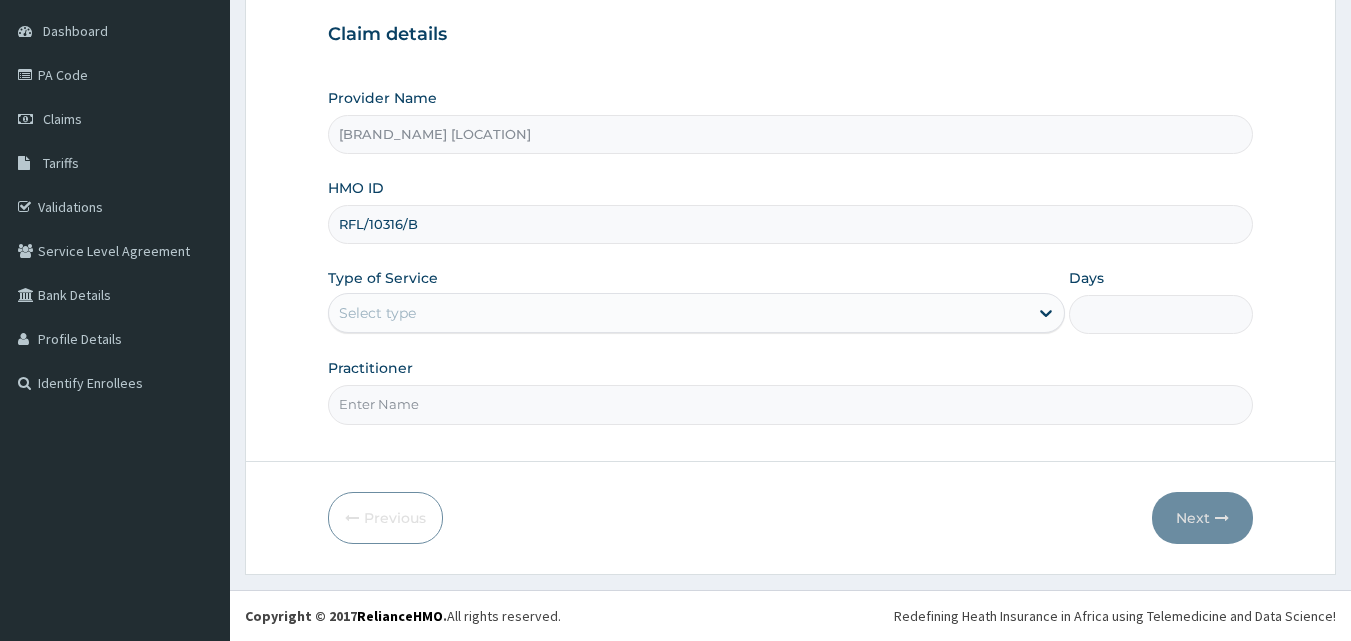 type on "RFL/10316/B" 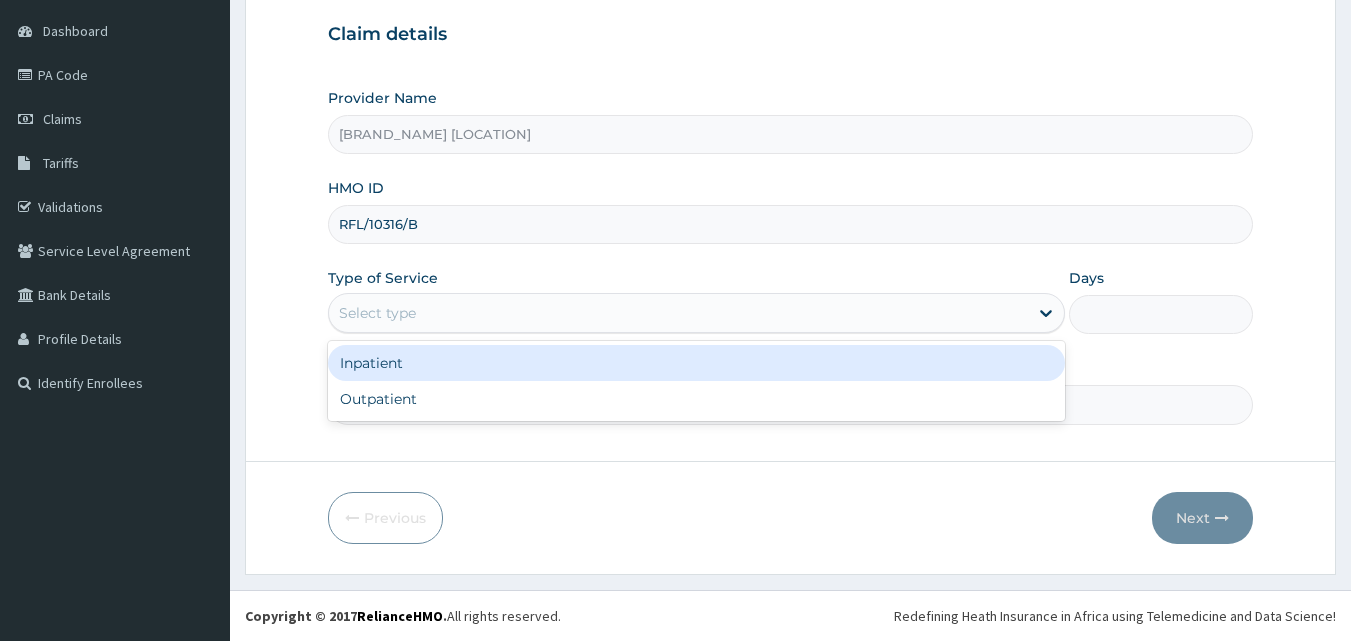 click on "Select type" at bounding box center (377, 313) 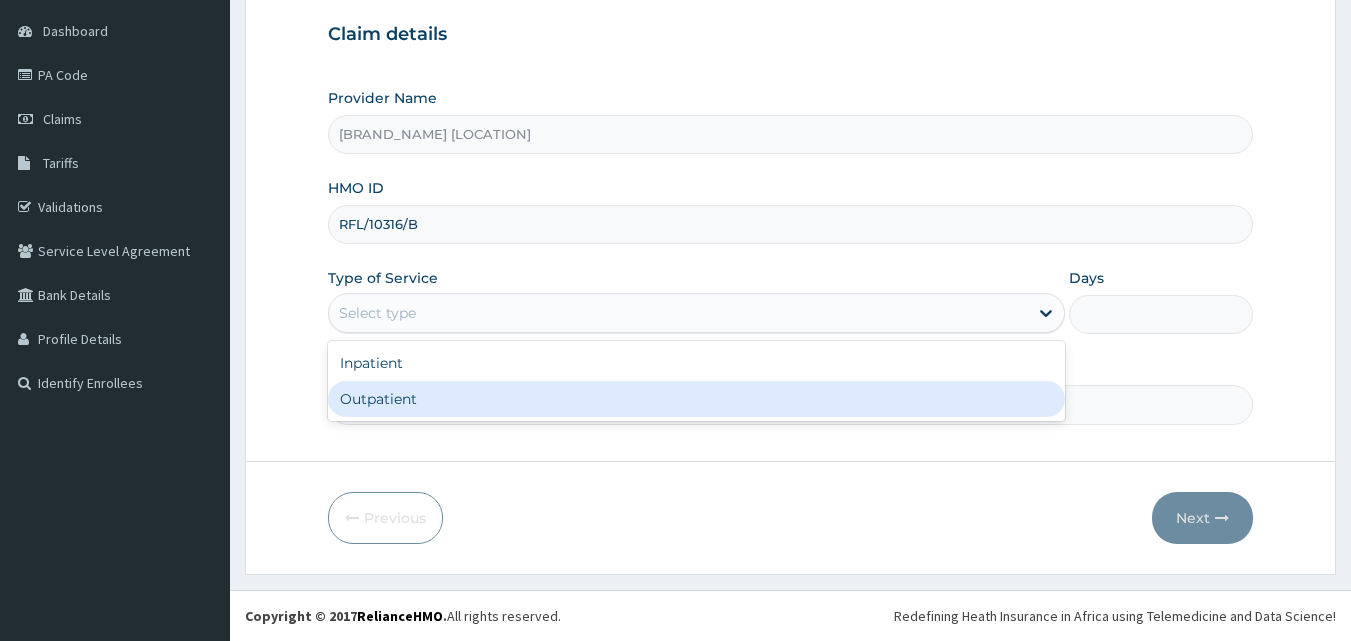 click on "Outpatient" at bounding box center (696, 399) 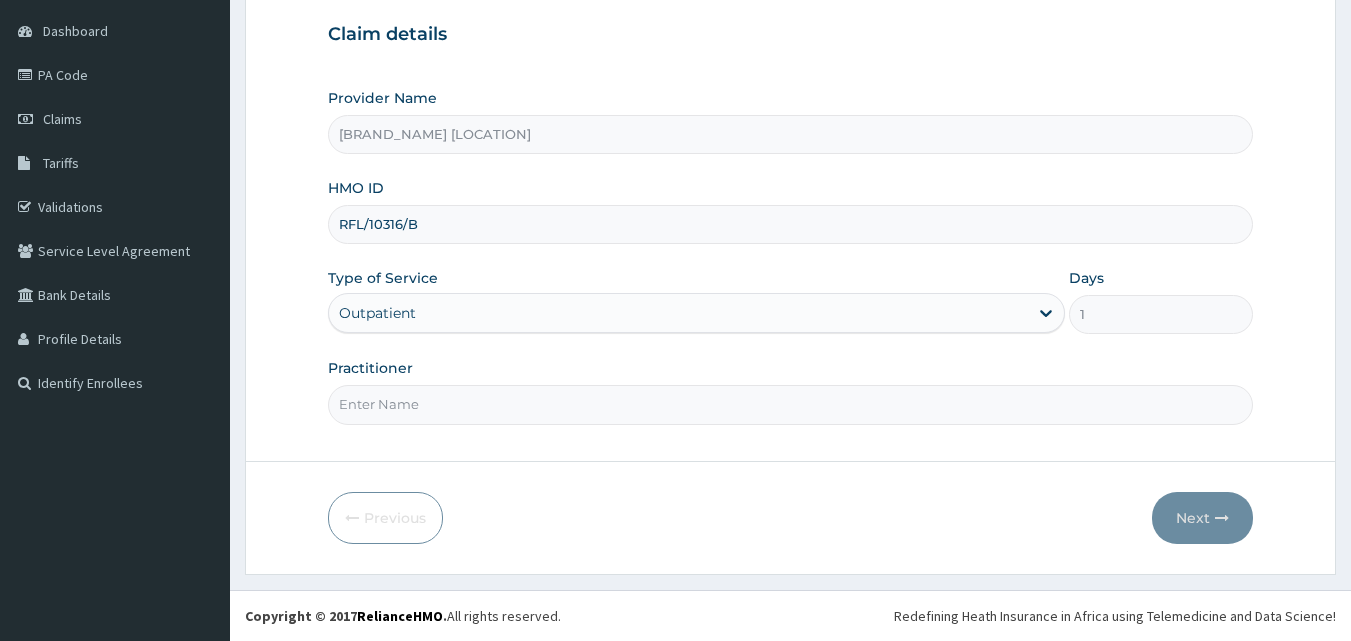 click on "Practitioner" at bounding box center [791, 404] 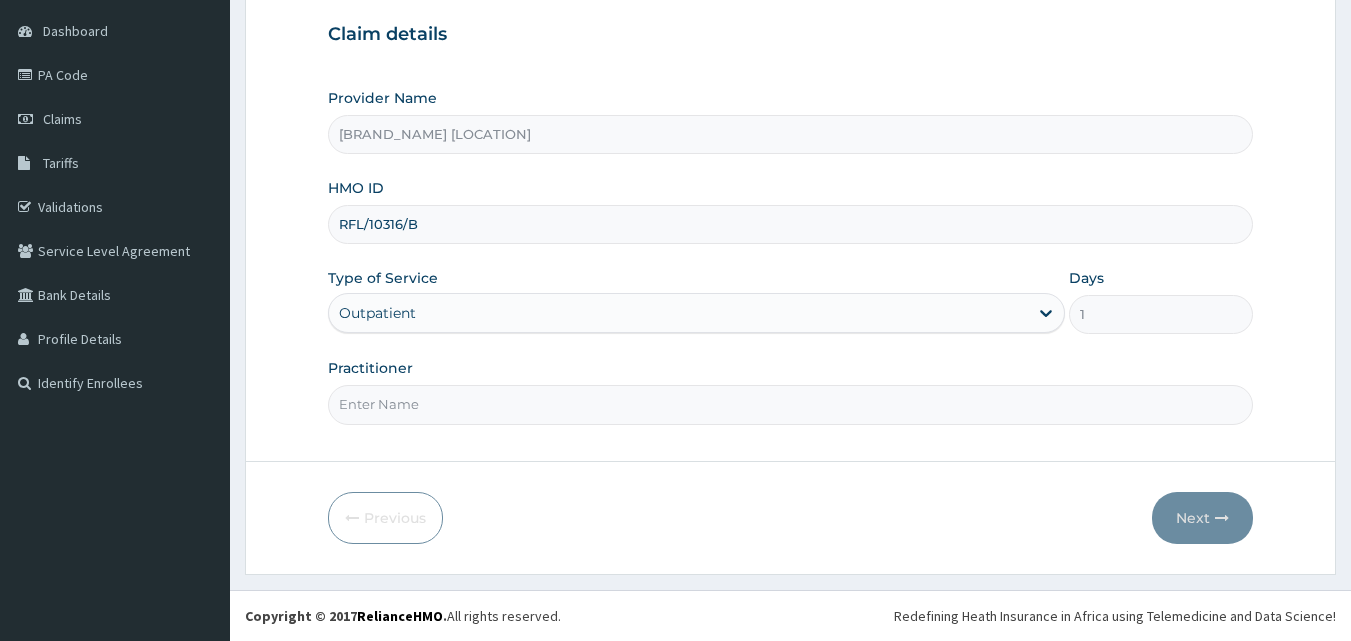 type on "DR OPAFUNSO" 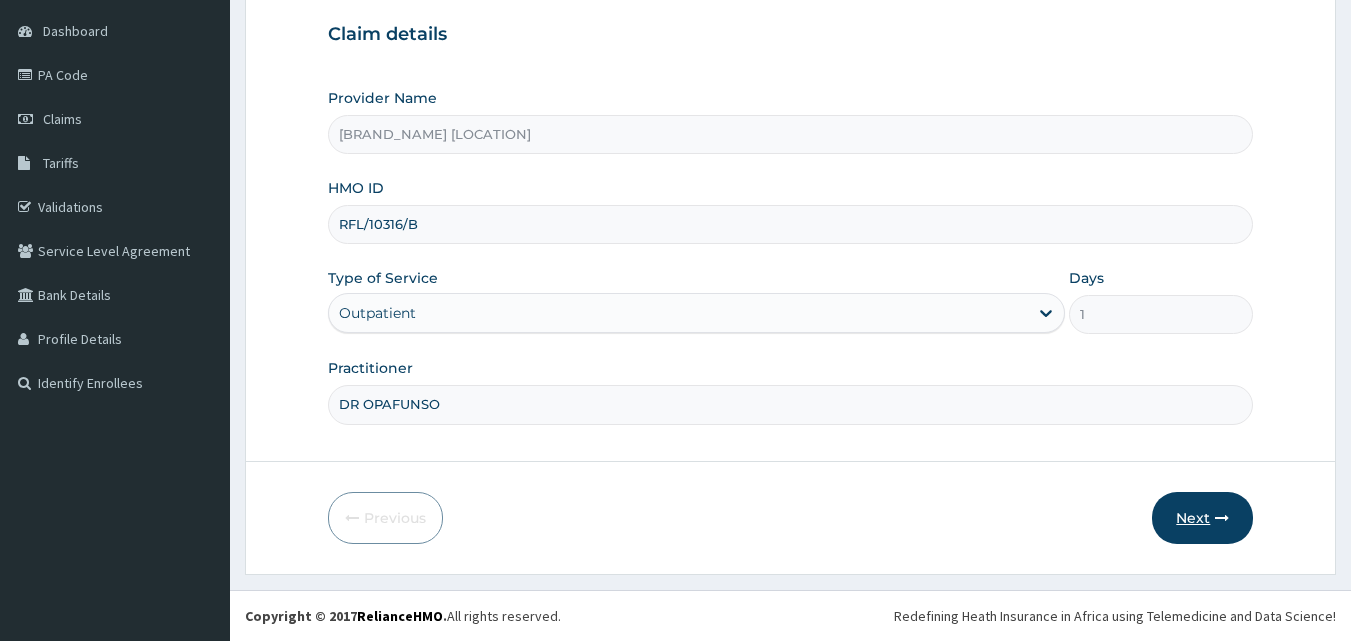 click on "Next" at bounding box center [1202, 518] 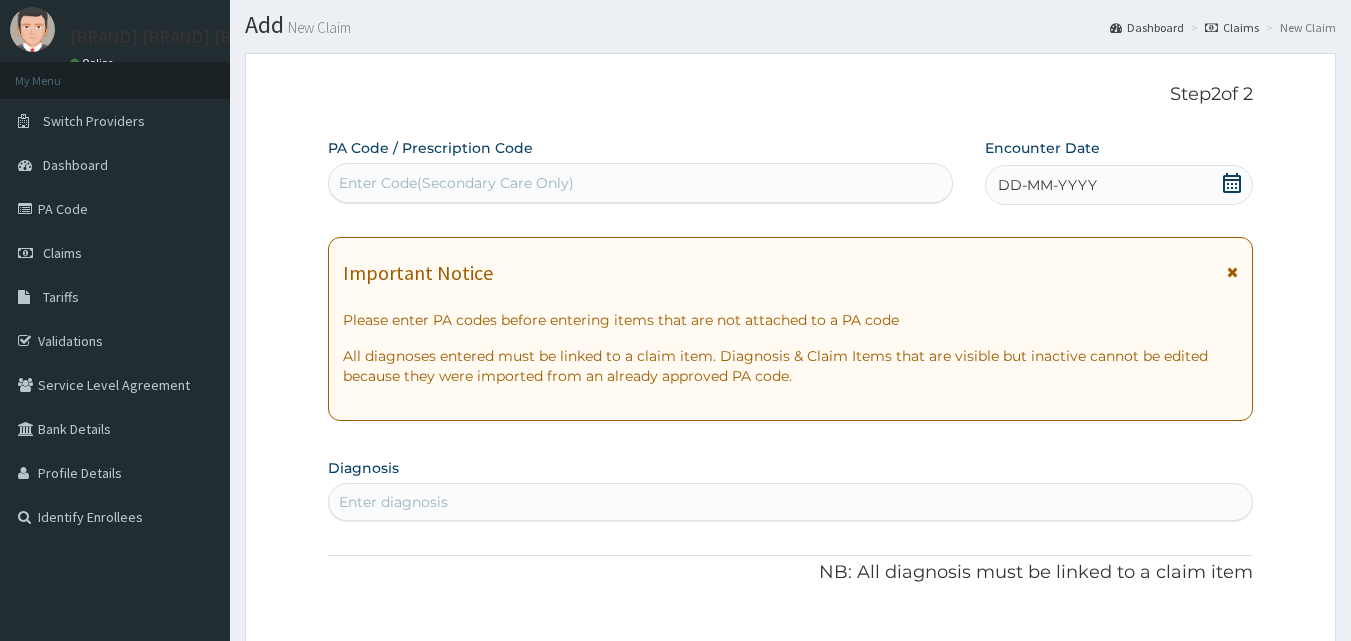scroll, scrollTop: 0, scrollLeft: 0, axis: both 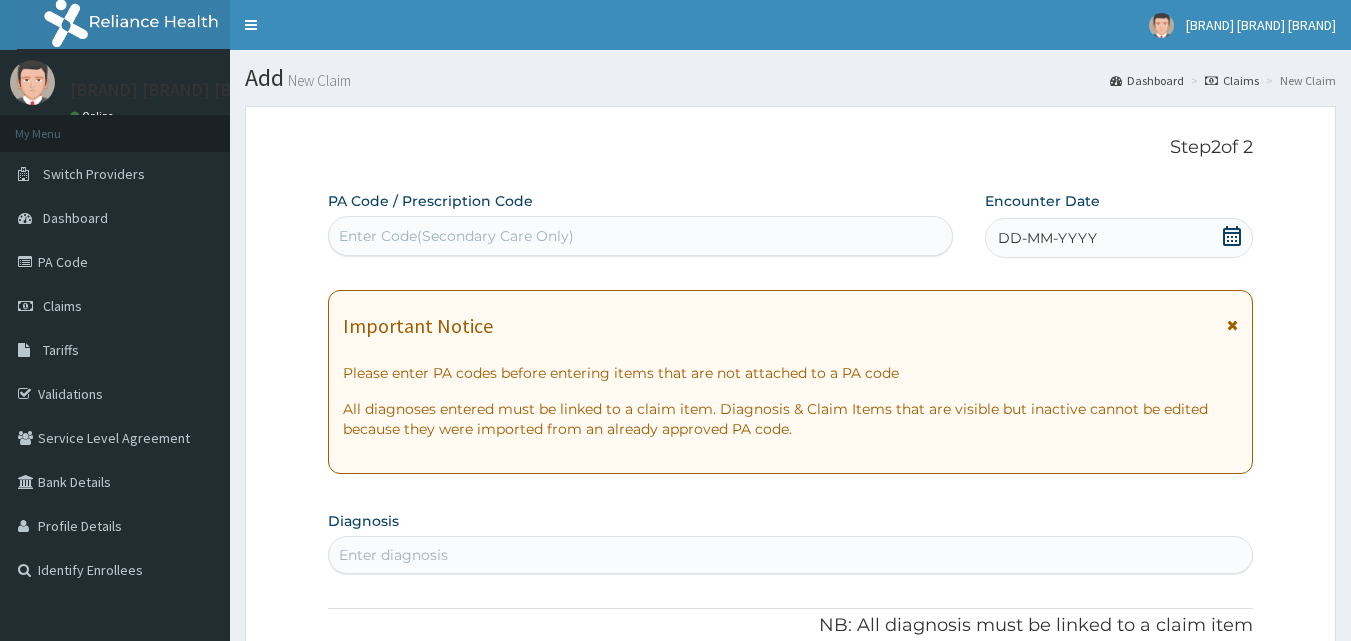 click on "Enter Code(Secondary Care Only)" at bounding box center (456, 236) 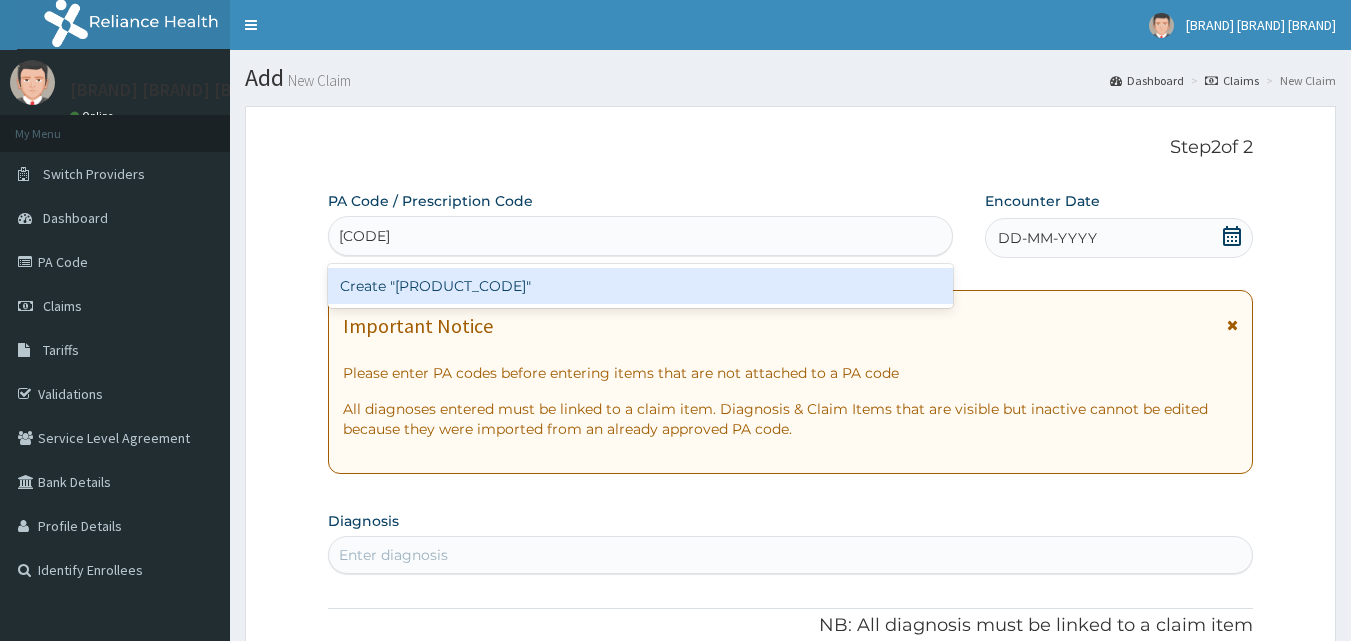 click on "Create "[PRODUCT_CODE]"" at bounding box center [641, 286] 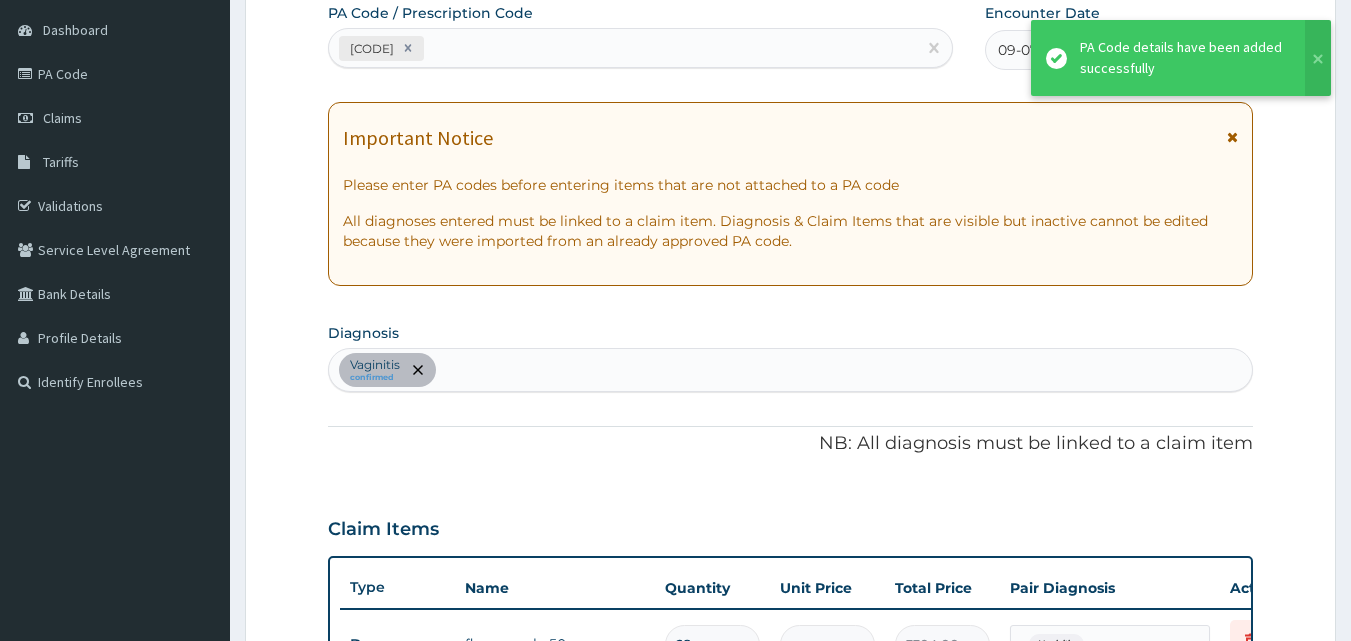 scroll, scrollTop: 500, scrollLeft: 0, axis: vertical 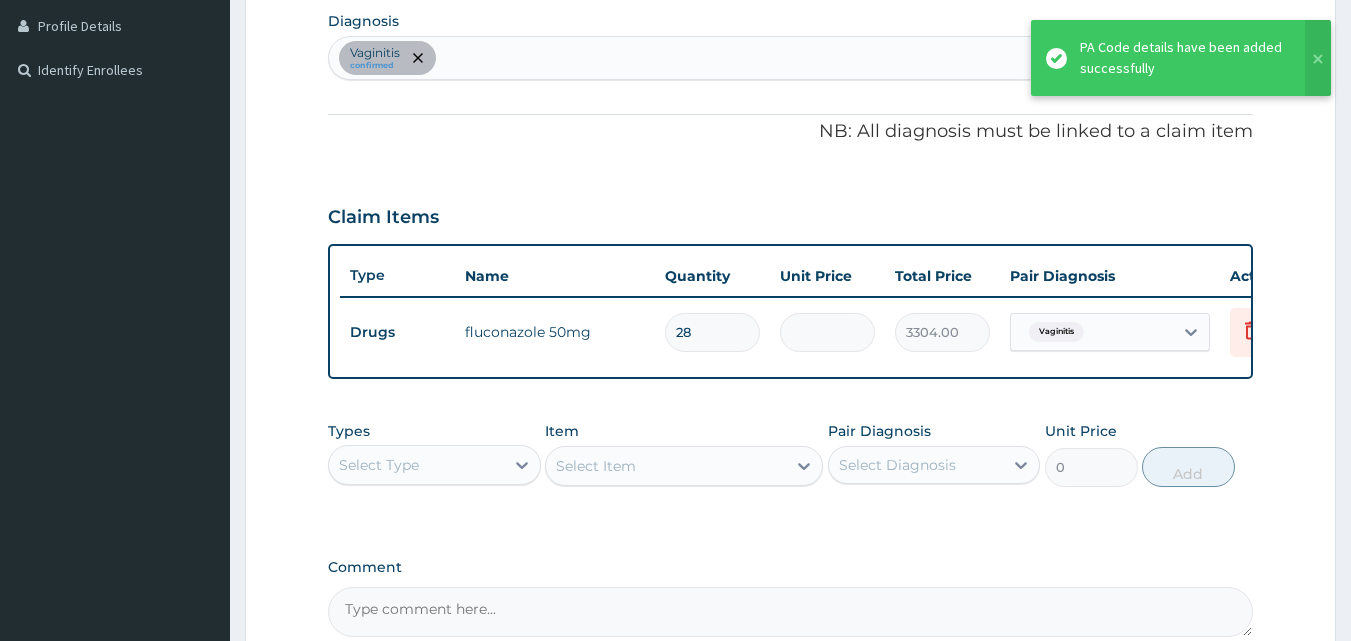 click on "Select Type" at bounding box center [434, 465] 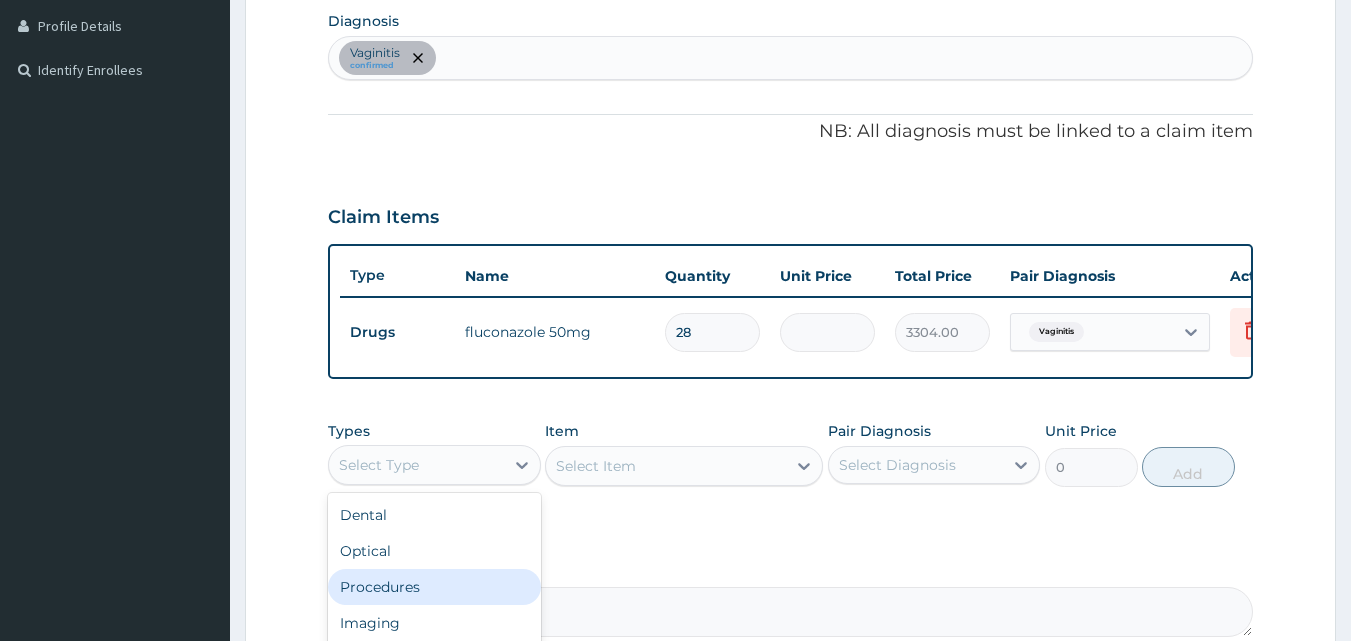 click on "Procedures" at bounding box center (434, 587) 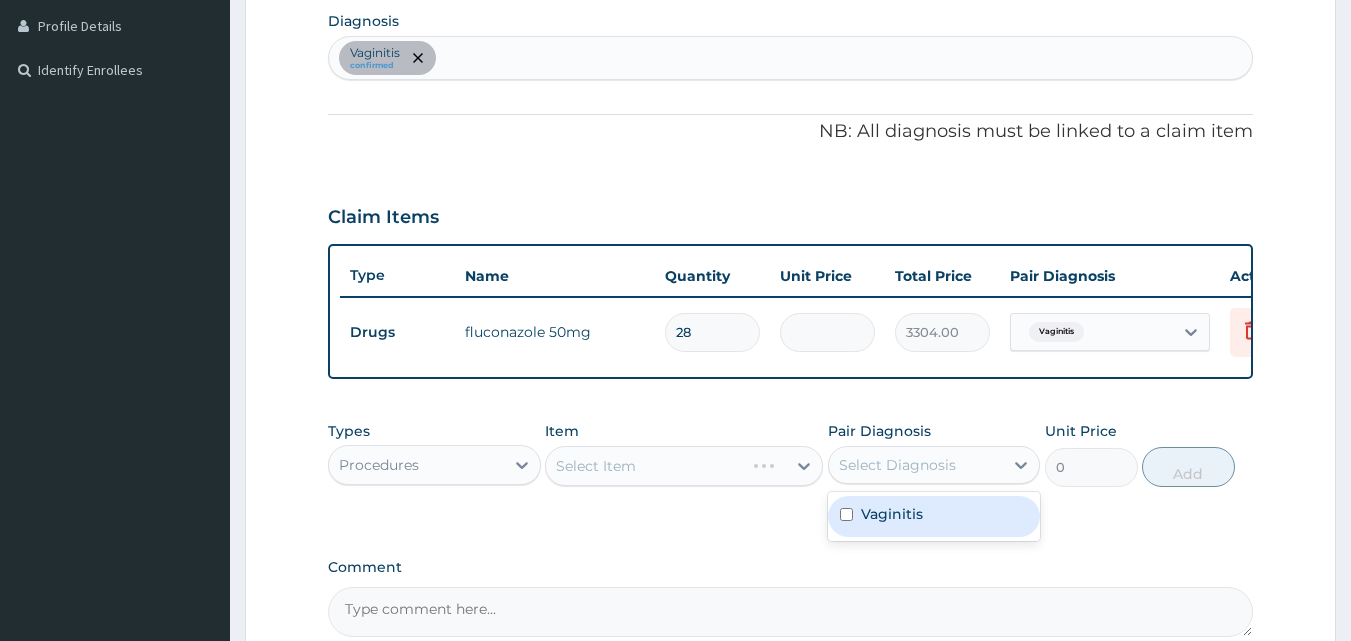 click on "Select Diagnosis" at bounding box center (897, 465) 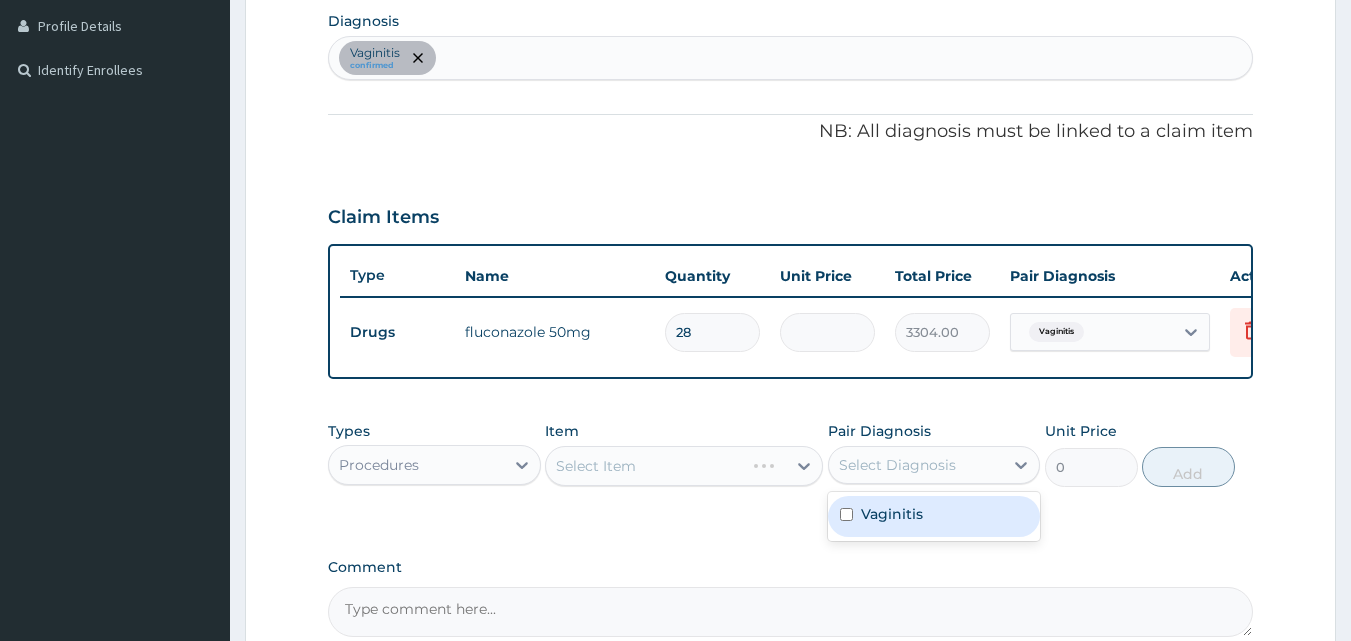 click on "Vaginitis" at bounding box center [892, 514] 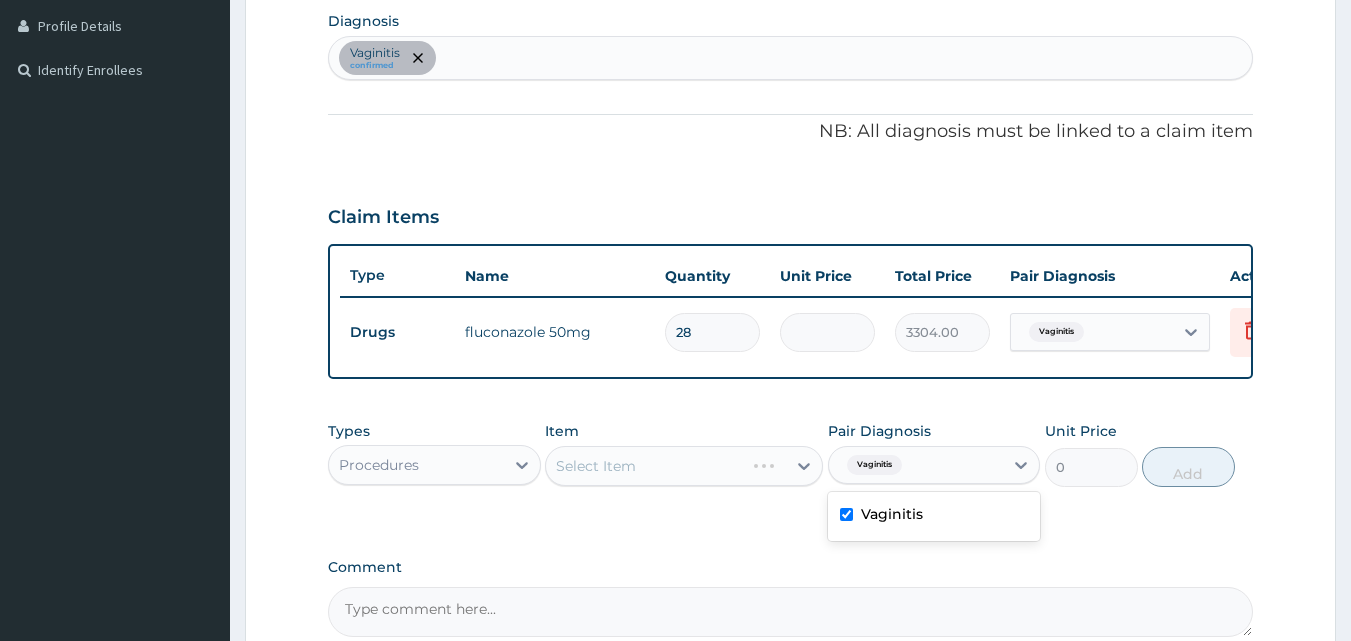 click on "Select Item" at bounding box center [684, 466] 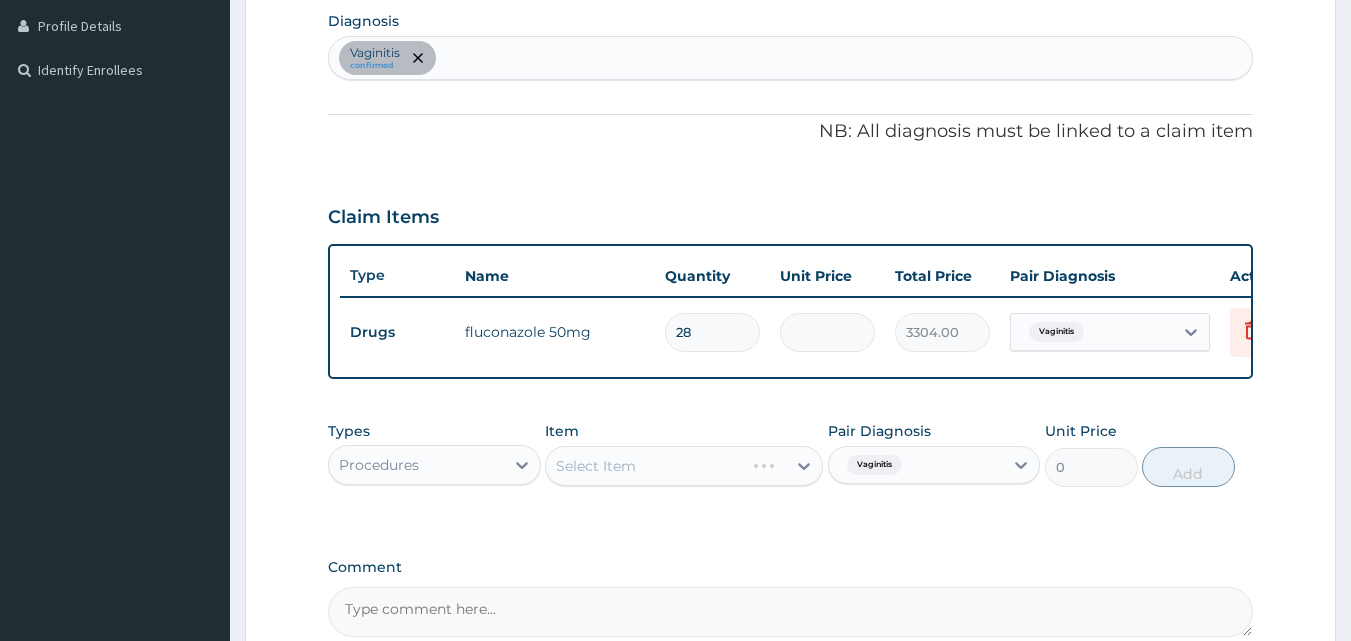 click on "Select Item" at bounding box center [684, 466] 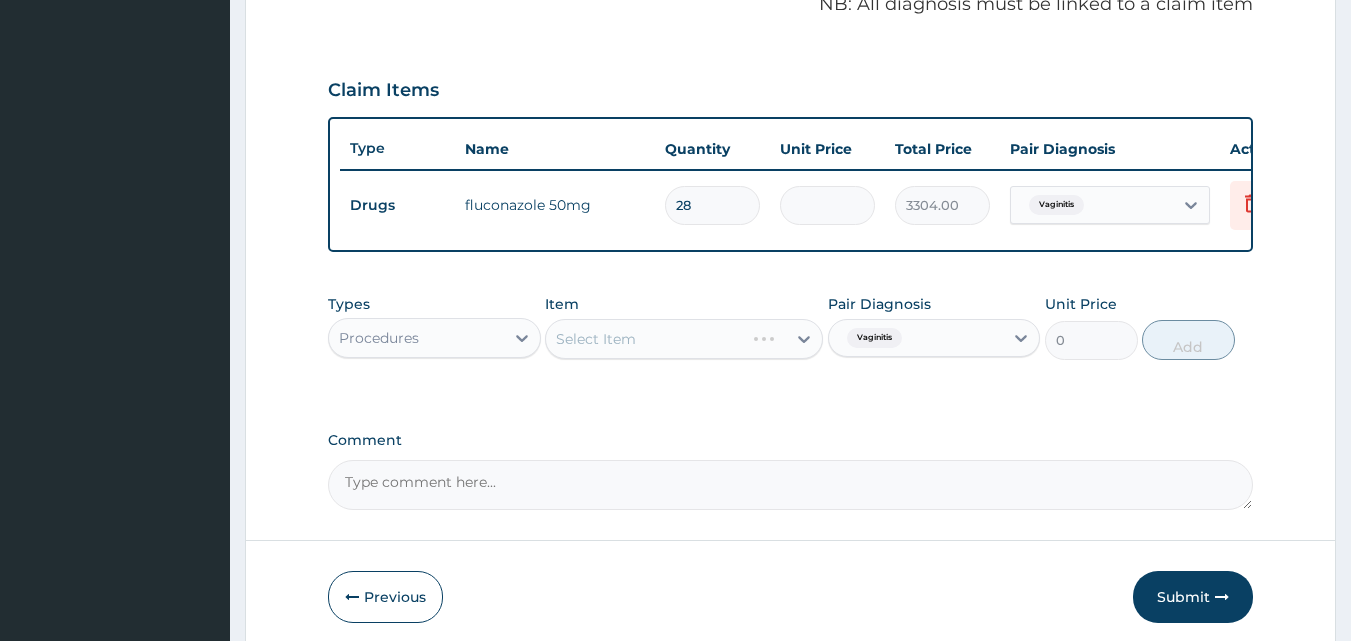 scroll, scrollTop: 700, scrollLeft: 0, axis: vertical 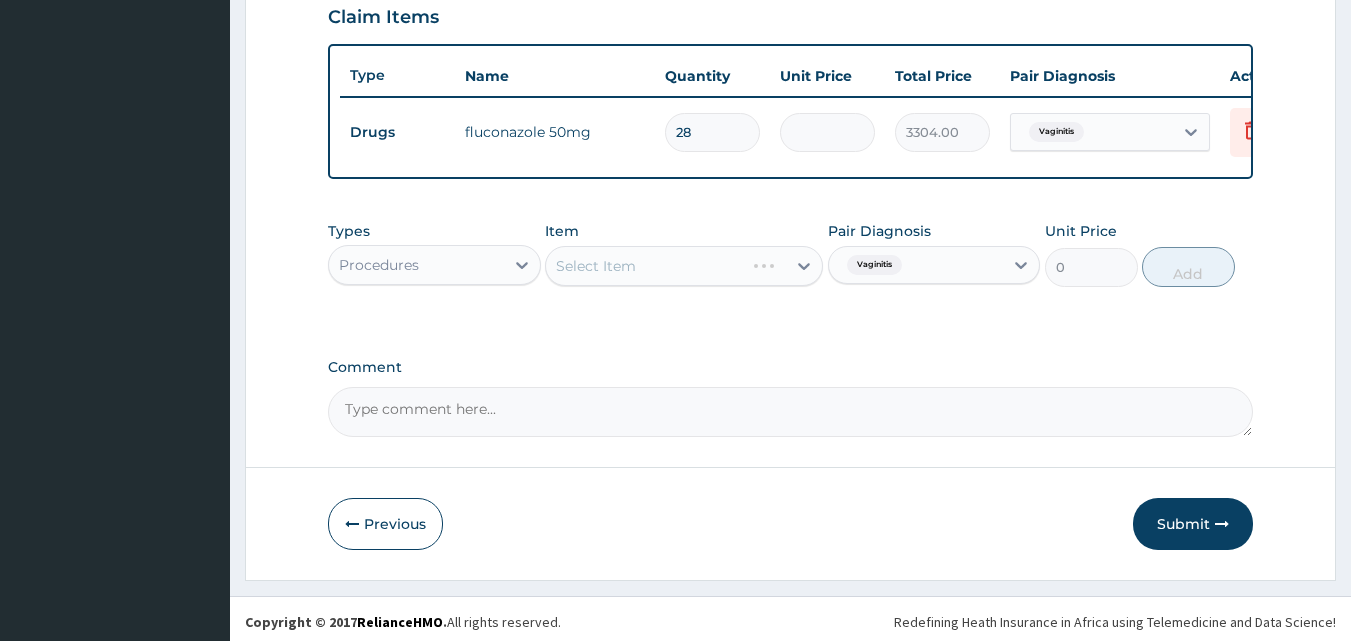 click on "PA Code / Prescription Code PA/948AC1 Encounter Date 09-07-2025 Important Notice Please enter PA codes before entering items that are not attached to a PA code   All diagnoses entered must be linked to a claim item. Diagnosis & Claim Items that are visible but inactive cannot be edited because they were imported from an already approved PA code. Diagnosis Vaginitis confirmed NB: All diagnosis must be linked to a claim item Claim Items Type Name Quantity Unit Price Total Price Pair Diagnosis Actions Drugs fluconazole 50mg 28 118 3304.00 Vaginitis Delete Types Procedures Item Select Item Pair Diagnosis Vaginitis Unit Price 0 Add Comment" at bounding box center [791, -36] 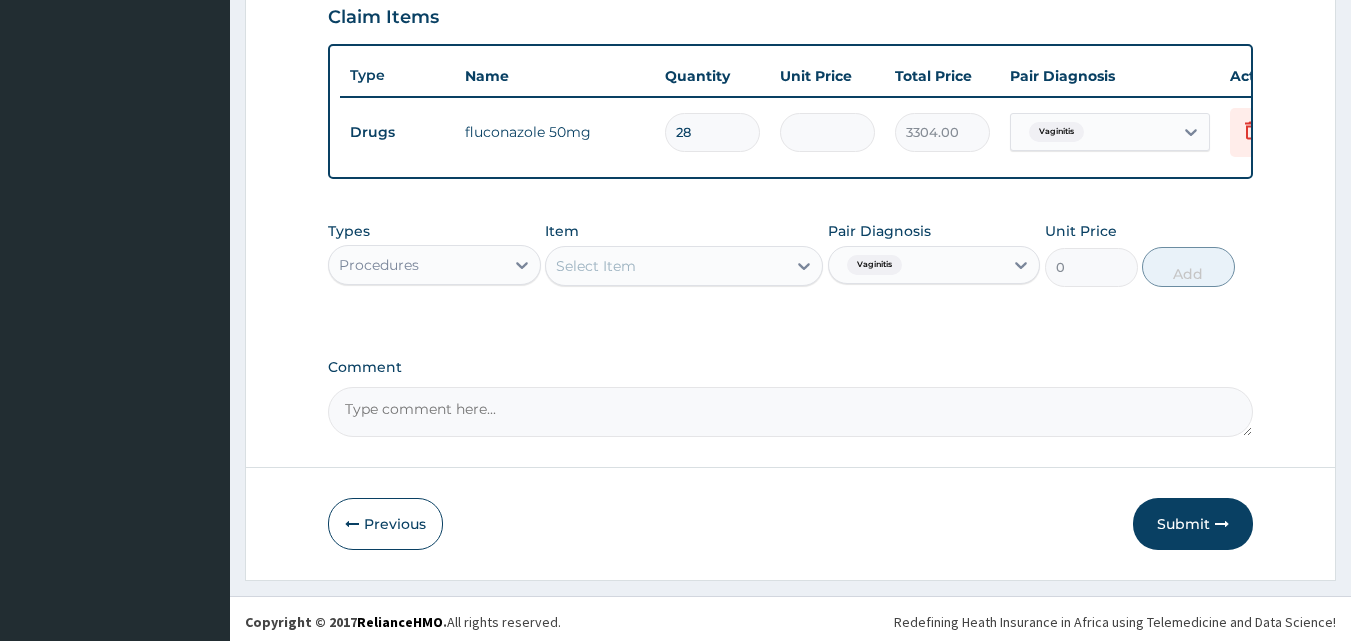 click on "Select Item" at bounding box center (596, 266) 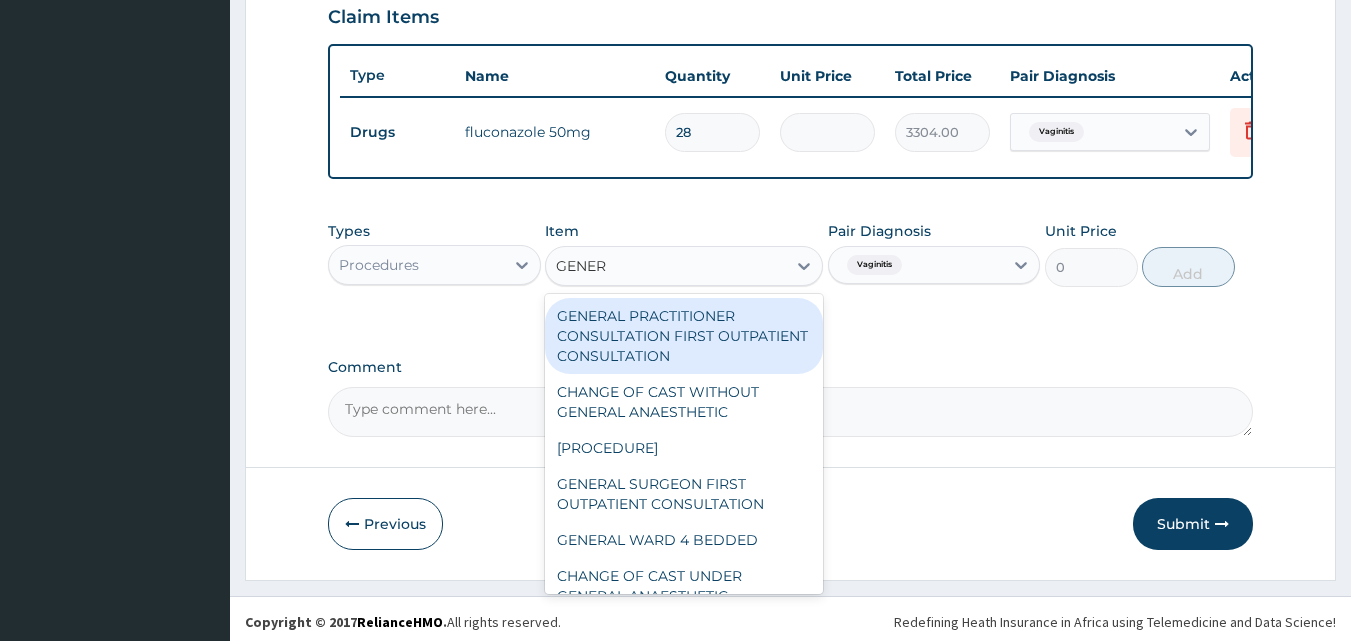 click on "GENERAL PRACTITIONER CONSULTATION FIRST OUTPATIENT CONSULTATION" at bounding box center (684, 336) 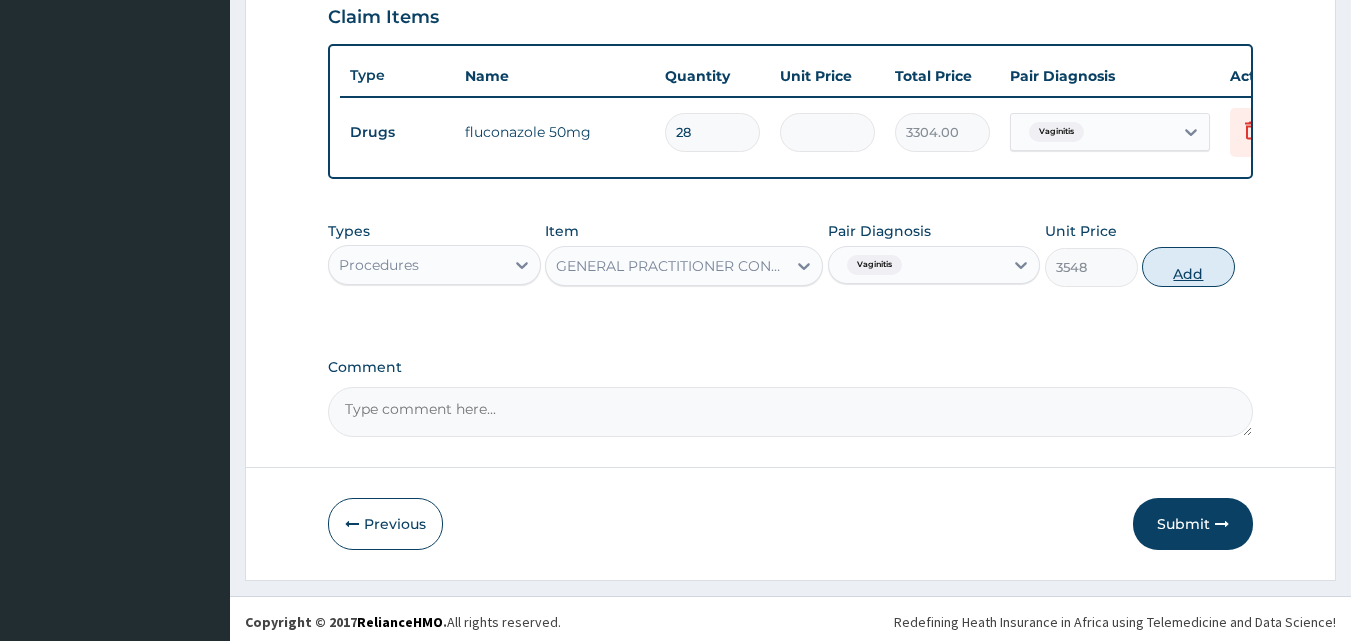 click on "Add" at bounding box center [1188, 267] 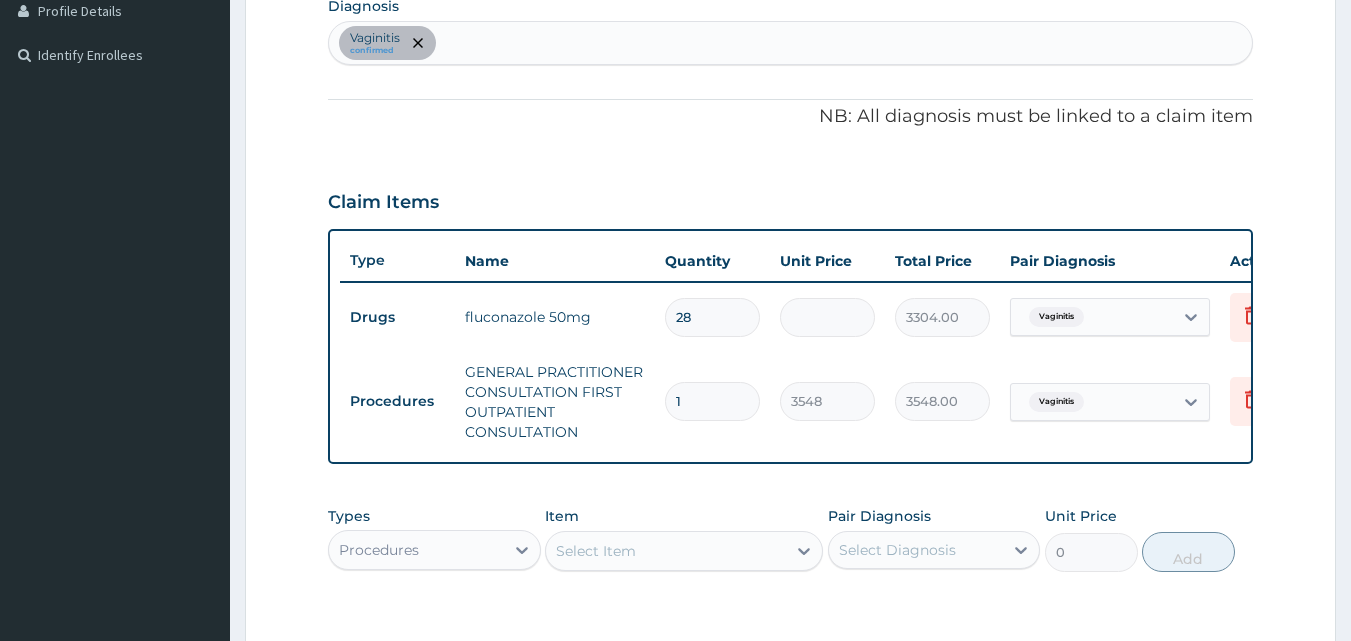 scroll, scrollTop: 400, scrollLeft: 0, axis: vertical 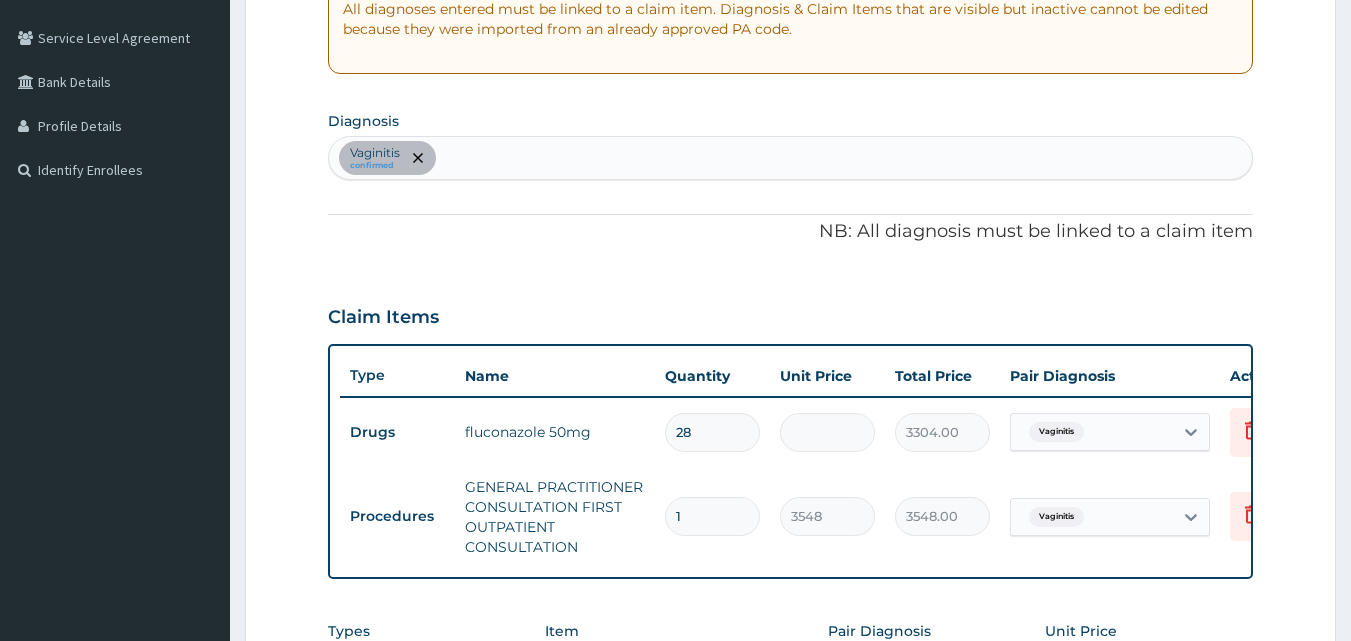 click on "Vaginitis confirmed" at bounding box center [791, 158] 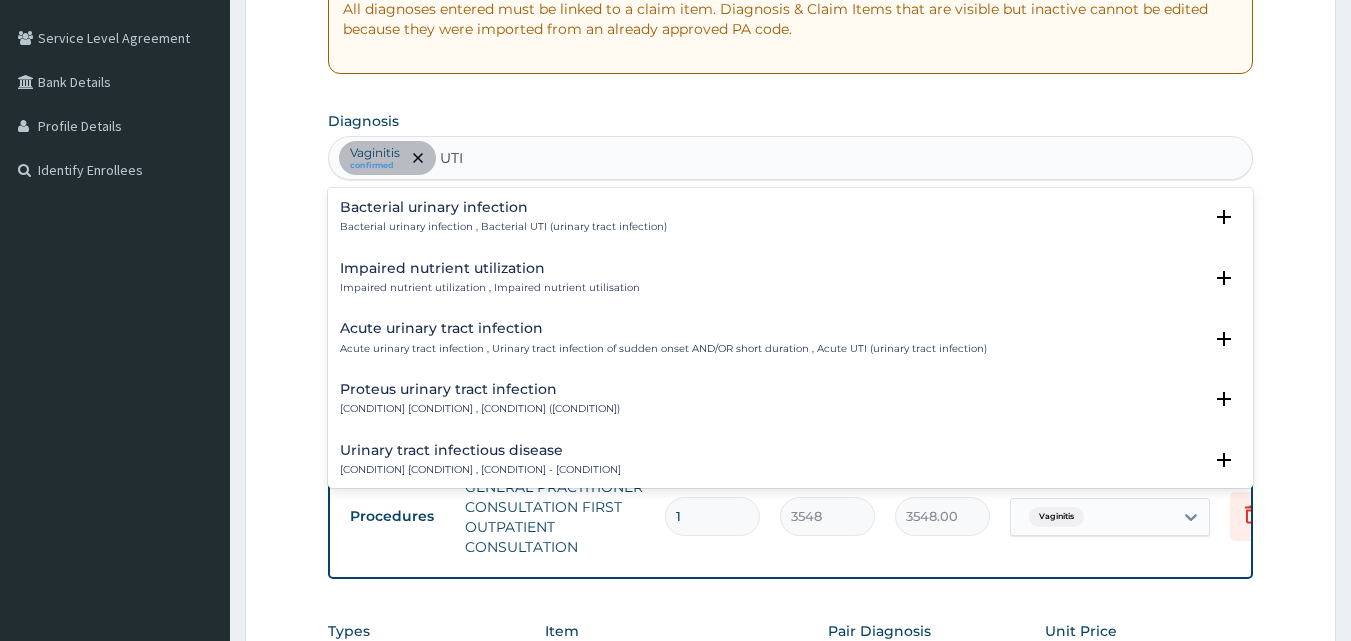 click on "Urinary tract infectious disease" at bounding box center (480, 450) 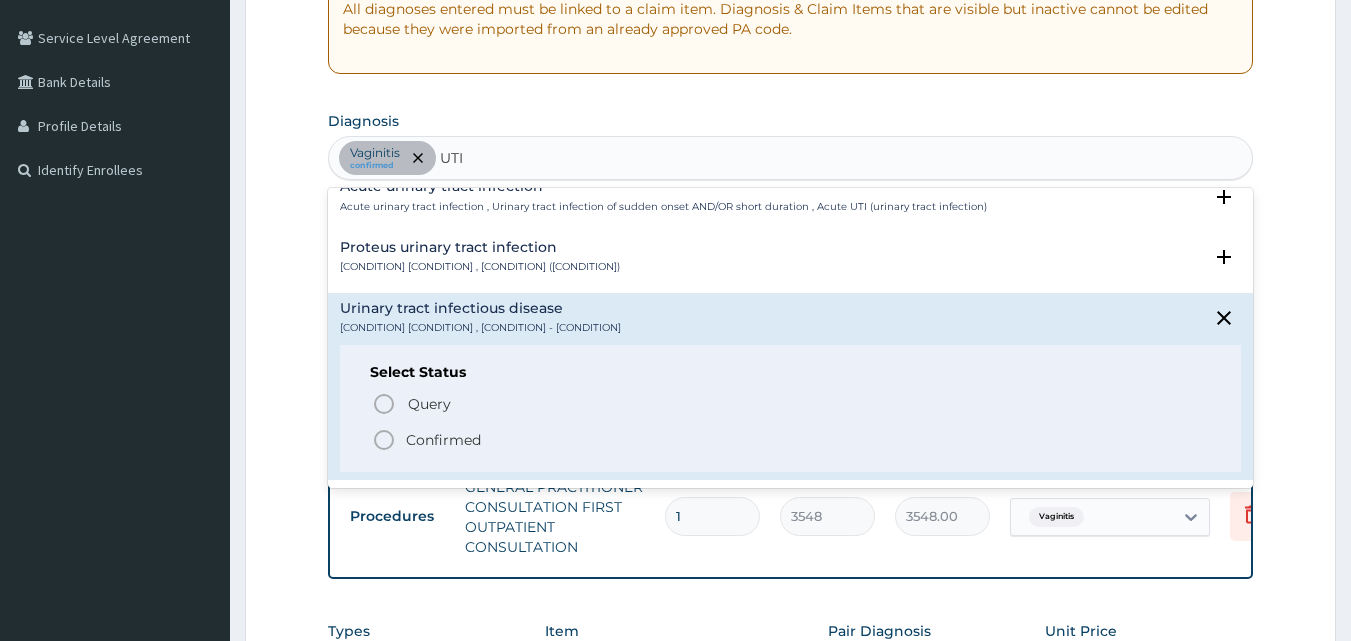 scroll, scrollTop: 200, scrollLeft: 0, axis: vertical 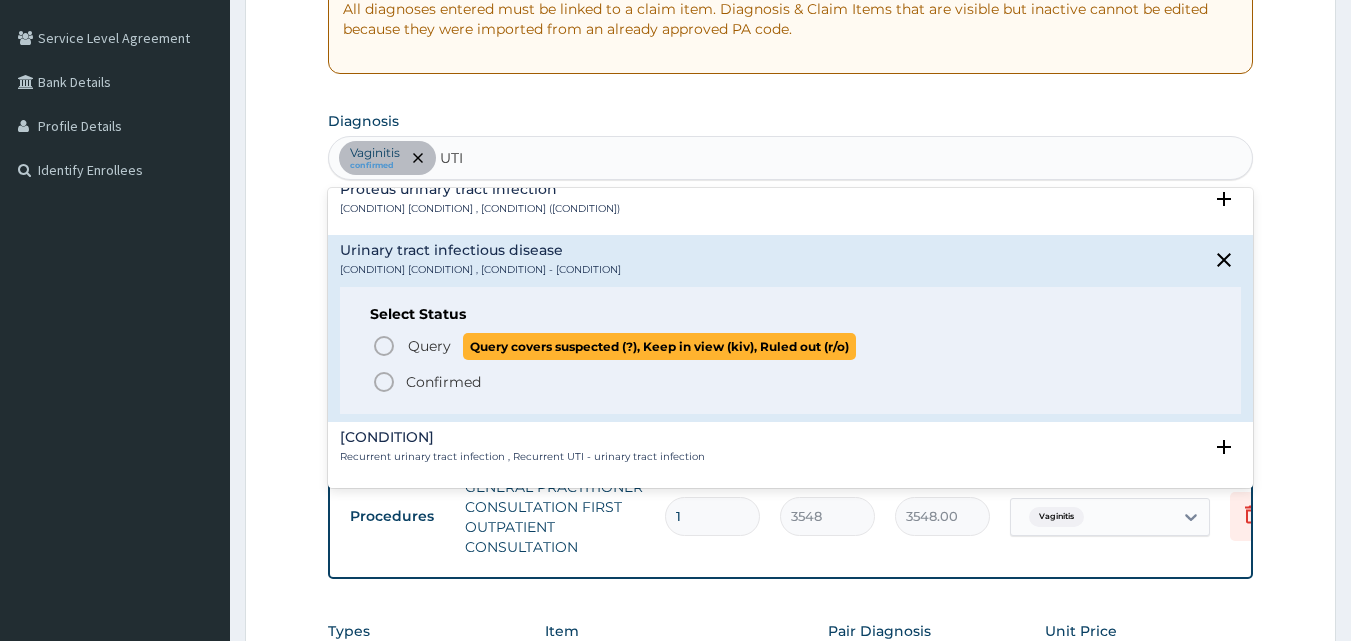 click on "Query" at bounding box center (429, 346) 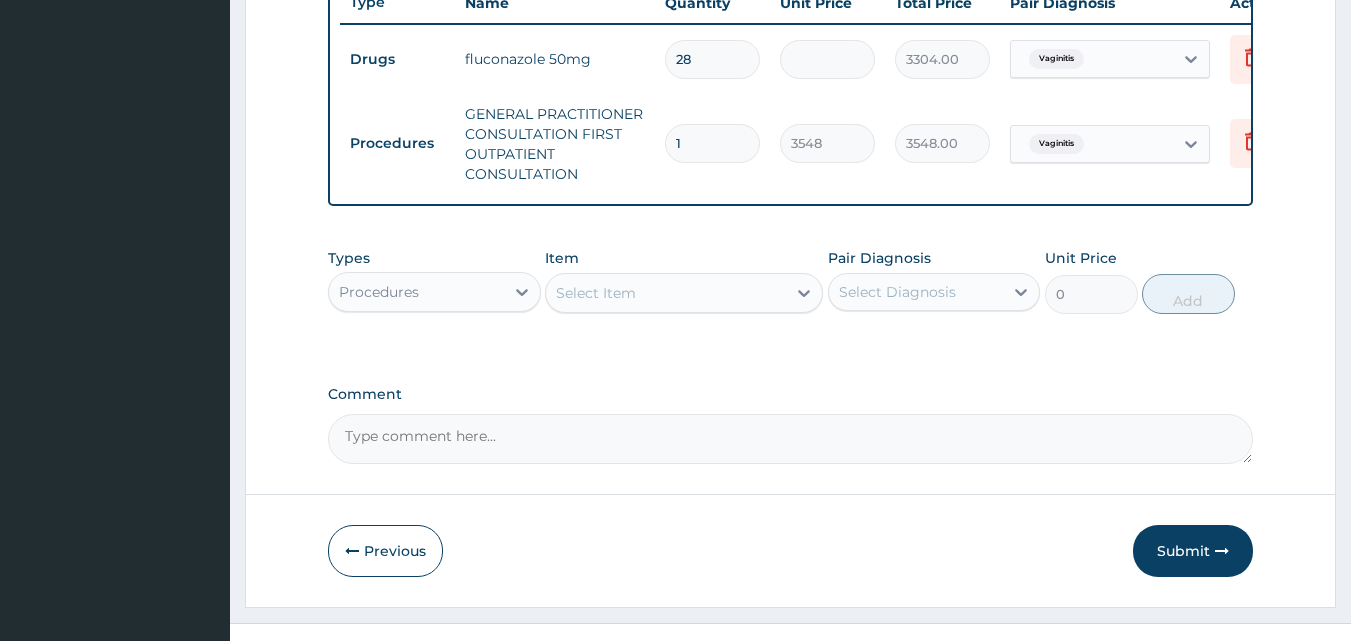 scroll, scrollTop: 800, scrollLeft: 0, axis: vertical 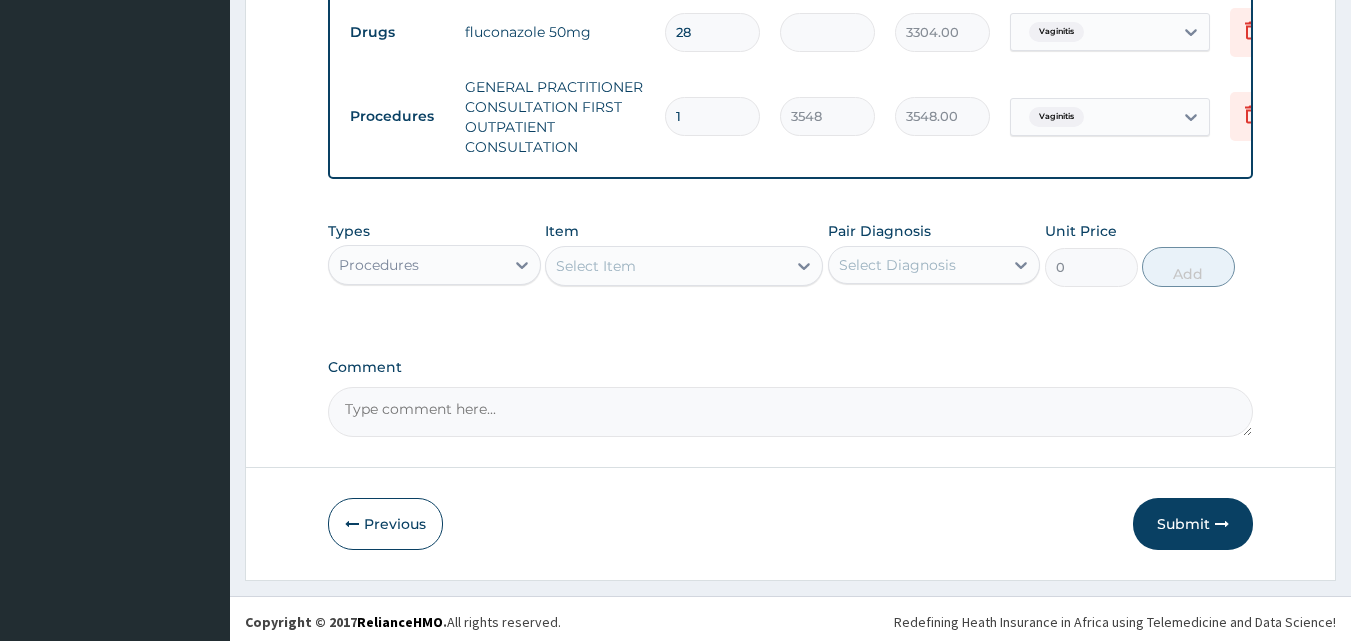 click on "Procedures" at bounding box center [416, 265] 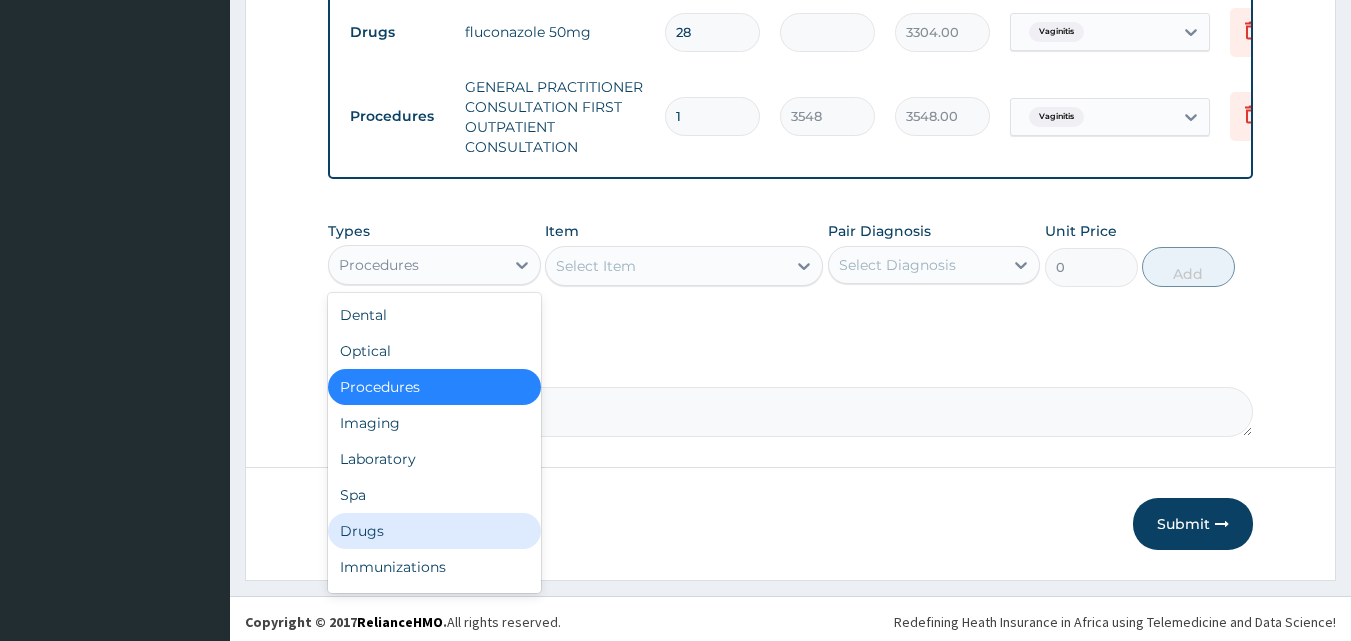 click on "Drugs" at bounding box center (434, 531) 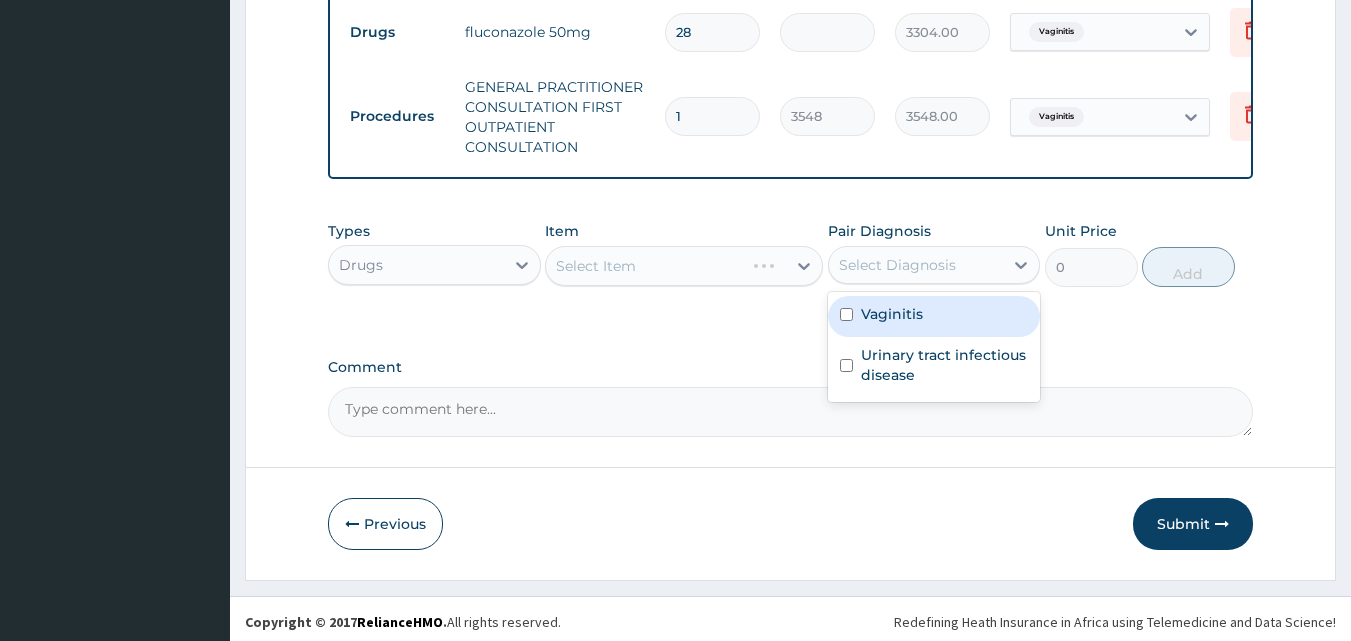 click on "Select Diagnosis" at bounding box center [897, 265] 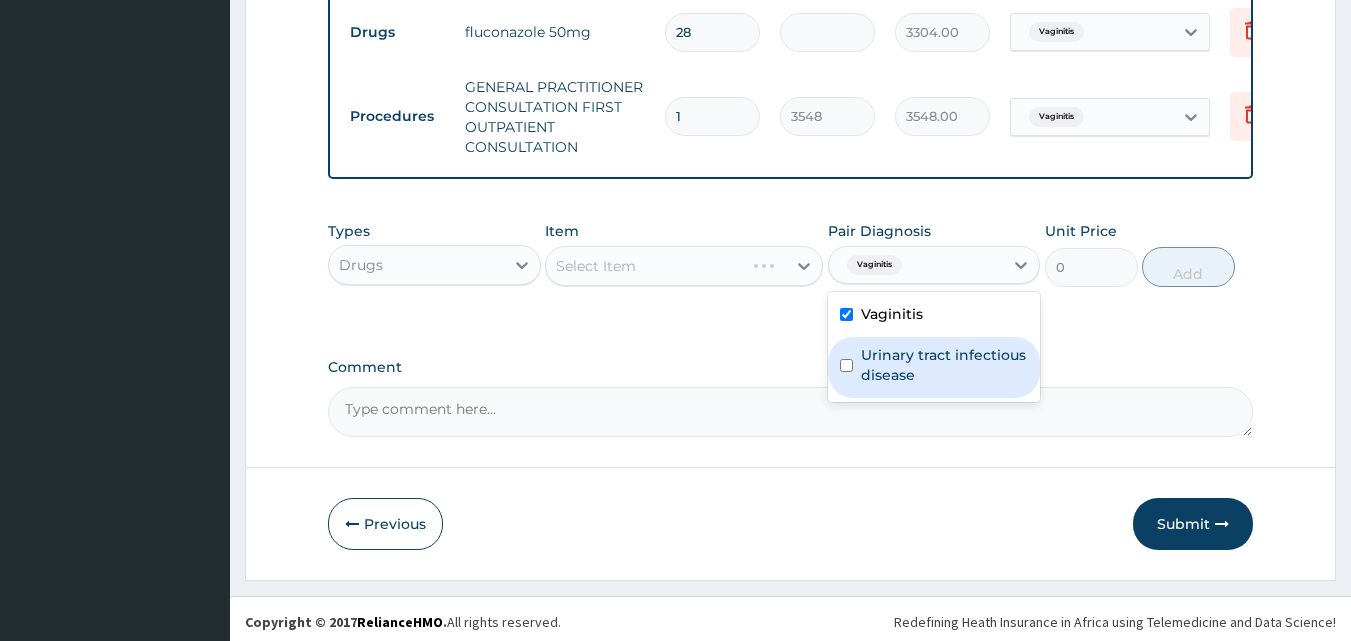 click on "Urinary tract infectious disease" at bounding box center [945, 365] 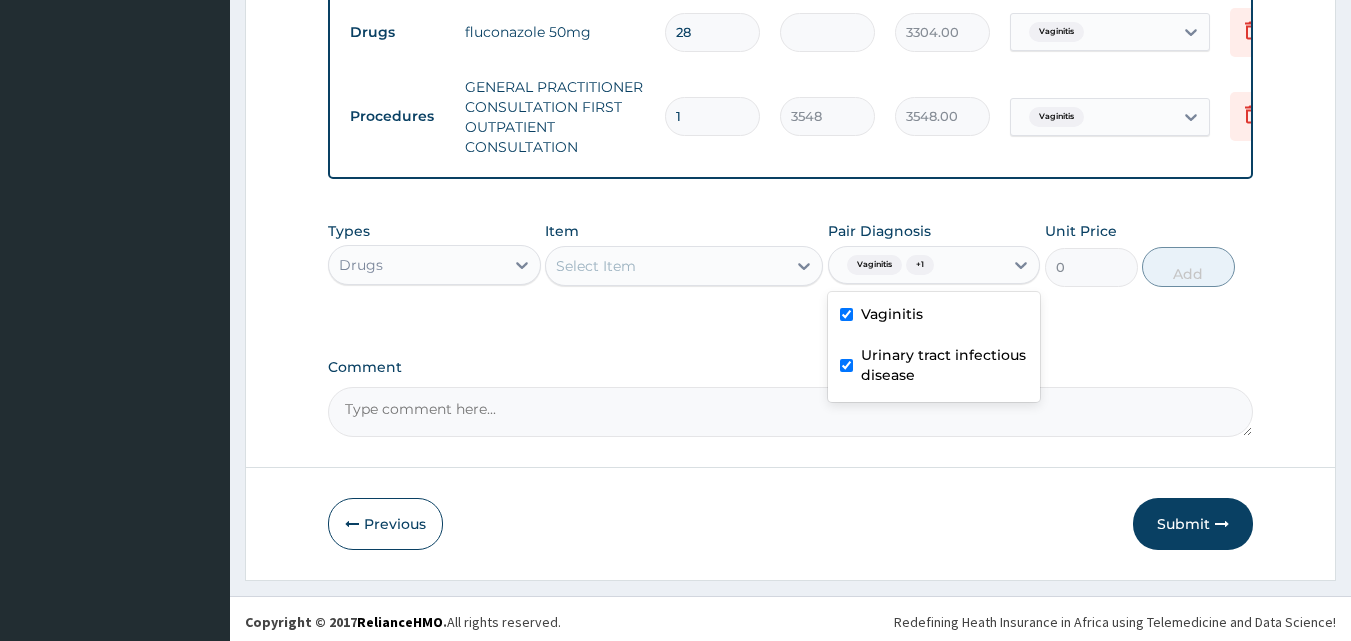 click on "Select Item" at bounding box center (666, 266) 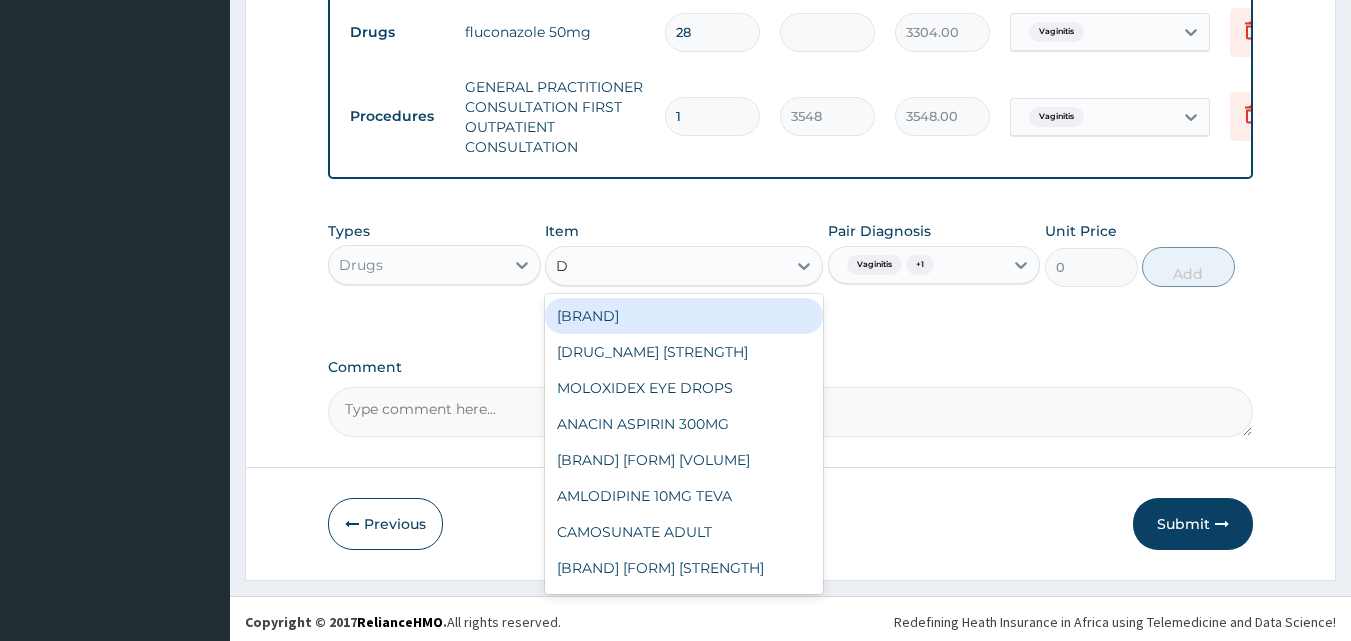 type on "DO" 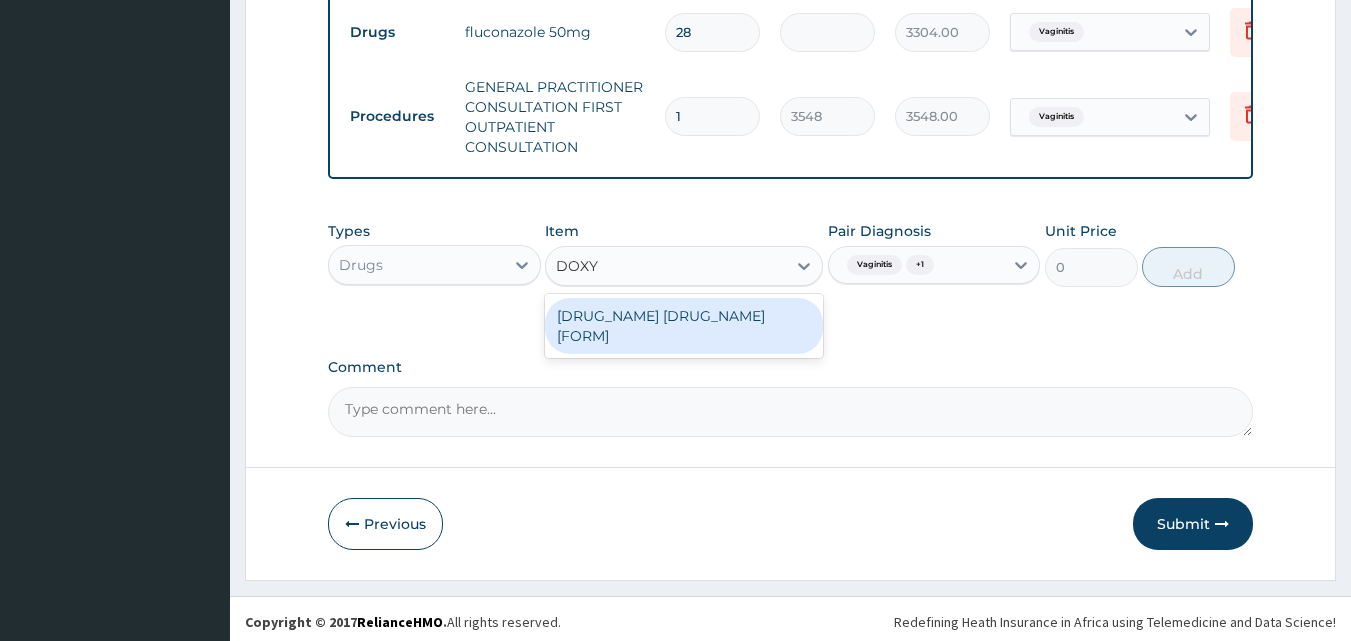 click on "DOXIN DOXYCYCLINE CAPS" at bounding box center (684, 326) 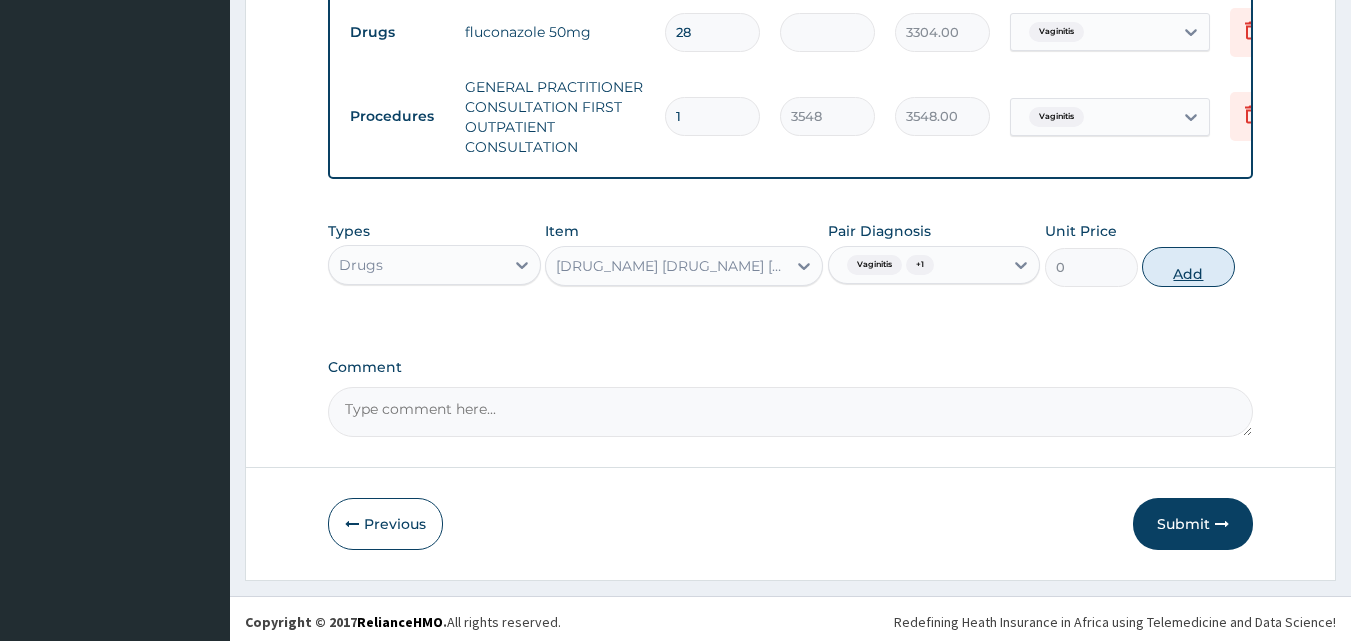 click on "Add" at bounding box center [1188, 267] 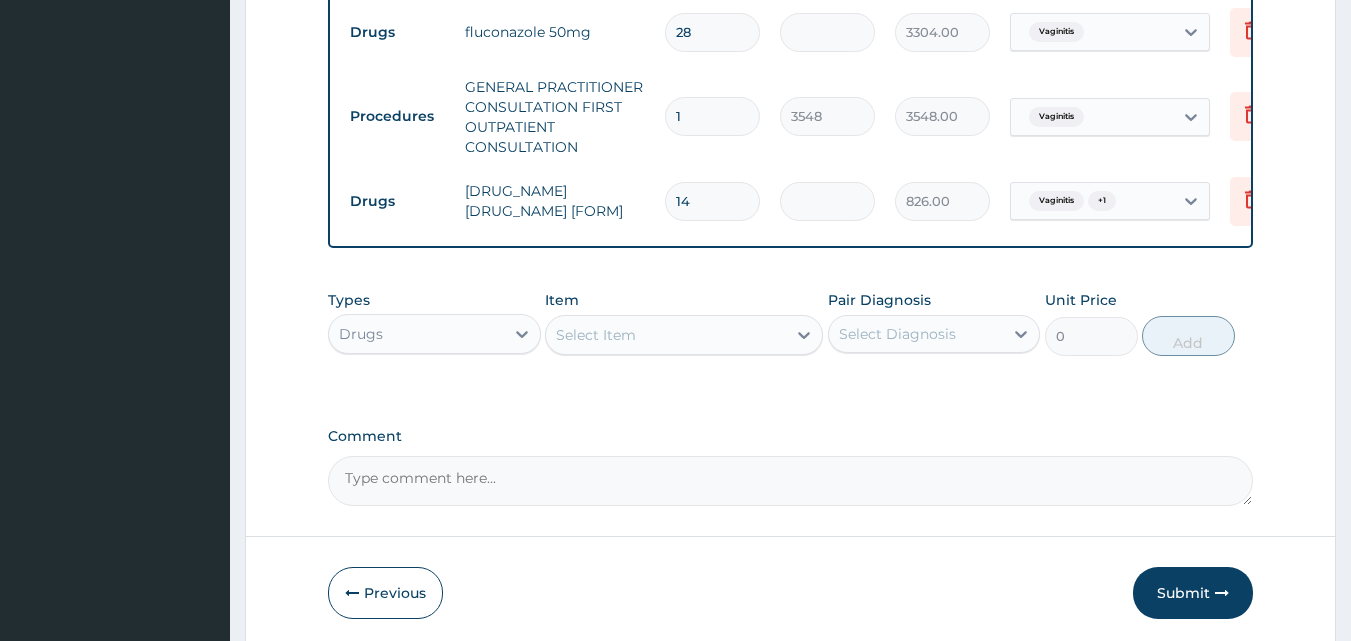 type on "14" 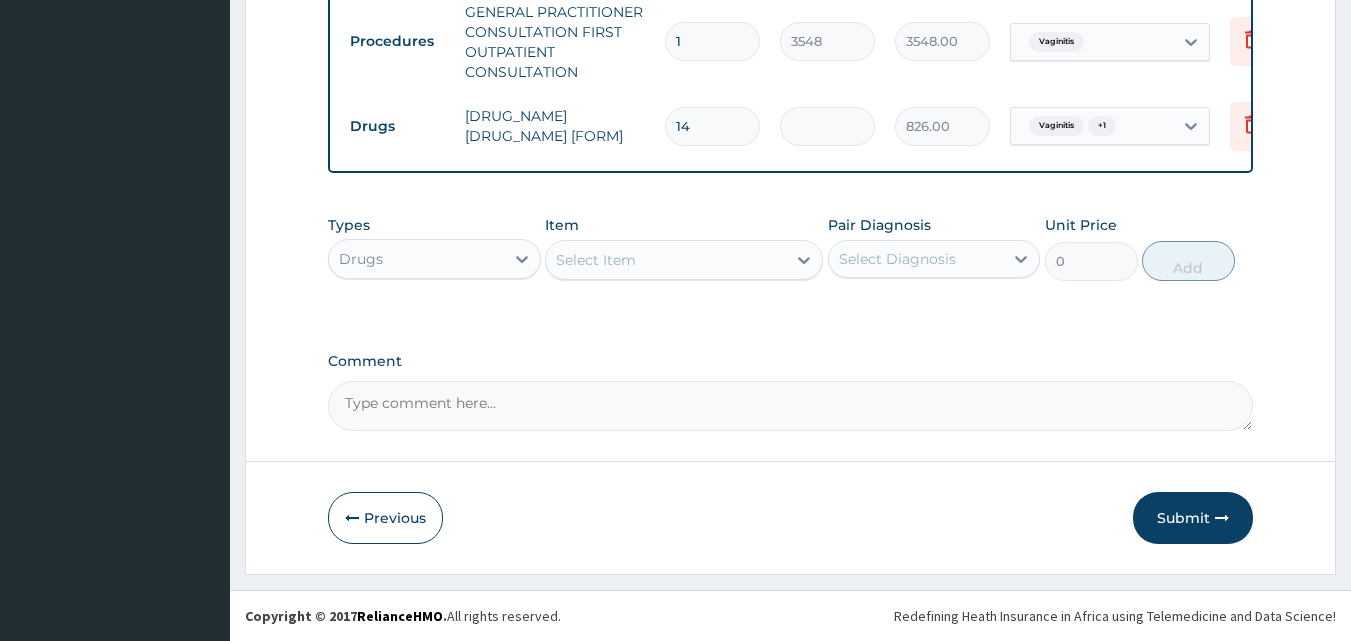 click on "Submit" at bounding box center (1193, 518) 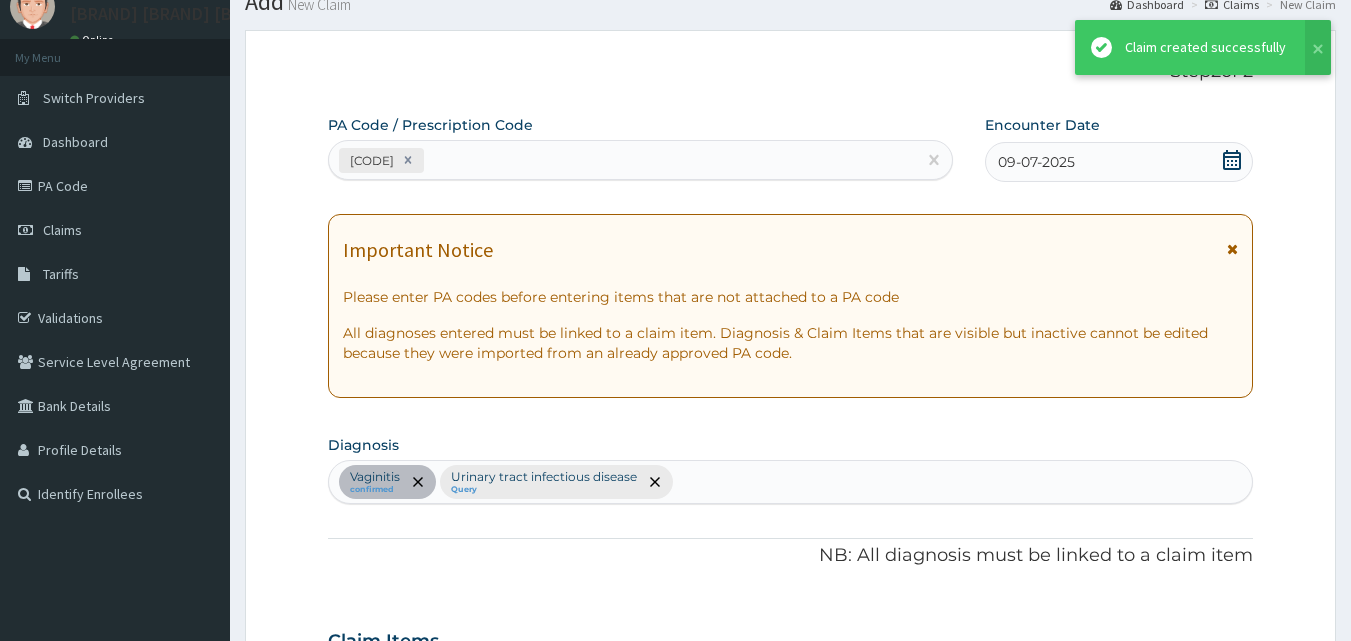 scroll, scrollTop: 890, scrollLeft: 0, axis: vertical 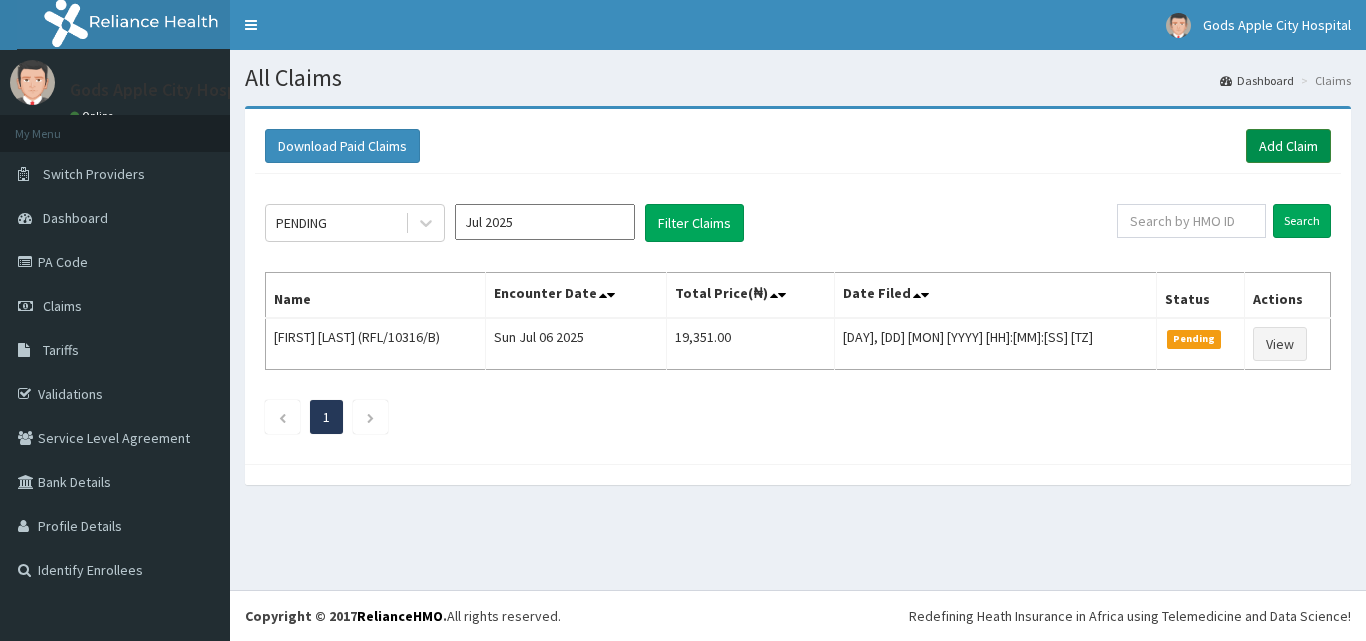 click on "Add Claim" at bounding box center [1288, 146] 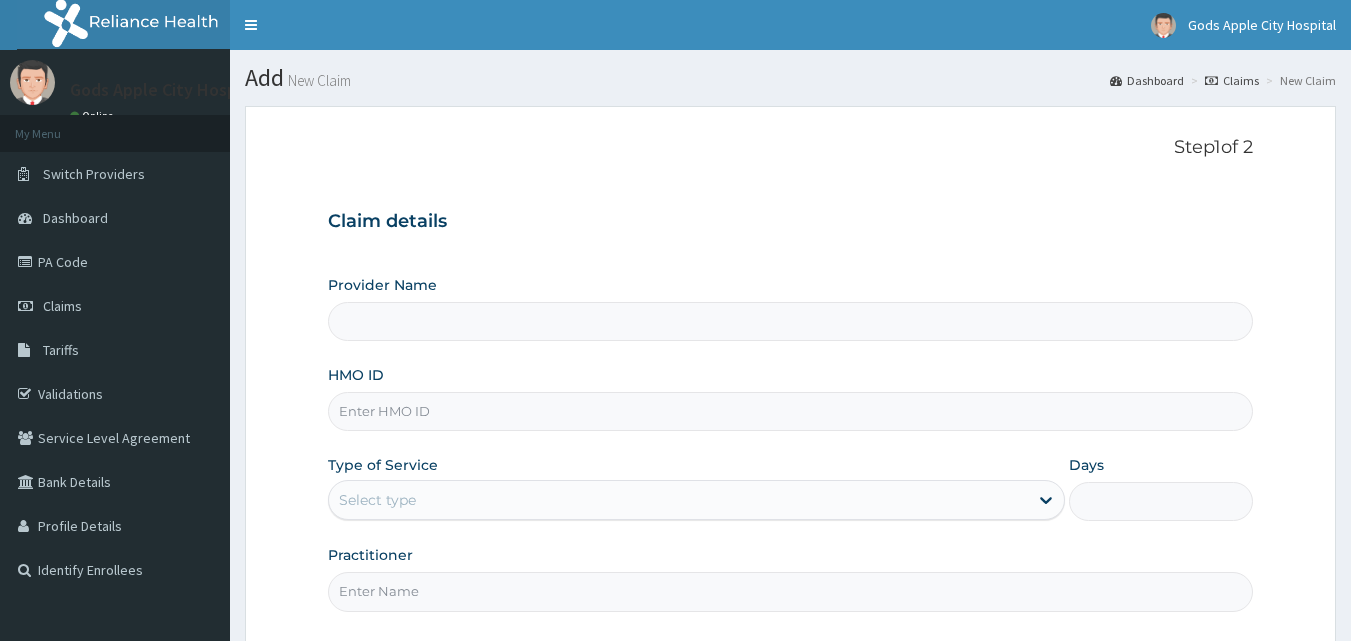 scroll, scrollTop: 0, scrollLeft: 0, axis: both 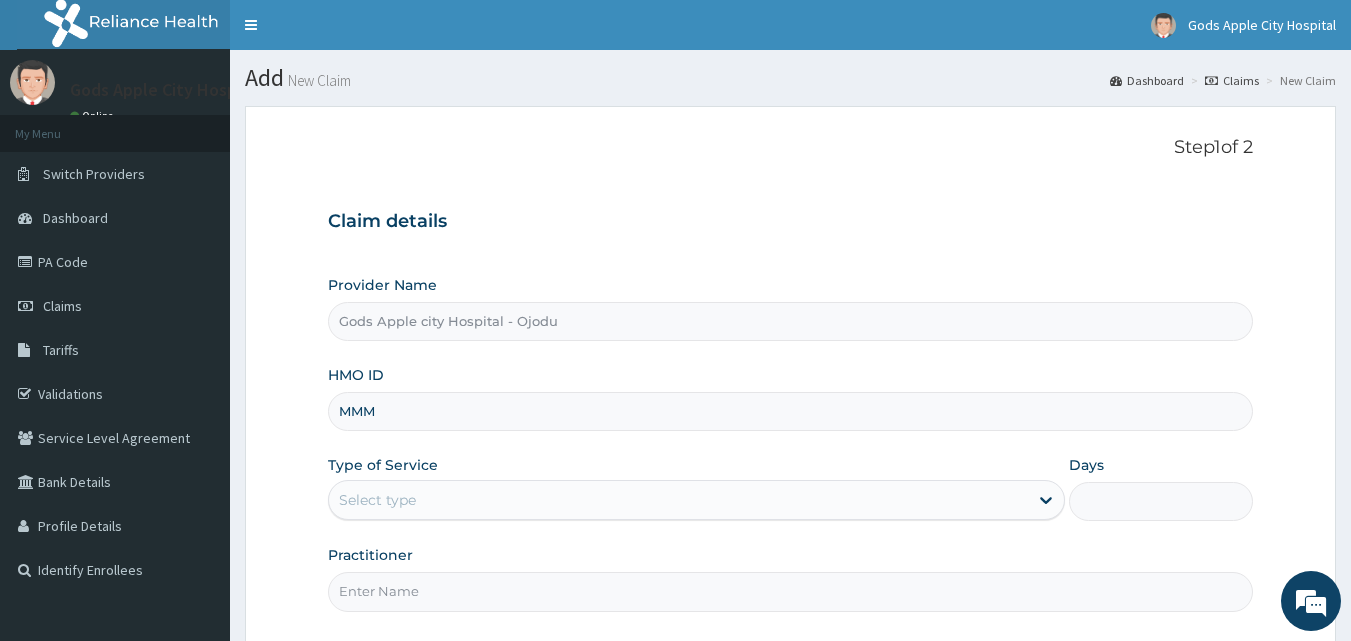 type on "MMM/10004/A" 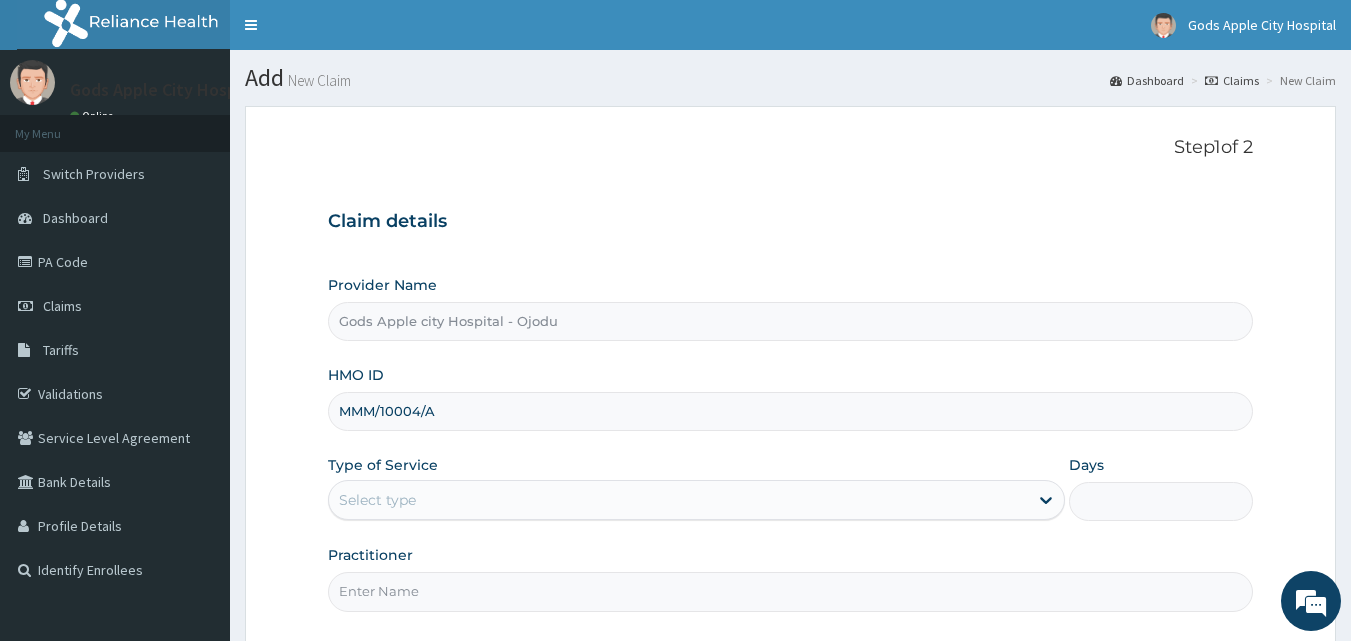 click on "Select type" at bounding box center (678, 500) 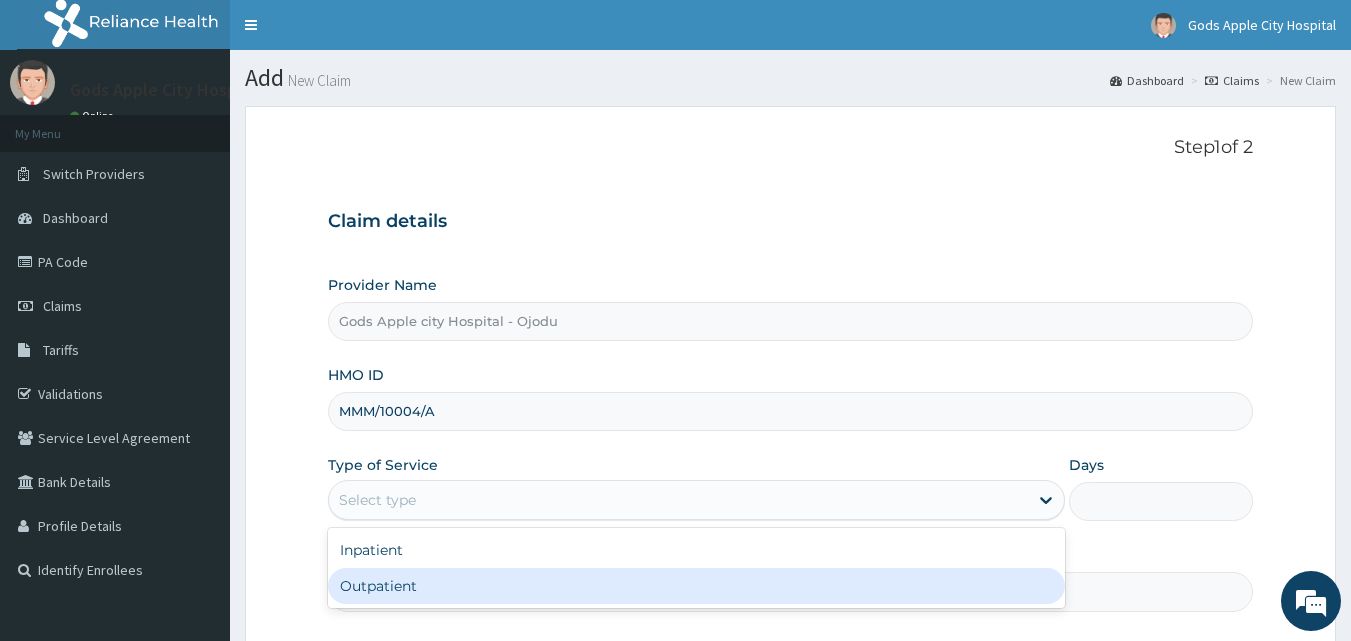 click on "Outpatient" at bounding box center [696, 586] 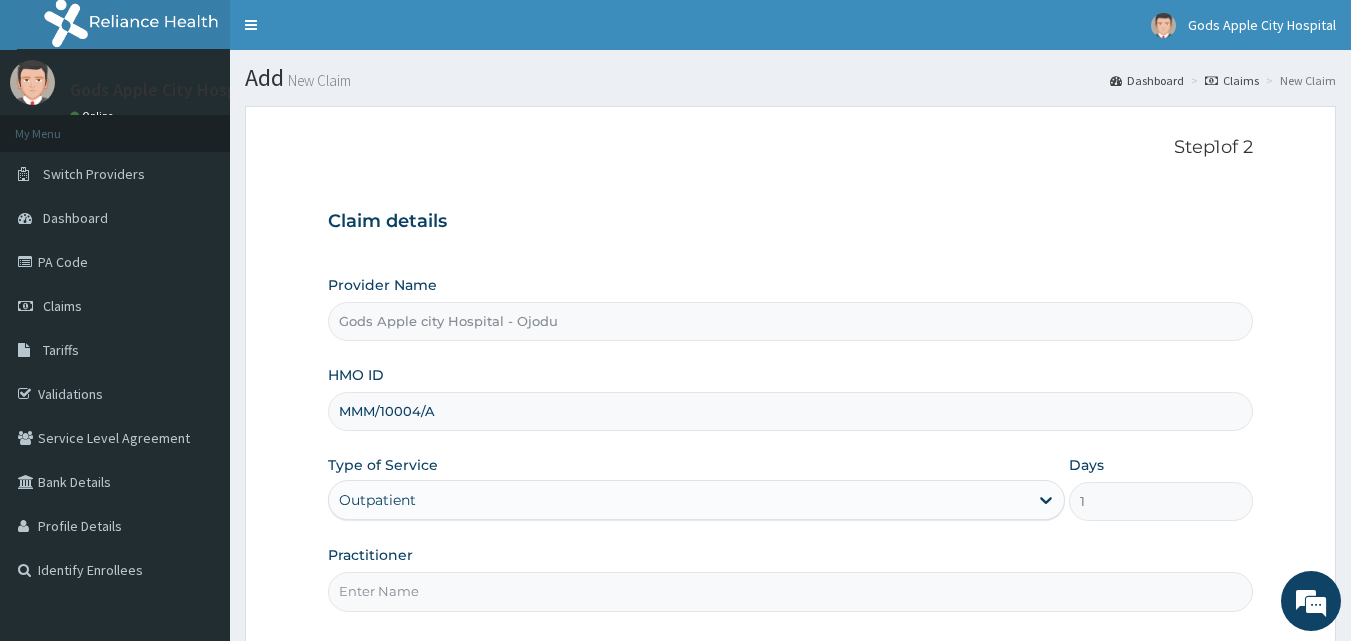click on "Practitioner" at bounding box center (791, 591) 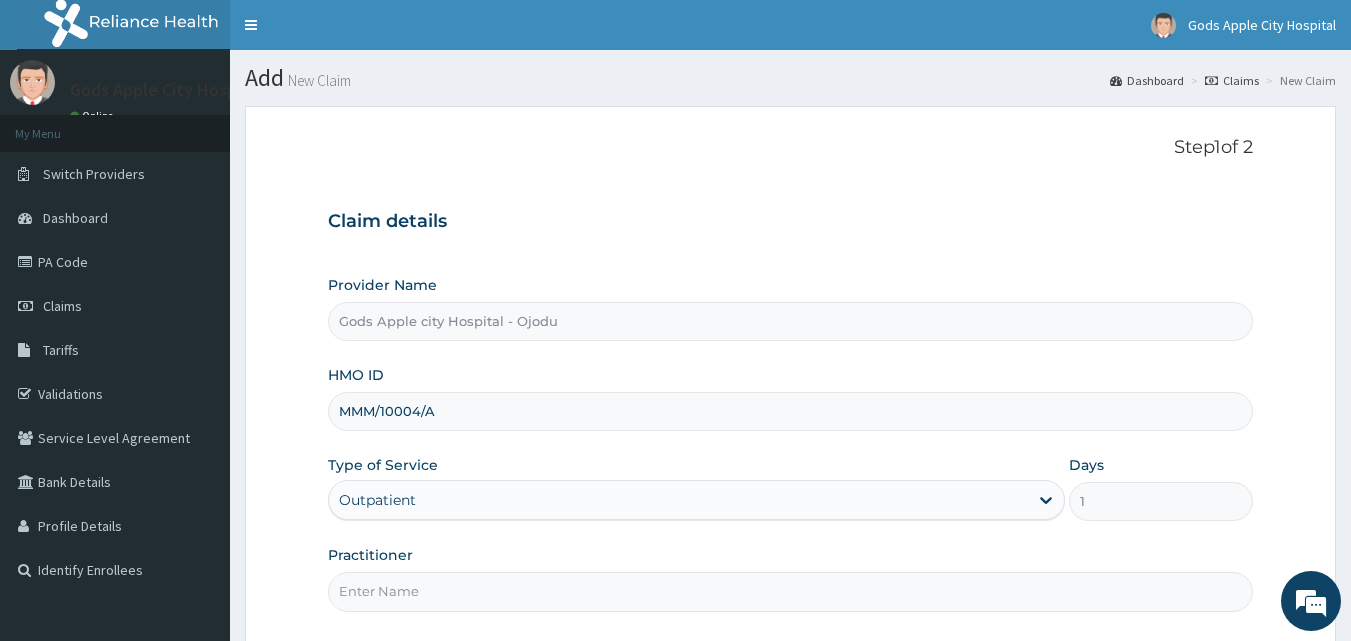 type on "DR OPAFUNSO" 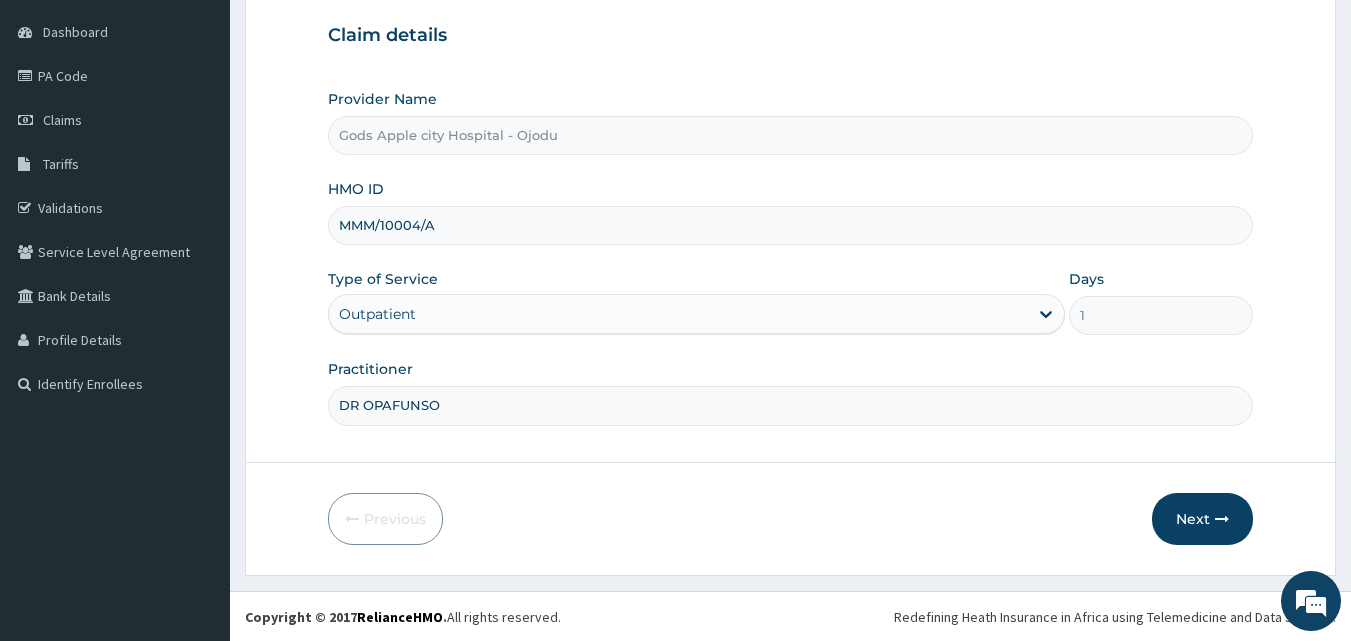 scroll, scrollTop: 187, scrollLeft: 0, axis: vertical 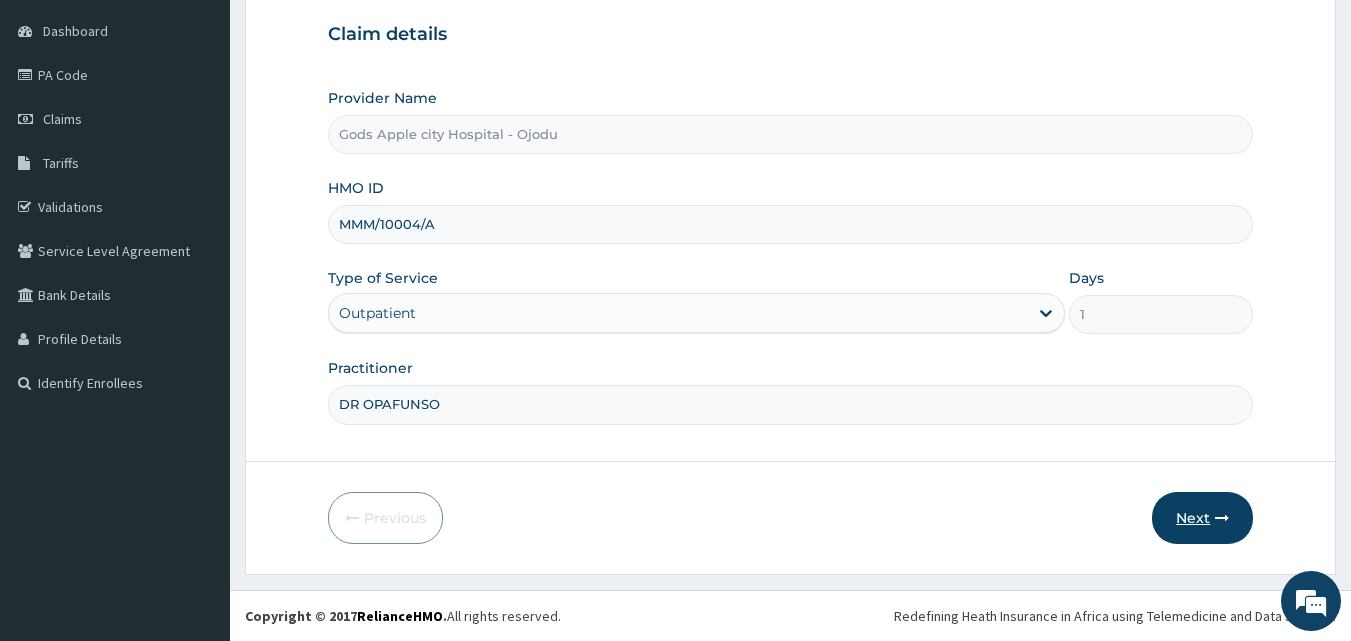 click on "Next" at bounding box center [1202, 518] 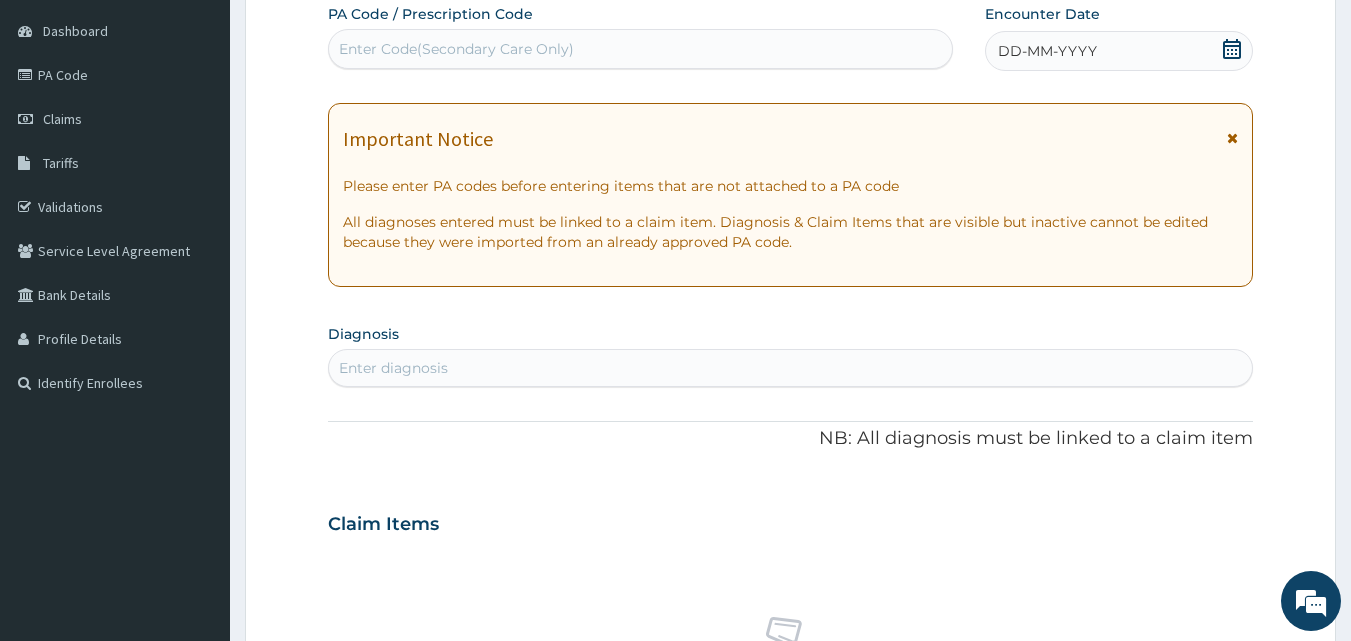 scroll, scrollTop: 0, scrollLeft: 0, axis: both 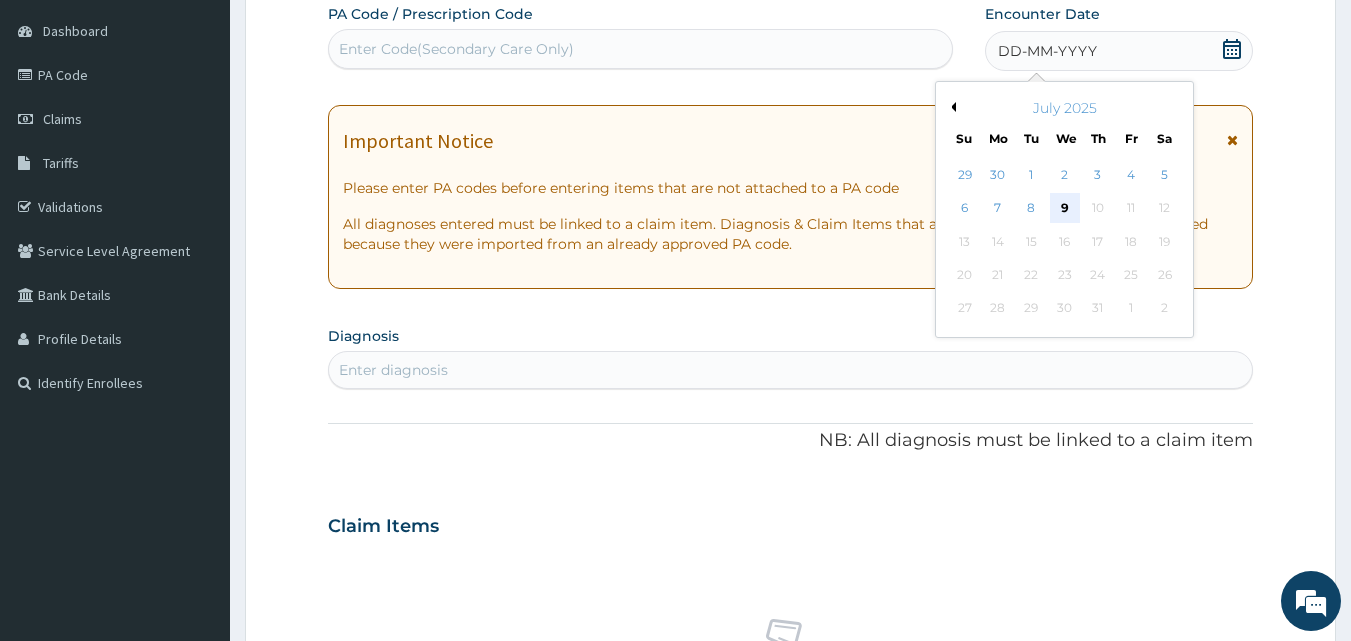 click on "9" at bounding box center [1065, 209] 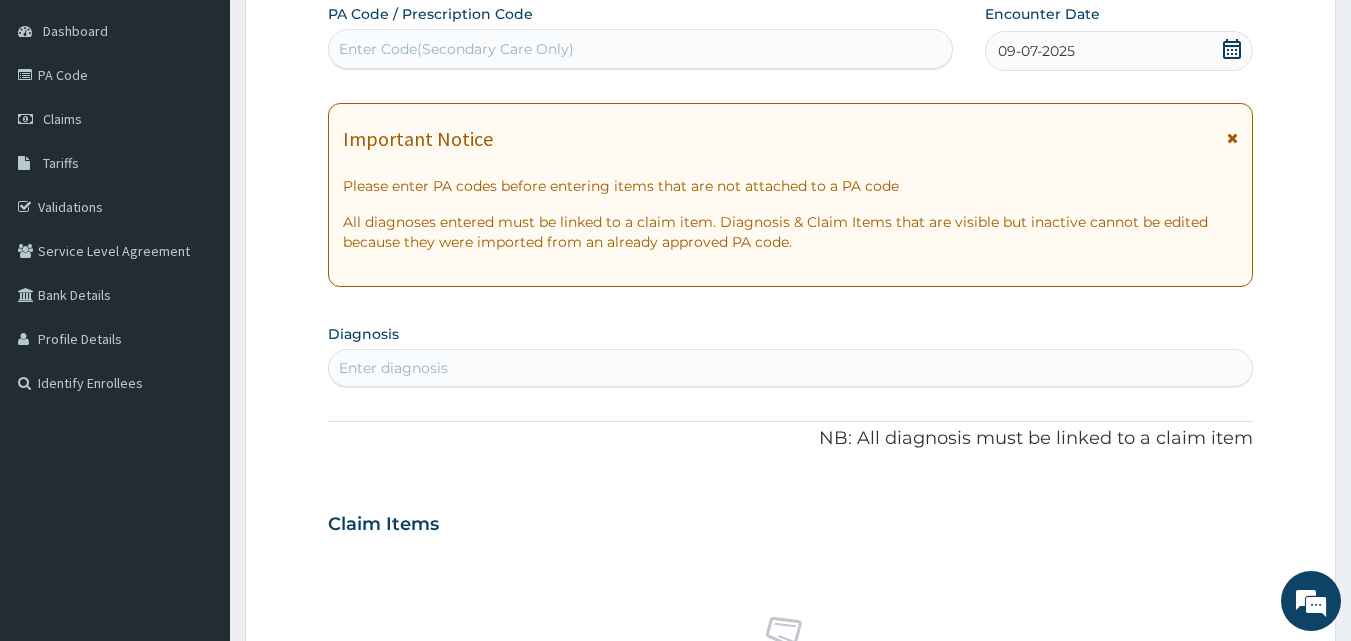click on "Enter diagnosis" at bounding box center (791, 368) 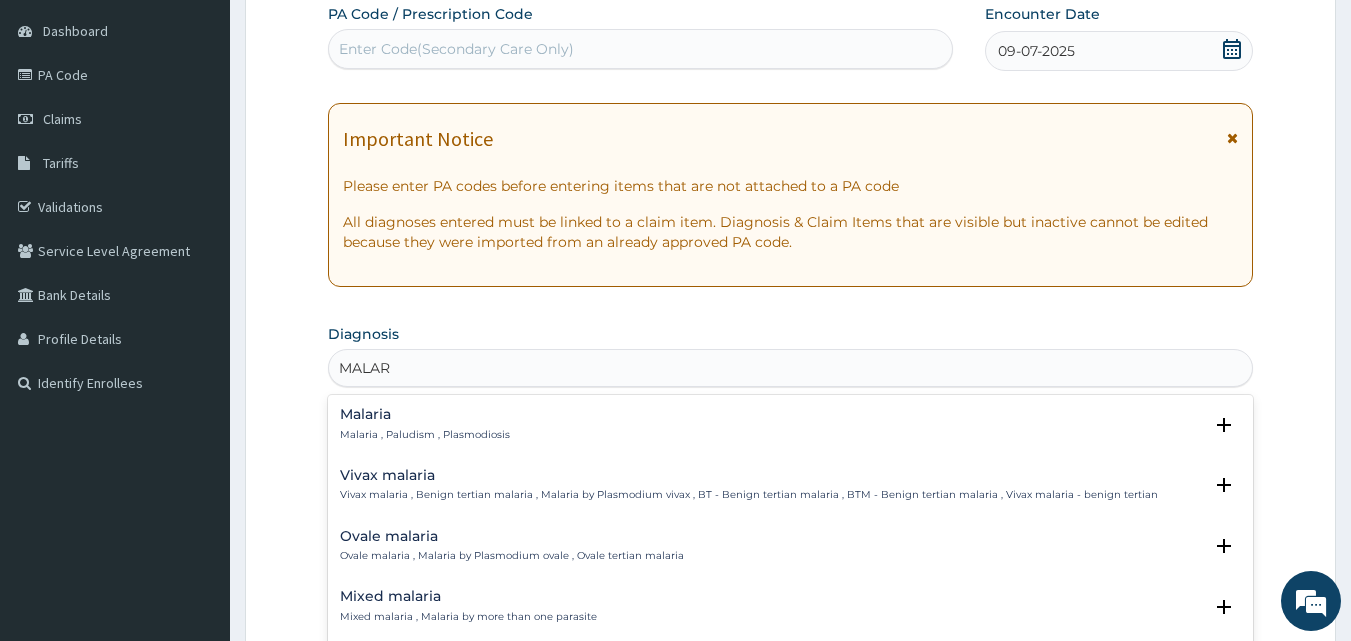 click on "Malaria Malaria , Paludism , Plasmodiosis" at bounding box center [425, 424] 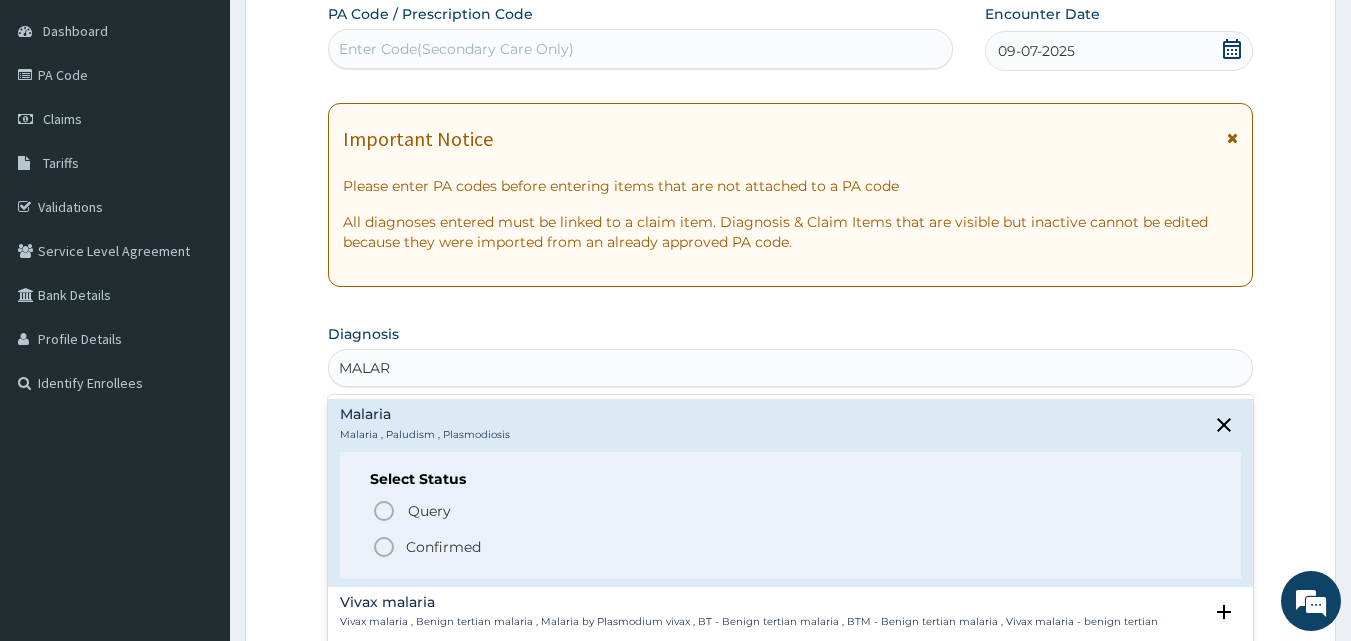 click at bounding box center [384, 547] 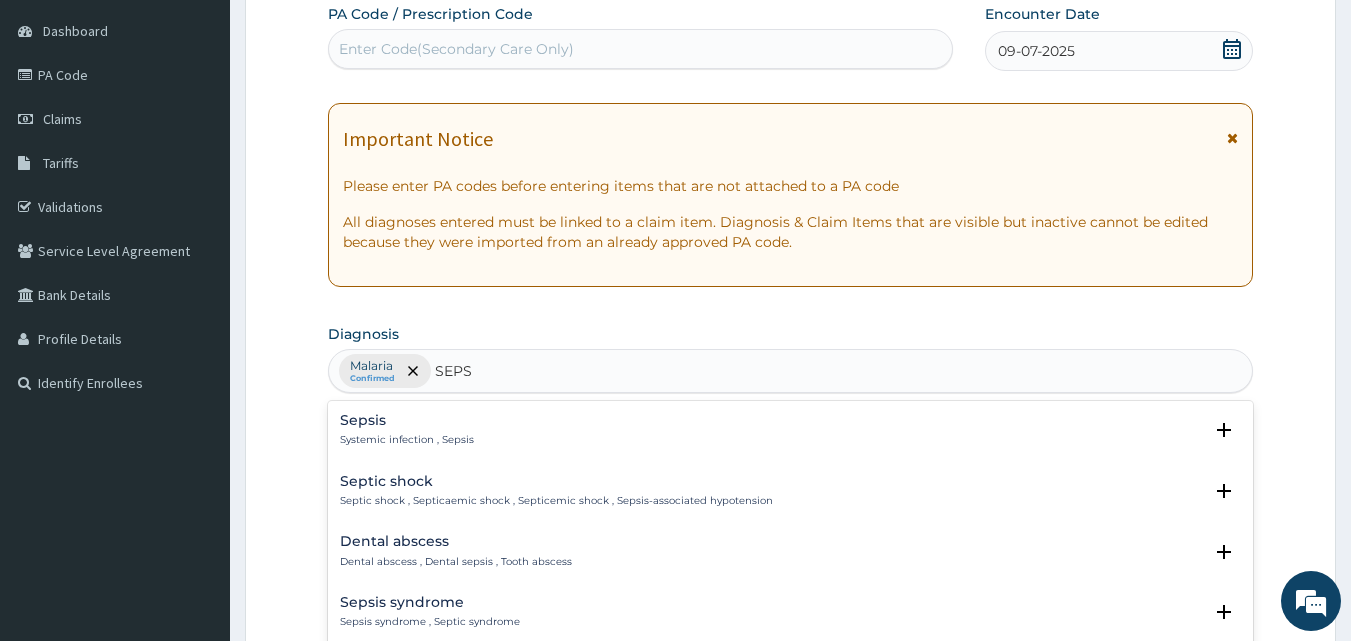click on "Sepsis Systemic infection , Sepsis" at bounding box center (407, 430) 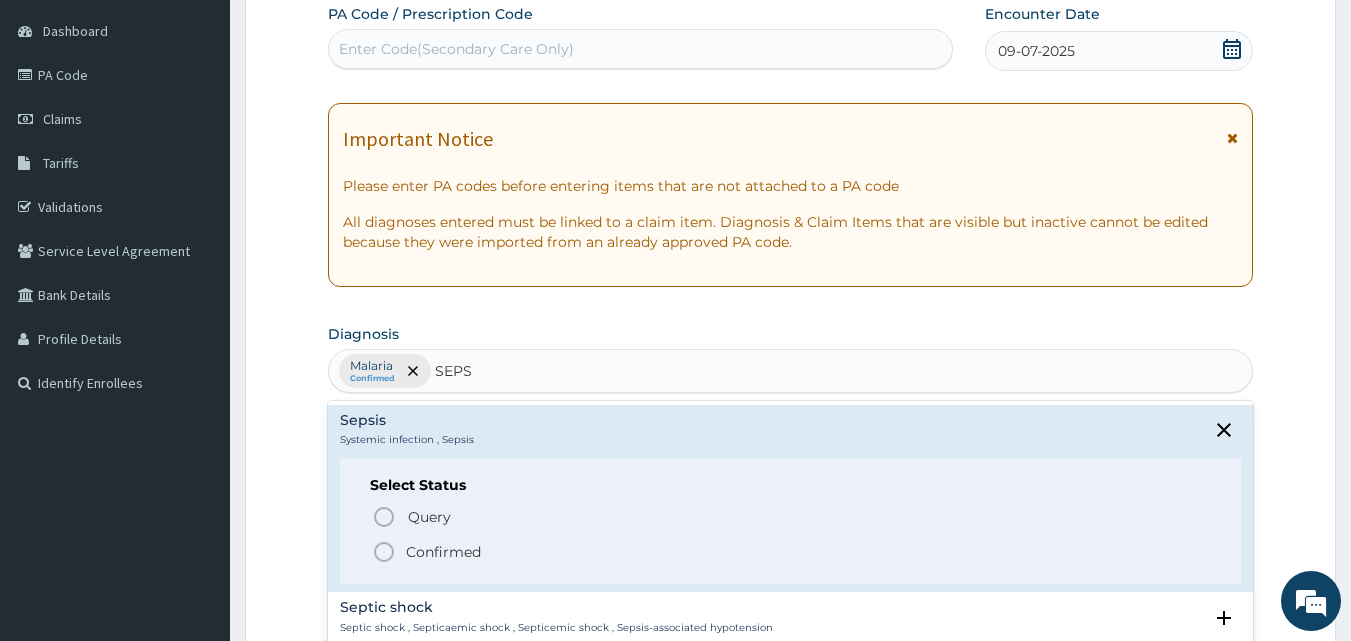 click at bounding box center [384, 552] 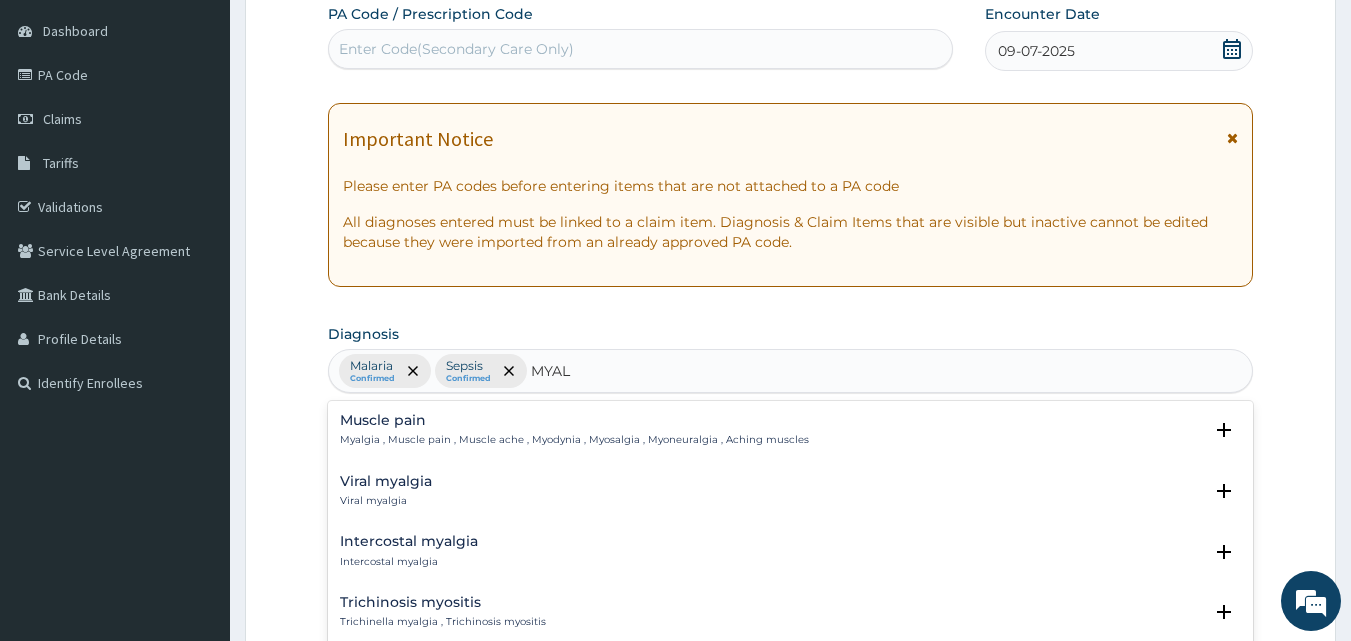 click on "Muscle pain" at bounding box center [574, 420] 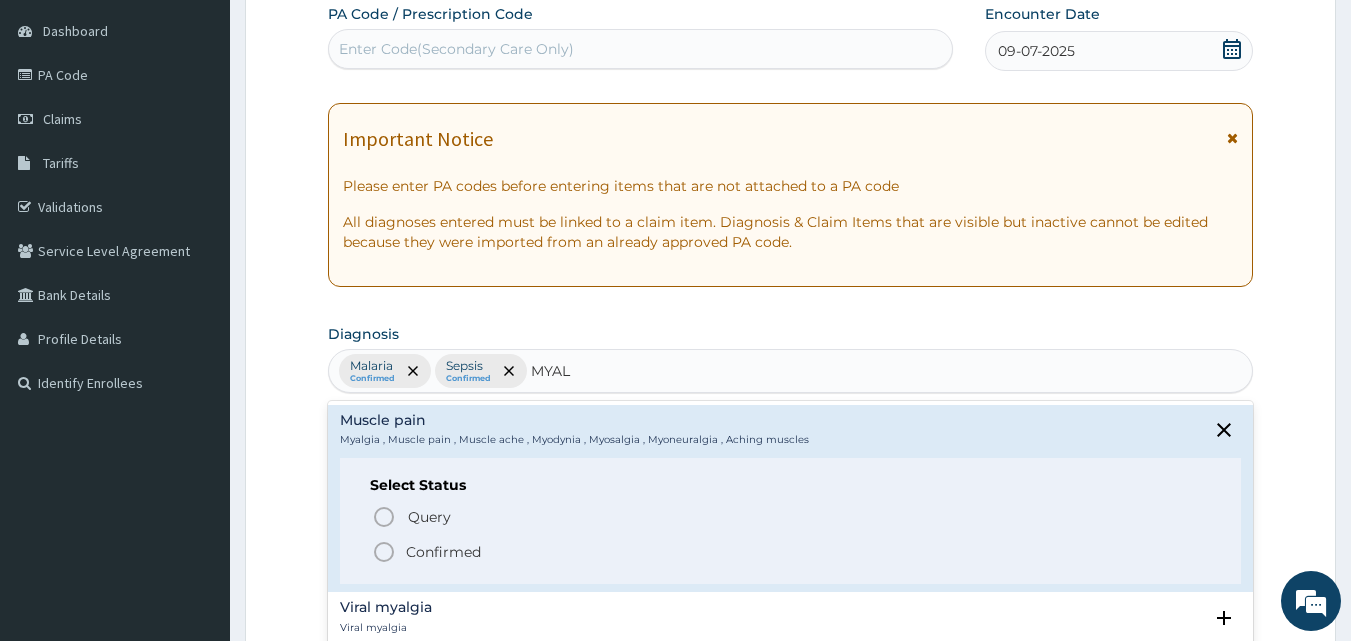 click at bounding box center (384, 552) 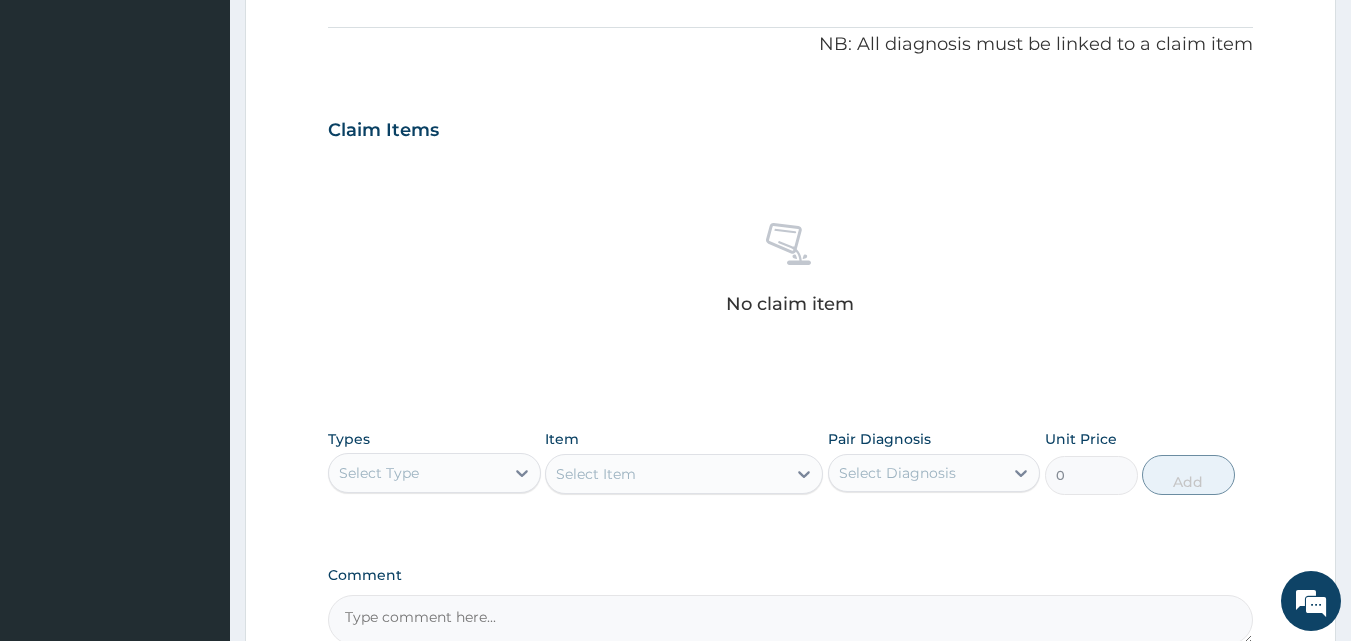 scroll, scrollTop: 787, scrollLeft: 0, axis: vertical 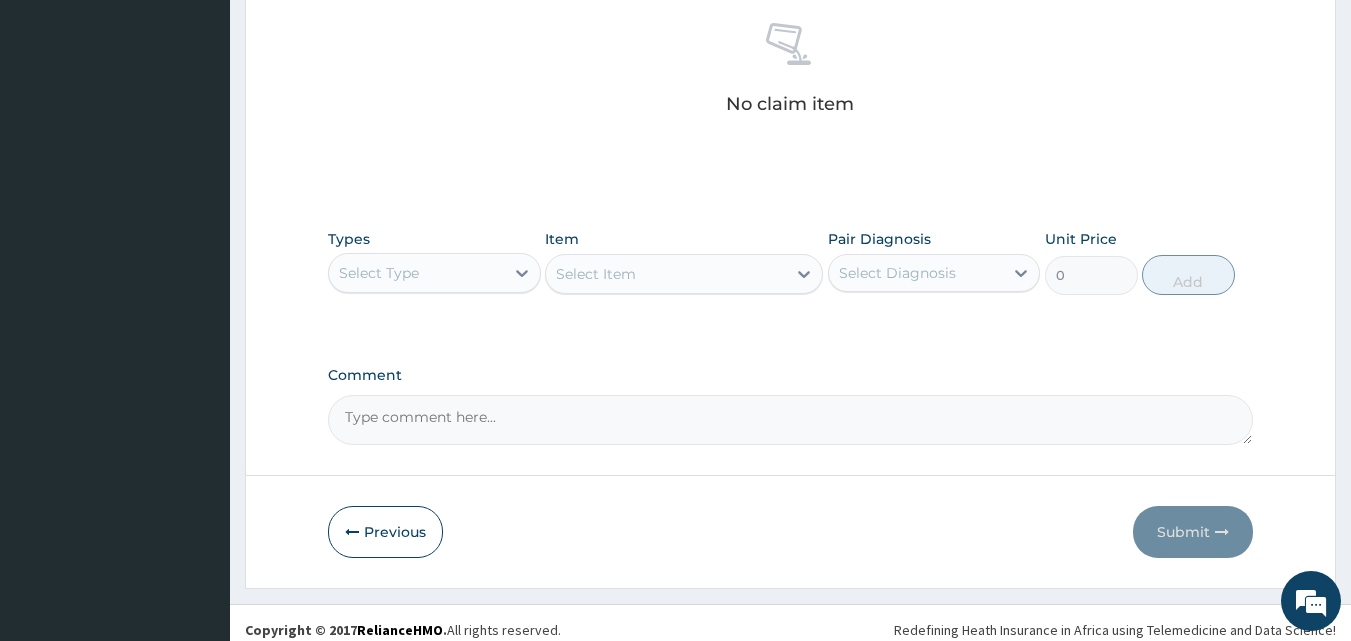 click on "Select Type" at bounding box center [416, 273] 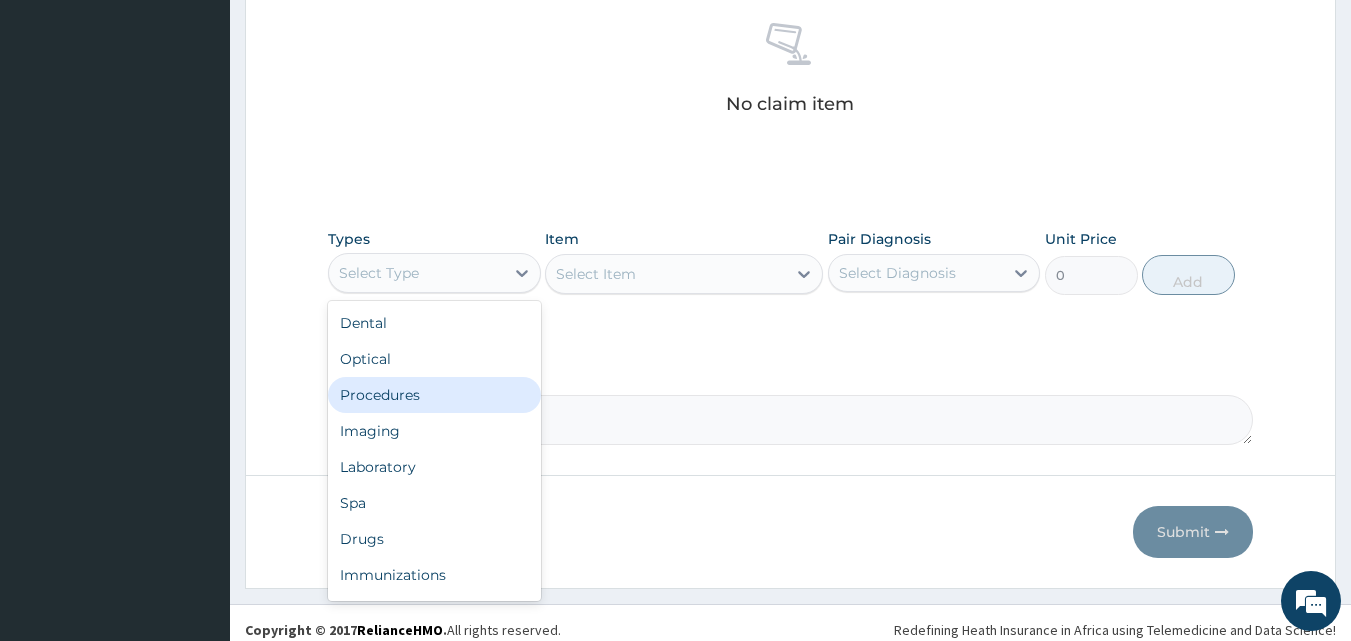 click on "Procedures" at bounding box center (434, 395) 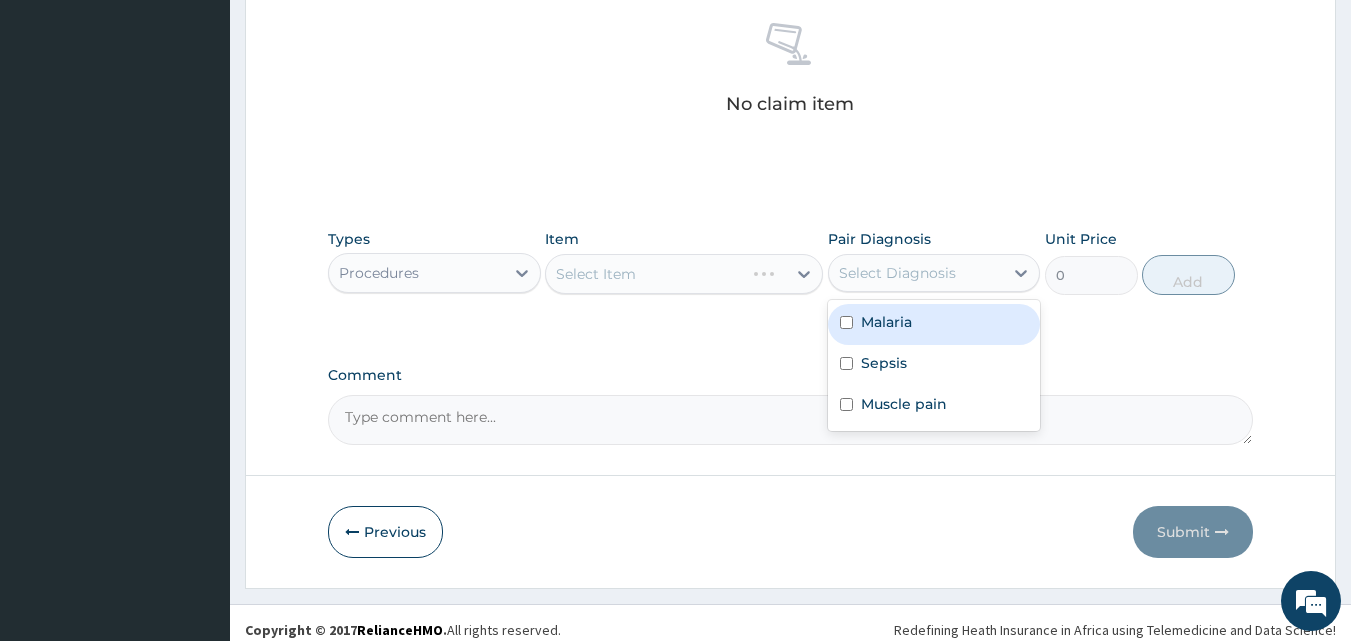 click on "Select Diagnosis" at bounding box center (897, 273) 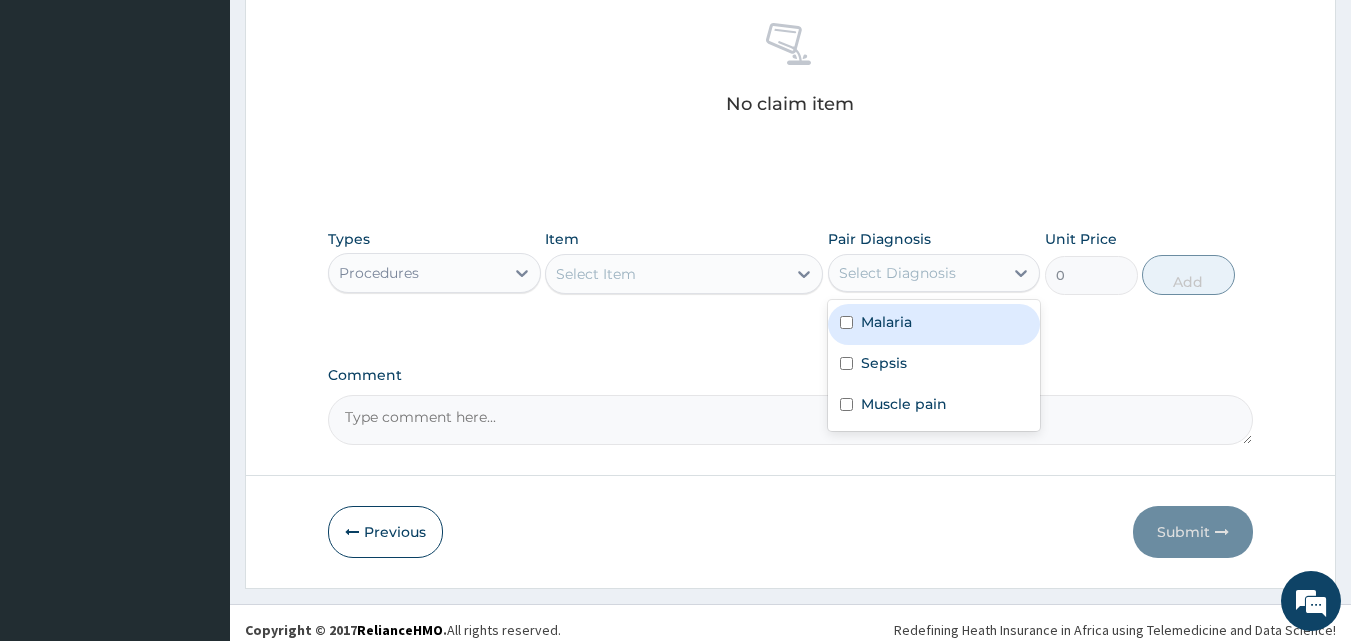 click on "Malaria" at bounding box center [886, 322] 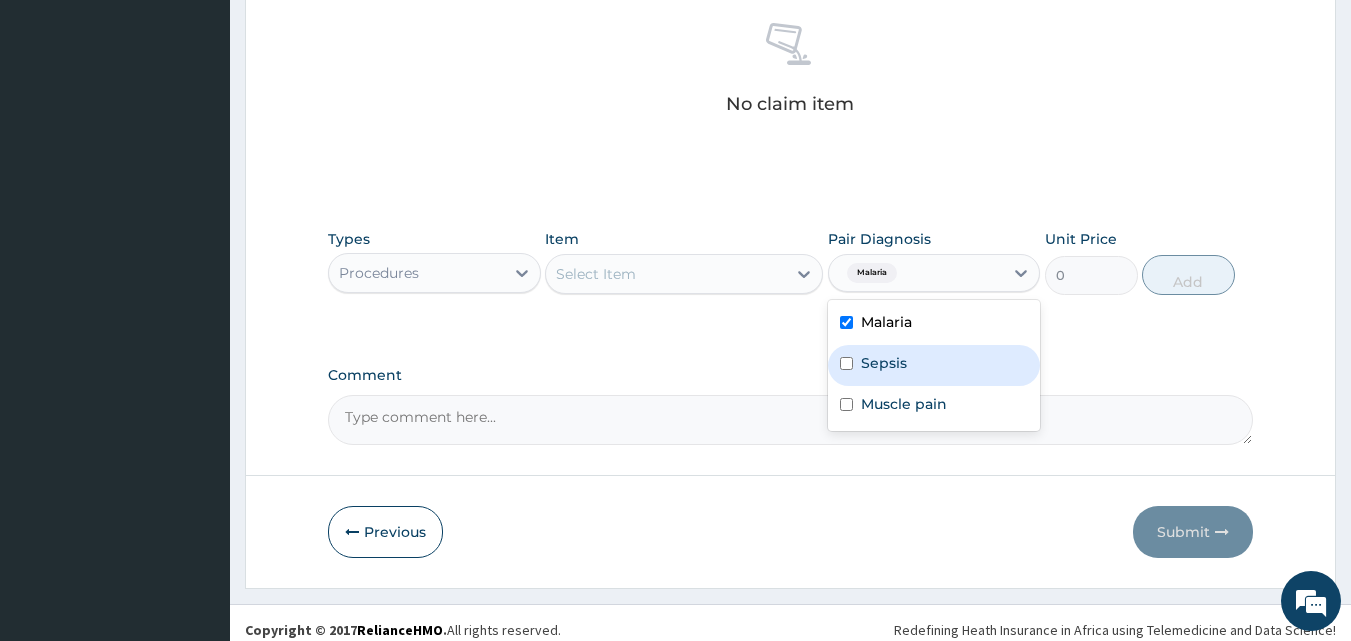 click on "Sepsis" at bounding box center (934, 365) 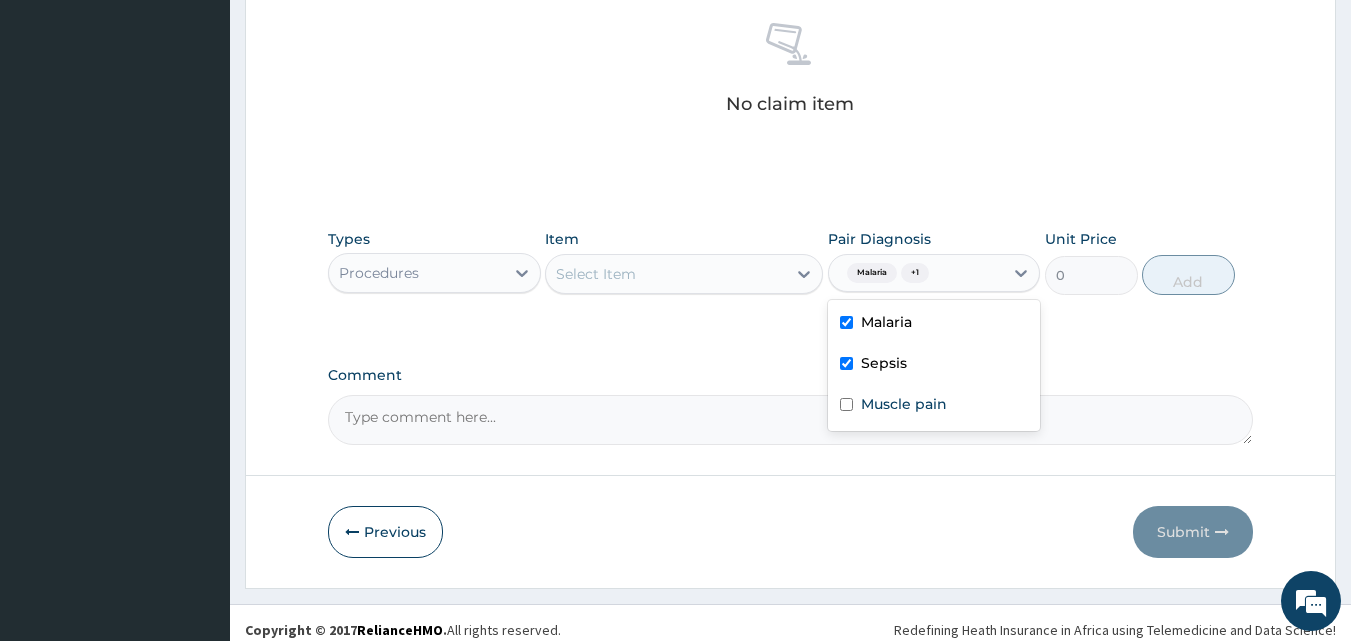 click on "Select Item" at bounding box center [666, 274] 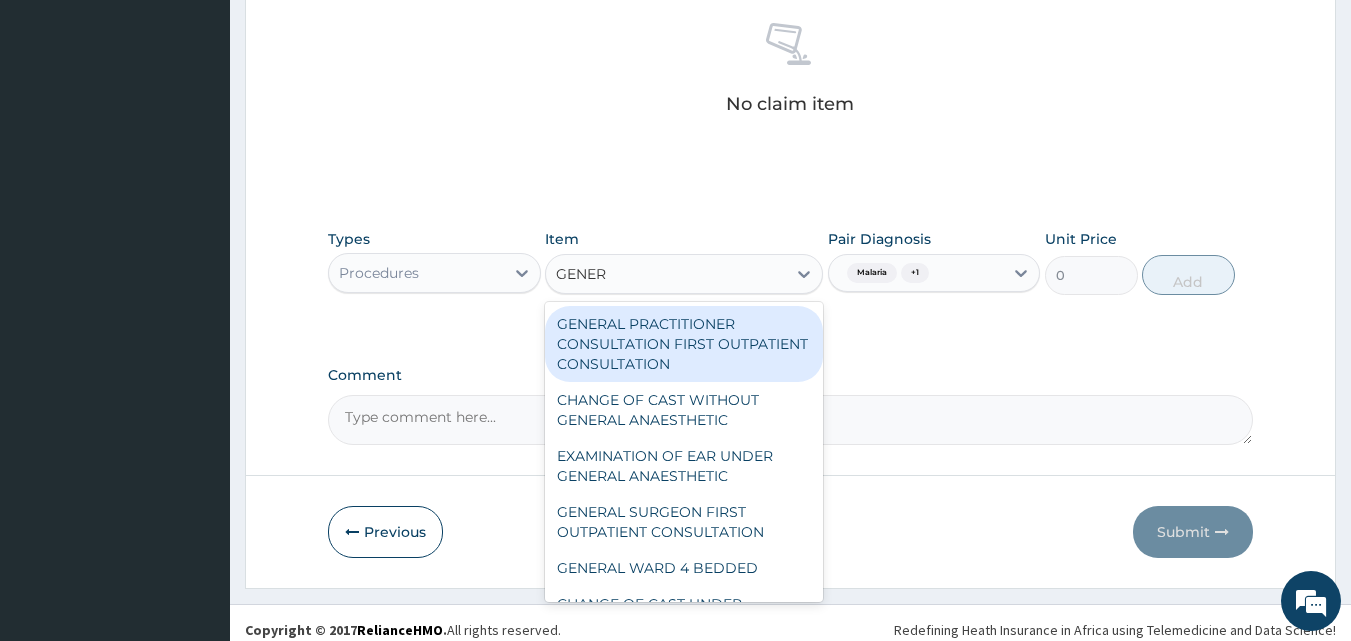 drag, startPoint x: 640, startPoint y: 318, endPoint x: 648, endPoint y: 306, distance: 14.422205 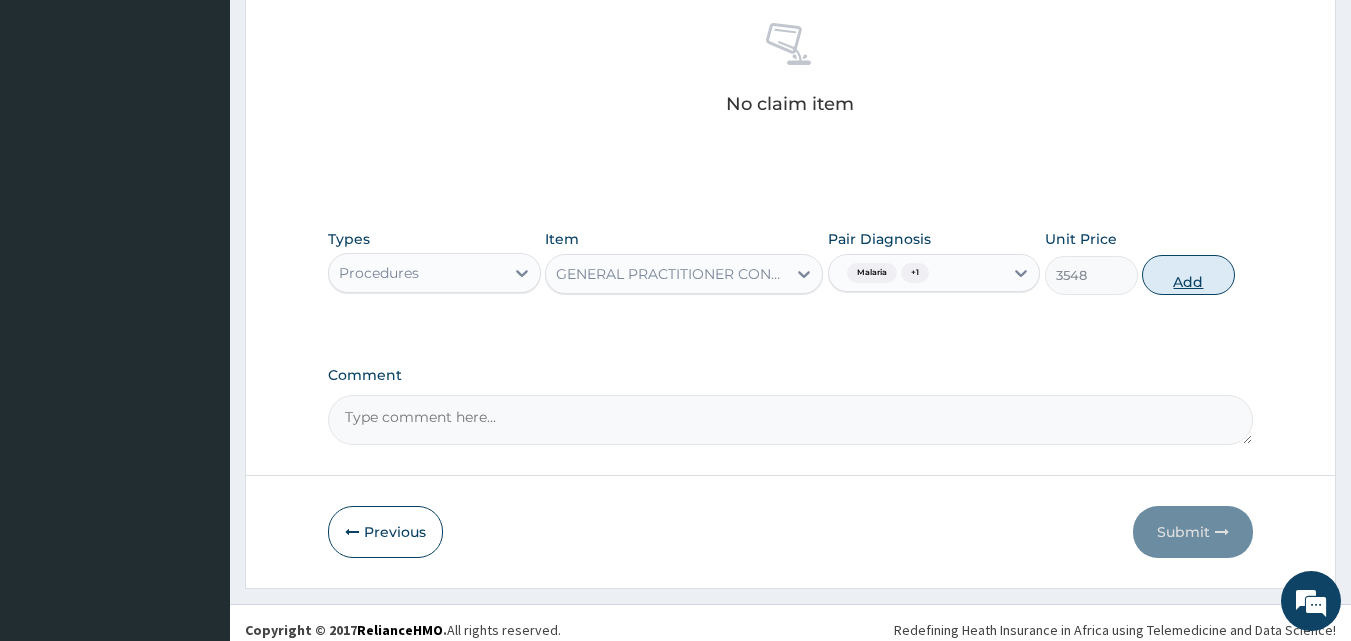 click on "Add" at bounding box center (1188, 275) 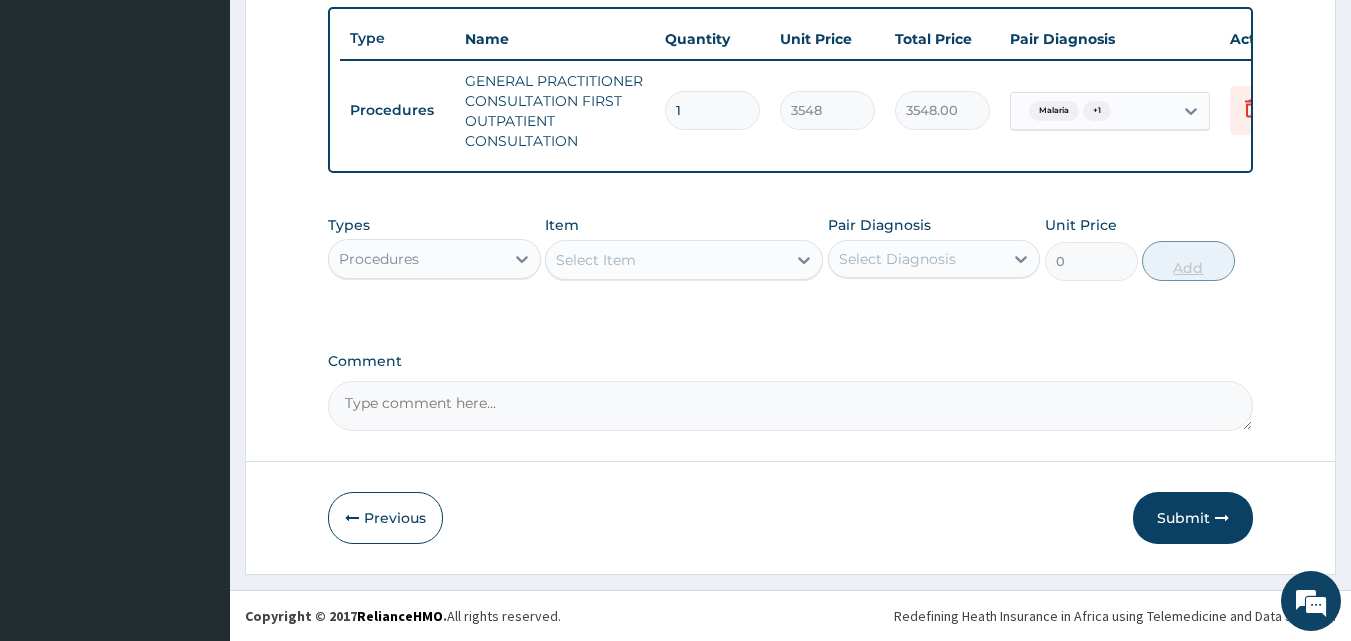 scroll, scrollTop: 752, scrollLeft: 0, axis: vertical 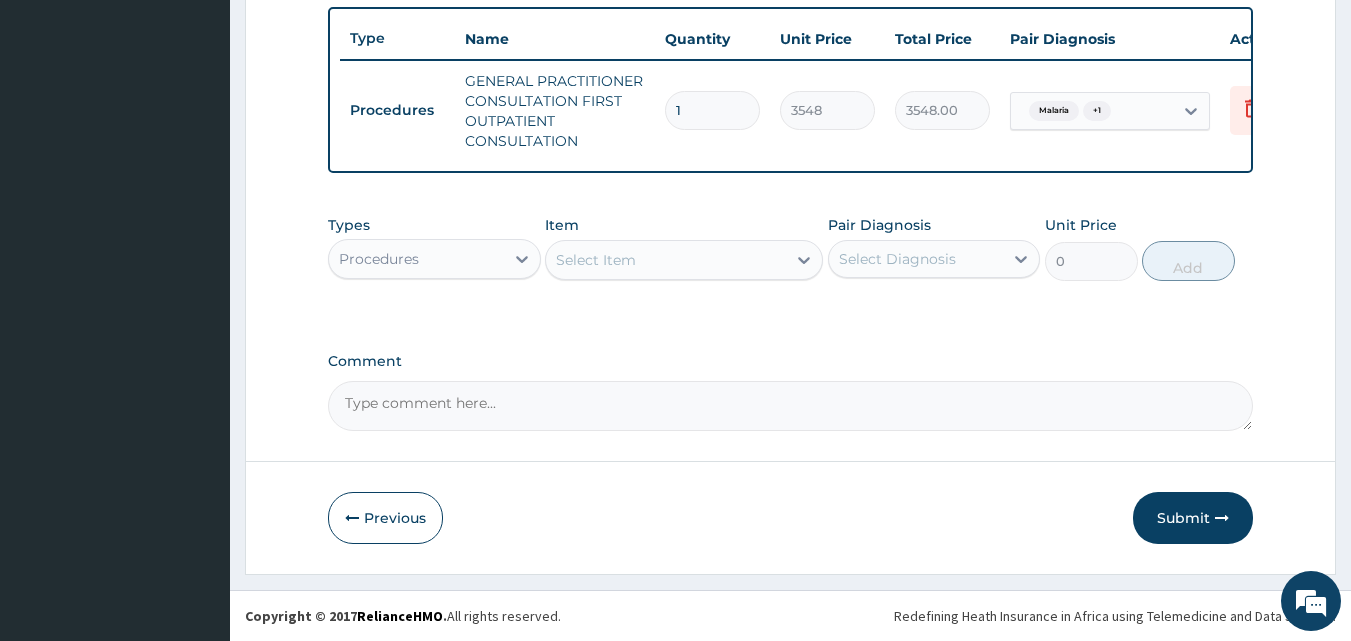 click on "Select Diagnosis" at bounding box center (934, 259) 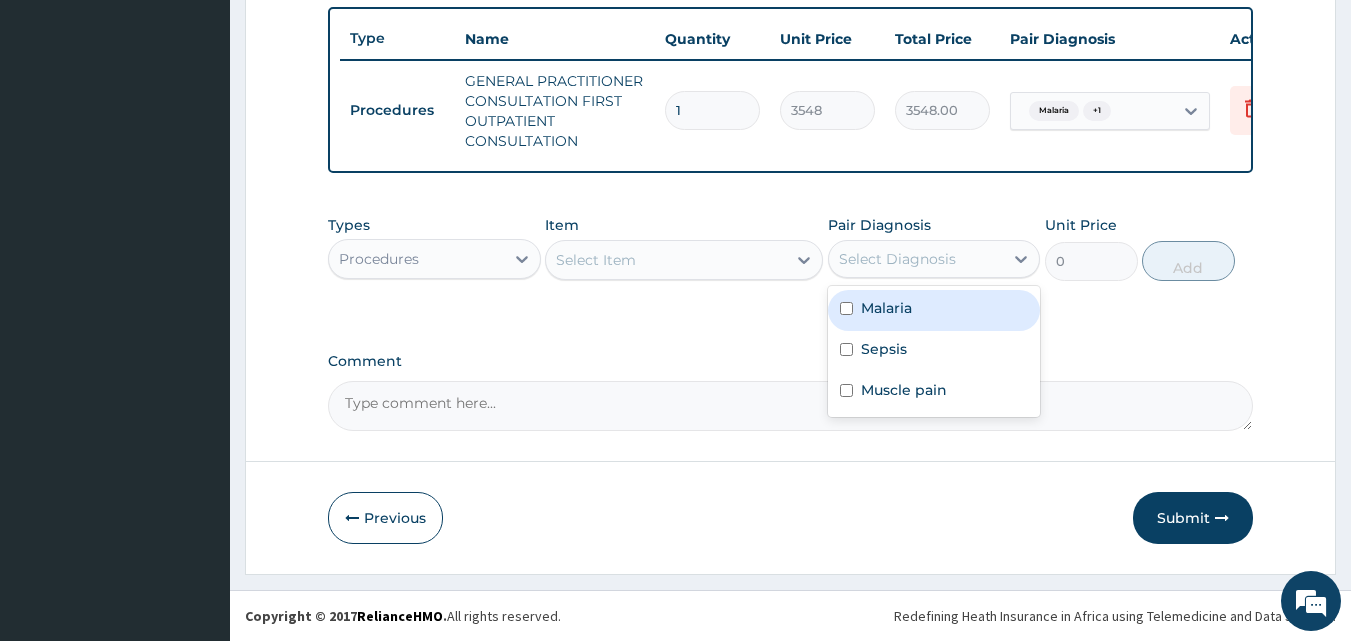 click on "Malaria" at bounding box center (934, 310) 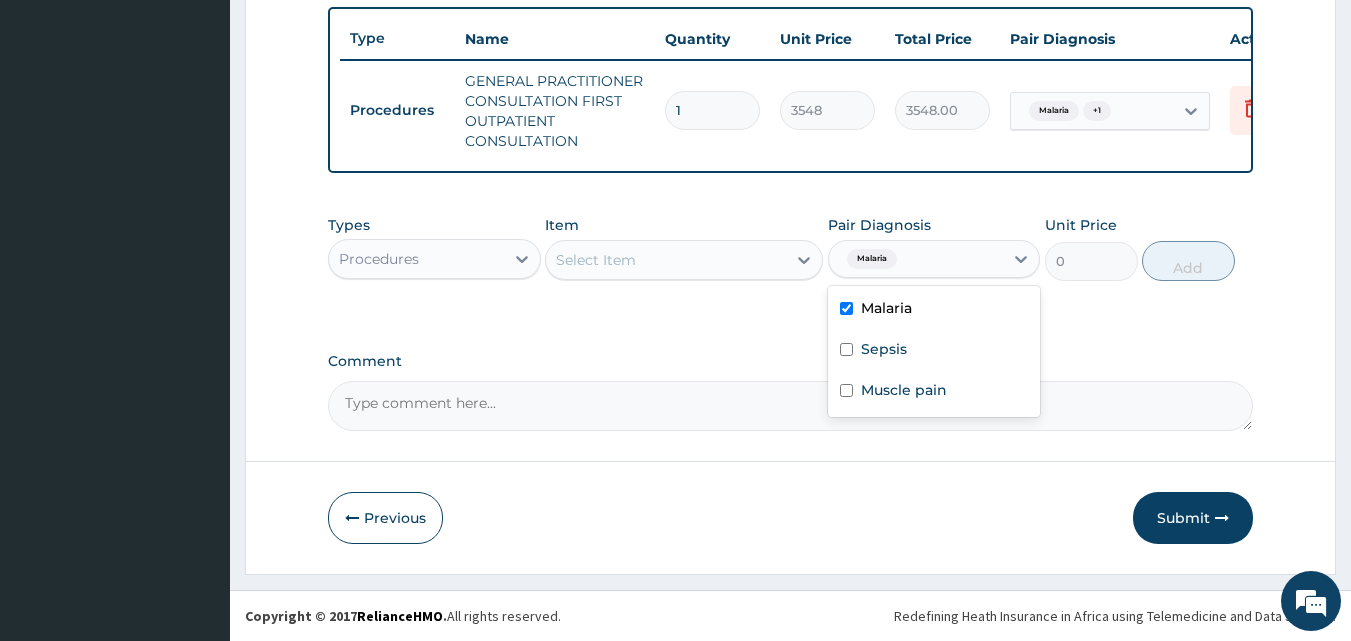 click on "Types Procedures" at bounding box center [434, 248] 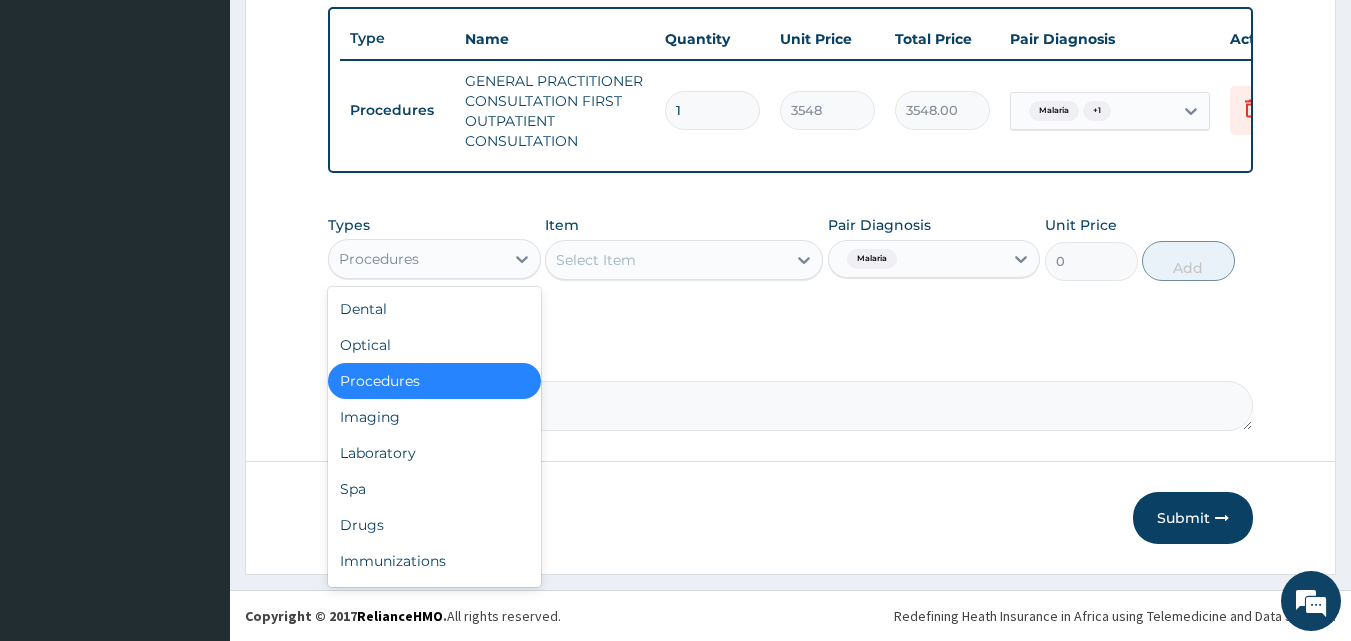 click on "Procedures" at bounding box center [416, 259] 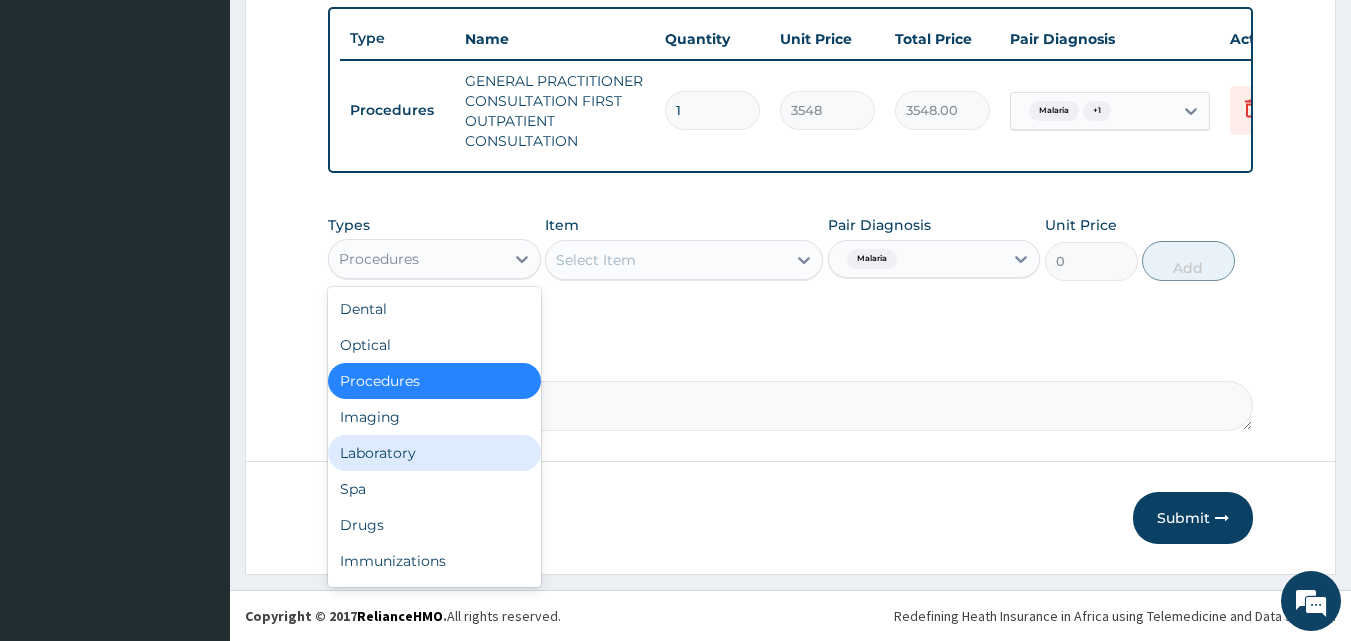 click on "Laboratory" at bounding box center (434, 453) 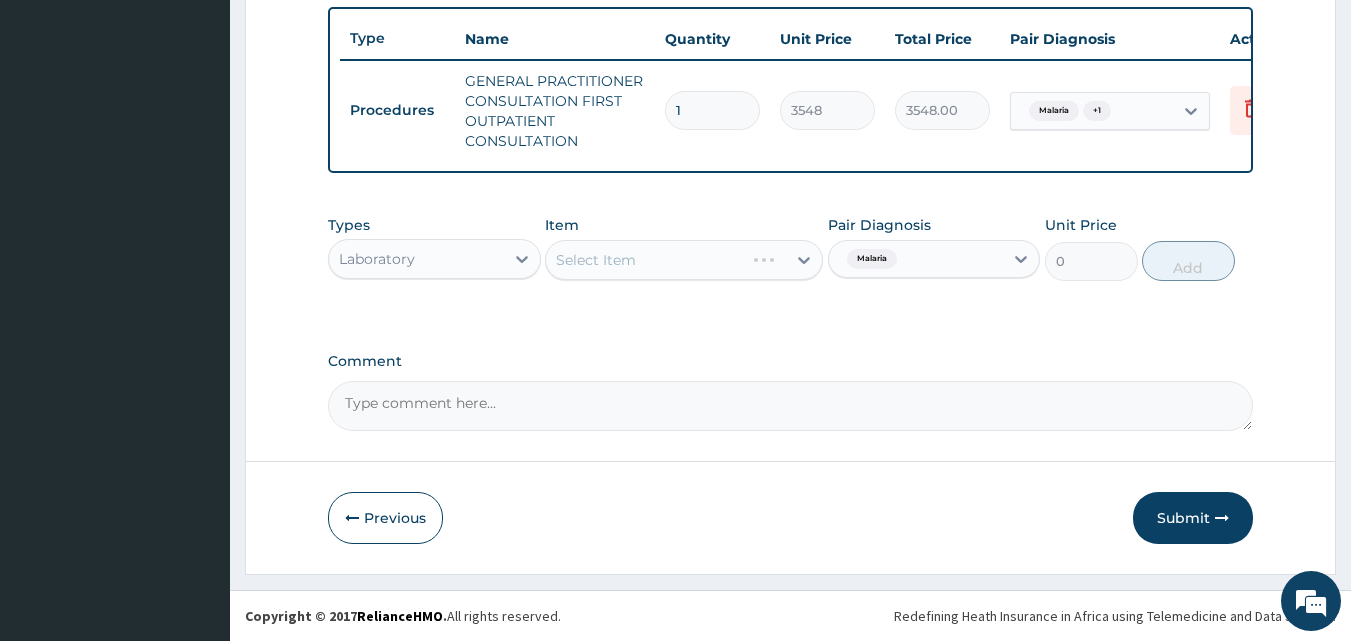 click on "Types option Laboratory, selected.   Select is focused ,type to refine list, press Down to open the menu,  Laboratory Item Select Item Pair Diagnosis Malaria Unit Price 0 Add" at bounding box center (791, 263) 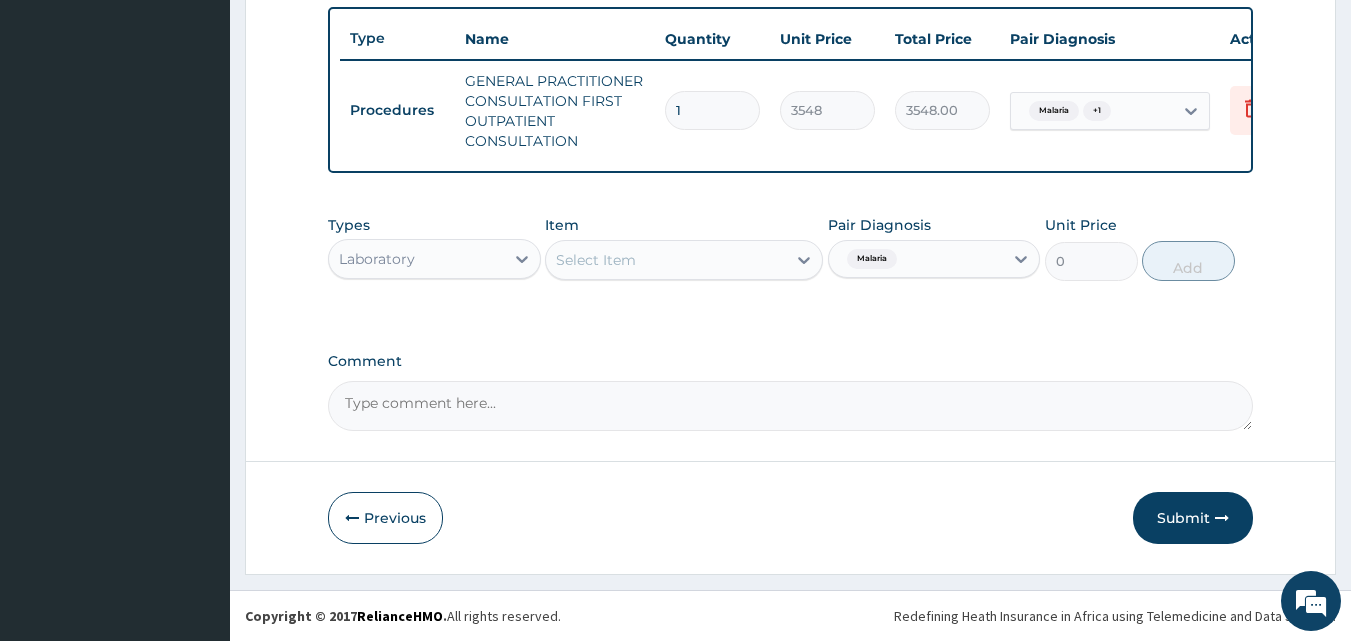 click on "Select Item" at bounding box center (666, 260) 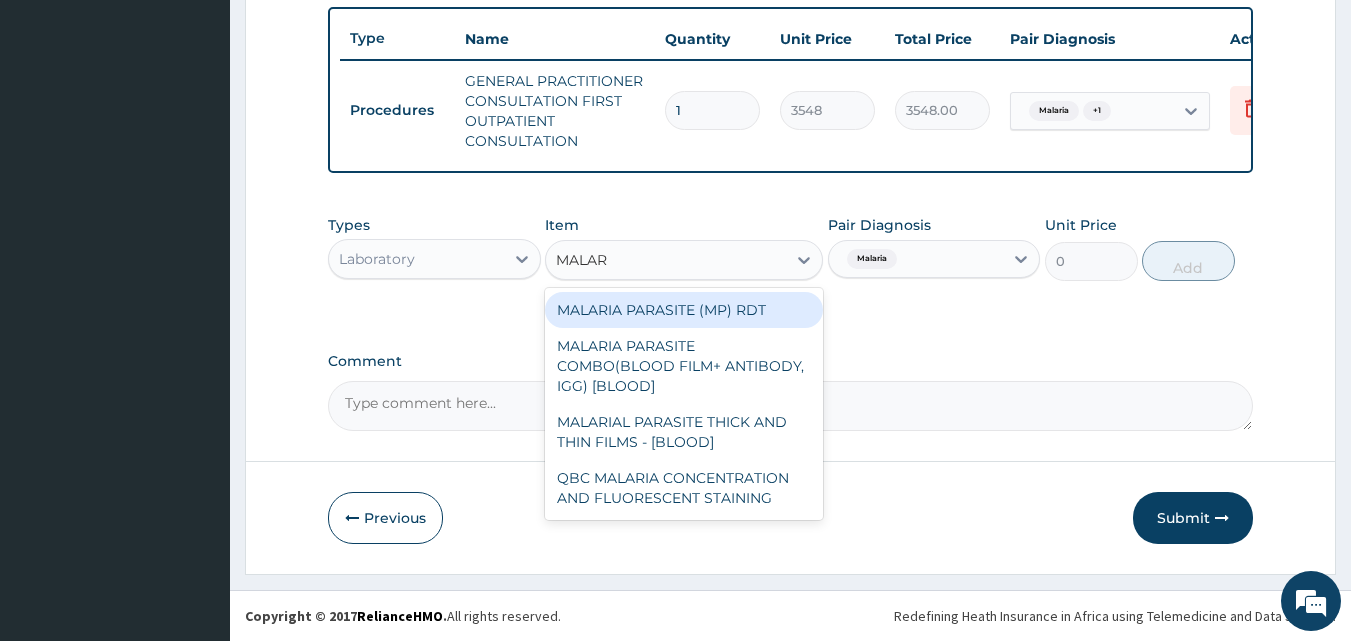 click on "MALARIA PARASITE (MP) RDT" at bounding box center [684, 310] 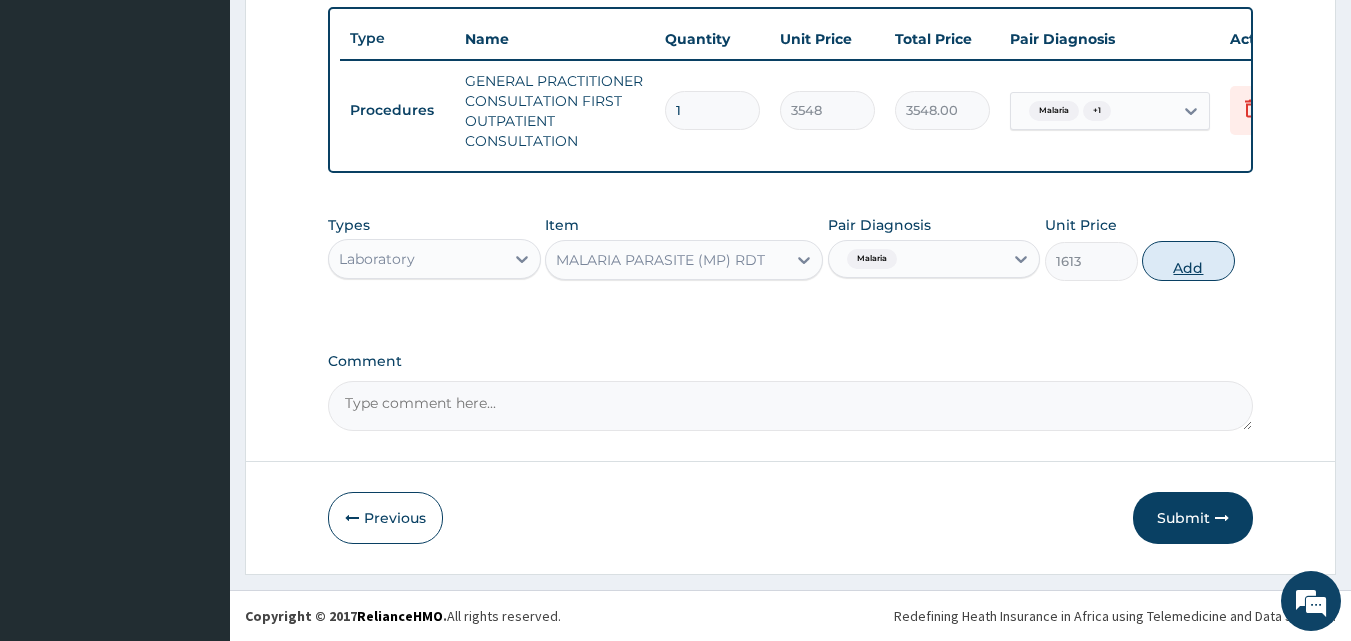 click on "Add" at bounding box center (1188, 261) 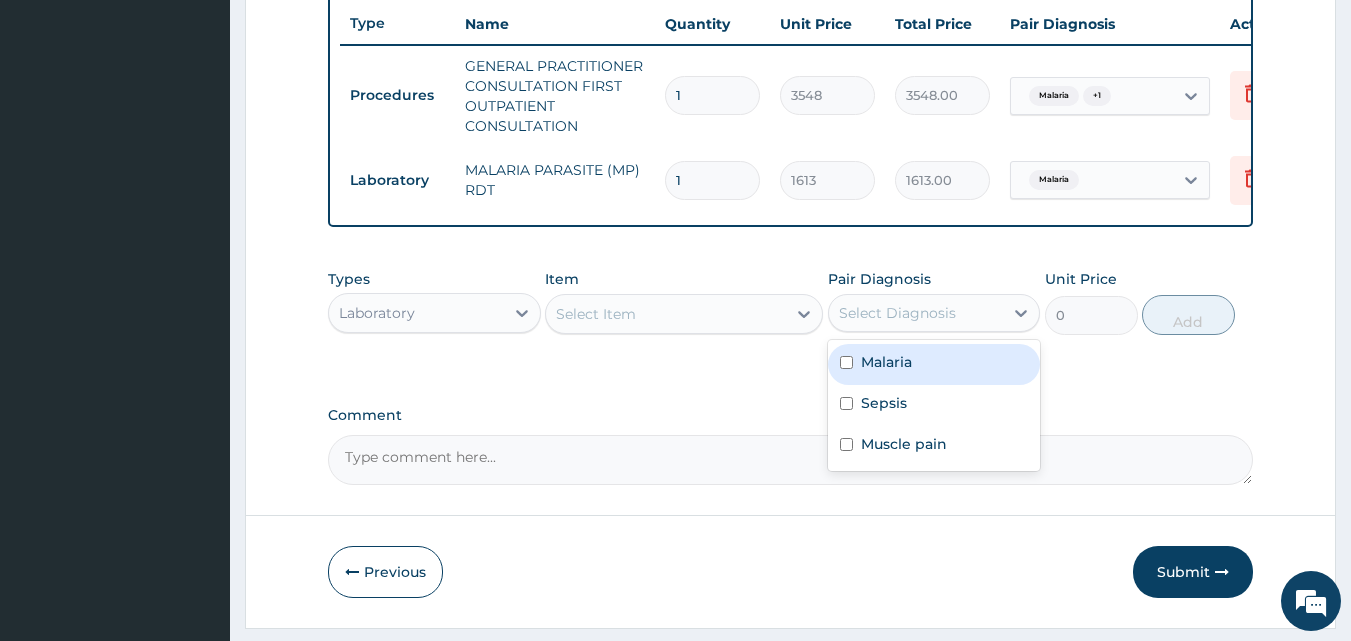 click on "Select Diagnosis" at bounding box center [897, 313] 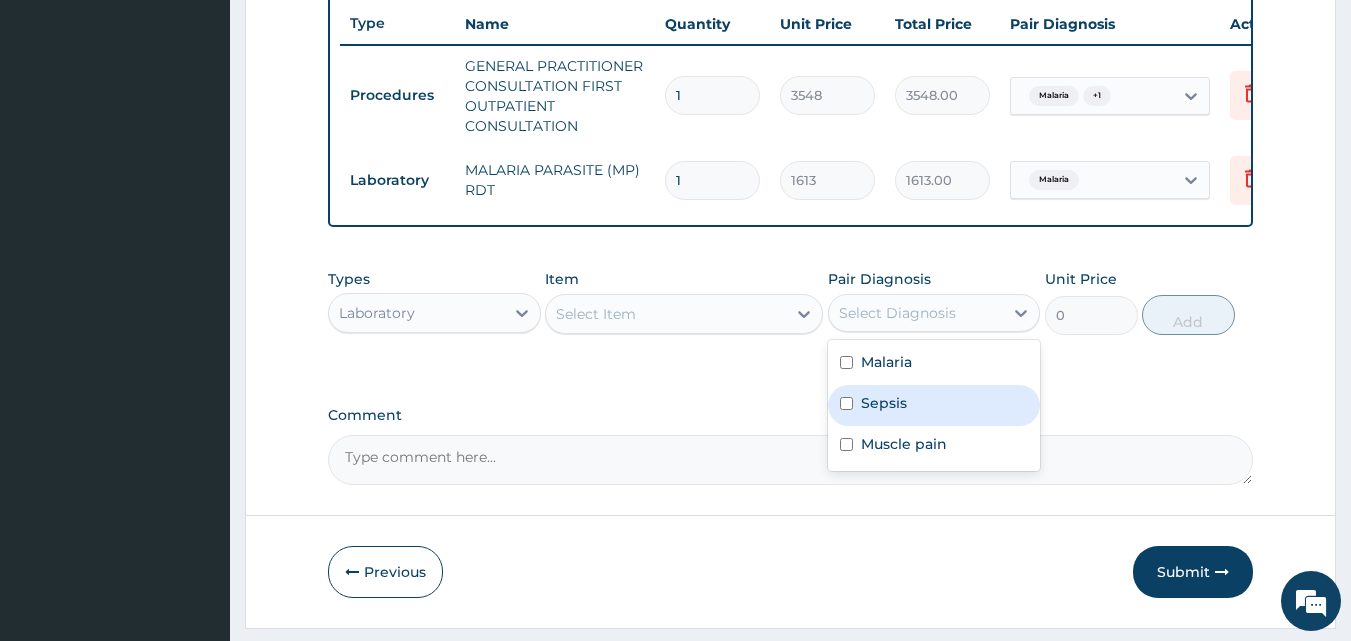 click on "Sepsis" at bounding box center [934, 405] 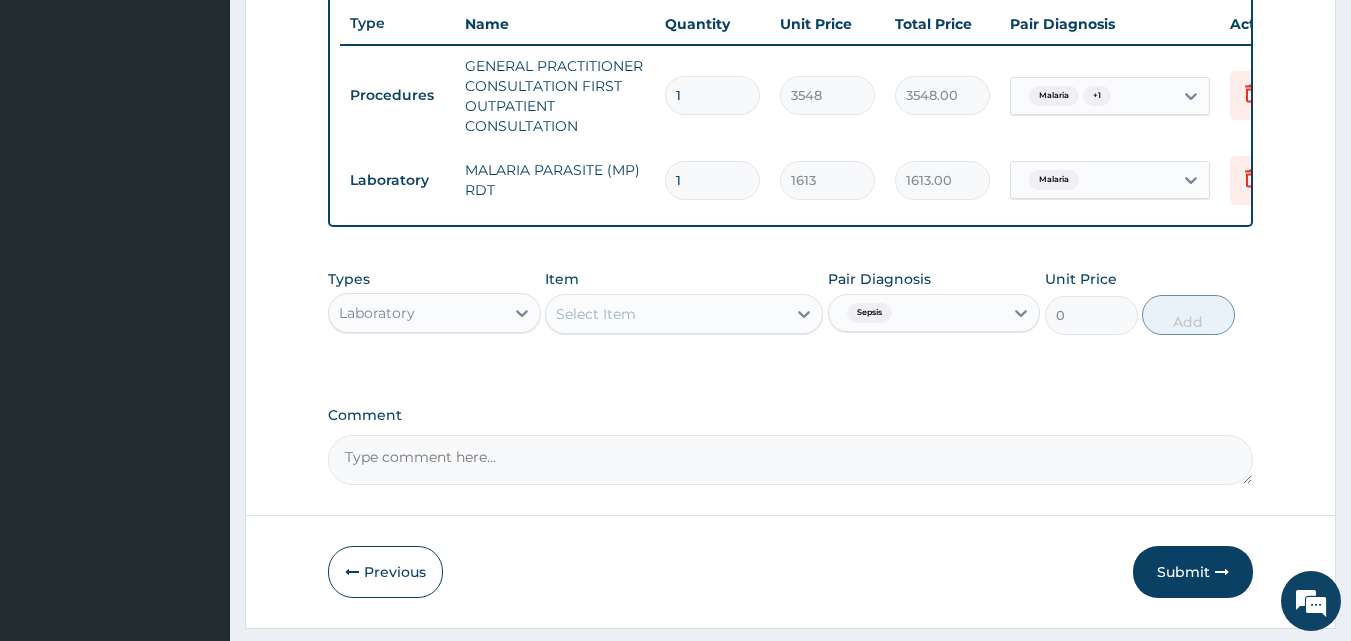 click on "Types Laboratory Item Select Item Pair Diagnosis Sepsis Unit Price 0 Add" at bounding box center (791, 317) 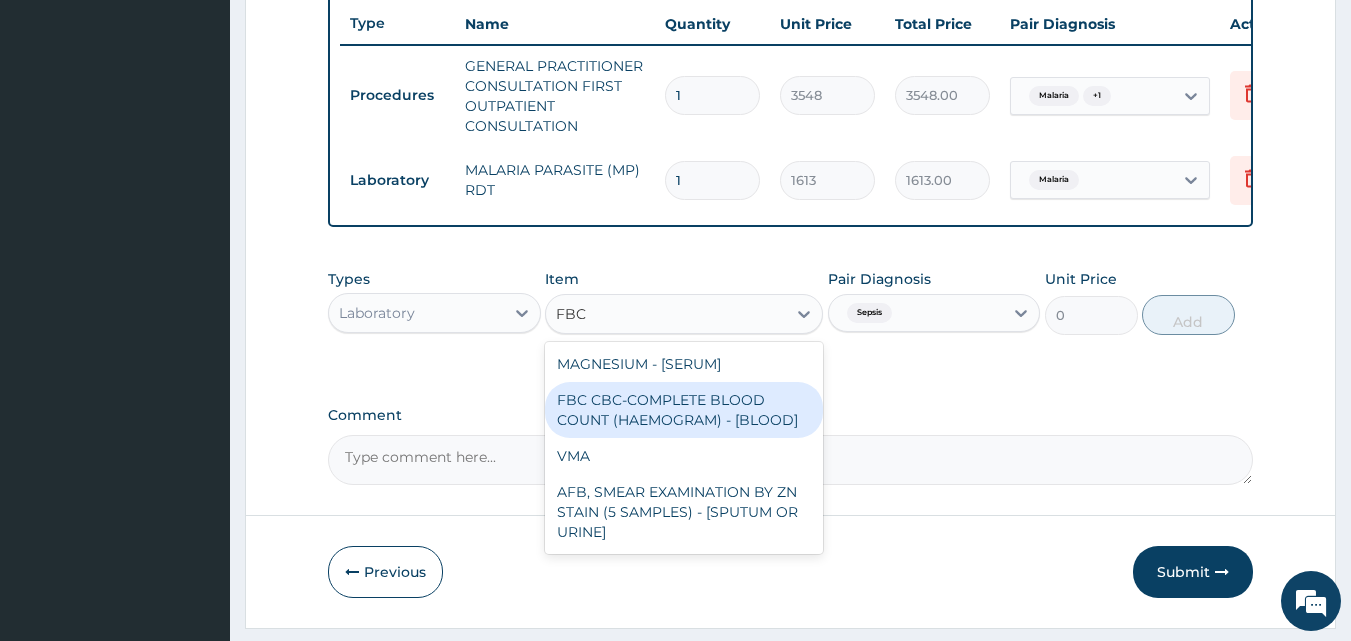 click on "FBC CBC-COMPLETE BLOOD COUNT (HAEMOGRAM) - [BLOOD]" at bounding box center [684, 410] 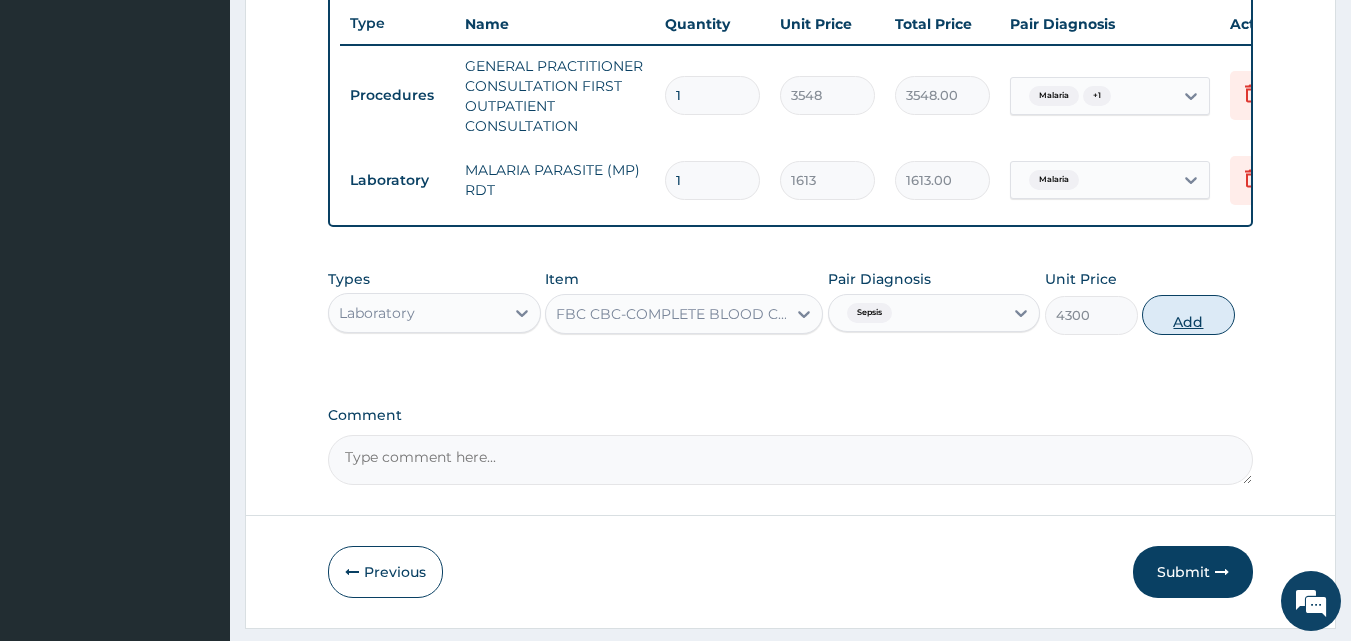 click on "Add" at bounding box center (1188, 315) 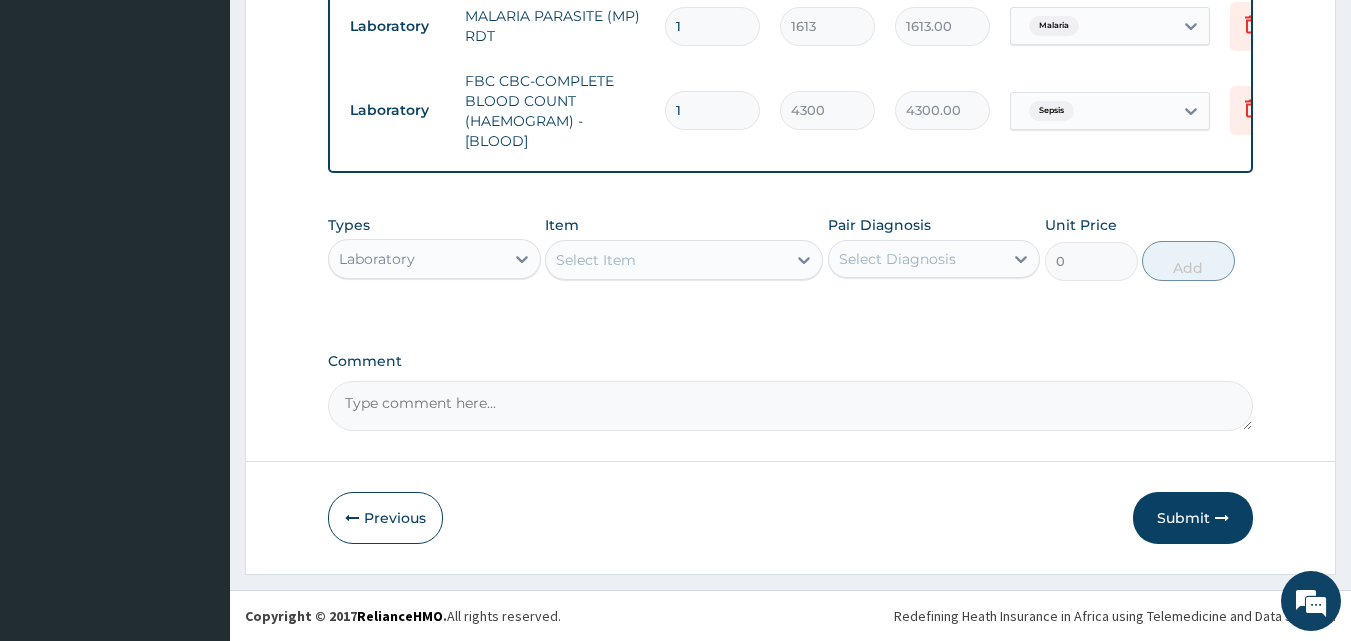 scroll, scrollTop: 921, scrollLeft: 0, axis: vertical 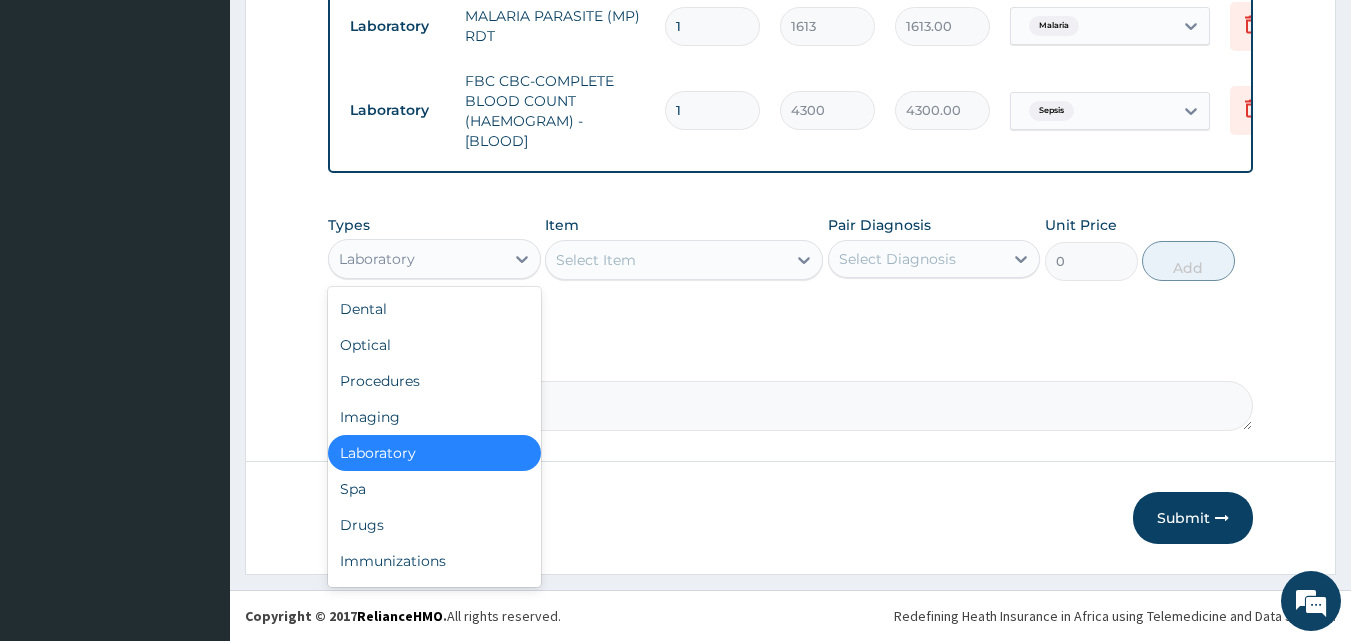 click on "Laboratory" at bounding box center (377, 259) 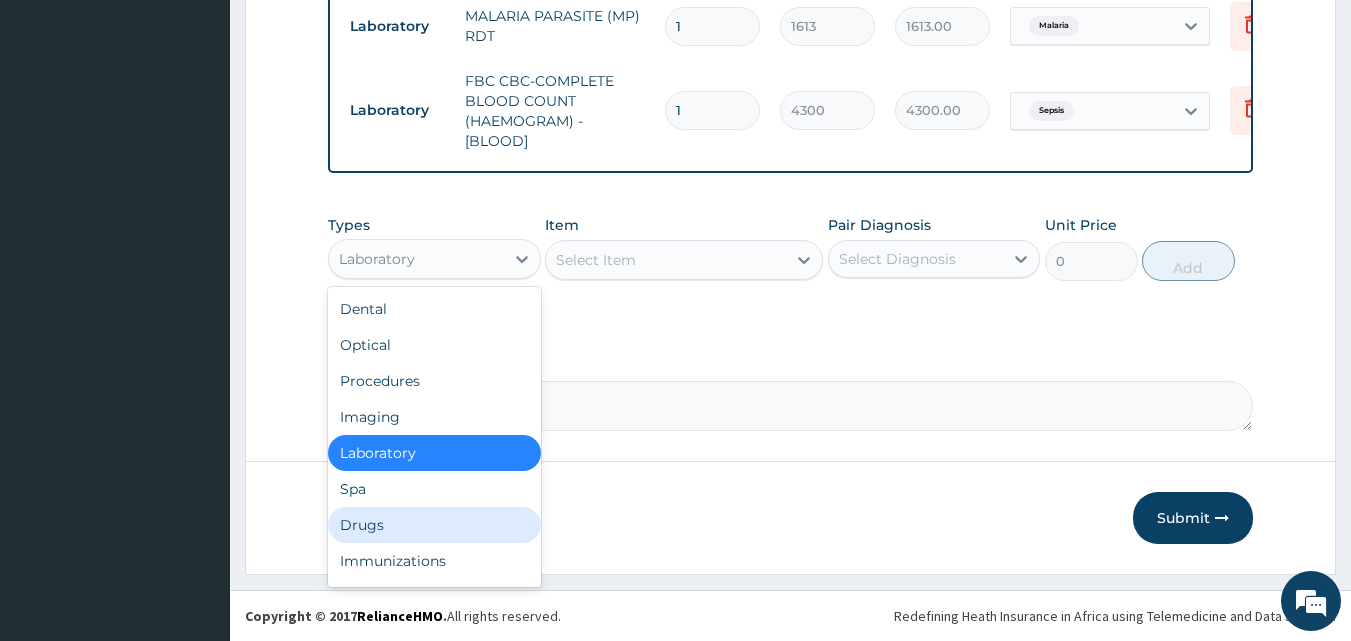 click on "Drugs" at bounding box center [434, 525] 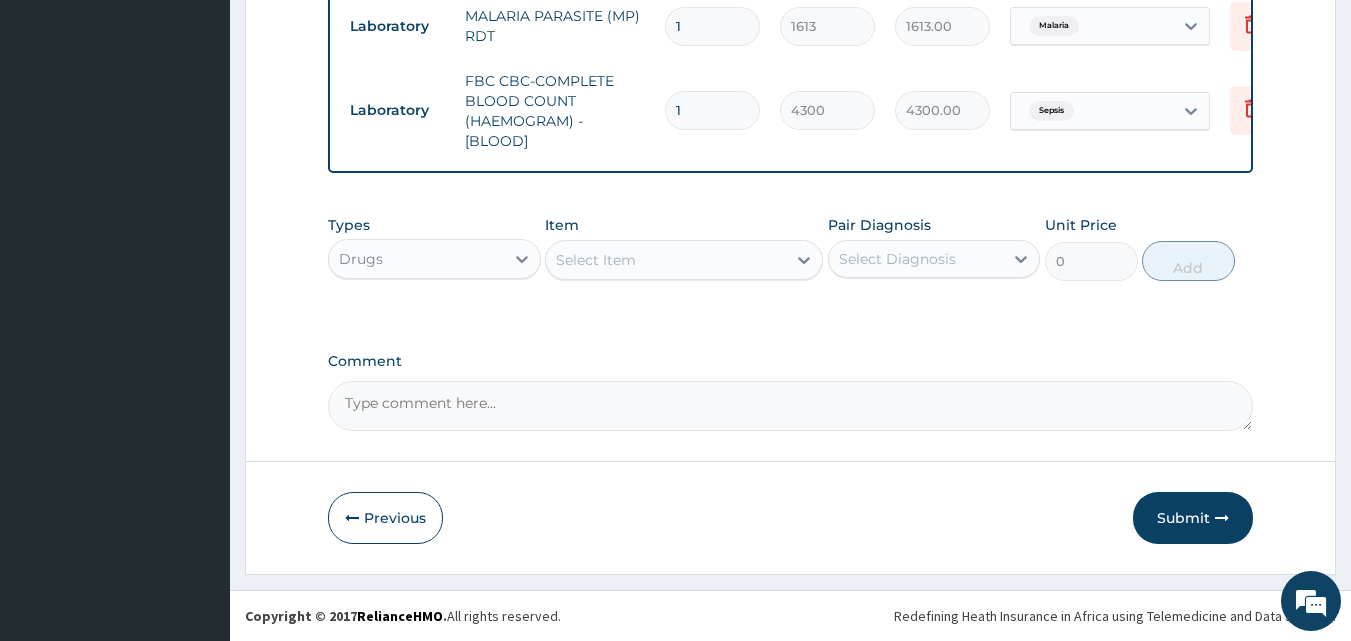 click on "Select Diagnosis" at bounding box center (897, 259) 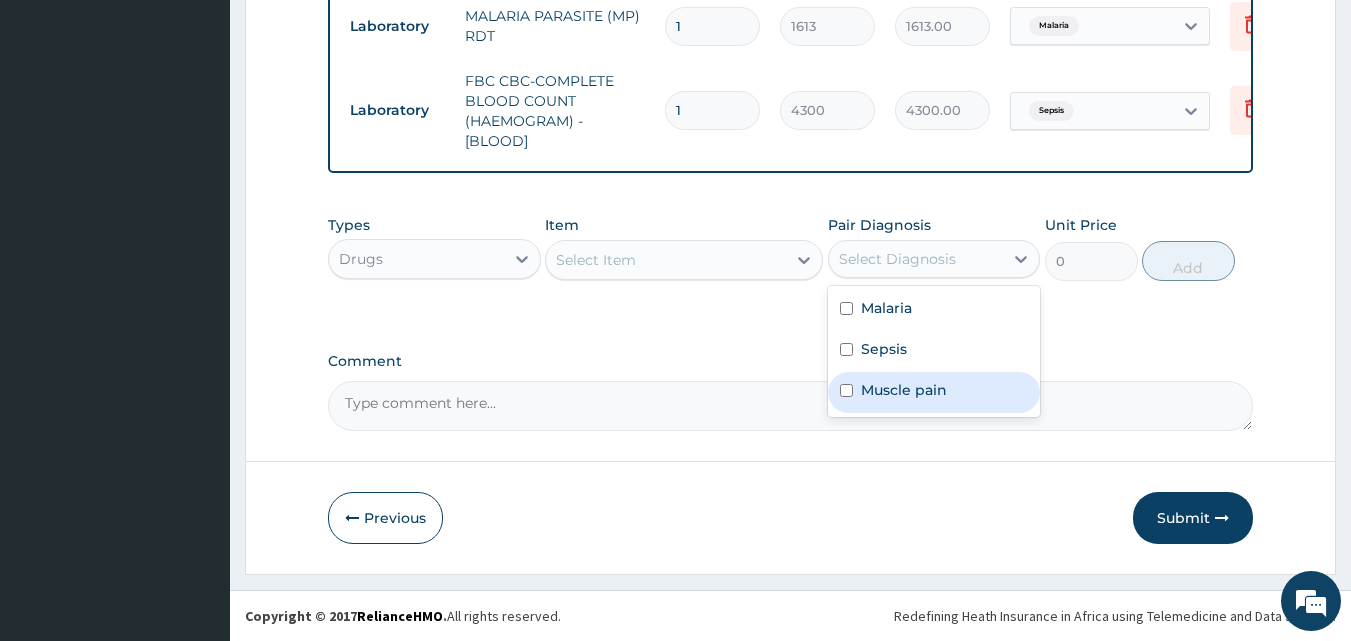 click on "Muscle pain" at bounding box center (934, 392) 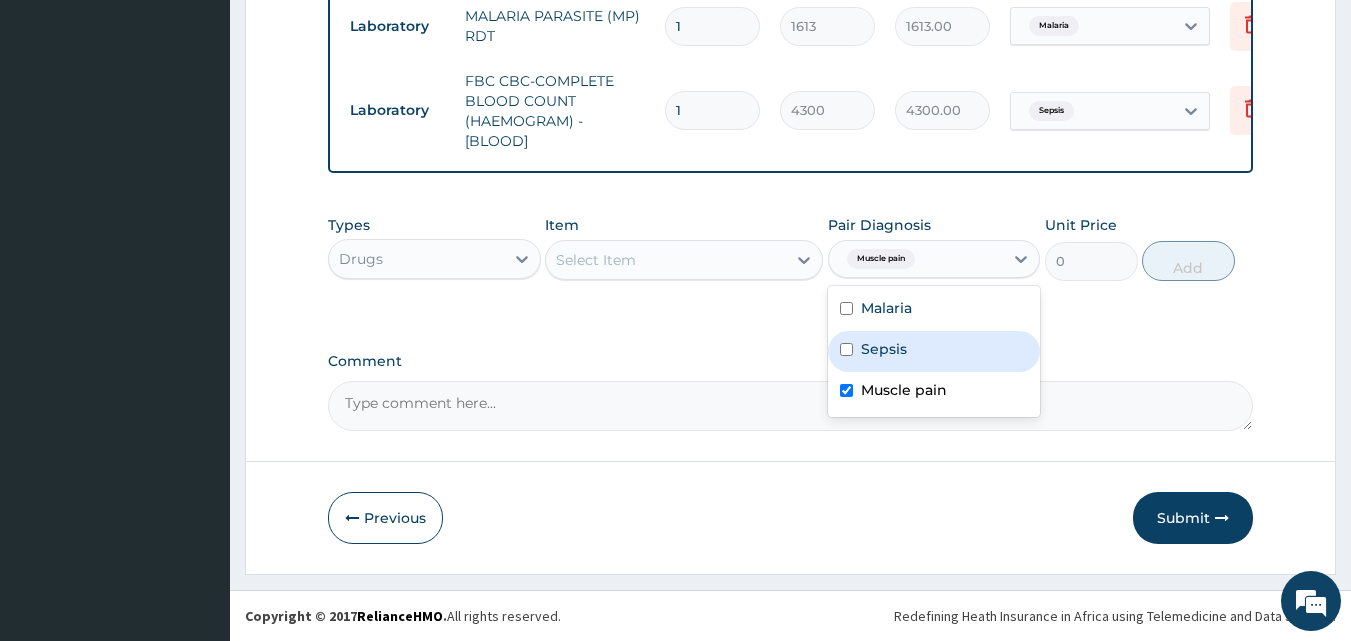 click on "Select Item" at bounding box center [666, 260] 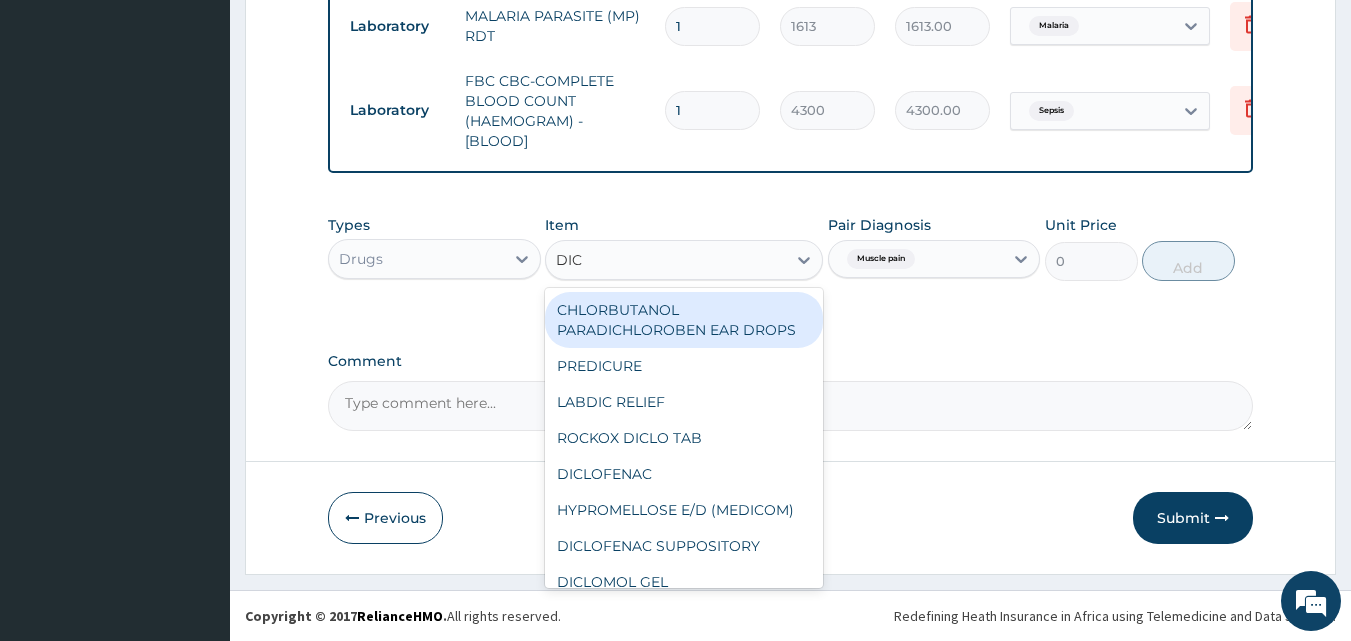type on "DICL" 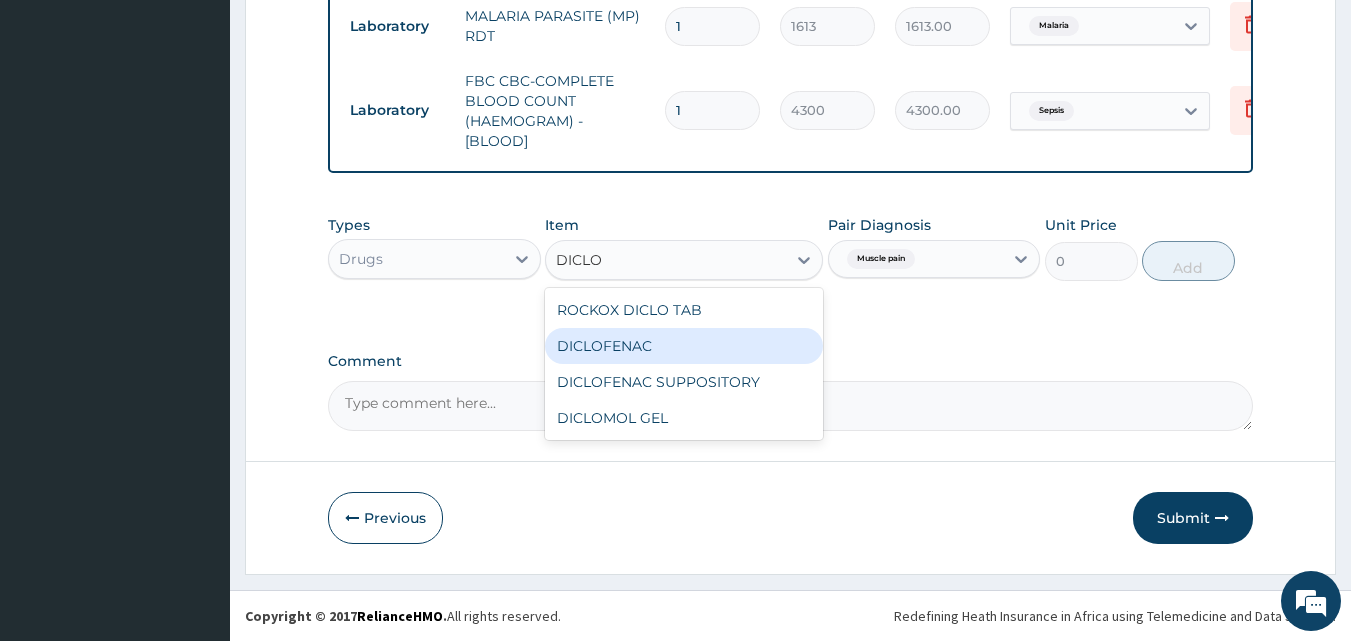 click on "DICLOFENAC" at bounding box center [684, 346] 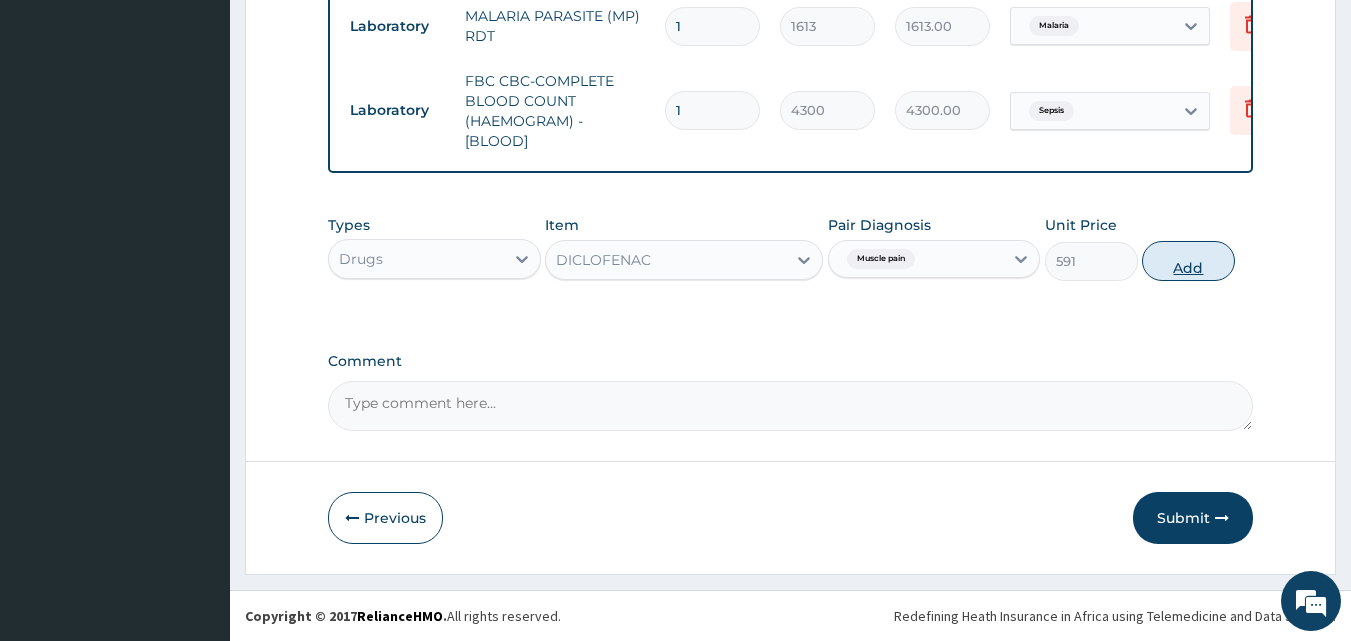 click on "Add" at bounding box center (1188, 261) 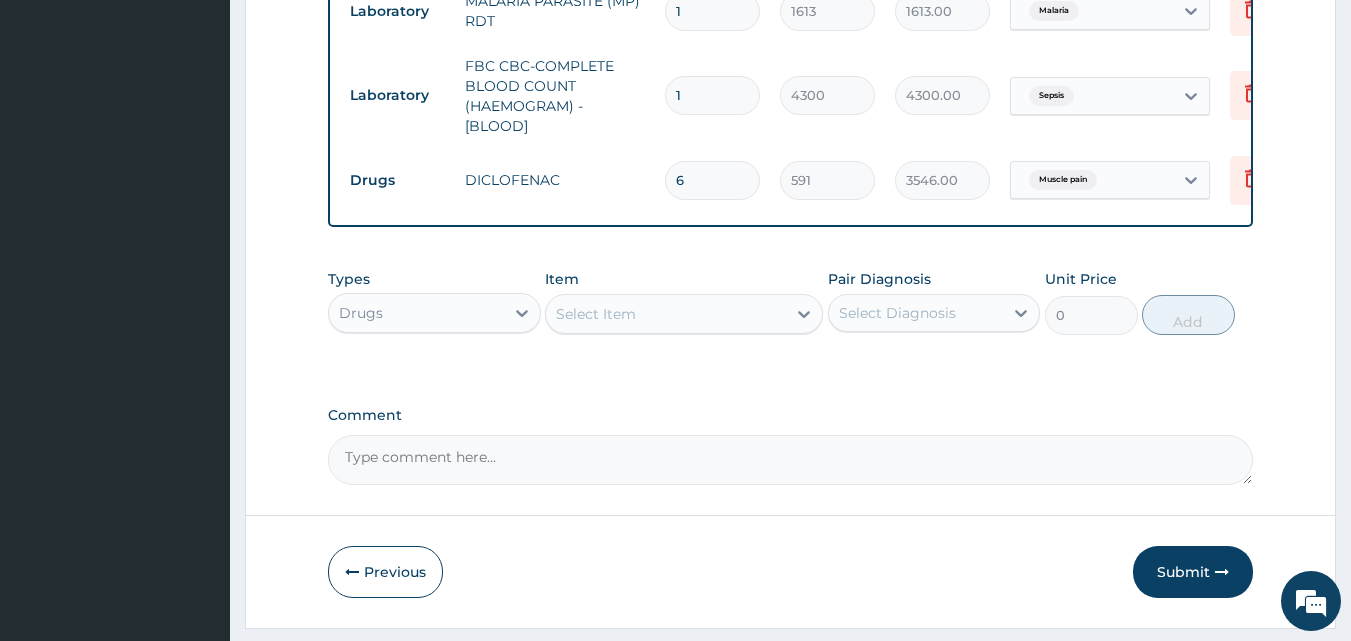 type on "6" 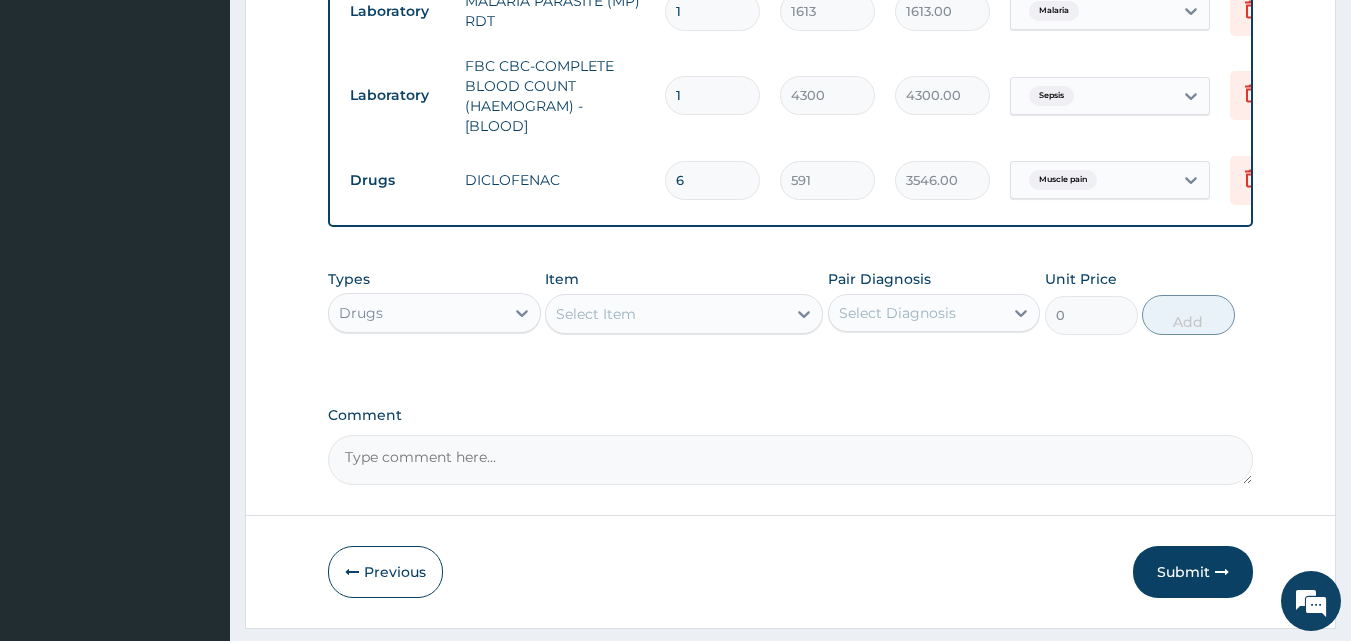 click on "Select Diagnosis" at bounding box center (897, 313) 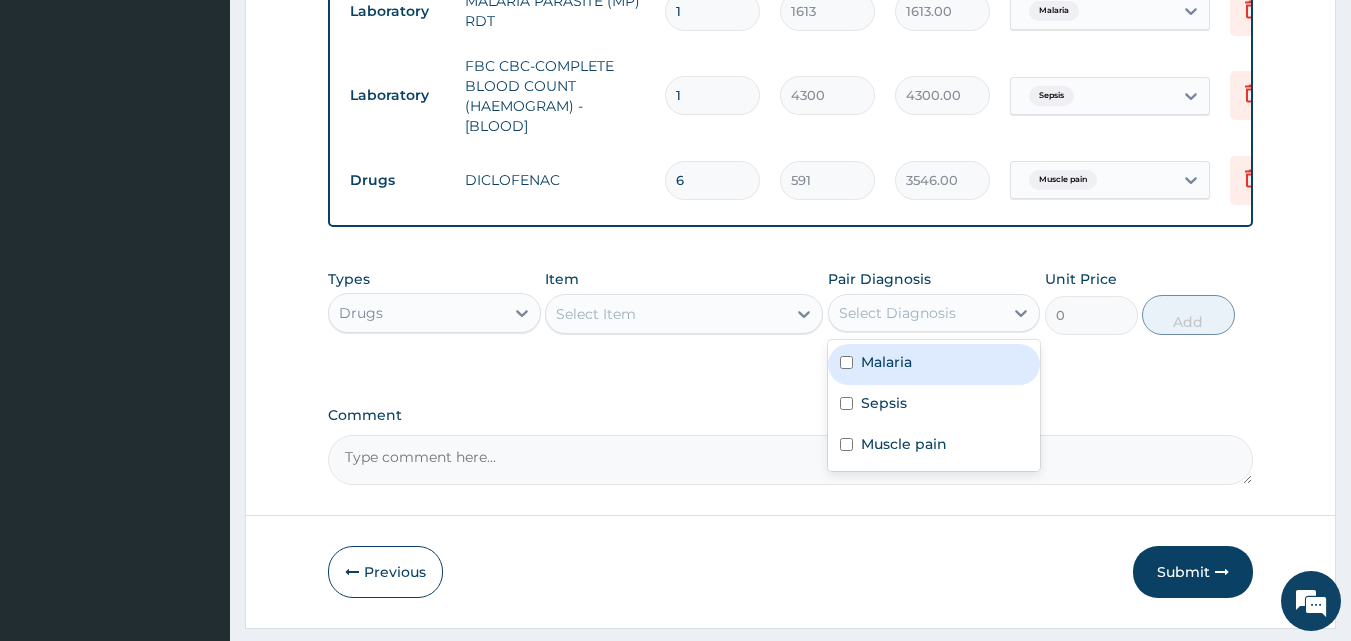scroll, scrollTop: 990, scrollLeft: 0, axis: vertical 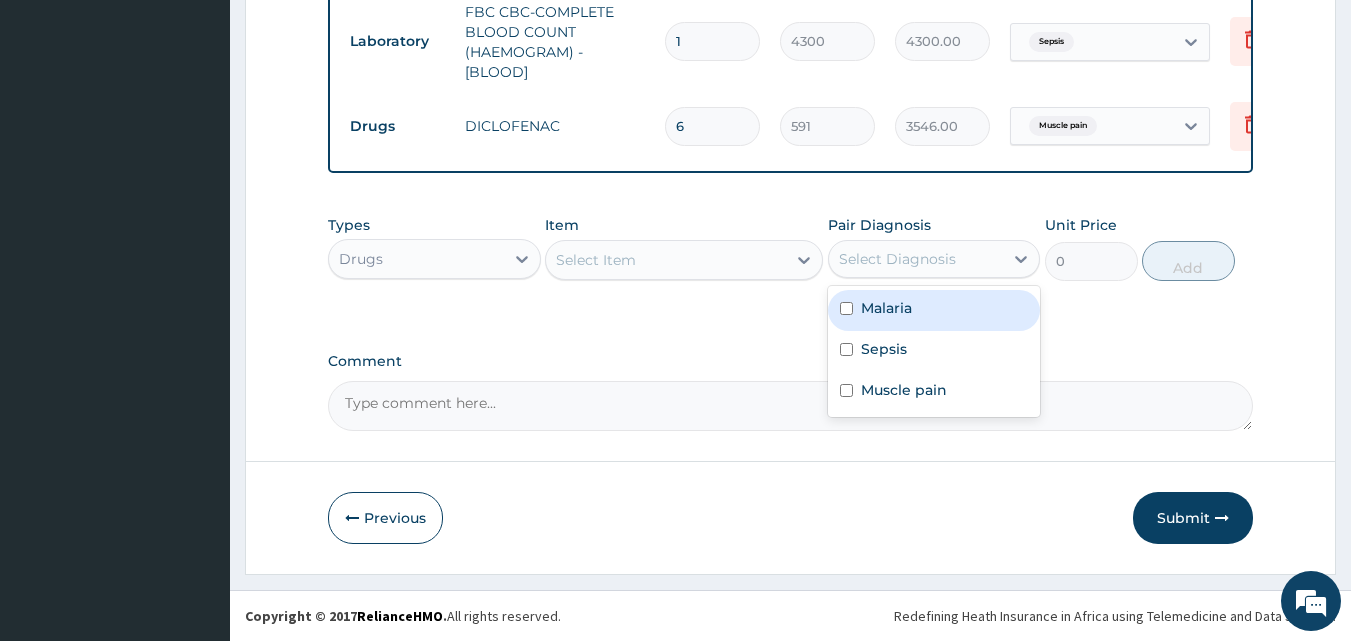click on "Malaria" at bounding box center (934, 310) 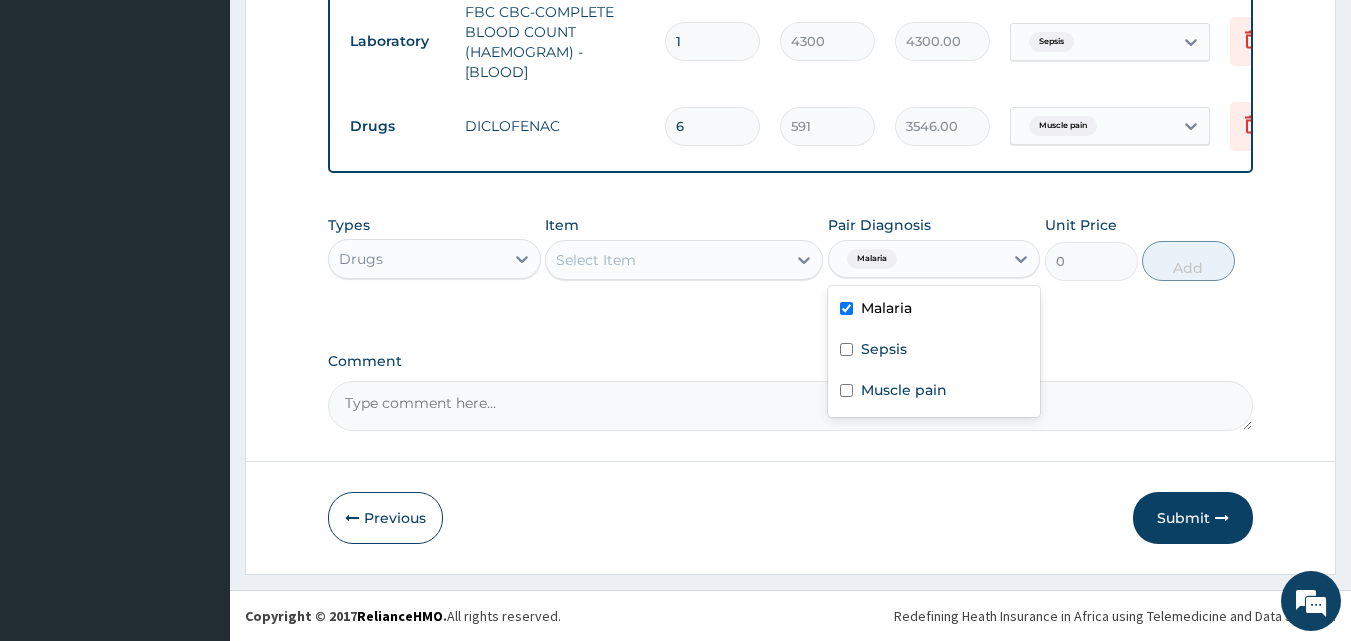 click on "Select Item" at bounding box center [666, 260] 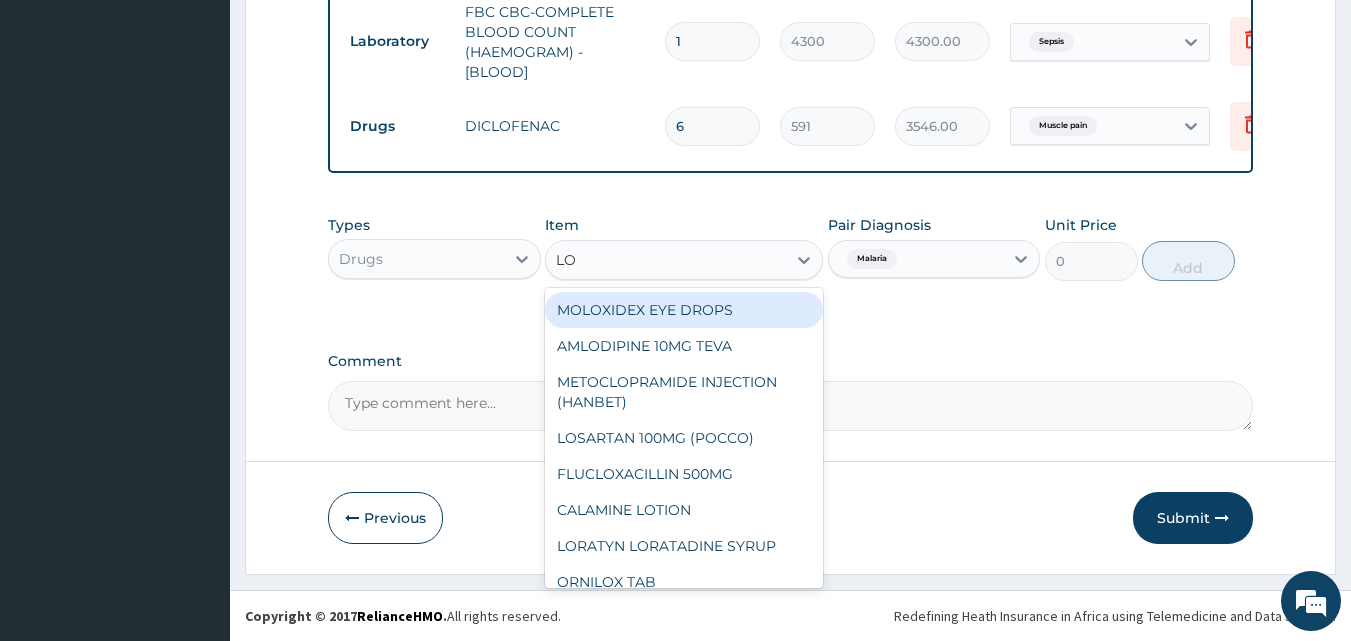 type on "LON" 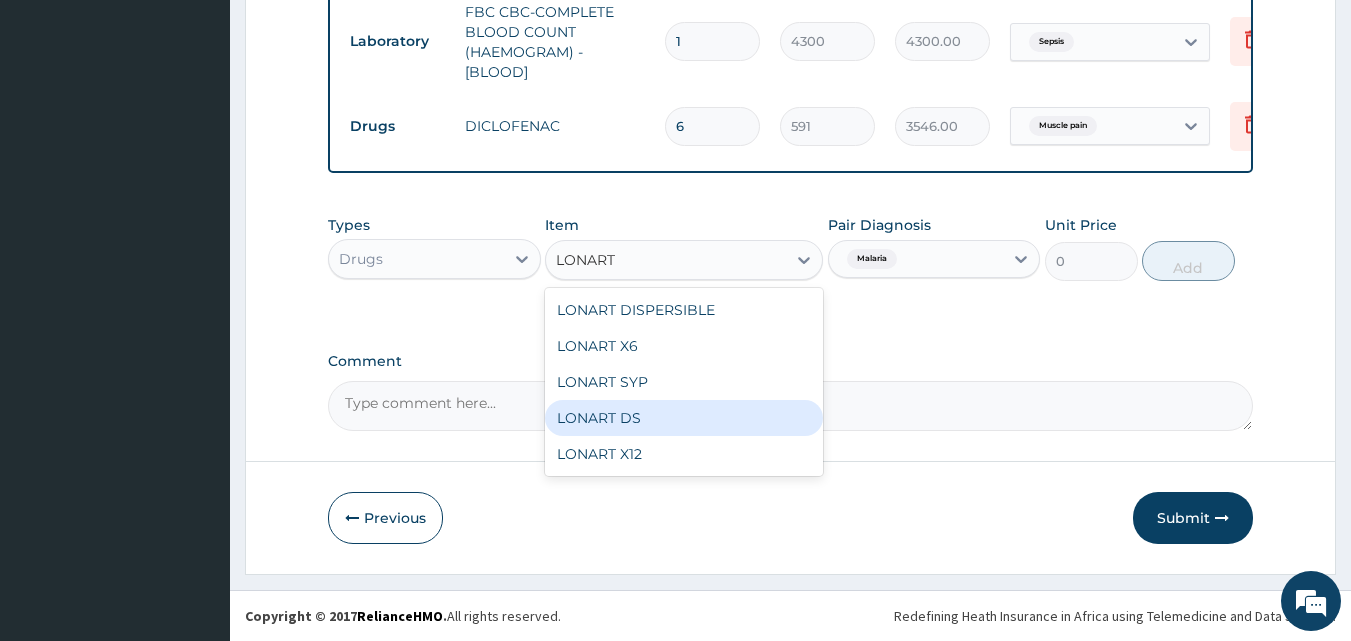 click on "LONART DS" at bounding box center [684, 418] 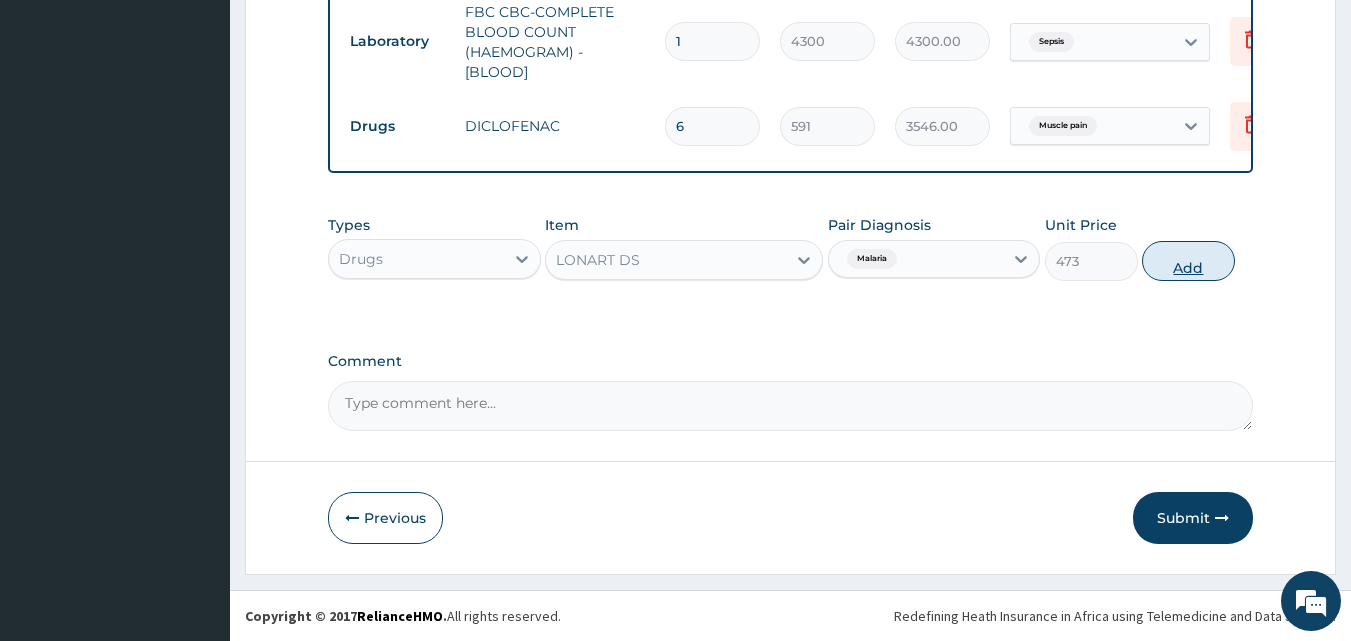 click on "Add" at bounding box center (1188, 261) 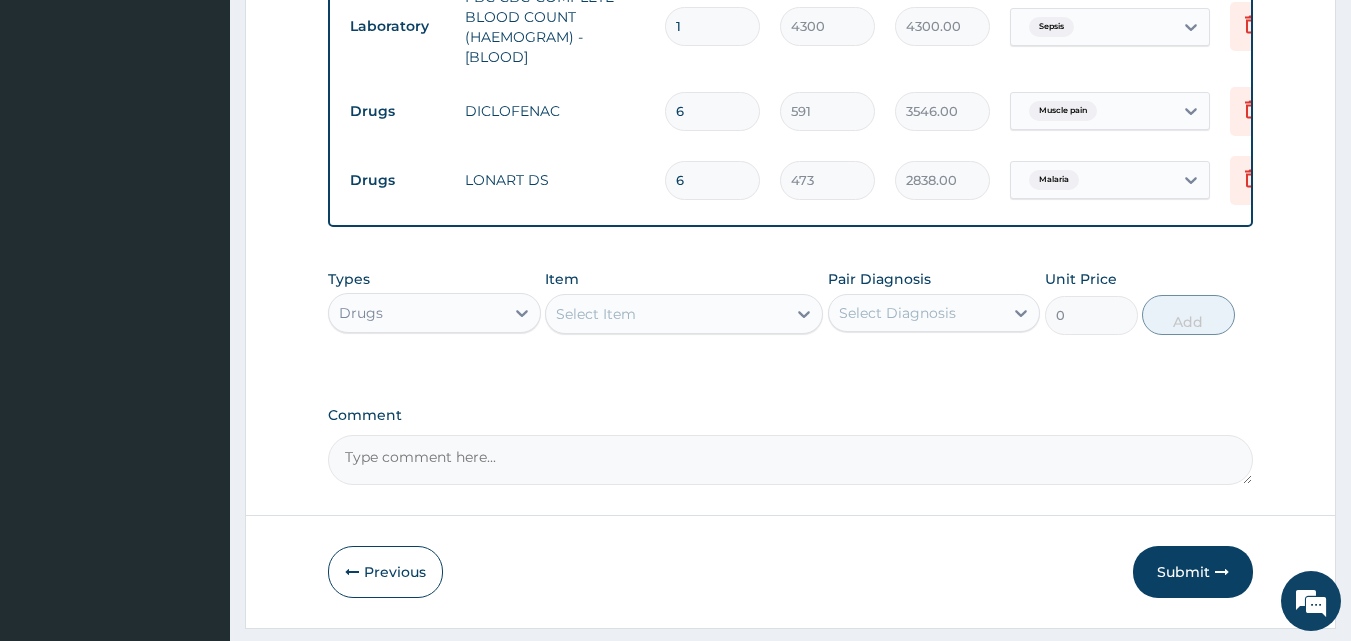 type on "6" 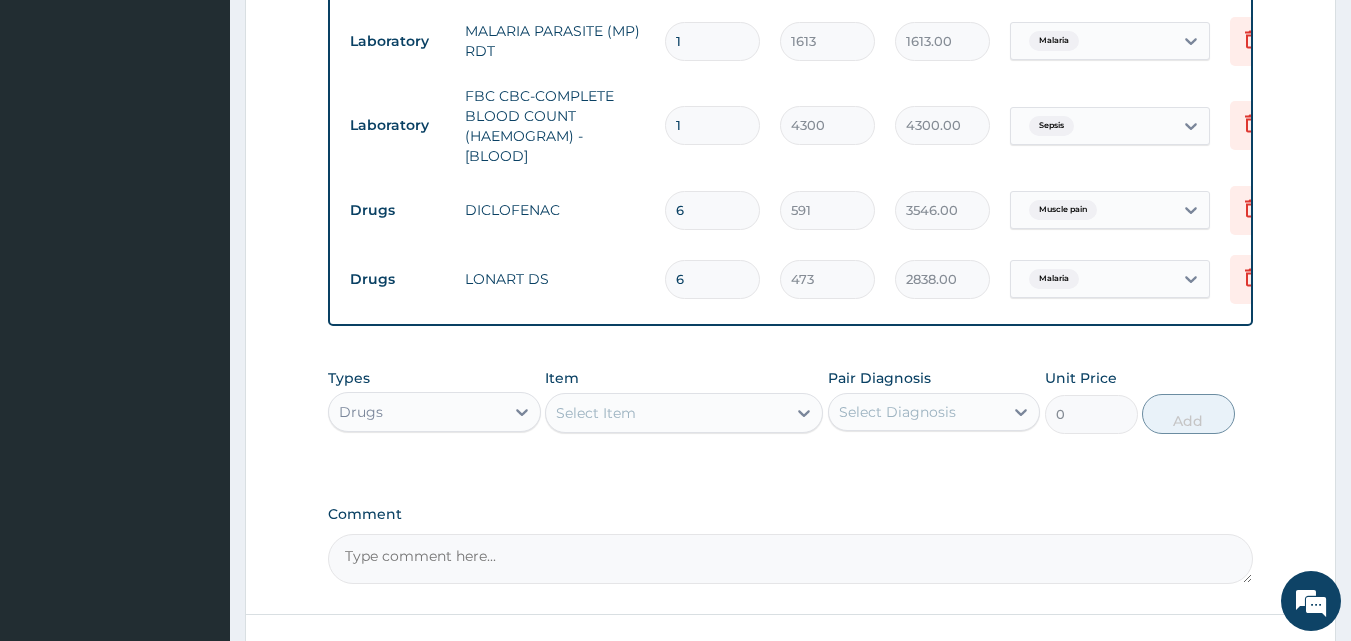 scroll, scrollTop: 990, scrollLeft: 0, axis: vertical 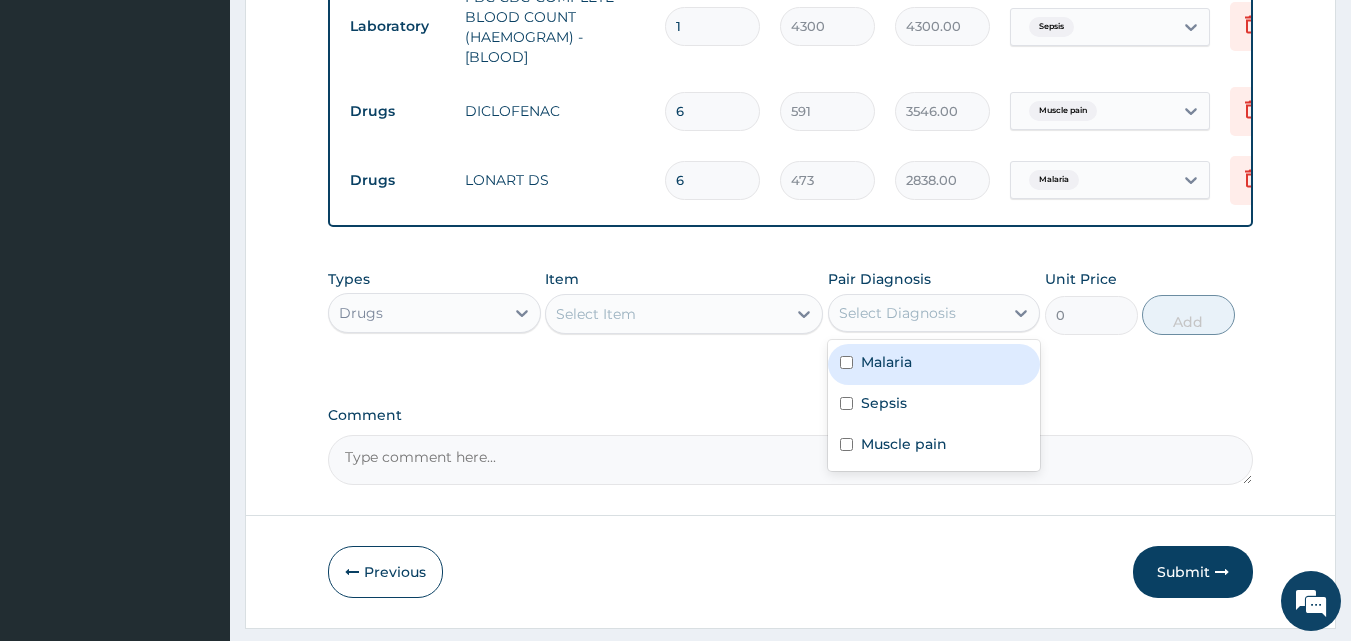 click on "Select Diagnosis" at bounding box center (916, 313) 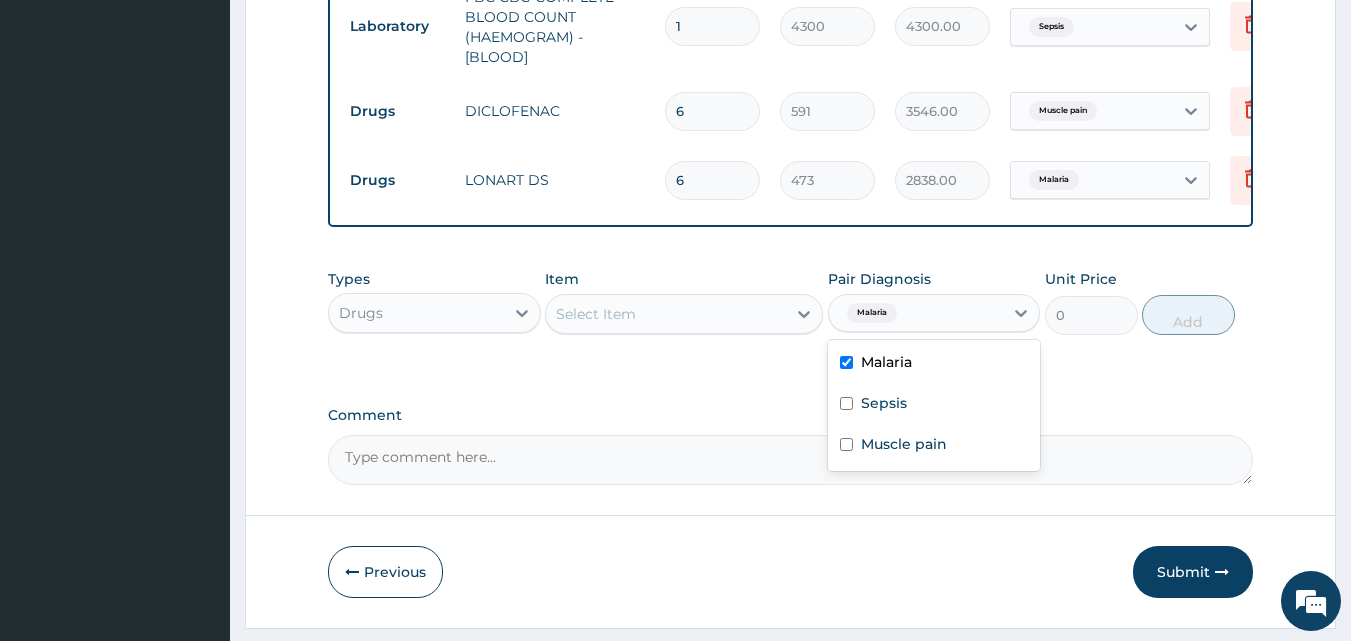 click on "Select Item" at bounding box center [666, 314] 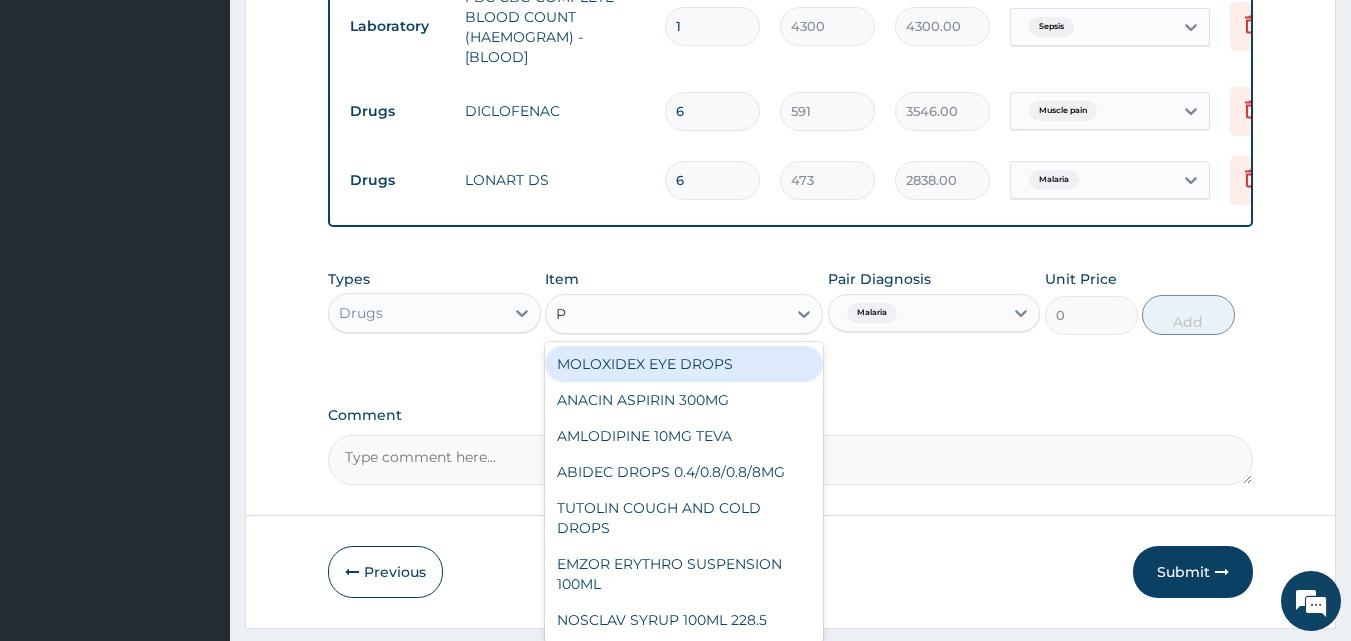 type on "PA" 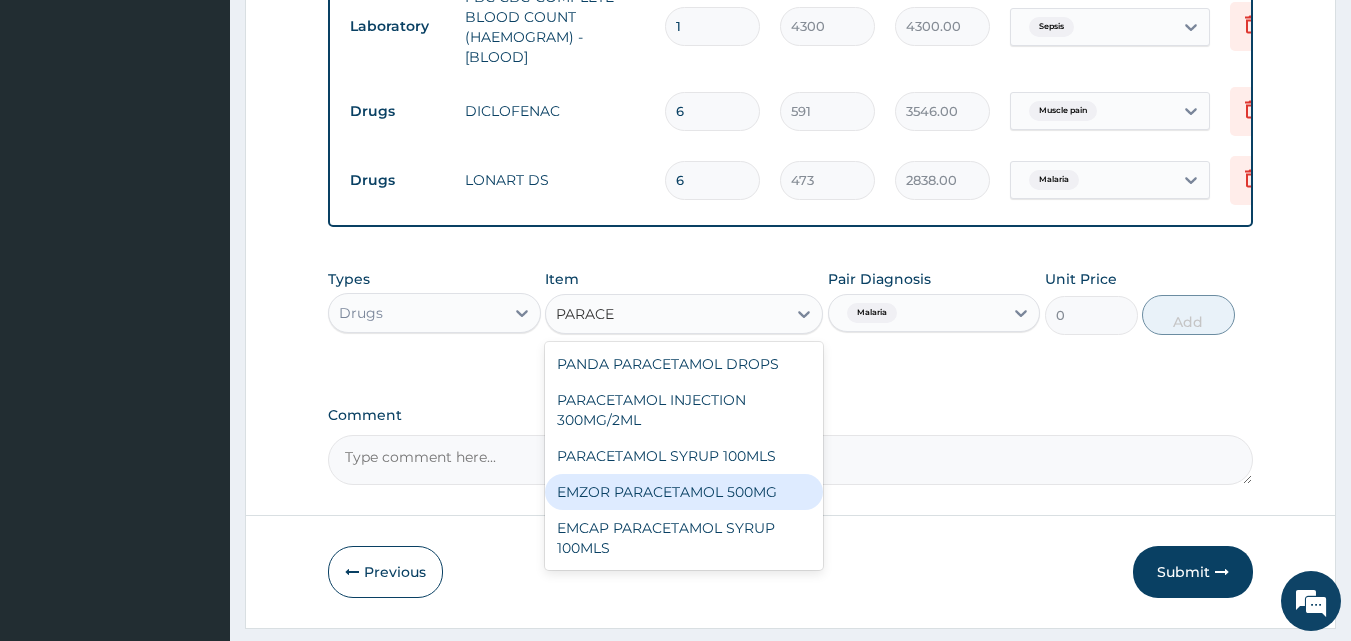 click on "EMZOR PARACETAMOL 500MG" at bounding box center [684, 492] 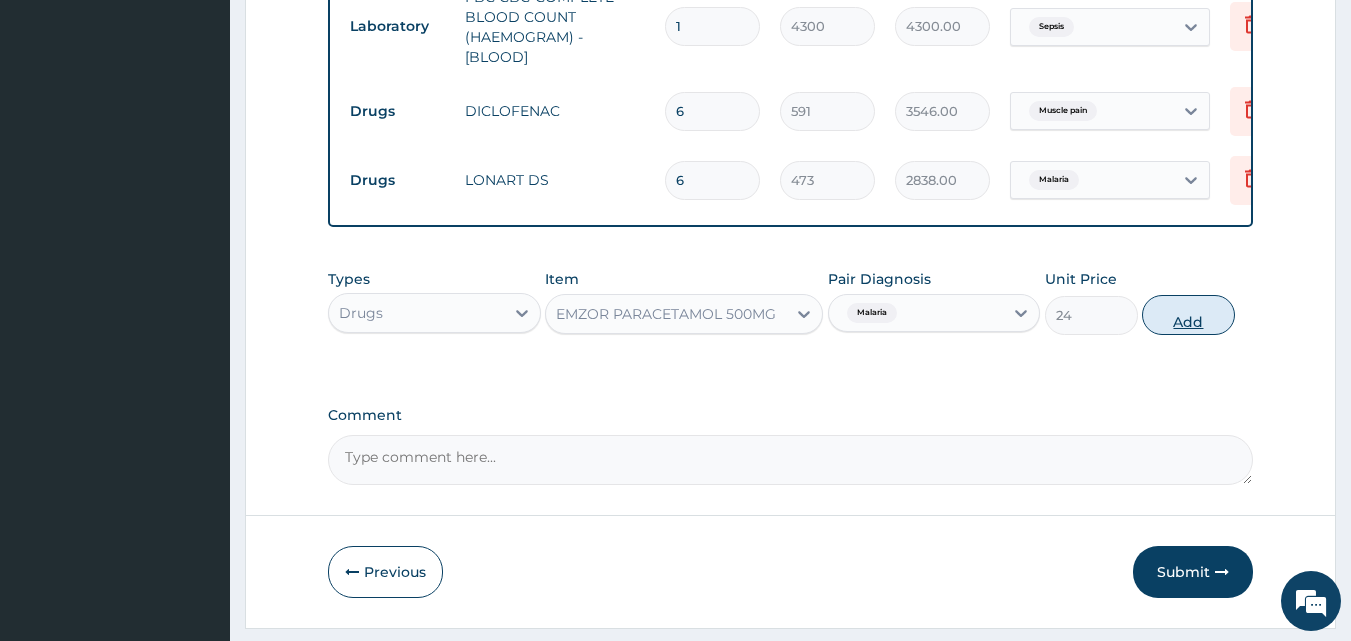 click on "Add" at bounding box center (1188, 315) 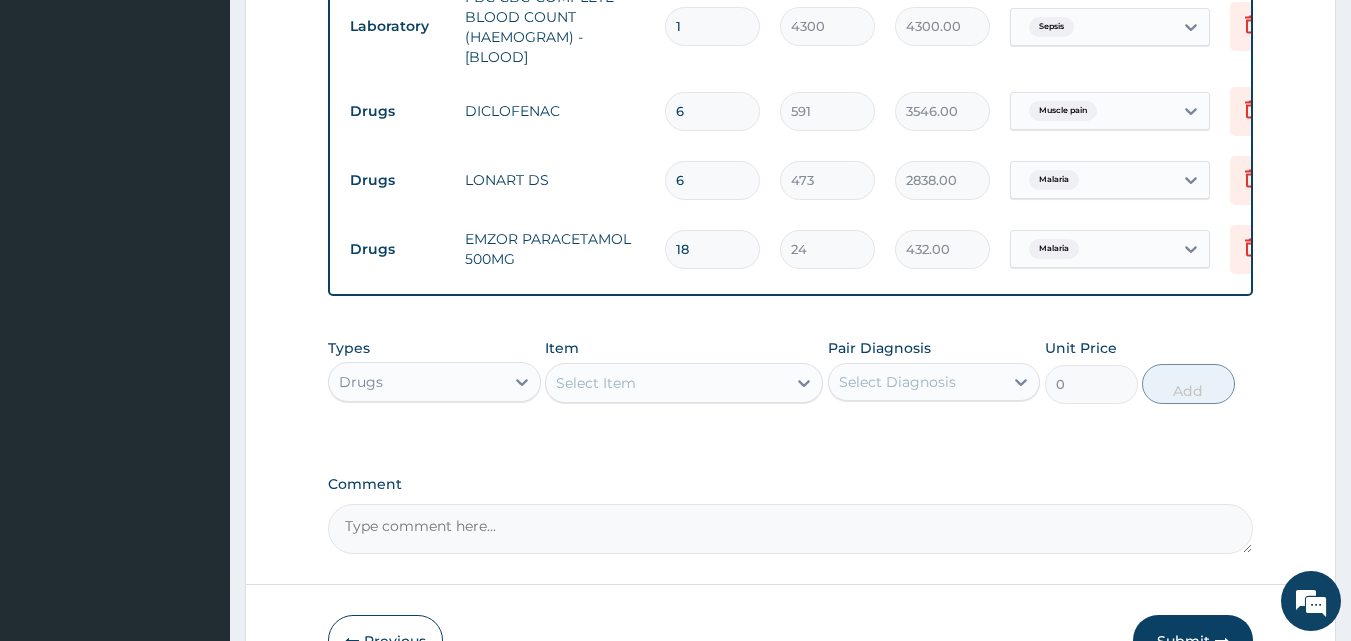 type on "18" 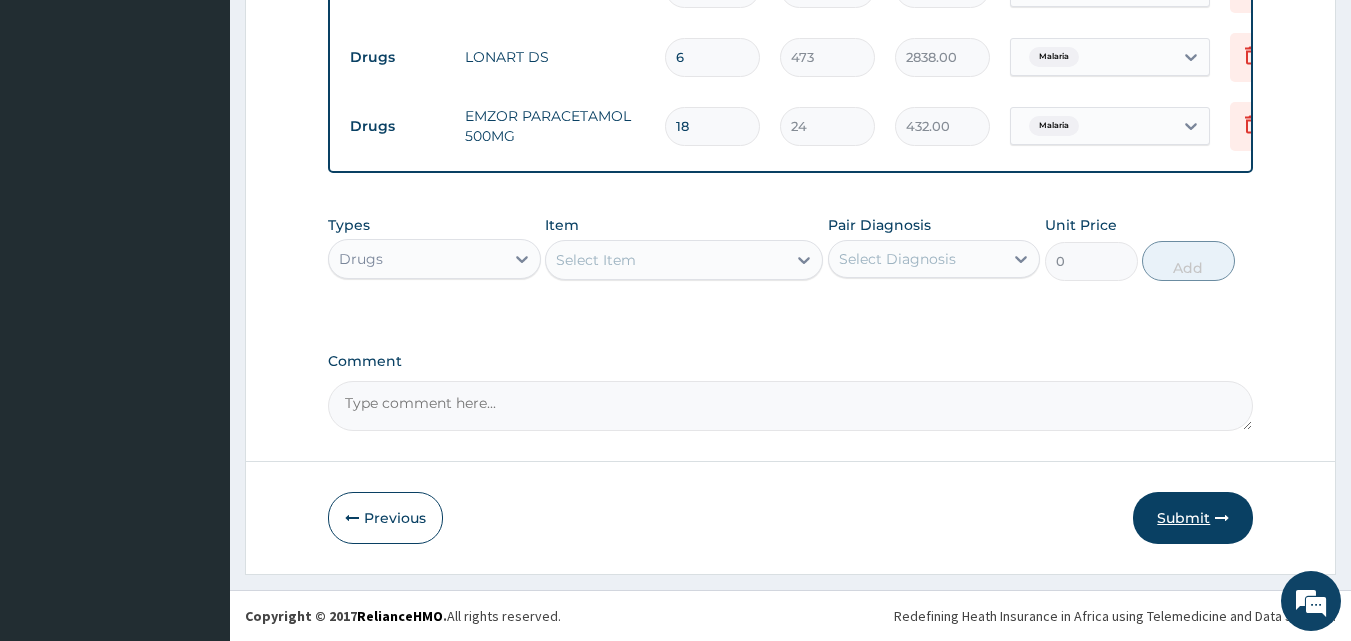 click on "Submit" at bounding box center [1193, 518] 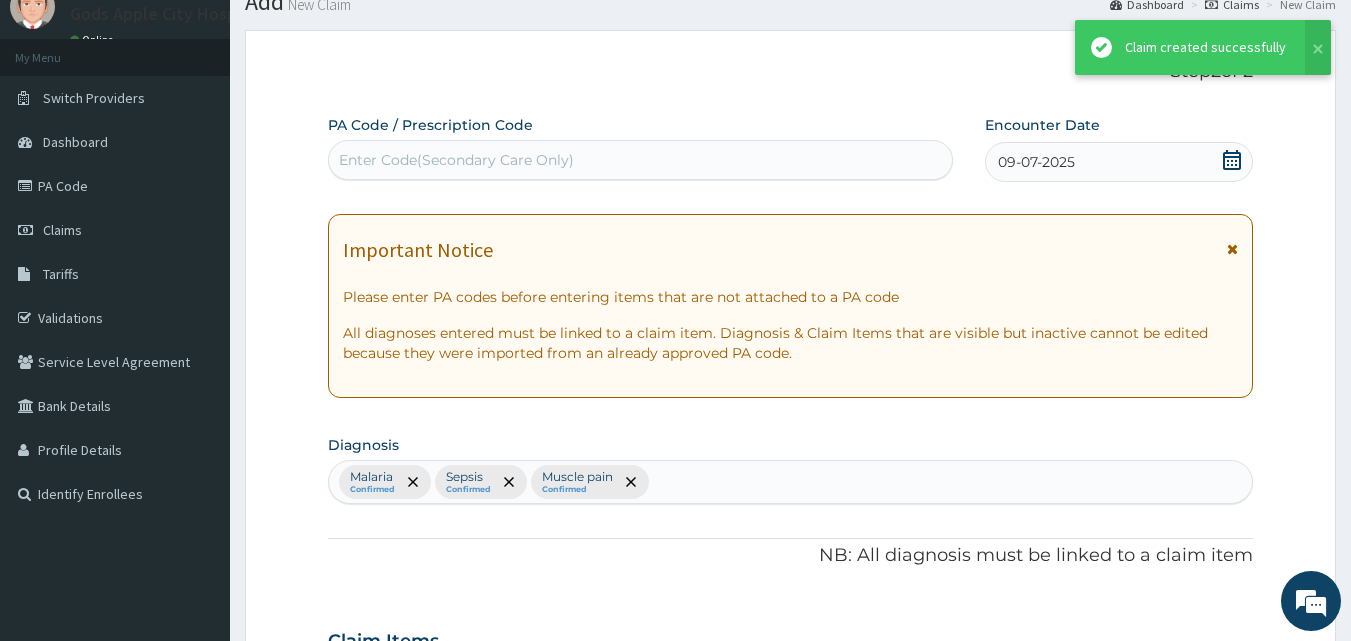 scroll, scrollTop: 1128, scrollLeft: 0, axis: vertical 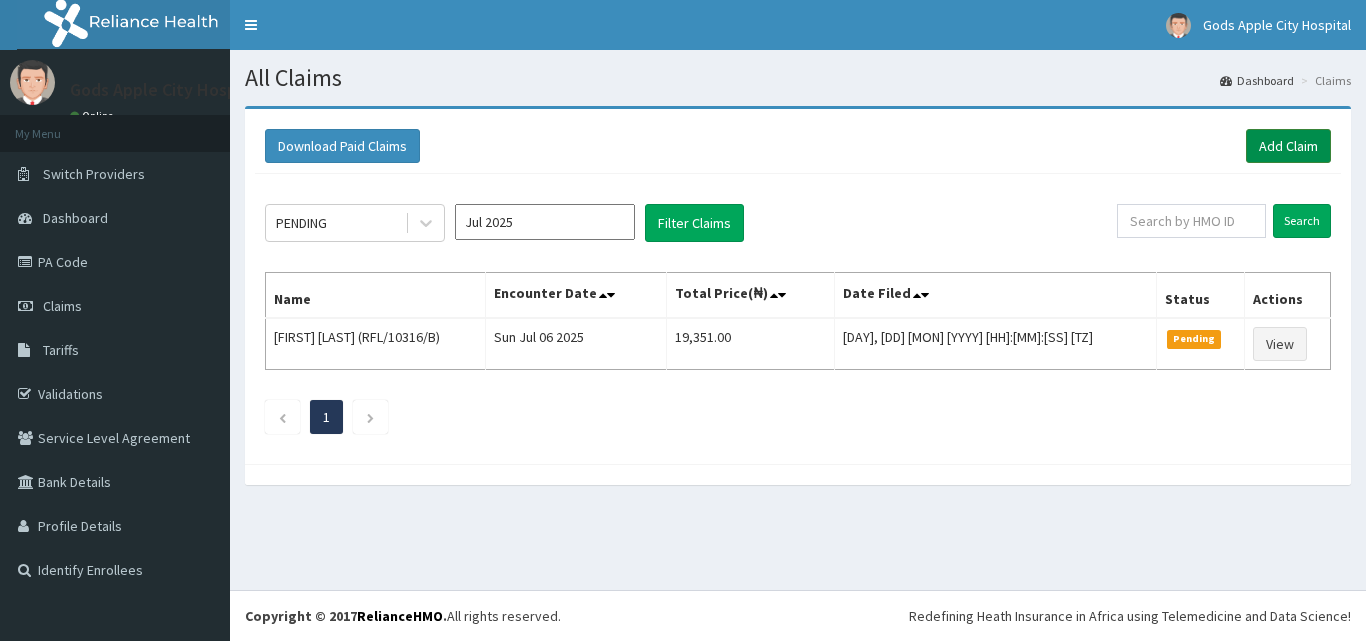 click on "Add Claim" at bounding box center (1288, 146) 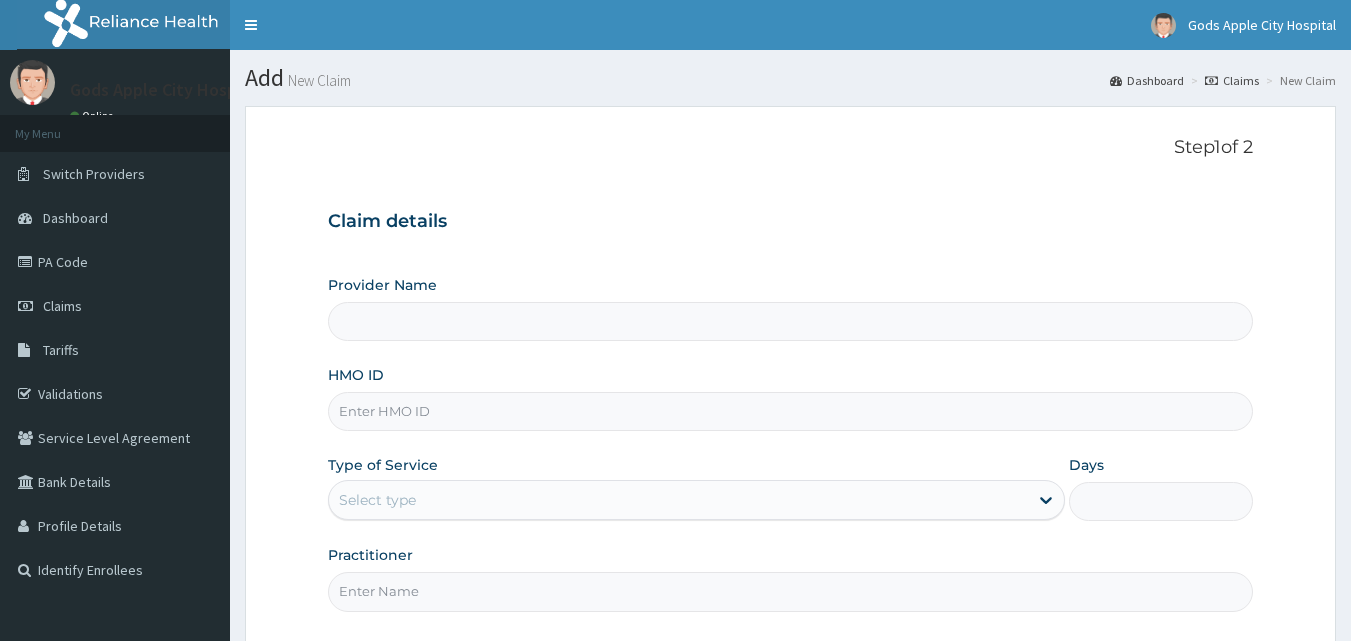 scroll, scrollTop: 0, scrollLeft: 0, axis: both 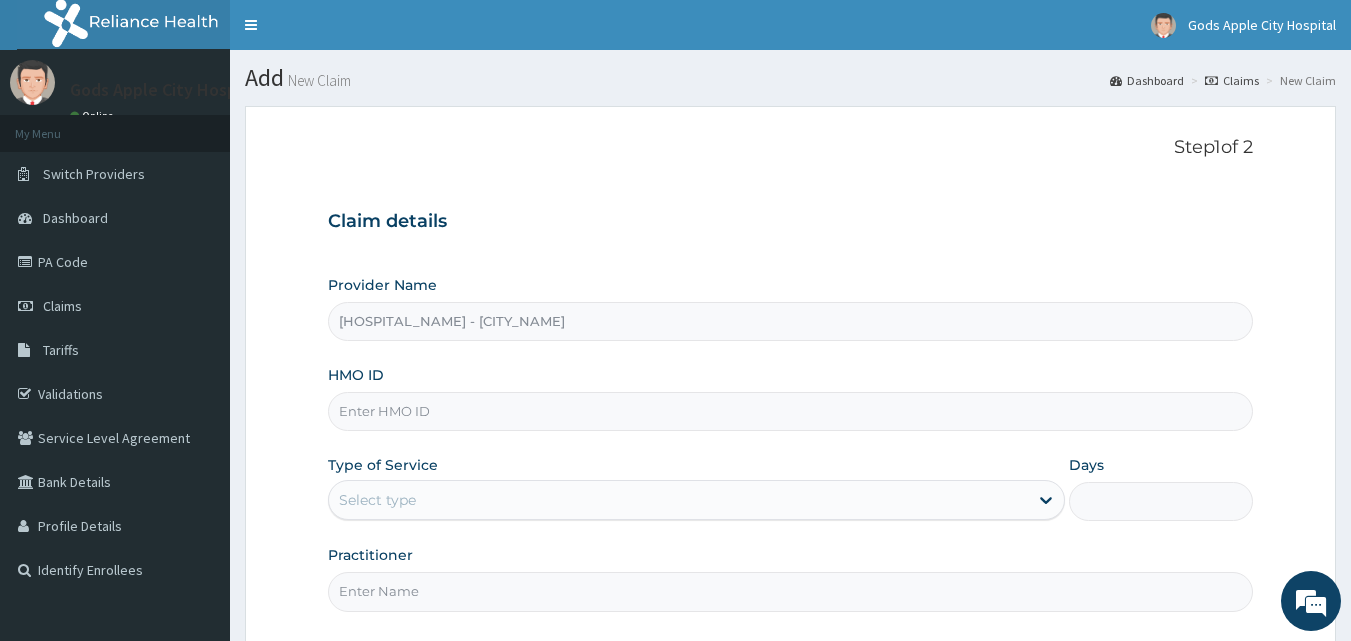 paste on "DIT/10022/A" 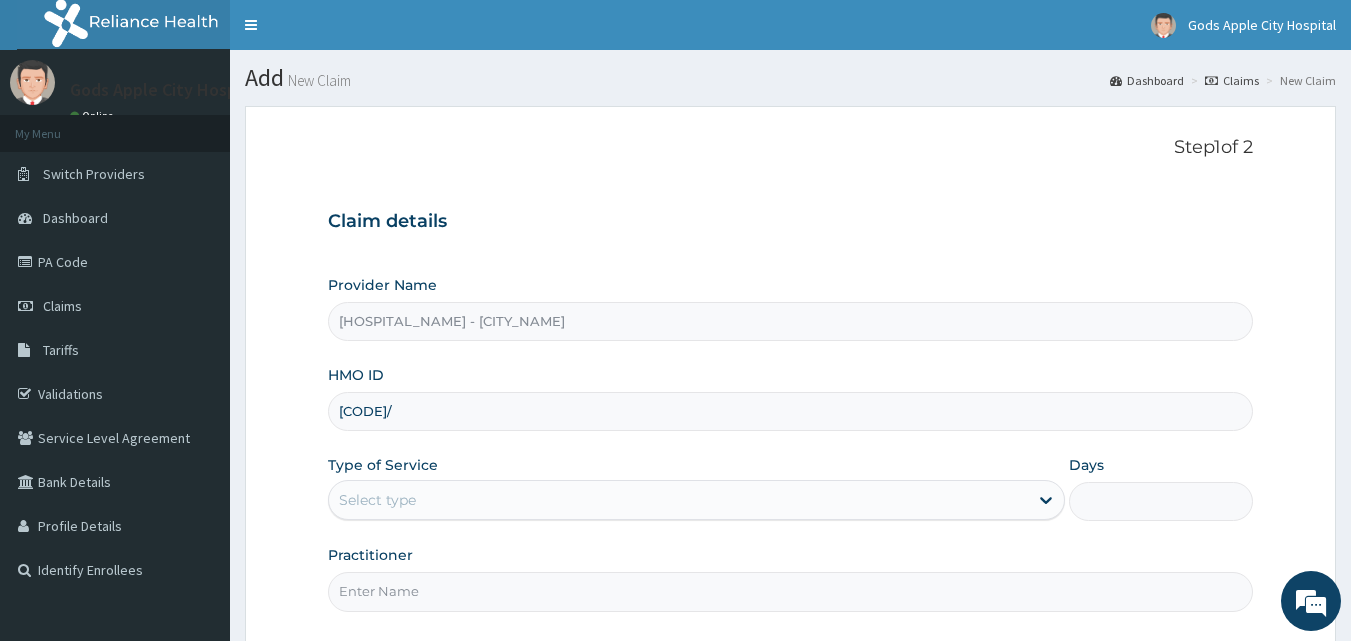 type on "PDH/10012/A" 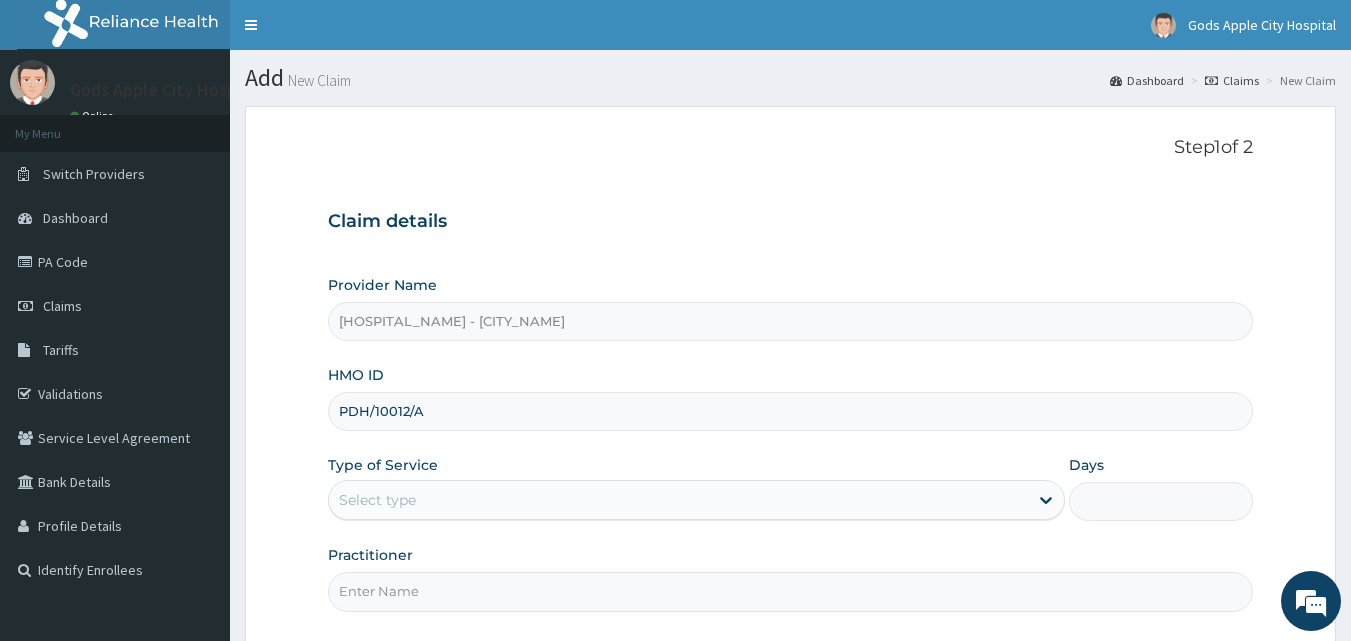 click on "Select type" at bounding box center (678, 500) 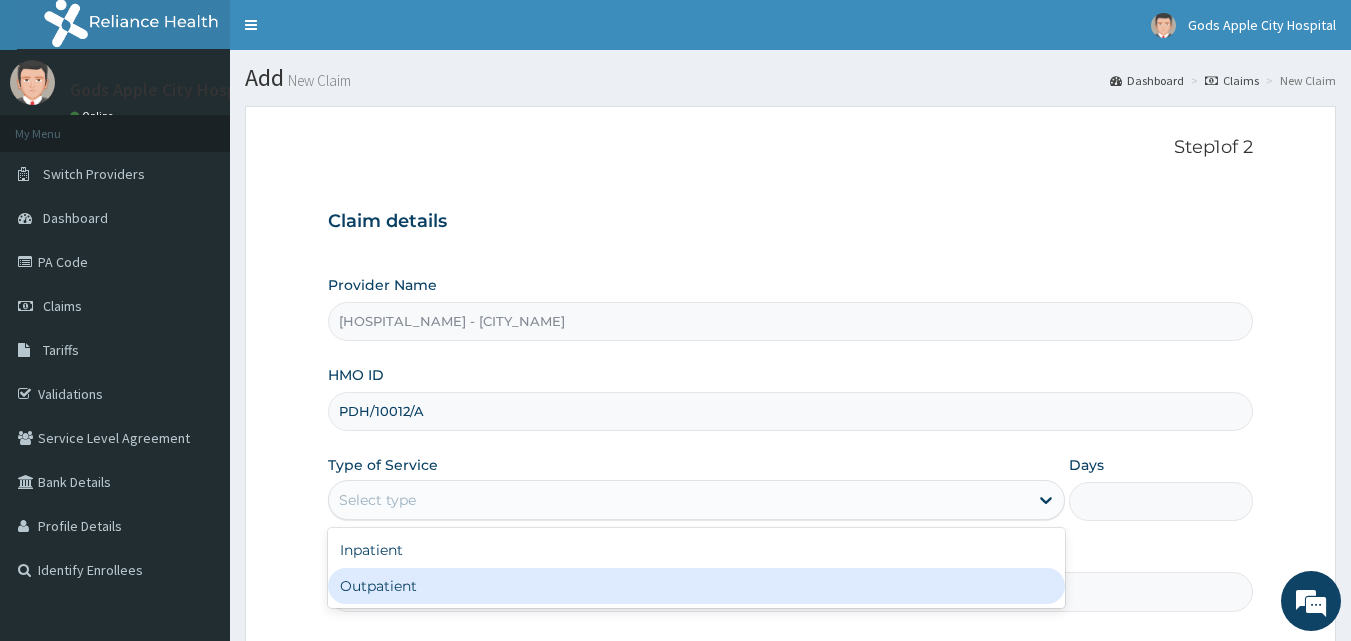 click on "Outpatient" at bounding box center [696, 586] 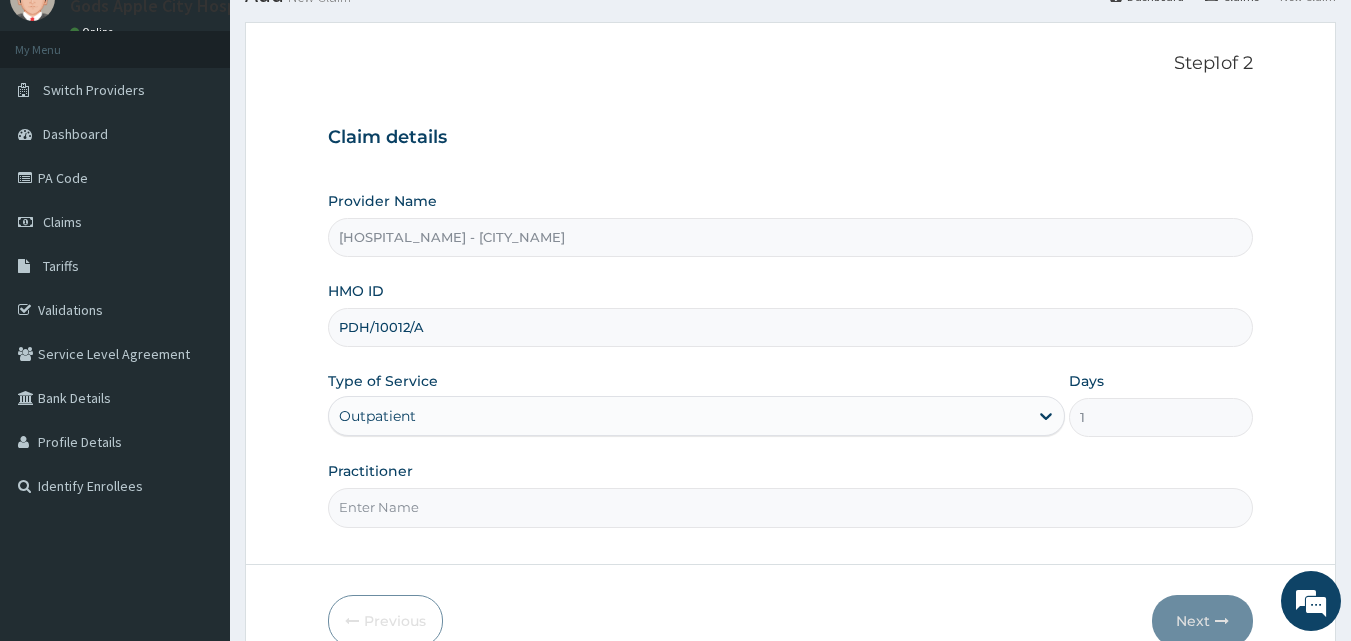 scroll, scrollTop: 187, scrollLeft: 0, axis: vertical 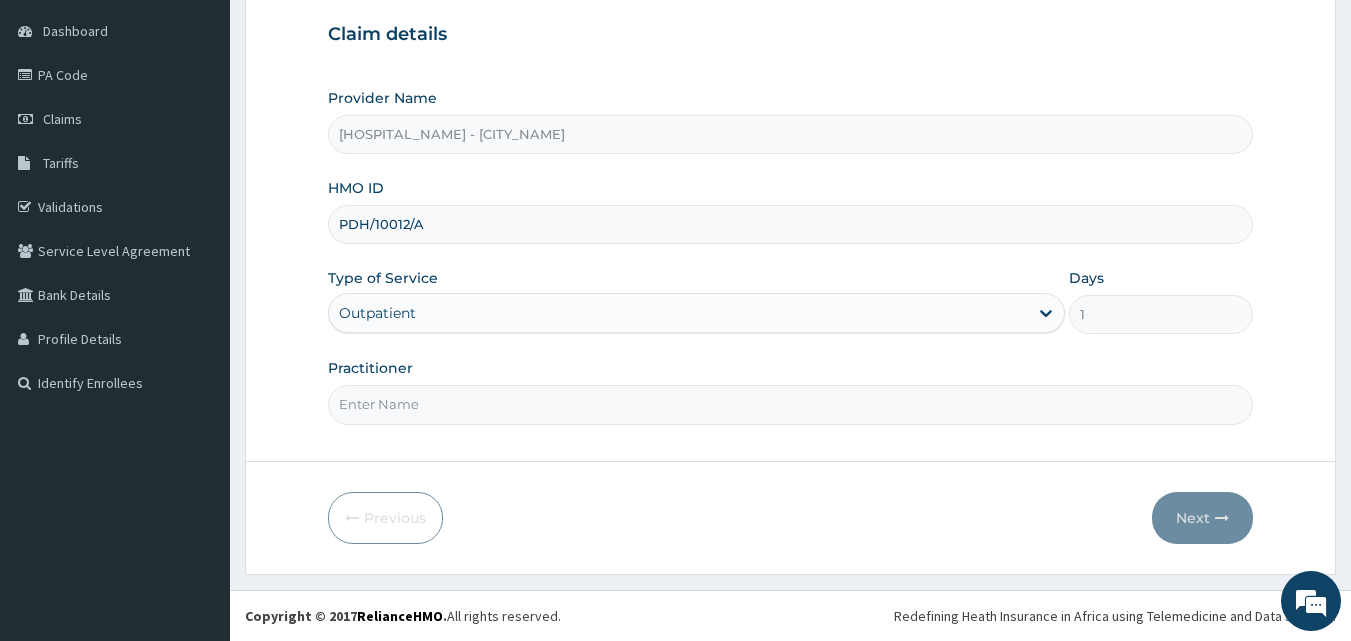 click on "Practitioner" at bounding box center [791, 404] 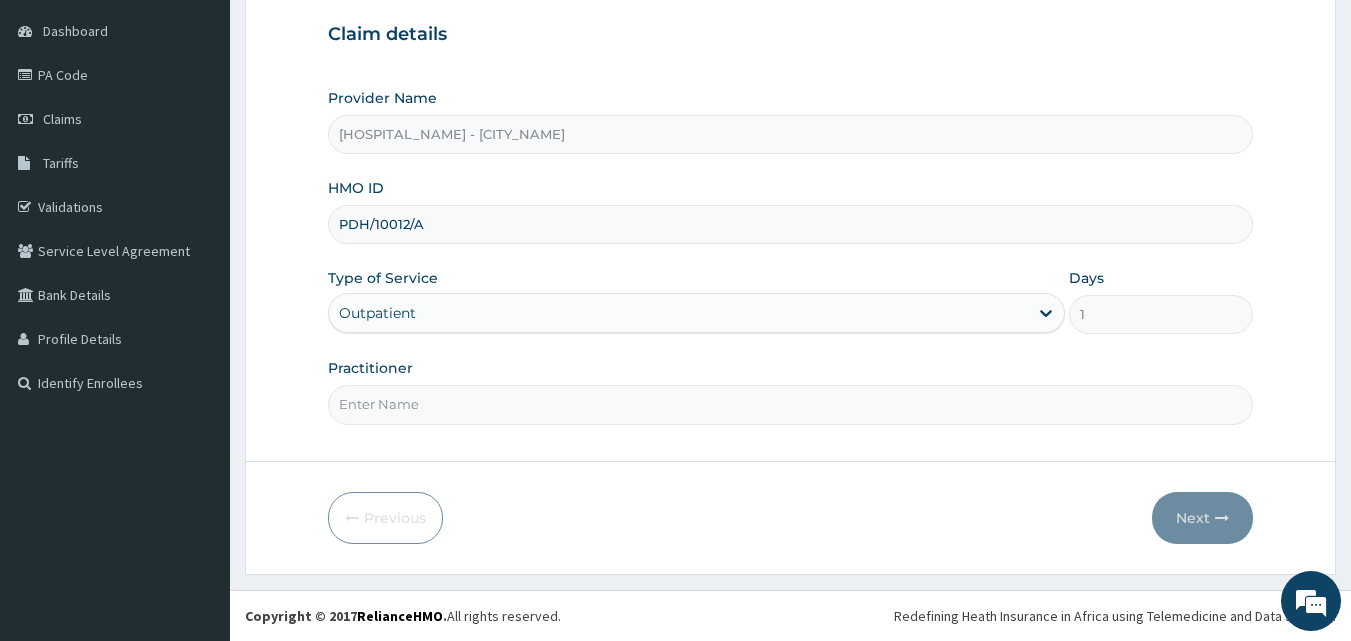 type on "DR OPAFUNSO" 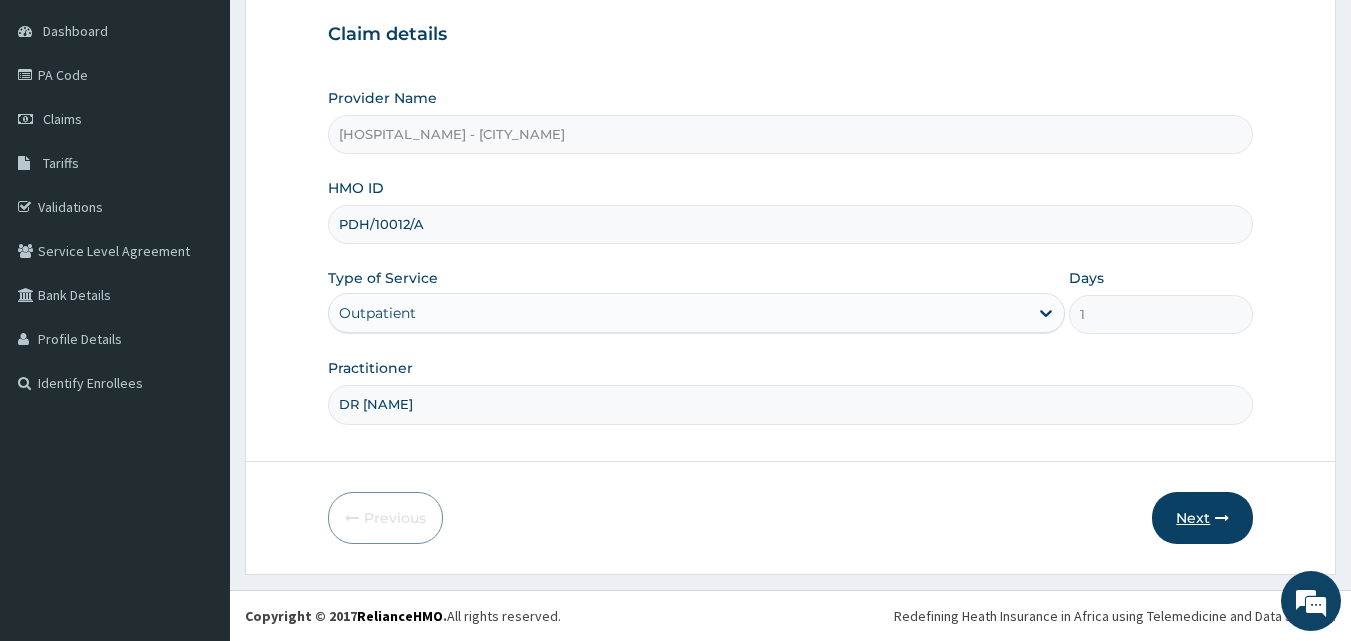 click on "Next" at bounding box center [1202, 518] 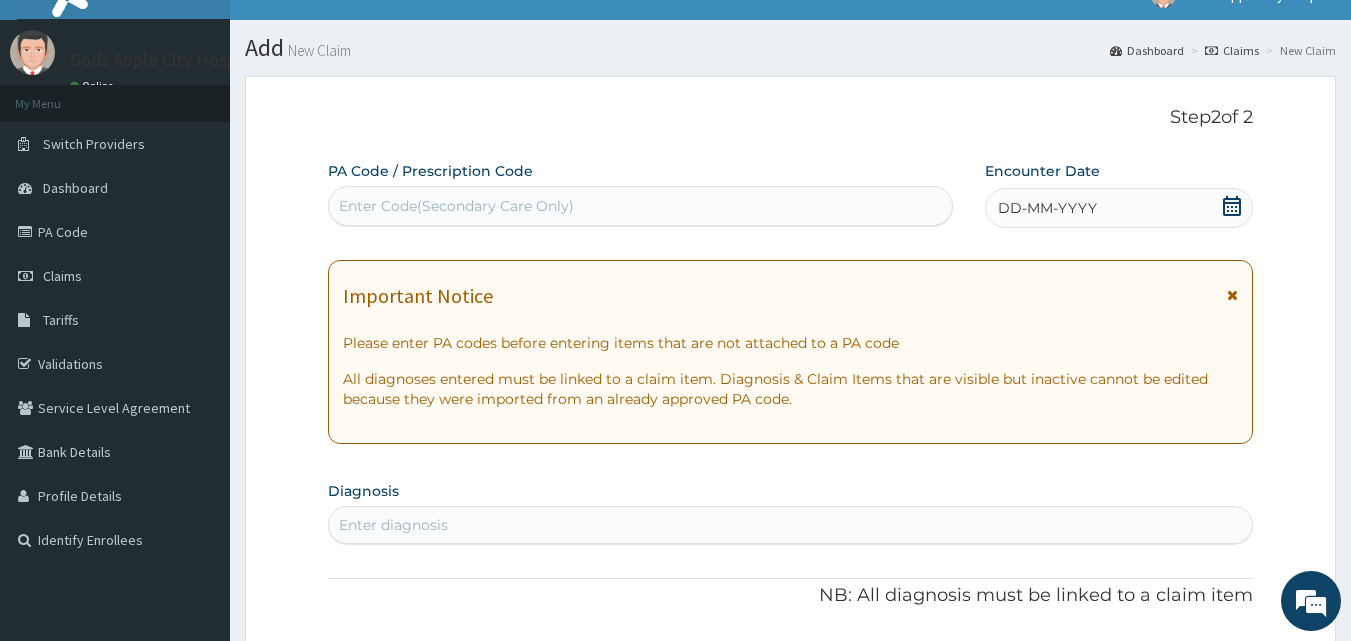 scroll, scrollTop: 0, scrollLeft: 0, axis: both 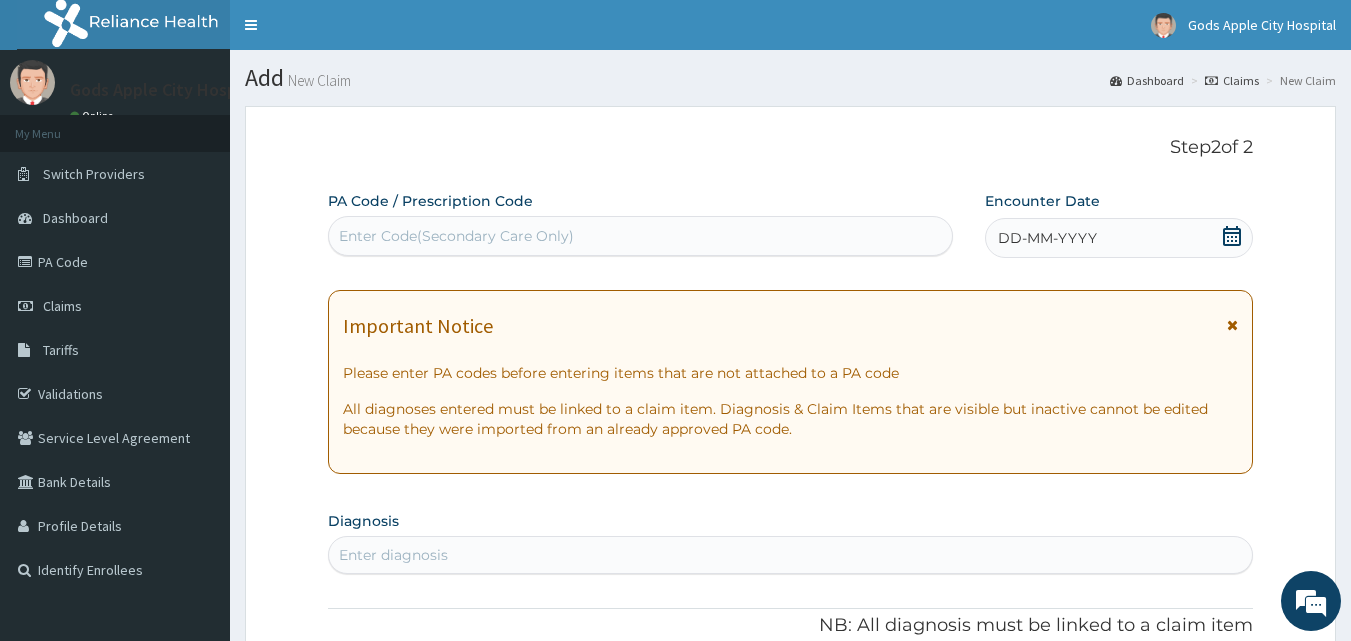 click at bounding box center [1232, 236] 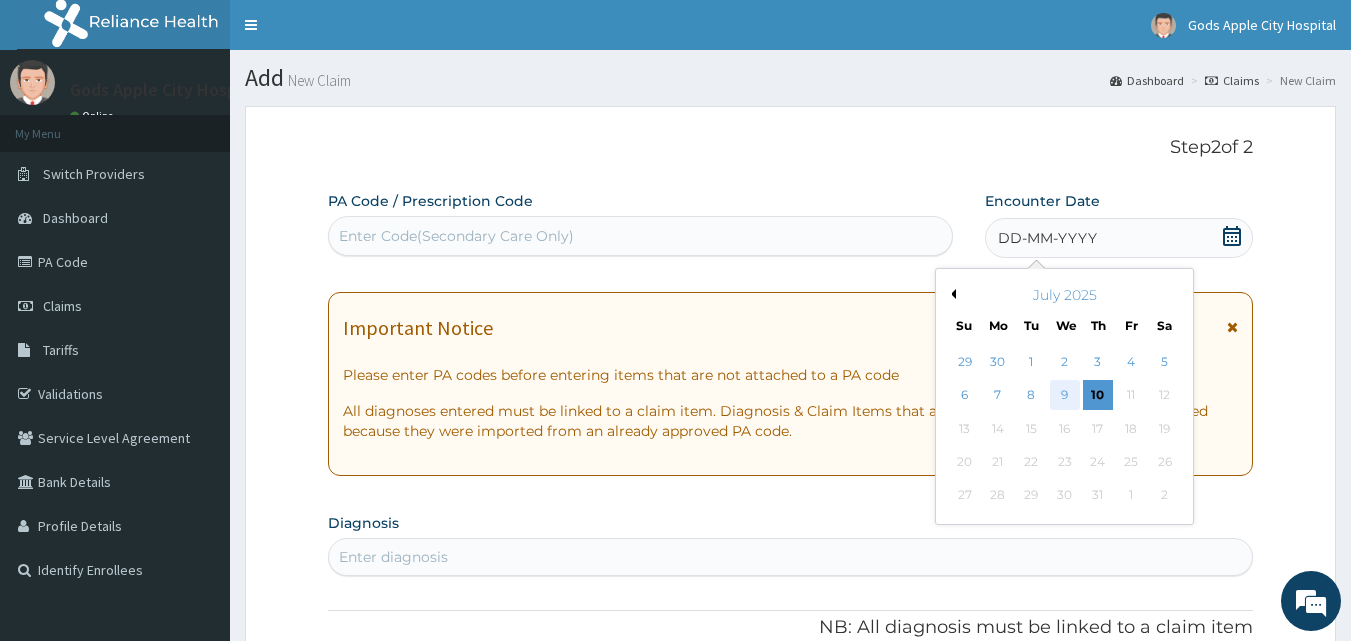 click on "9" at bounding box center [1065, 396] 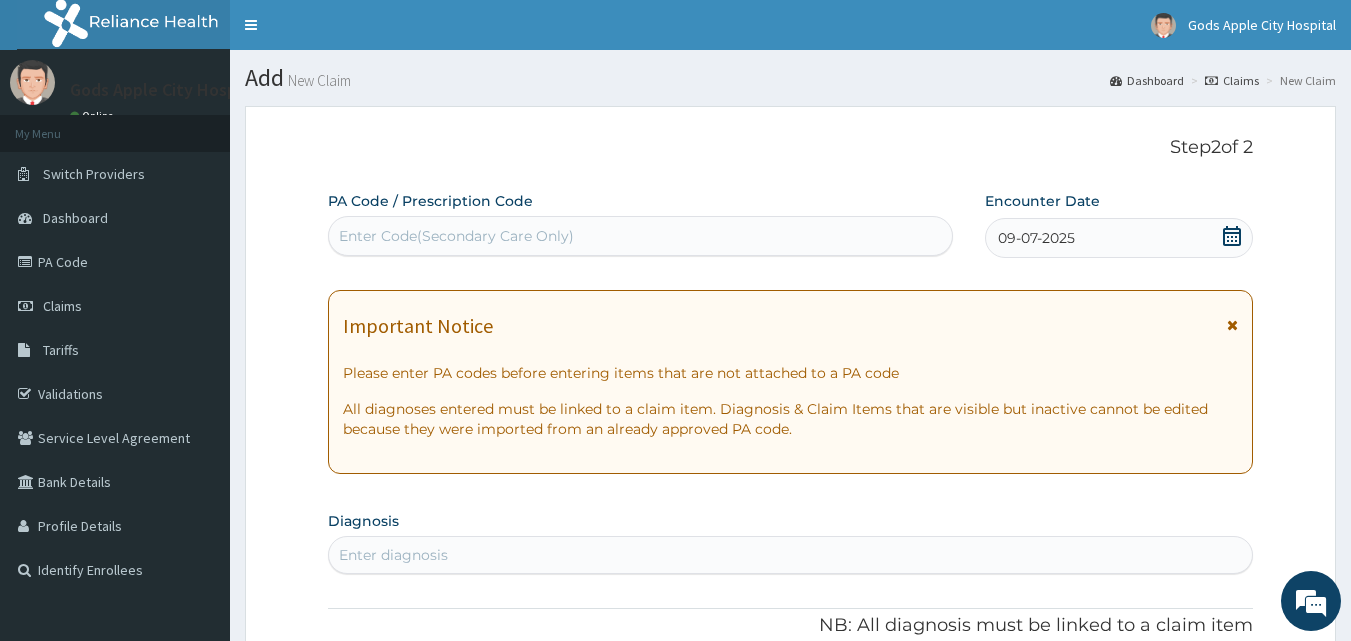 click on "Step  2  of 2 PA Code / Prescription Code Enter Code(Secondary Care Only) Encounter Date 09-07-2025 Important Notice Please enter PA codes before entering items that are not attached to a PA code   All diagnoses entered must be linked to a claim item. Diagnosis & Claim Items that are visible but inactive cannot be edited because they were imported from an already approved PA code. Diagnosis Enter diagnosis NB: All diagnosis must be linked to a claim item Claim Items No claim item Types Select Type Item Select Item Pair Diagnosis Select Diagnosis Unit Price 0 Add Comment" at bounding box center [791, 681] 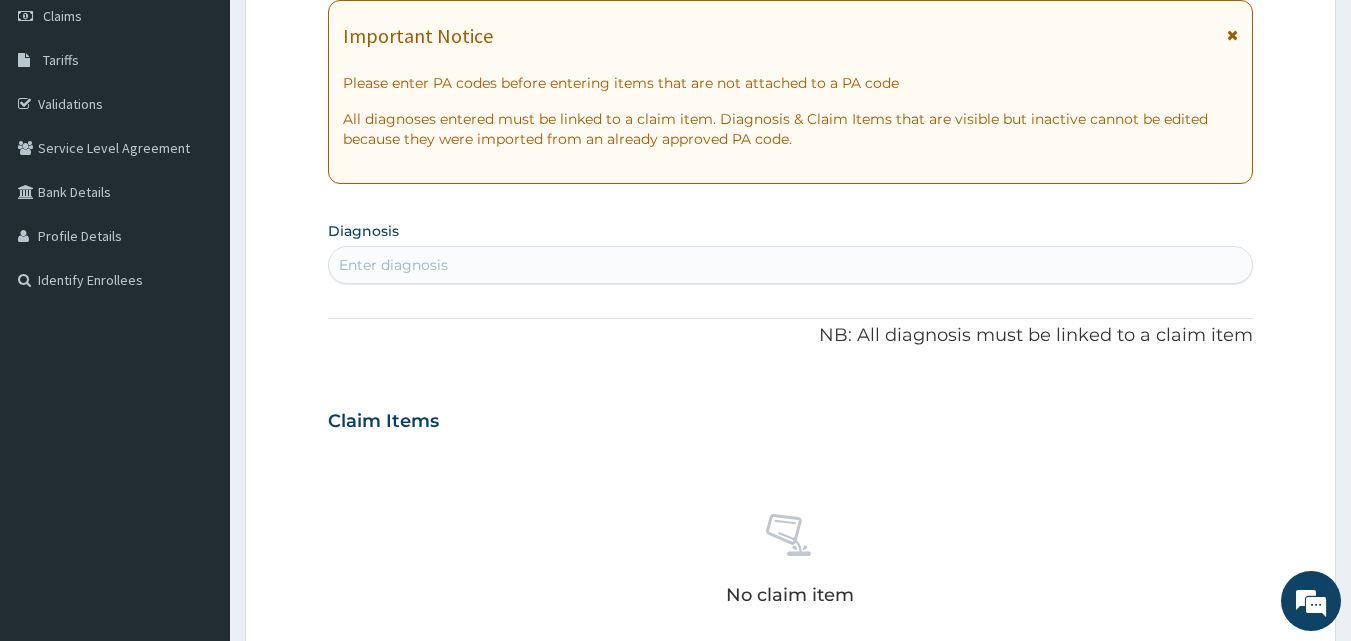 scroll, scrollTop: 300, scrollLeft: 0, axis: vertical 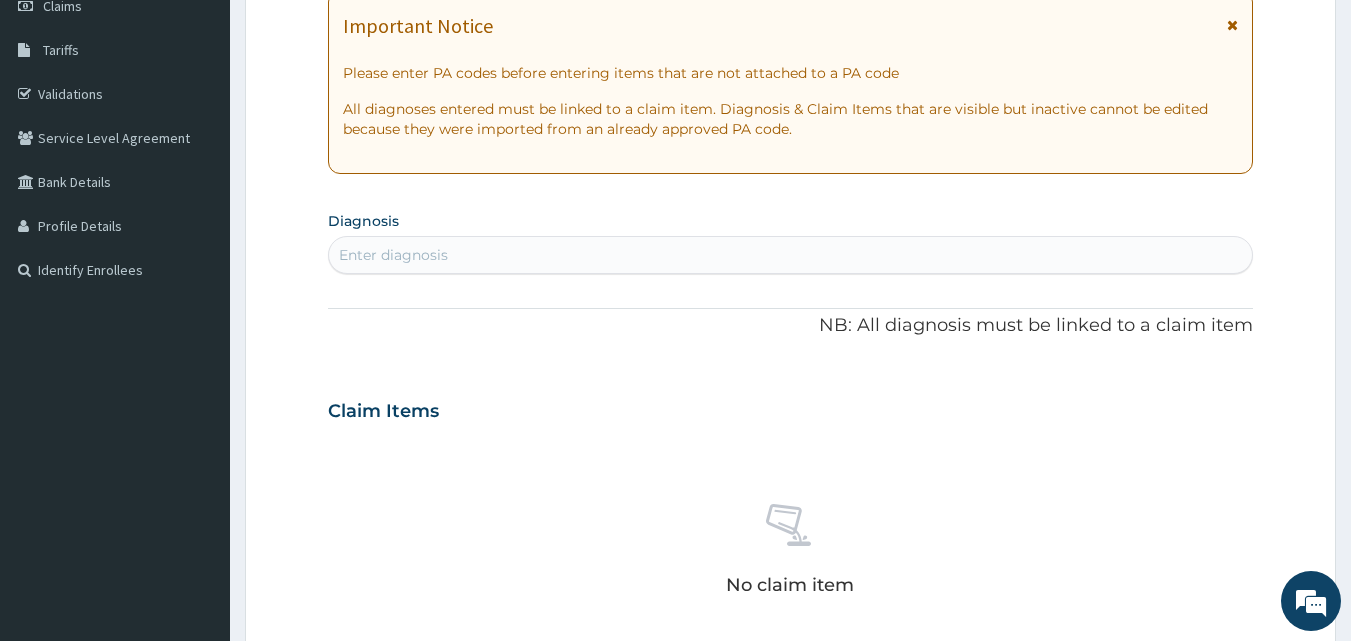click on "Enter diagnosis" at bounding box center [791, 255] 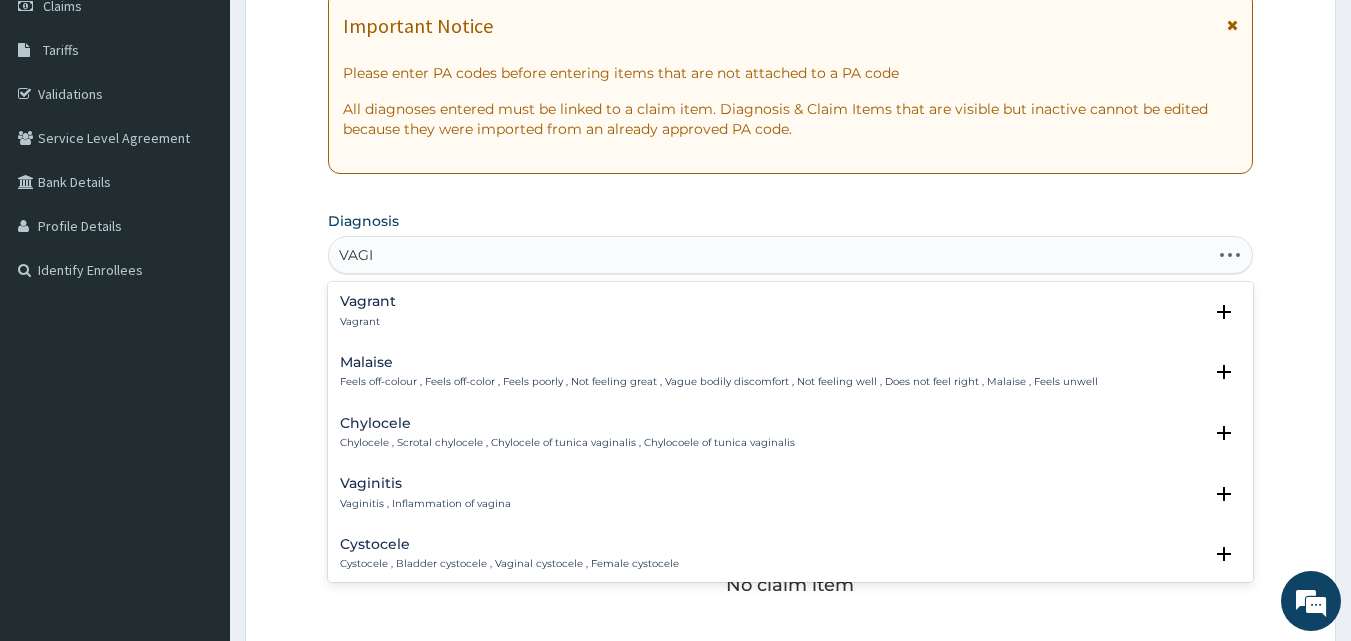 type on "VAGIN" 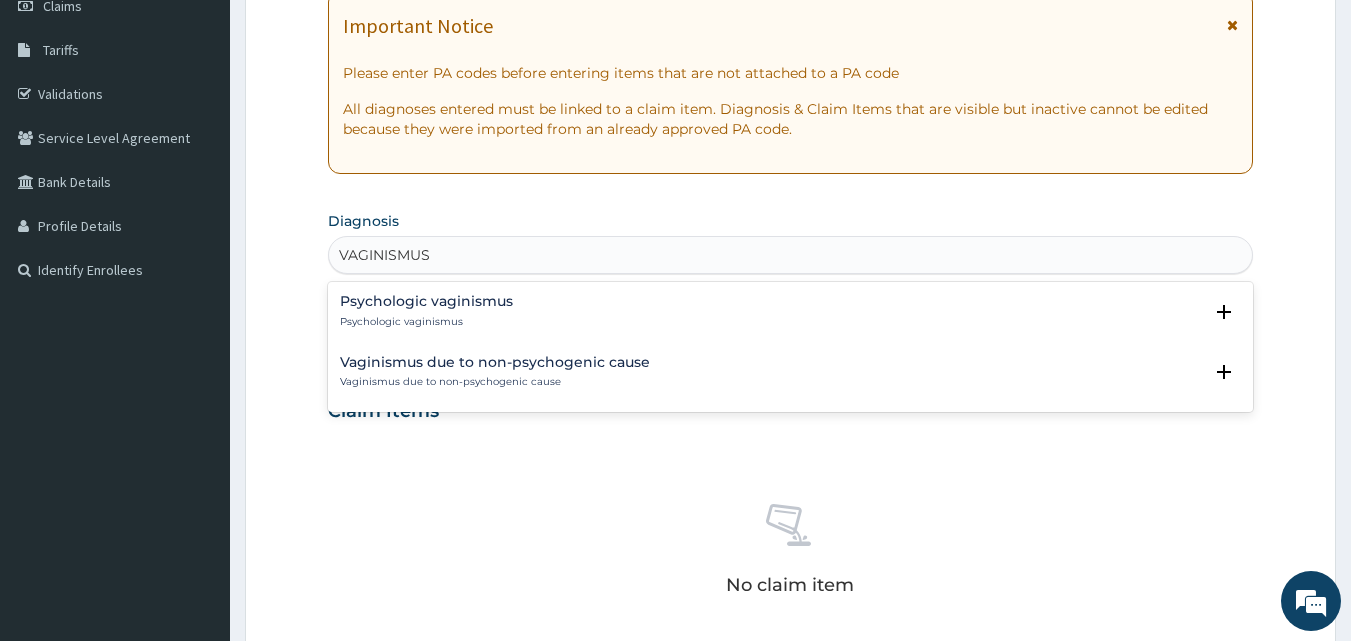 click on "Psychologic vaginismus Psychologic vaginismus" at bounding box center (426, 311) 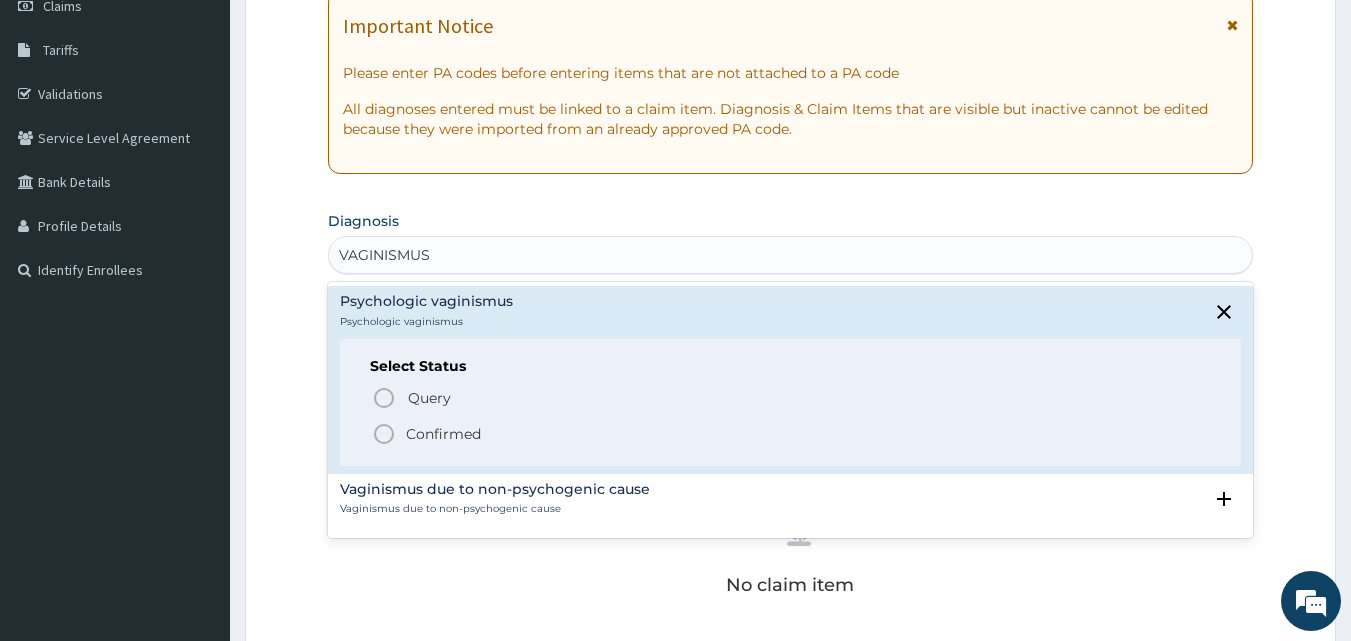 click on "Confirmed" at bounding box center (631, 397) 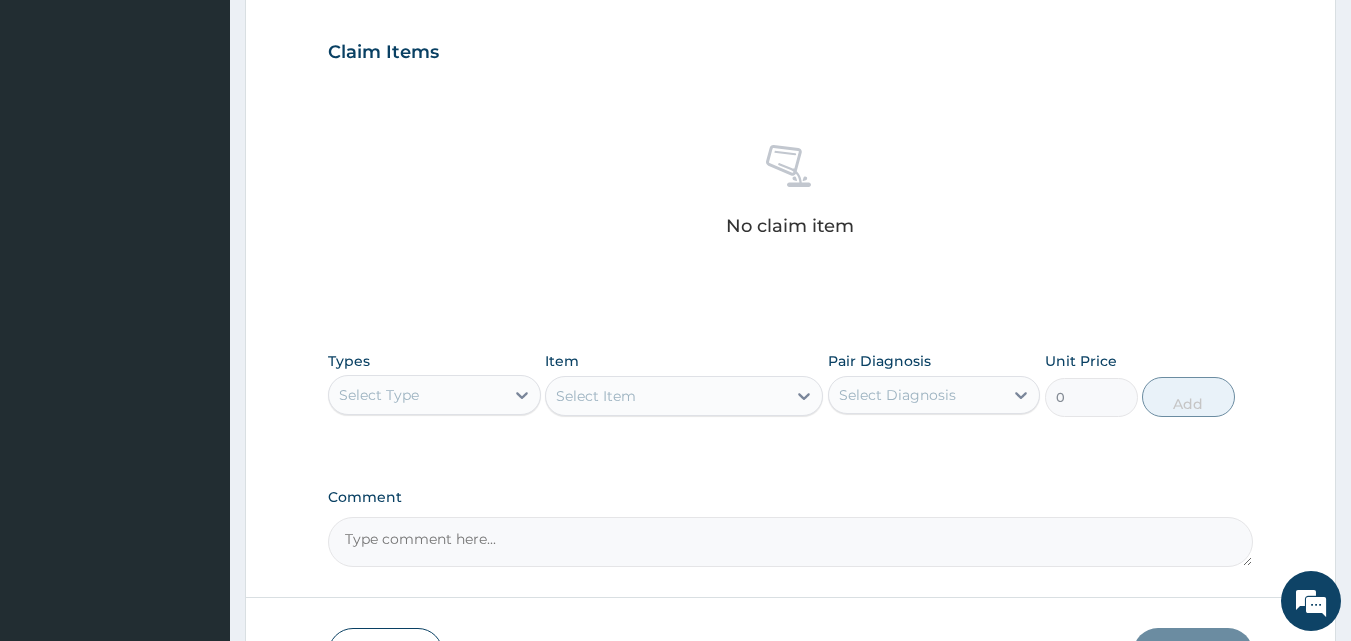 scroll, scrollTop: 700, scrollLeft: 0, axis: vertical 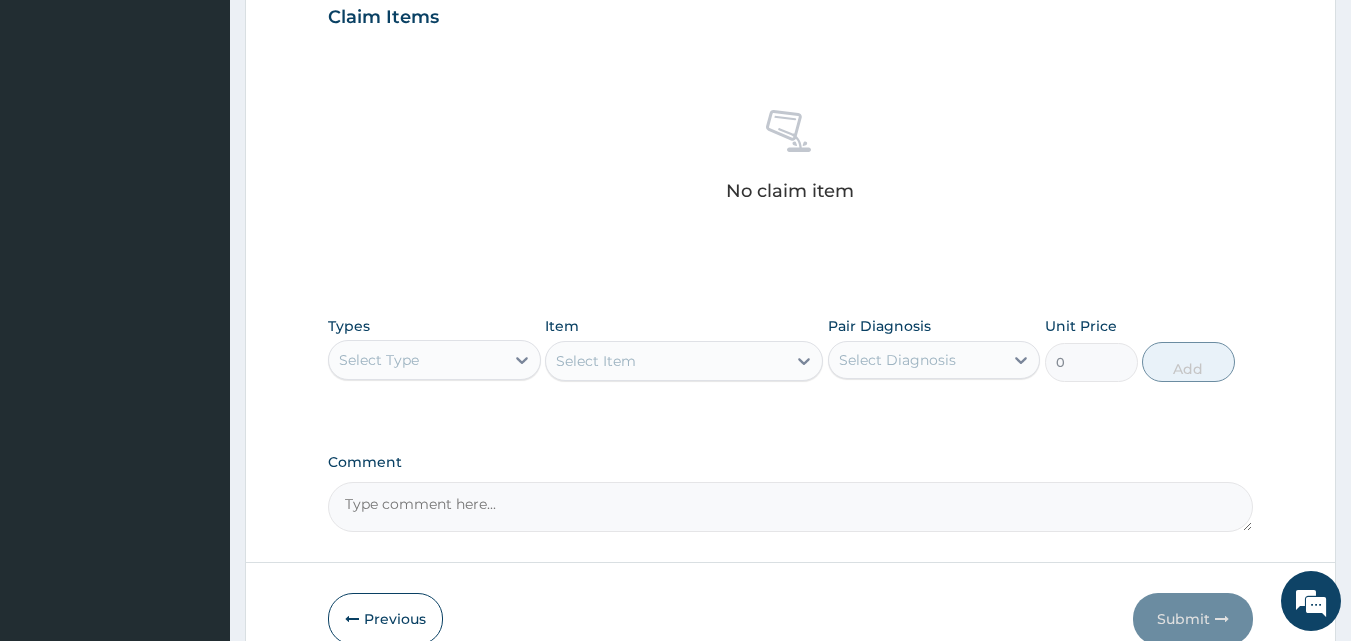 click on "Select Type" at bounding box center (416, 360) 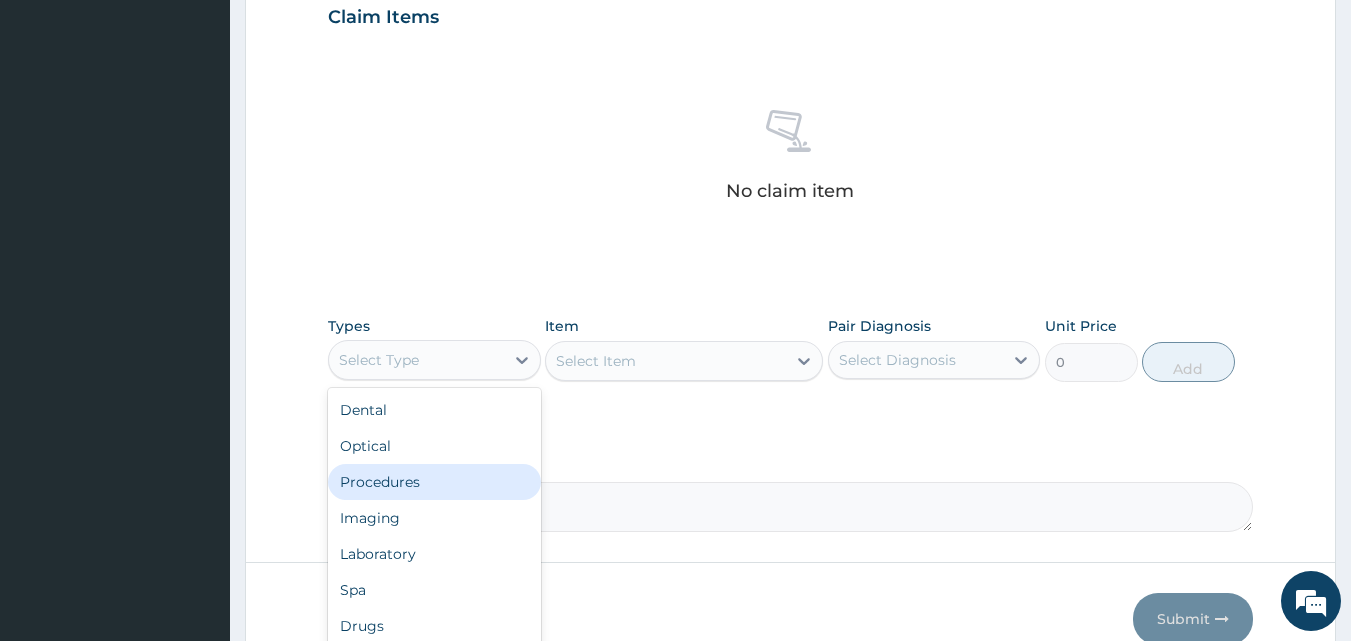 click on "Procedures" at bounding box center [434, 482] 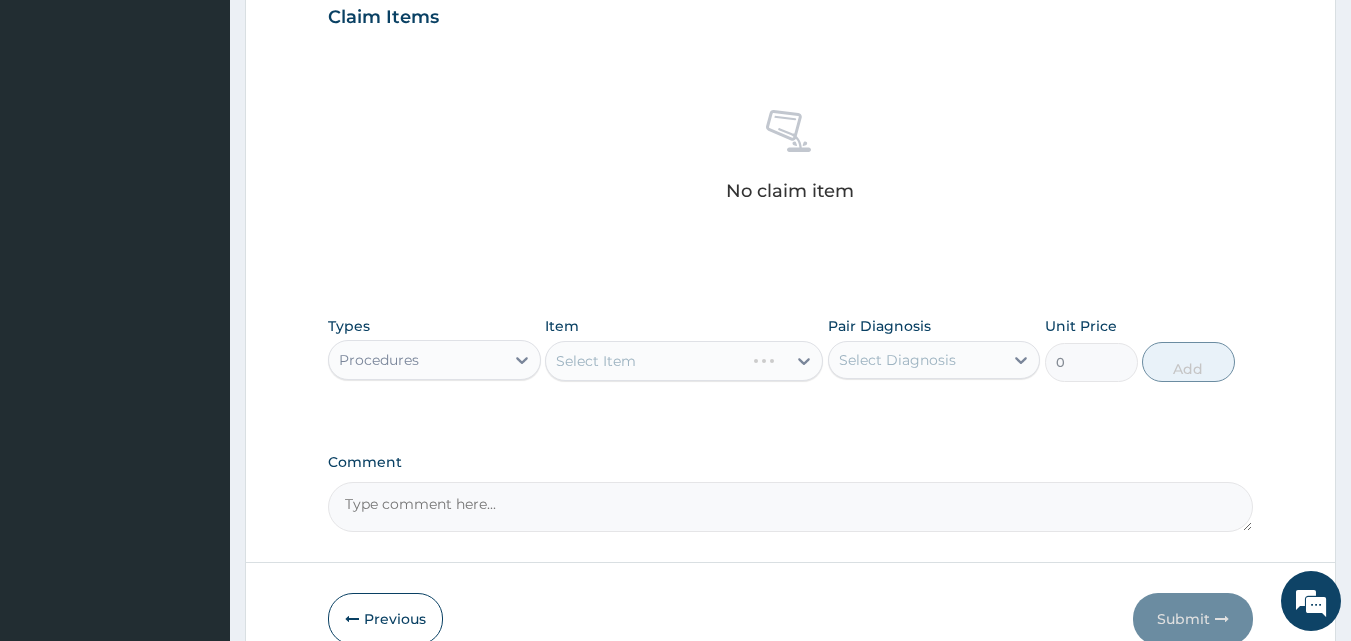 click on "Select Diagnosis" at bounding box center (897, 360) 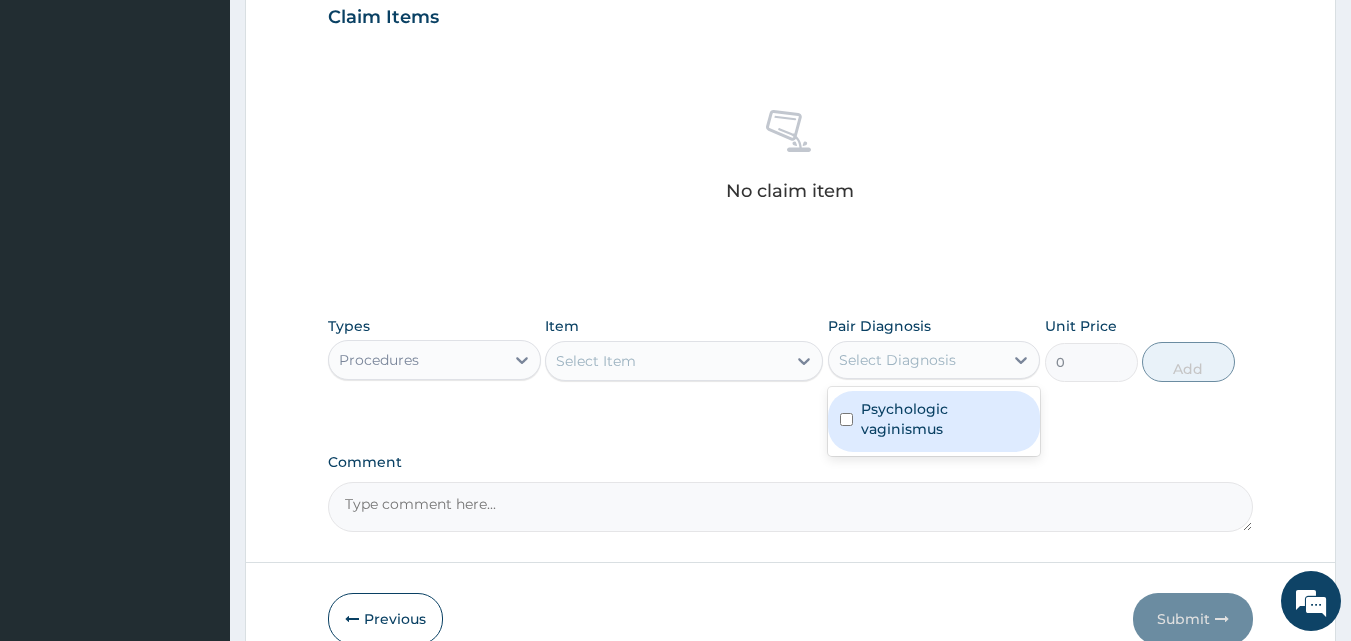 click on "Psychologic vaginismus" at bounding box center [945, 419] 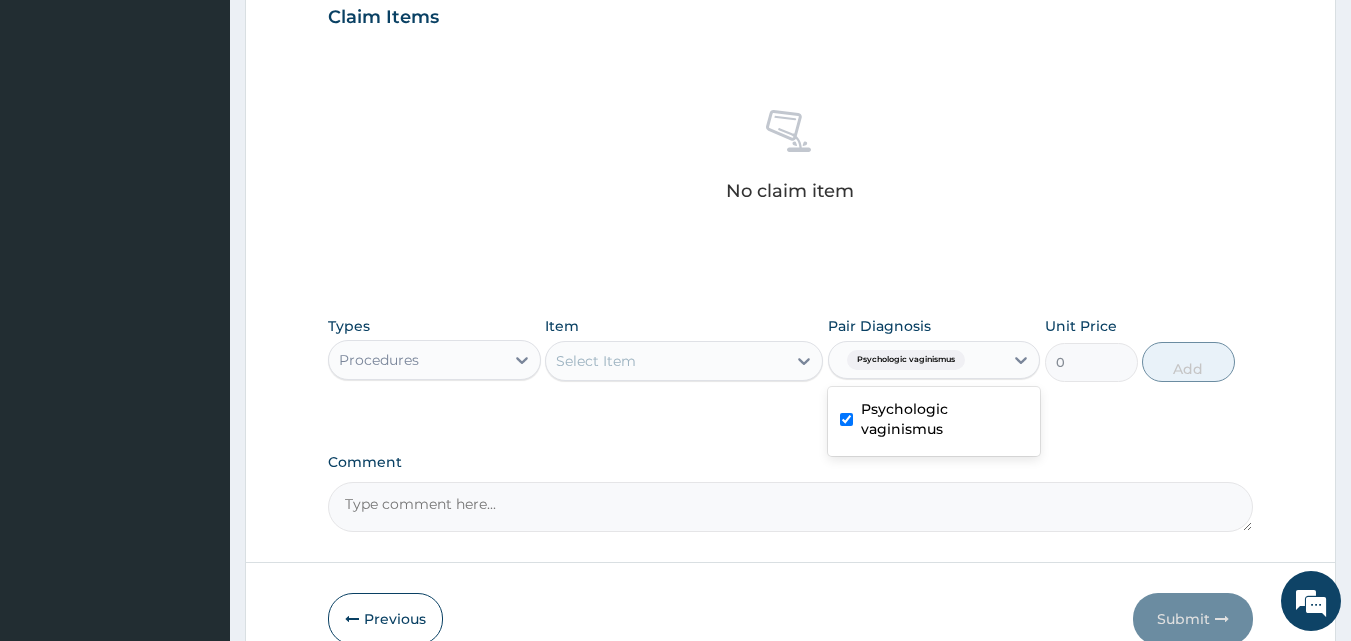 click on "Select Item" at bounding box center [666, 361] 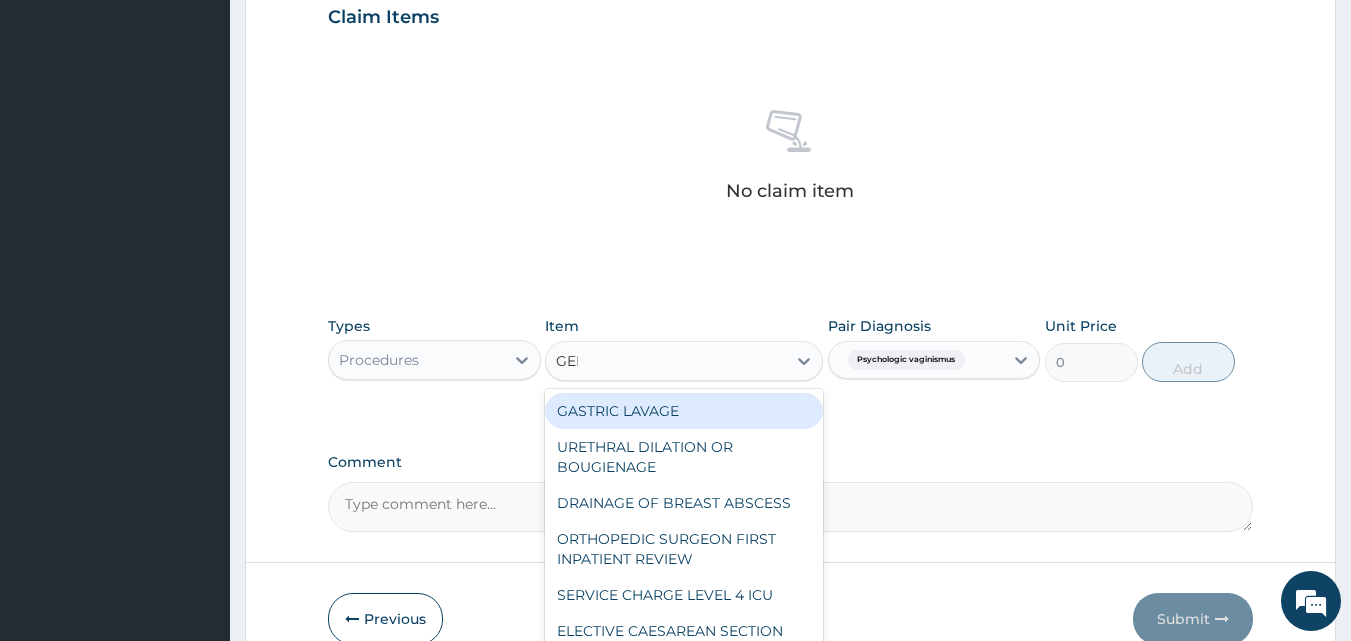 type on "GENE" 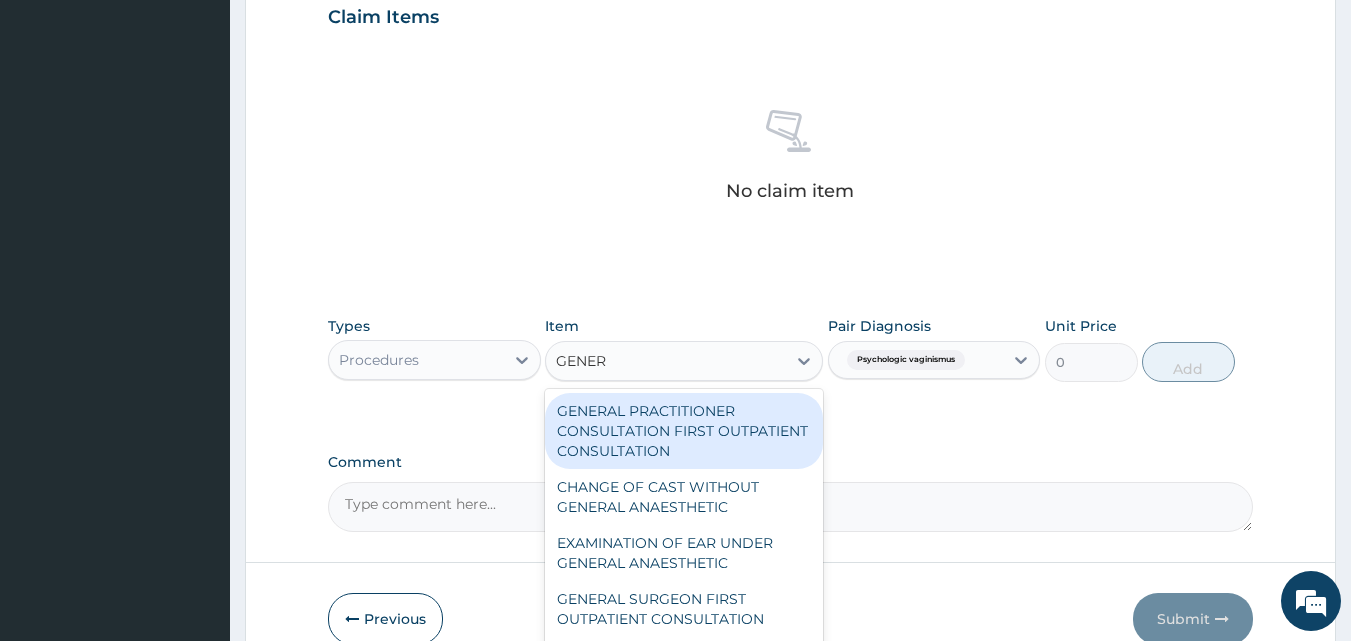 click on "GENERAL PRACTITIONER CONSULTATION FIRST OUTPATIENT CONSULTATION" at bounding box center (684, 431) 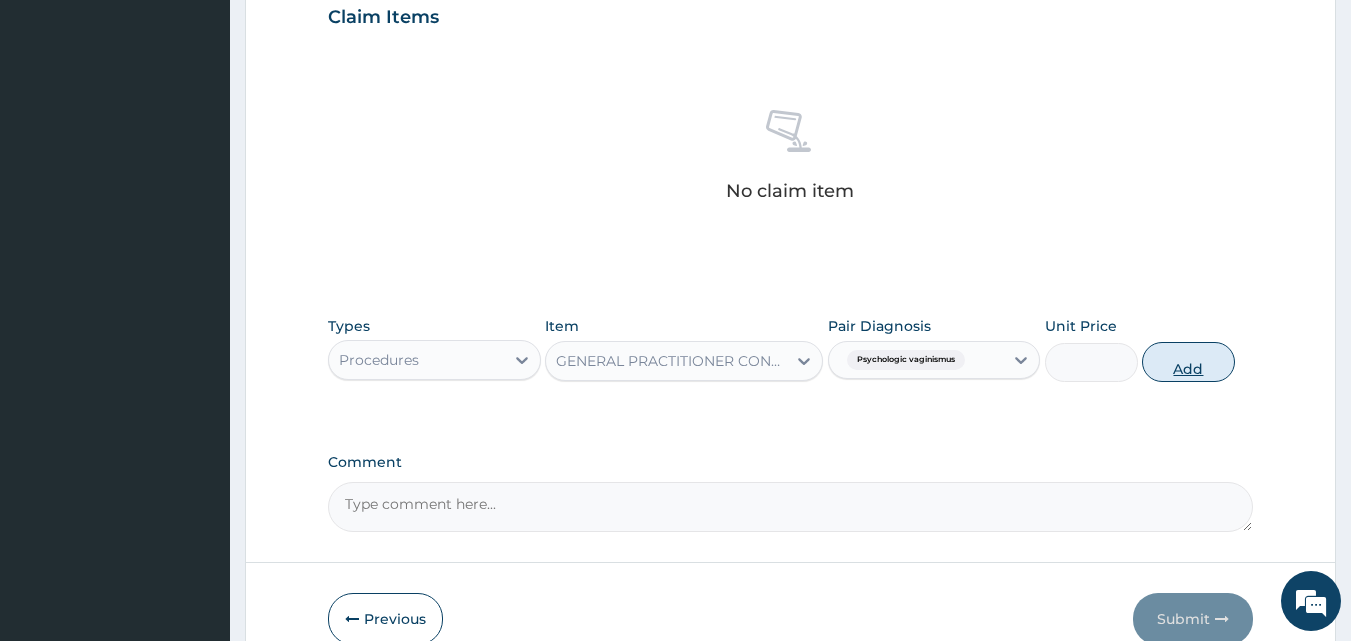 click on "Add" at bounding box center [1188, 362] 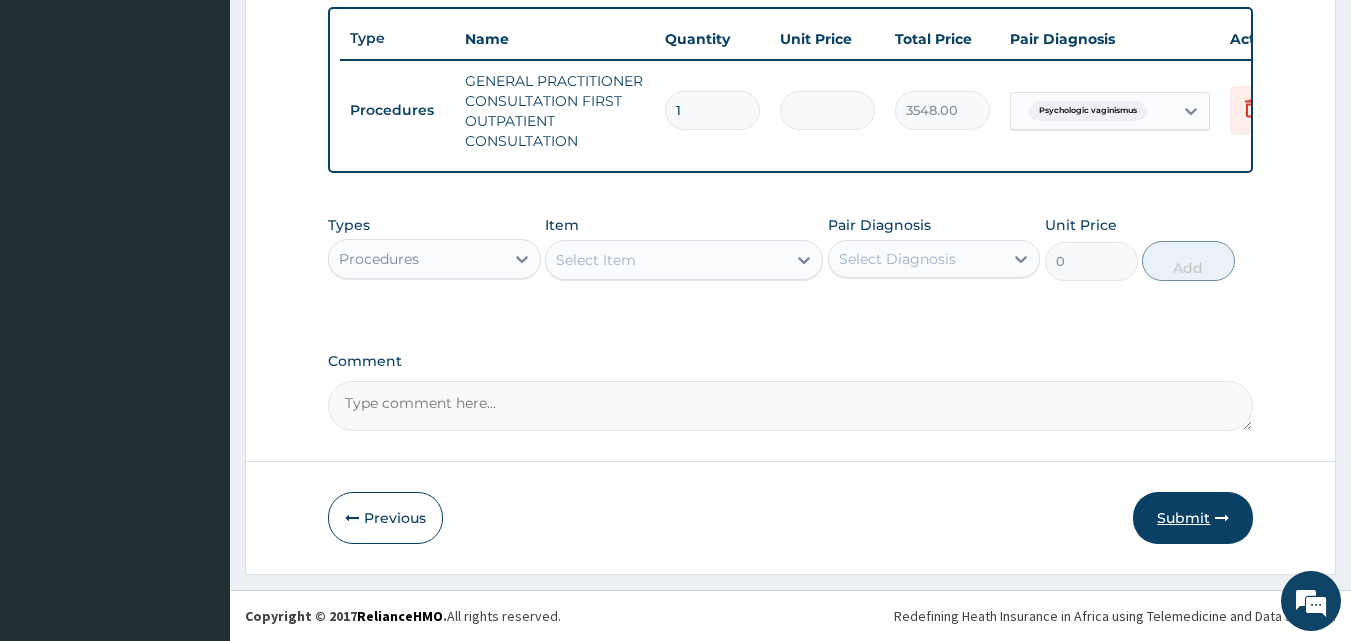 click on "Submit" at bounding box center (1193, 518) 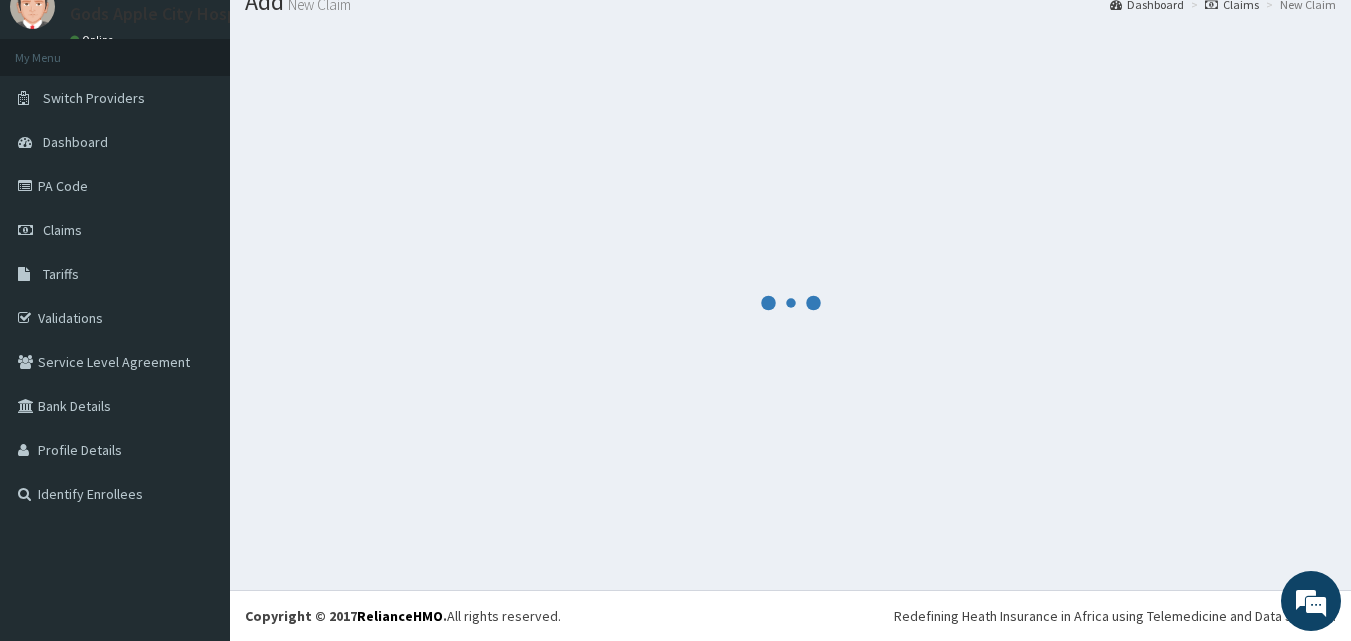 scroll, scrollTop: 752, scrollLeft: 0, axis: vertical 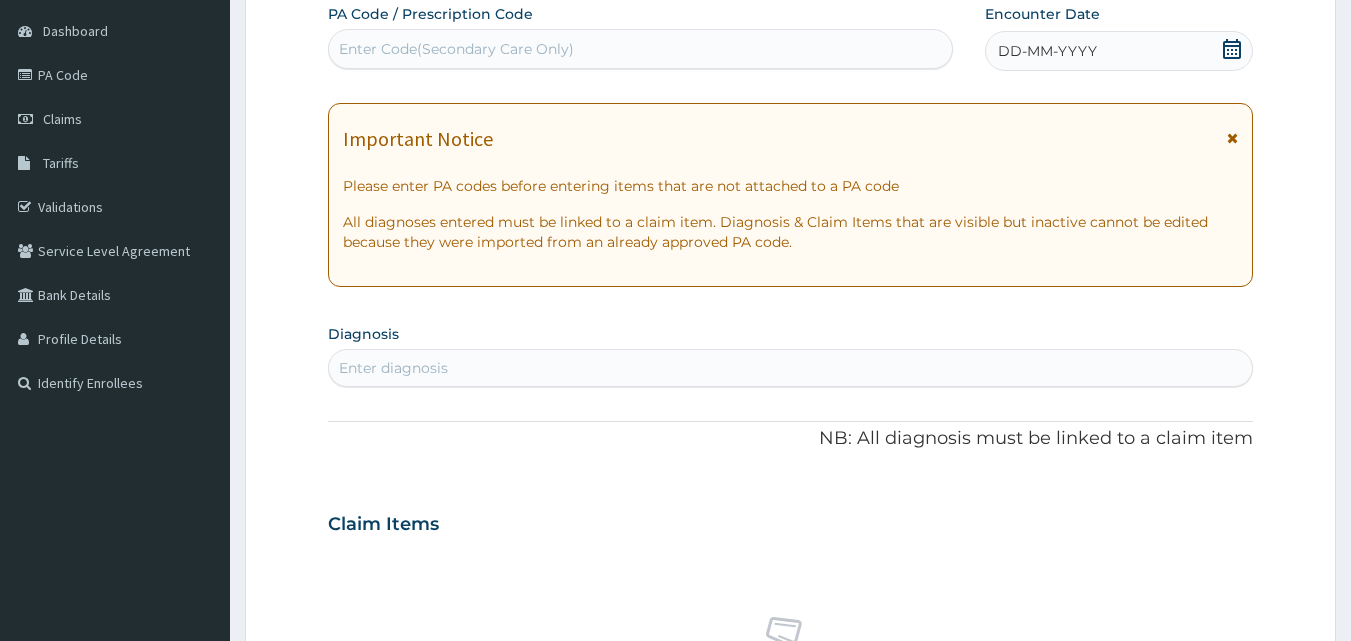 click at bounding box center (1232, 49) 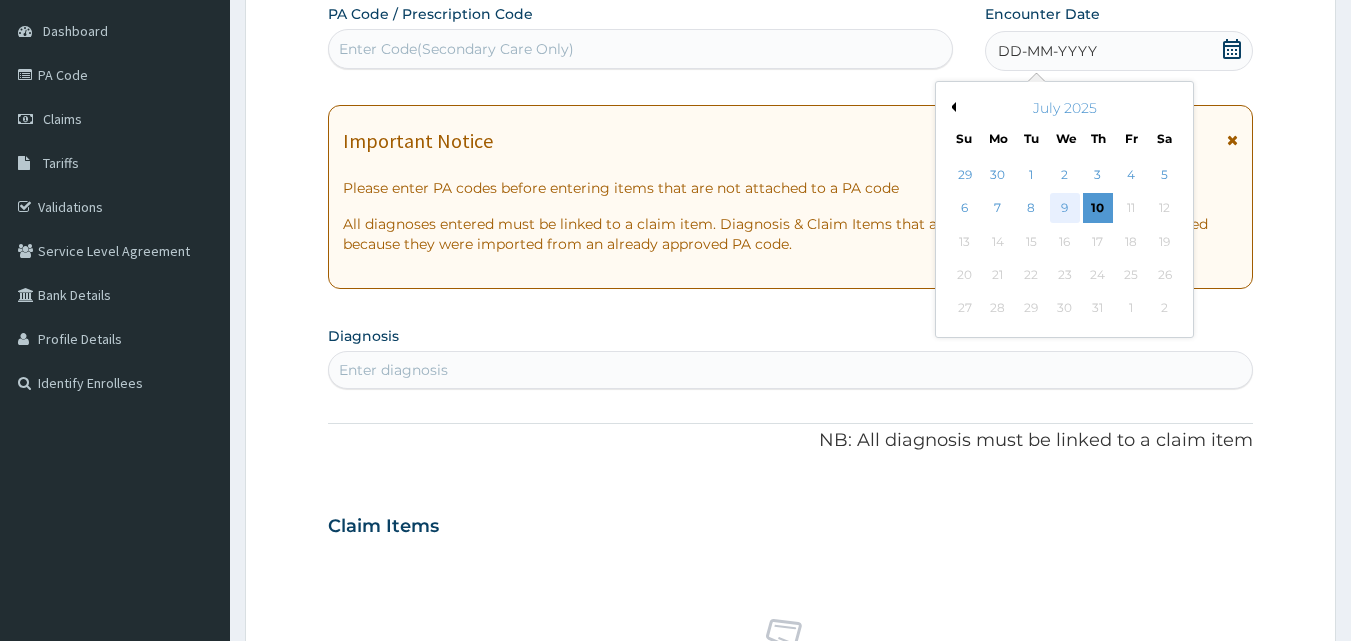 click on "9" at bounding box center [1065, 209] 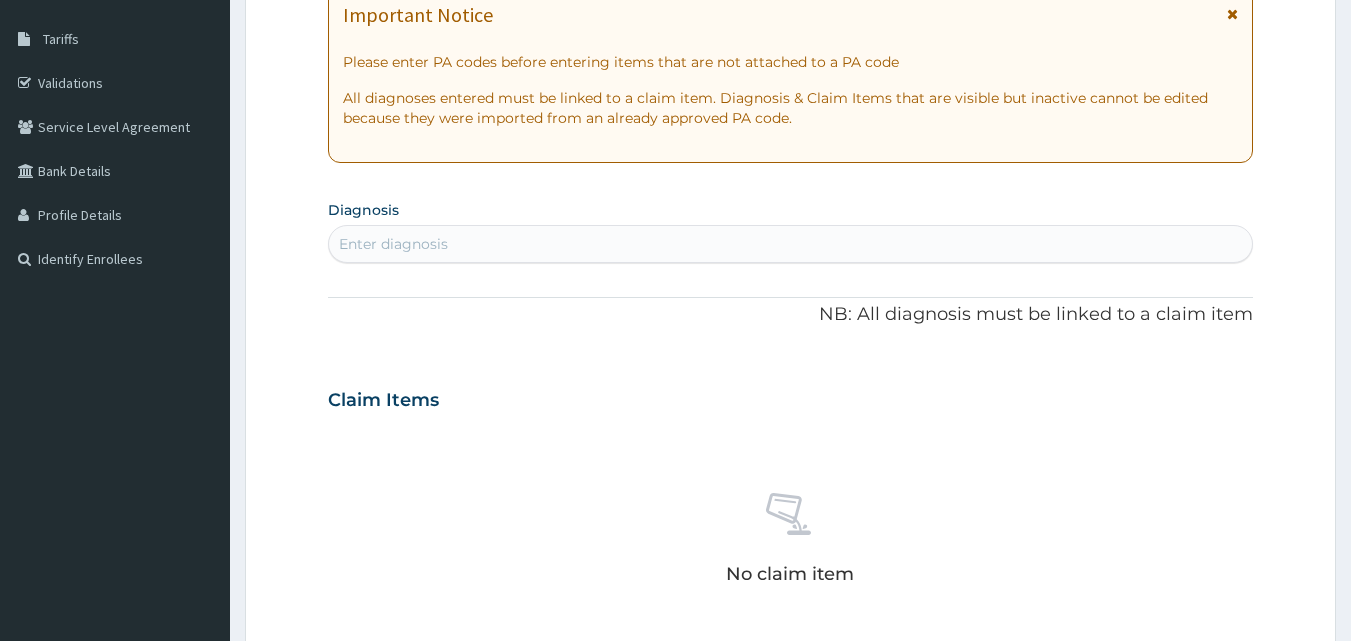 scroll, scrollTop: 387, scrollLeft: 0, axis: vertical 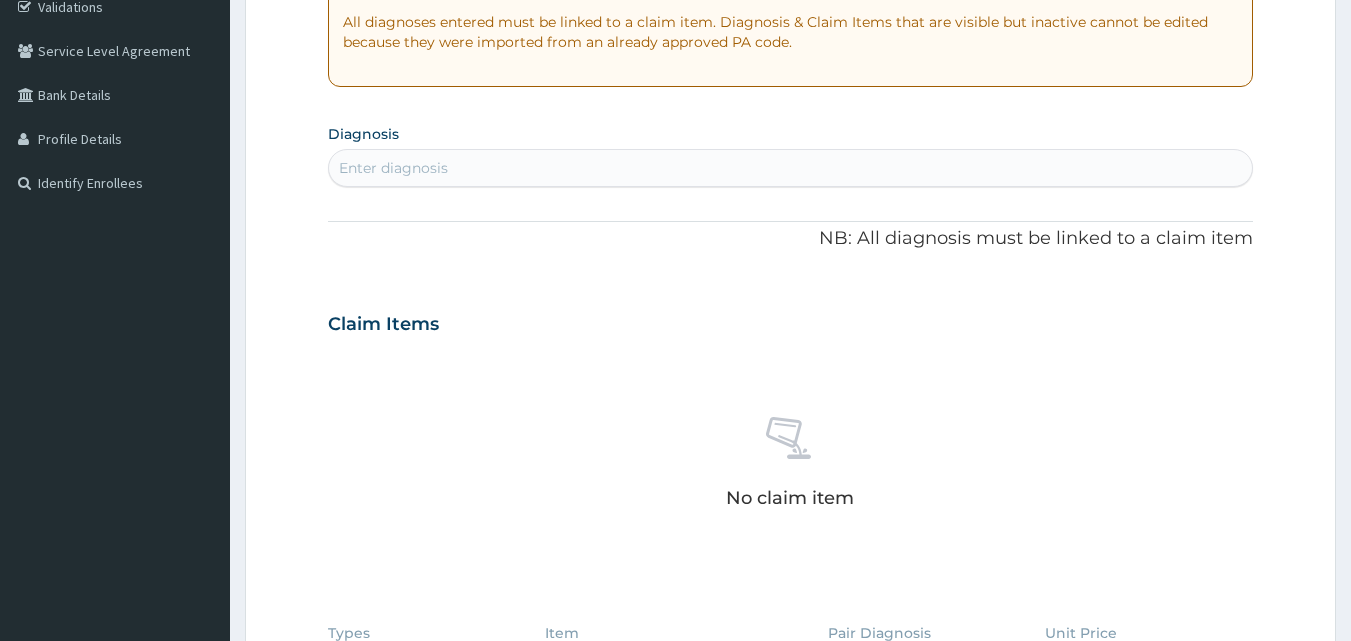 click on "Enter diagnosis" at bounding box center [791, 168] 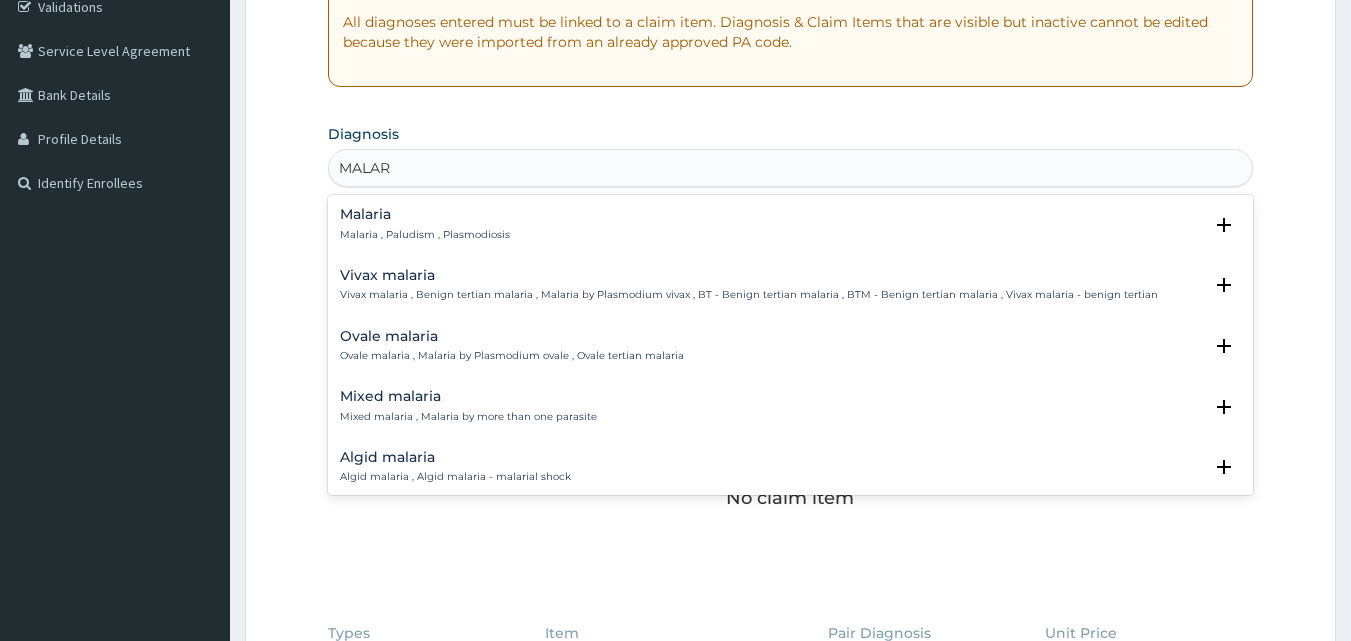click on "Malaria" at bounding box center (425, 214) 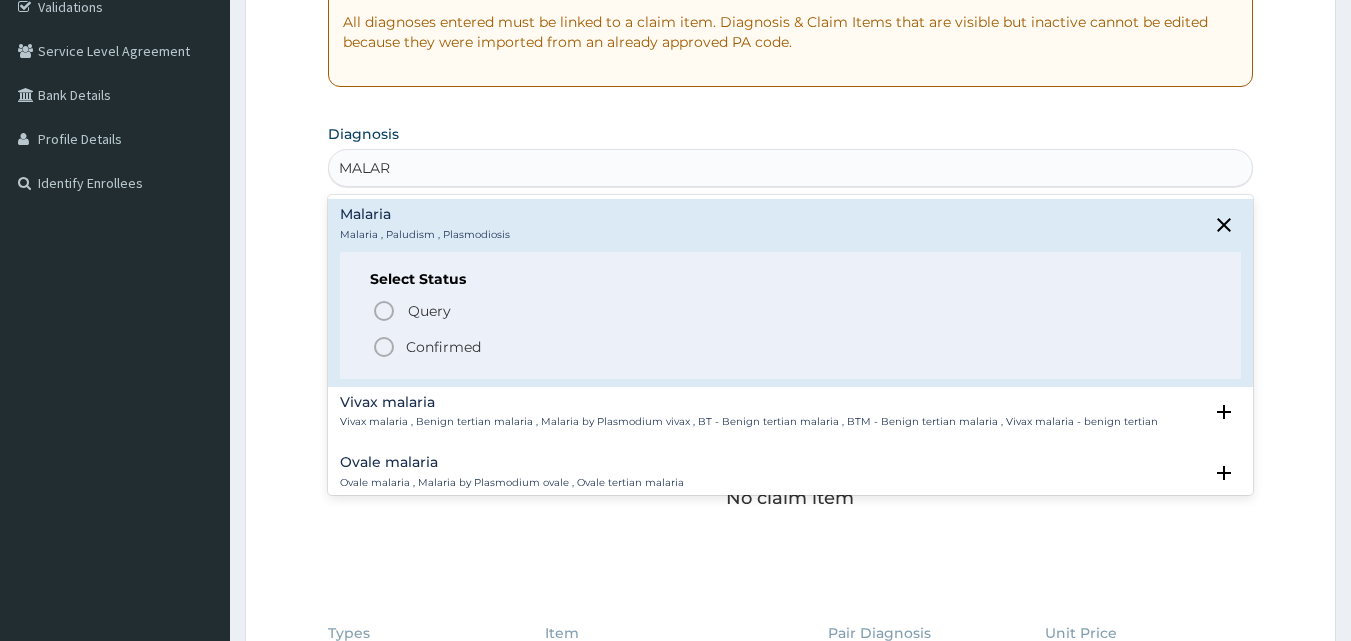 click at bounding box center [384, 347] 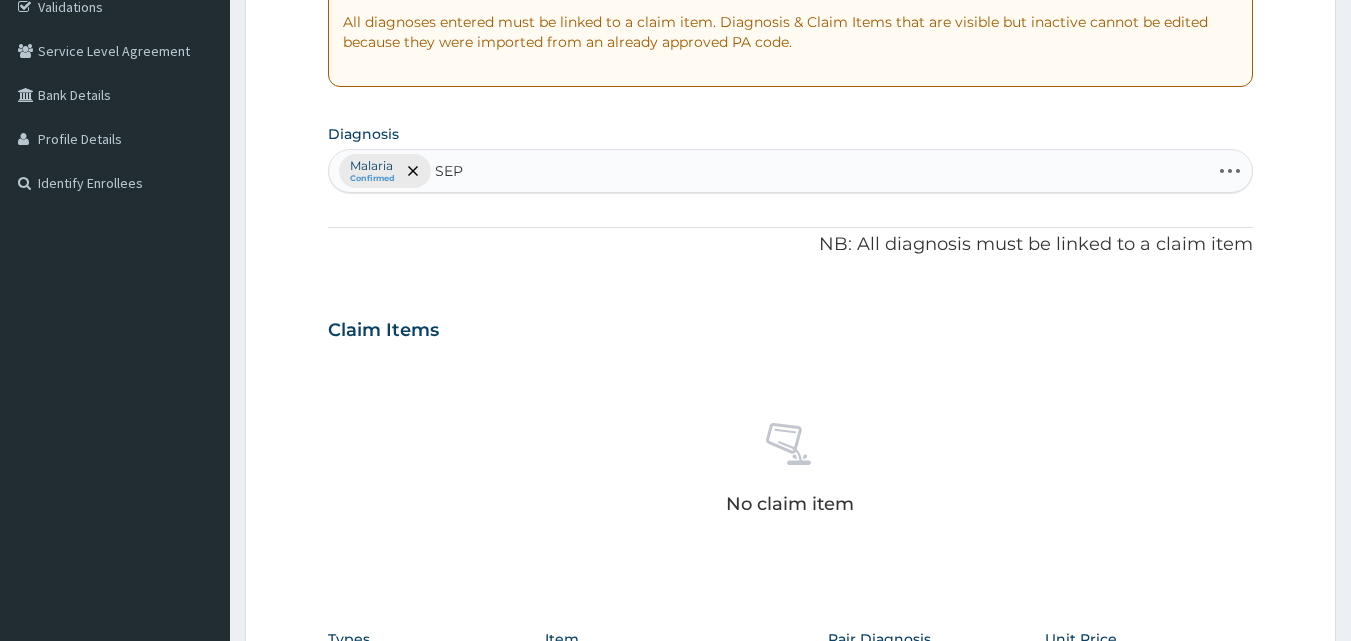 type on "SEPS" 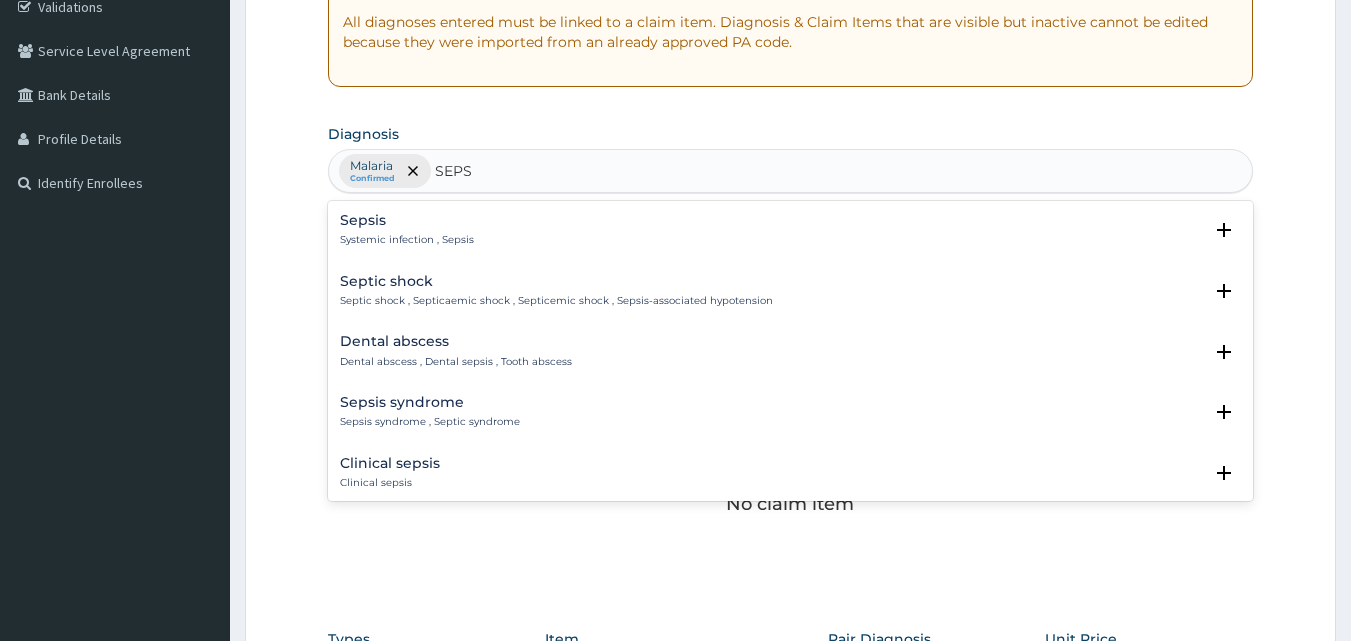 click on "Sepsis Systemic infection , Sepsis" at bounding box center [407, 230] 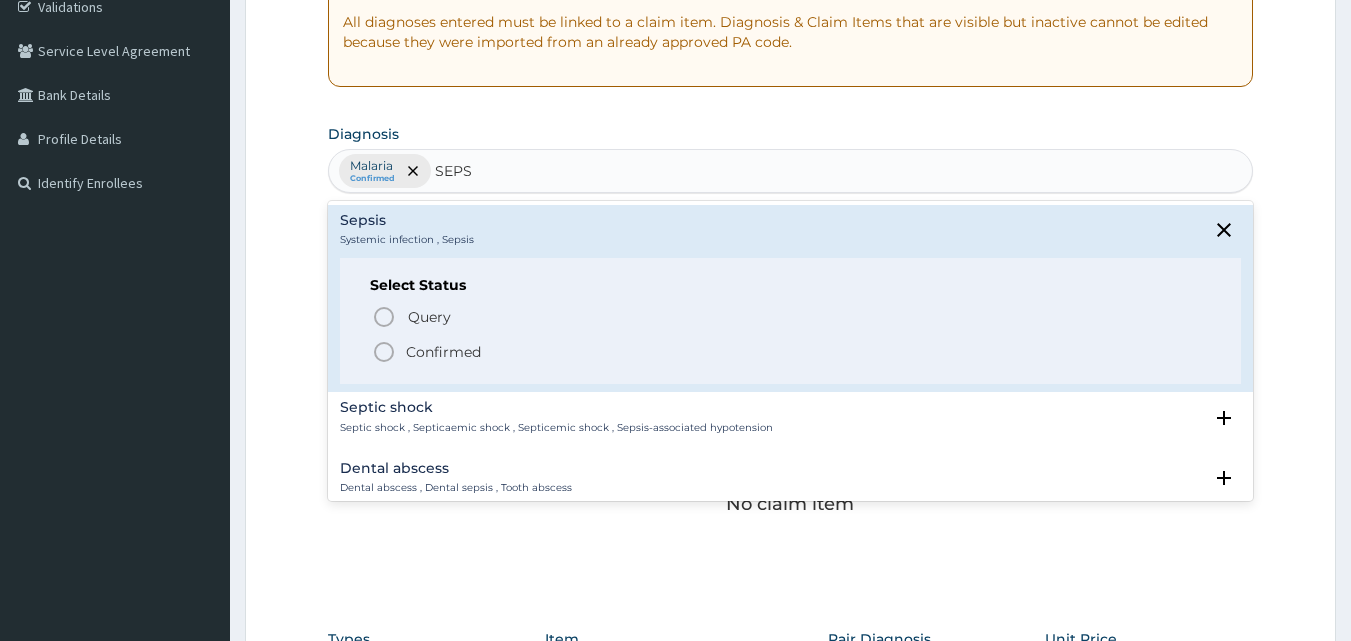 click at bounding box center [384, 352] 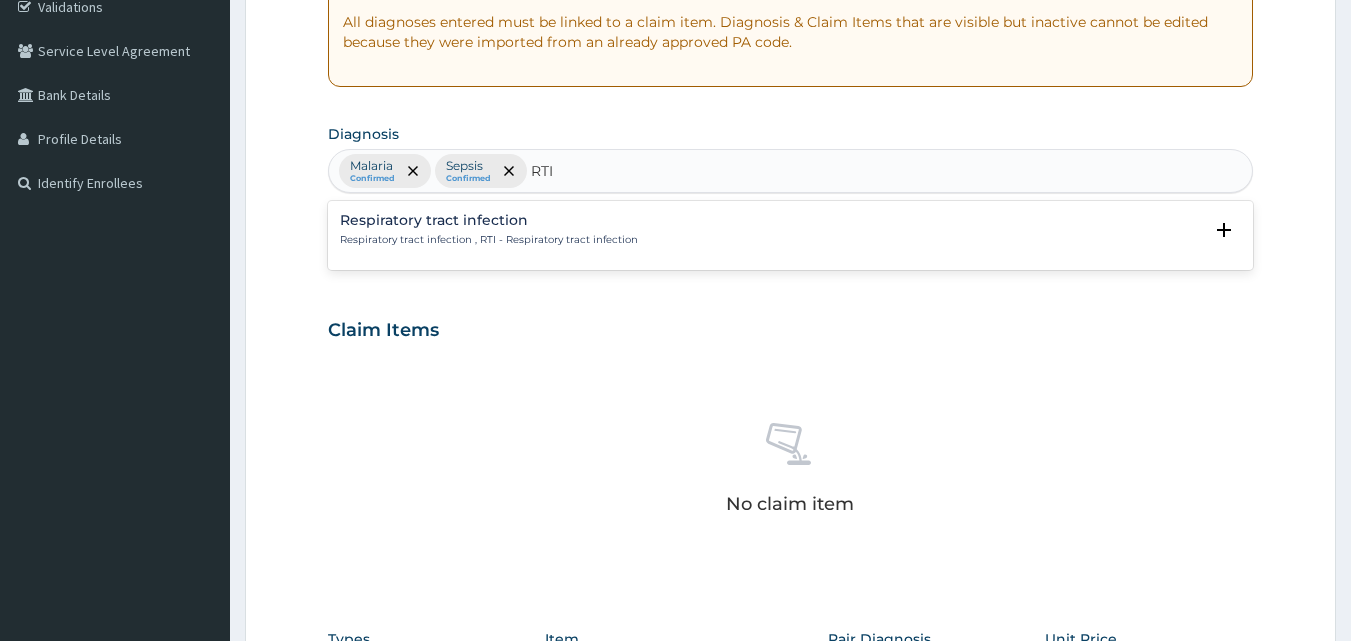 click on "Respiratory tract infection Respiratory tract infection , RTI - Respiratory tract infection" at bounding box center [489, 230] 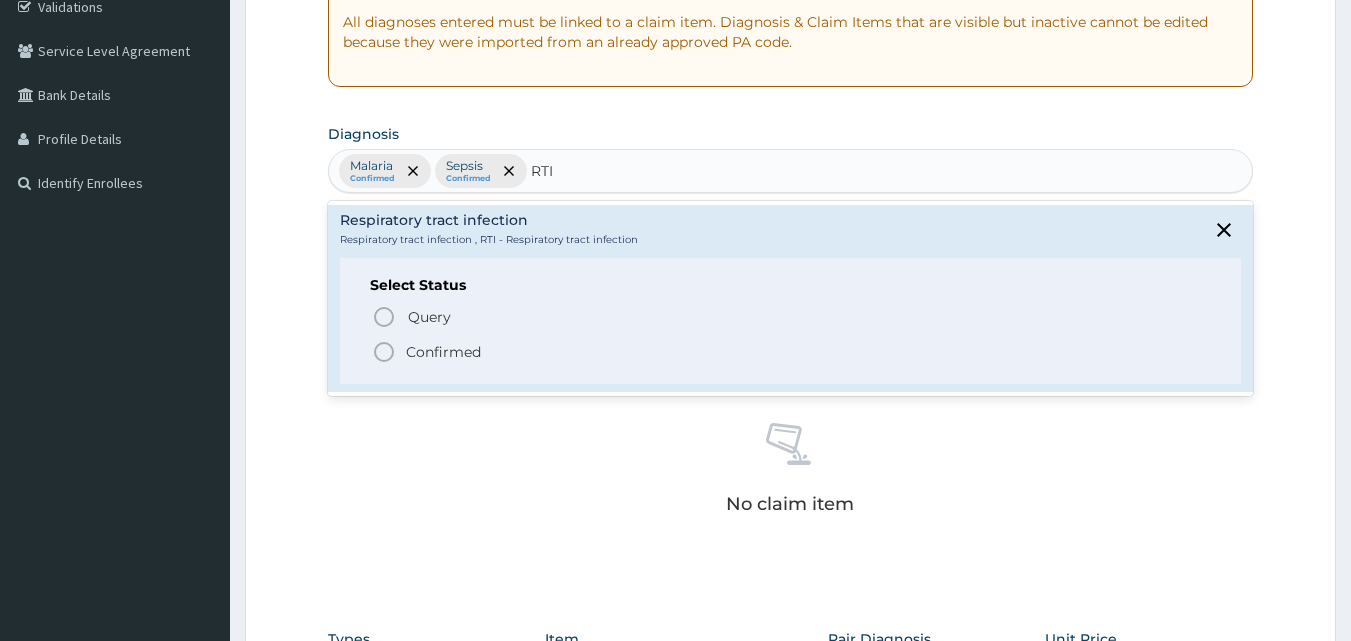 click on "Confirmed" at bounding box center (631, 316) 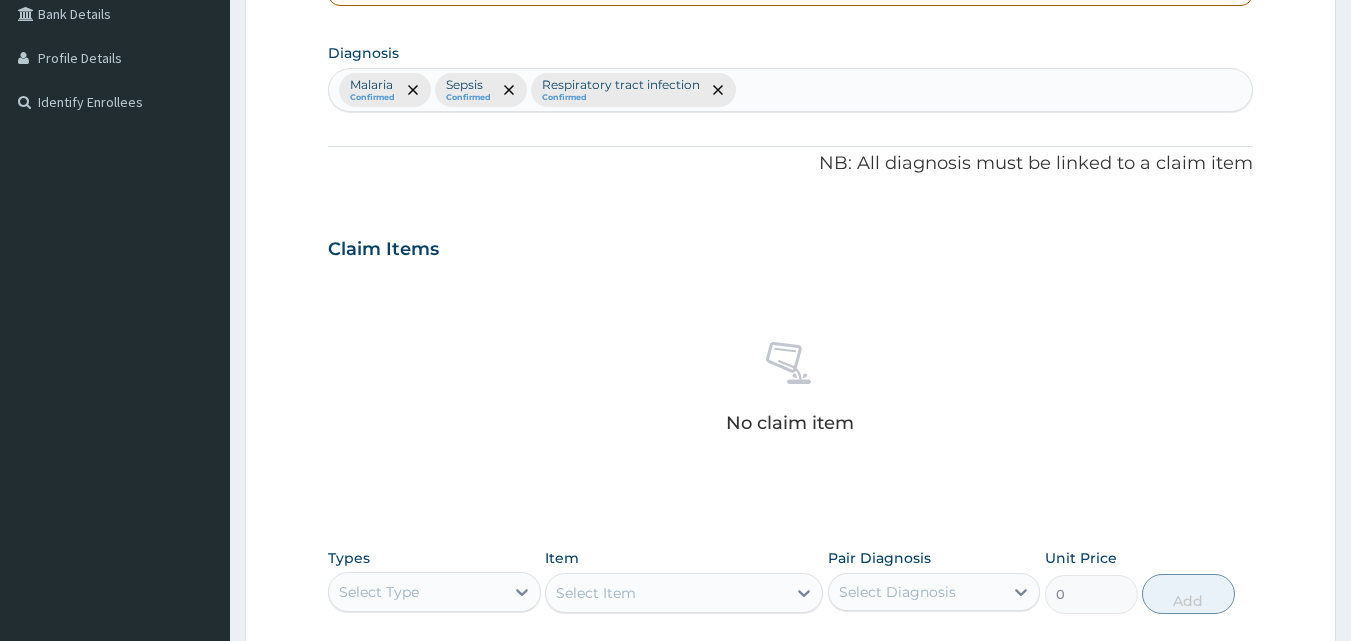 scroll, scrollTop: 587, scrollLeft: 0, axis: vertical 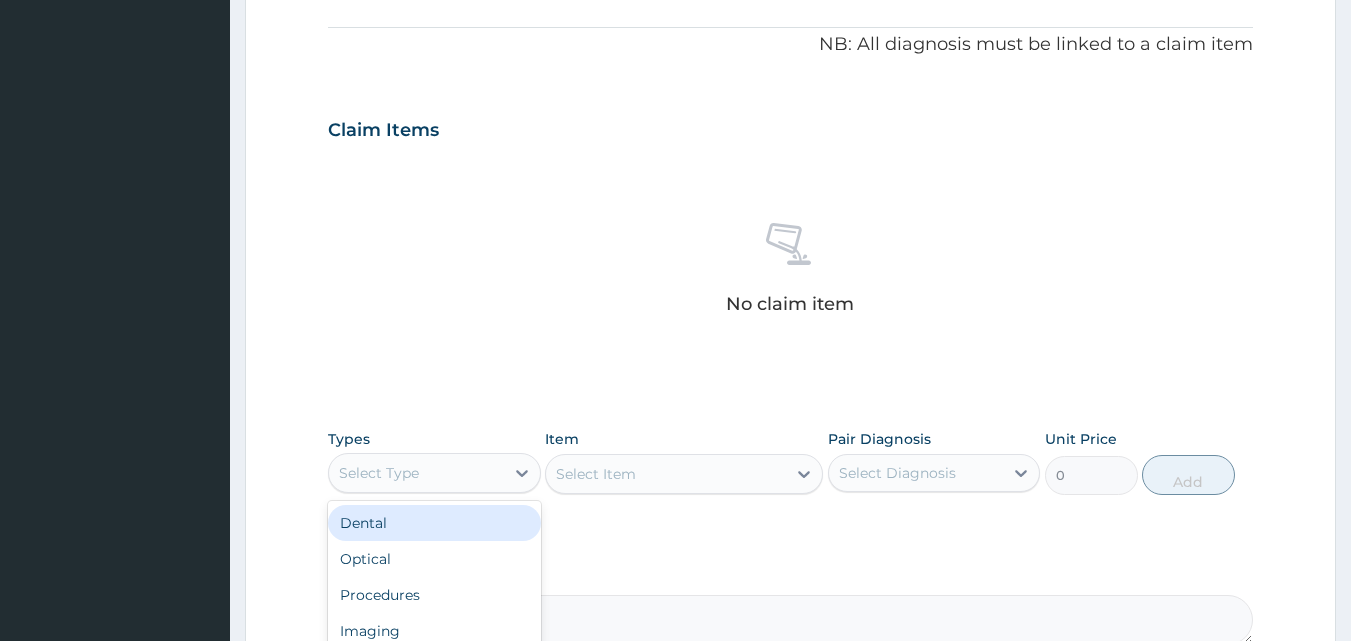 click on "Select Type" at bounding box center (379, 473) 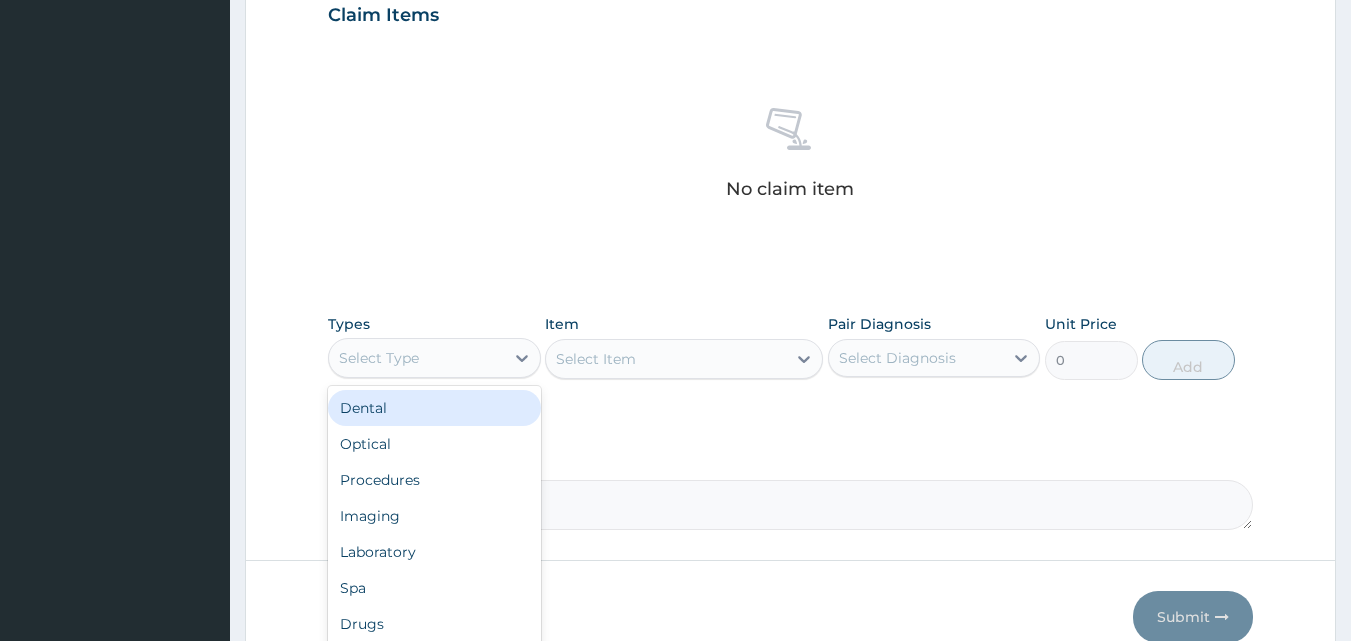 scroll, scrollTop: 787, scrollLeft: 0, axis: vertical 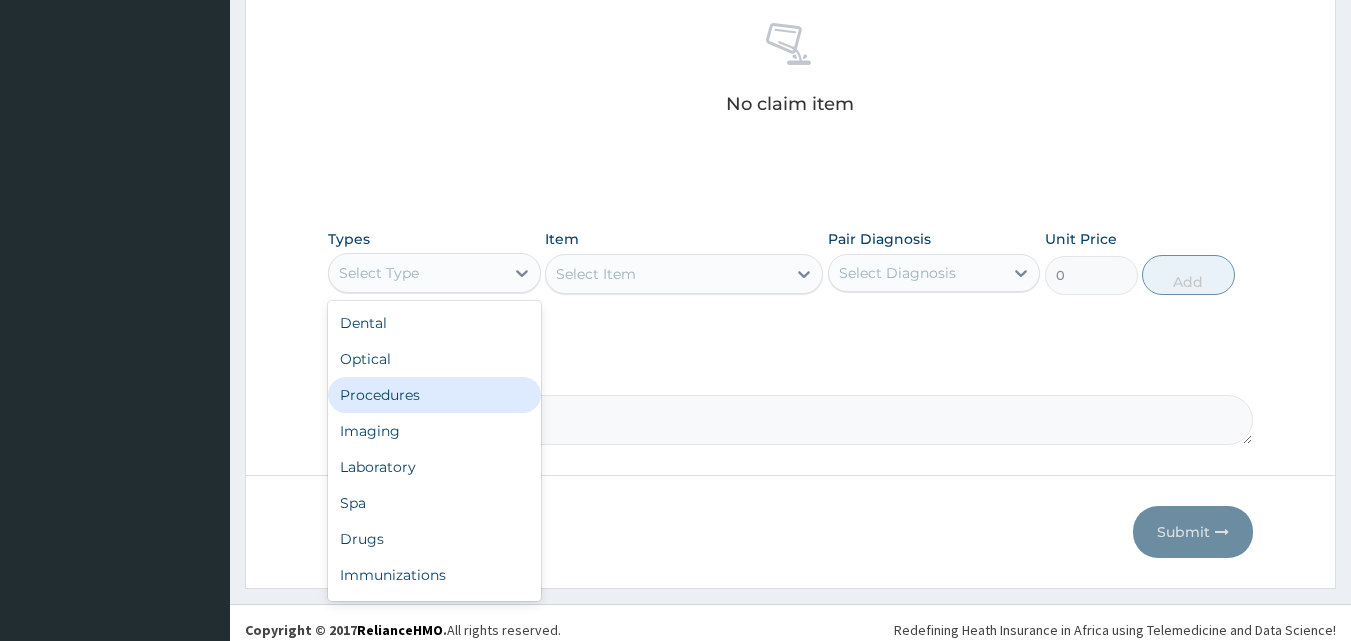 click on "Procedures" at bounding box center [434, 395] 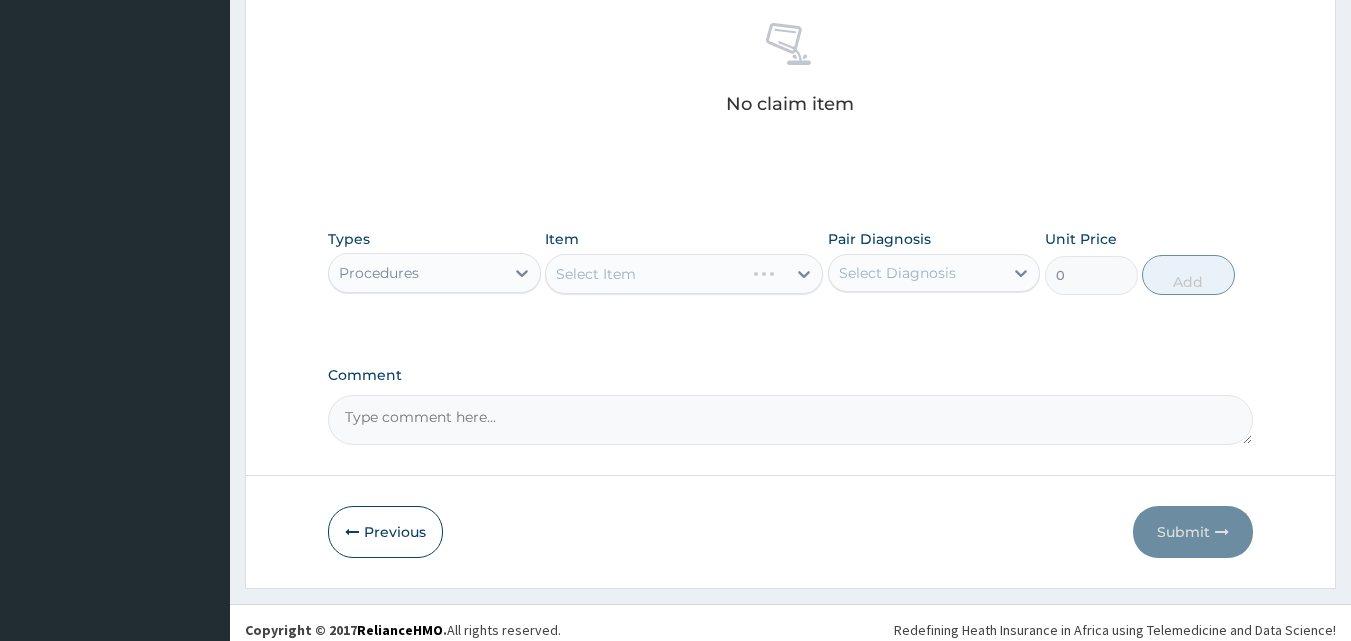 click on "Select Diagnosis" at bounding box center [916, 273] 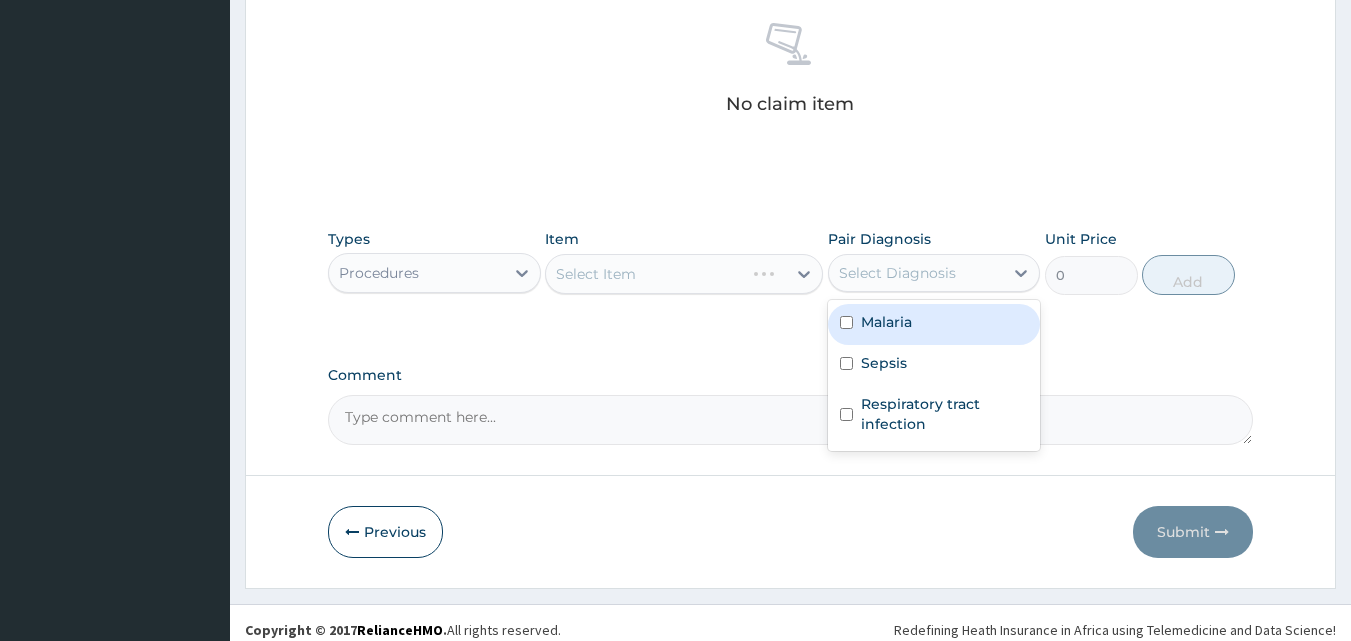 drag, startPoint x: 929, startPoint y: 332, endPoint x: 931, endPoint y: 353, distance: 21.095022 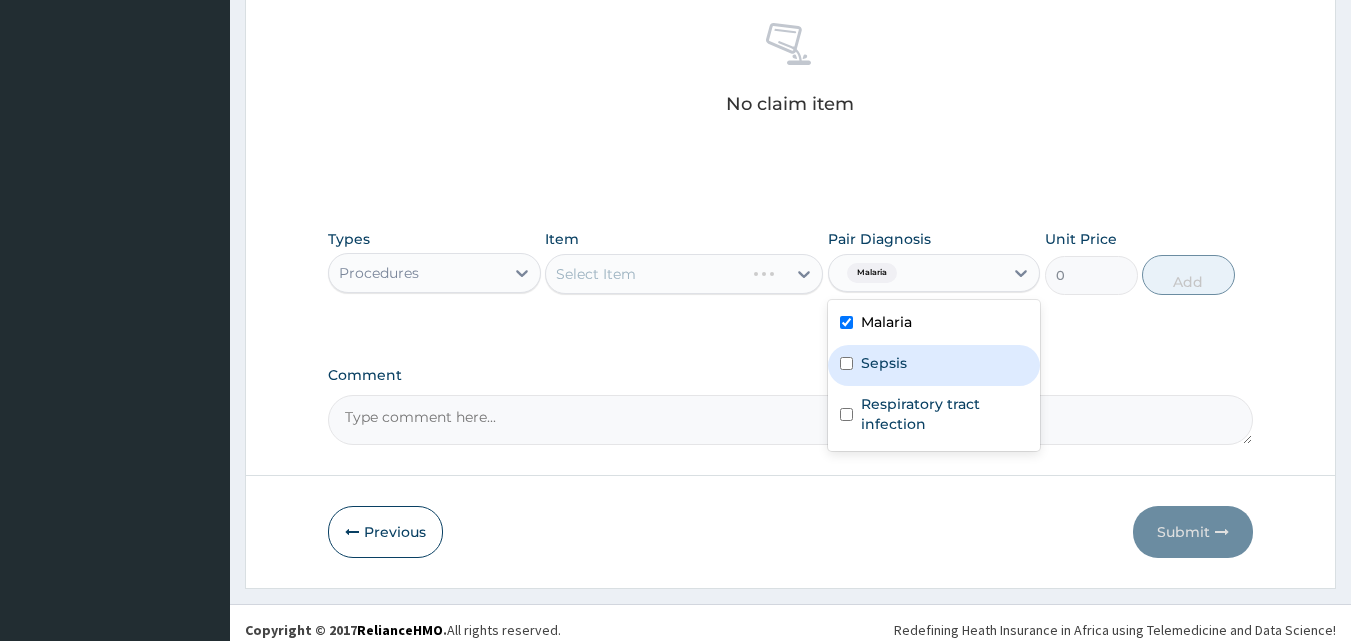 click on "Sepsis" at bounding box center (934, 365) 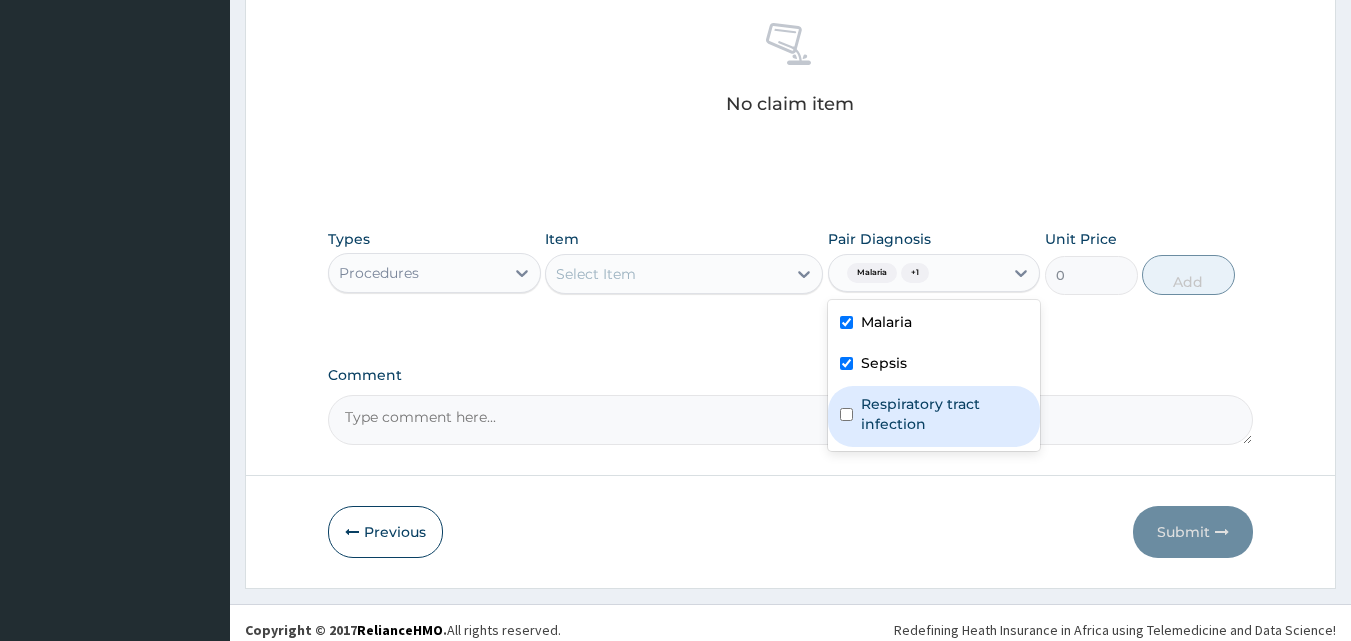 click on "Respiratory tract infection" at bounding box center [945, 414] 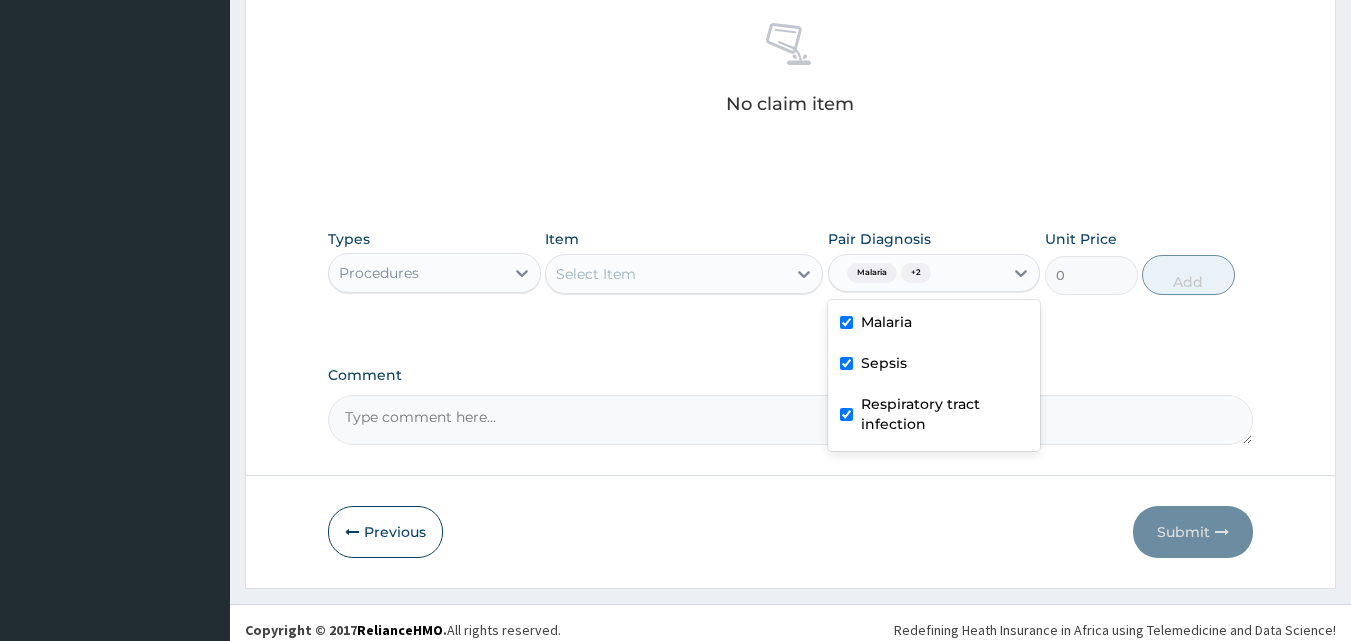 click on "Select Item" at bounding box center [666, 274] 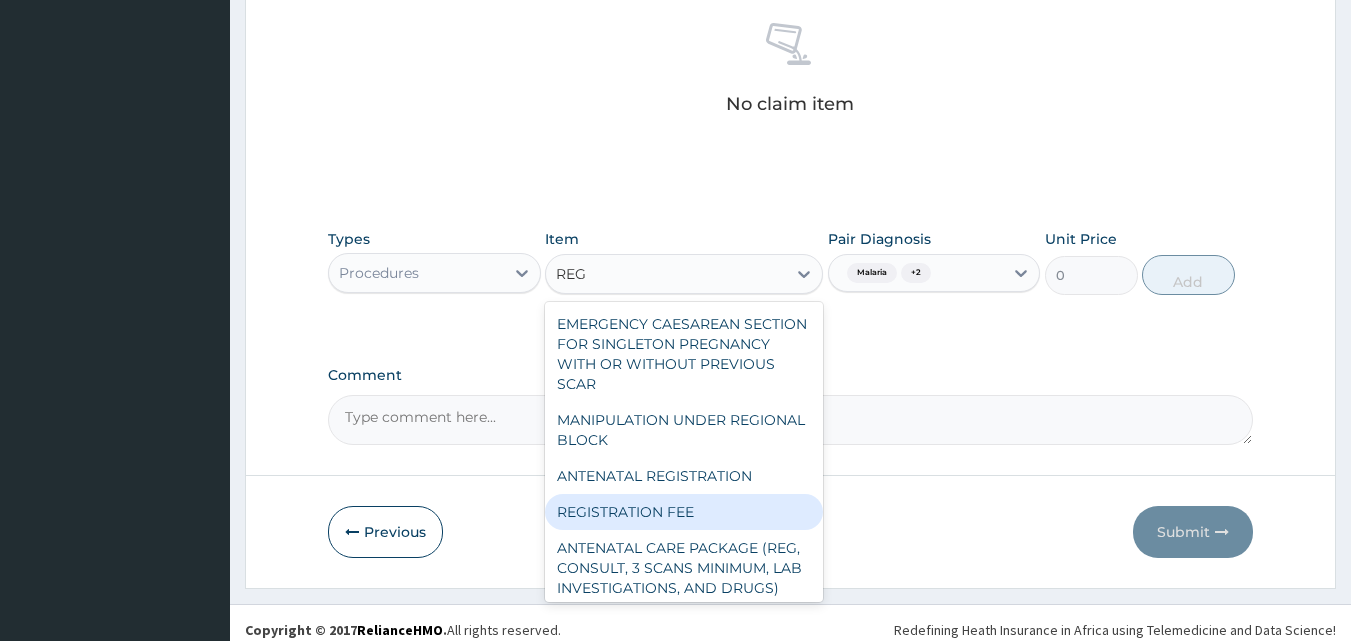 click on "REGISTRATION FEE" at bounding box center [684, 512] 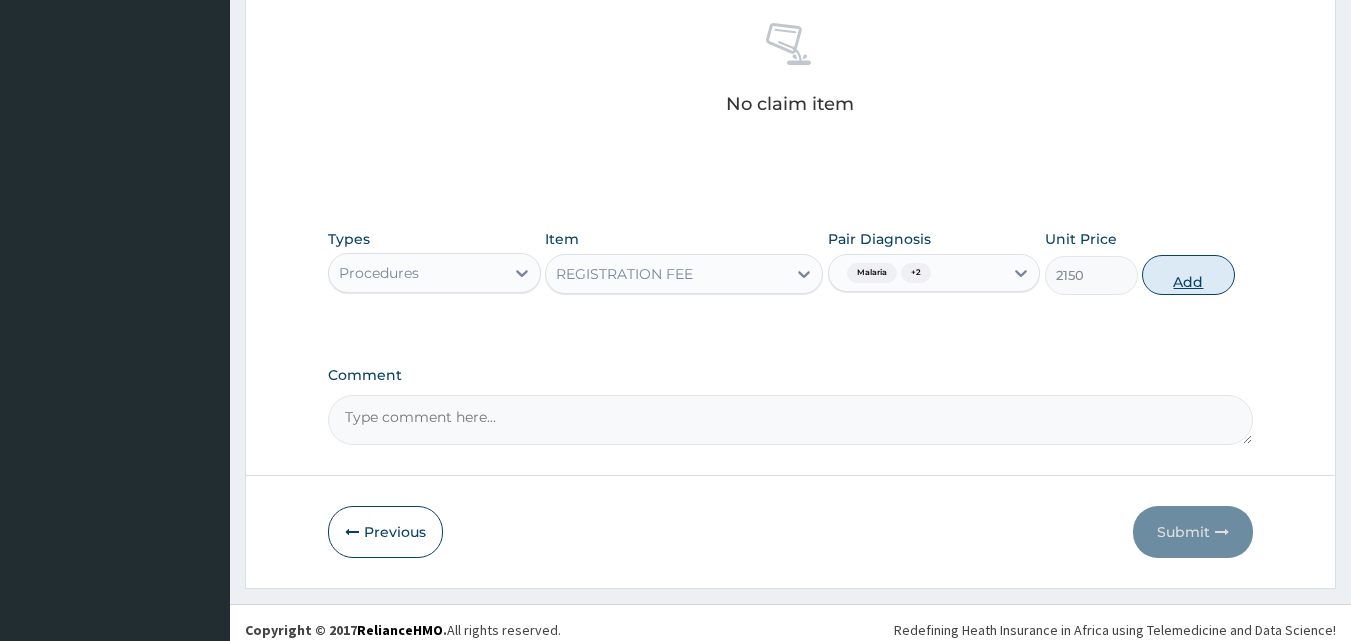 click on "Add" at bounding box center [1188, 275] 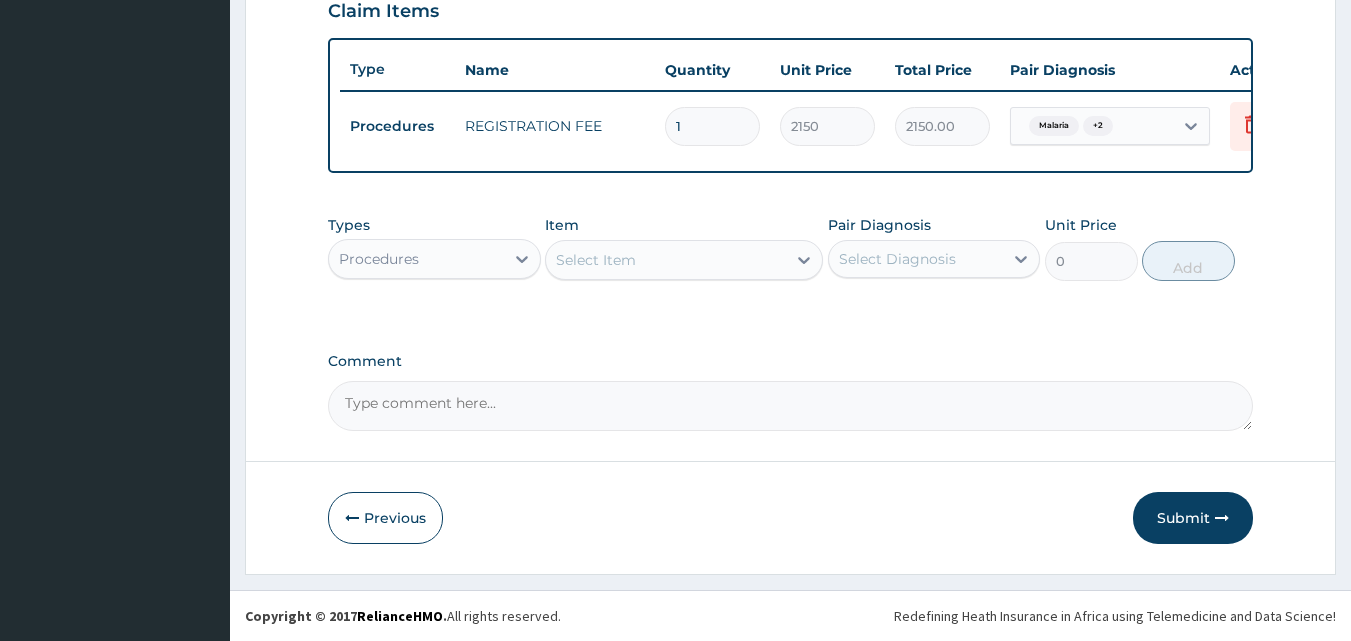 scroll, scrollTop: 721, scrollLeft: 0, axis: vertical 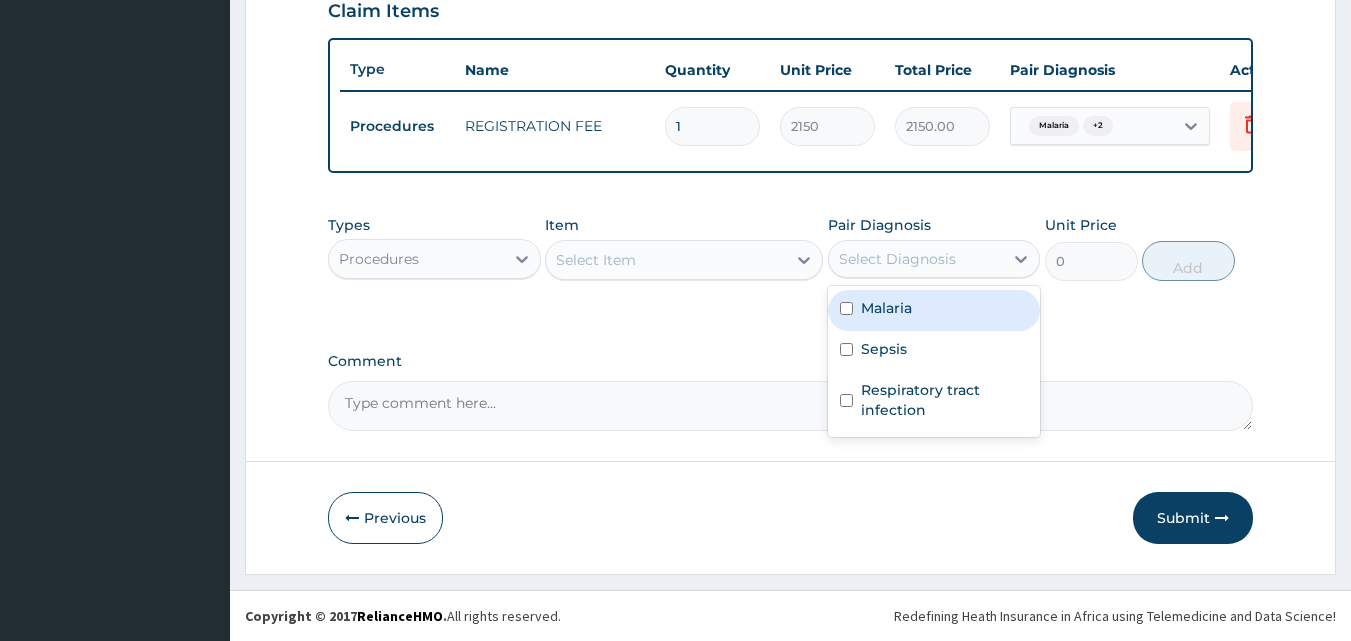 click on "Select Diagnosis" at bounding box center [897, 259] 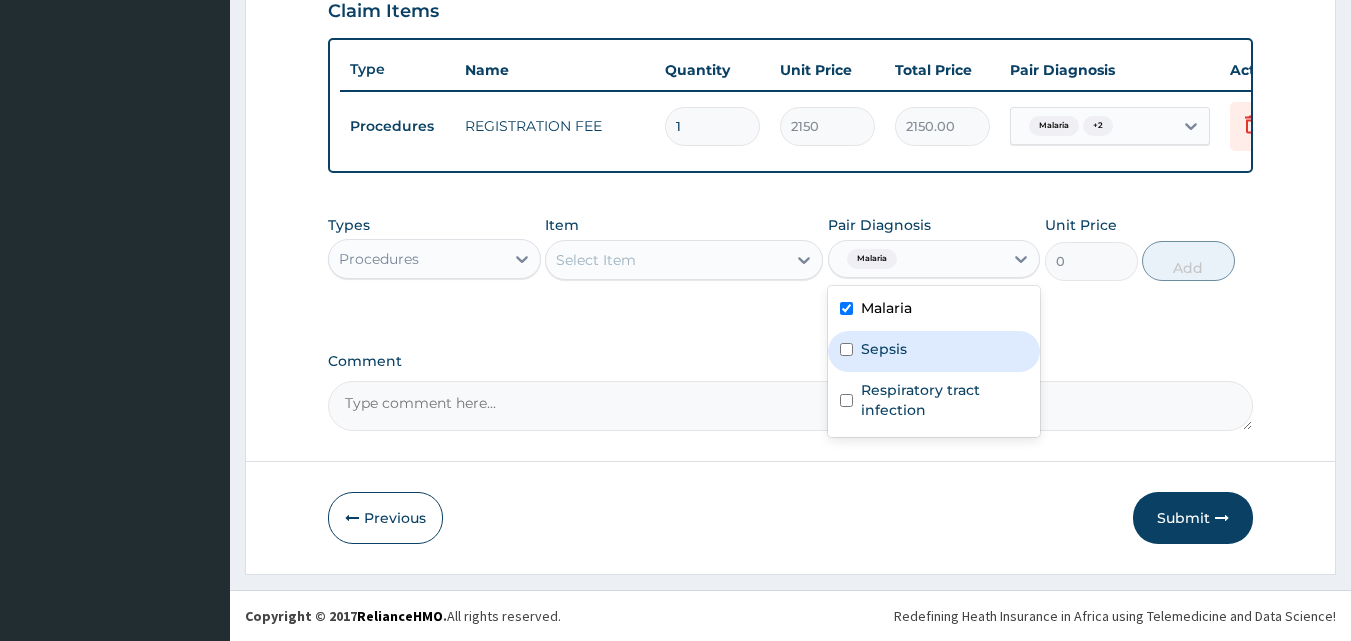 click on "Sepsis" at bounding box center [884, 349] 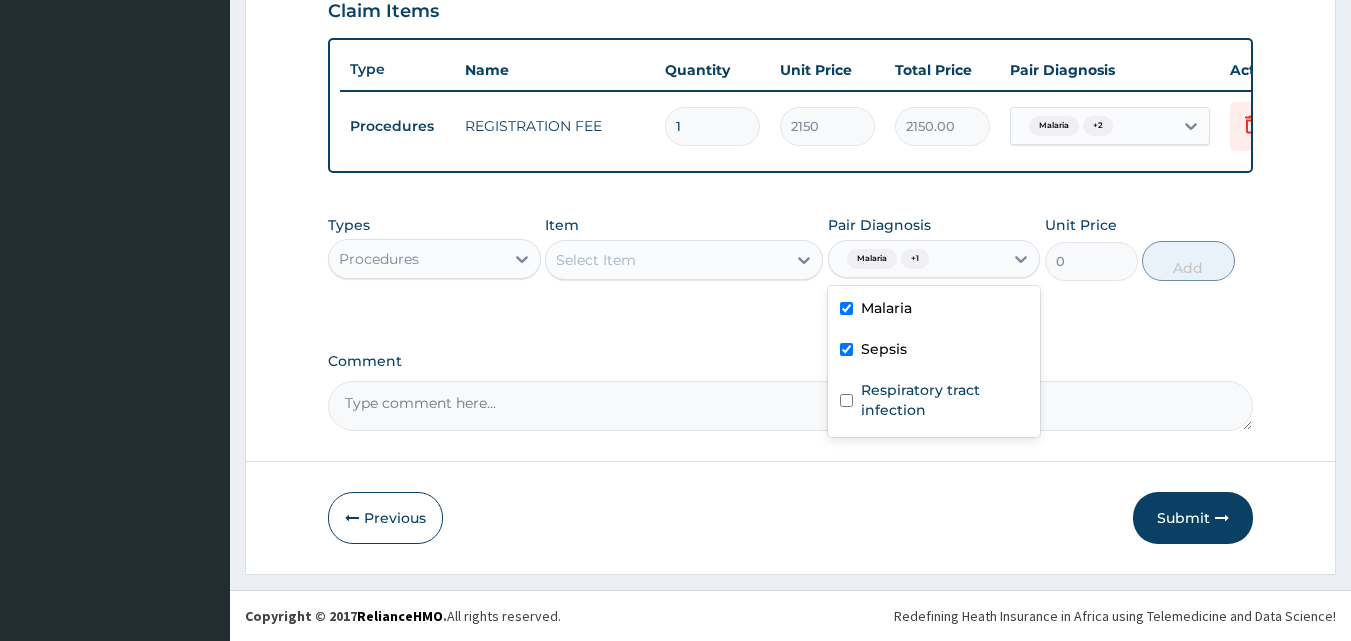 click on "Select Item" at bounding box center (666, 260) 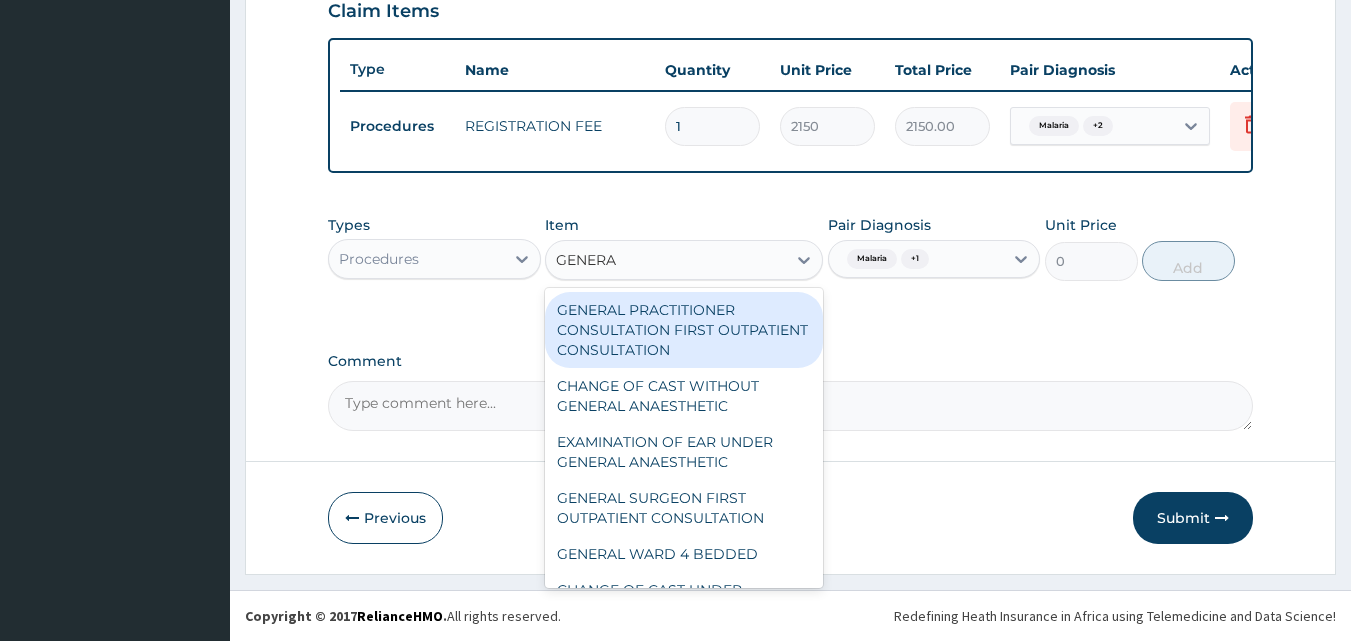 click on "GENERAL PRACTITIONER CONSULTATION FIRST OUTPATIENT CONSULTATION" at bounding box center (684, 330) 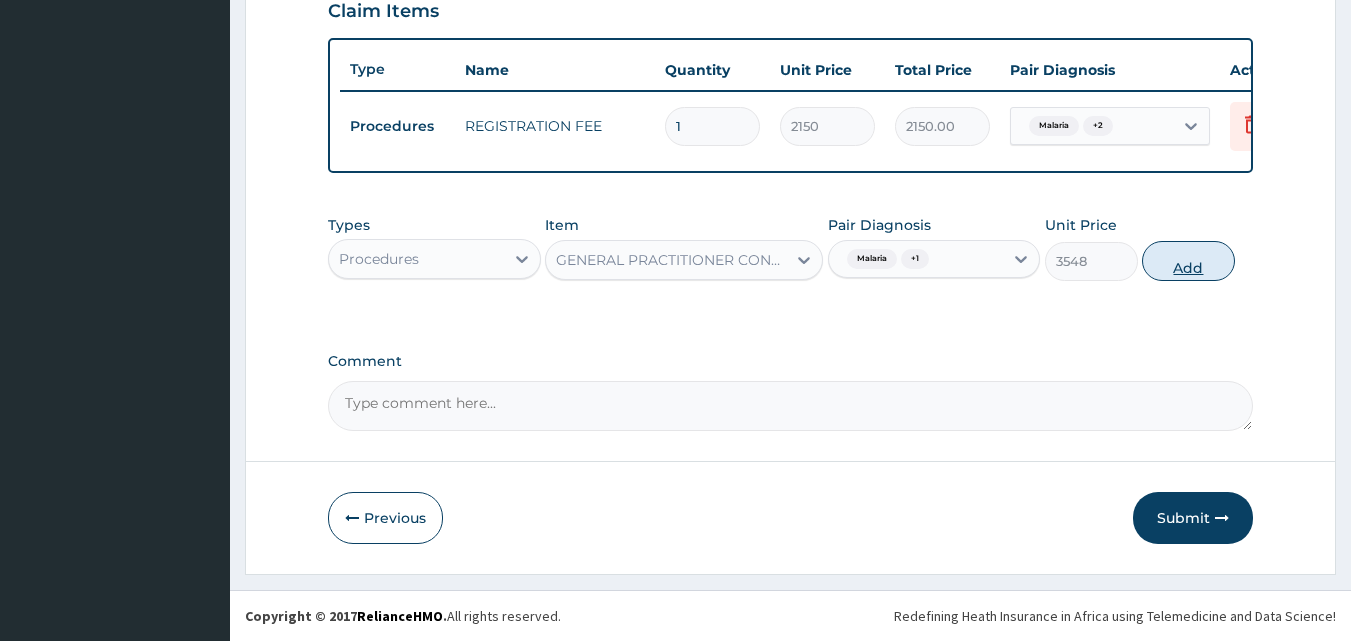click on "Add" at bounding box center [1188, 261] 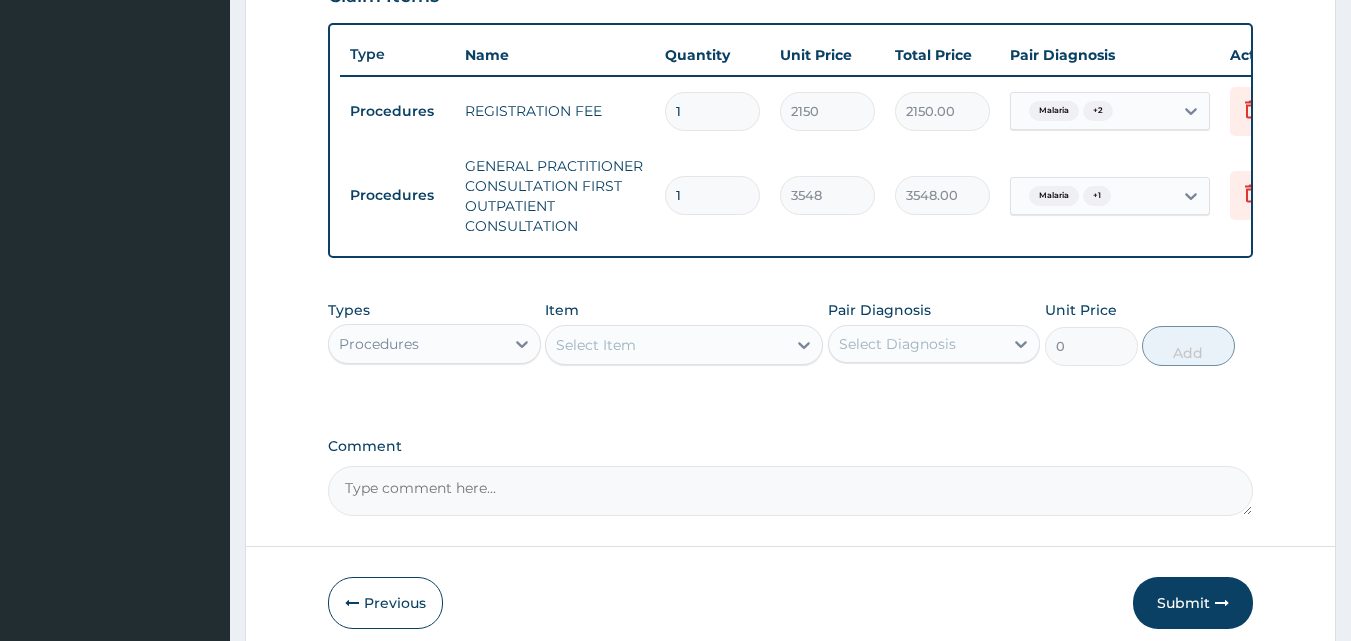 click on "PA Code / Prescription Code Enter Code(Secondary Care Only) Encounter Date 09-07-2025 Important Notice Please enter PA codes before entering items that are not attached to a PA code   All diagnoses entered must be linked to a claim item. Diagnosis & Claim Items that are visible but inactive cannot be edited because they were imported from an already approved PA code. Diagnosis Malaria Confirmed Sepsis Confirmed Respiratory tract infection Confirmed NB: All diagnosis must be linked to a claim item Claim Items Type Name Quantity Unit Price Total Price Pair Diagnosis Actions Procedures REGISTRATION FEE 1 2150 2150.00 Malaria  + 2 Delete Procedures GENERAL PRACTITIONER CONSULTATION FIRST OUTPATIENT CONSULTATION 1 3548 3548.00 Malaria  + 1 Delete Types Procedures Item Select Item Pair Diagnosis Select Diagnosis Unit Price 0 Add Comment" at bounding box center [791, -7] 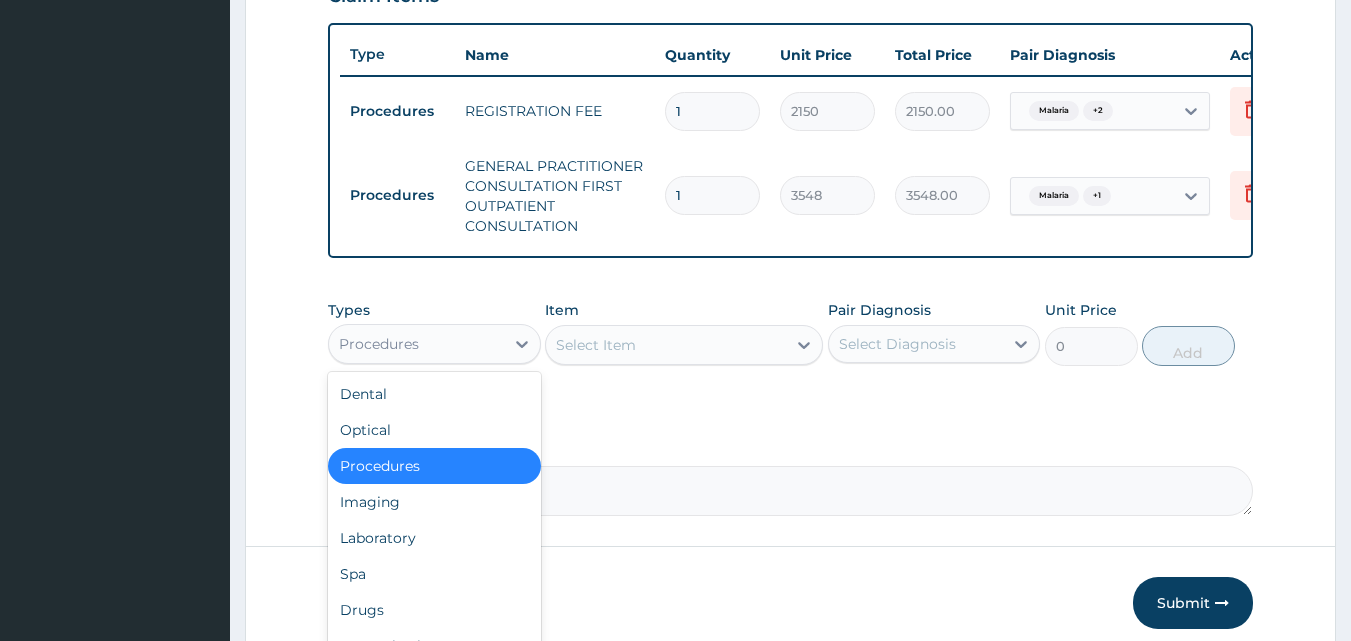 click on "Procedures" at bounding box center [416, 344] 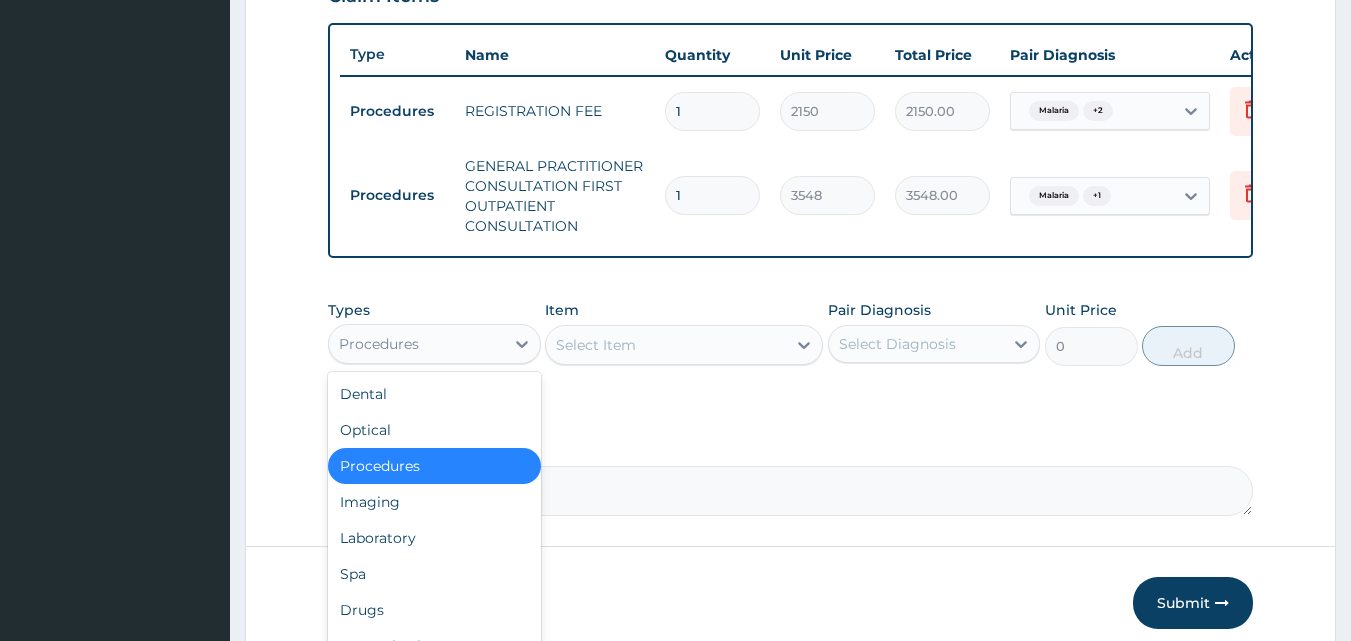 scroll, scrollTop: 821, scrollLeft: 0, axis: vertical 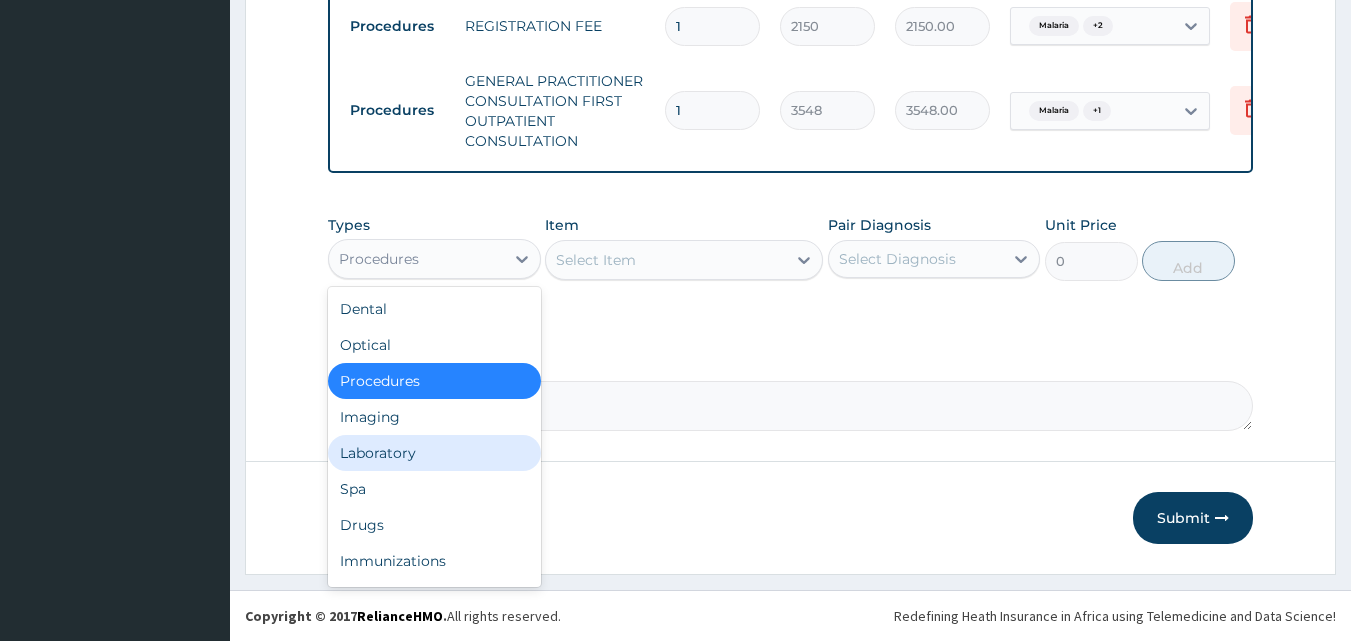 click on "Laboratory" at bounding box center (434, 453) 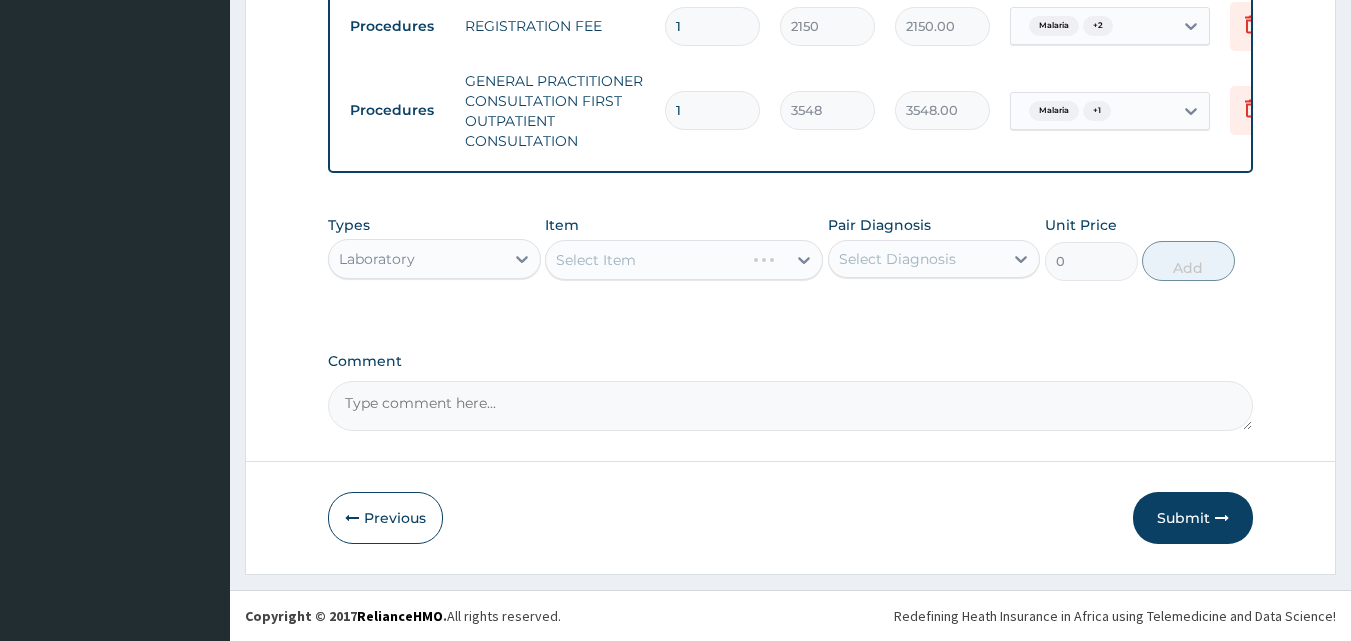 click on "Select Diagnosis" at bounding box center [897, 259] 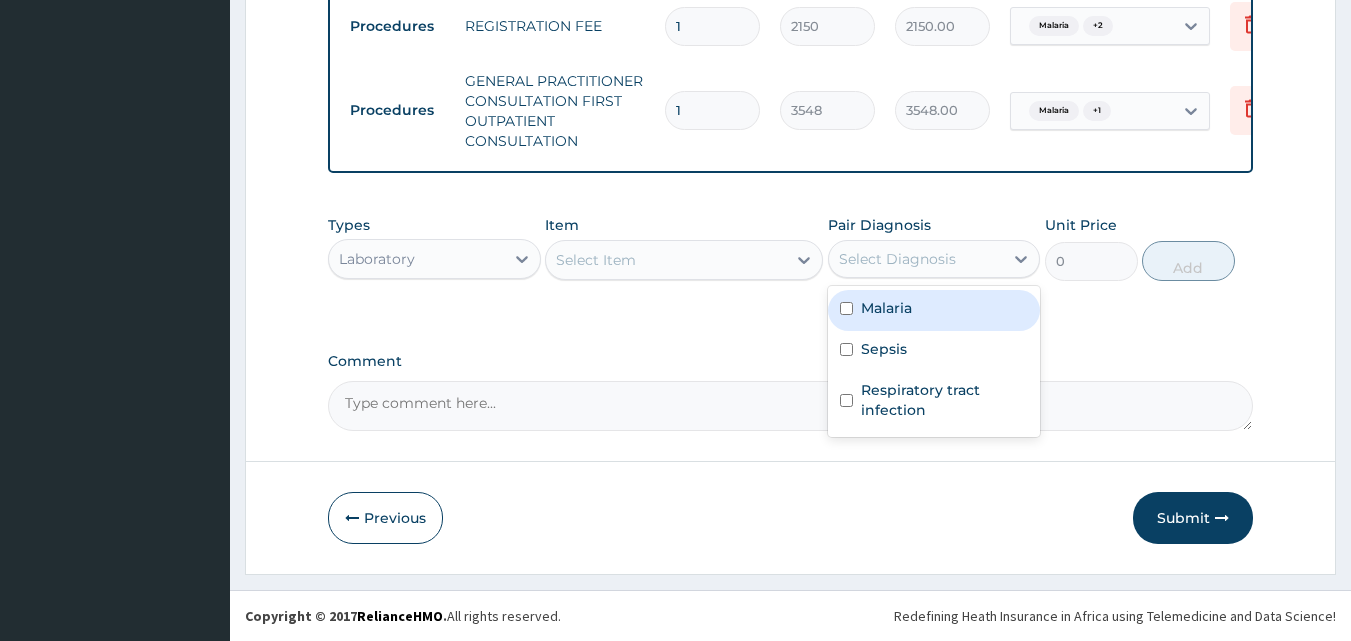 click on "Malaria" at bounding box center [934, 310] 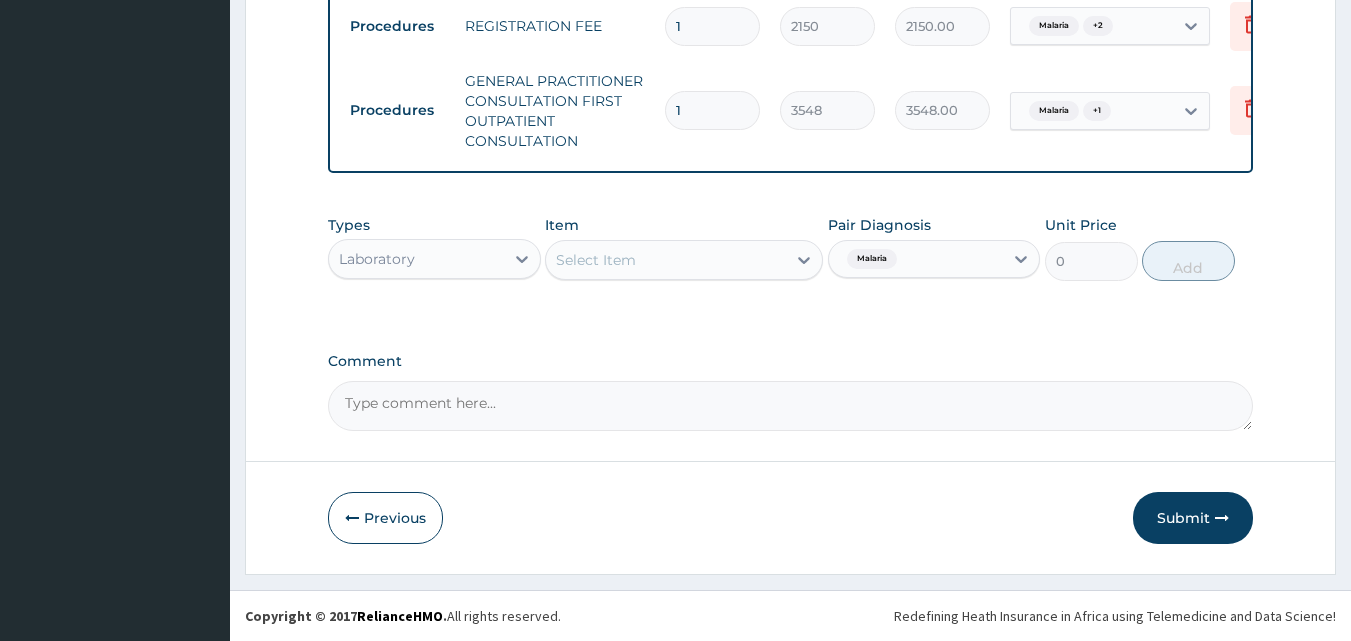 click on "PA Code / Prescription Code Enter Code(Secondary Care Only) Encounter Date 09-07-2025 Important Notice Please enter PA codes before entering items that are not attached to a PA code   All diagnoses entered must be linked to a claim item. Diagnosis & Claim Items that are visible but inactive cannot be edited because they were imported from an already approved PA code. Diagnosis Malaria Confirmed Sepsis Confirmed Respiratory tract infection Confirmed NB: All diagnosis must be linked to a claim item Claim Items Type Name Quantity Unit Price Total Price Pair Diagnosis Actions Procedures REGISTRATION FEE 1 2150 2150.00 Malaria  + 2 Delete Procedures GENERAL PRACTITIONER CONSULTATION FIRST OUTPATIENT CONSULTATION 1 3548 3548.00 Malaria  + 1 Delete Types Laboratory Item Select Item Pair Diagnosis Malaria Unit Price 0 Add Comment" at bounding box center (791, -92) 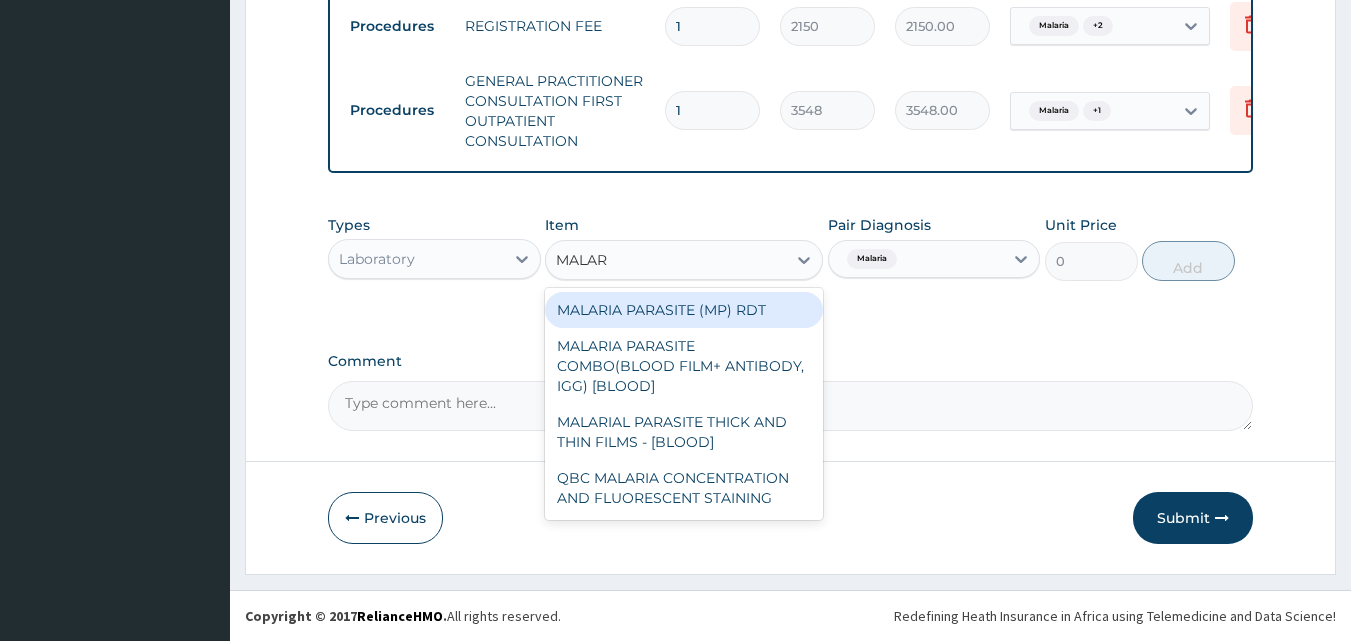 click on "MALARIA PARASITE (MP) RDT" at bounding box center [684, 310] 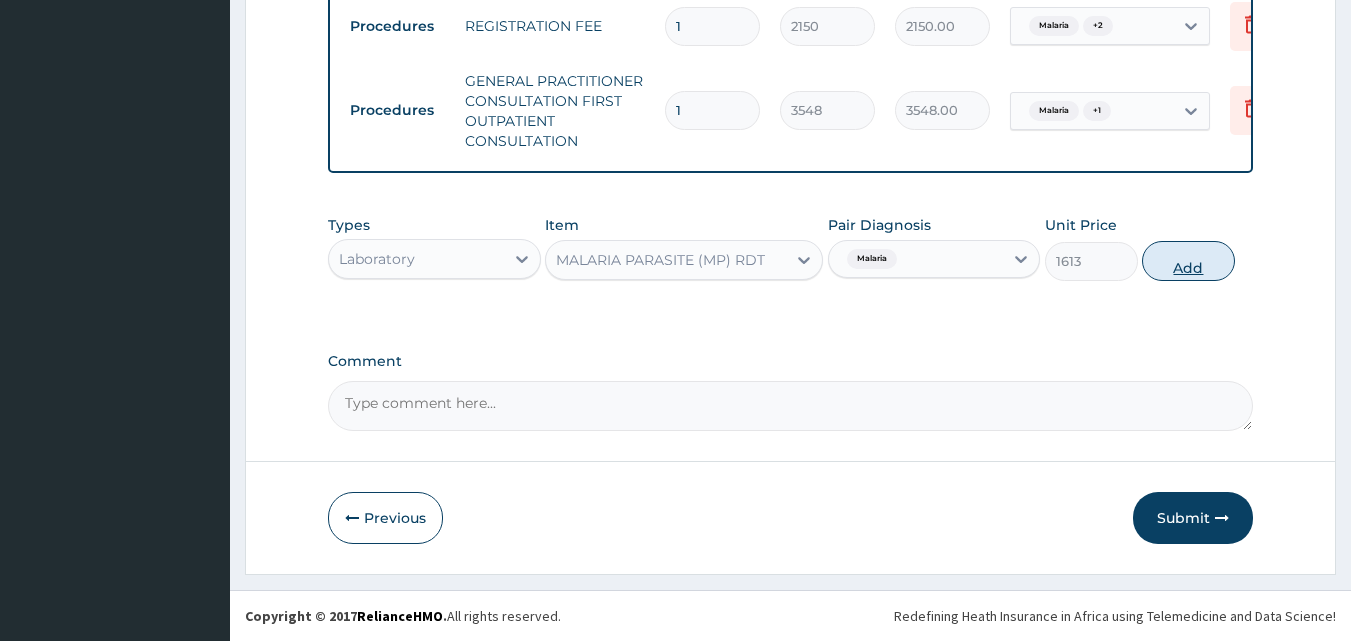 click on "Add" at bounding box center [1188, 261] 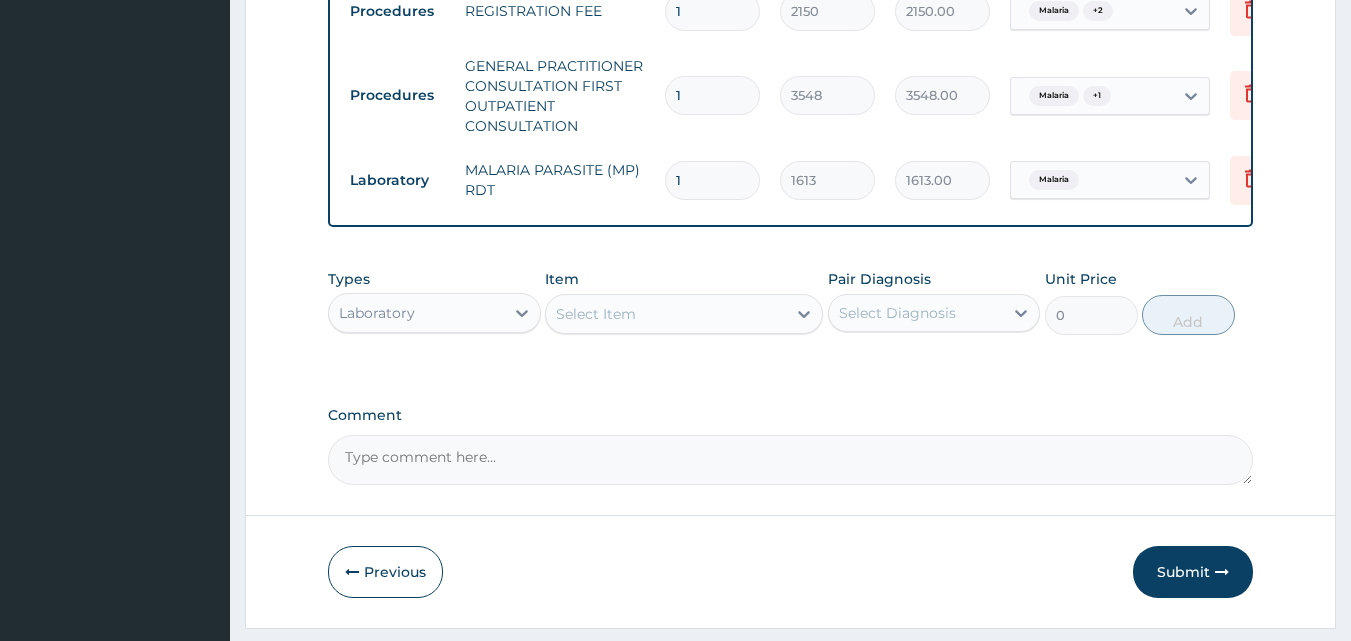 drag, startPoint x: 933, startPoint y: 305, endPoint x: 922, endPoint y: 337, distance: 33.83785 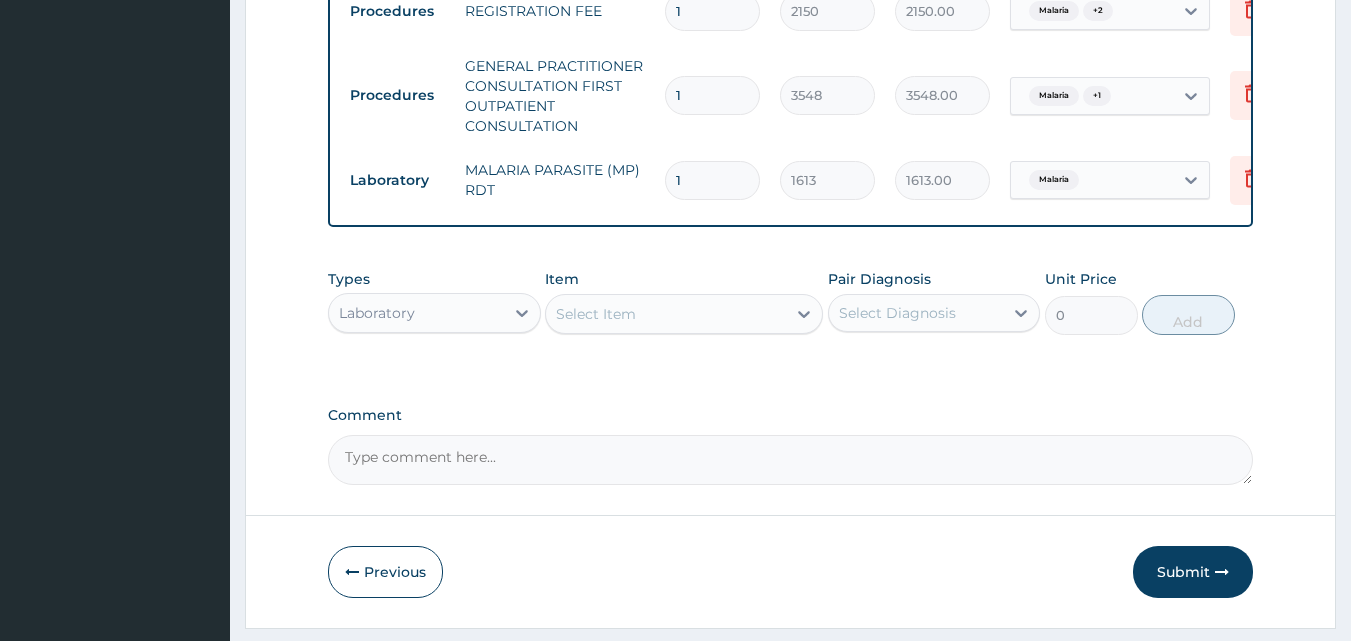 click on "Pair Diagnosis Select Diagnosis" at bounding box center (934, 302) 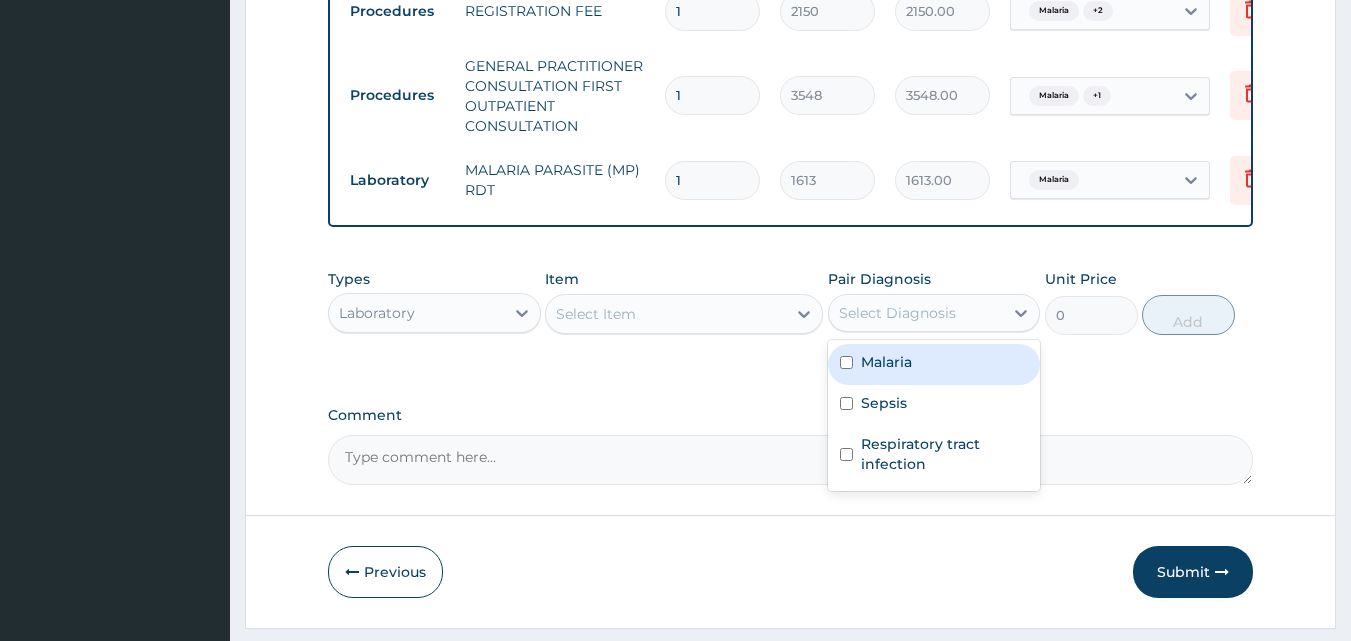 click on "Select Diagnosis" at bounding box center [897, 313] 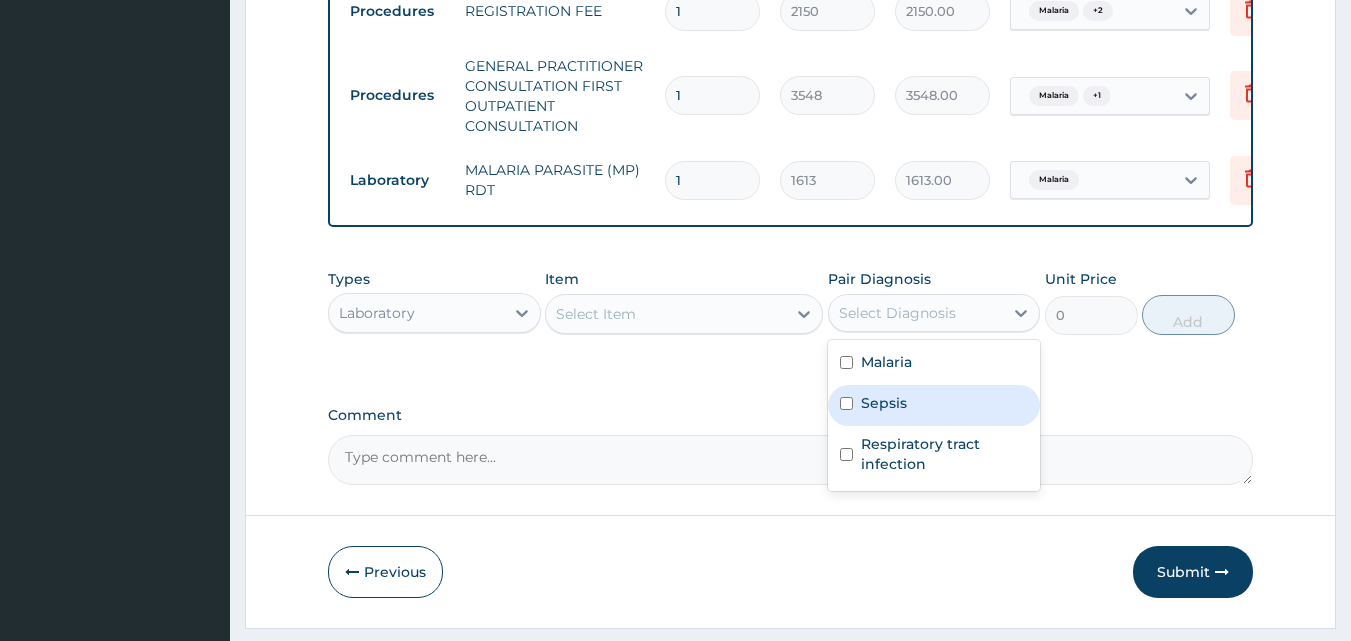click on "Sepsis" at bounding box center [934, 405] 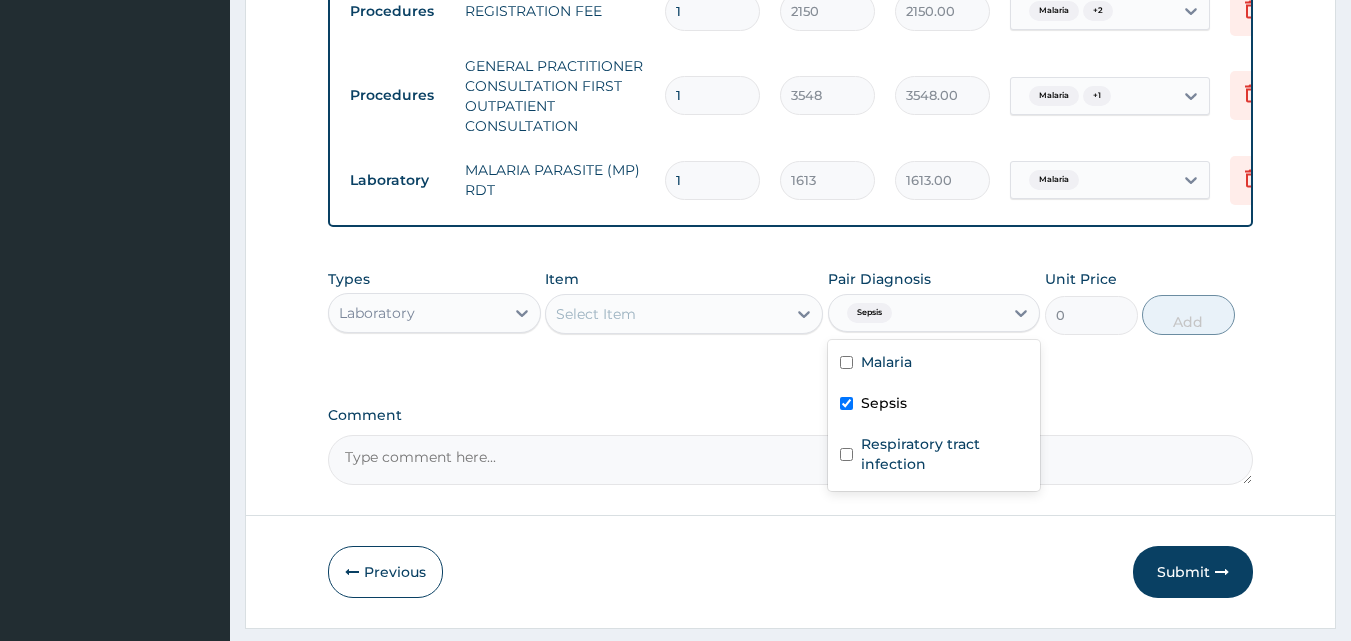 click on "Select Item" at bounding box center (666, 314) 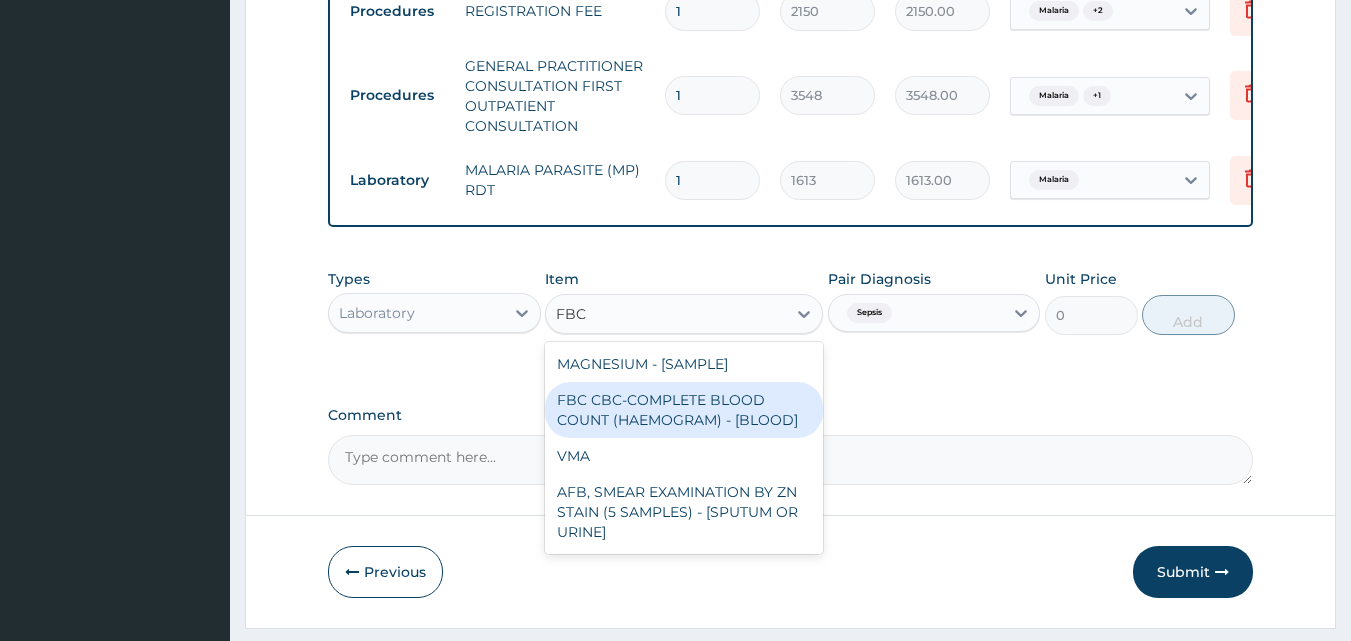 click on "FBC CBC-COMPLETE BLOOD COUNT (HAEMOGRAM) - [BLOOD]" at bounding box center [684, 410] 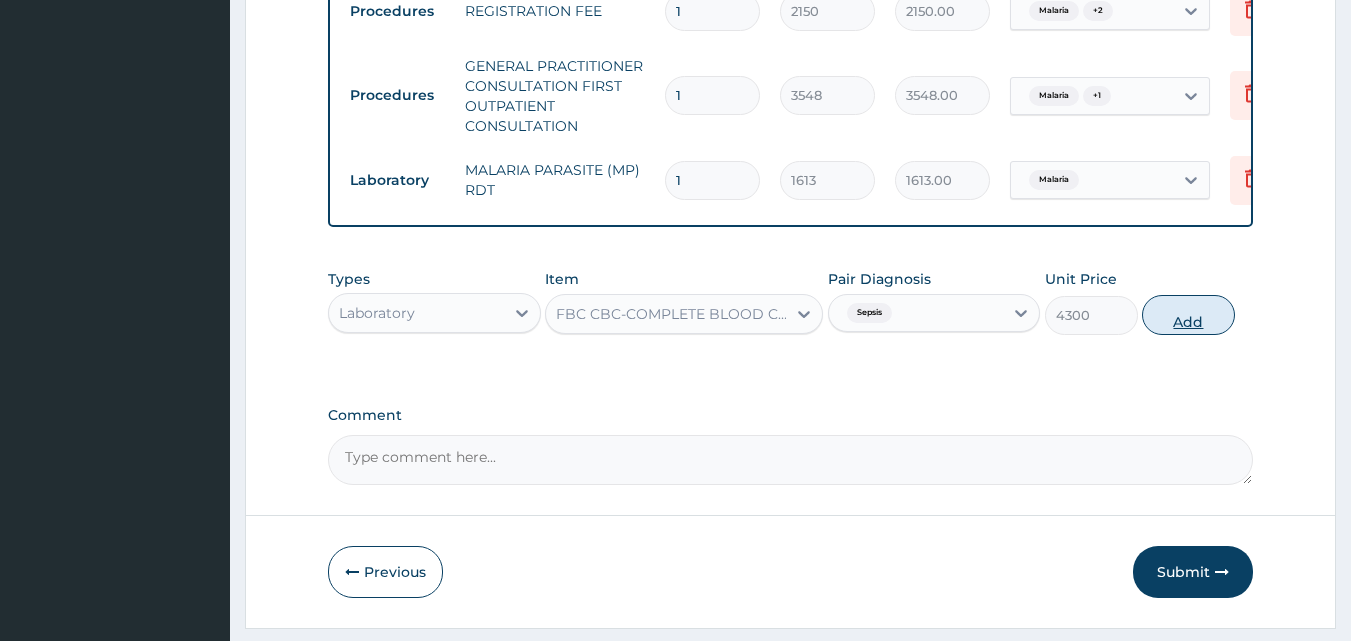 click on "Add" at bounding box center [1188, 315] 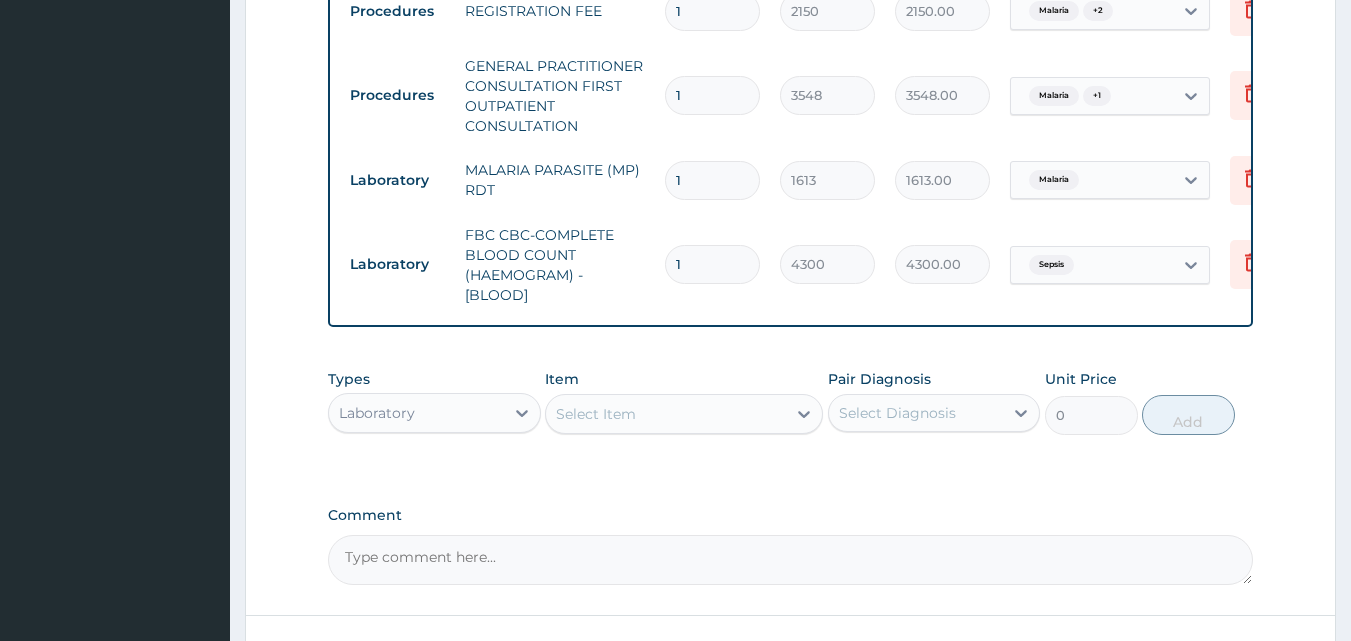 click on "PA Code / Prescription Code Enter Code(Secondary Care Only) Encounter Date 09-07-2025 Important Notice Please enter PA codes before entering items that are not attached to a PA code   All diagnoses entered must be linked to a claim item. Diagnosis & Claim Items that are visible but inactive cannot be edited because they were imported from an already approved PA code. Diagnosis Malaria Confirmed Sepsis Confirmed Respiratory tract infection Confirmed NB: All diagnosis must be linked to a claim item Claim Items Type Name Quantity Unit Price Total Price Pair Diagnosis Actions Procedures REGISTRATION FEE 1 2150 2150.00 Malaria  + 2 Delete Procedures GENERAL PRACTITIONER CONSULTATION FIRST OUTPATIENT CONSULTATION 1 3548 3548.00 Malaria  + 1 Delete Laboratory MALARIA PARASITE (MP) RDT 1 1613 1613.00 Malaria Delete Laboratory FBC CBC-COMPLETE BLOOD COUNT (HAEMOGRAM) - [BLOOD] 1 4300 4300.00 Sepsis Delete Types Laboratory Item Select Item Pair Diagnosis Select Diagnosis Unit Price 0 Add Comment" at bounding box center [791, -23] 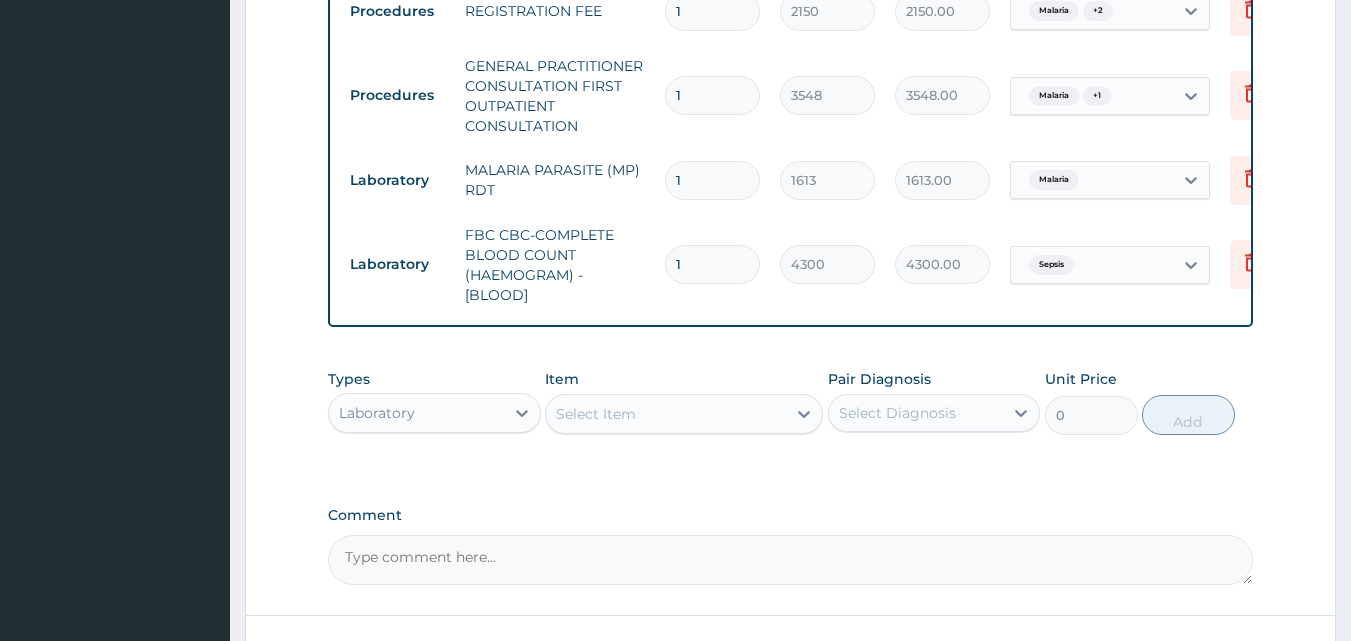 click on "Laboratory" at bounding box center (416, 413) 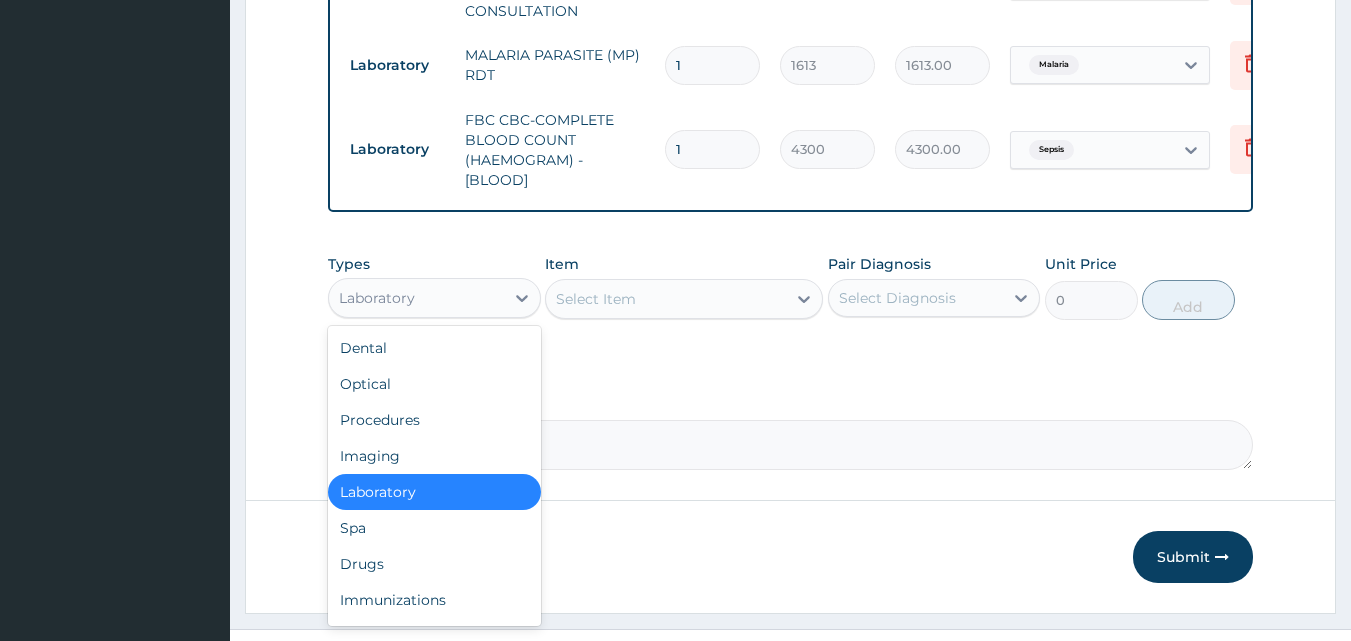 scroll, scrollTop: 990, scrollLeft: 0, axis: vertical 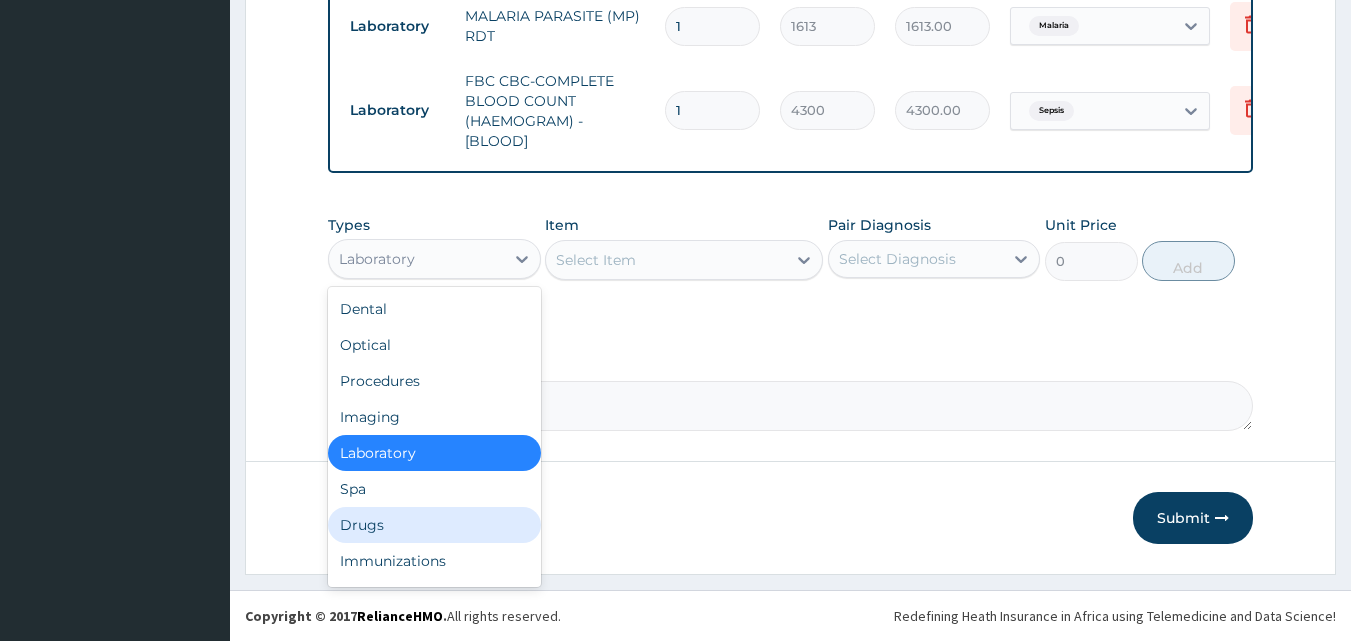 click on "Drugs" at bounding box center (434, 525) 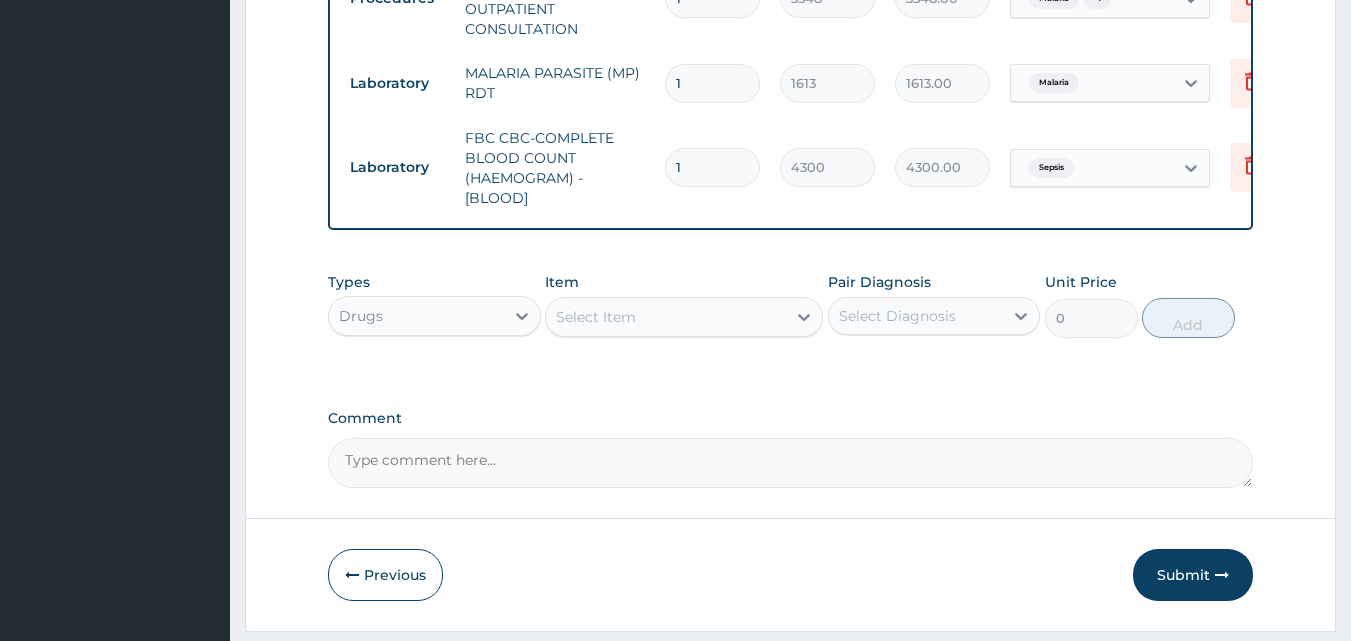 scroll, scrollTop: 790, scrollLeft: 0, axis: vertical 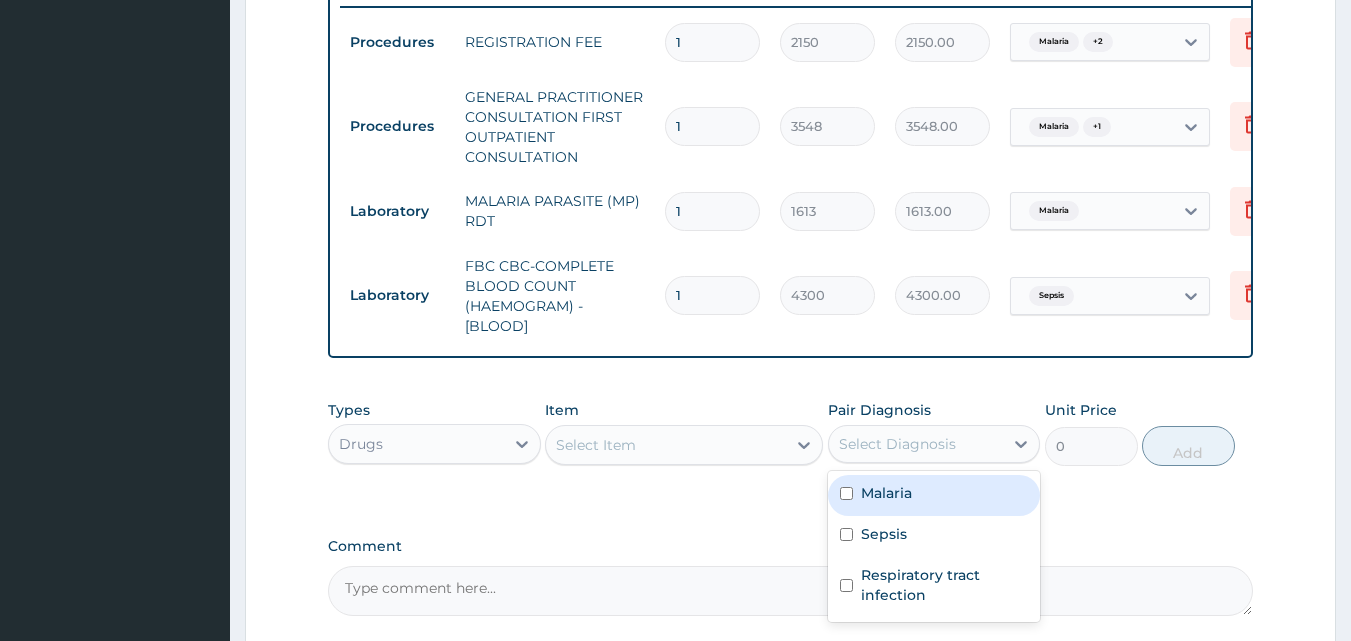 click on "Select Diagnosis" at bounding box center (897, 444) 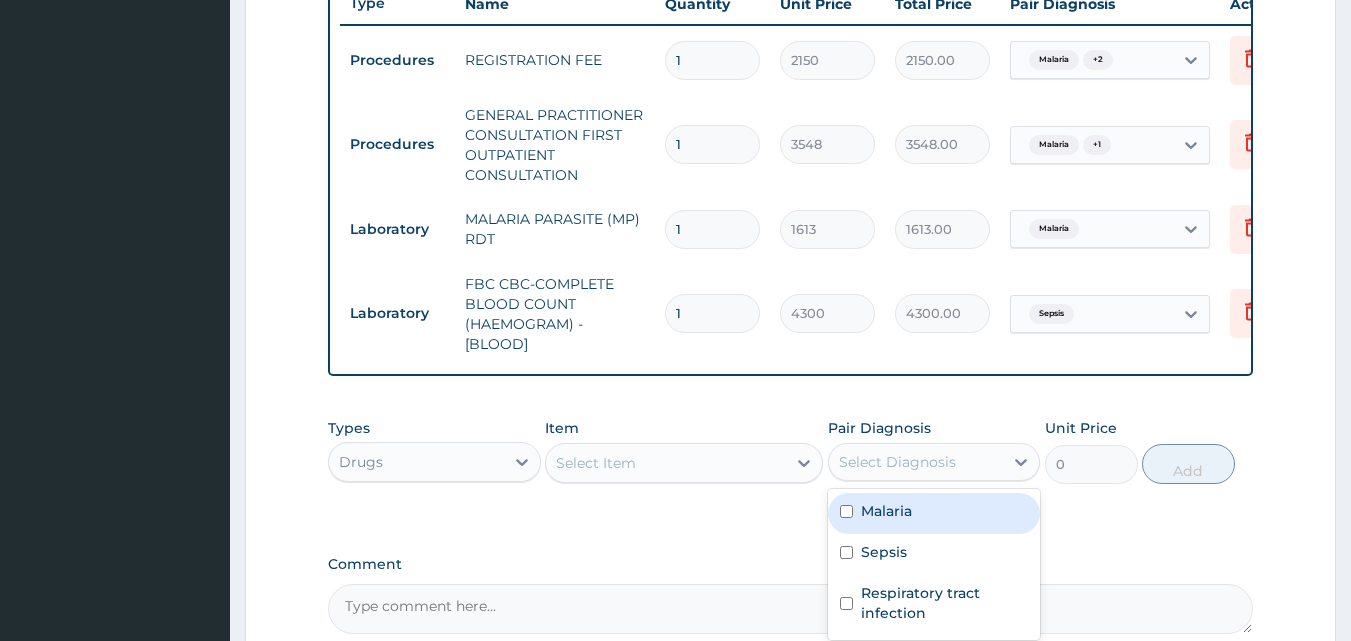 scroll, scrollTop: 790, scrollLeft: 0, axis: vertical 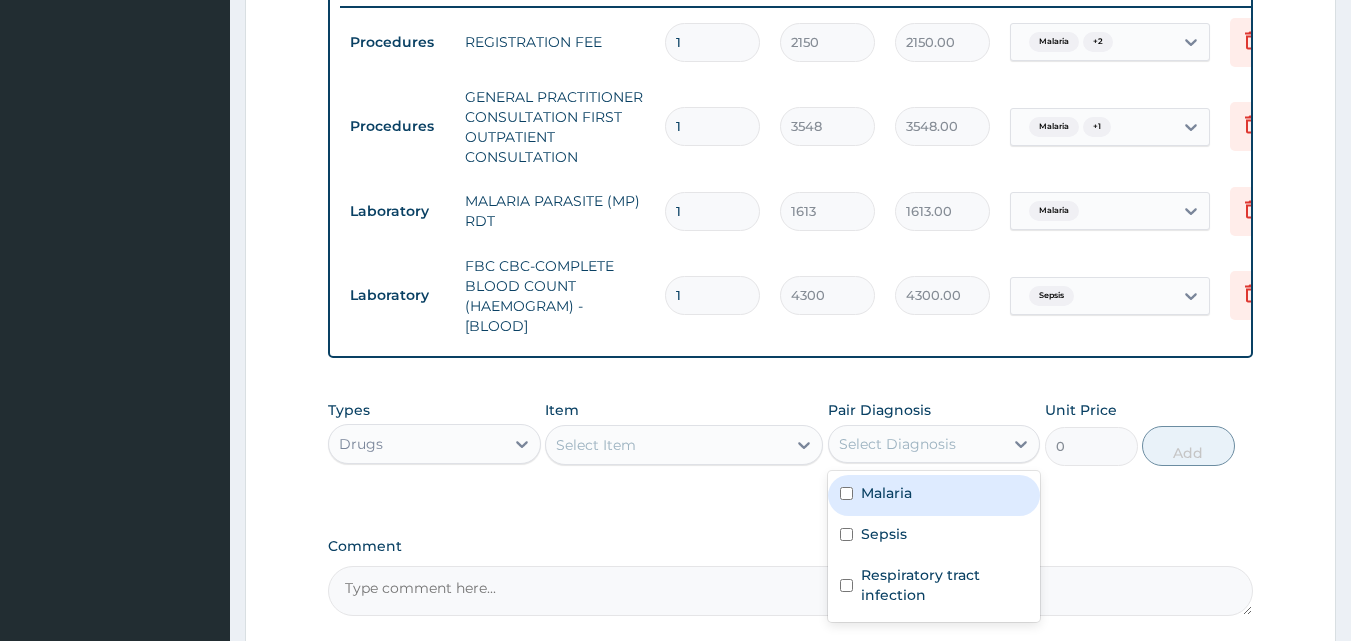 click on "Malaria" at bounding box center (934, 495) 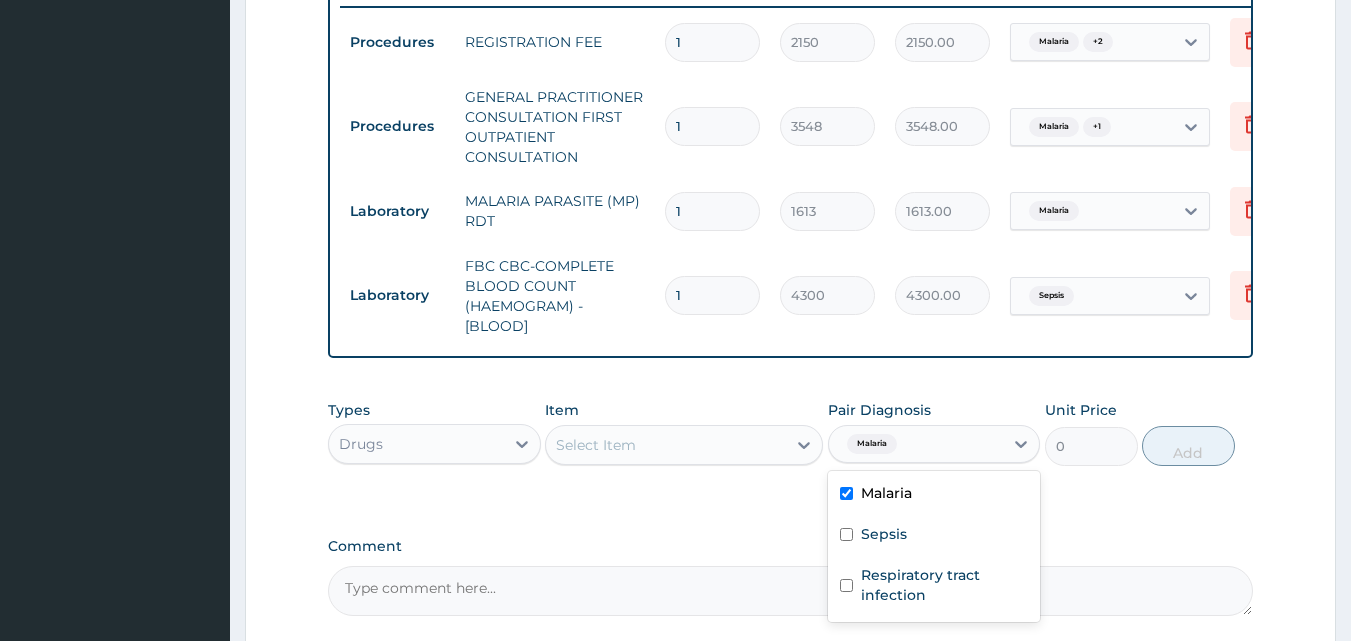 click on "Select Item" at bounding box center [666, 445] 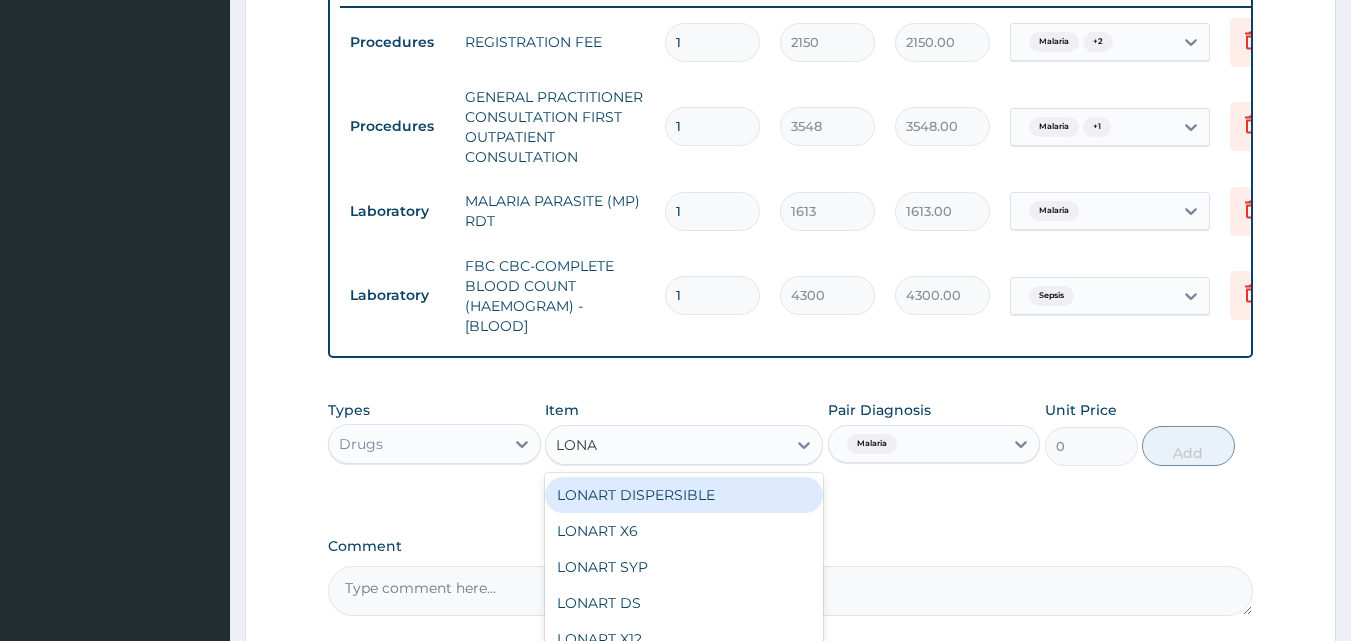type on "LONAR" 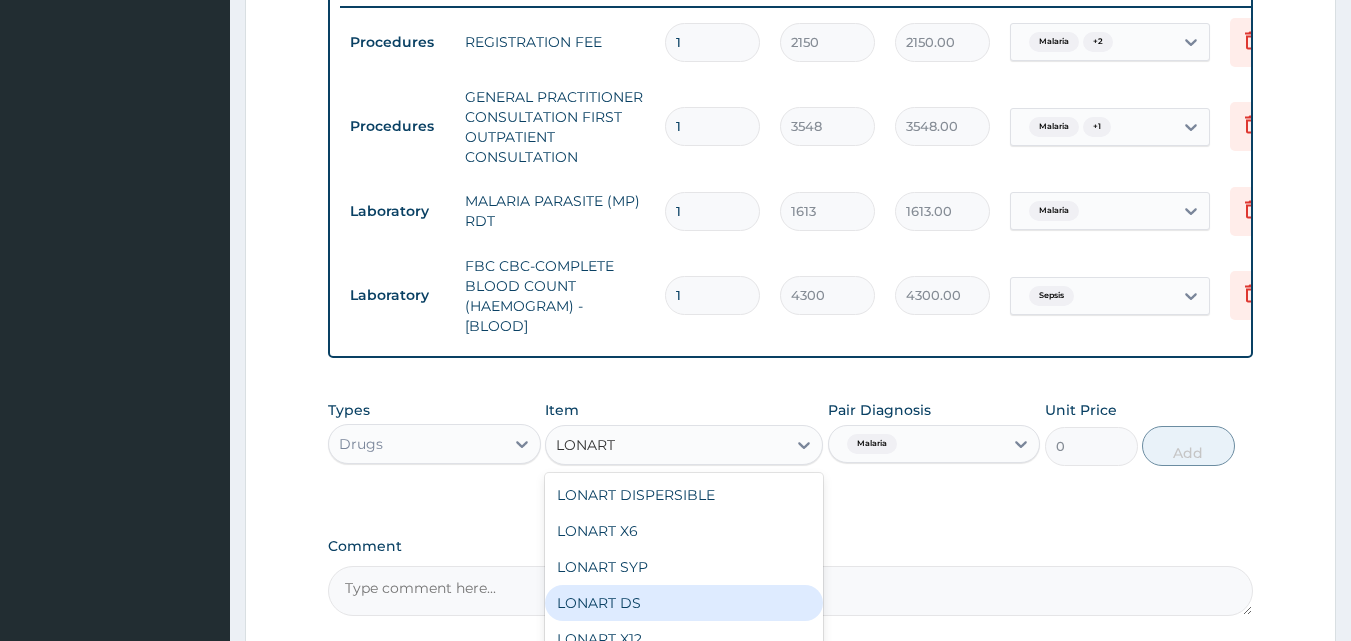 click on "LONART DS" at bounding box center (684, 603) 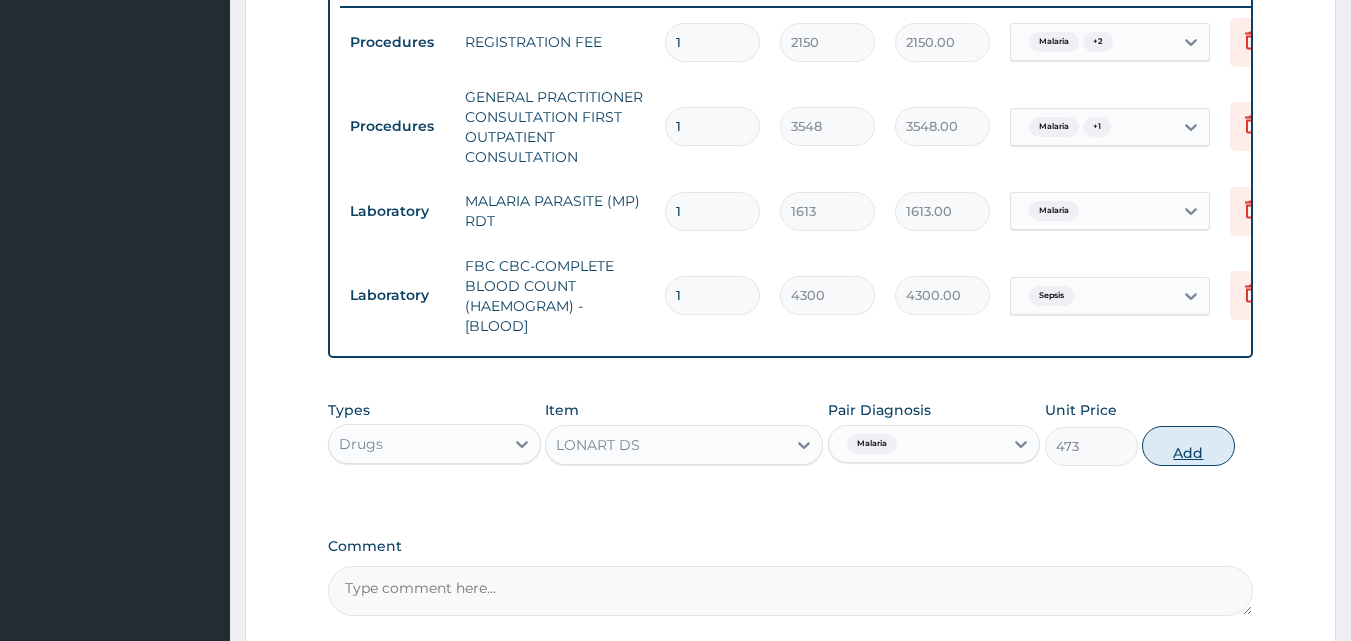 click on "Add" at bounding box center [1188, 446] 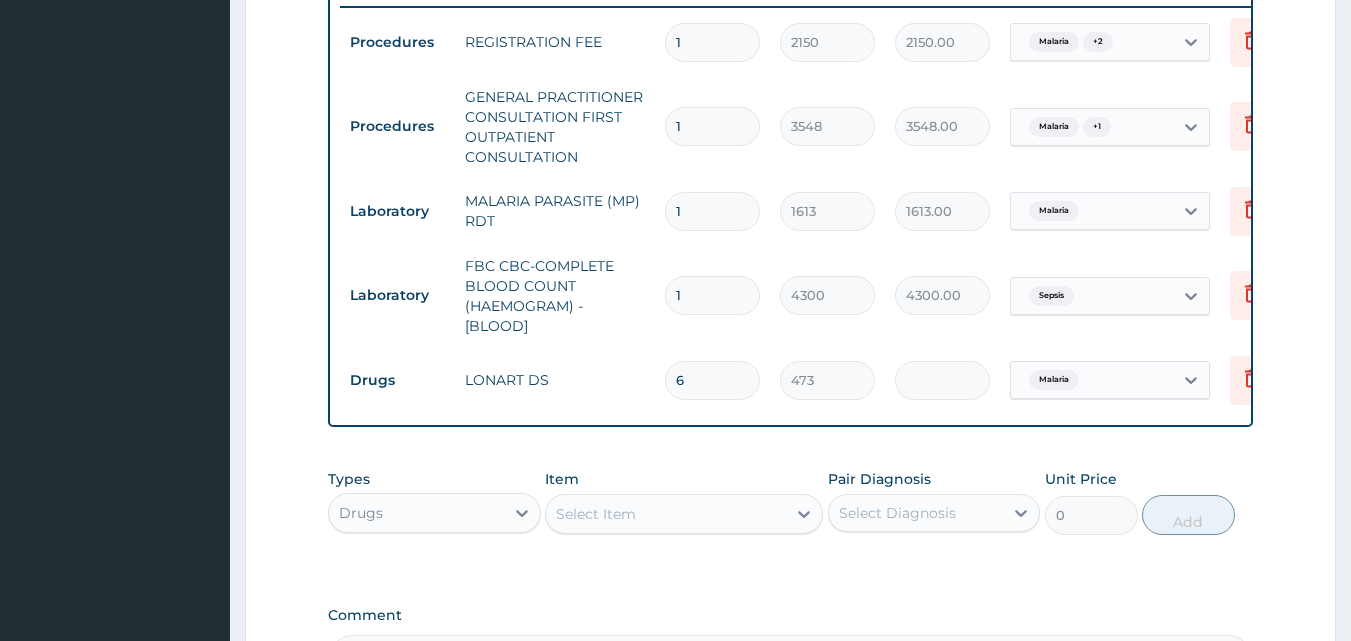 type on "6" 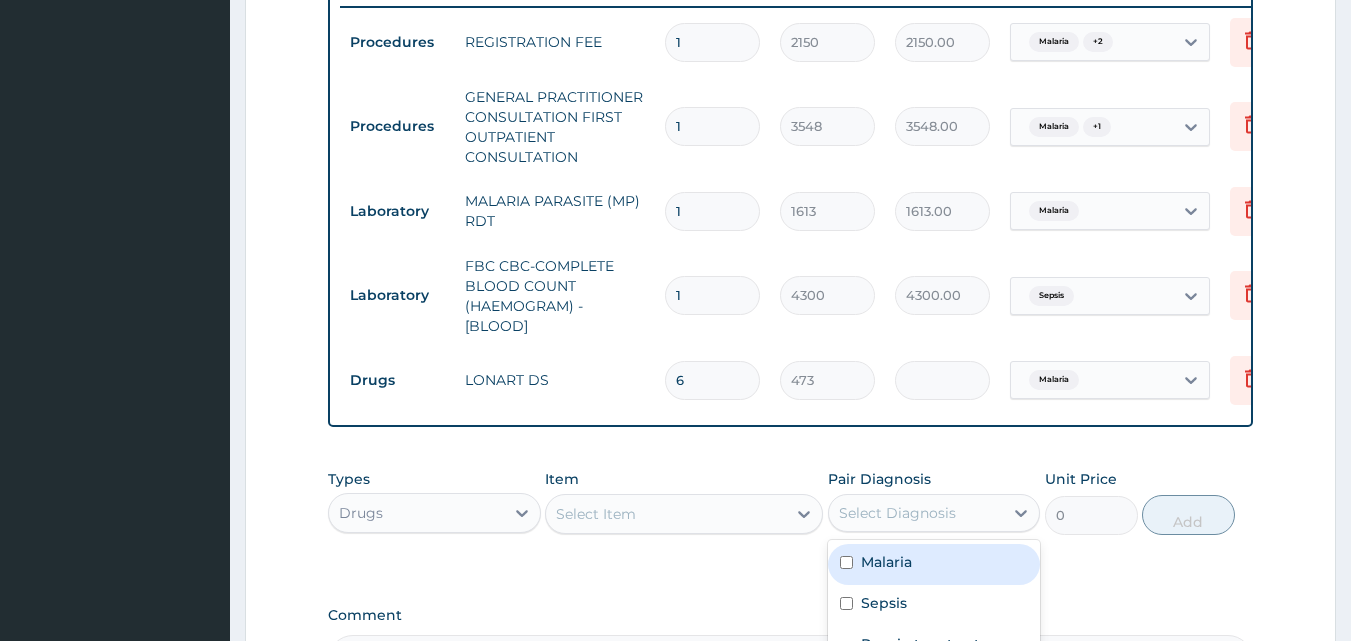 click on "Select Diagnosis" at bounding box center [897, 513] 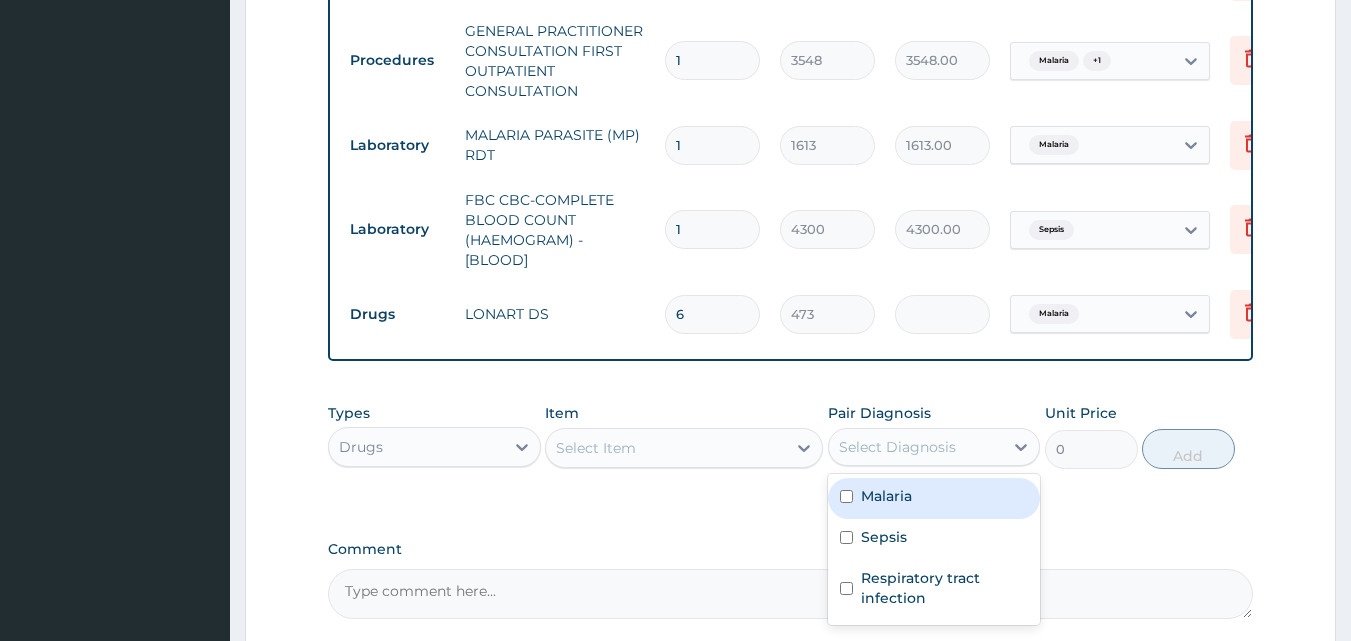 scroll, scrollTop: 990, scrollLeft: 0, axis: vertical 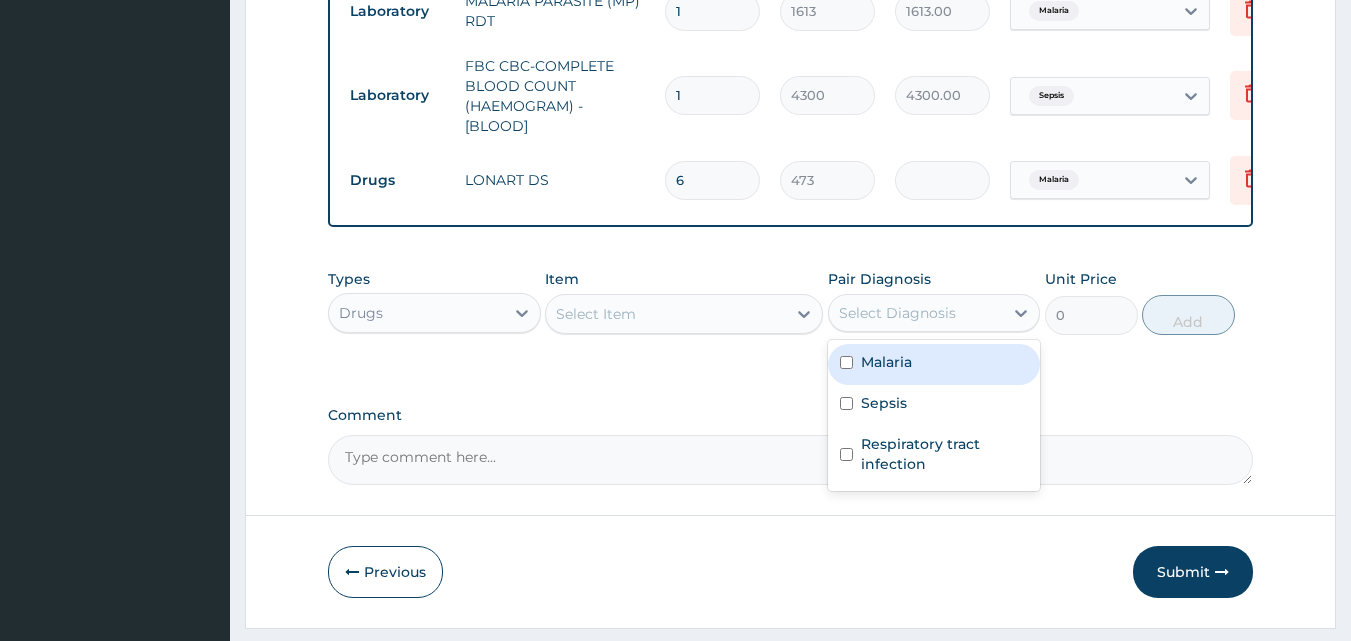 click on "Malaria" at bounding box center [886, 362] 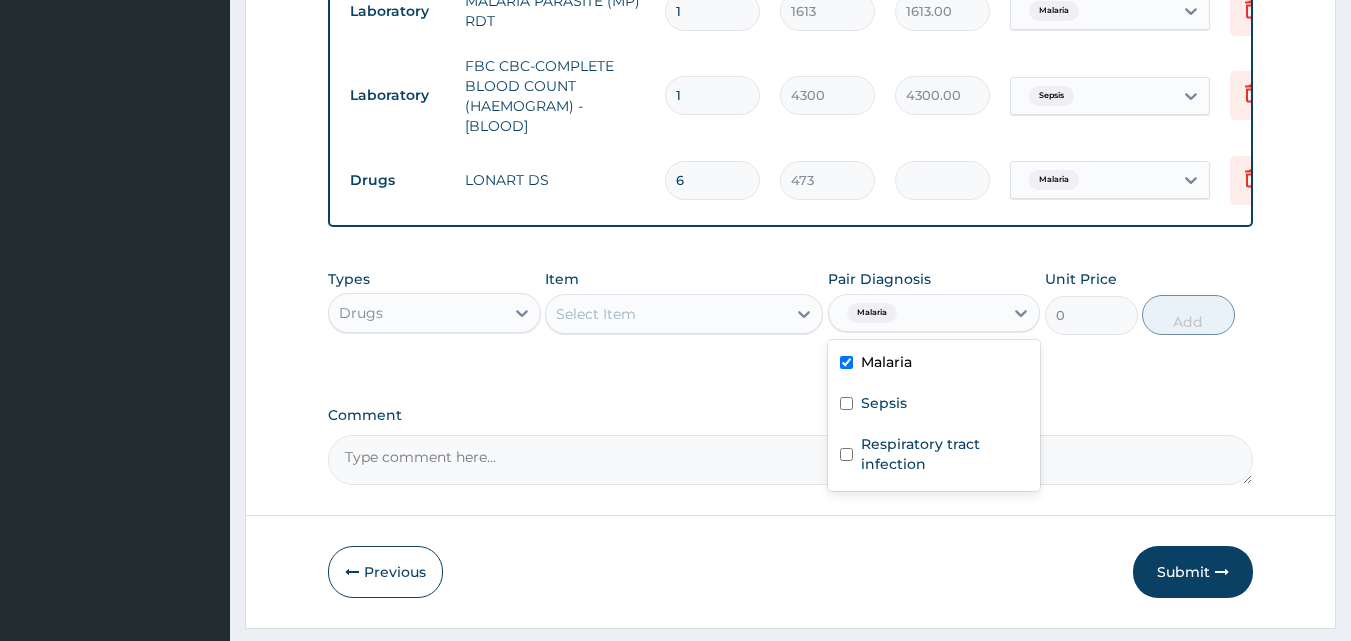 click on "Select Item" at bounding box center (666, 314) 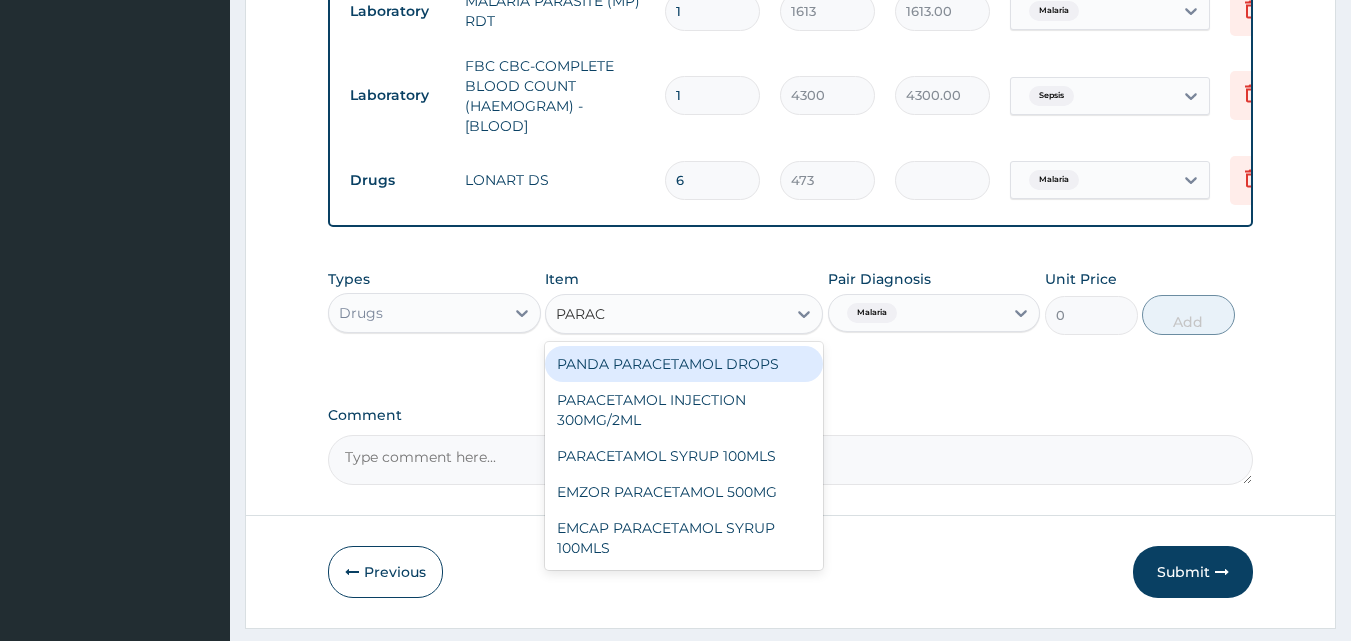 type on "PARACE" 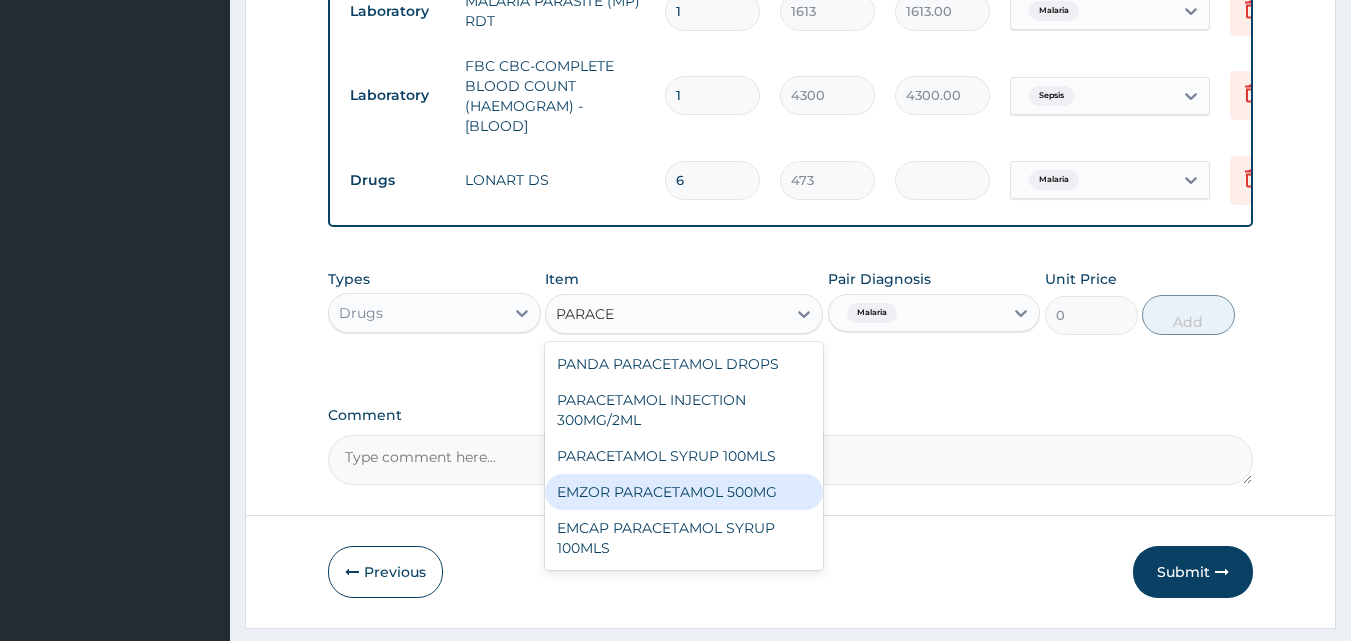 click on "EMZOR PARACETAMOL 500MG" at bounding box center [684, 492] 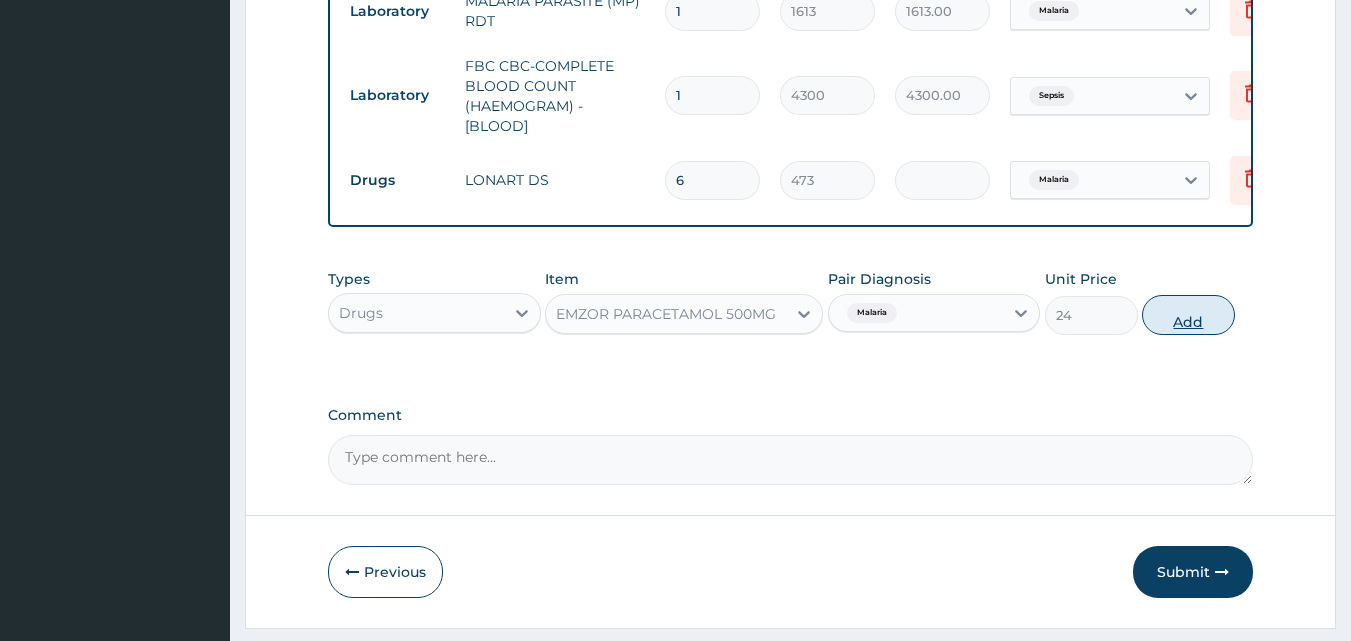 click on "Add" at bounding box center [1188, 315] 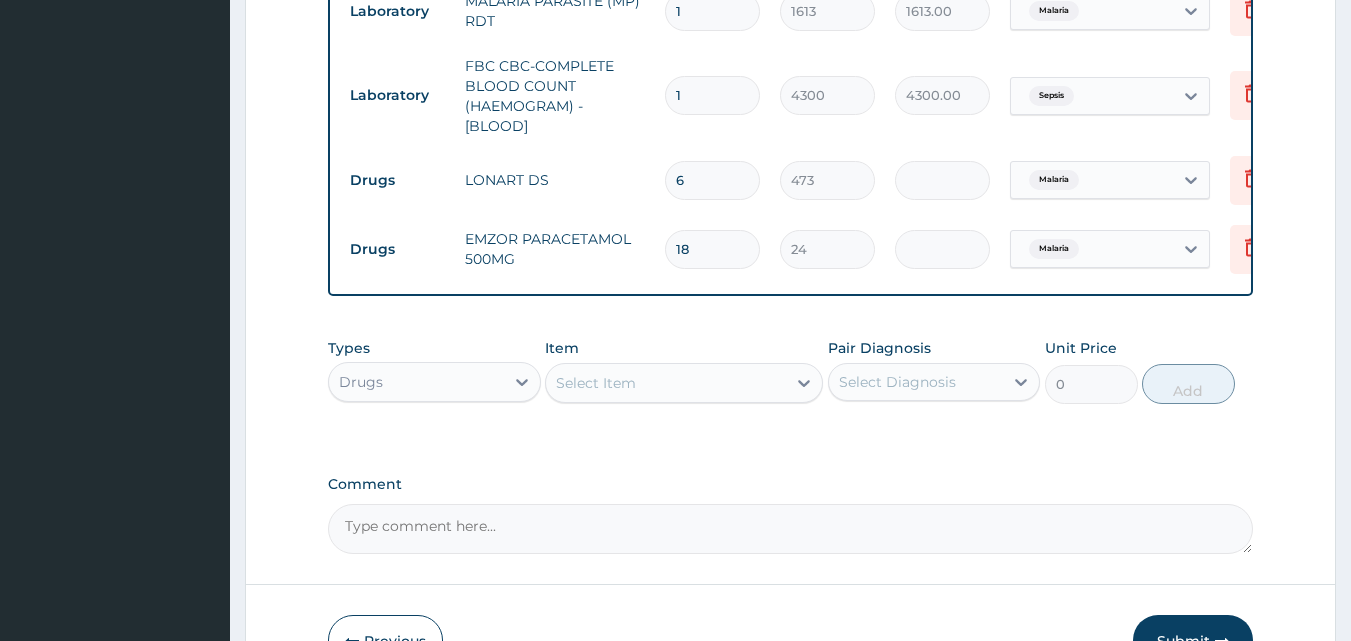 type on "18" 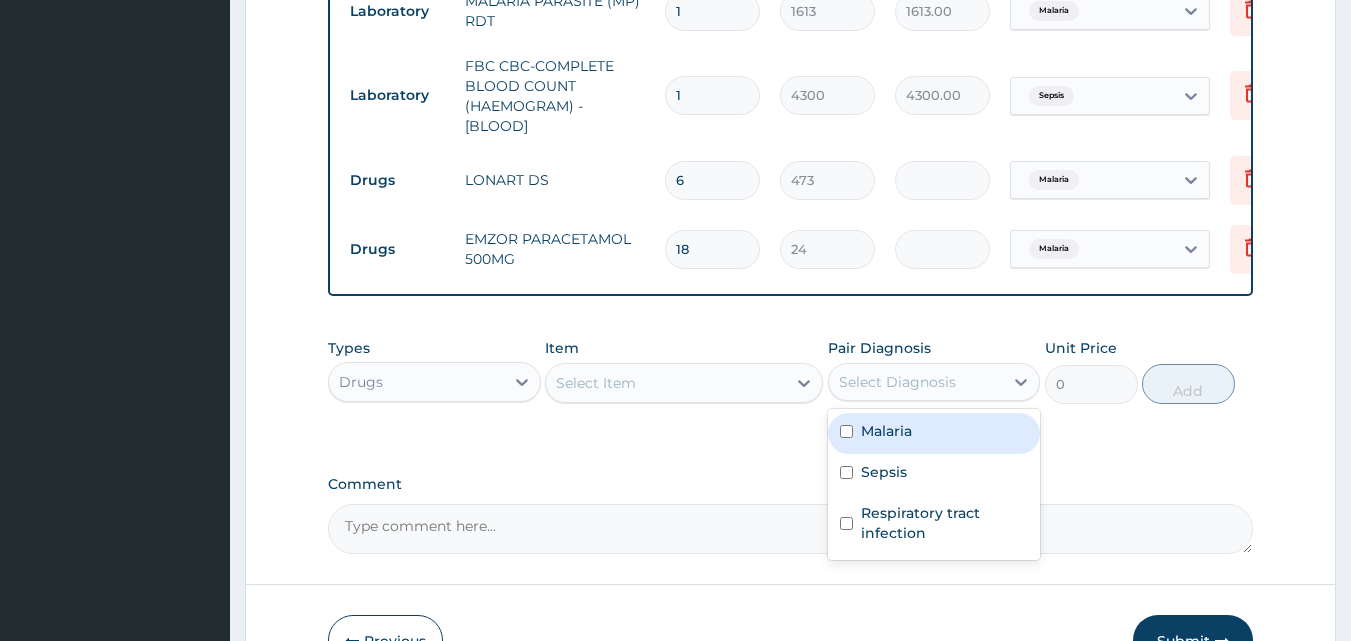 click on "Select Diagnosis" at bounding box center [897, 382] 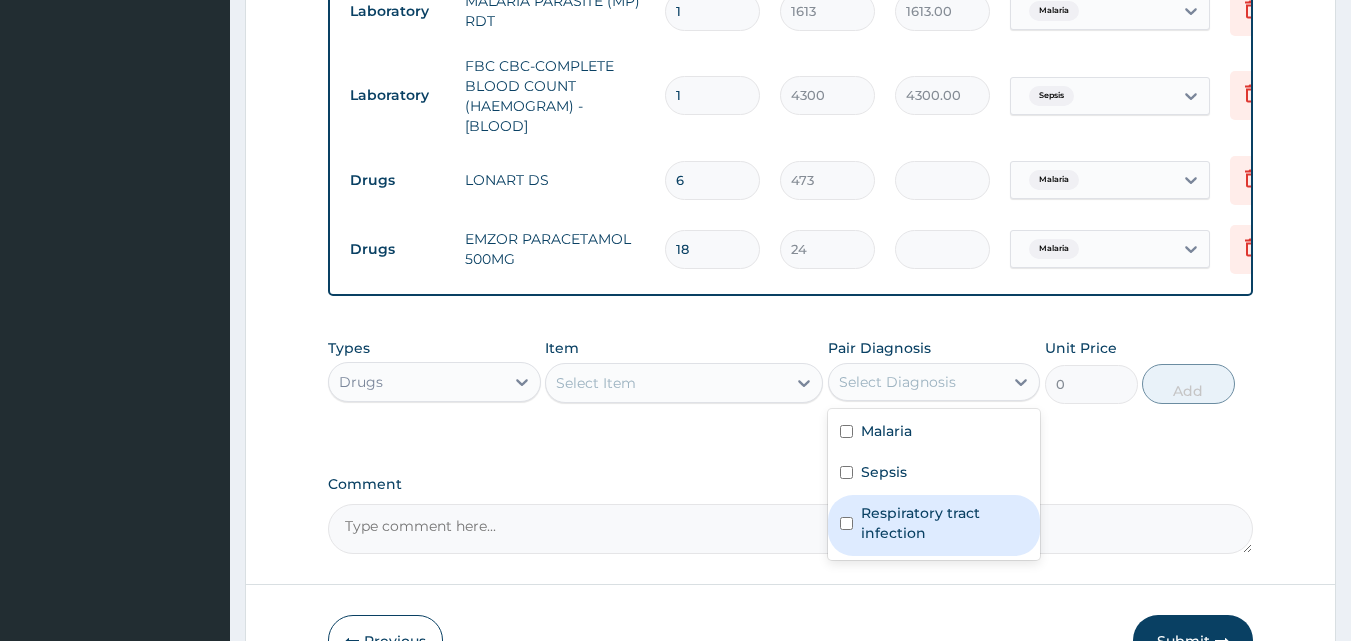 click on "Respiratory tract infection" at bounding box center [945, 523] 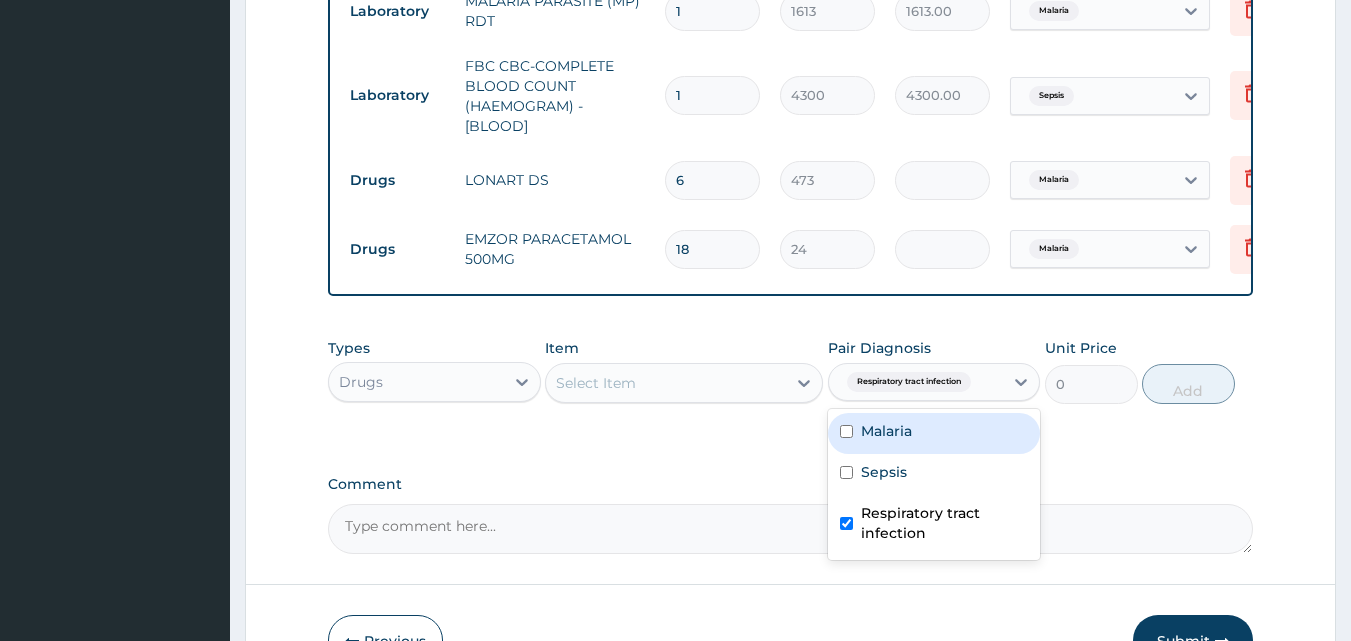 click on "Select Item" at bounding box center [596, 383] 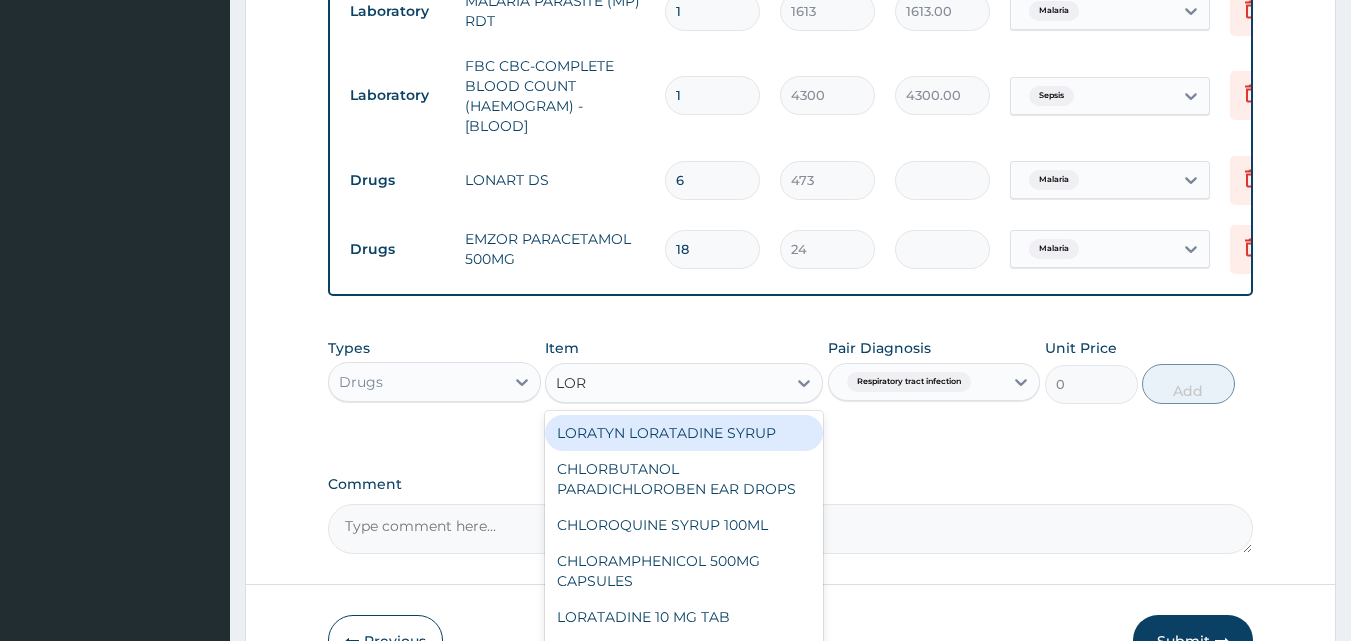 type on "LORA" 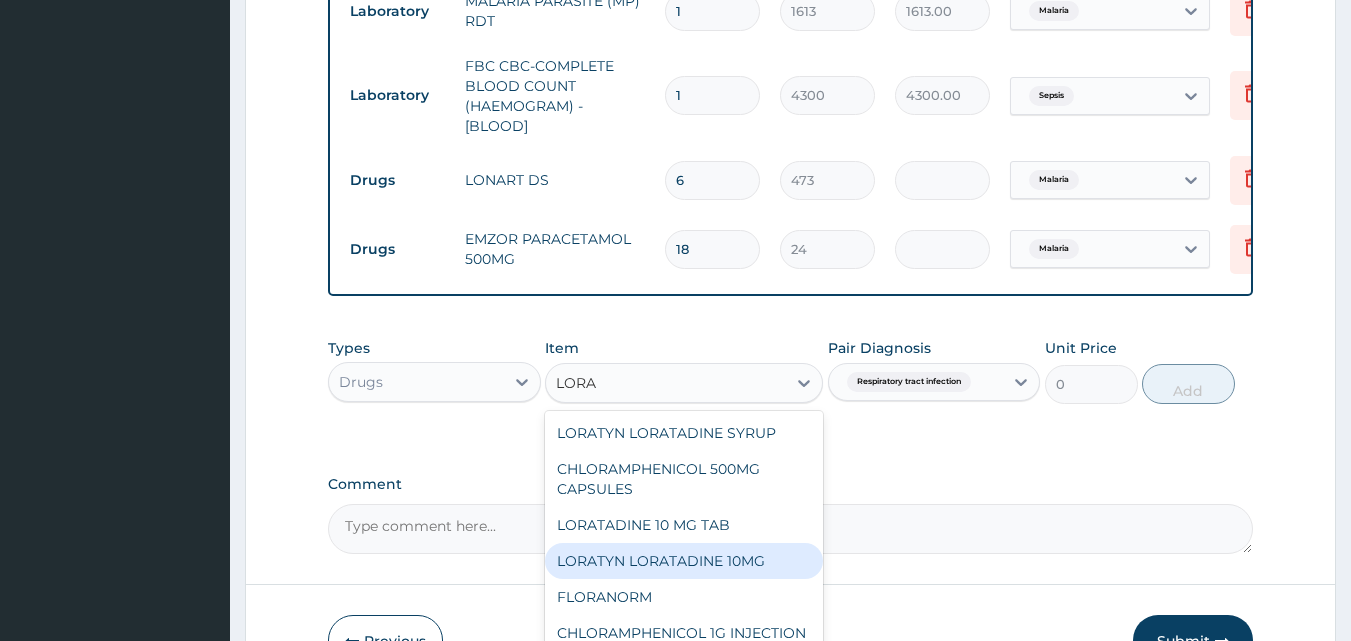 click on "LORATYN LORATADINE 10MG" at bounding box center (684, 561) 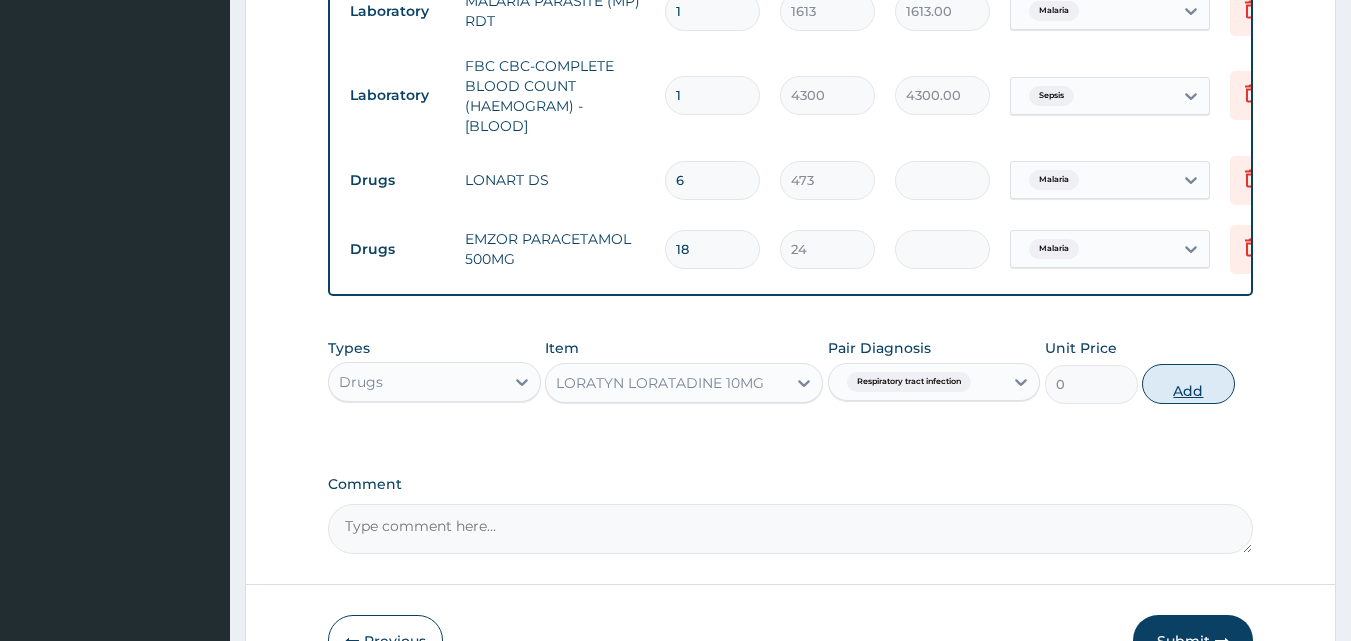 click on "Add" at bounding box center (1188, 384) 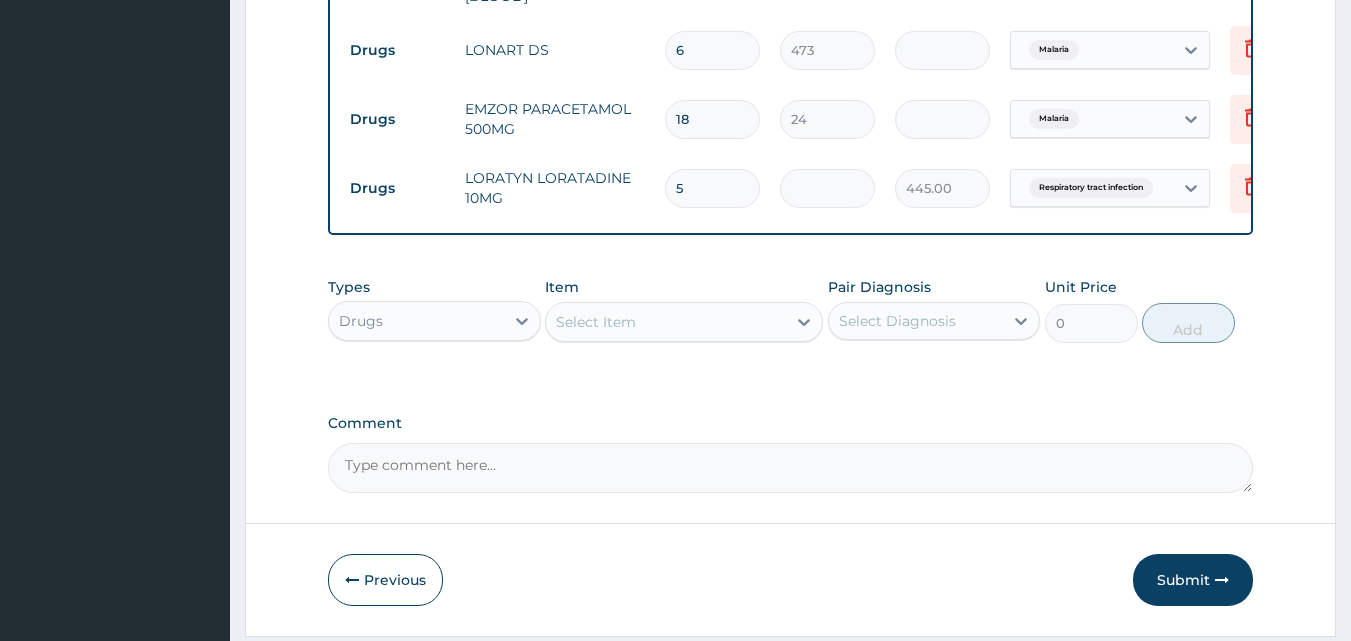 scroll, scrollTop: 1197, scrollLeft: 0, axis: vertical 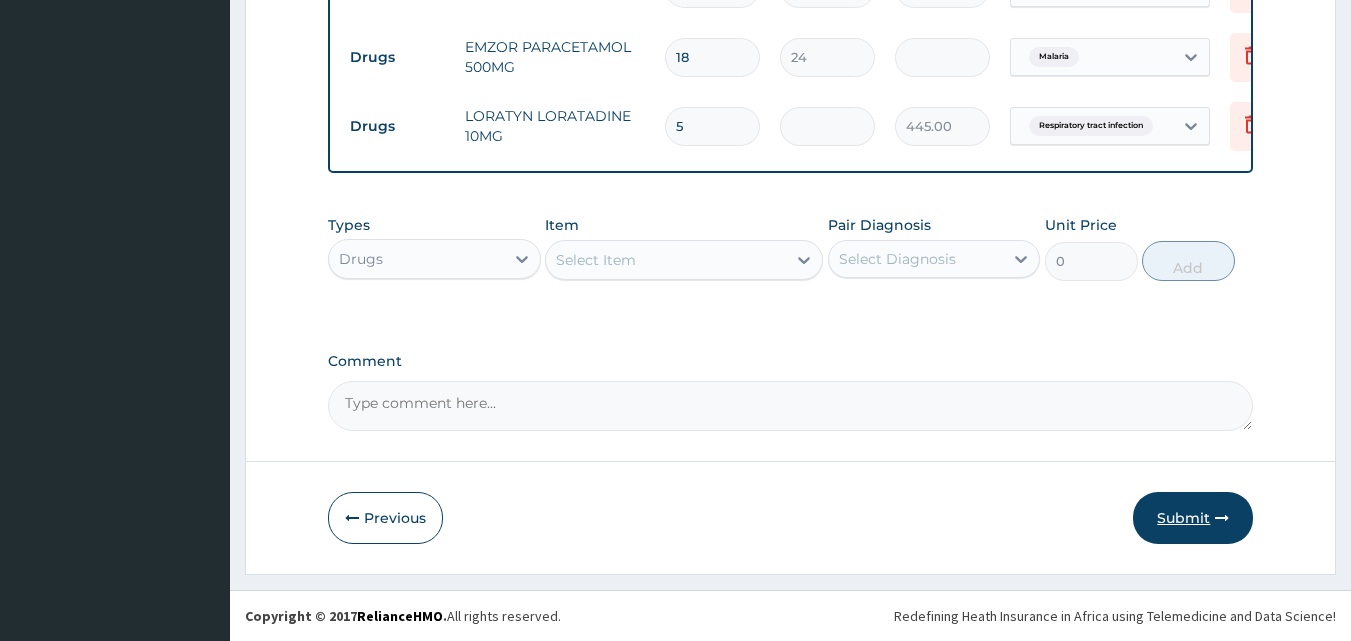 type on "5" 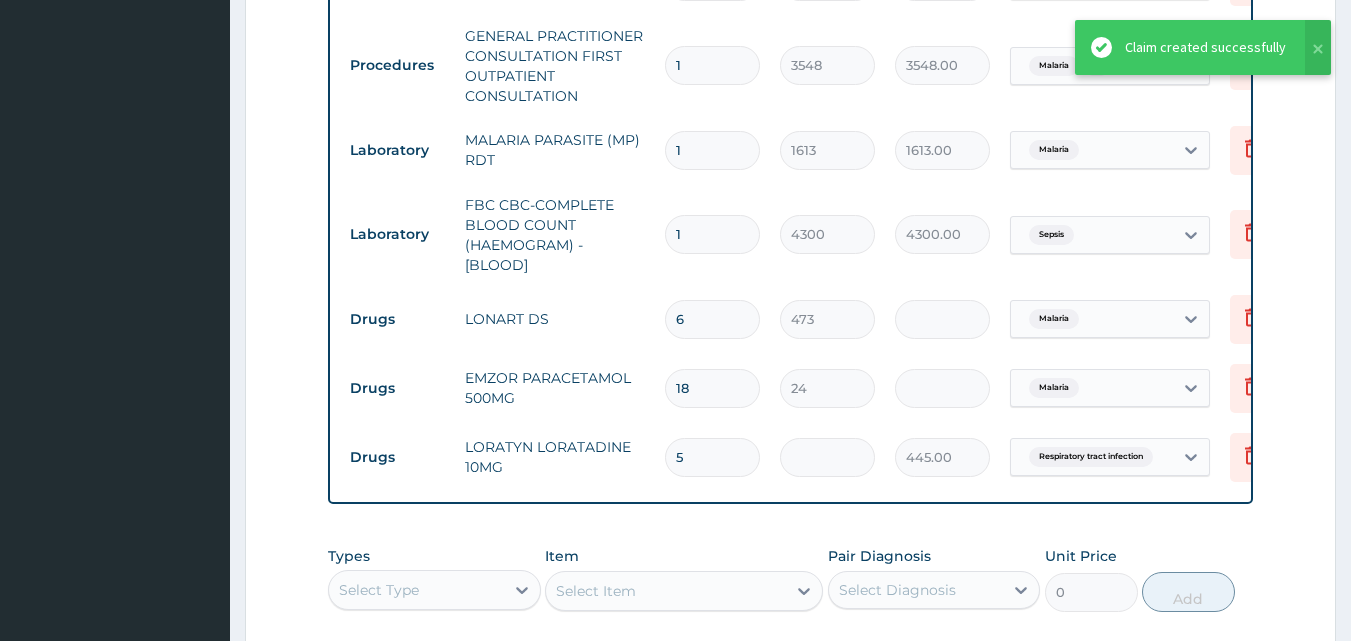 scroll, scrollTop: 697, scrollLeft: 0, axis: vertical 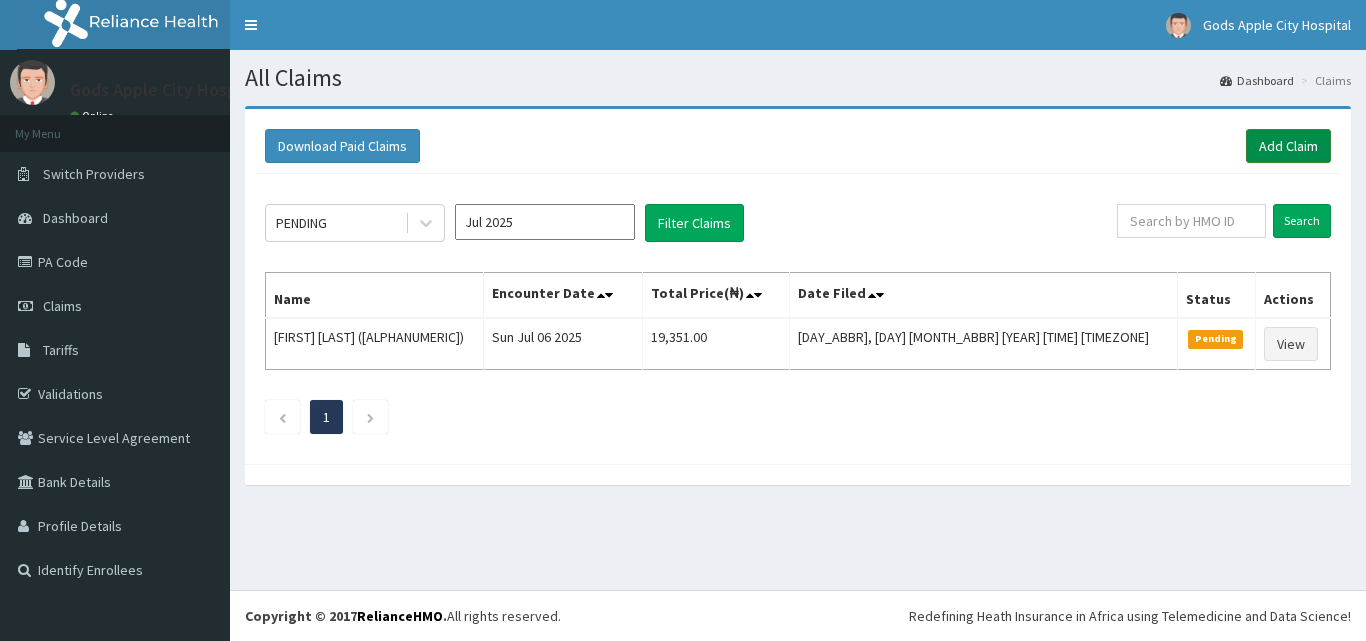 click on "Add Claim" at bounding box center [1288, 146] 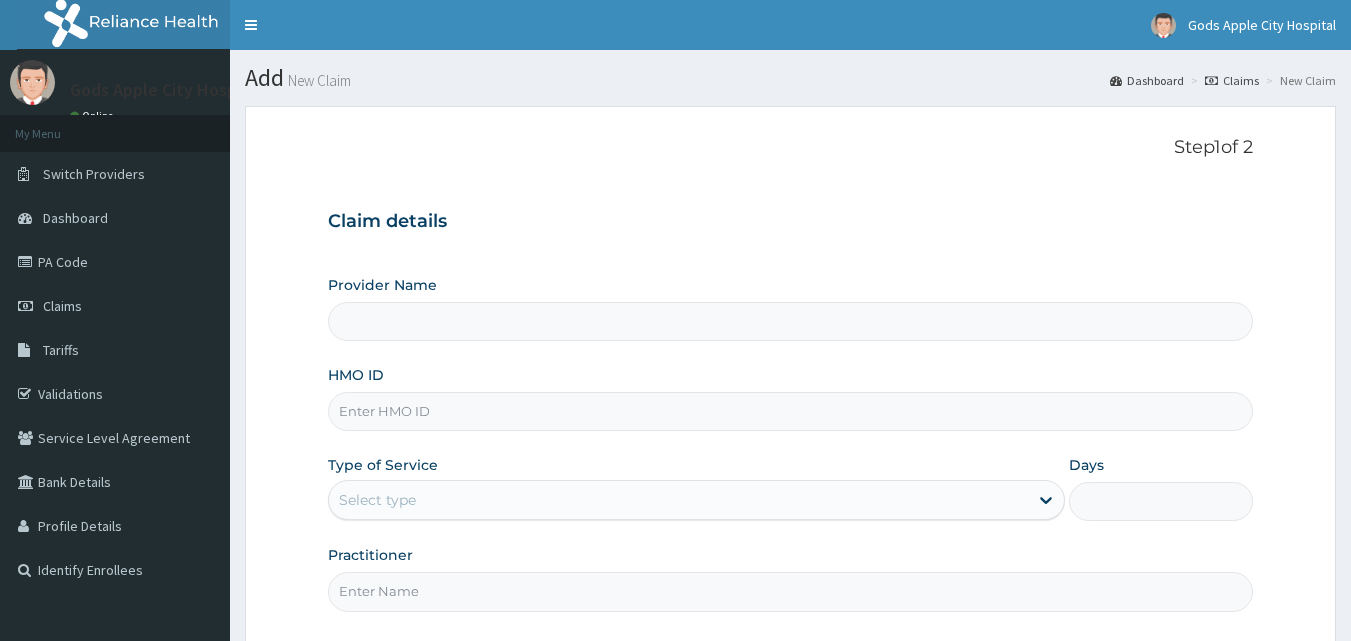 scroll, scrollTop: 0, scrollLeft: 0, axis: both 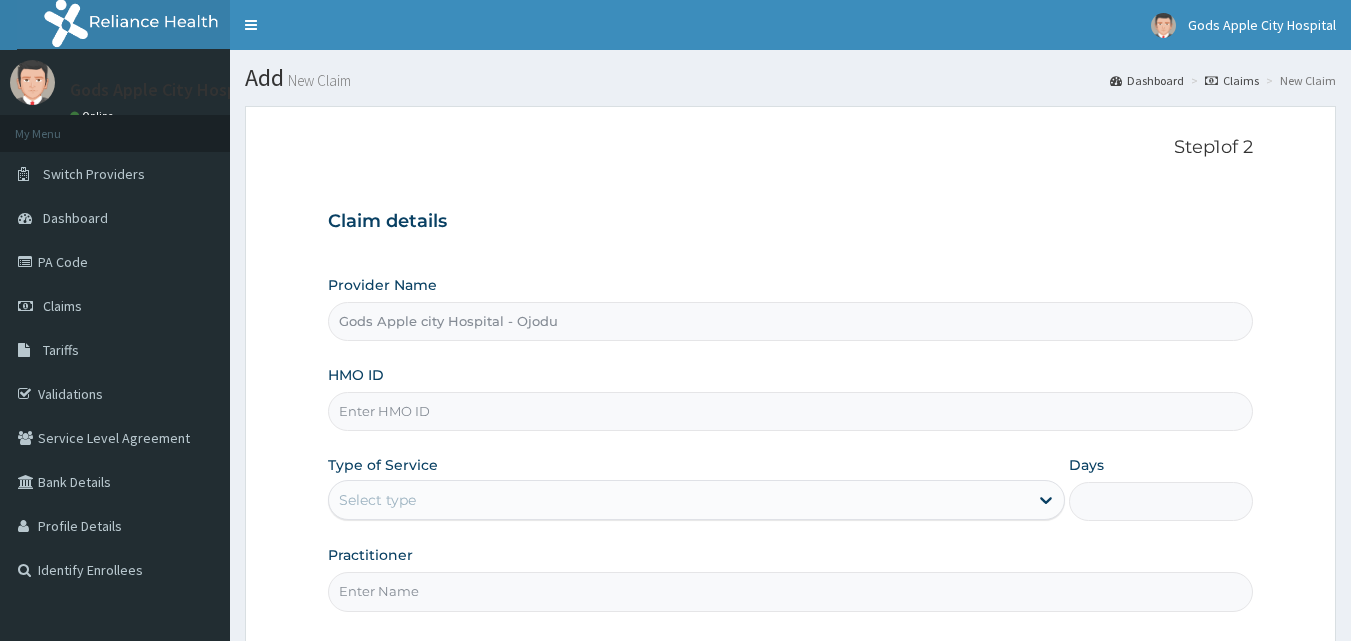 click on "HMO ID" at bounding box center (791, 411) 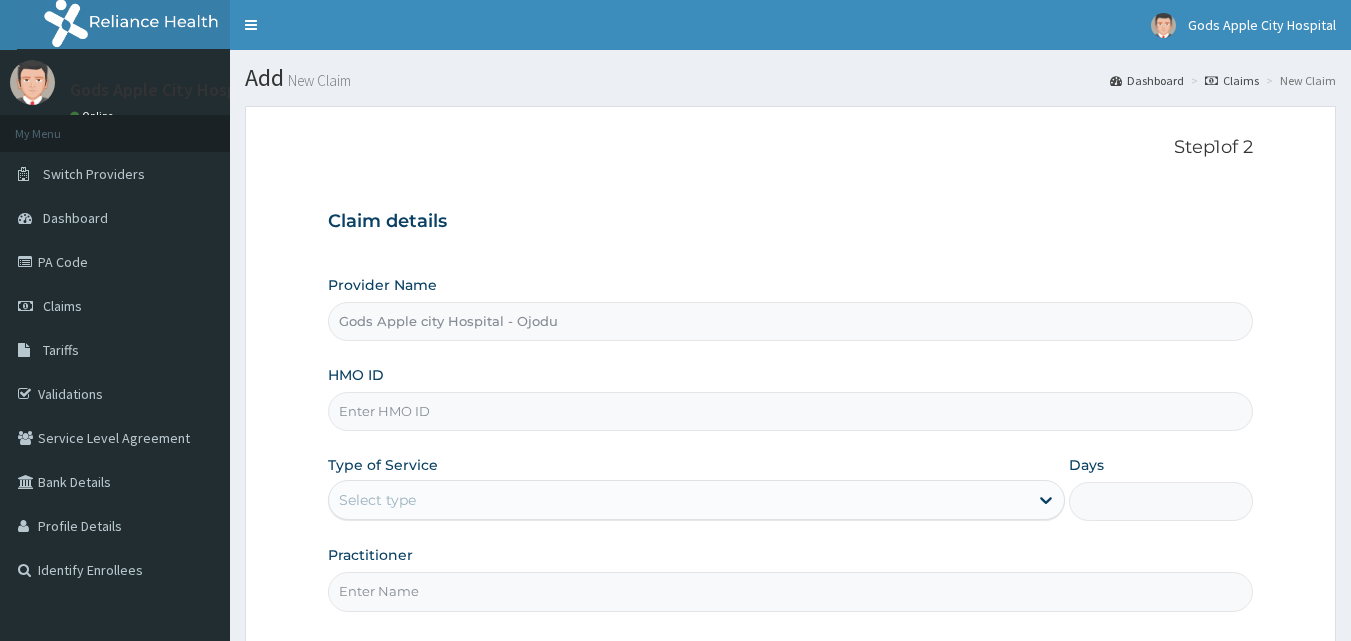 paste on "ALP/10295/F" 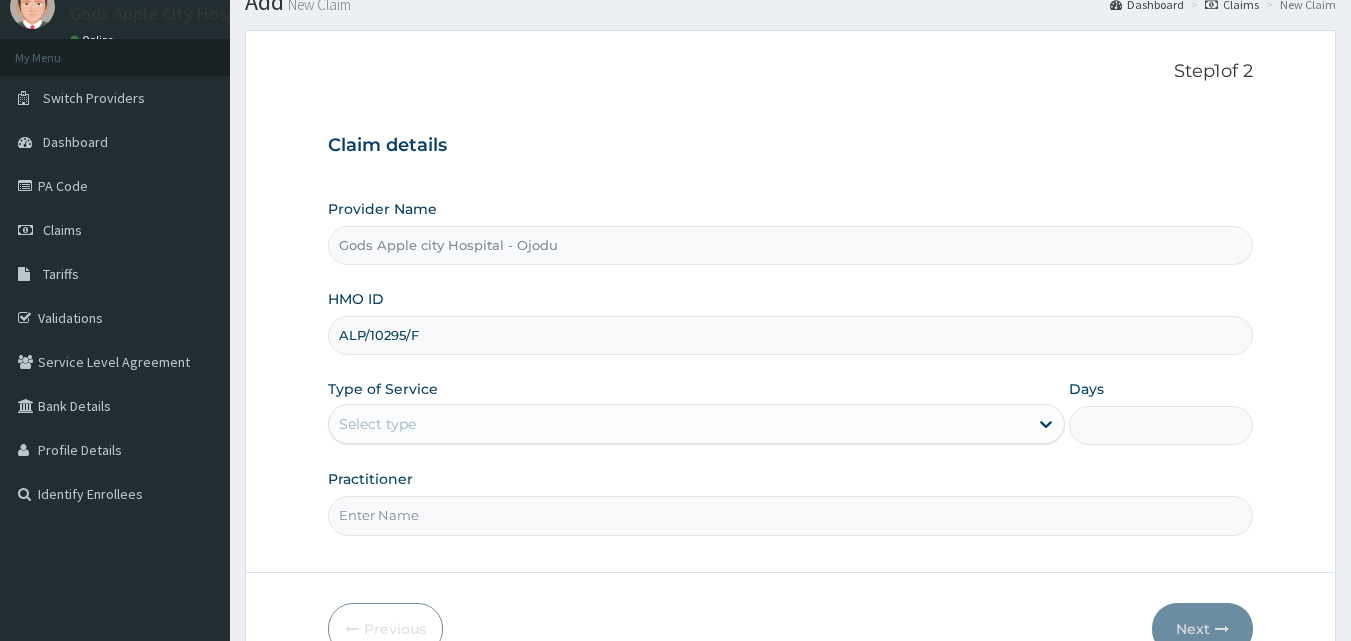 scroll, scrollTop: 100, scrollLeft: 0, axis: vertical 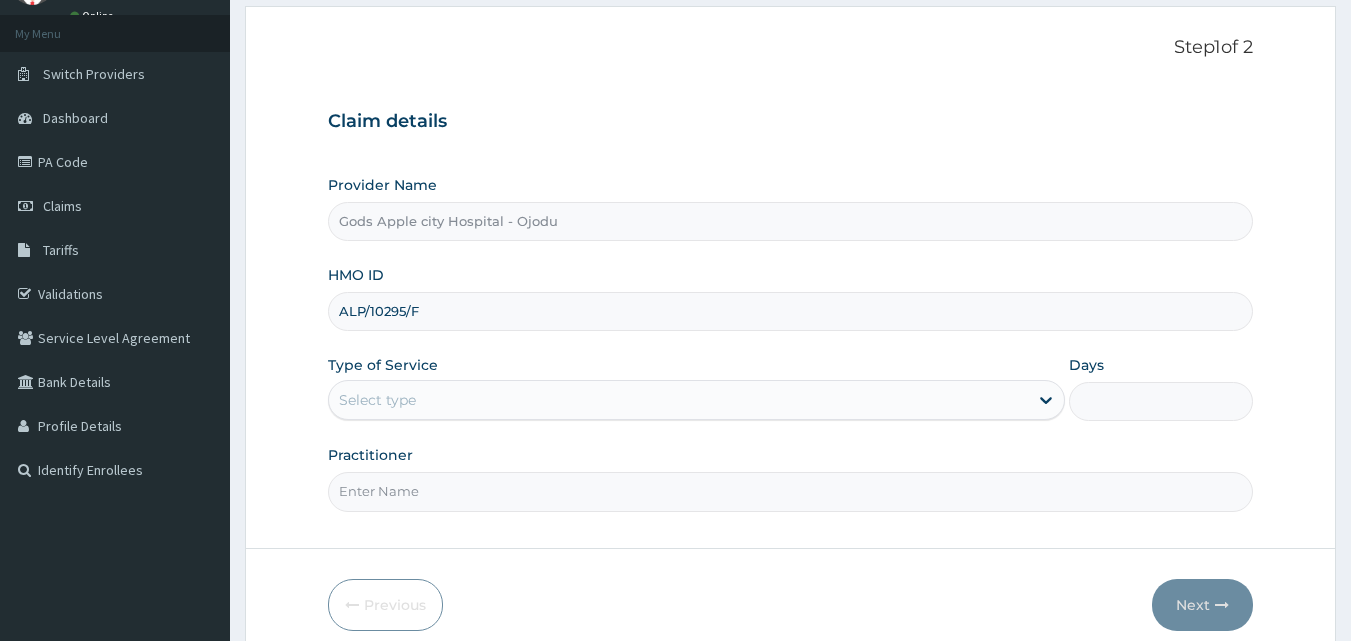 type on "ALP/10295/F" 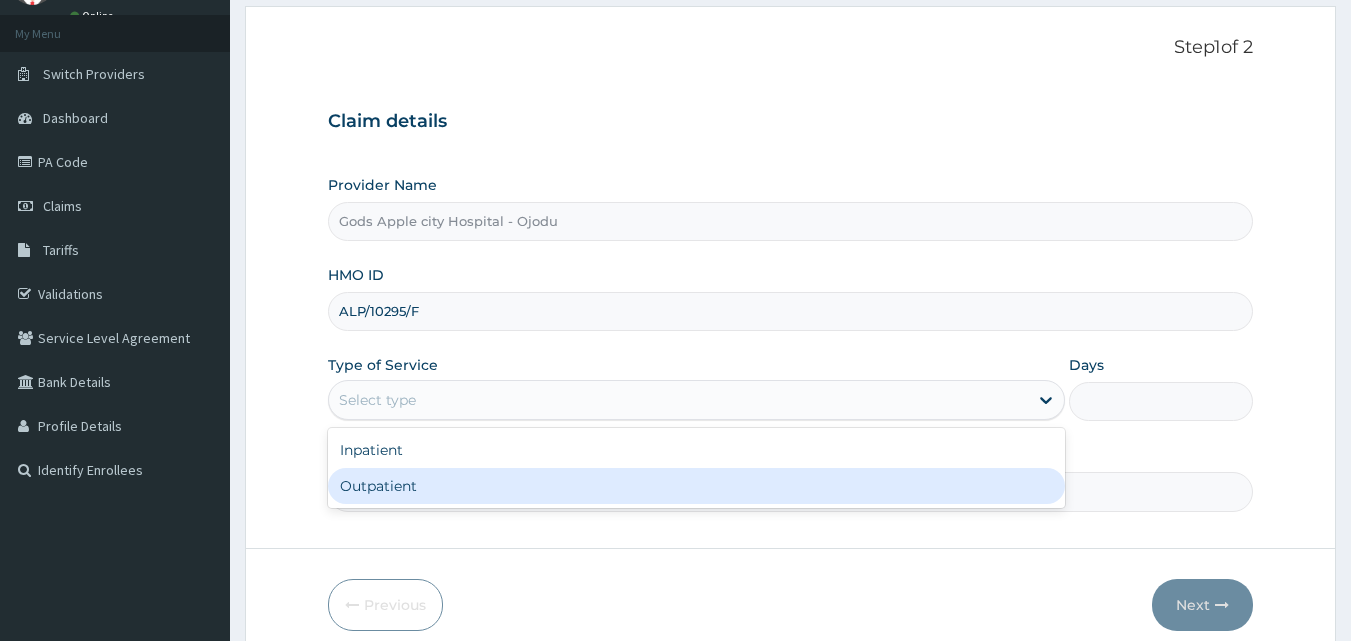 click on "Outpatient" at bounding box center (696, 486) 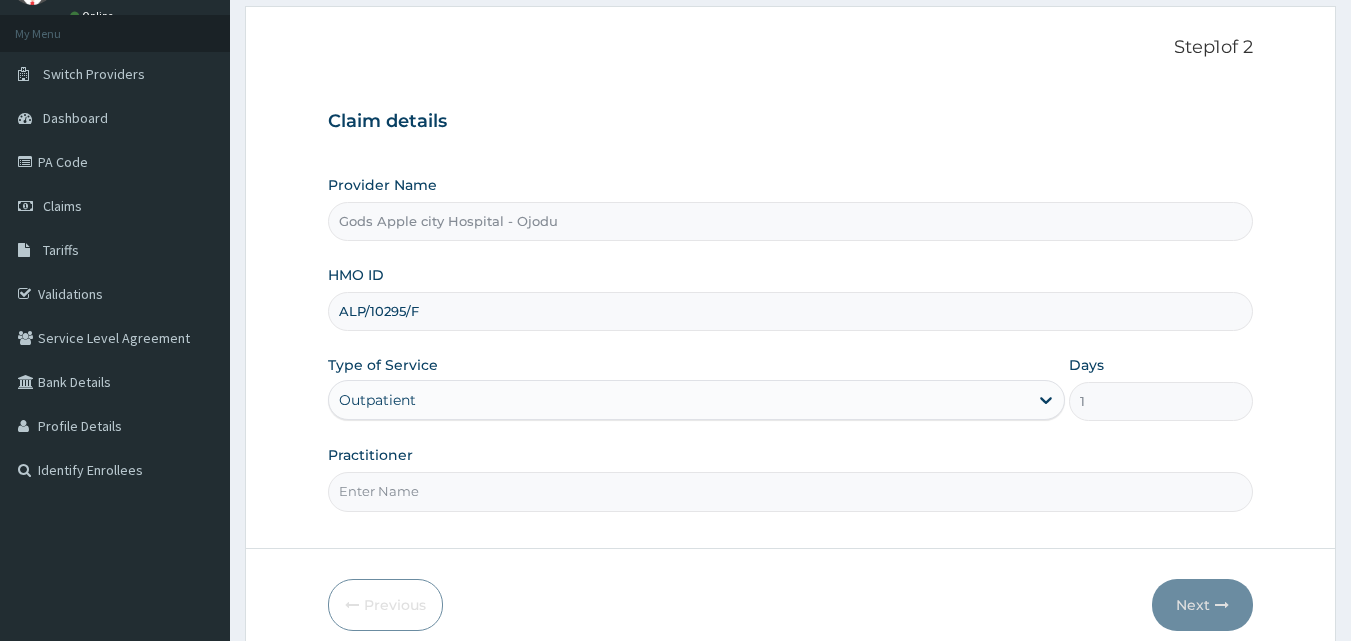 click on "Practitioner" at bounding box center (791, 491) 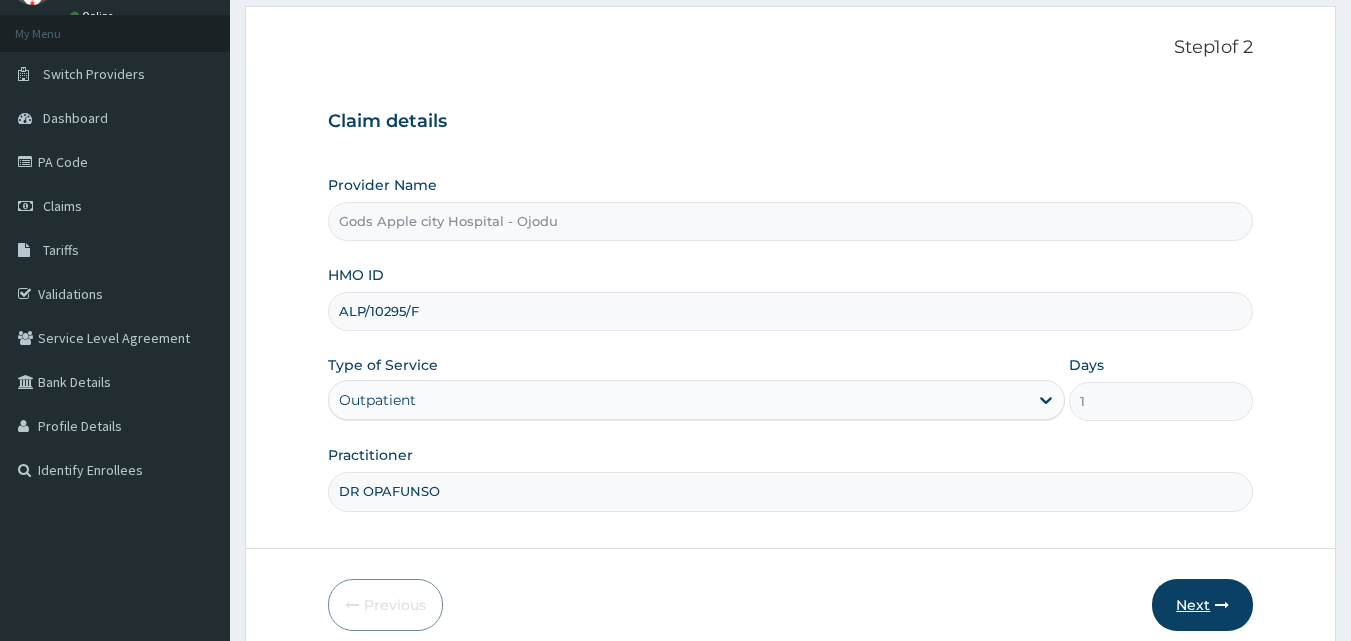 click on "Next" at bounding box center [1202, 605] 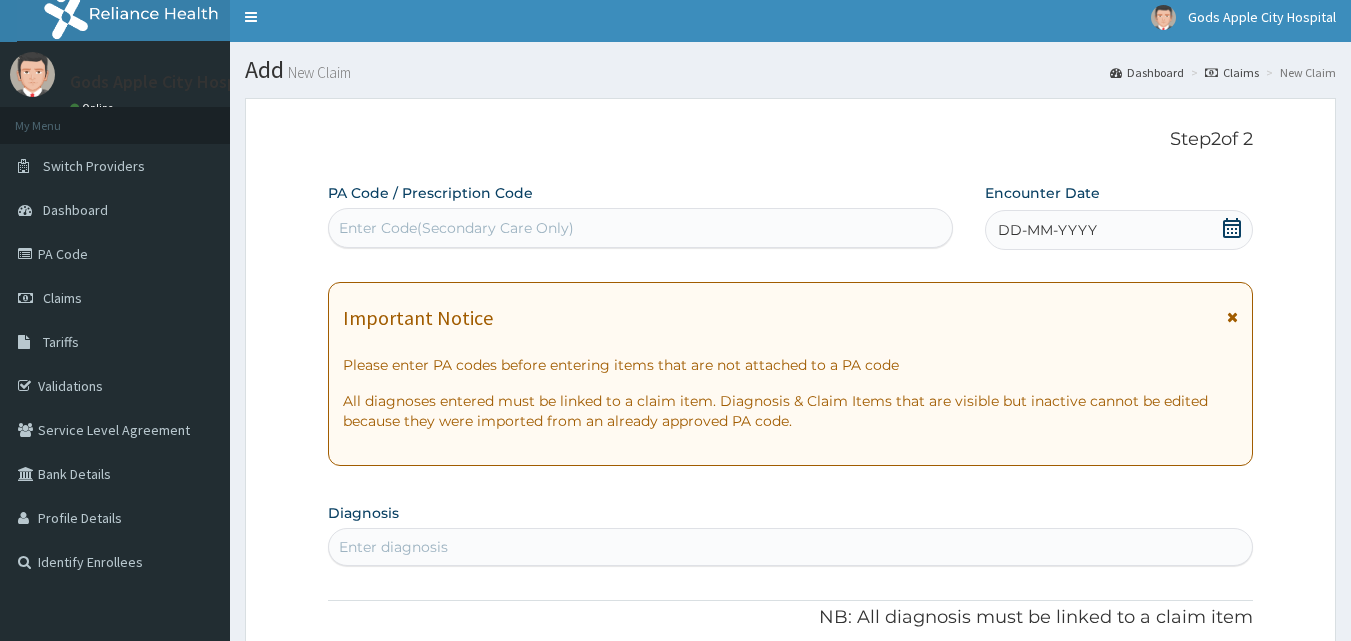 scroll, scrollTop: 0, scrollLeft: 0, axis: both 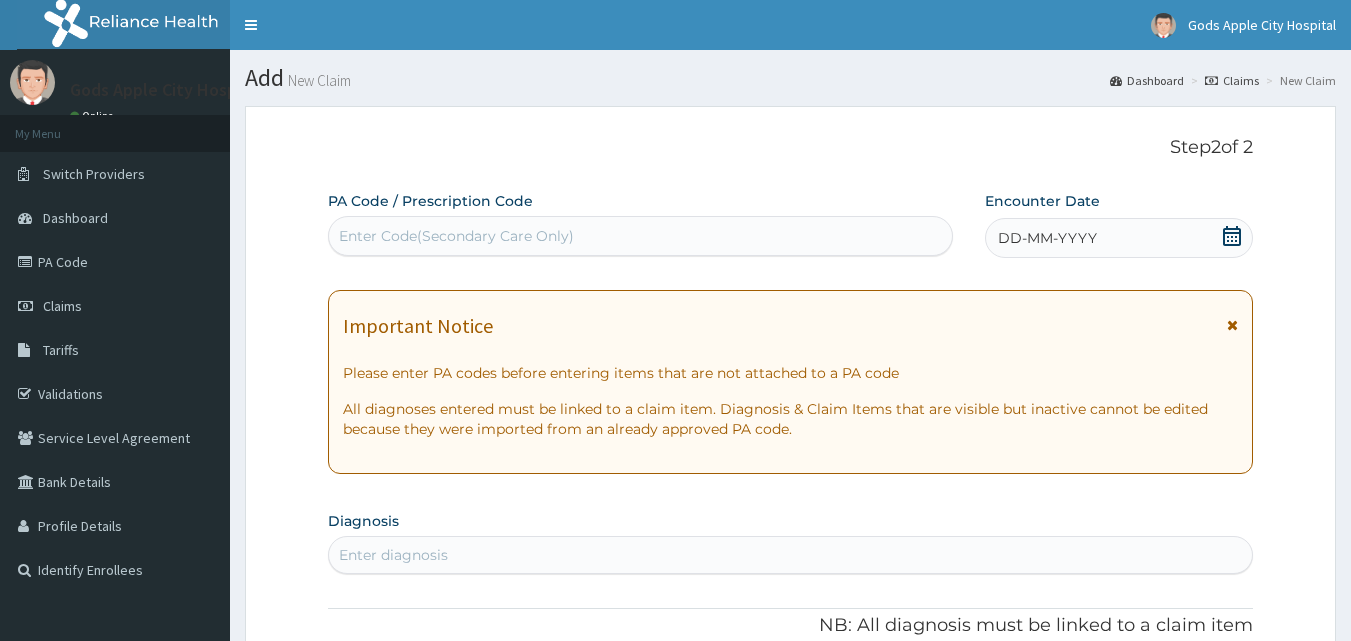 click on "PA Code / Prescription Code" at bounding box center (430, 201) 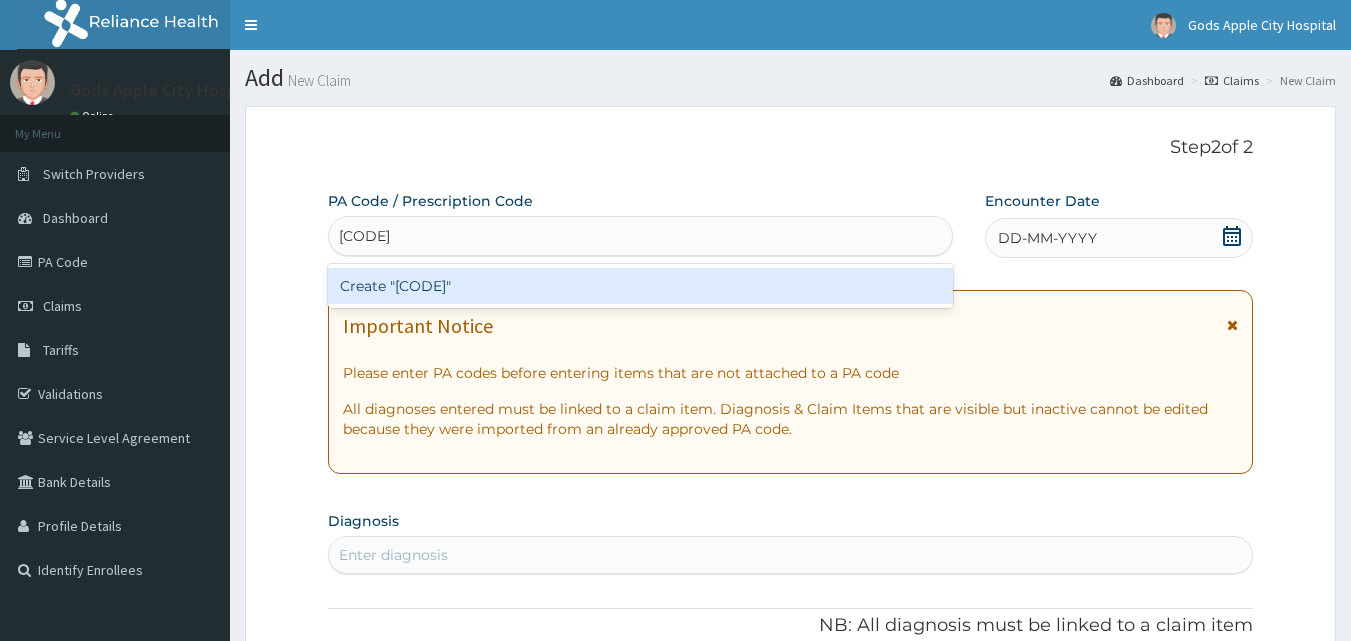 click on "Create "[CODE]"" at bounding box center [641, 286] 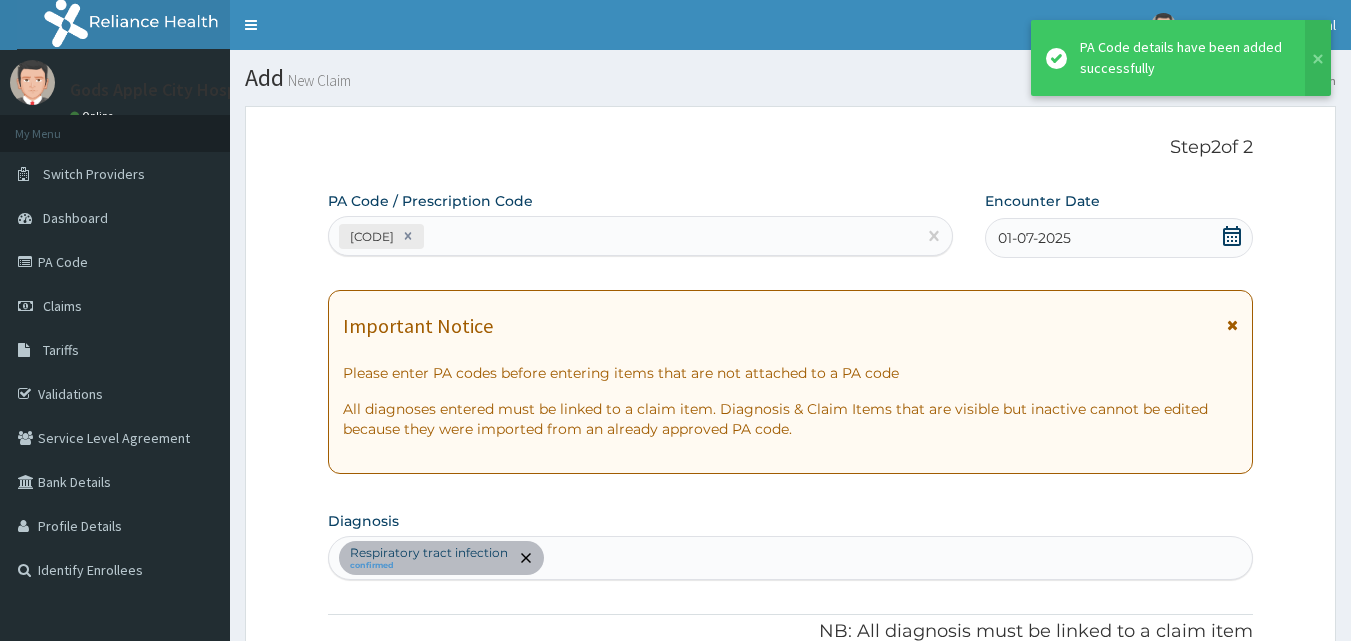 scroll, scrollTop: 581, scrollLeft: 0, axis: vertical 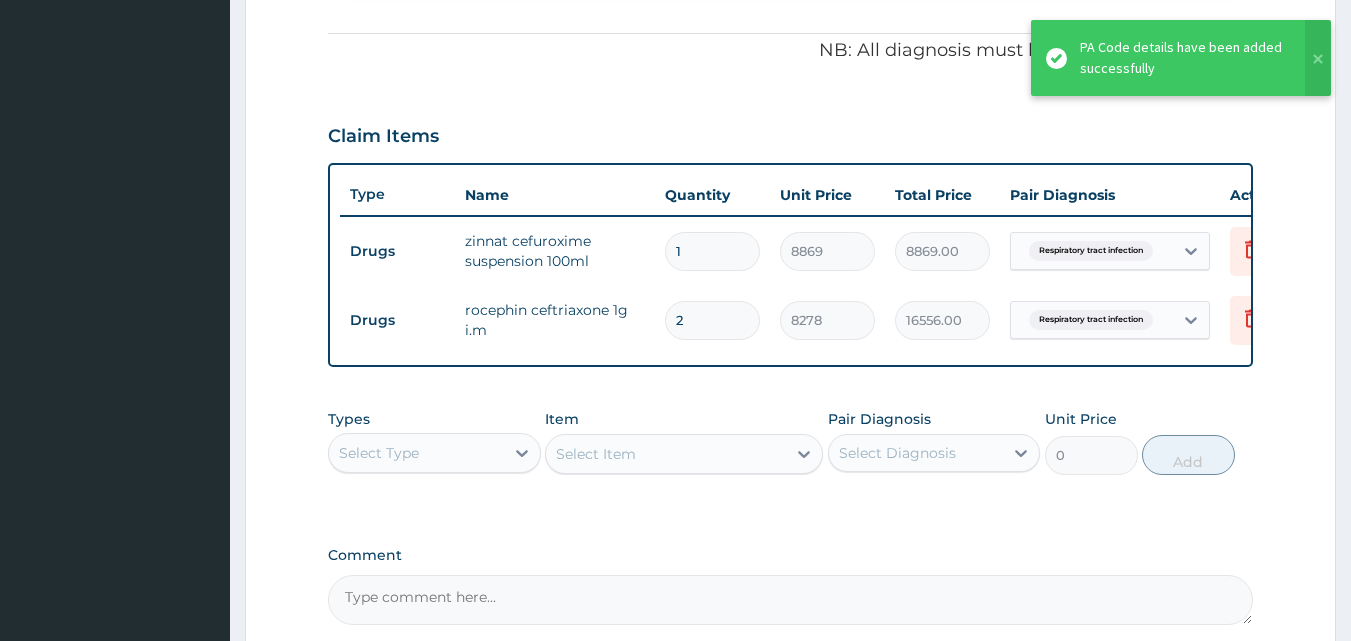 click on "PA Code / Prescription Code PA/6B74D8 Encounter Date 01-07-2025 Important Notice Please enter PA codes before entering items that are not attached to a PA code   All diagnoses entered must be linked to a claim item. Diagnosis & Claim Items that are visible but inactive cannot be edited because they were imported from an already approved PA code. Diagnosis Respiratory tract infection confirmed NB: All diagnosis must be linked to a claim item Claim Items Type Name Quantity Unit Price Total Price Pair Diagnosis Actions Drugs zinnat cefuroxime suspension 100ml 1 8869 8869.00 Respiratory tract infection Delete Drugs rocephin ceftriaxone 1g i.m 2 8278 16556.00 Respiratory tract infection Delete Types Select Type Item Select Item Pair Diagnosis Select Diagnosis Unit Price 0 Add Comment" at bounding box center [791, 117] 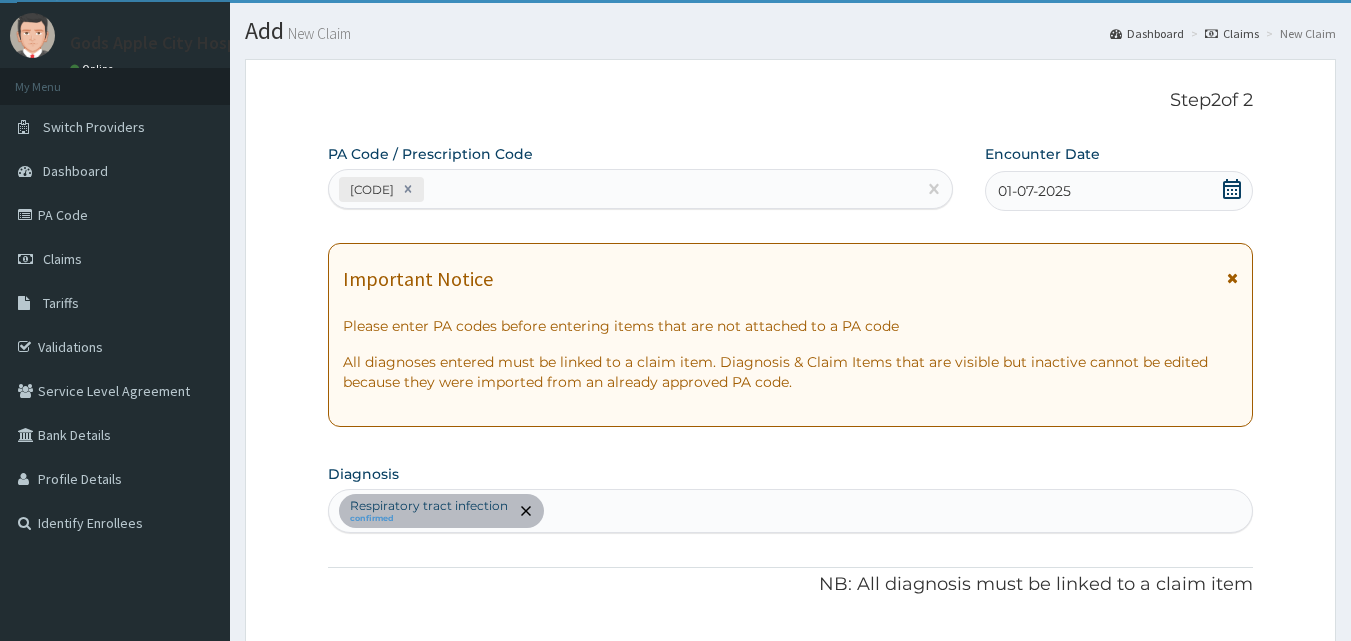 scroll, scrollTop: 0, scrollLeft: 0, axis: both 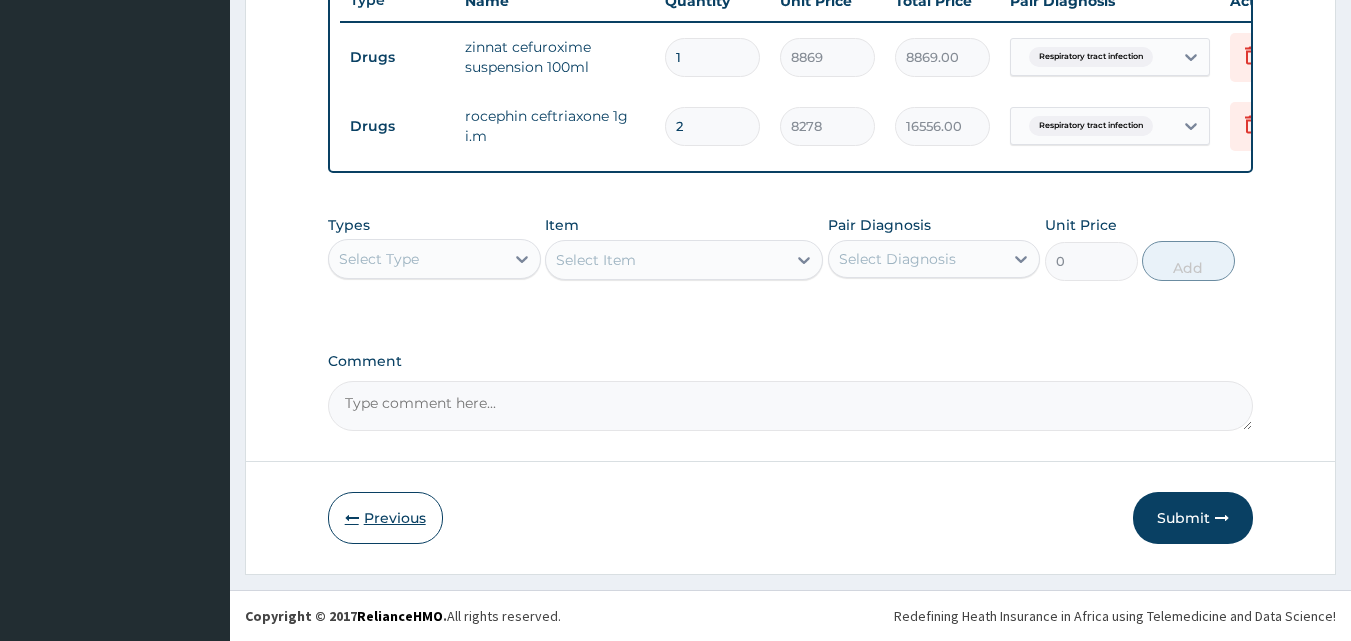 click on "Previous" at bounding box center (385, 518) 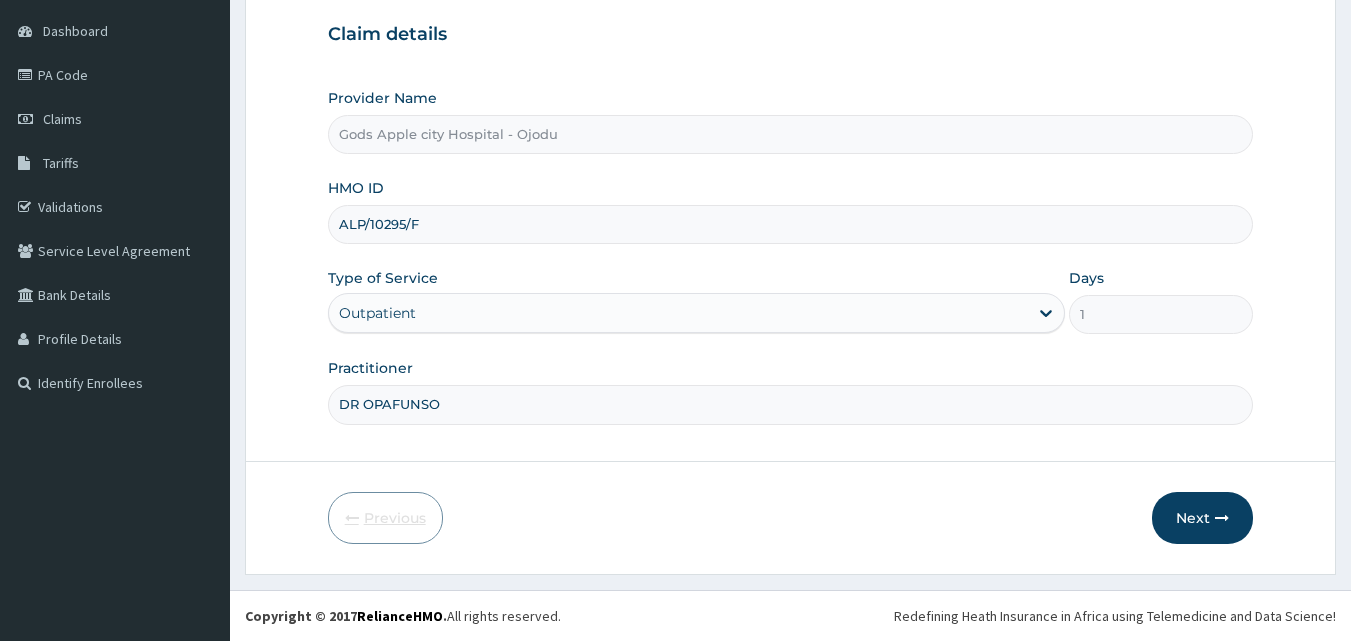 scroll, scrollTop: 187, scrollLeft: 0, axis: vertical 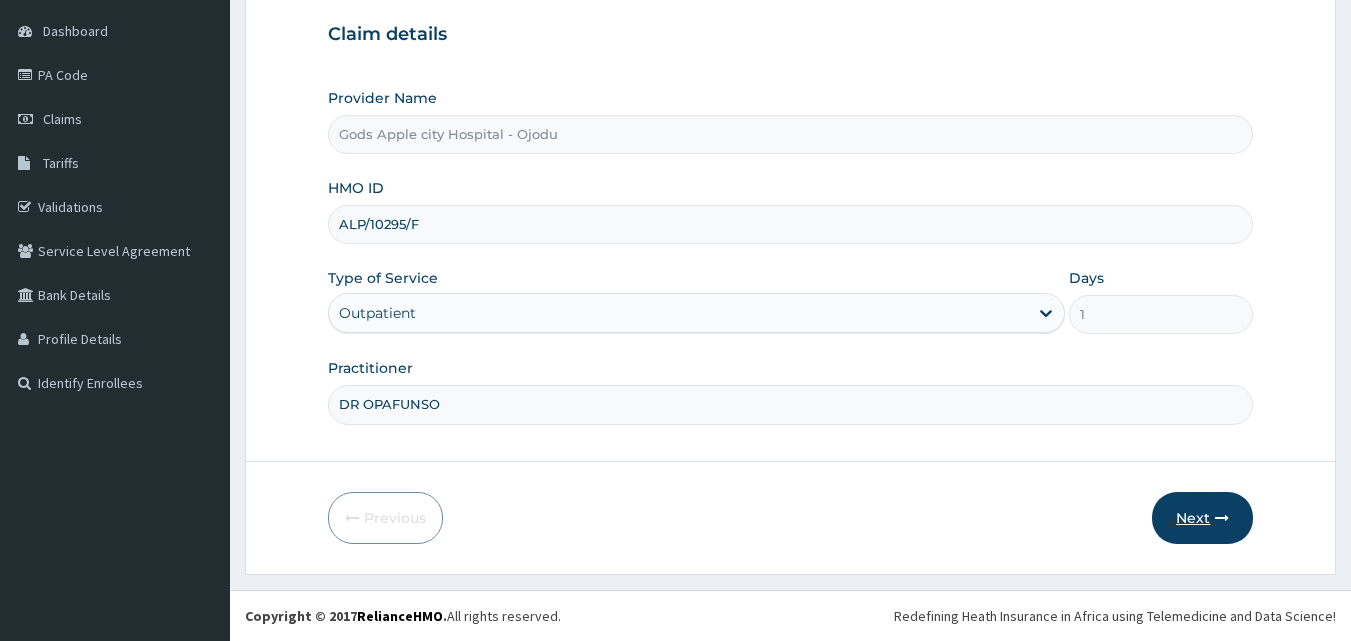 click on "Next" at bounding box center [1202, 518] 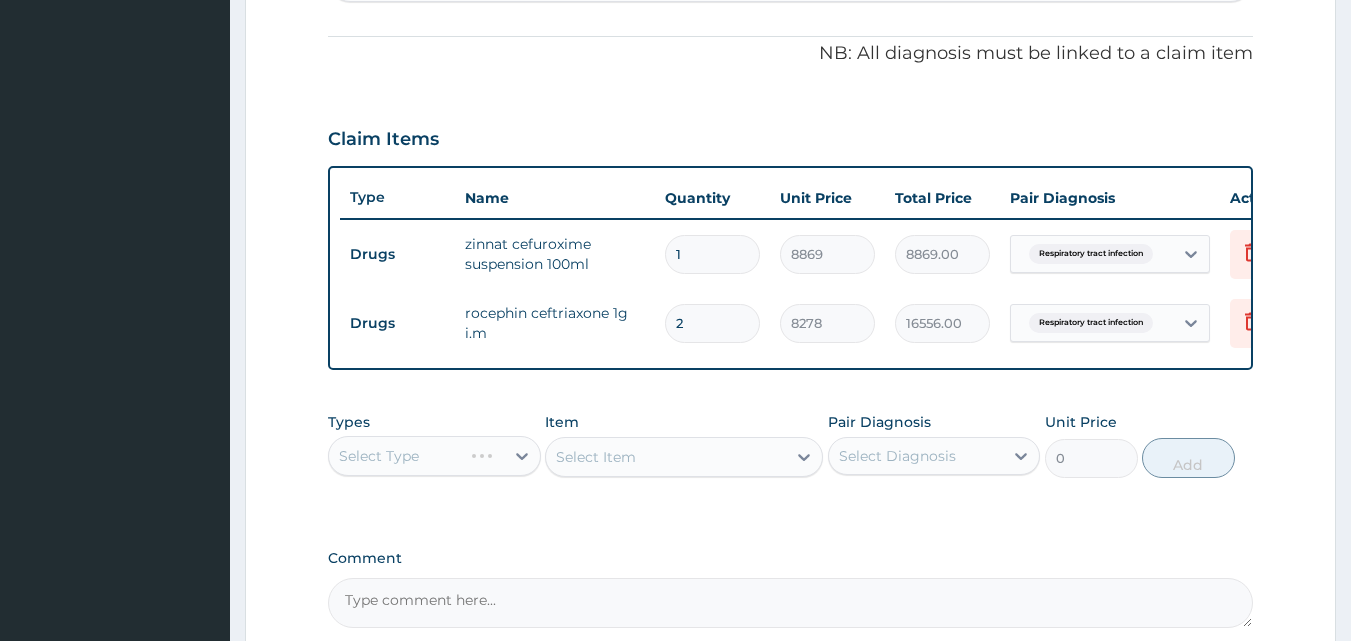 scroll, scrollTop: 600, scrollLeft: 0, axis: vertical 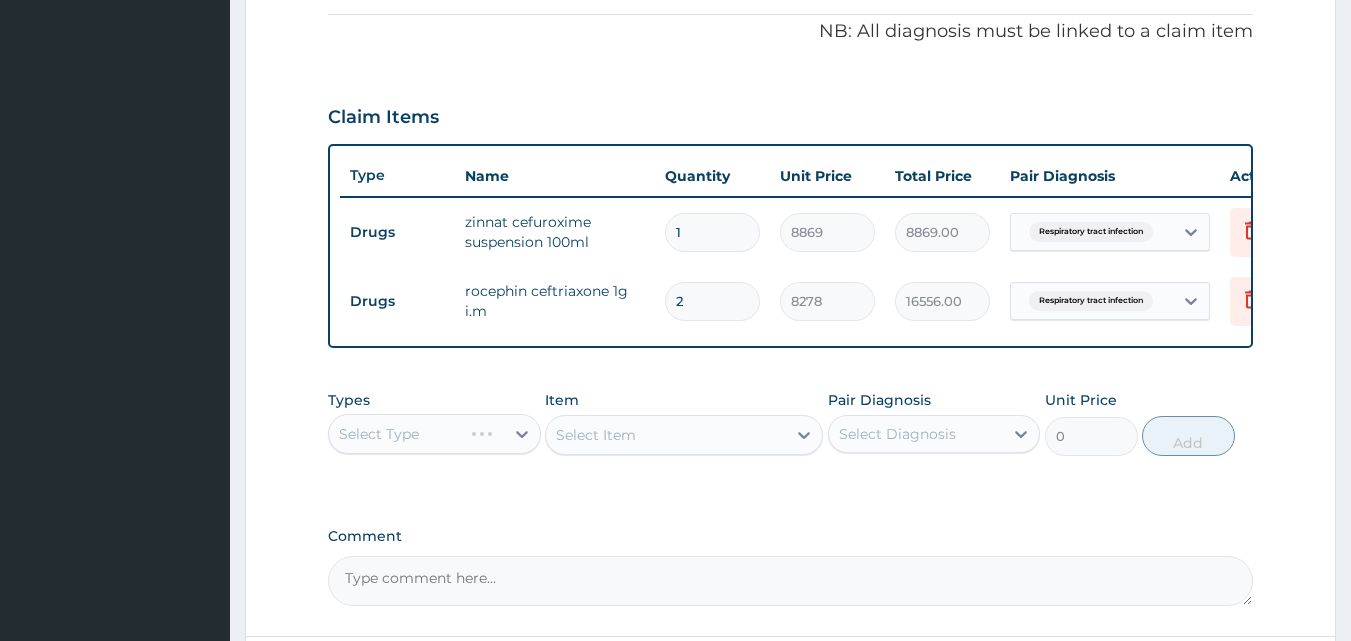 click on "Select Type" at bounding box center [434, 434] 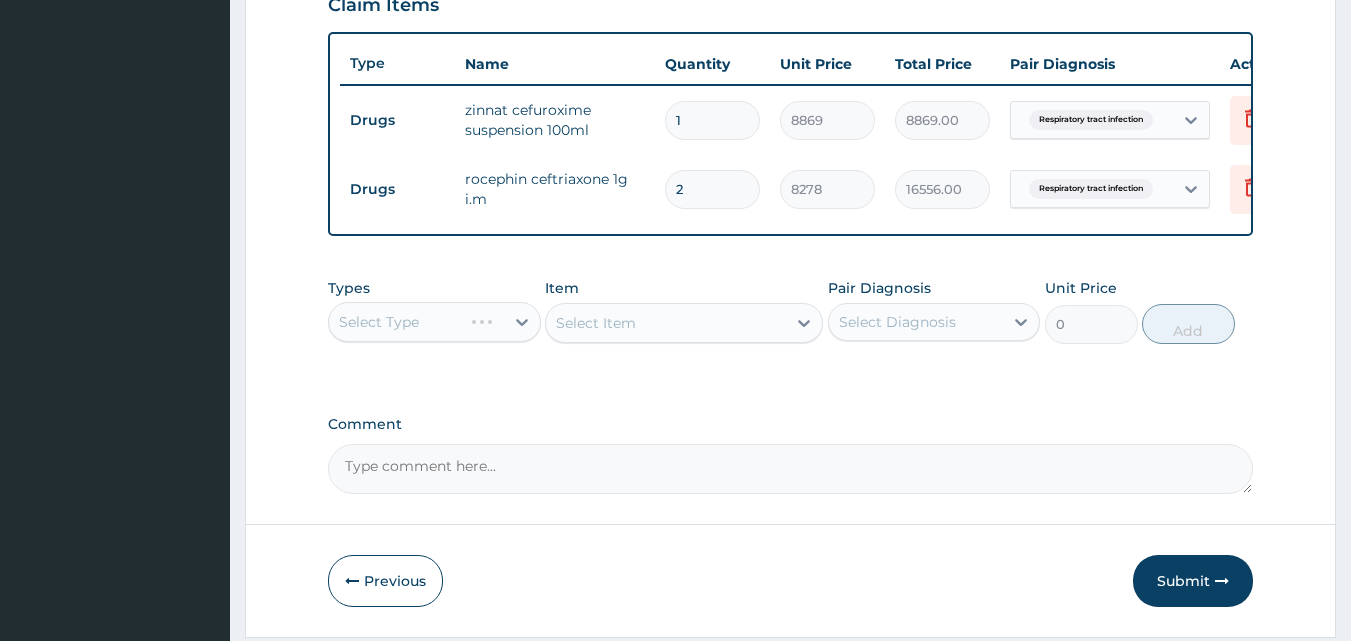 scroll, scrollTop: 790, scrollLeft: 0, axis: vertical 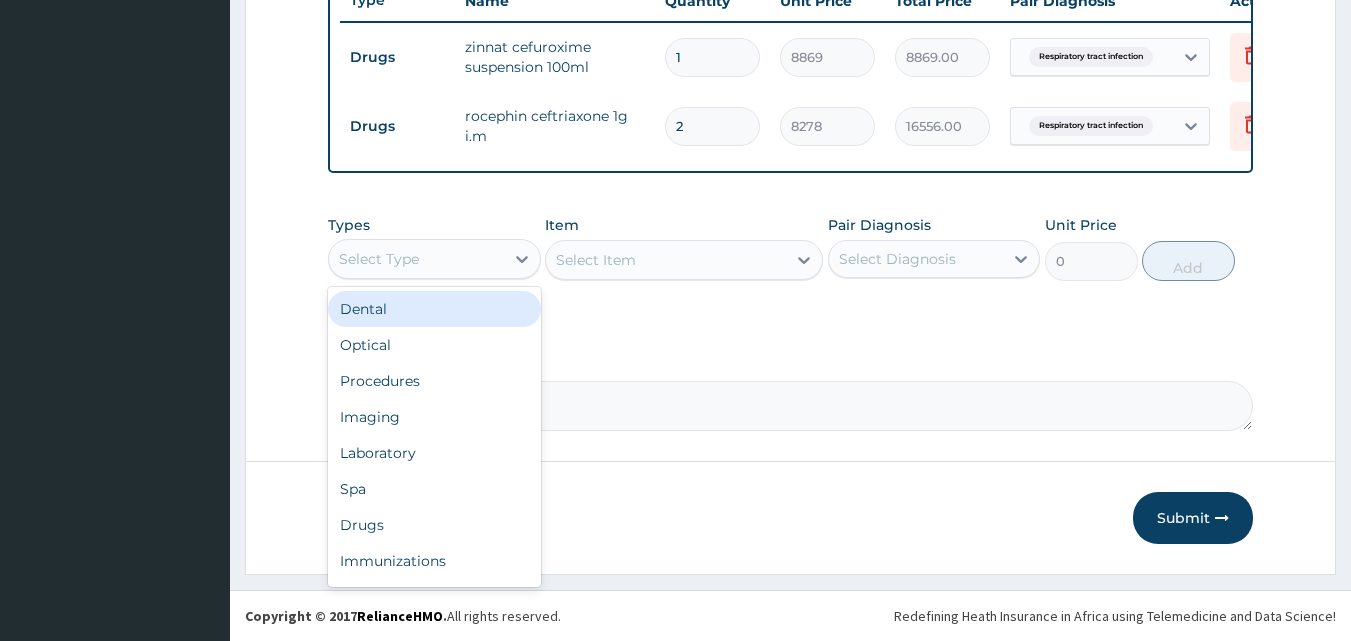 click on "Select Type" at bounding box center (416, 259) 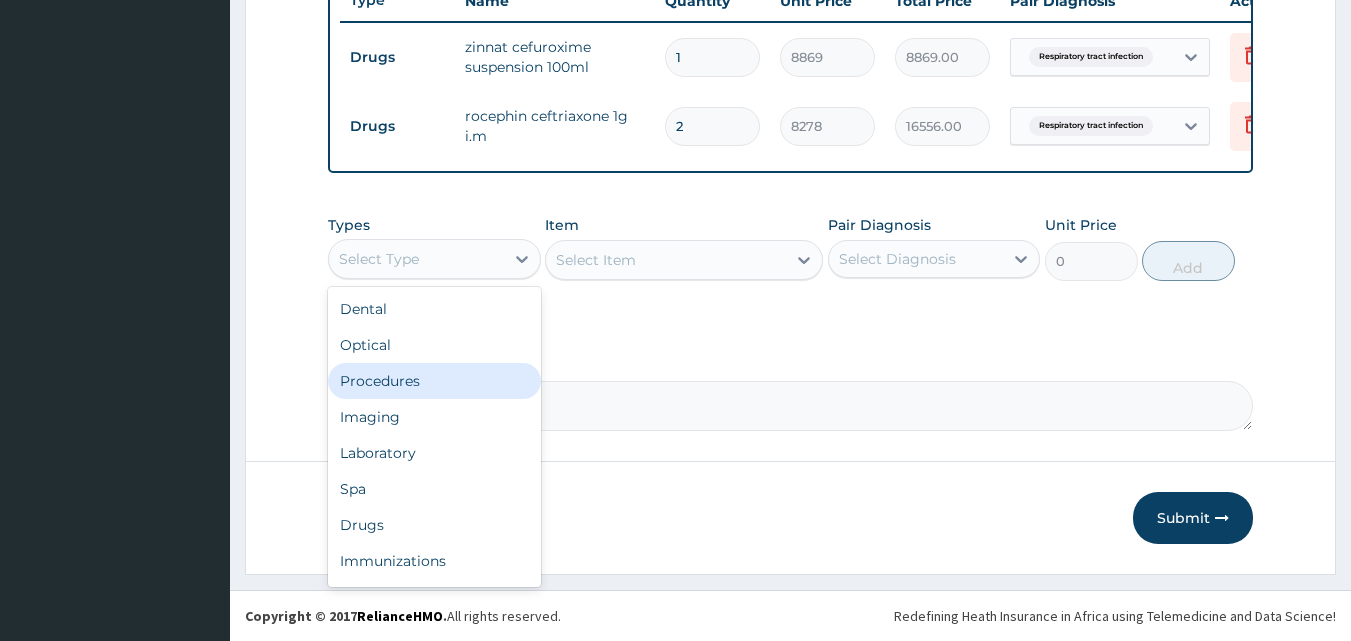 click on "Procedures" at bounding box center (434, 381) 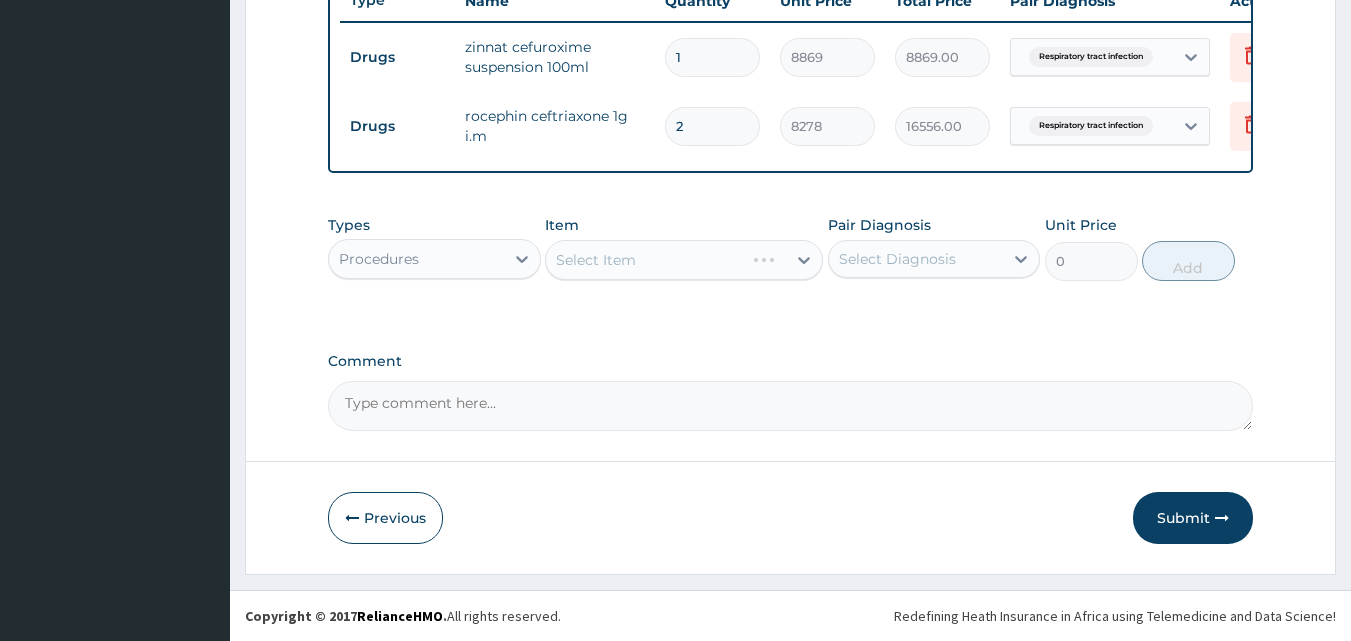 click on "Select Diagnosis" at bounding box center (897, 259) 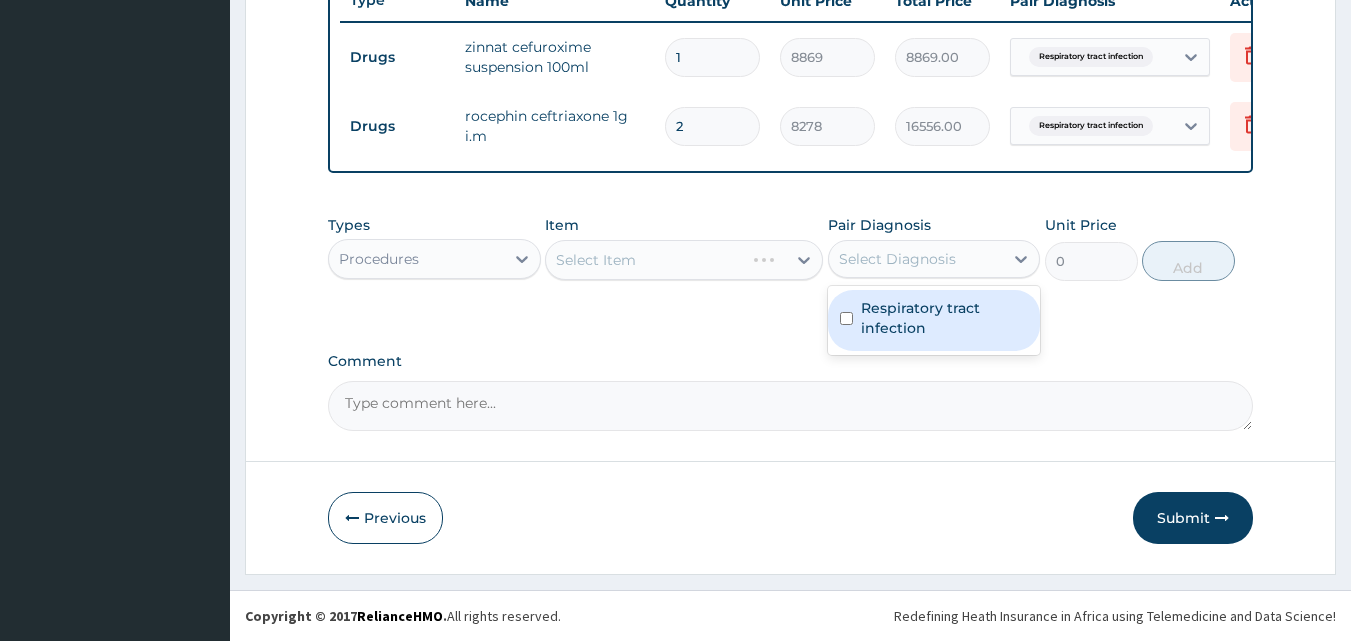 click on "Respiratory tract infection" at bounding box center (945, 318) 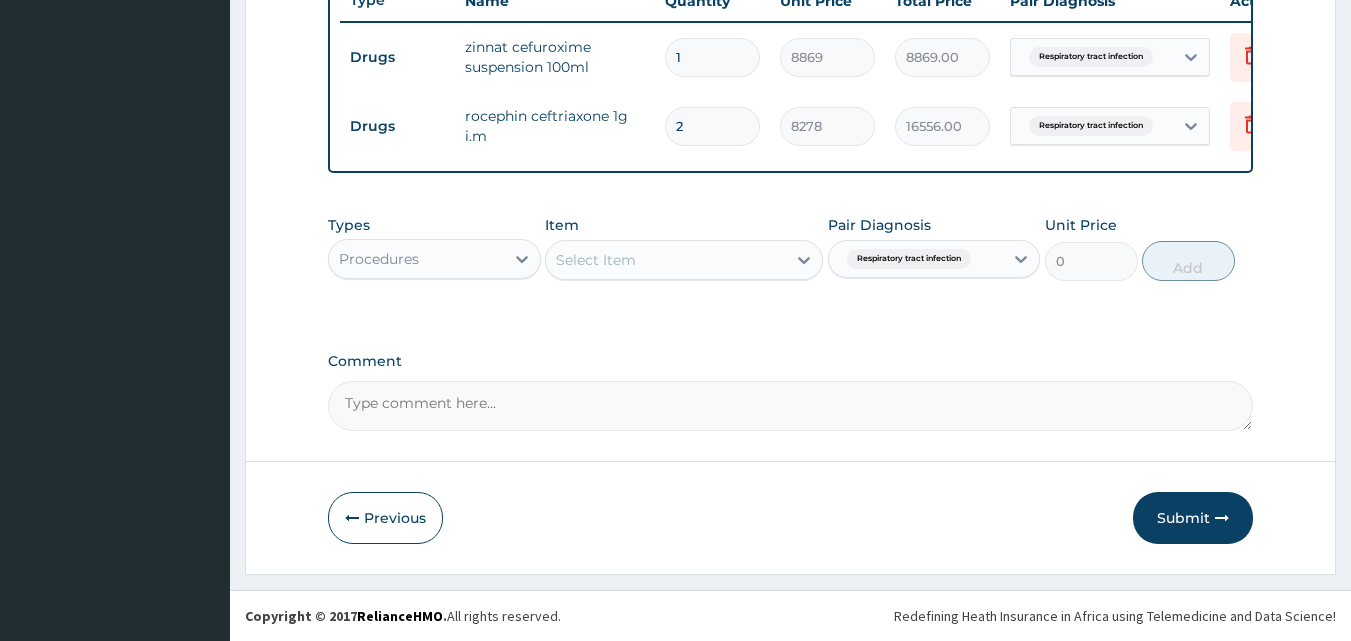 click on "Types Procedures Item Select Item Pair Diagnosis Respiratory tract infection Unit Price 0 Add" at bounding box center (791, 263) 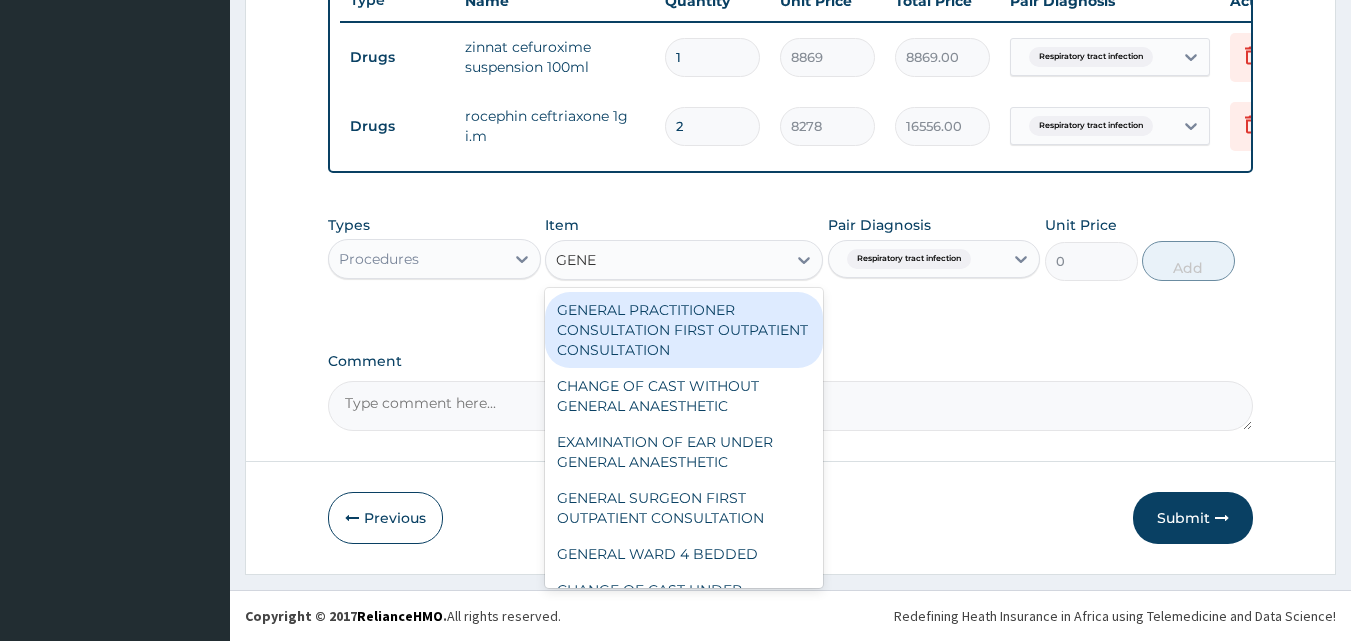 click on "GENERAL PRACTITIONER CONSULTATION FIRST OUTPATIENT CONSULTATION" at bounding box center [684, 330] 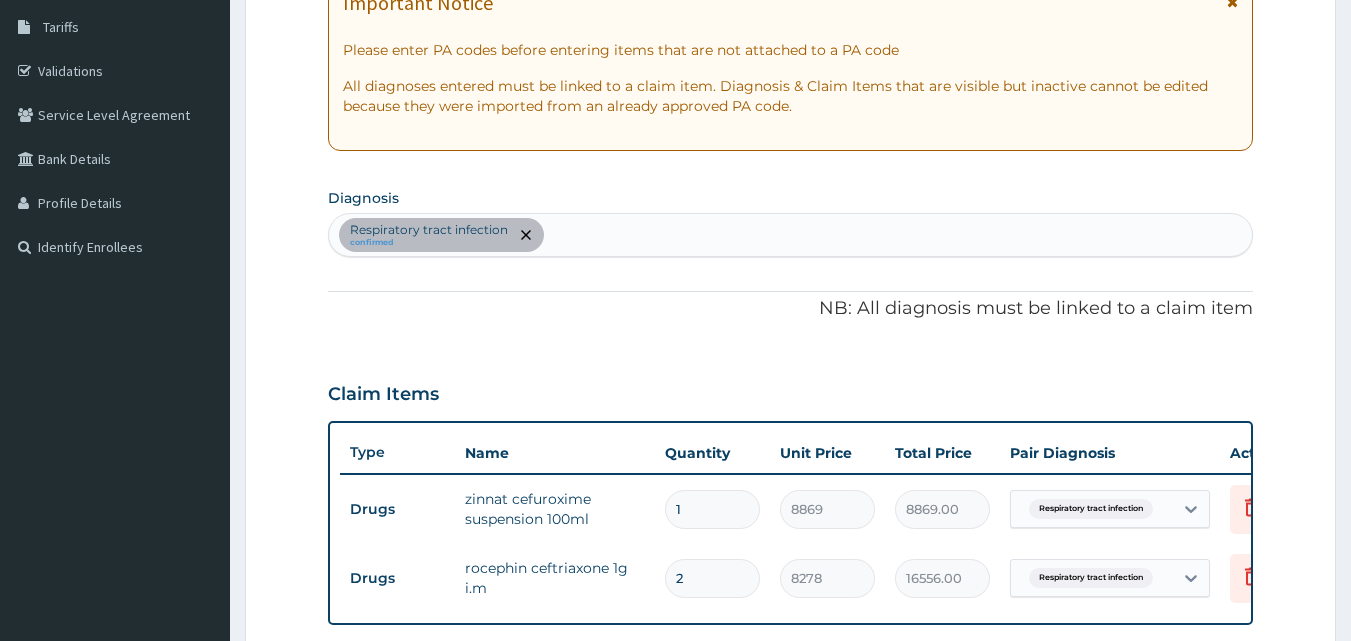 scroll, scrollTop: 90, scrollLeft: 0, axis: vertical 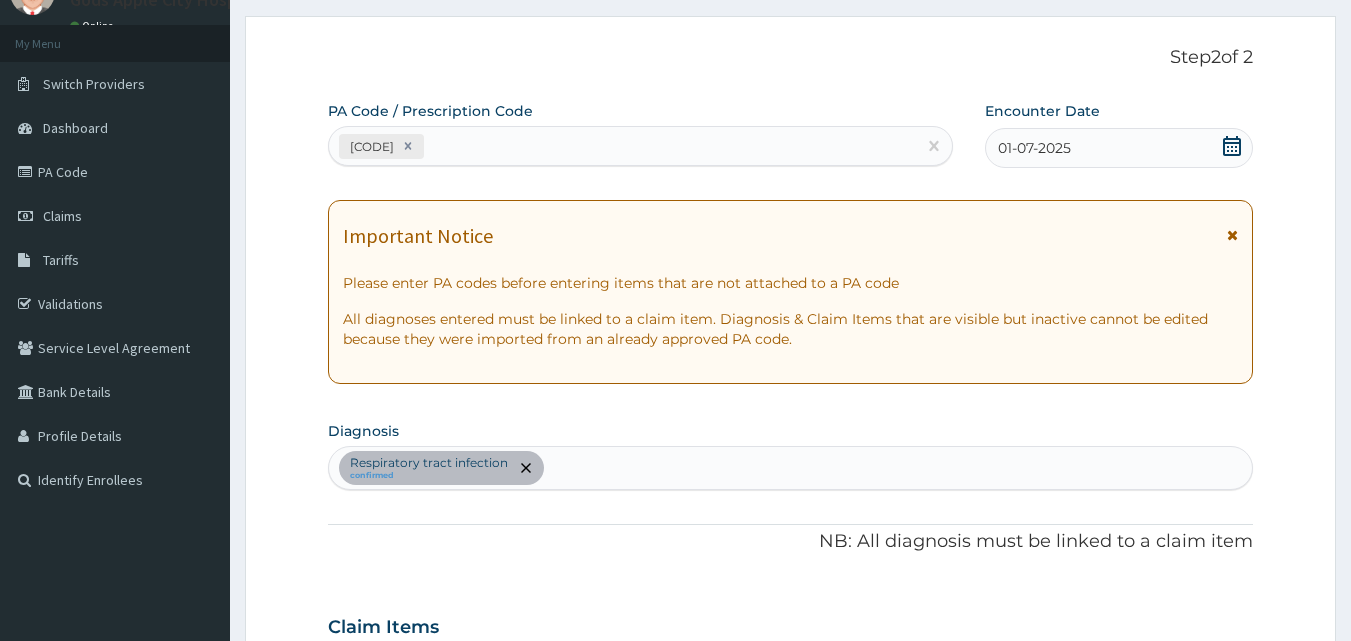 click on "Respiratory tract infection confirmed" at bounding box center (791, 468) 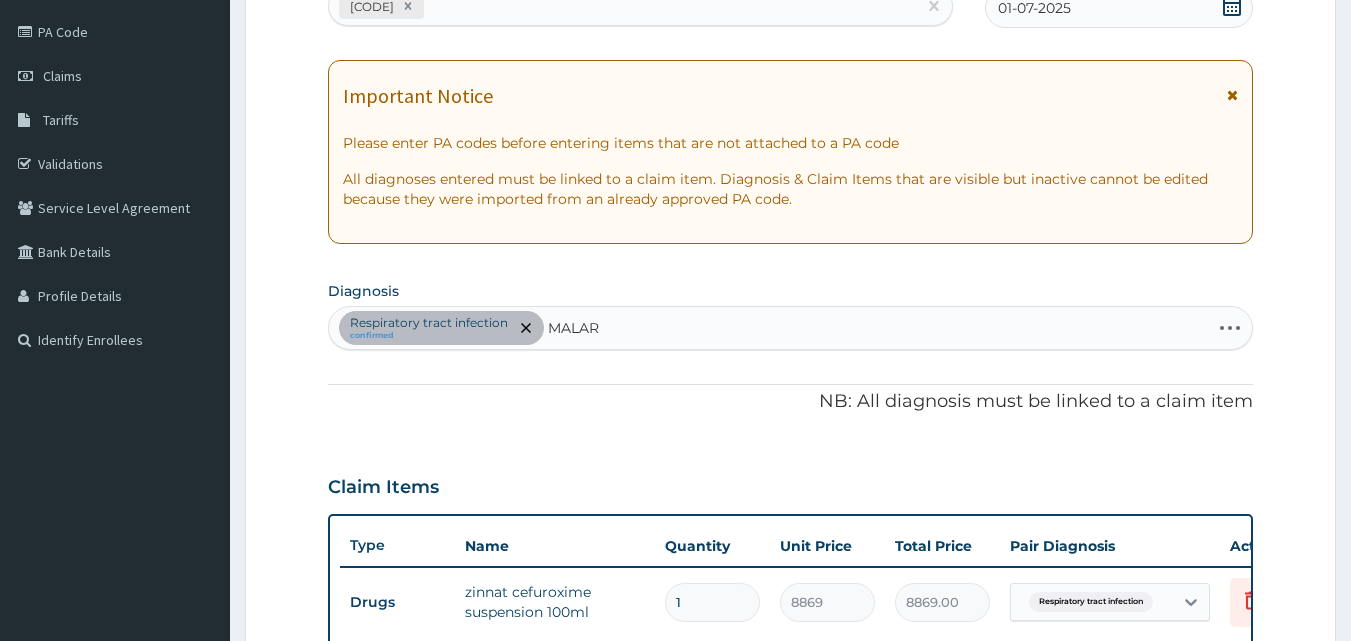 scroll, scrollTop: 290, scrollLeft: 0, axis: vertical 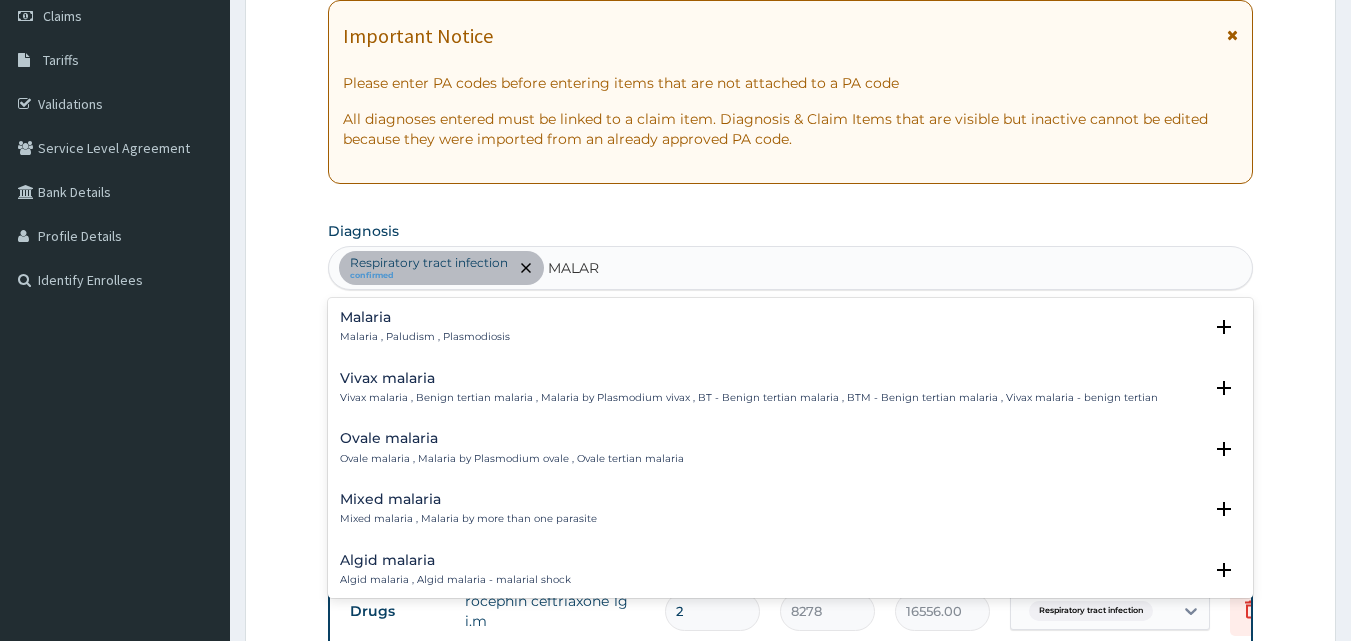 click on "Malaria , Paludism , Plasmodiosis" at bounding box center (425, 337) 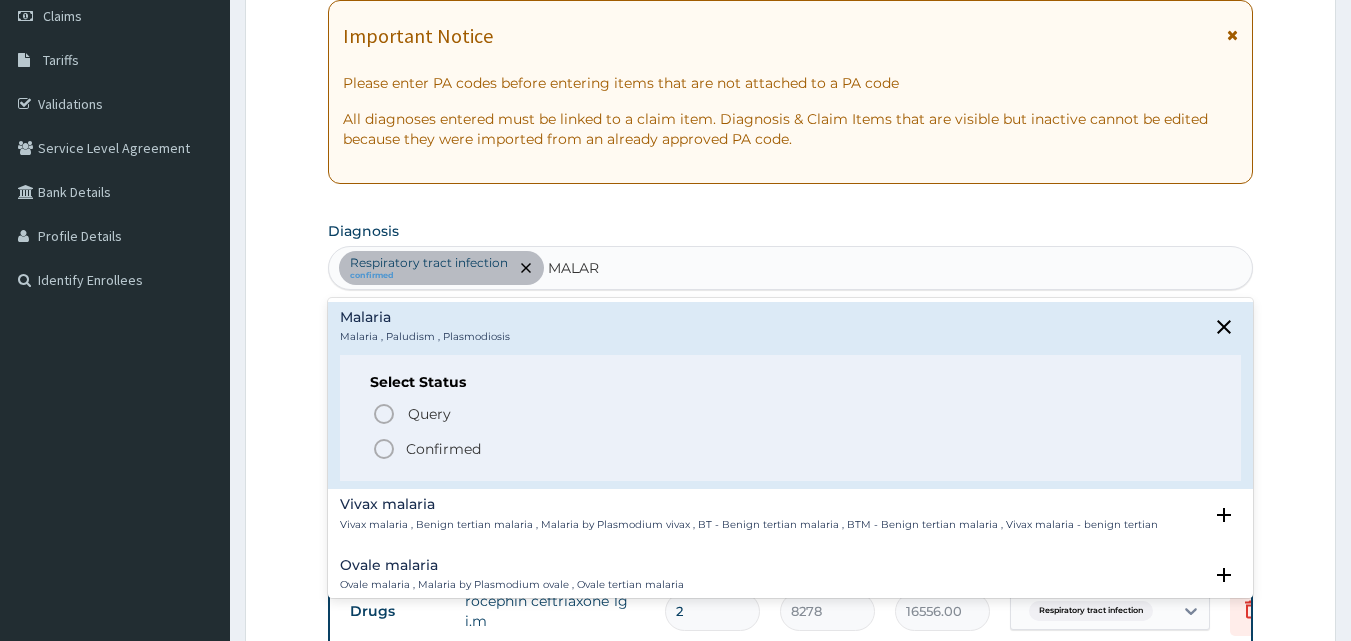 click at bounding box center [384, 449] 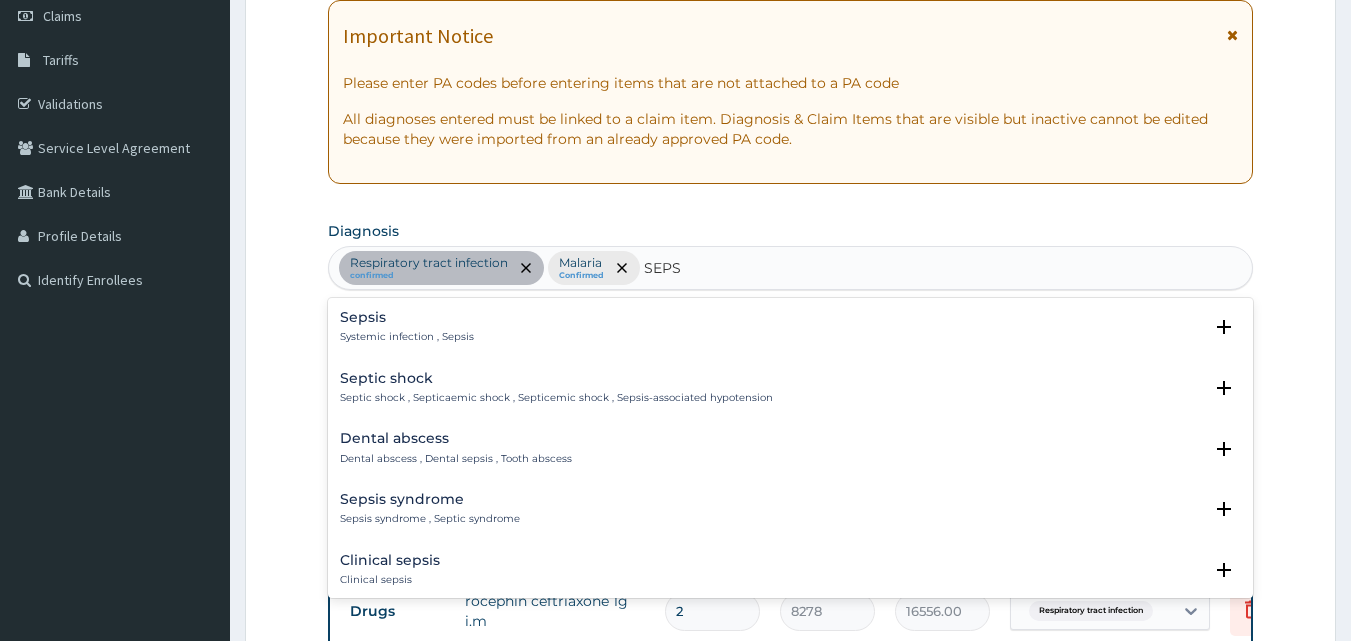 click on "Systemic infection , Sepsis" at bounding box center [407, 337] 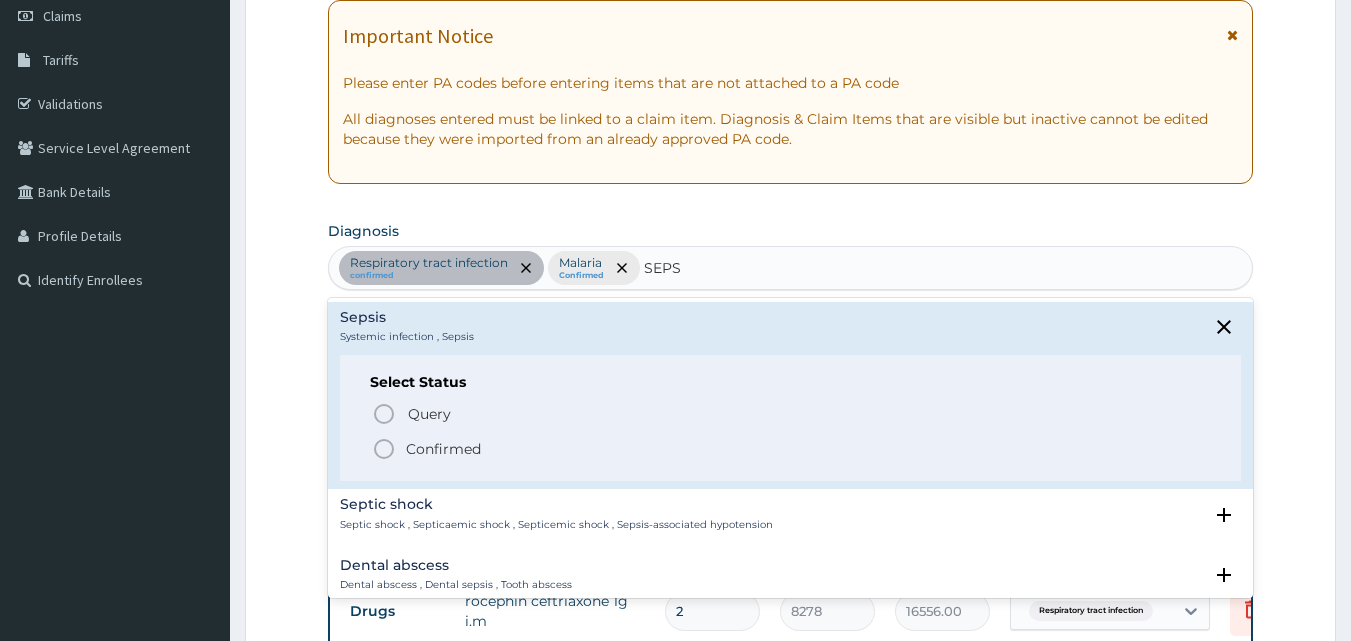 click on "Confirmed" at bounding box center [792, 449] 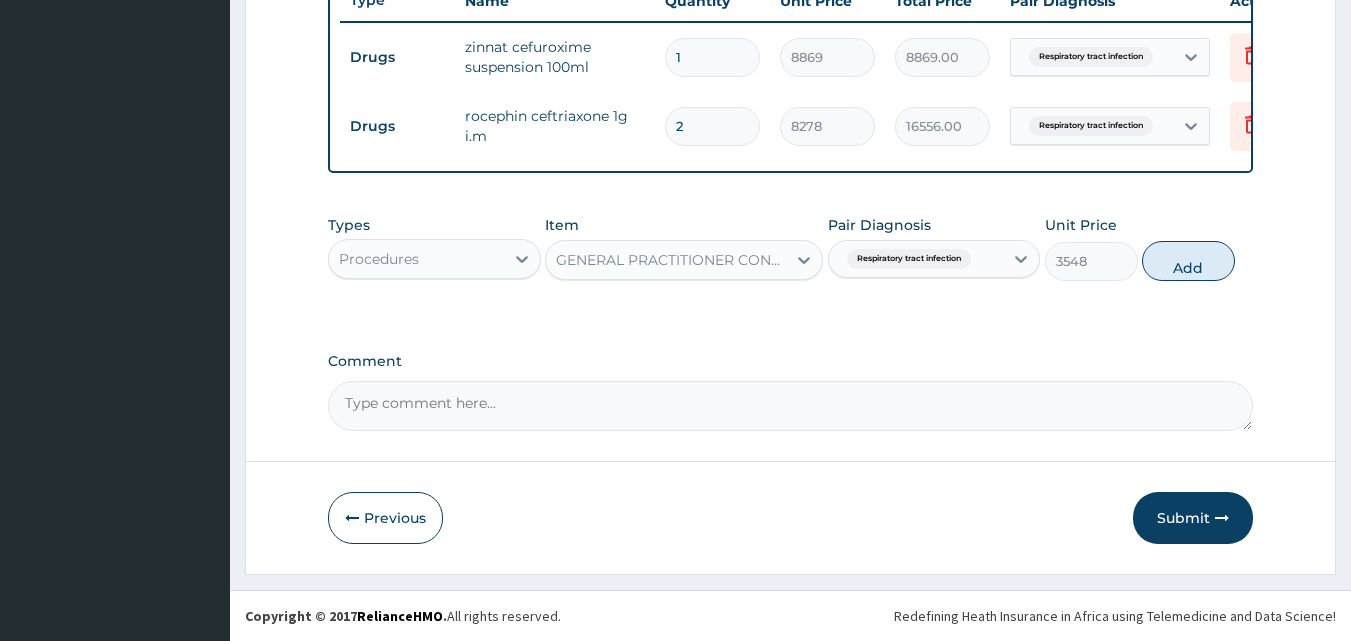 scroll, scrollTop: 790, scrollLeft: 0, axis: vertical 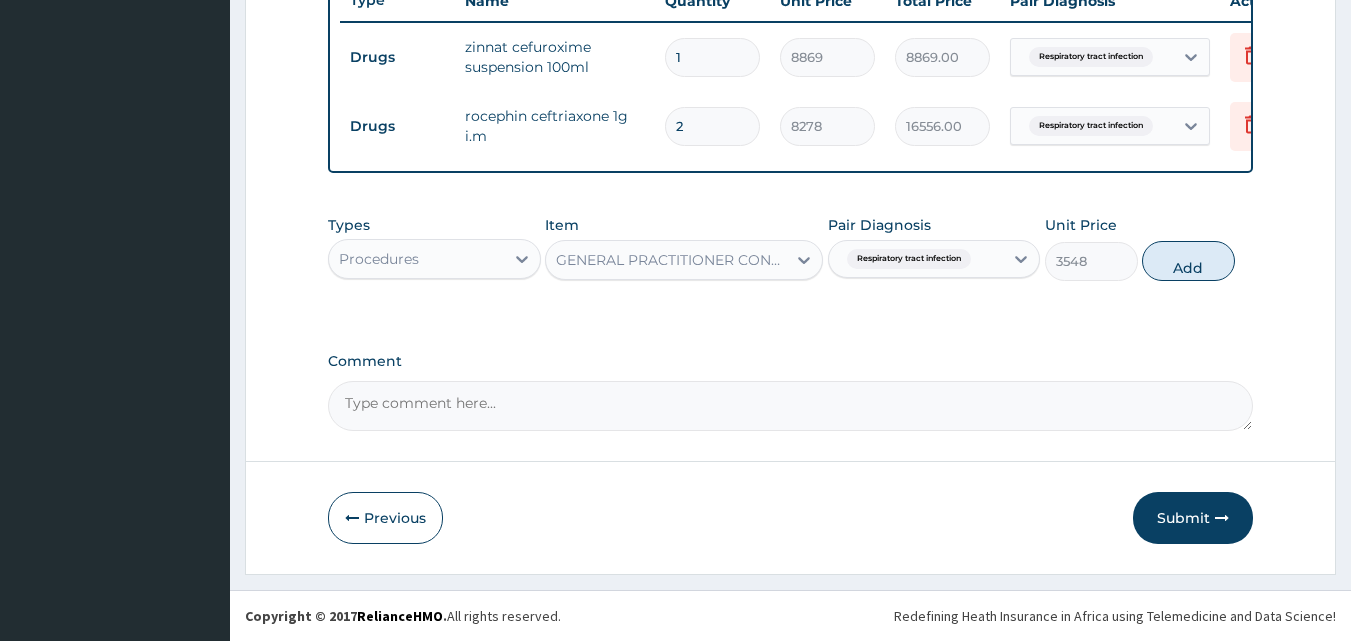 click on "Respiratory tract infection" at bounding box center [909, 259] 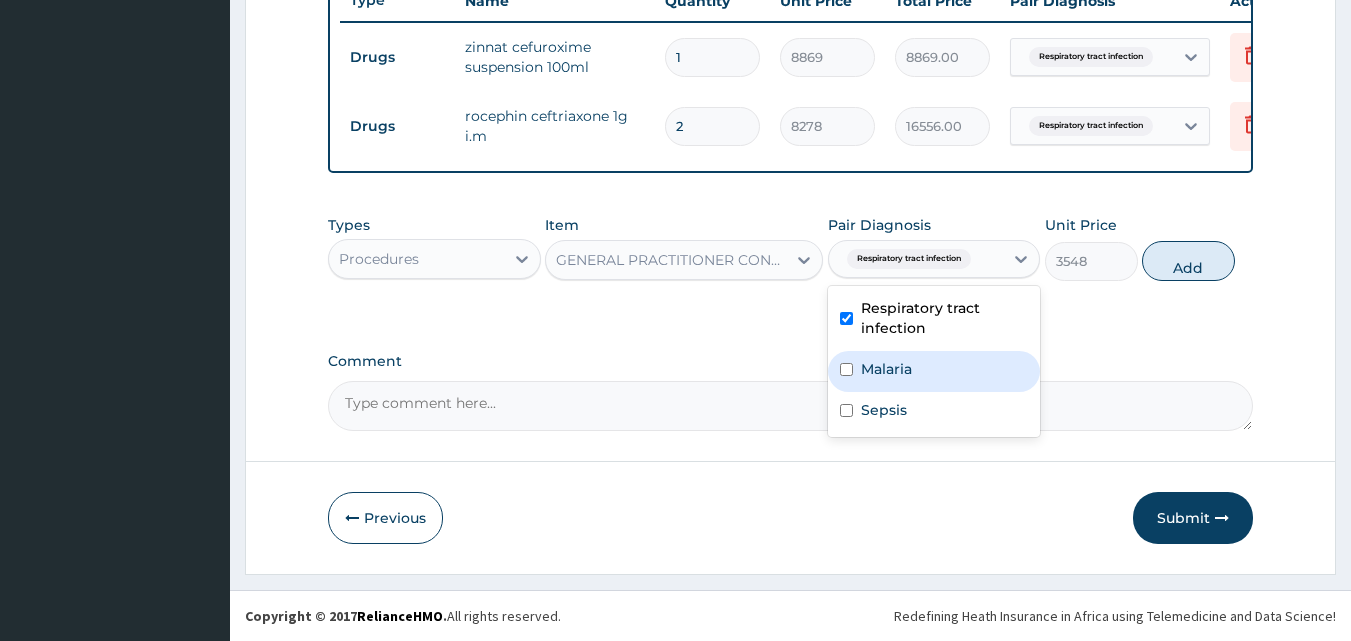 click on "Malaria" at bounding box center (934, 371) 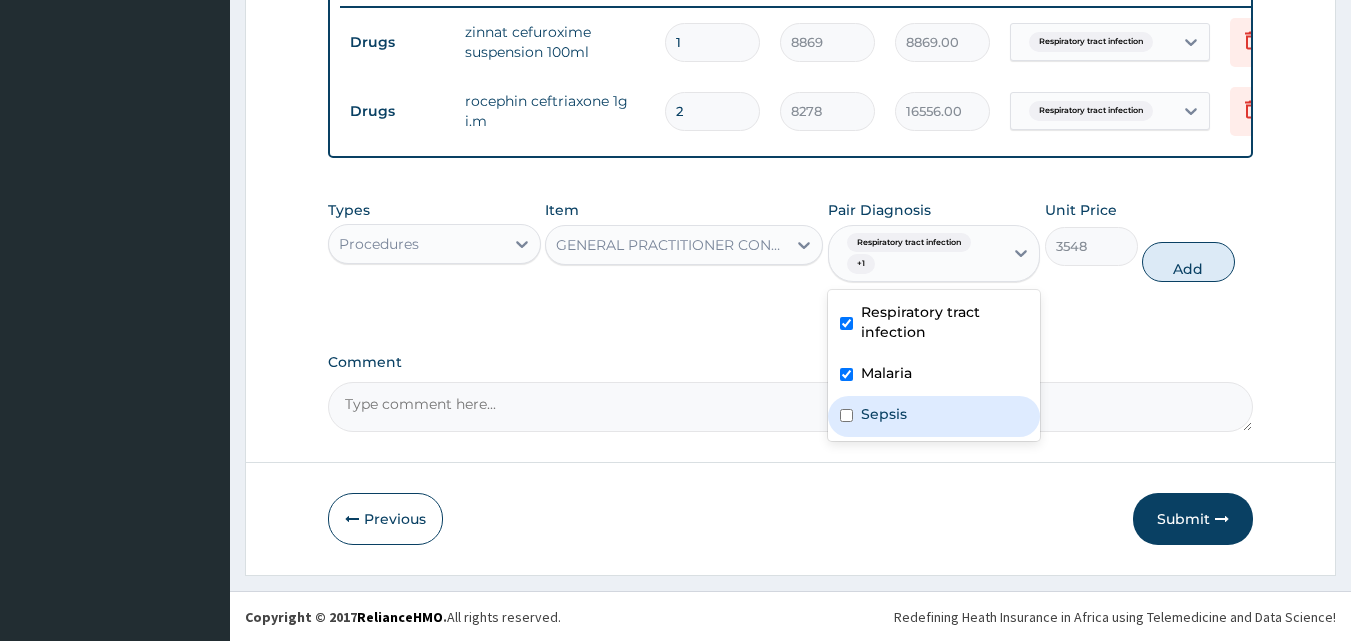 click on "Sepsis" at bounding box center (934, 416) 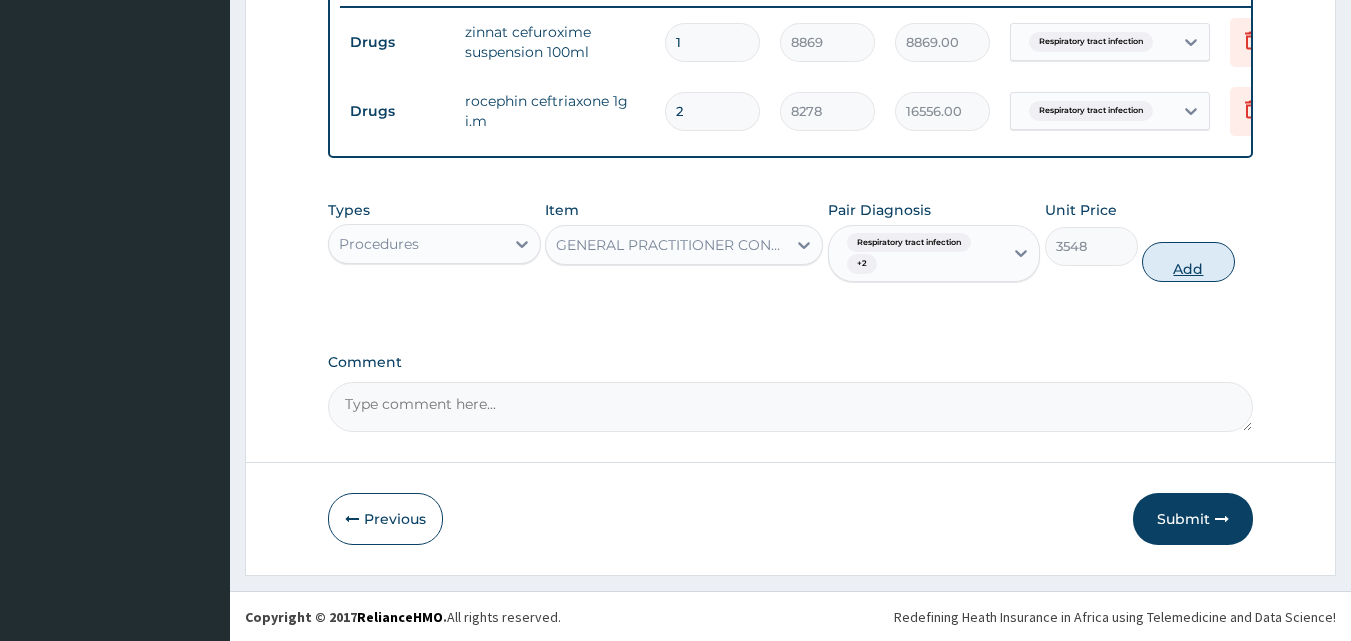 click on "Add" at bounding box center (1188, 262) 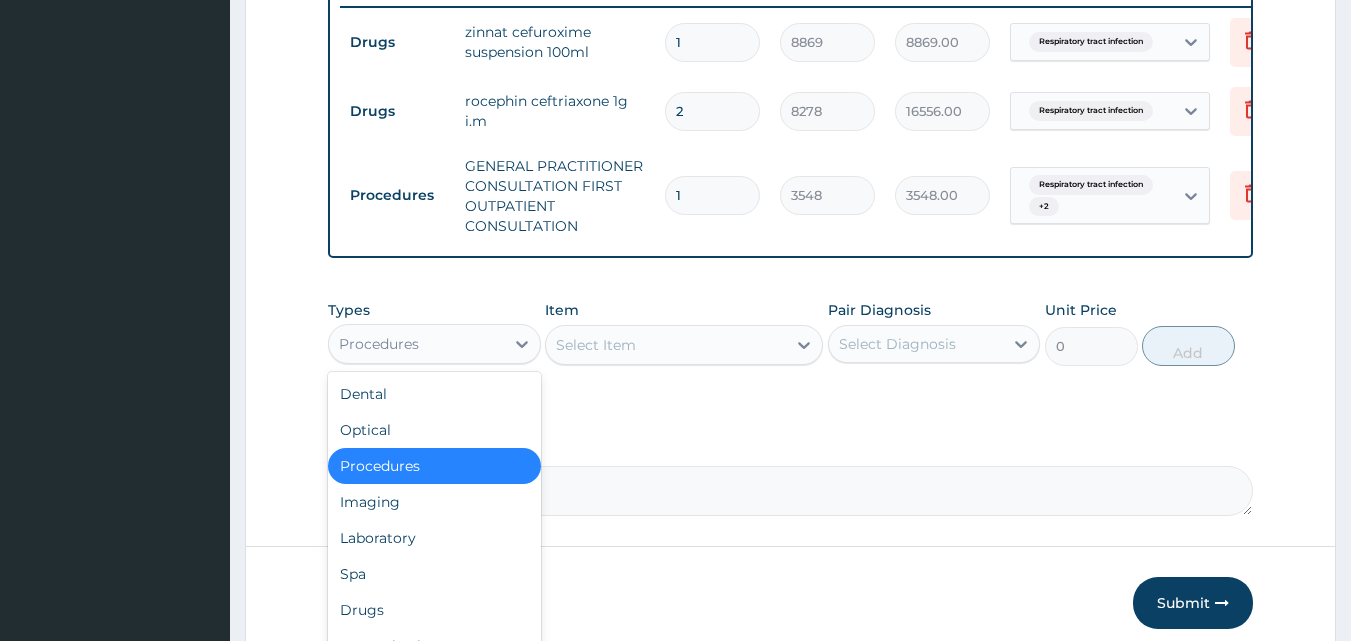 click on "Procedures" at bounding box center [416, 344] 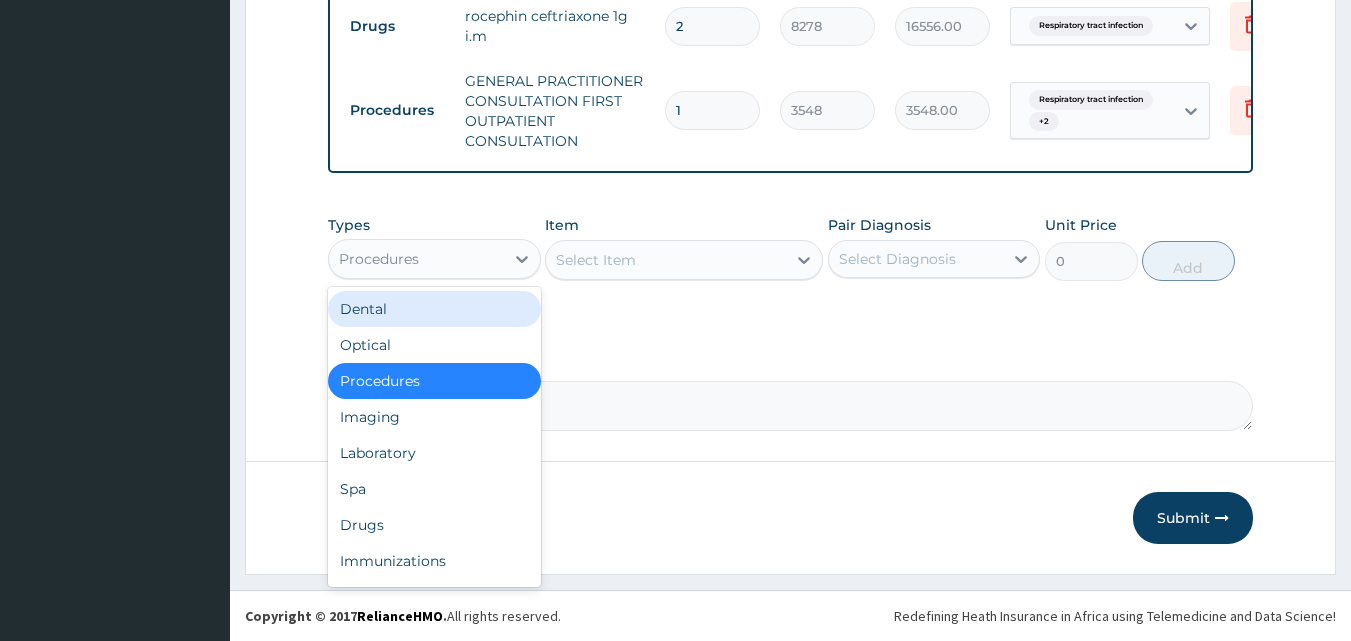scroll, scrollTop: 890, scrollLeft: 0, axis: vertical 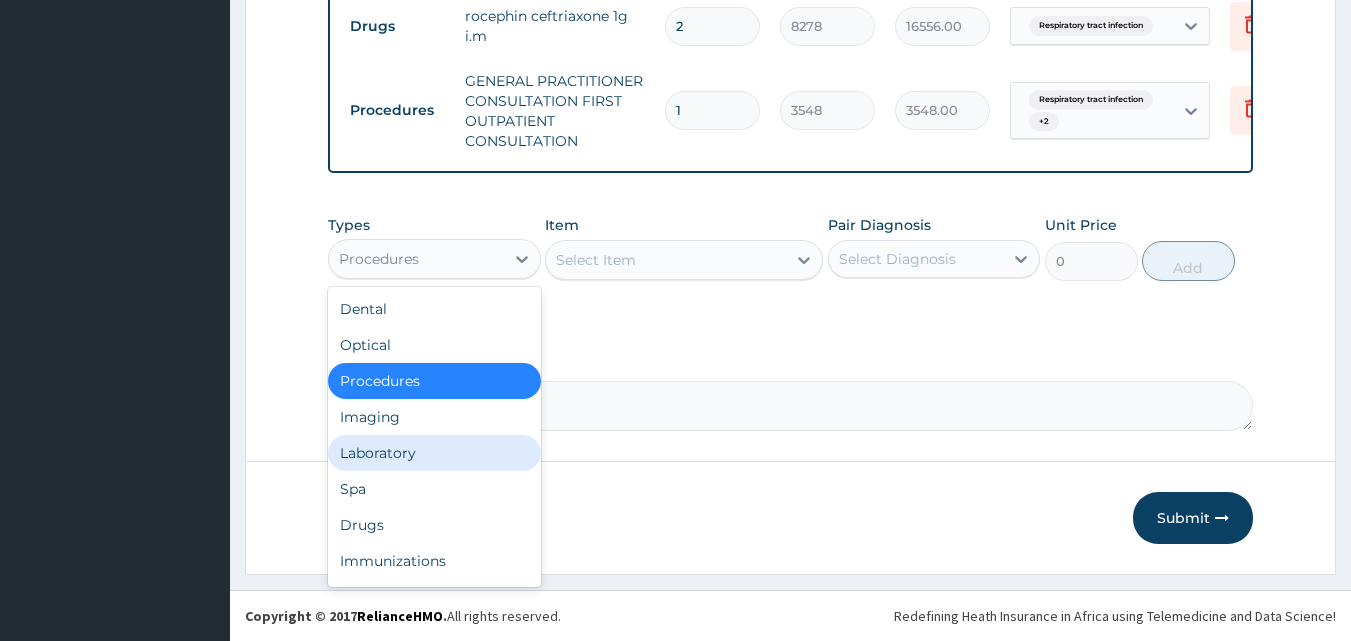 click on "Laboratory" at bounding box center [434, 453] 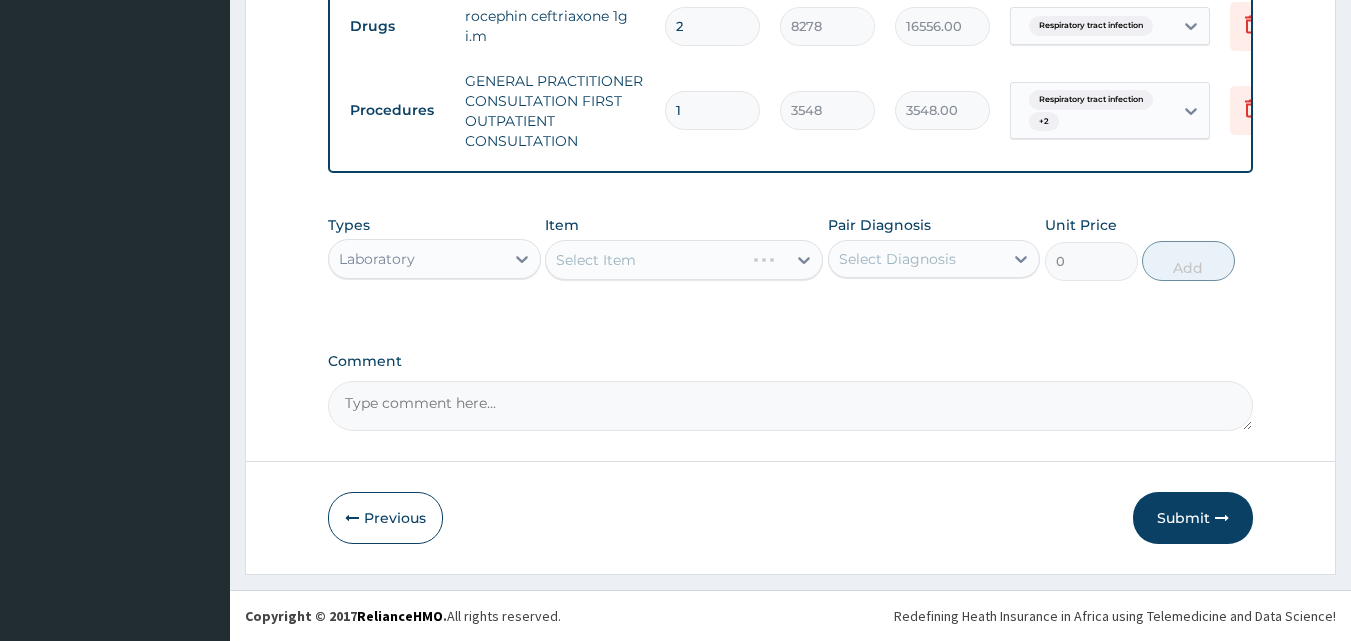 click on "Select Diagnosis" at bounding box center [916, 259] 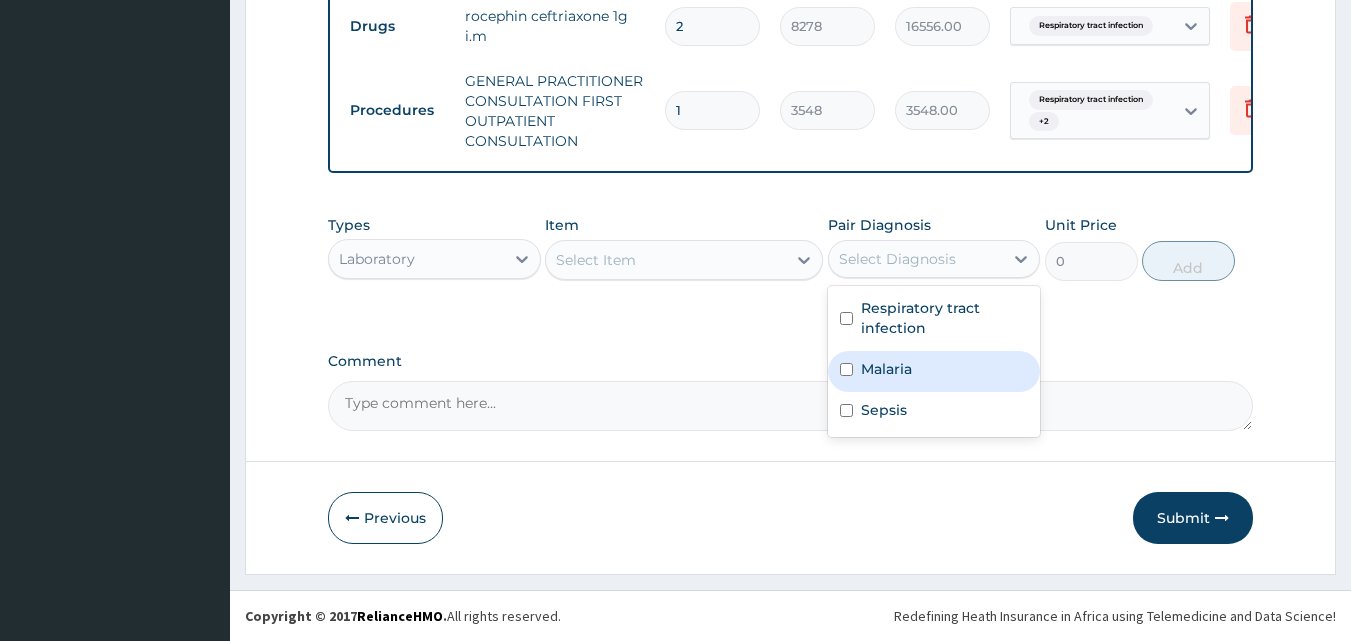 click on "Malaria" at bounding box center [886, 369] 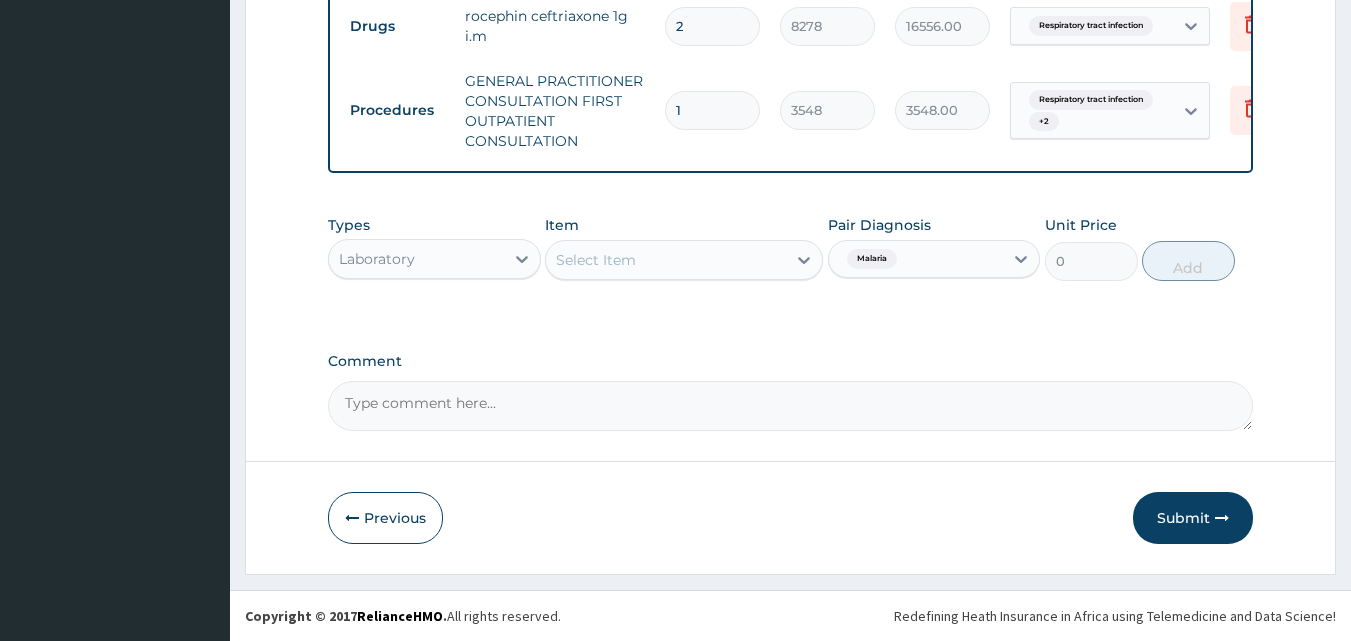 click on "Comment" at bounding box center [791, 361] 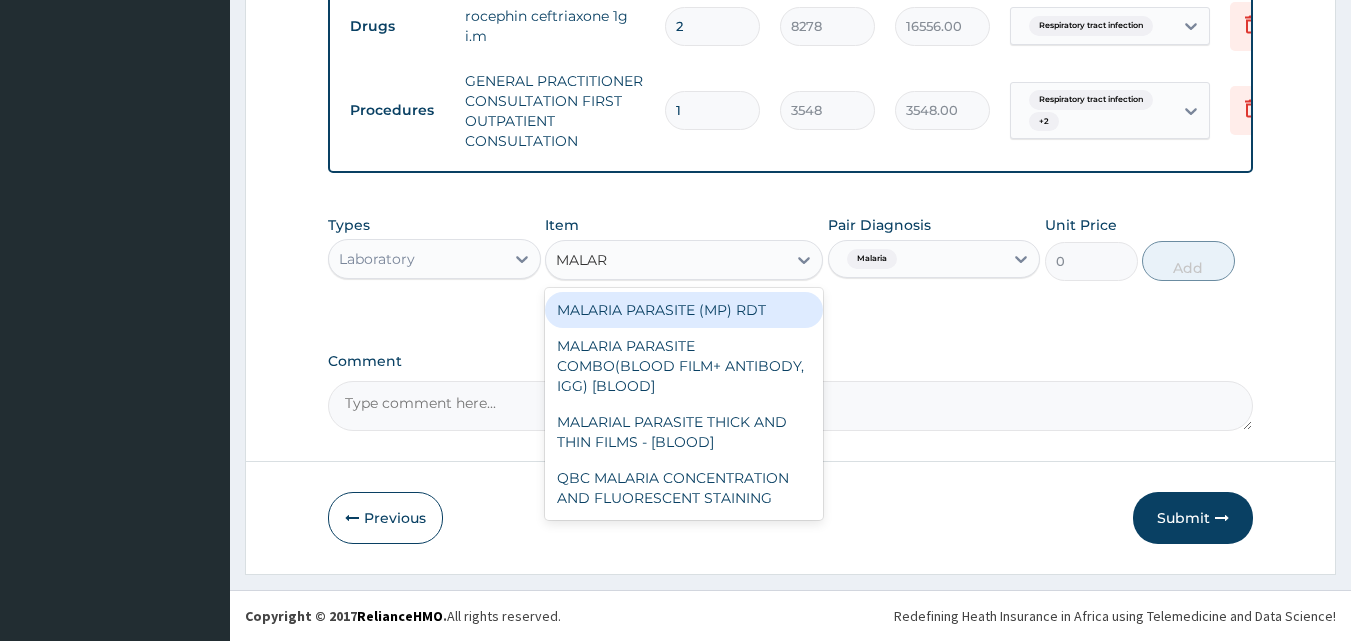 click on "MALARIA PARASITE (MP) RDT" at bounding box center (684, 310) 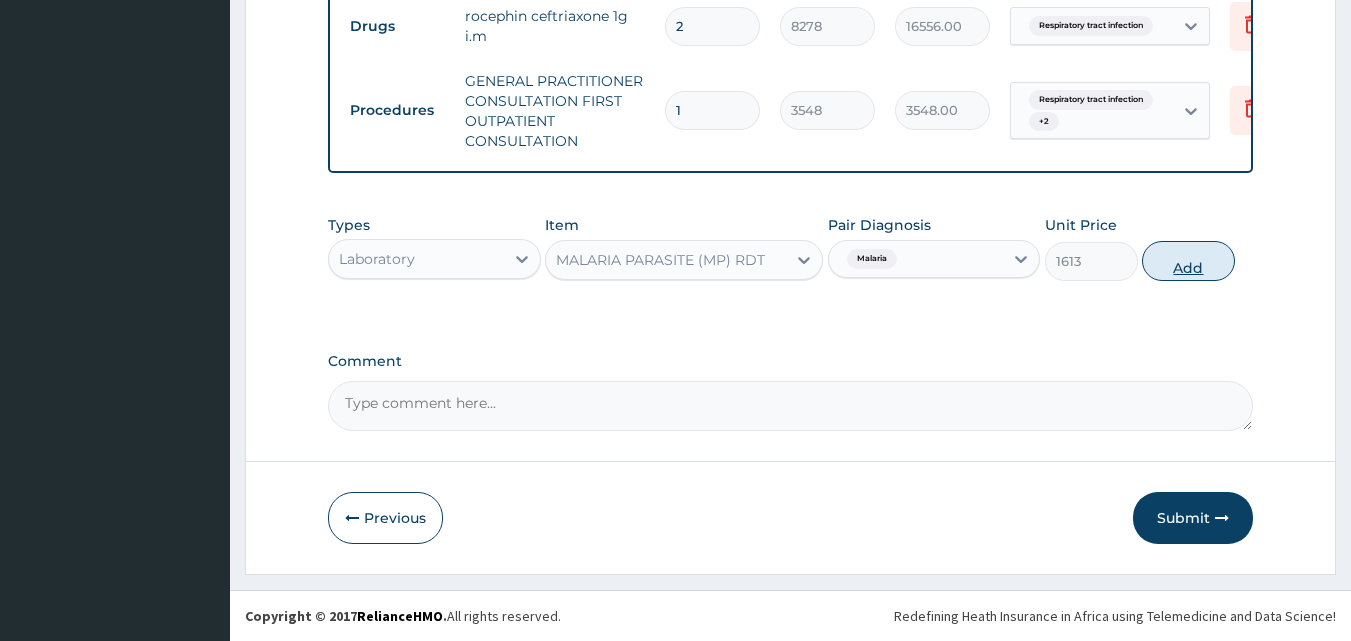 click on "Add" at bounding box center (1188, 261) 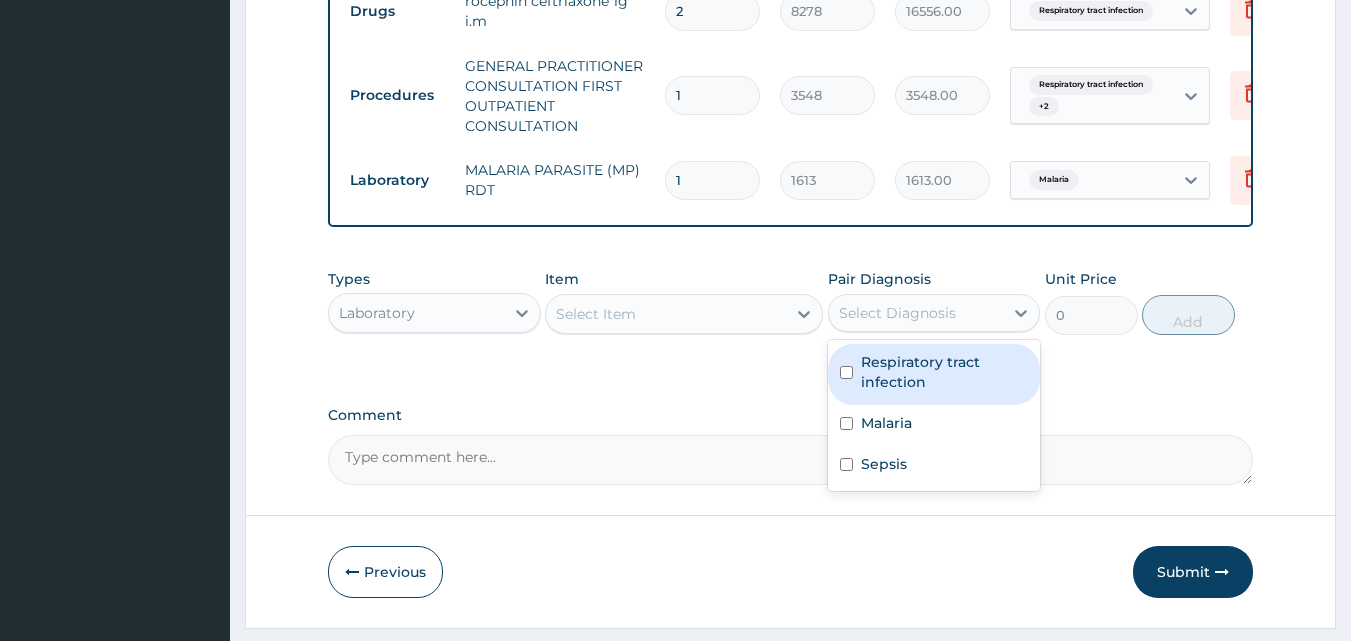 click on "Select Diagnosis" at bounding box center (897, 313) 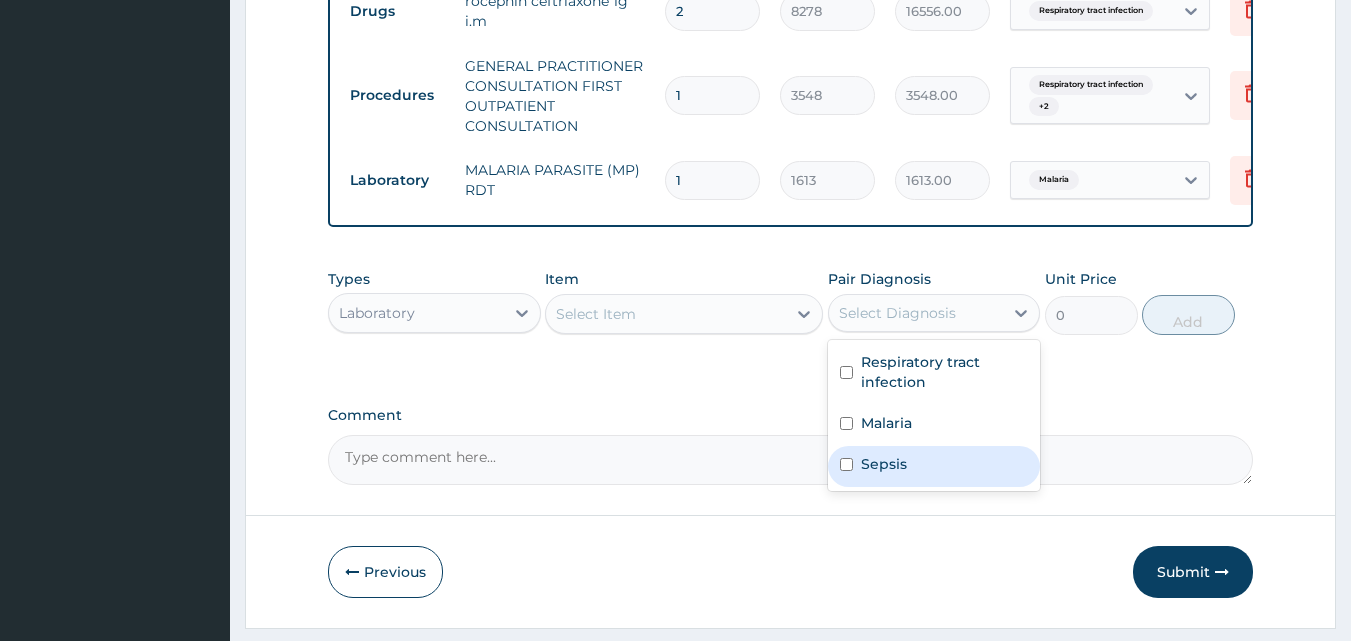 click on "Sepsis" at bounding box center (934, 466) 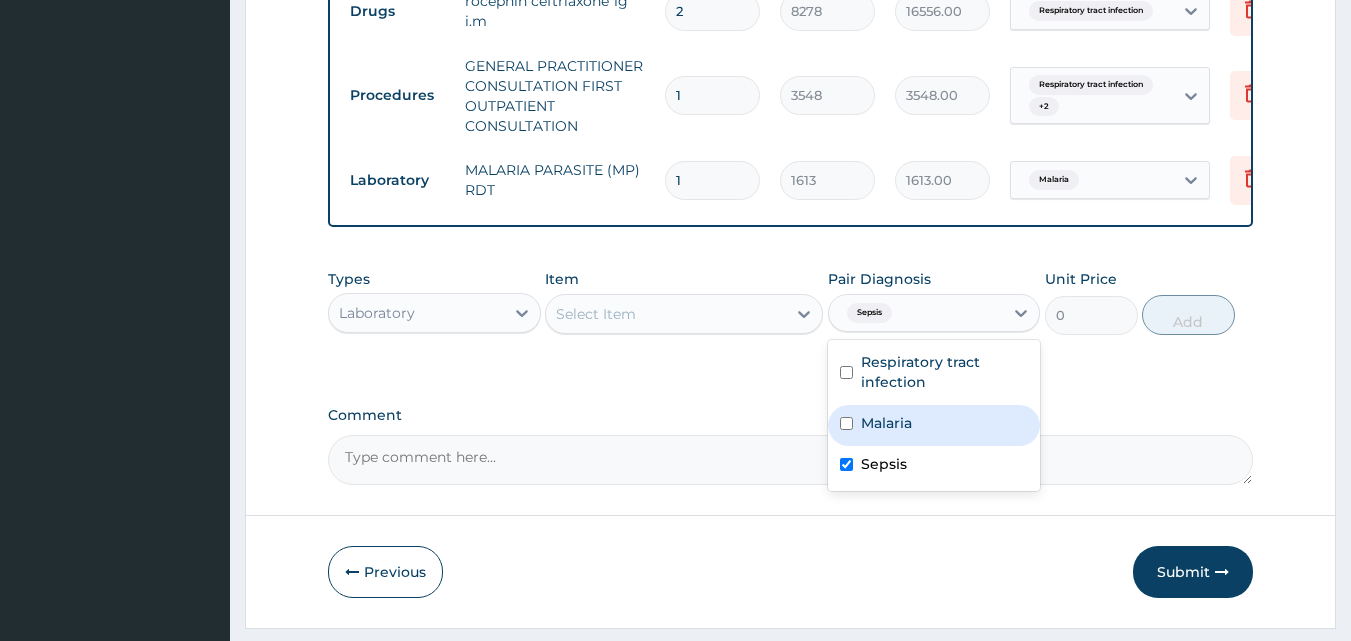 click on "Types Laboratory Item Select Item Pair Diagnosis option Sepsis, selected. option Malaria focused, 2 of 3. 3 results available. Use Up and Down to choose options, press Enter to select the currently focused option, press Escape to exit the menu, press Tab to select the option and exit the menu. Sepsis Respiratory tract infection Malaria Sepsis Unit Price 0 Add" at bounding box center [791, 317] 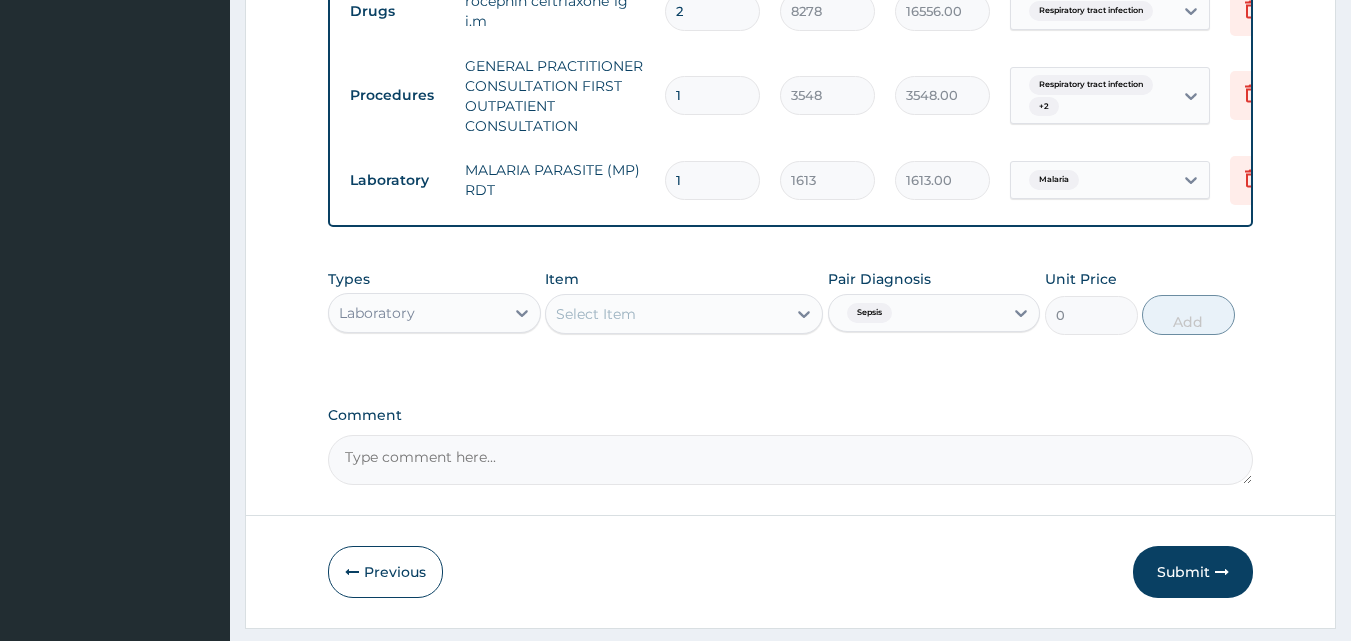 click on "Select Item" at bounding box center [666, 314] 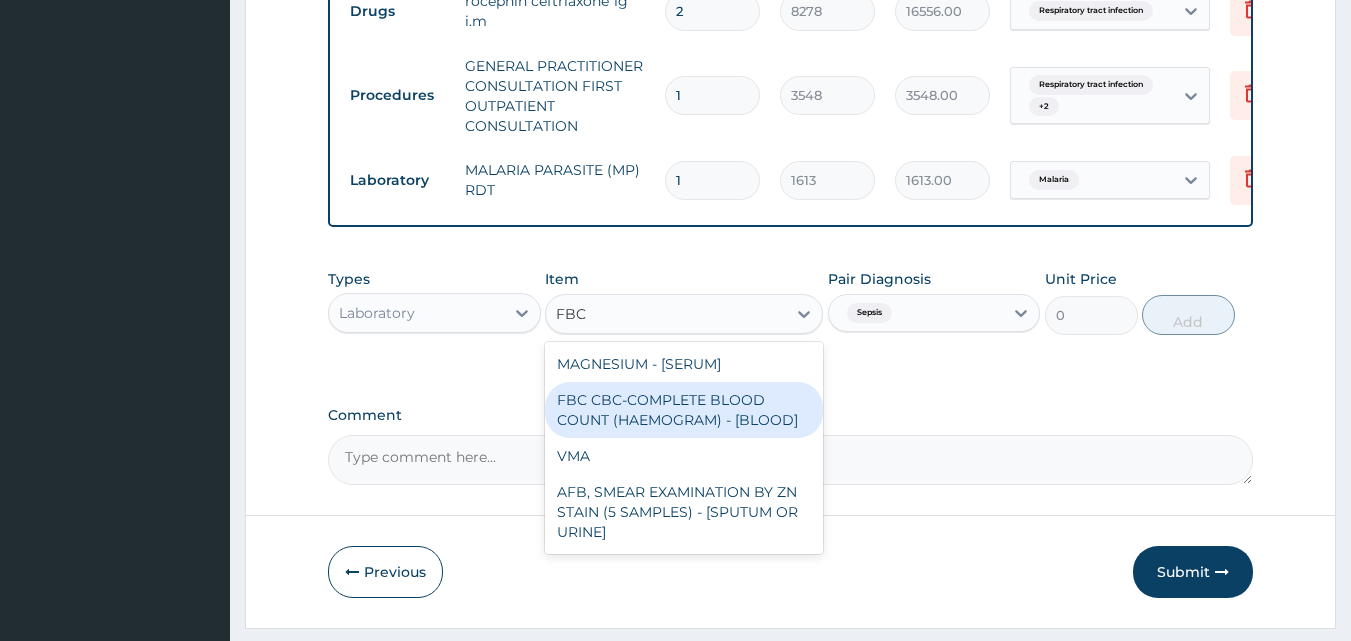 click on "FBC CBC-COMPLETE BLOOD COUNT (HAEMOGRAM) - [BLOOD]" at bounding box center [684, 410] 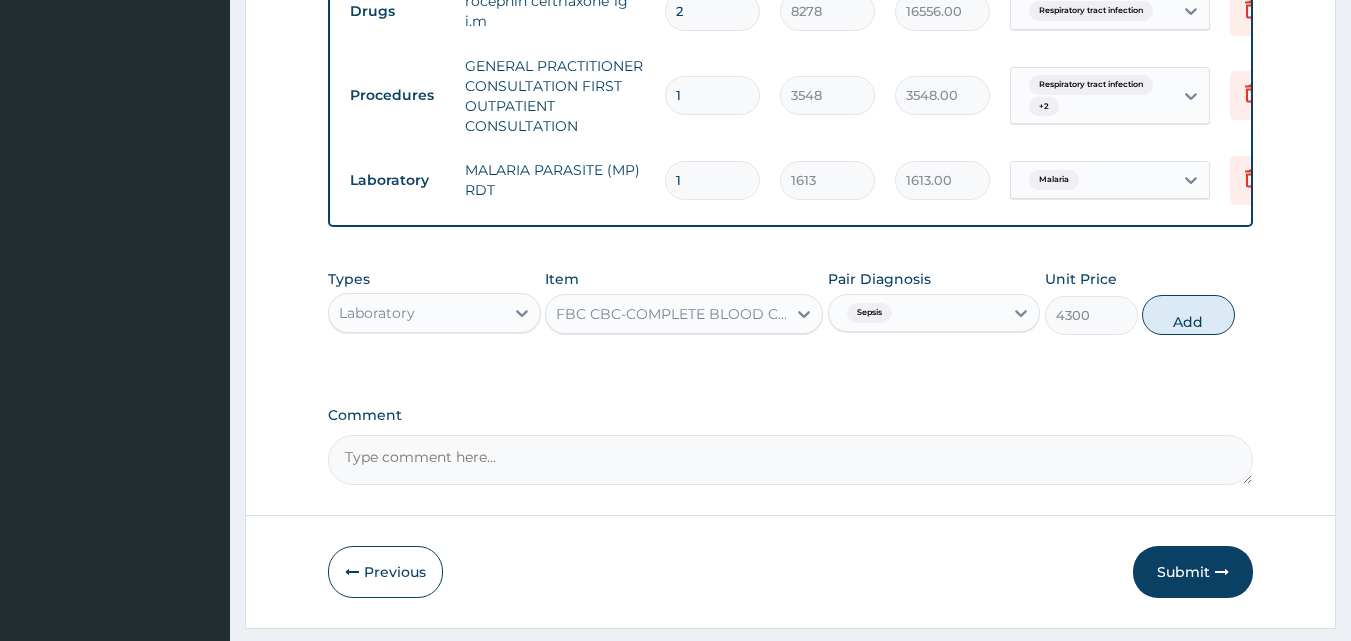 click on "Add" at bounding box center [1188, 315] 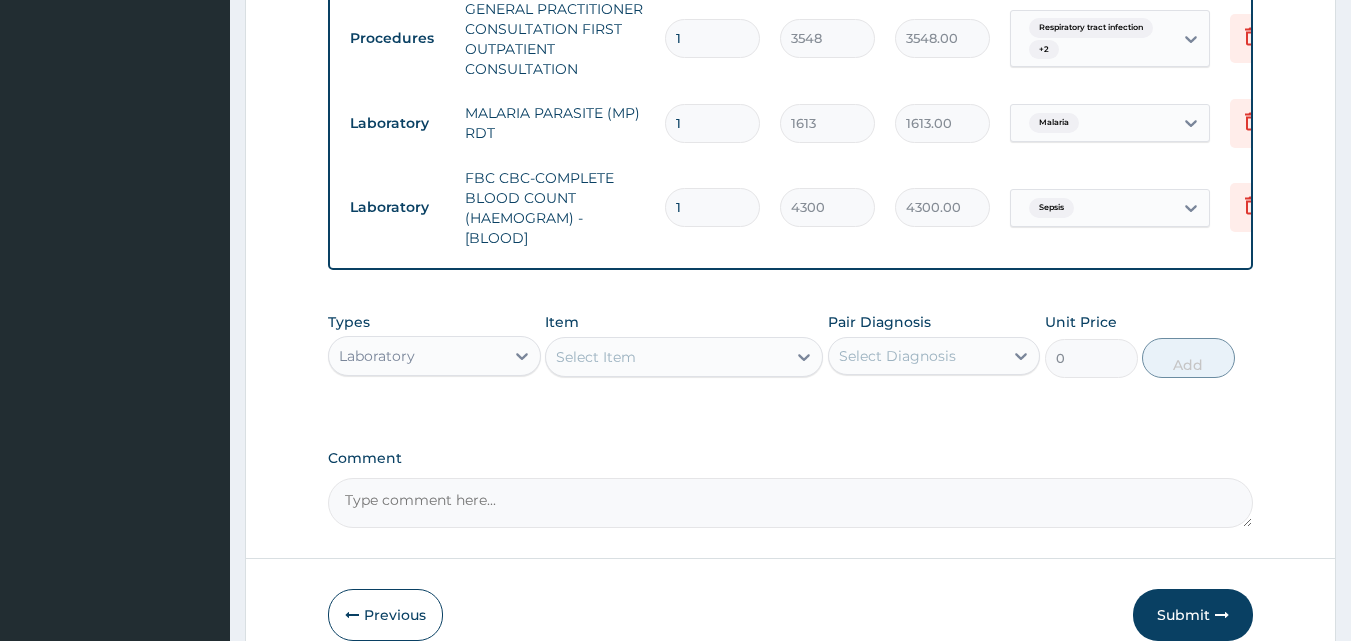 scroll, scrollTop: 990, scrollLeft: 0, axis: vertical 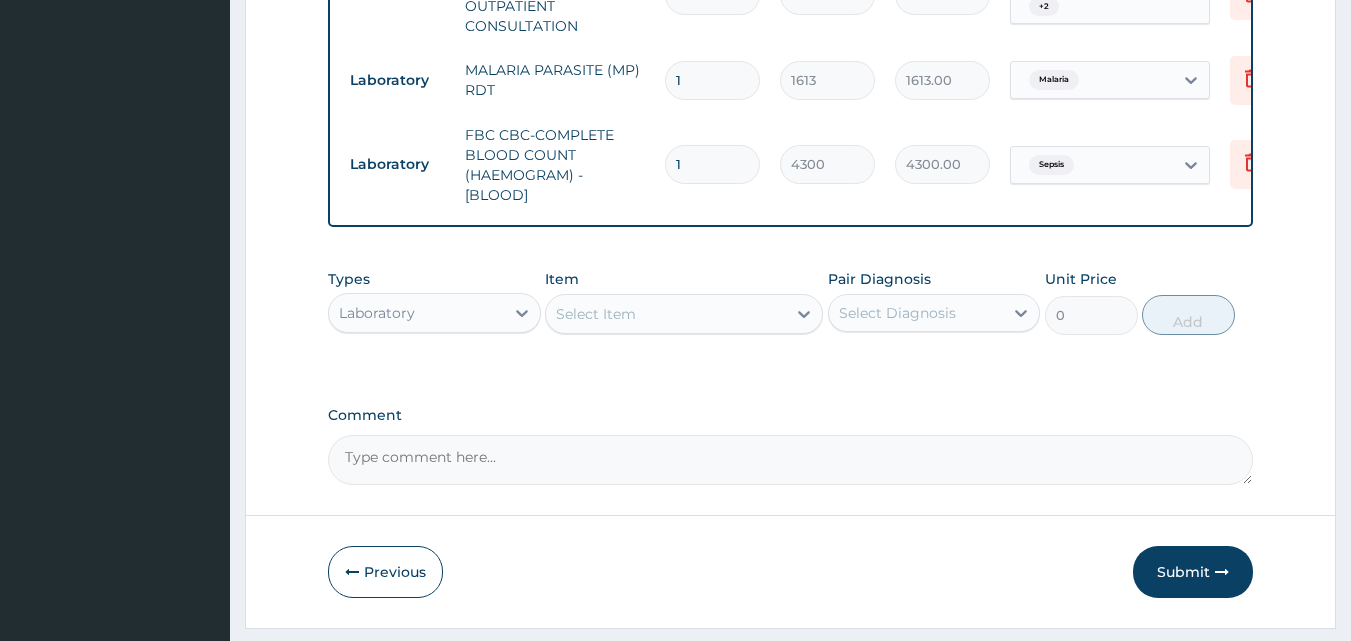 click on "Laboratory" at bounding box center (416, 313) 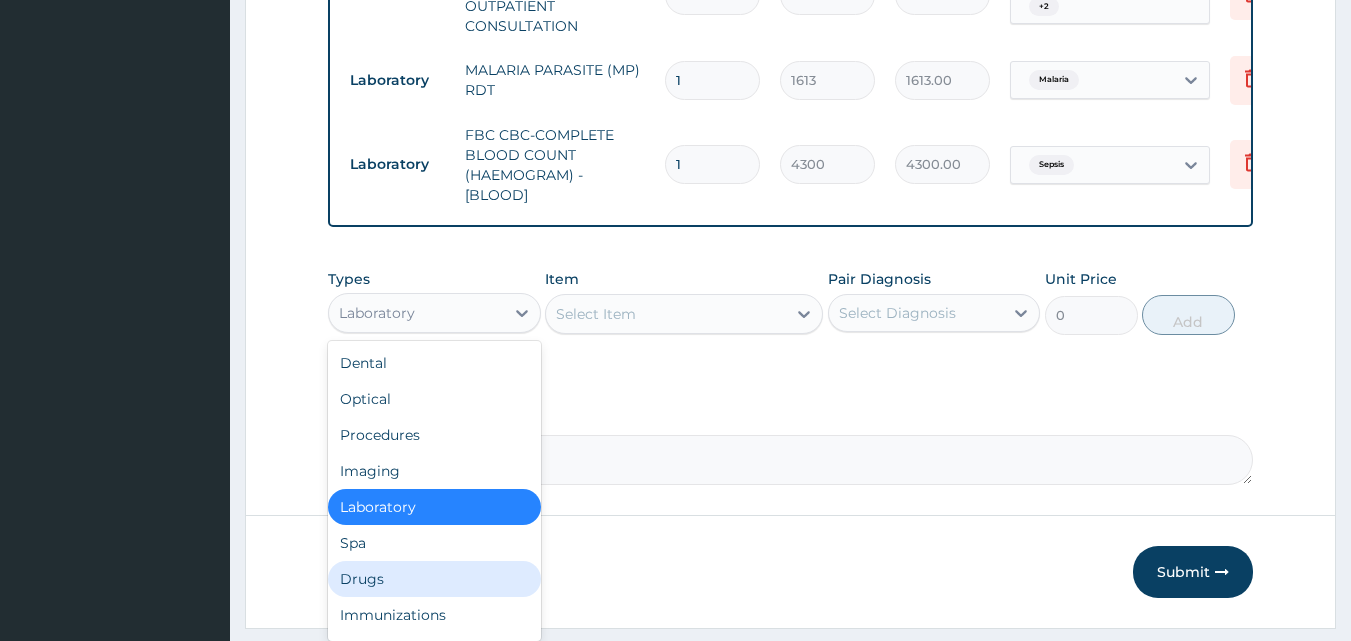 click on "Drugs" at bounding box center (434, 579) 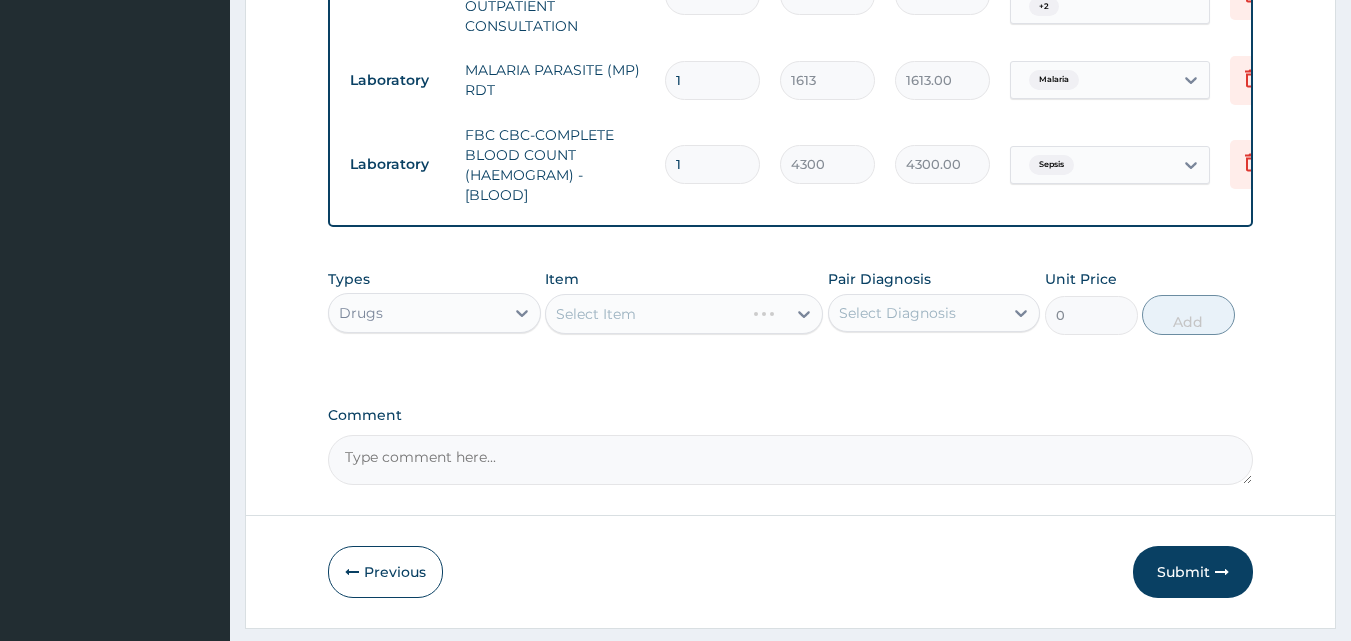 click on "Pair Diagnosis Select Diagnosis" at bounding box center [934, 302] 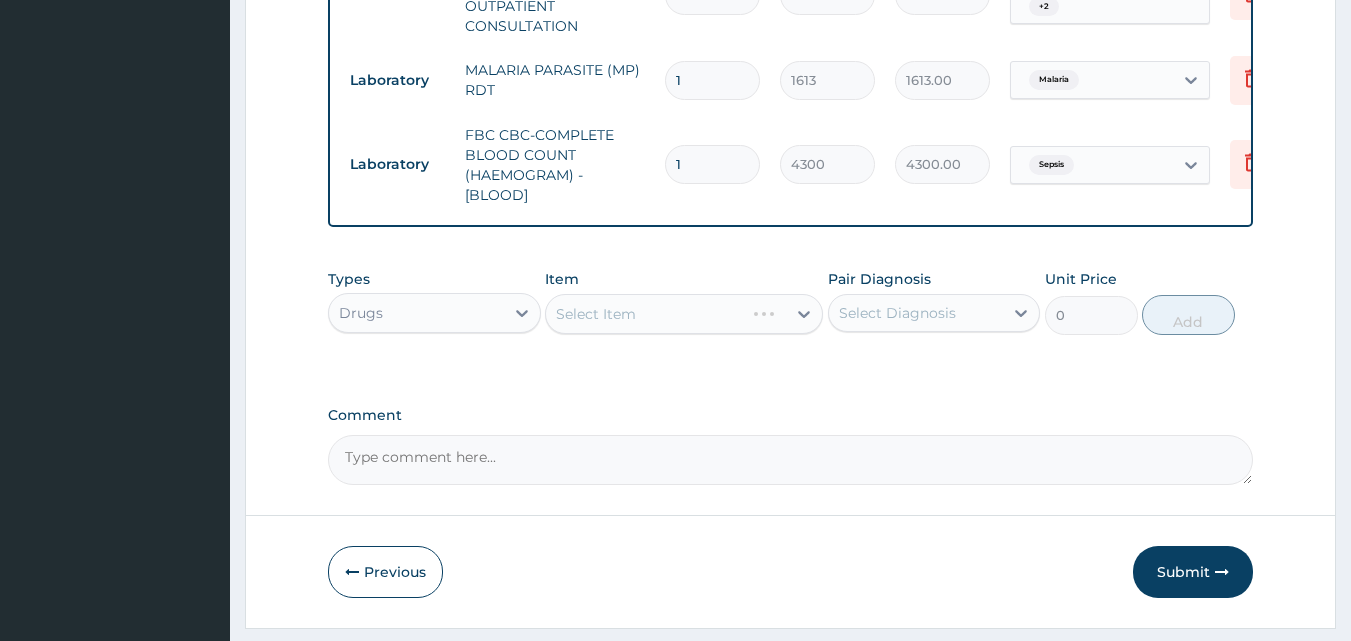 click on "Select Diagnosis" at bounding box center (916, 313) 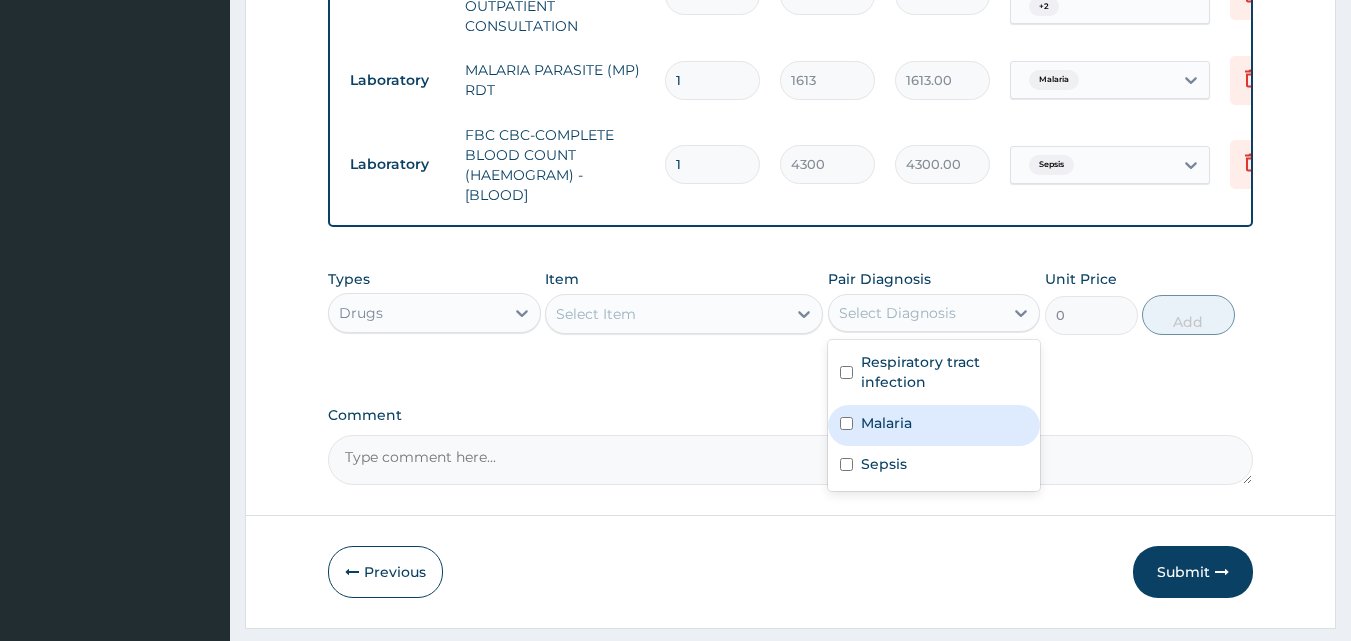 click on "Malaria" at bounding box center [934, 425] 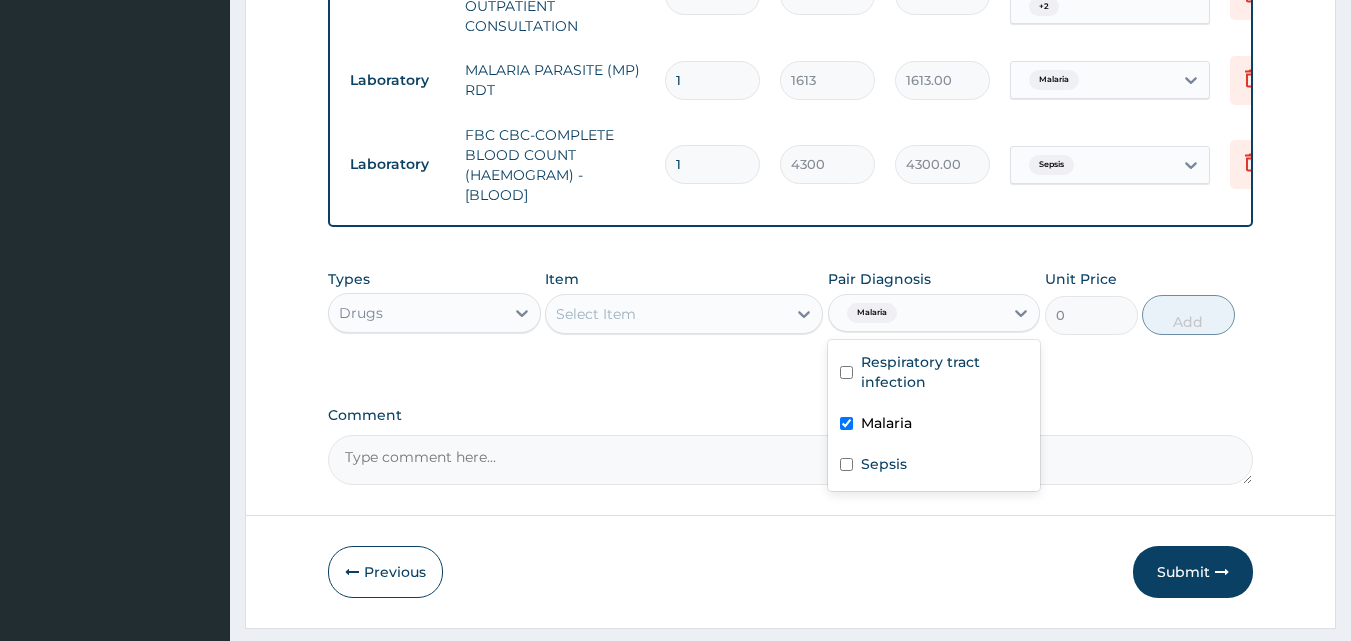 click on "Select Item" at bounding box center (666, 314) 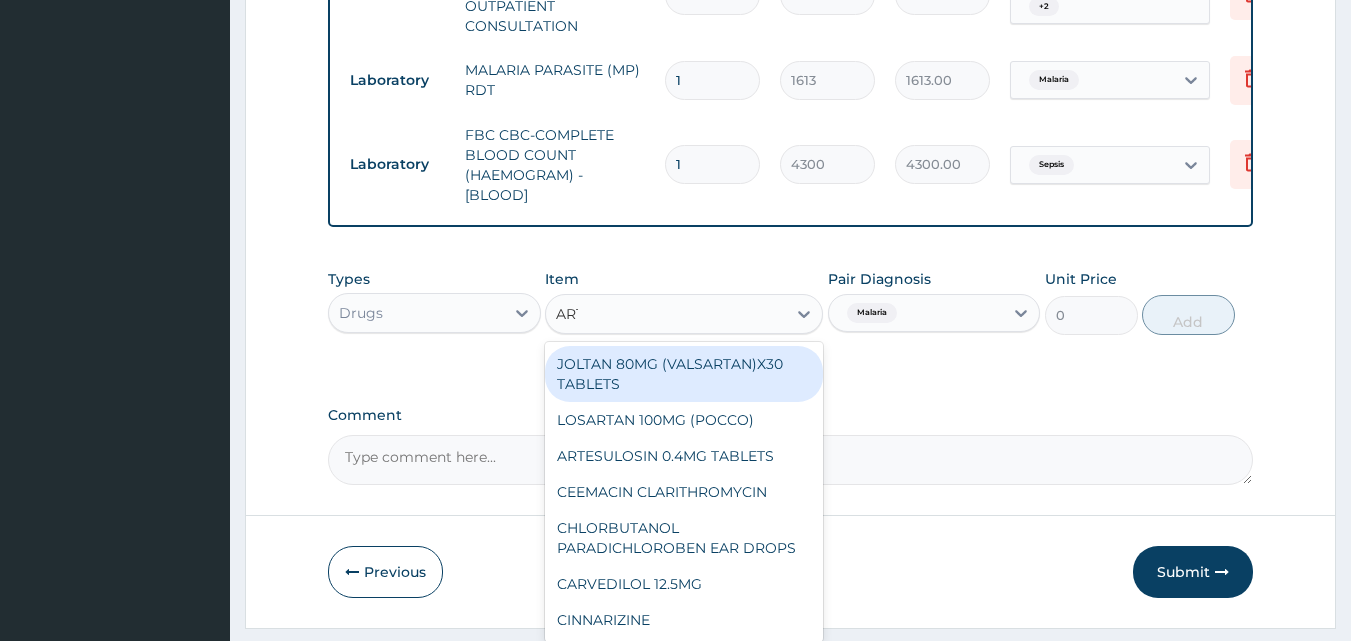 type on "ARTE" 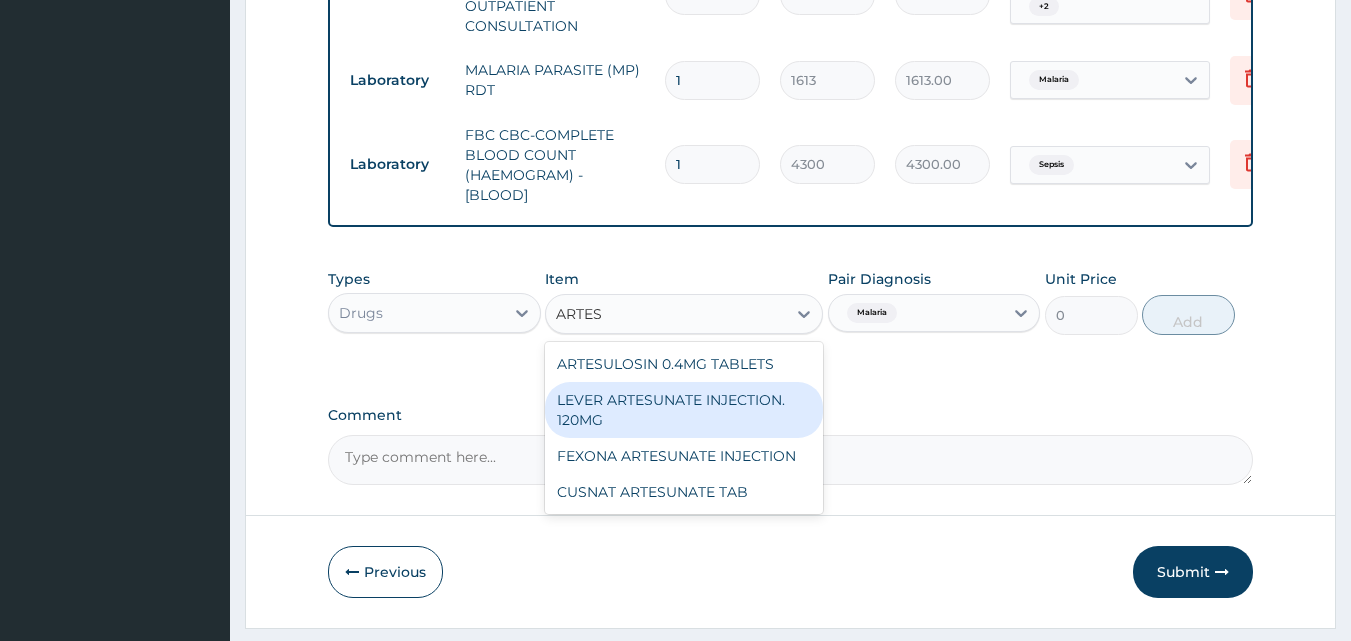 click on "LEVER ARTESUNATE INJECTION. 120MG" at bounding box center (684, 410) 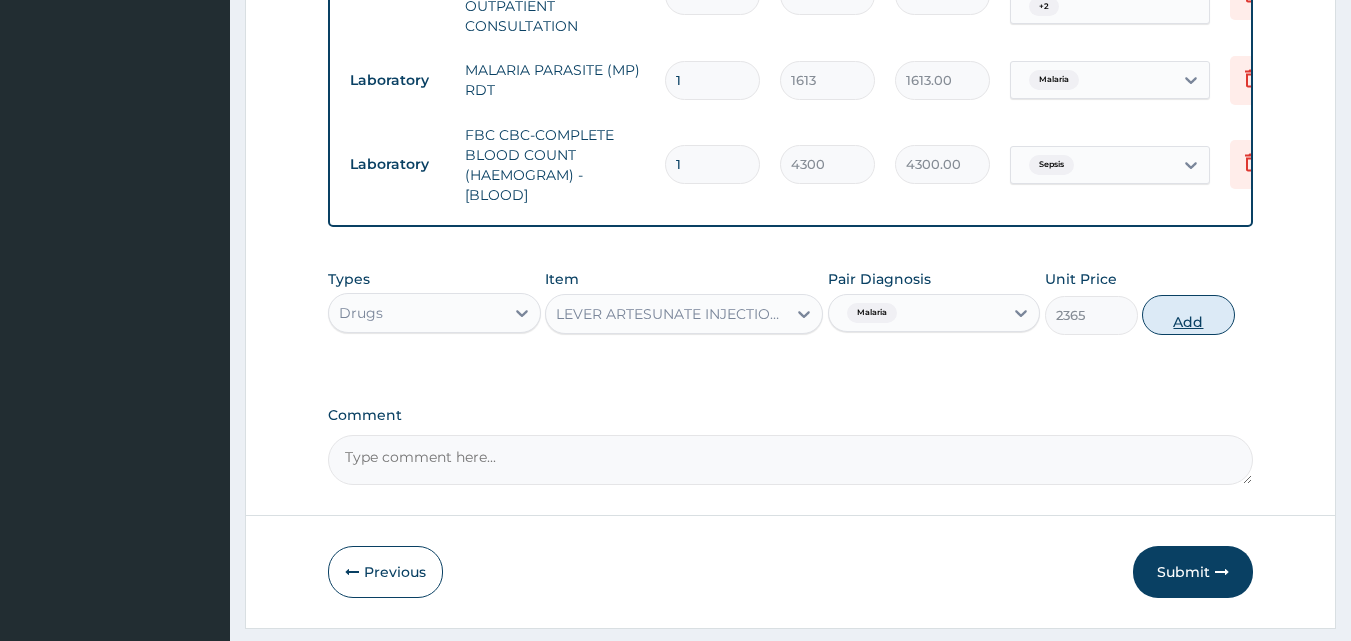 click on "Add" at bounding box center (1188, 315) 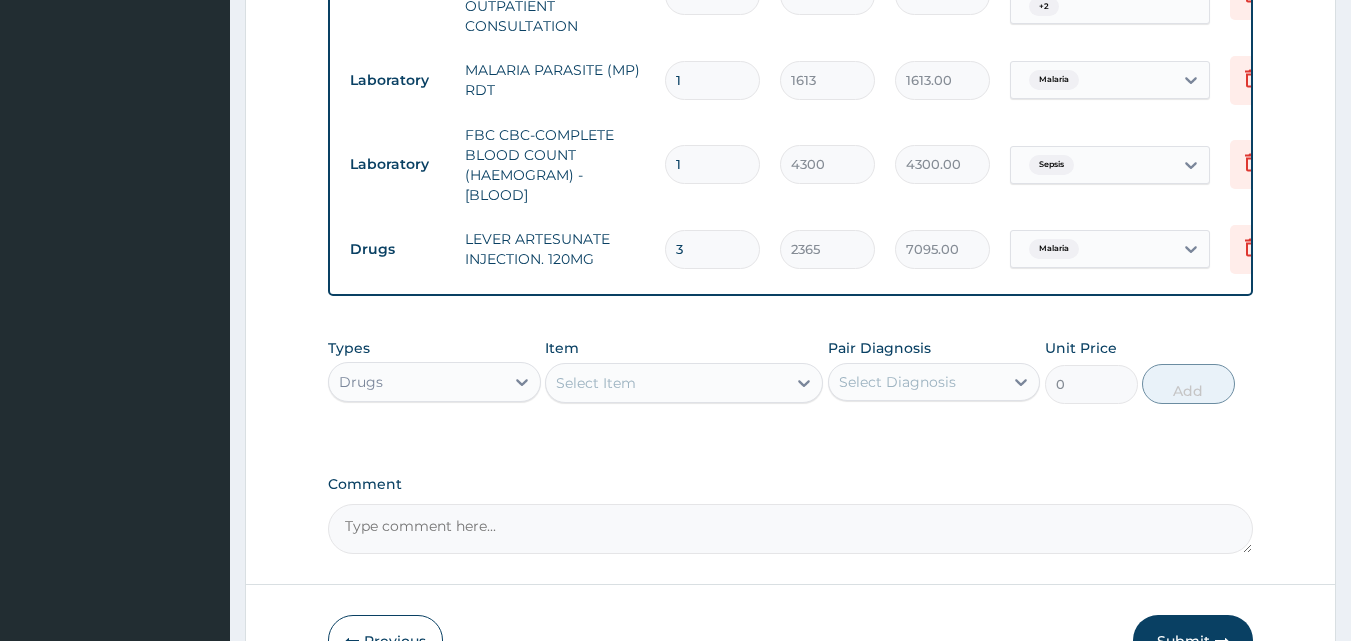 type on "3" 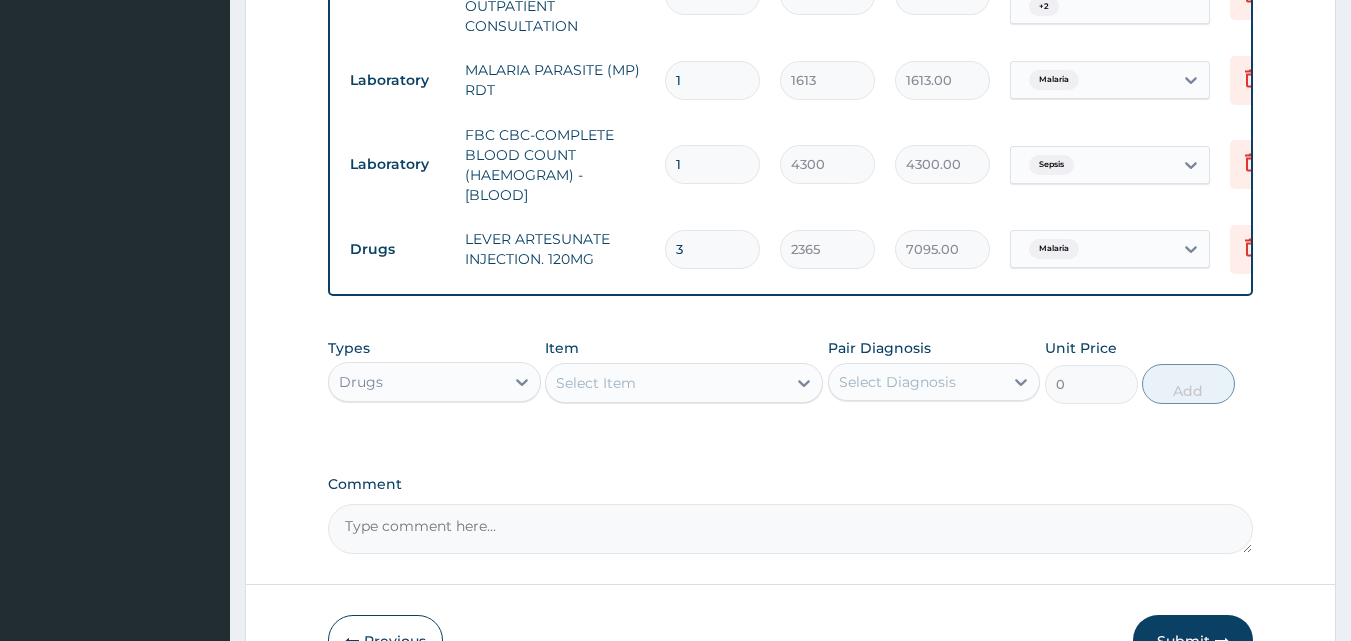 click on "Select Diagnosis" at bounding box center [916, 382] 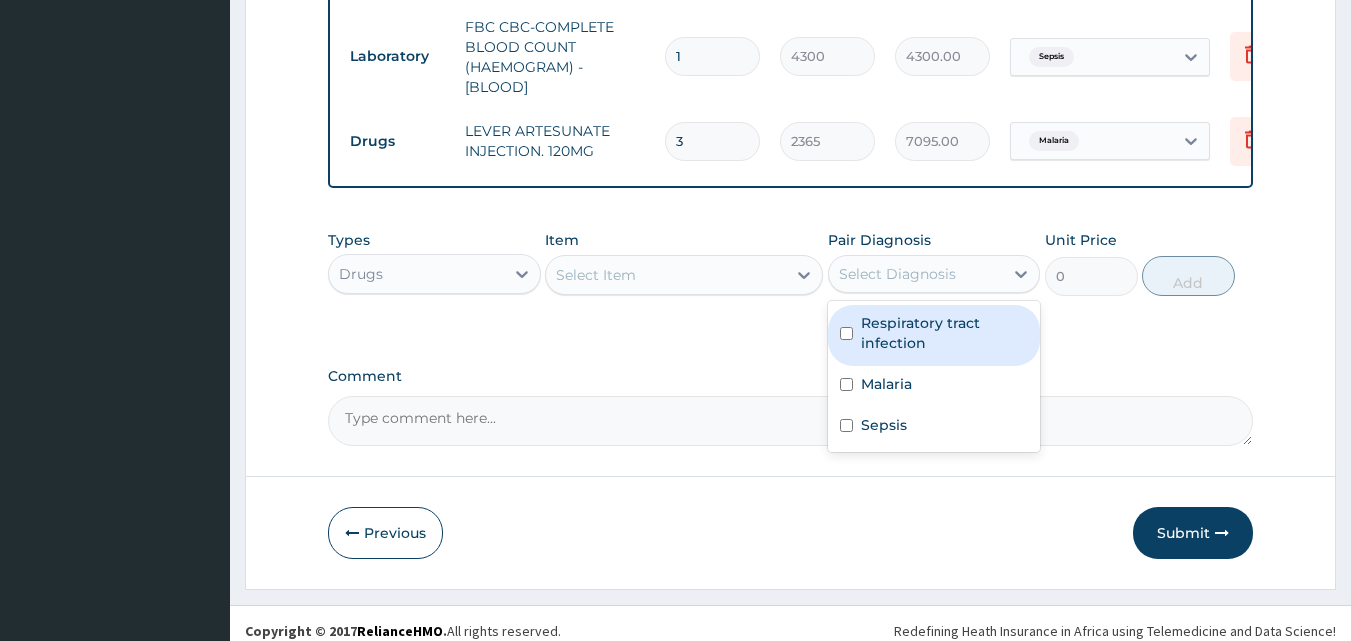 scroll, scrollTop: 1128, scrollLeft: 0, axis: vertical 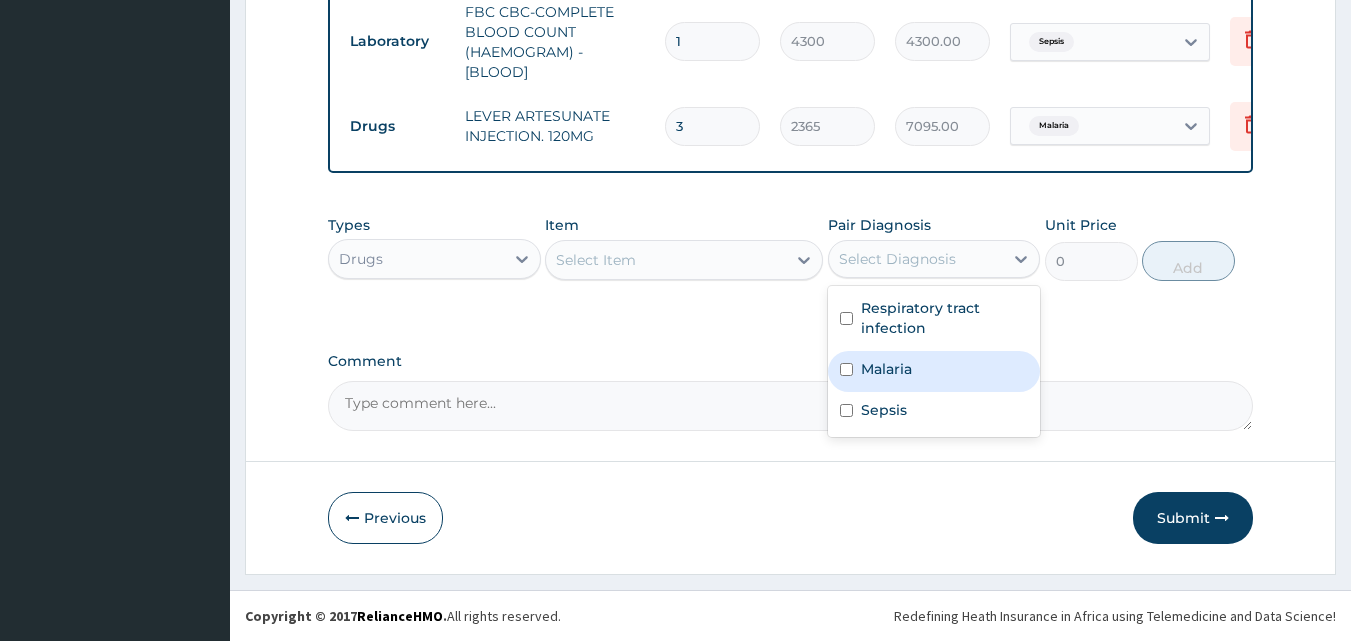 click on "Malaria" at bounding box center [886, 369] 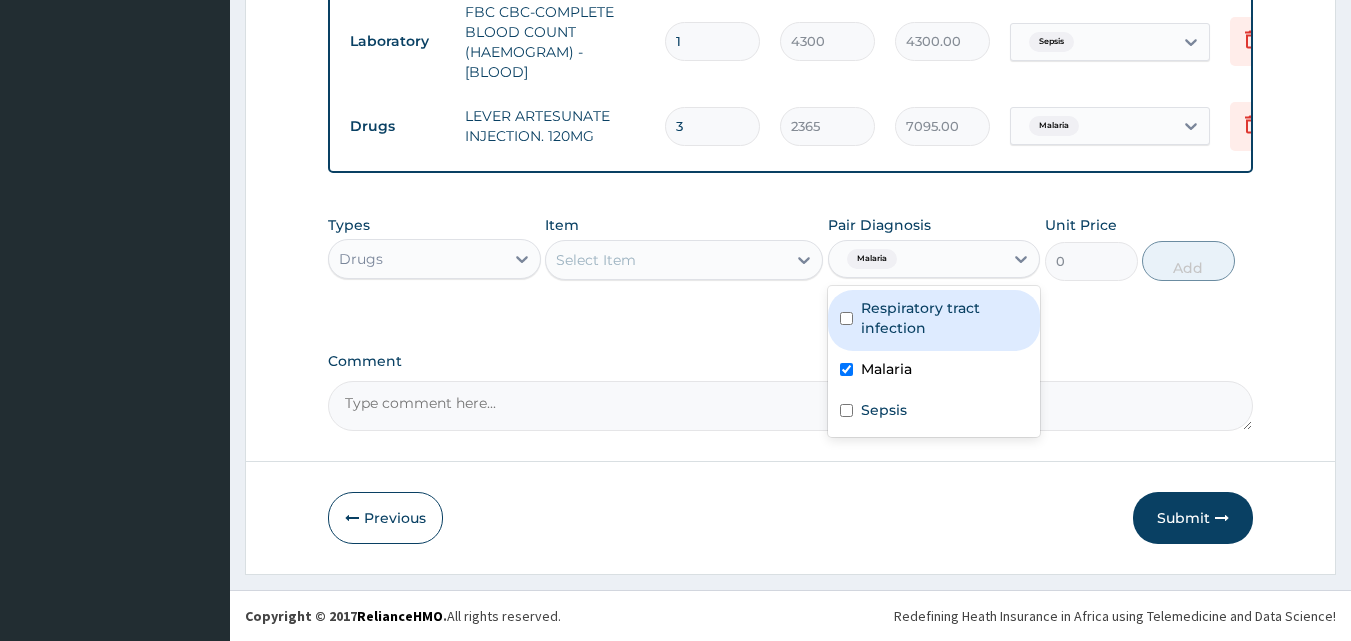 click on "Select Item" at bounding box center [666, 260] 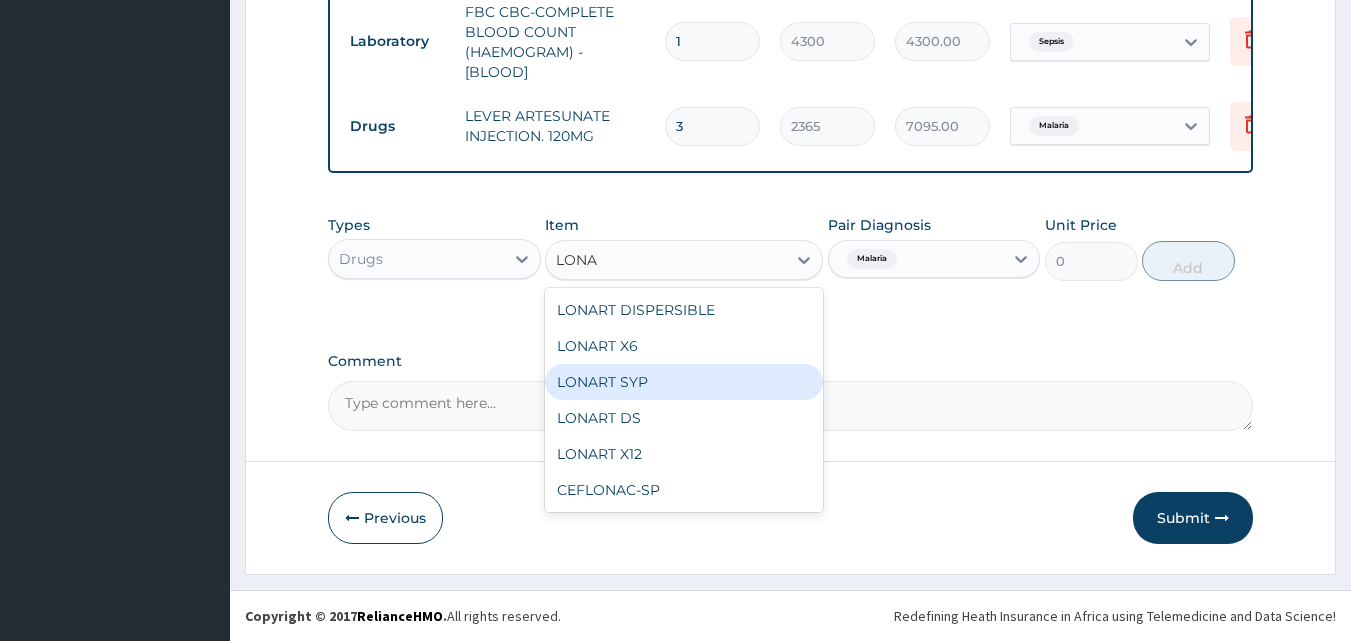 click on "LONART SYP" at bounding box center (684, 382) 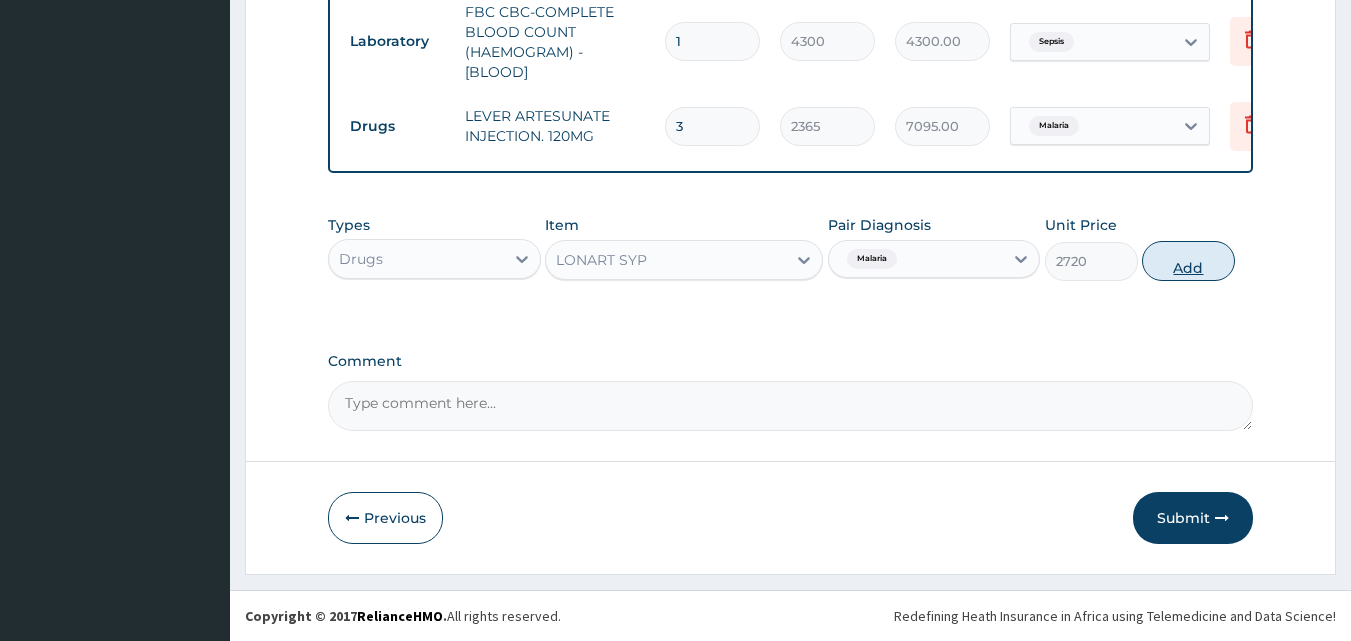 click on "Add" at bounding box center [1188, 261] 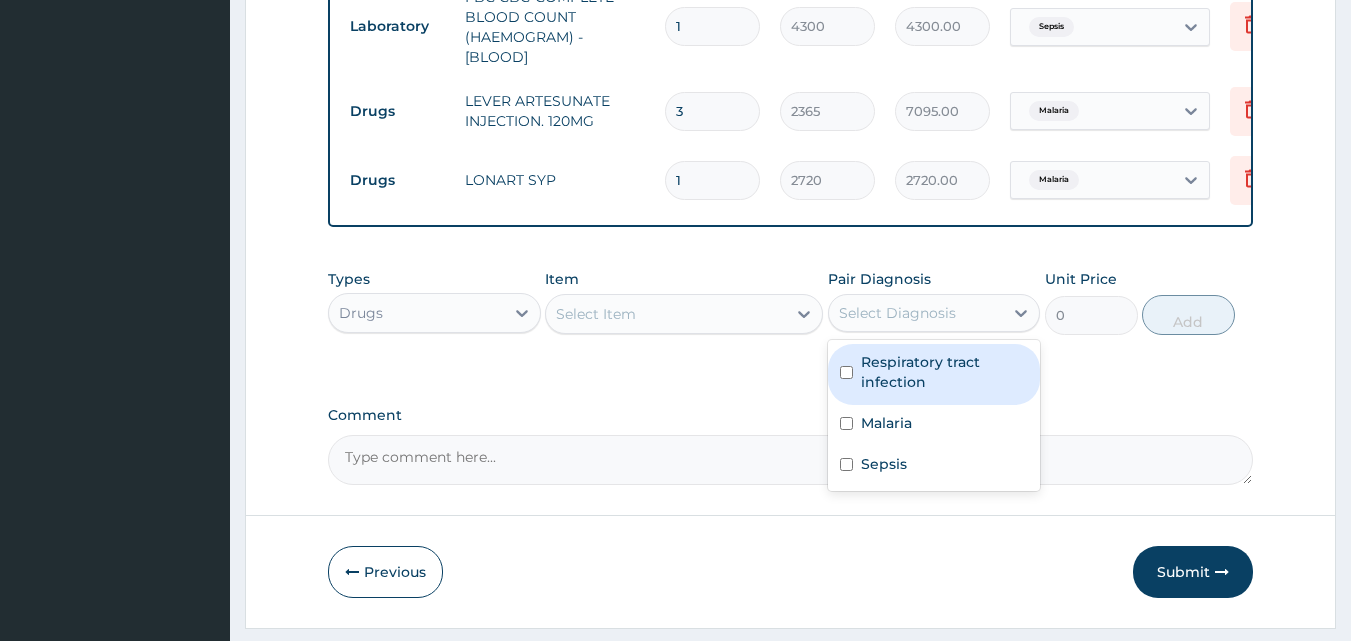 click on "Select Diagnosis" at bounding box center (897, 313) 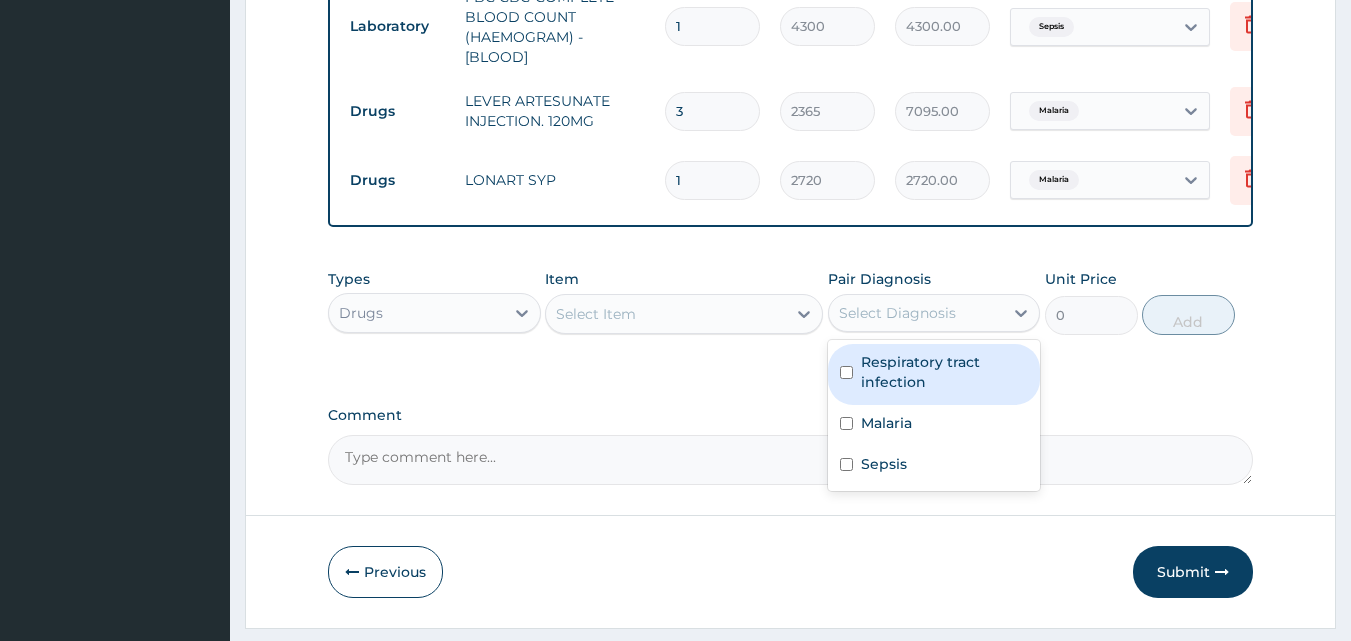click on "Respiratory tract infection" at bounding box center (945, 372) 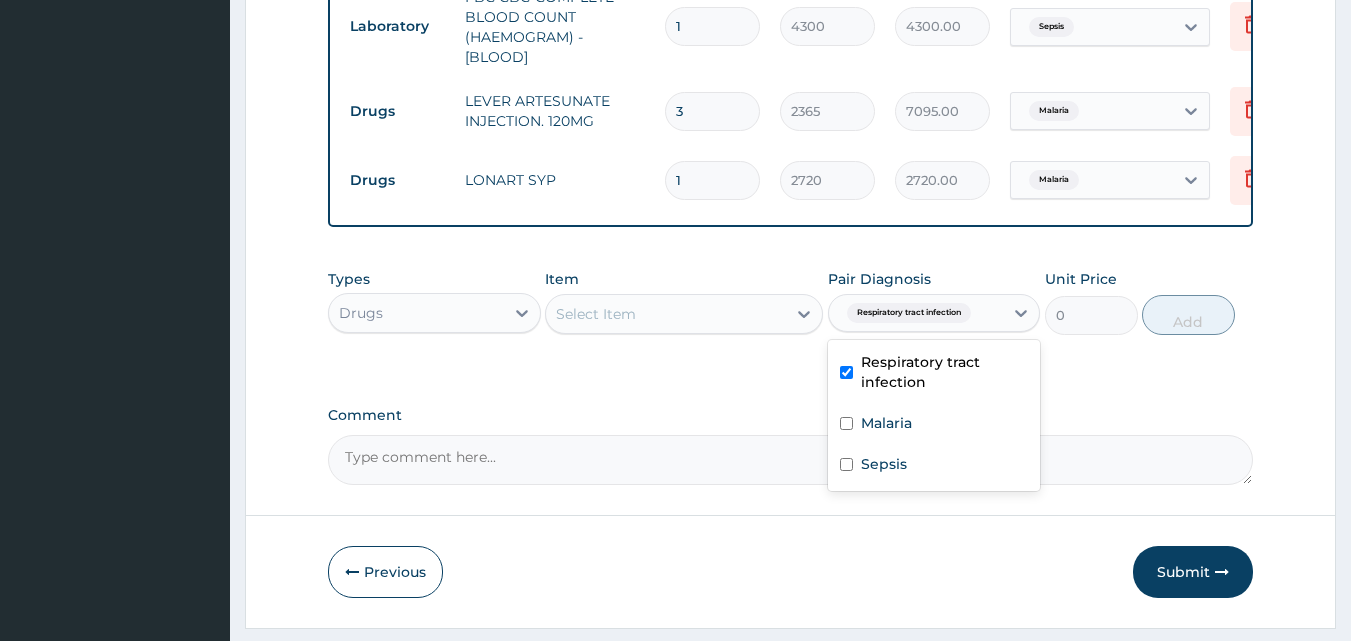 click on "Select Item" at bounding box center (666, 314) 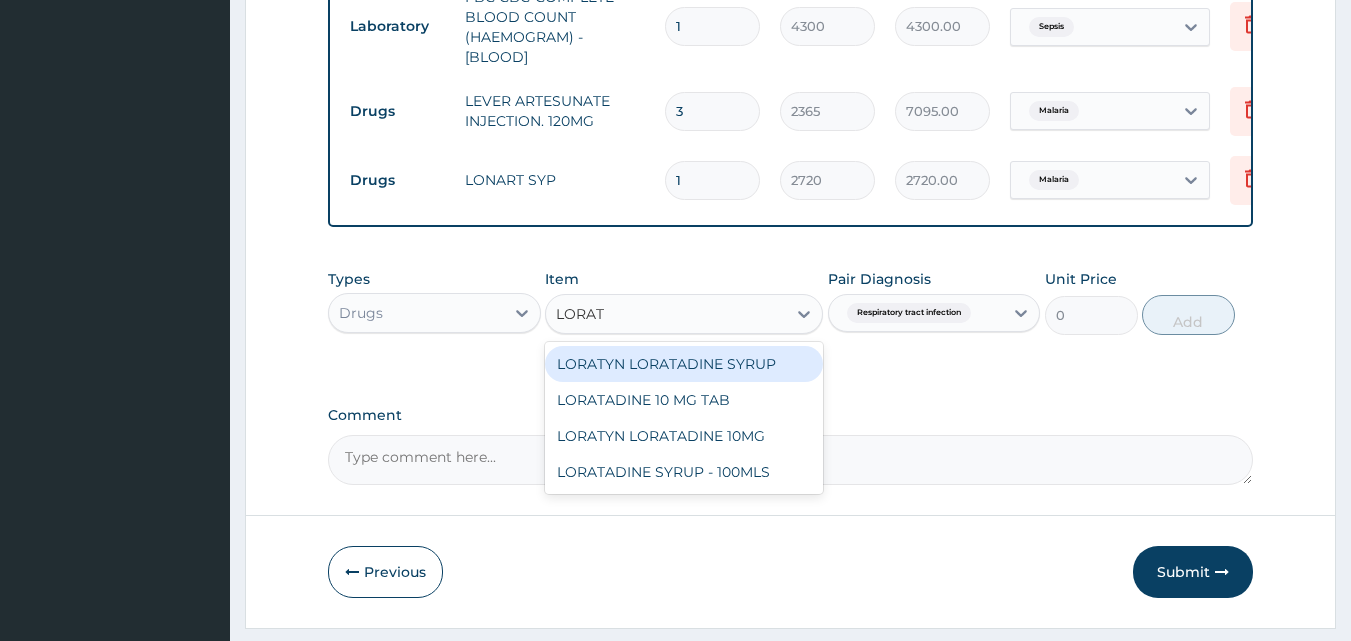 click on "LORATYN LORATADINE SYRUP" at bounding box center [684, 364] 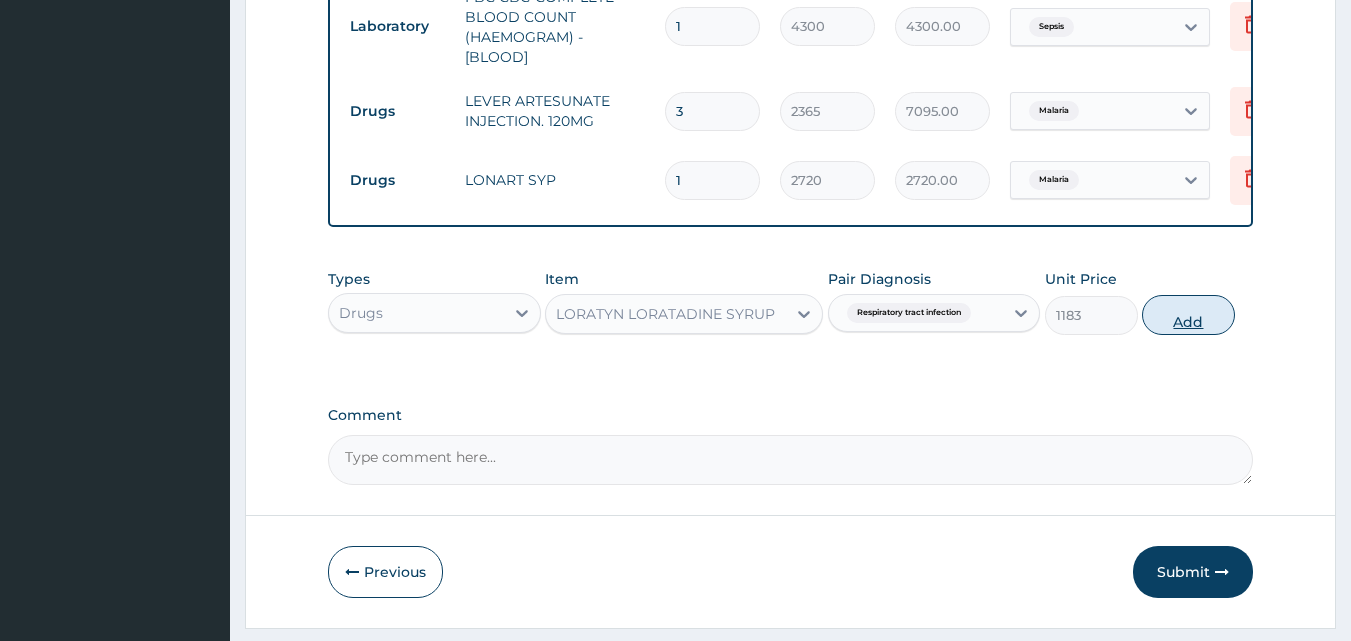 click on "Add" at bounding box center (1188, 315) 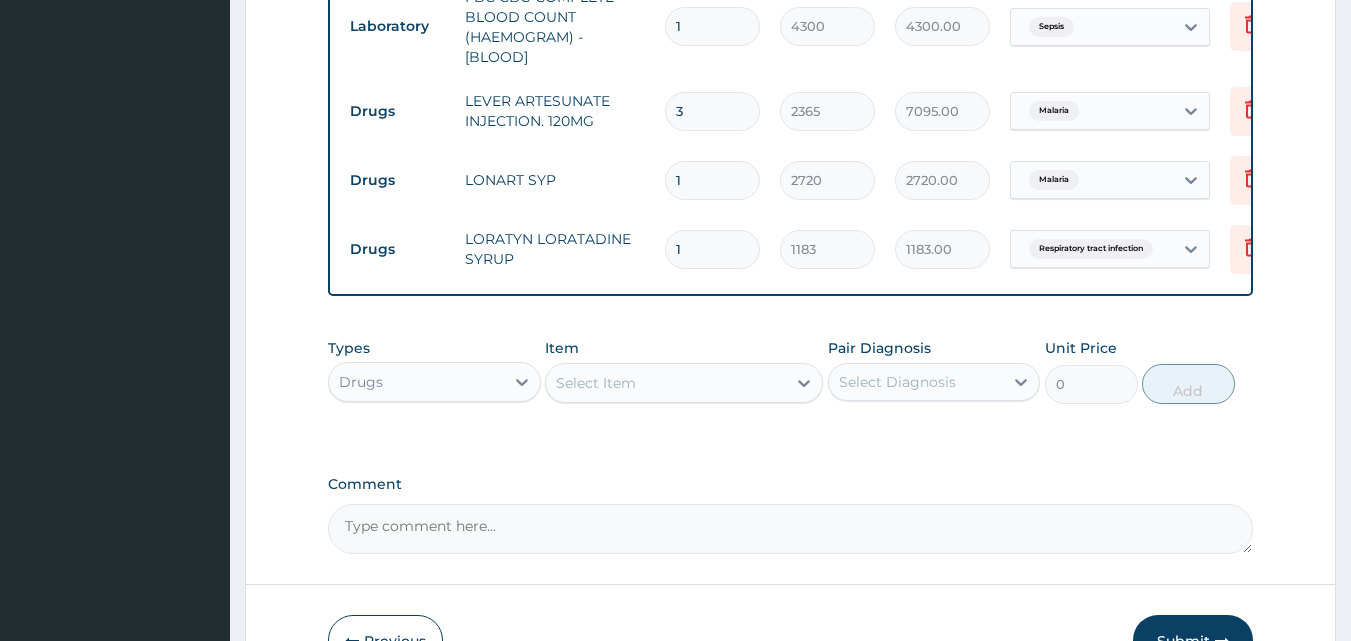 click on "Select Diagnosis" at bounding box center (897, 382) 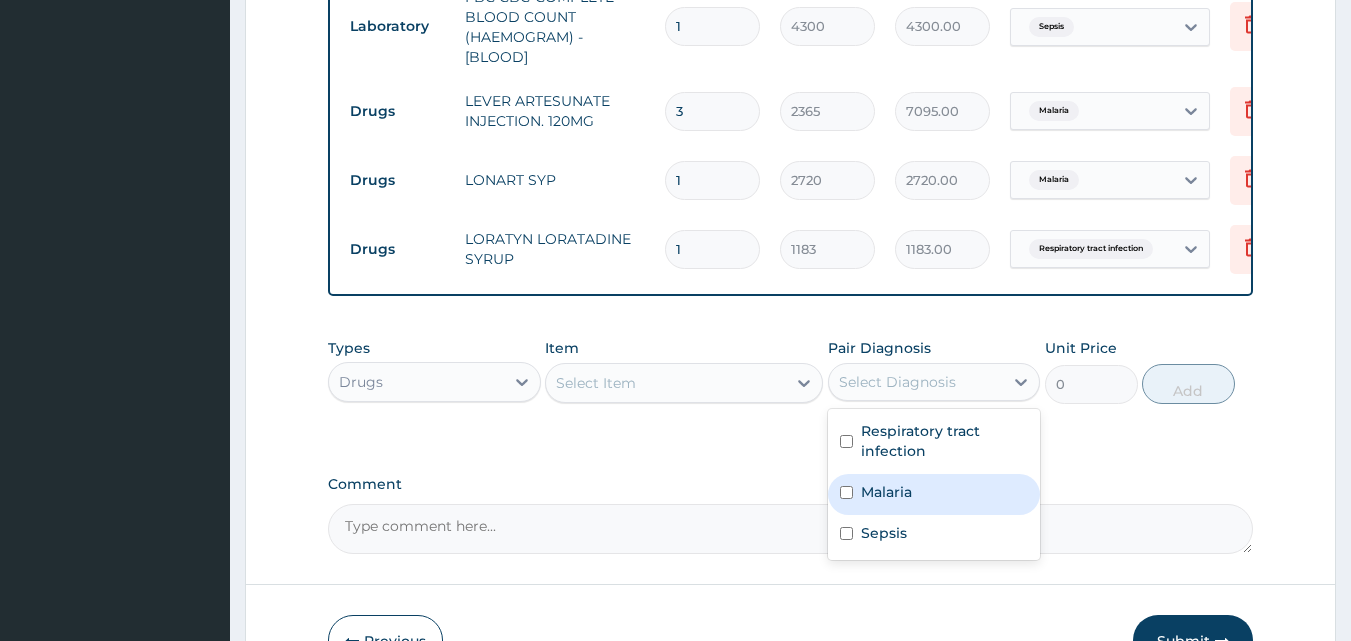 click on "Malaria" at bounding box center (934, 494) 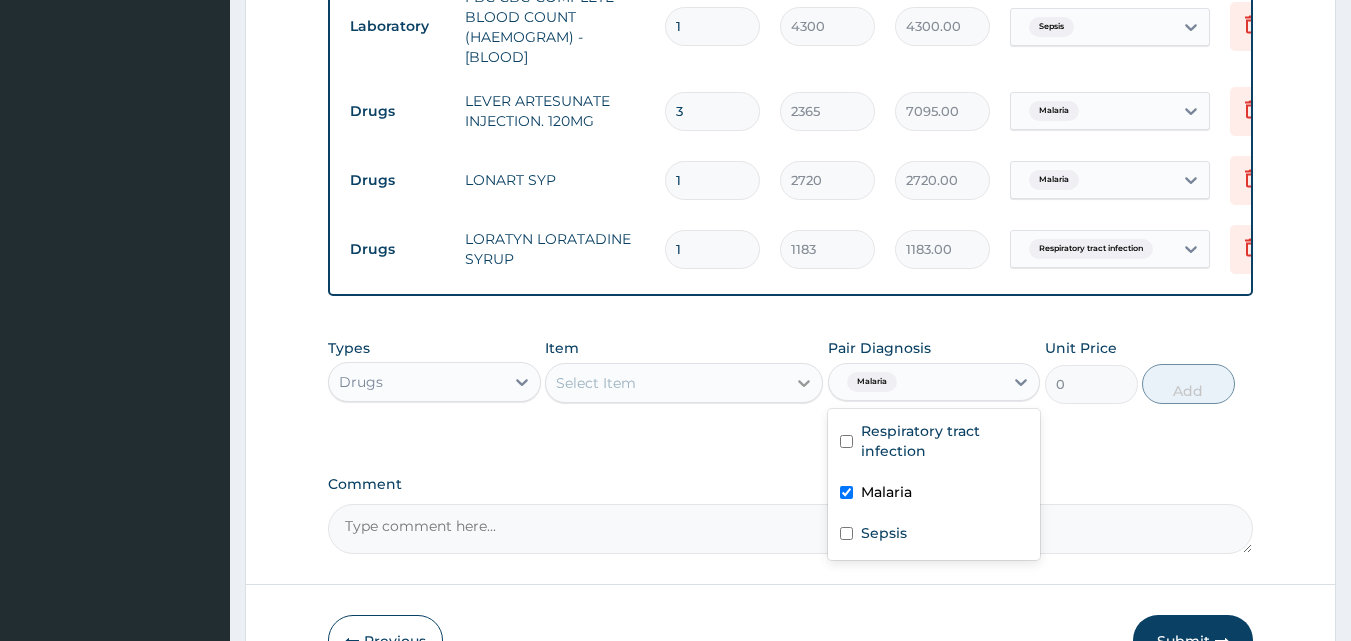 click on "Select Item" at bounding box center [666, 383] 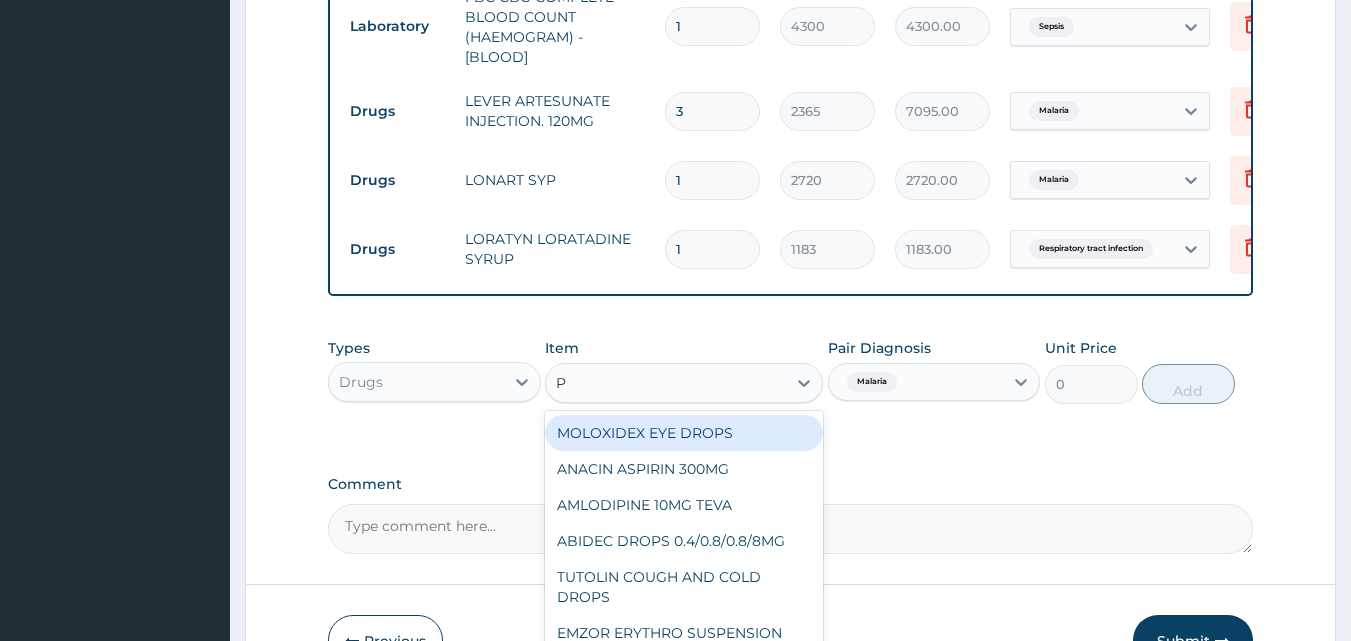 type on "PA" 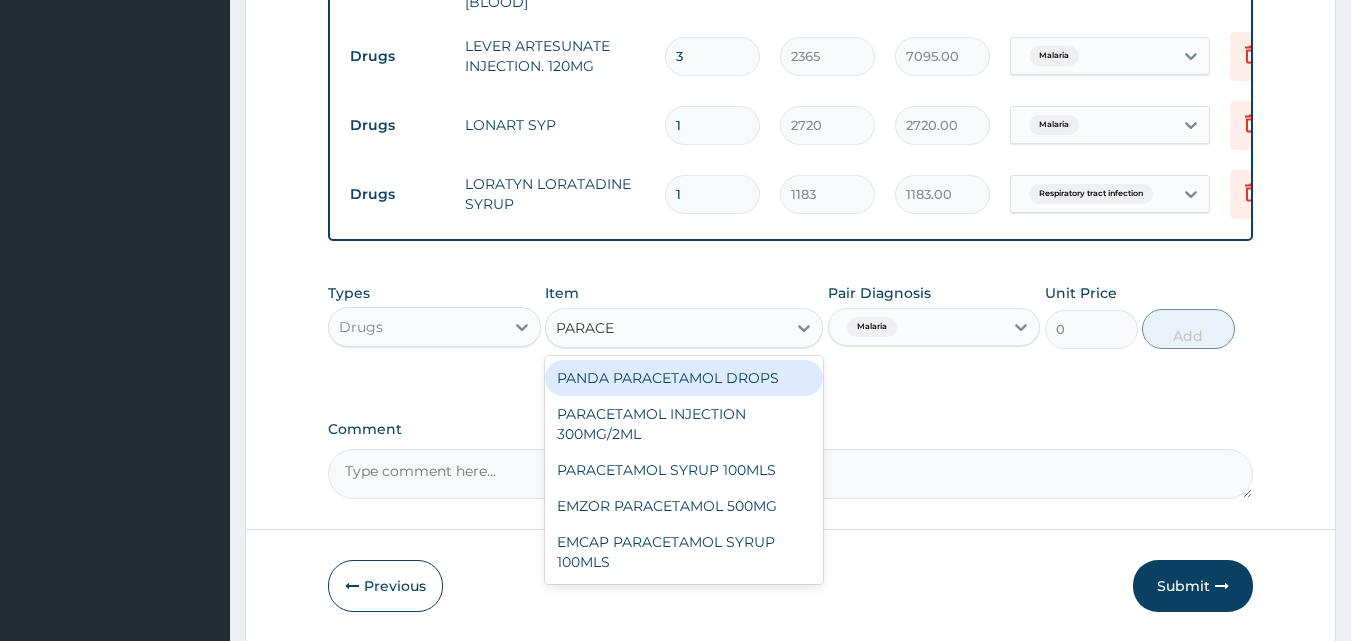 scroll, scrollTop: 1228, scrollLeft: 0, axis: vertical 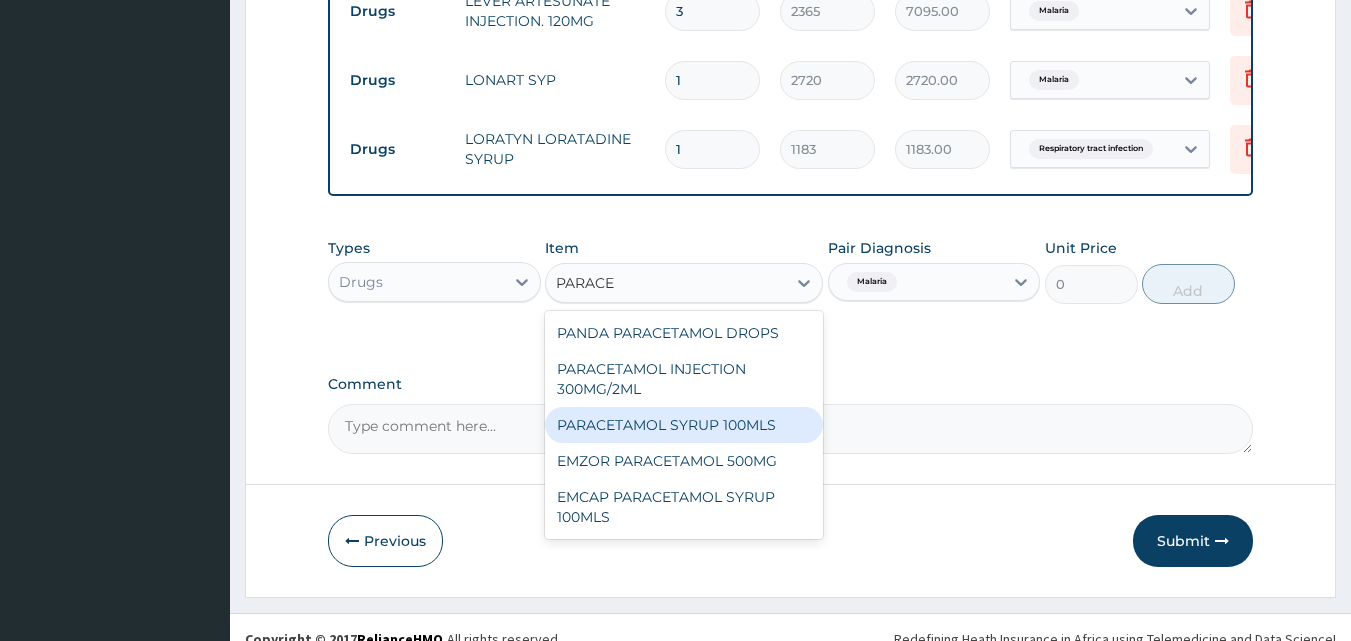 click on "PARACETAMOL SYRUP 100MLS" at bounding box center [684, 425] 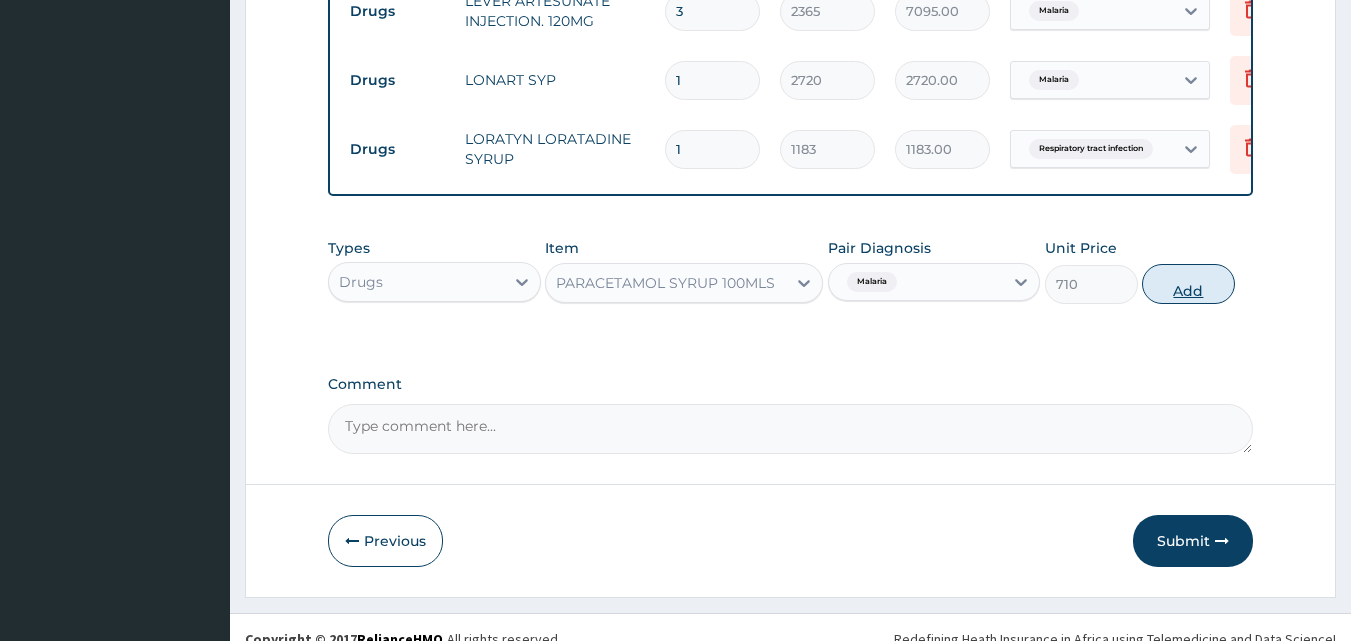 click on "Add" at bounding box center [1188, 284] 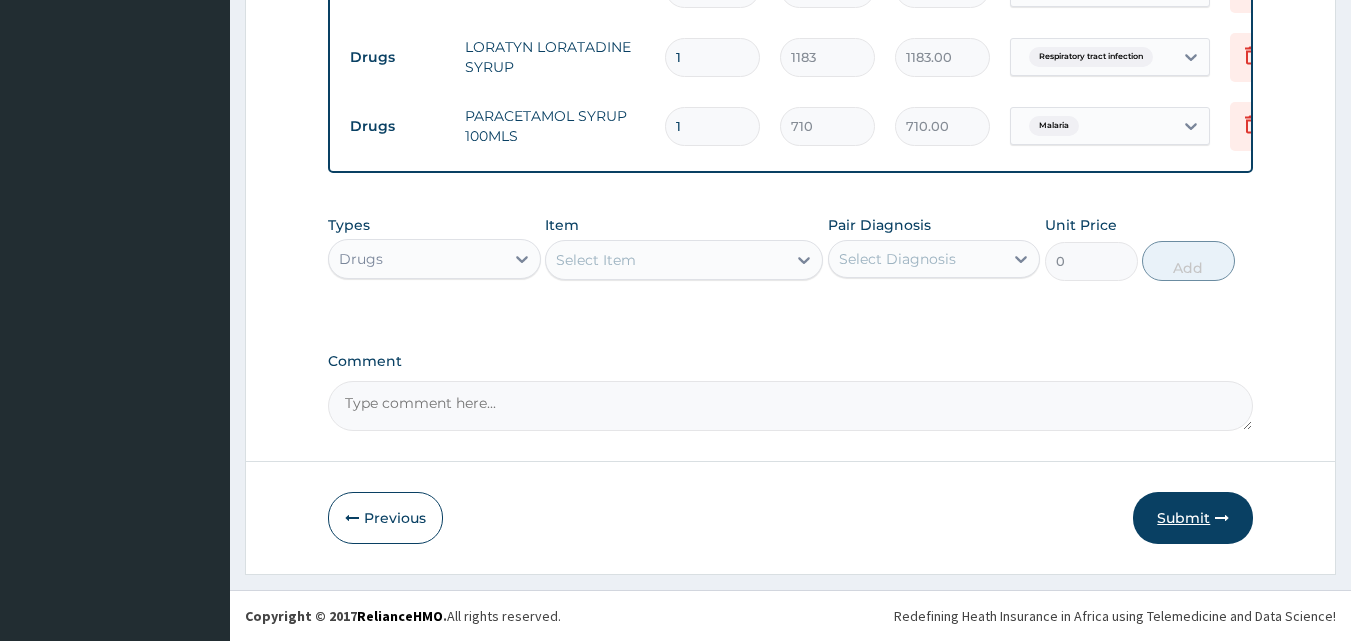 click on "Submit" at bounding box center [1193, 518] 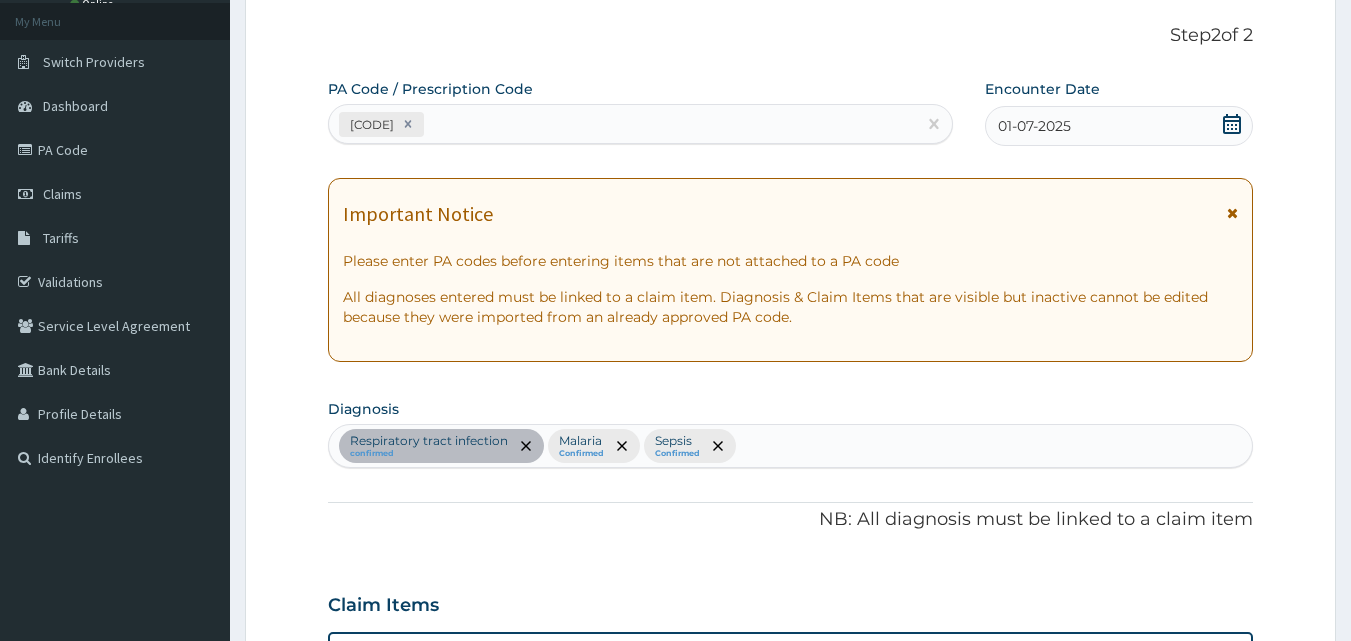 scroll, scrollTop: 0, scrollLeft: 0, axis: both 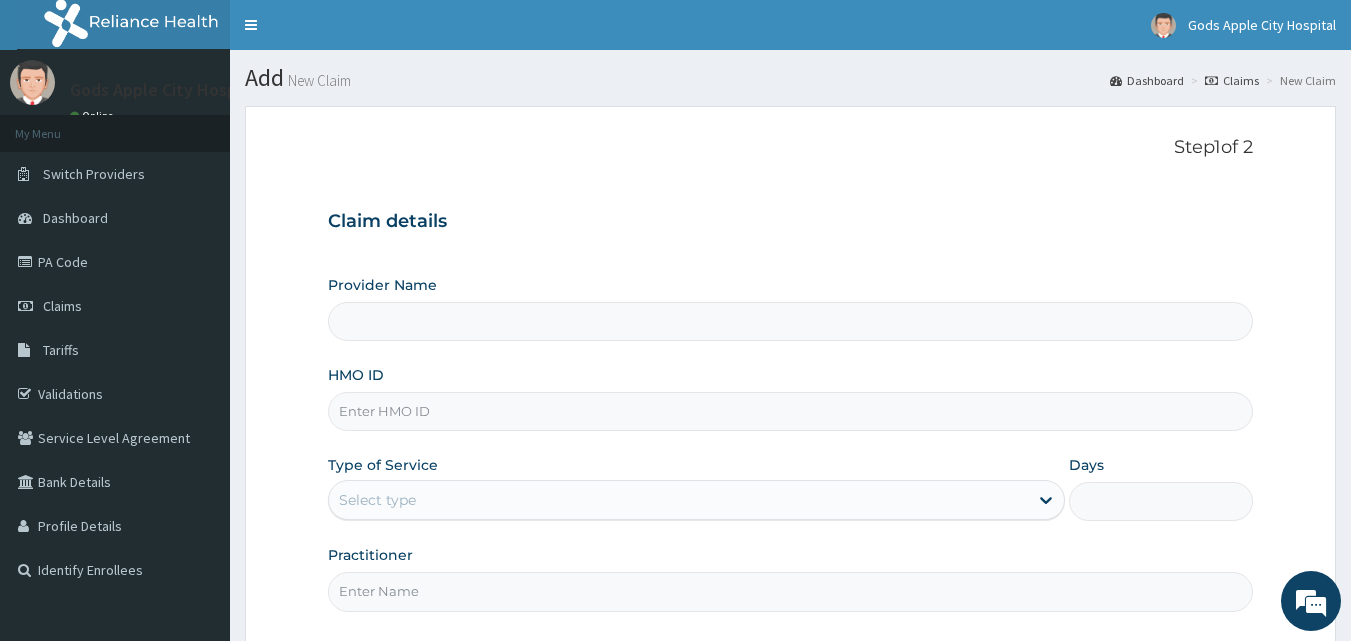 click on "HMO ID" at bounding box center [791, 398] 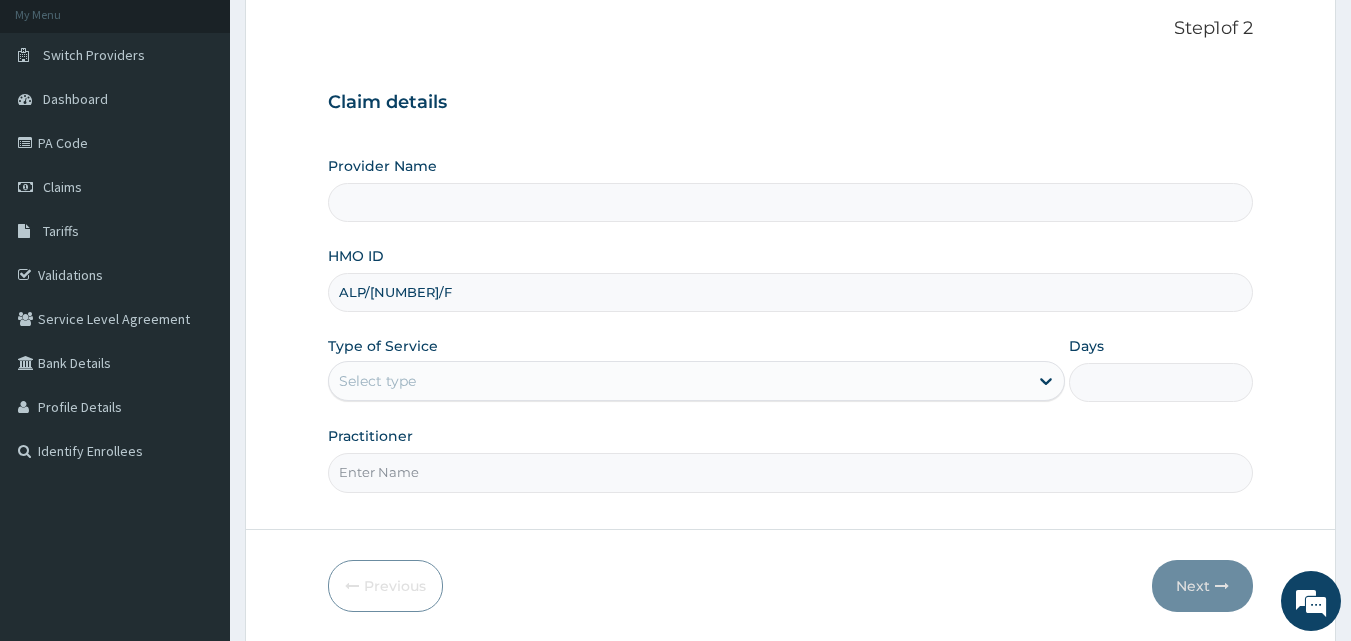 scroll, scrollTop: 187, scrollLeft: 0, axis: vertical 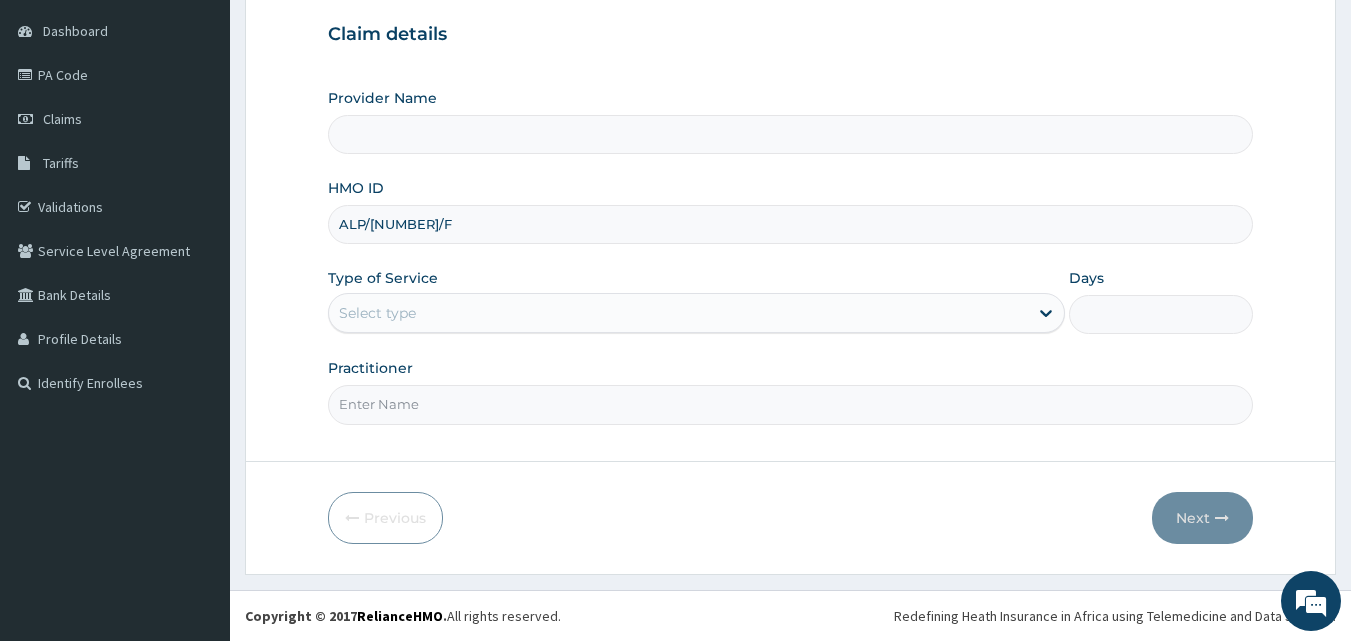 type on "ALP/[NUMBER]/F" 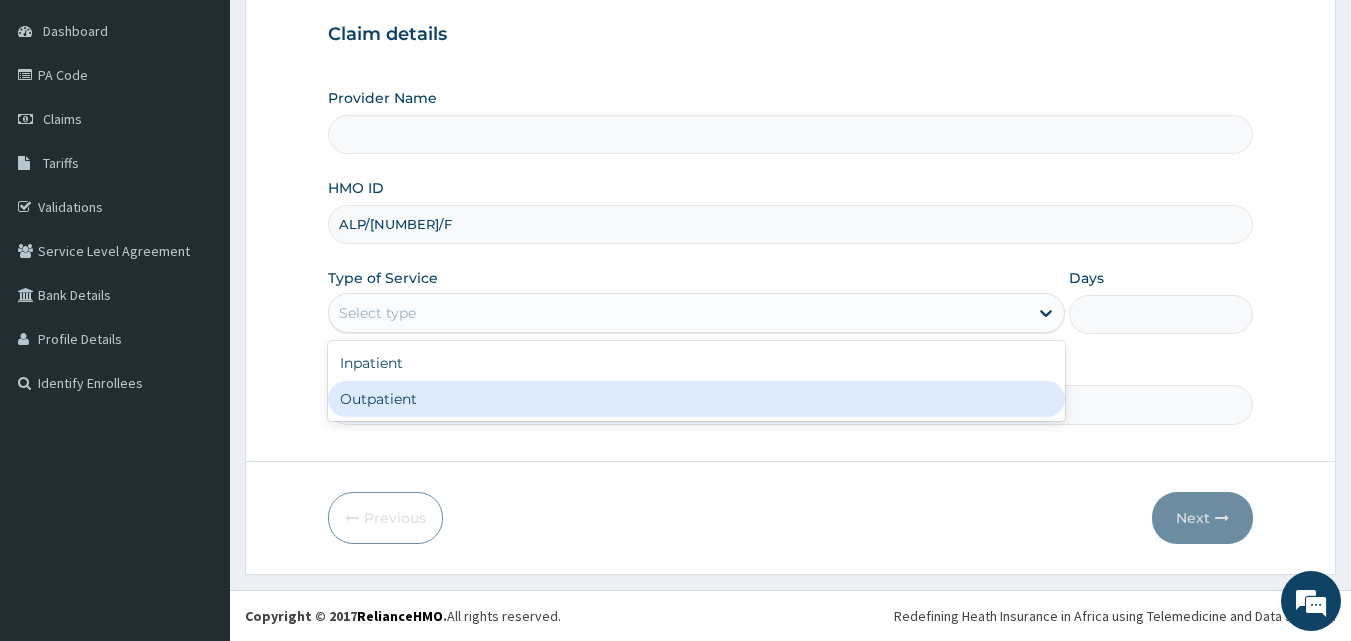 click on "Outpatient" at bounding box center [696, 399] 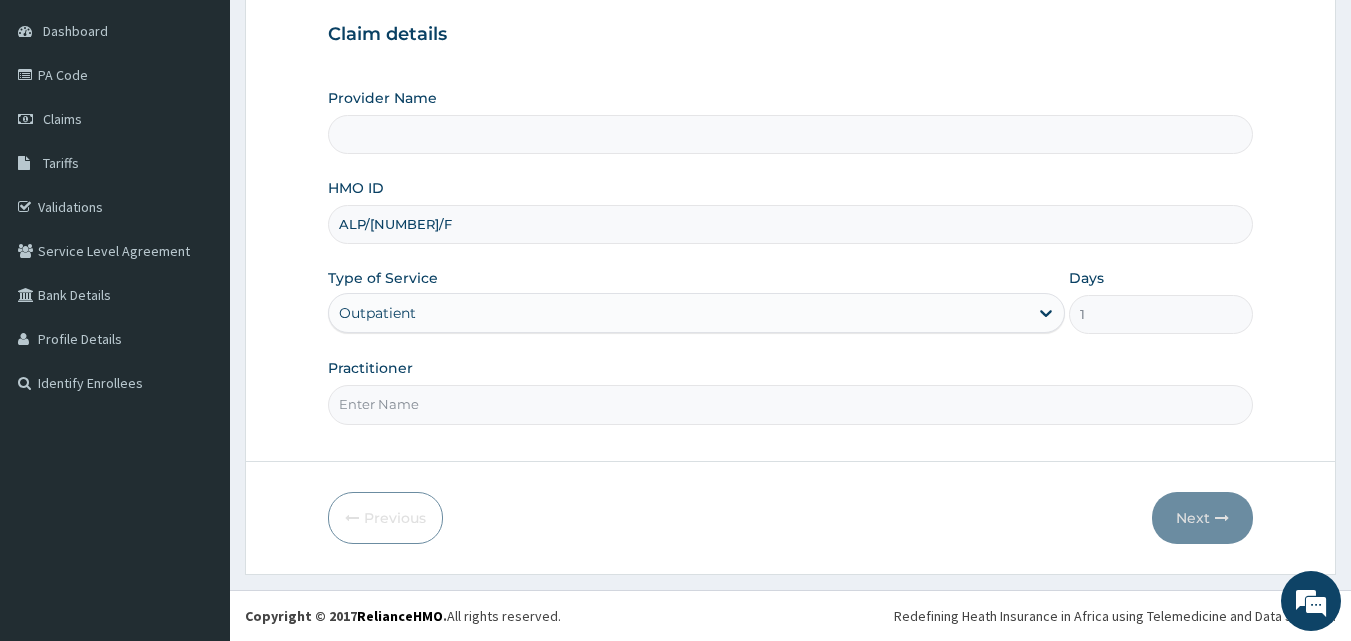 click on "Practitioner" at bounding box center (791, 404) 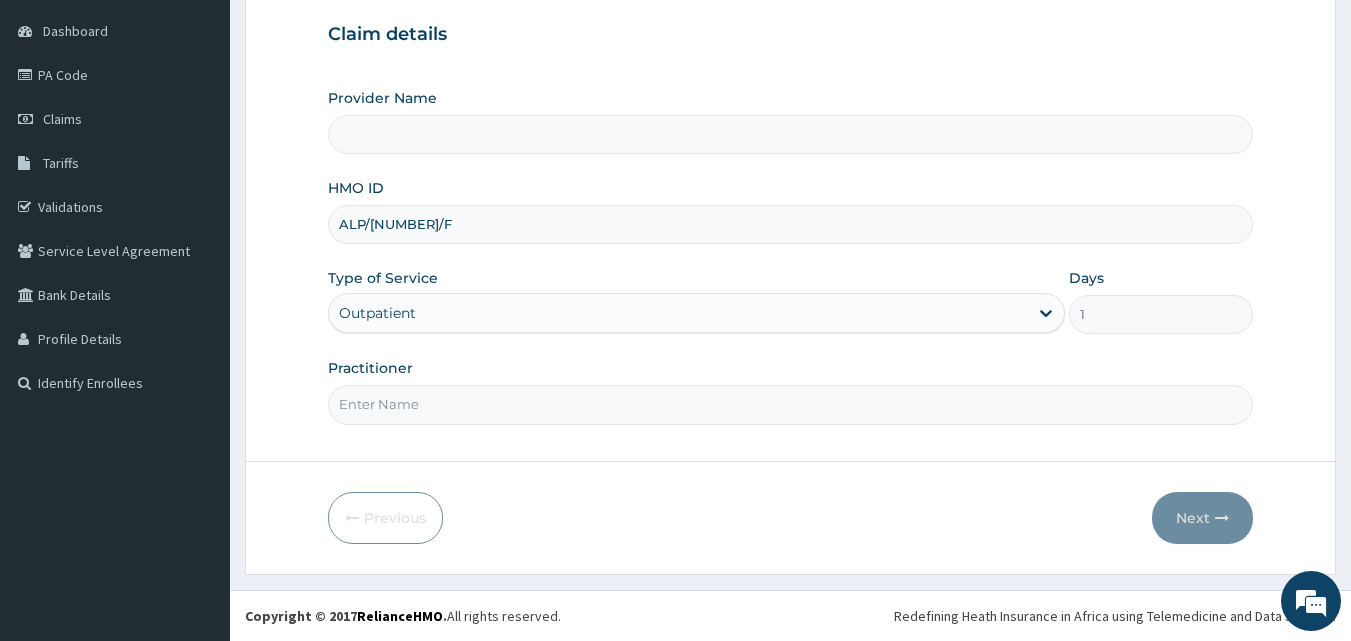 type on "DR OPAFUNSO" 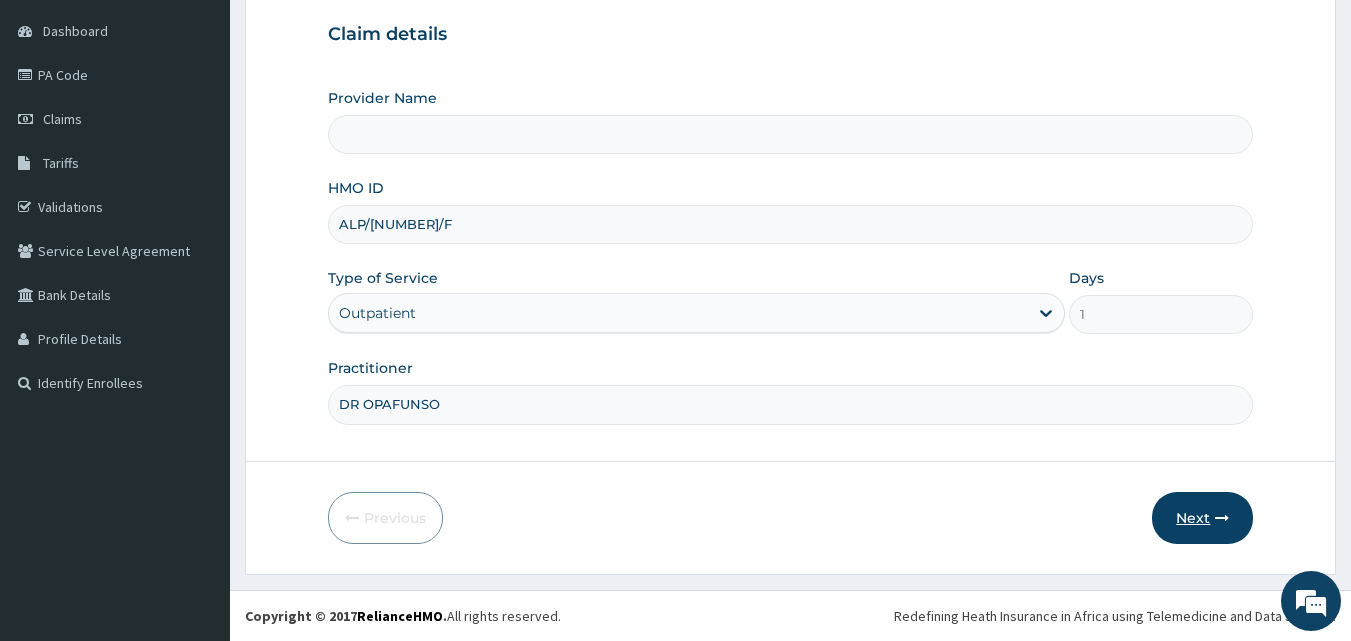 click on "Next" at bounding box center [1202, 518] 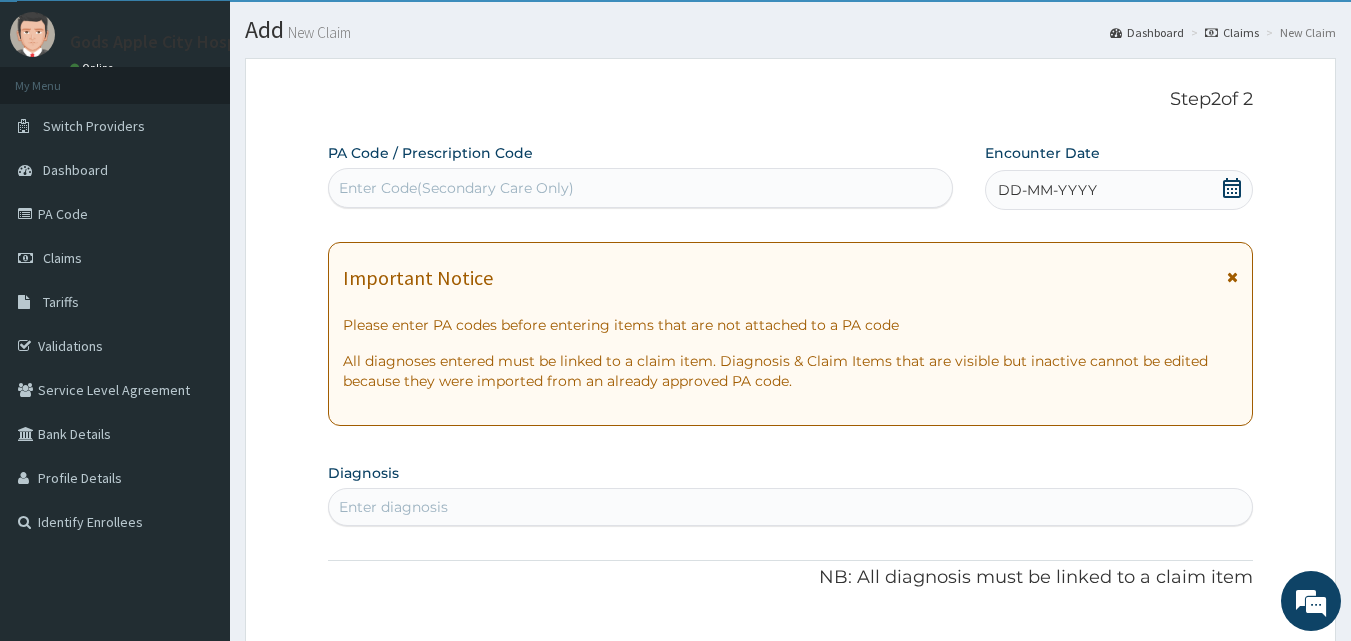 scroll, scrollTop: 0, scrollLeft: 0, axis: both 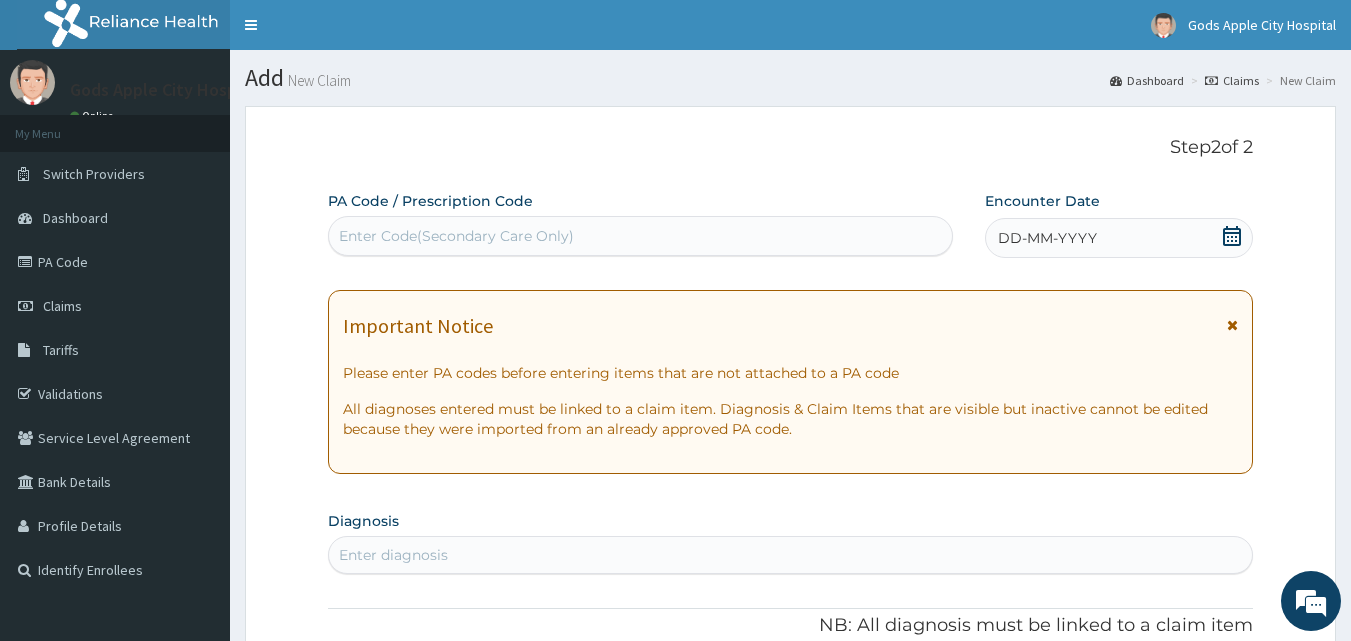 click at bounding box center (1232, 236) 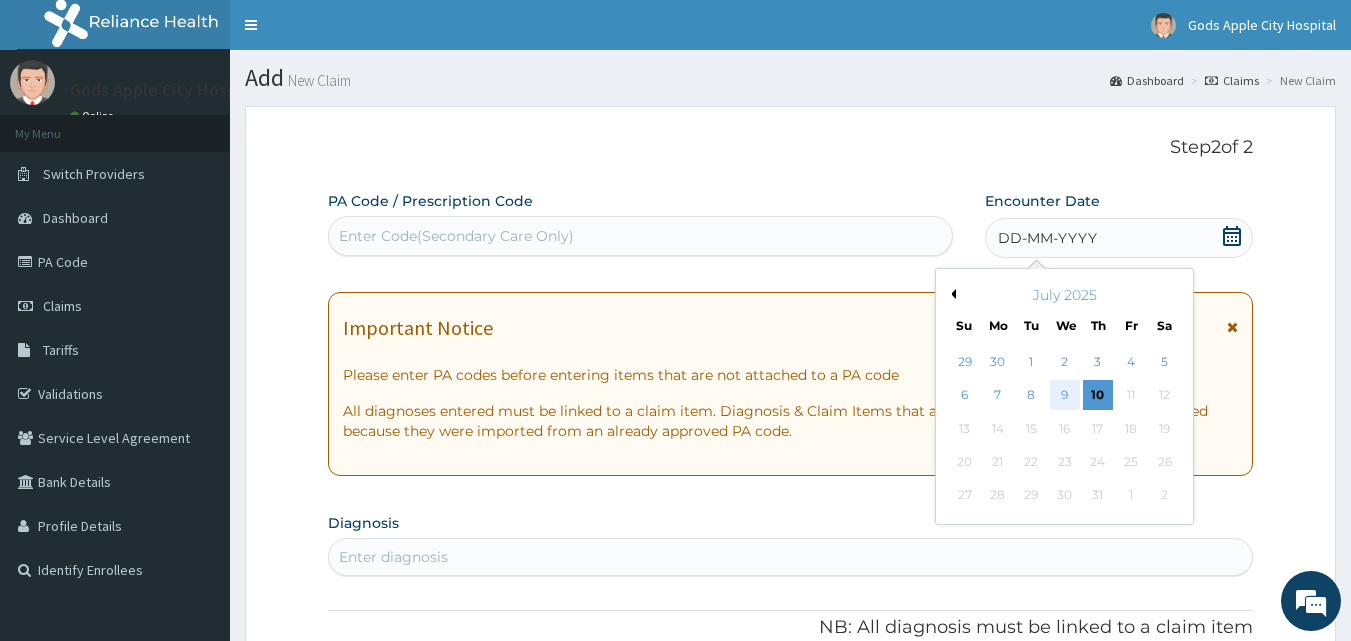 click on "9" at bounding box center [1065, 396] 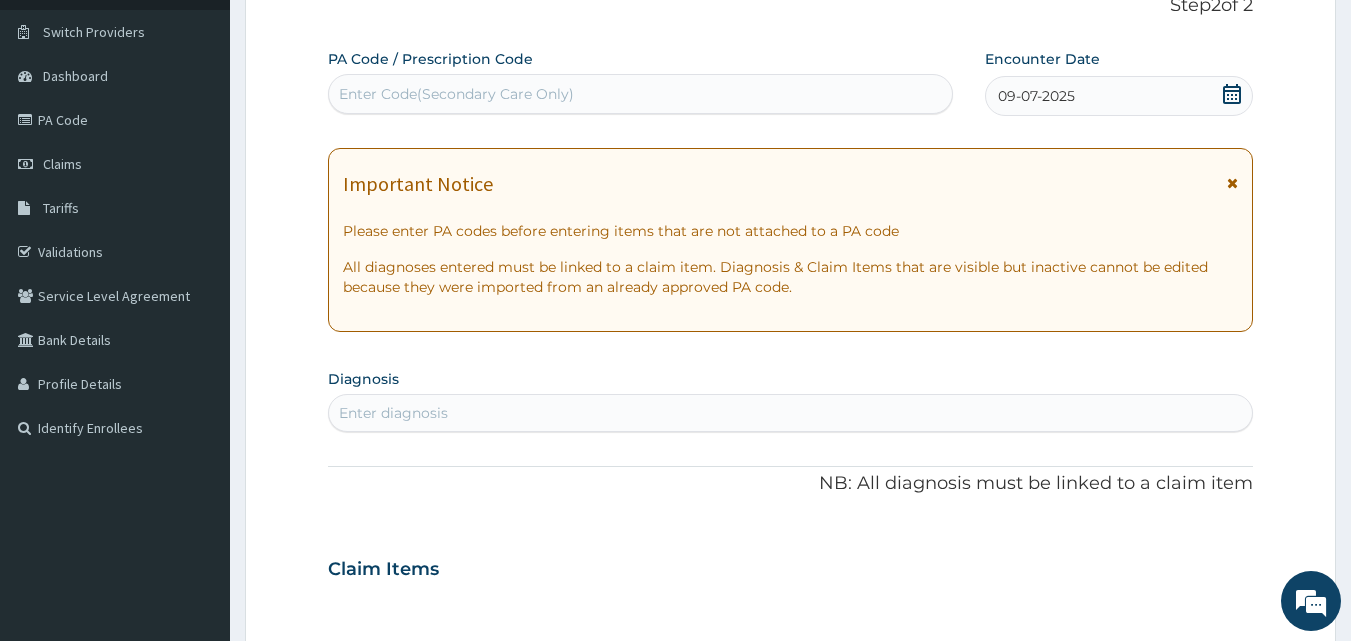 scroll, scrollTop: 200, scrollLeft: 0, axis: vertical 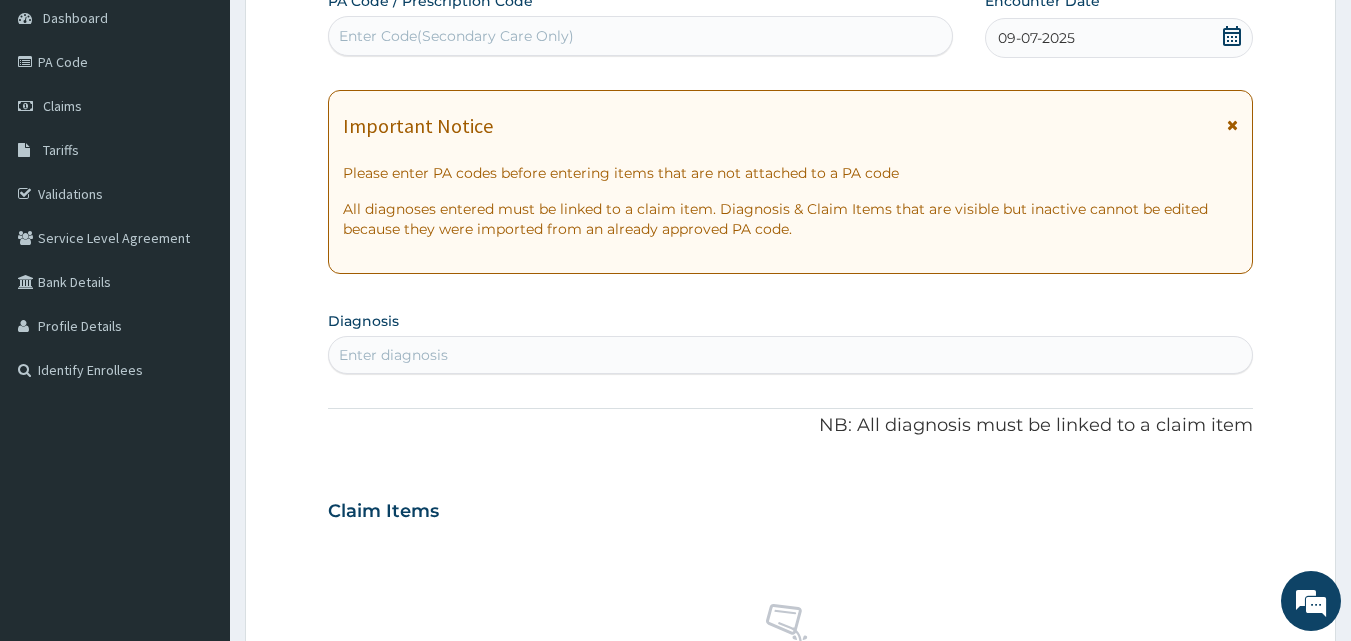 click on "Enter diagnosis" at bounding box center [393, 355] 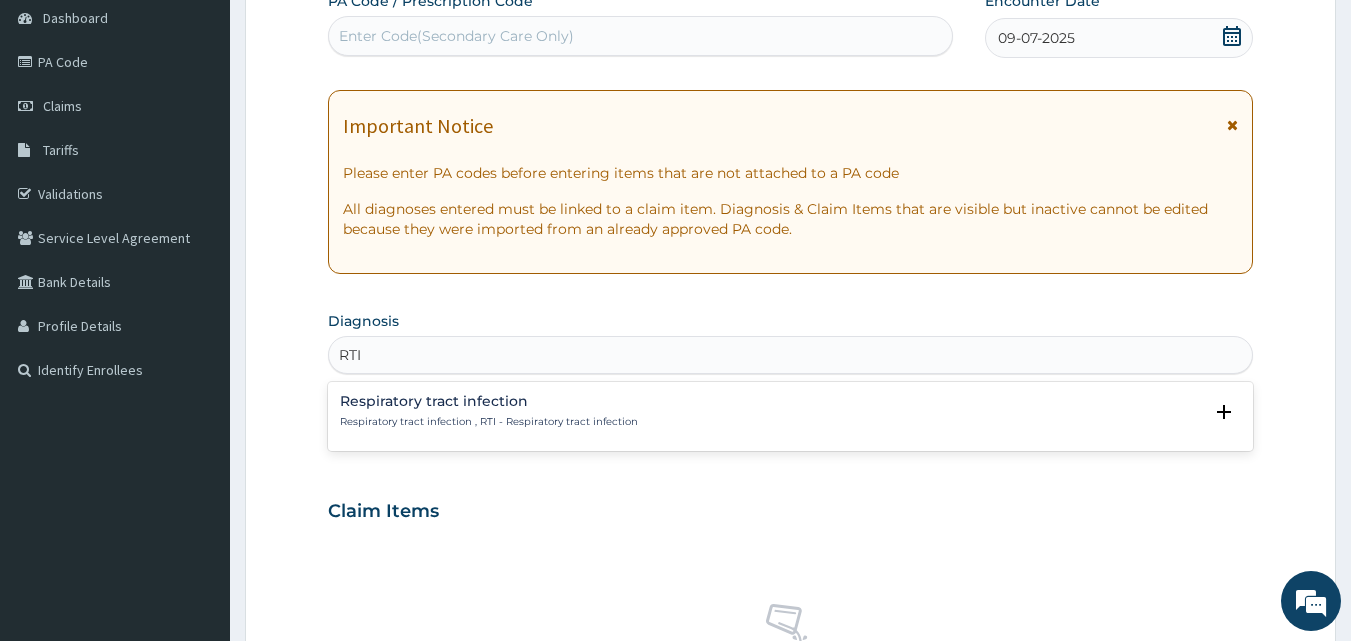 click on "Respiratory tract infection , RTI - Respiratory tract infection" at bounding box center [489, 422] 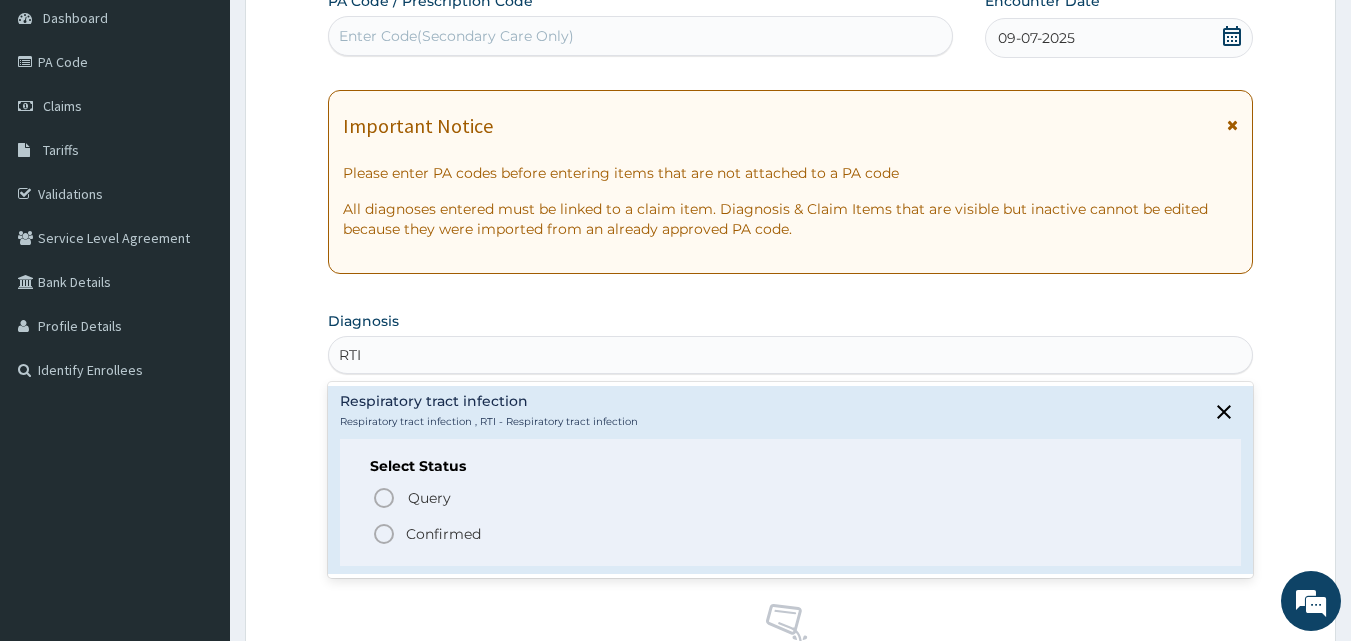 click on "Confirmed" at bounding box center [631, 497] 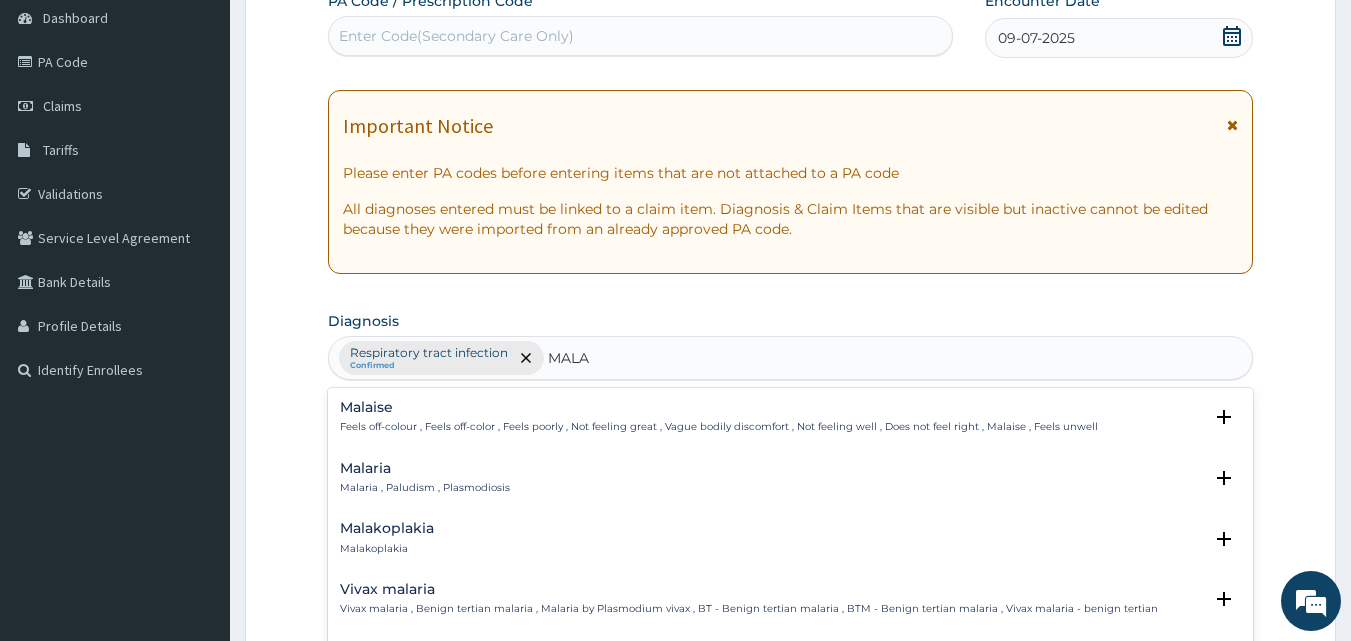 click on "Malaria" at bounding box center (425, 468) 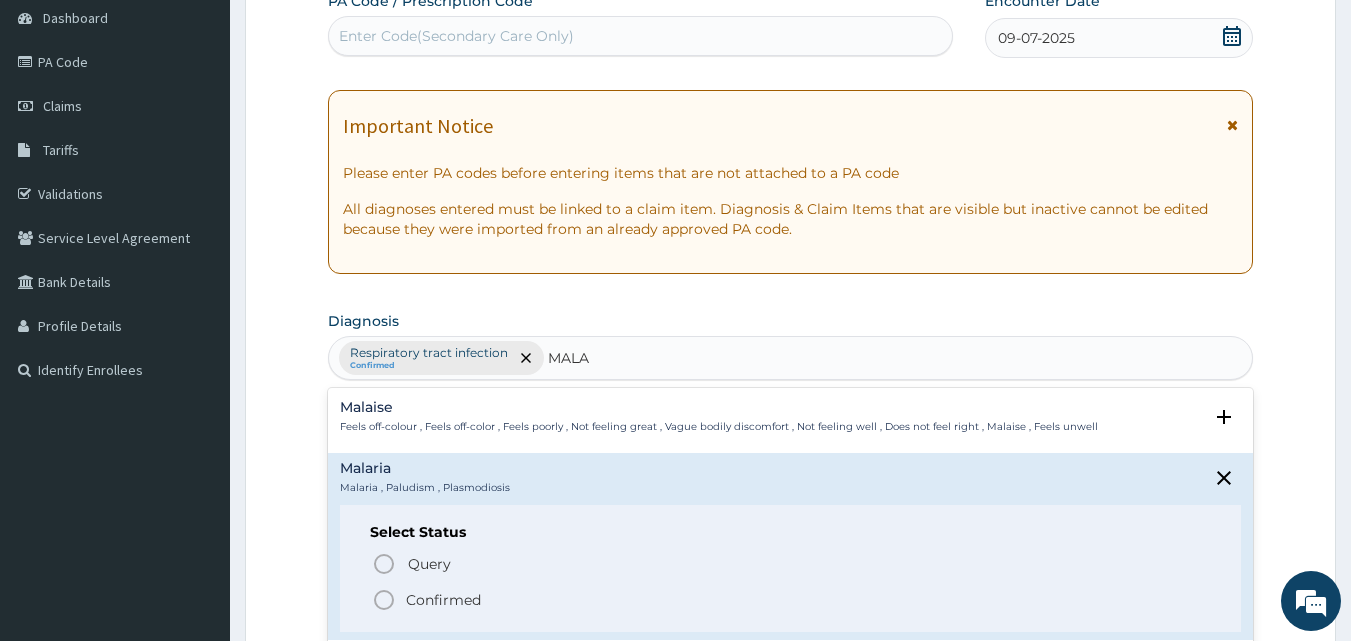 click at bounding box center (384, 600) 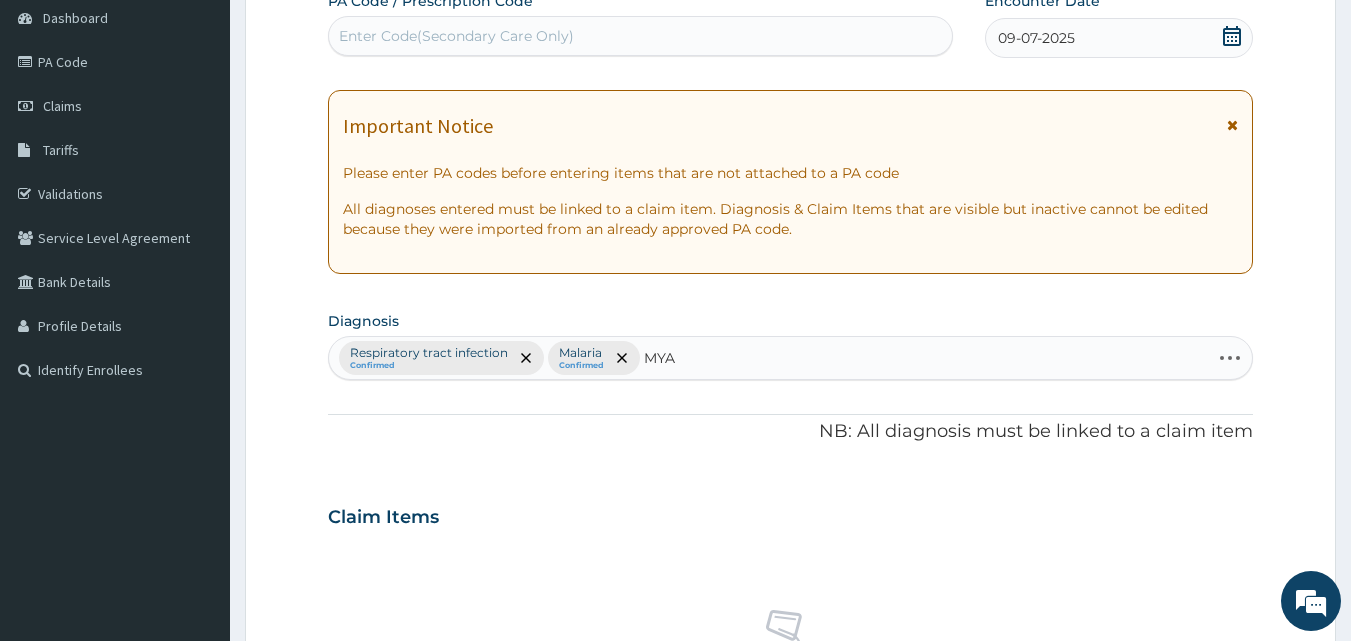 type on "MYAL" 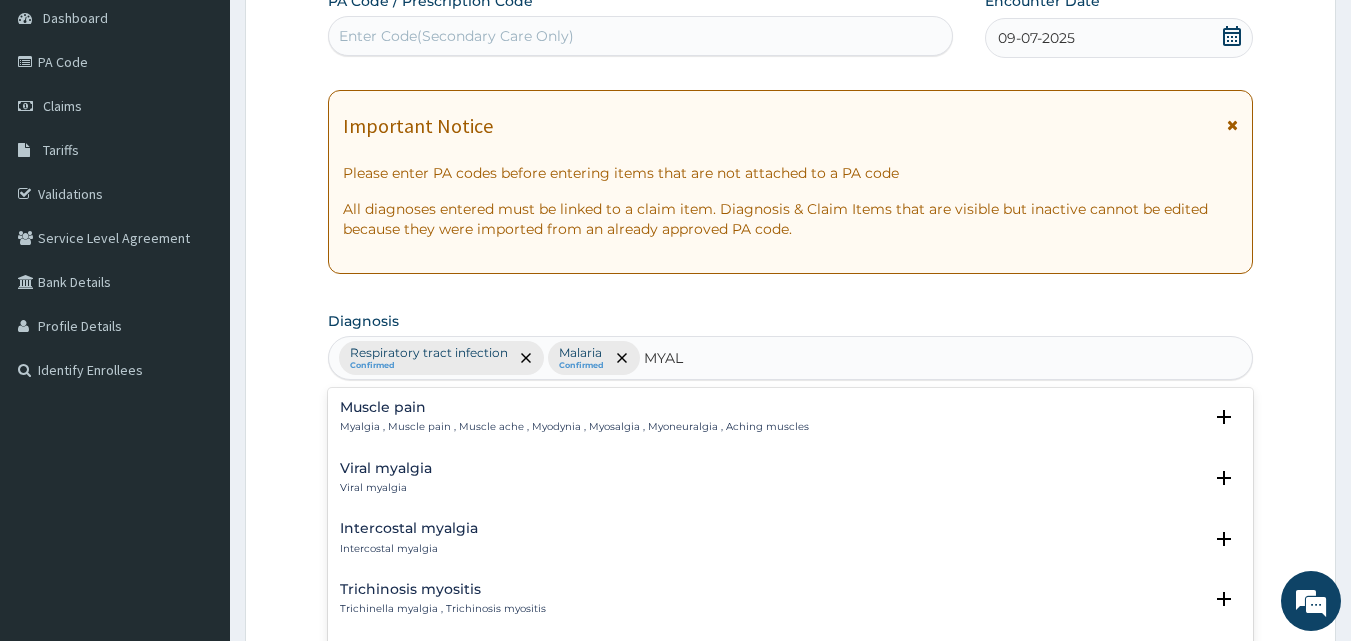 click on "Muscle pain" at bounding box center [574, 407] 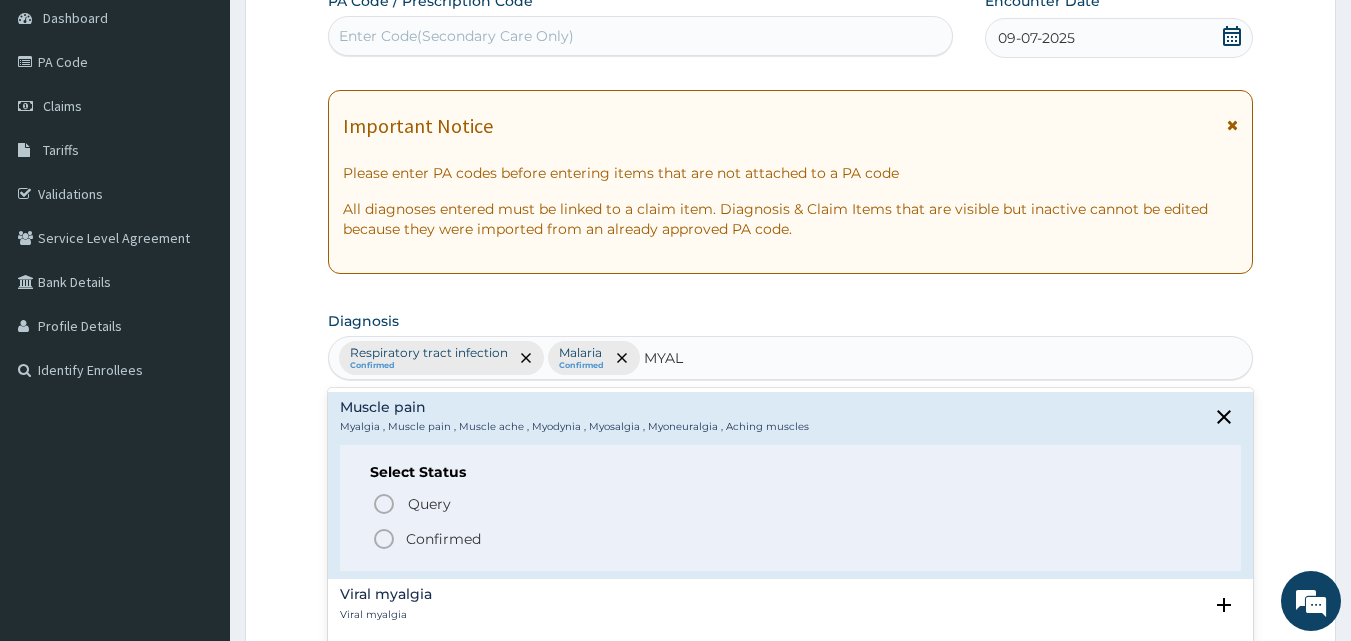drag, startPoint x: 399, startPoint y: 533, endPoint x: 412, endPoint y: 534, distance: 13.038404 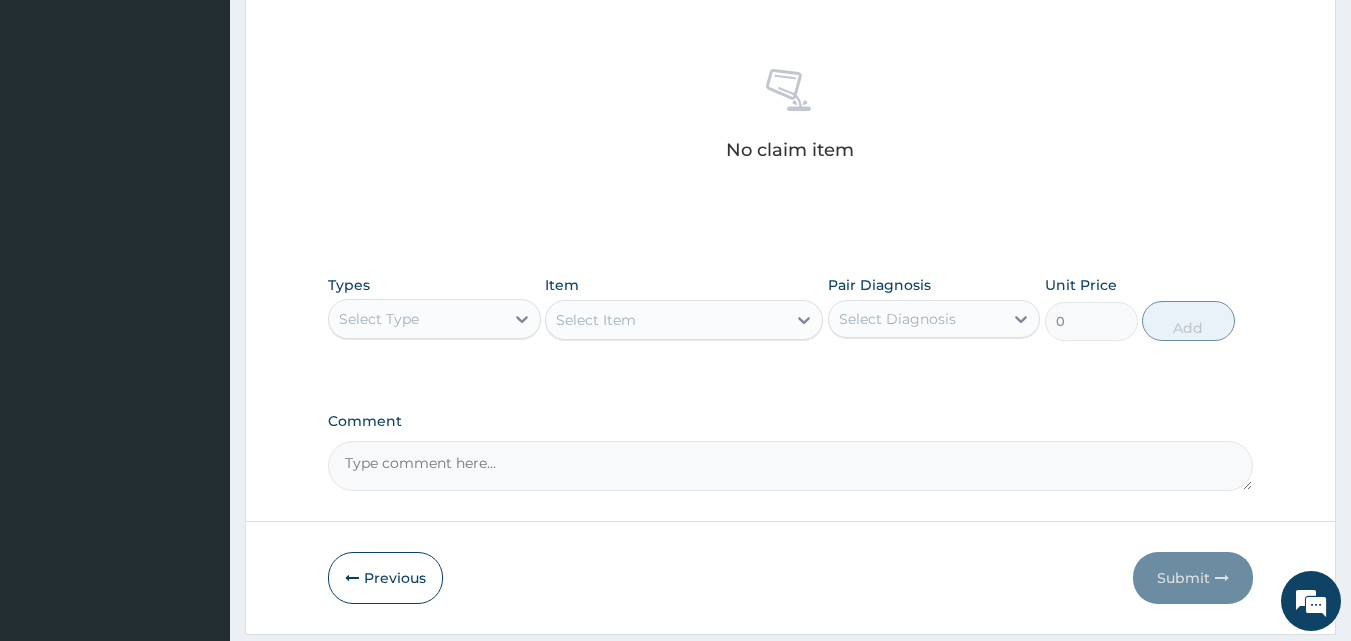 scroll, scrollTop: 800, scrollLeft: 0, axis: vertical 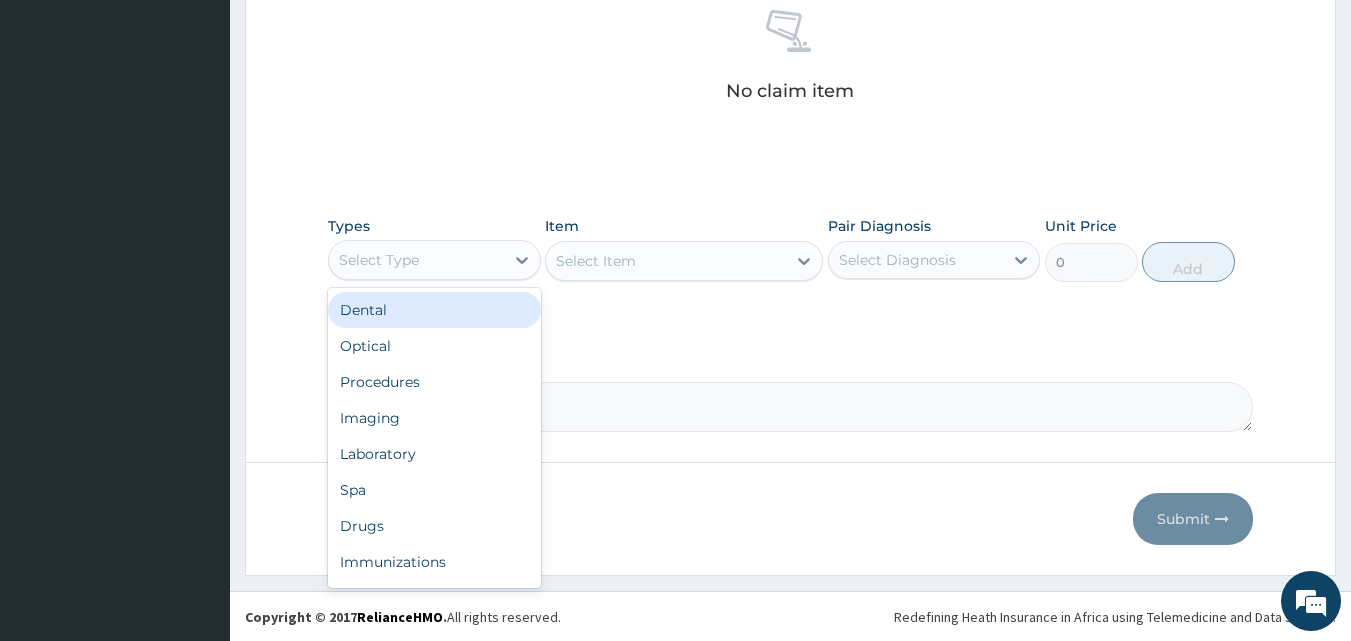 click on "Select Type" at bounding box center [416, 260] 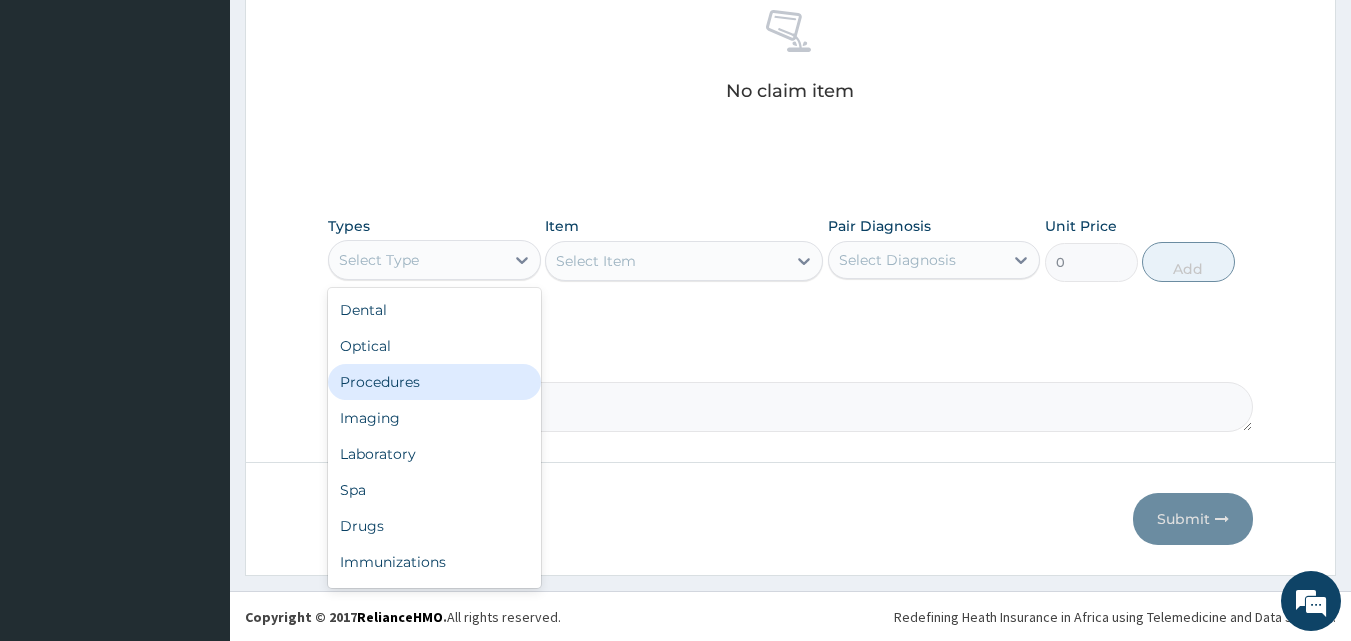 click on "Procedures" at bounding box center [434, 382] 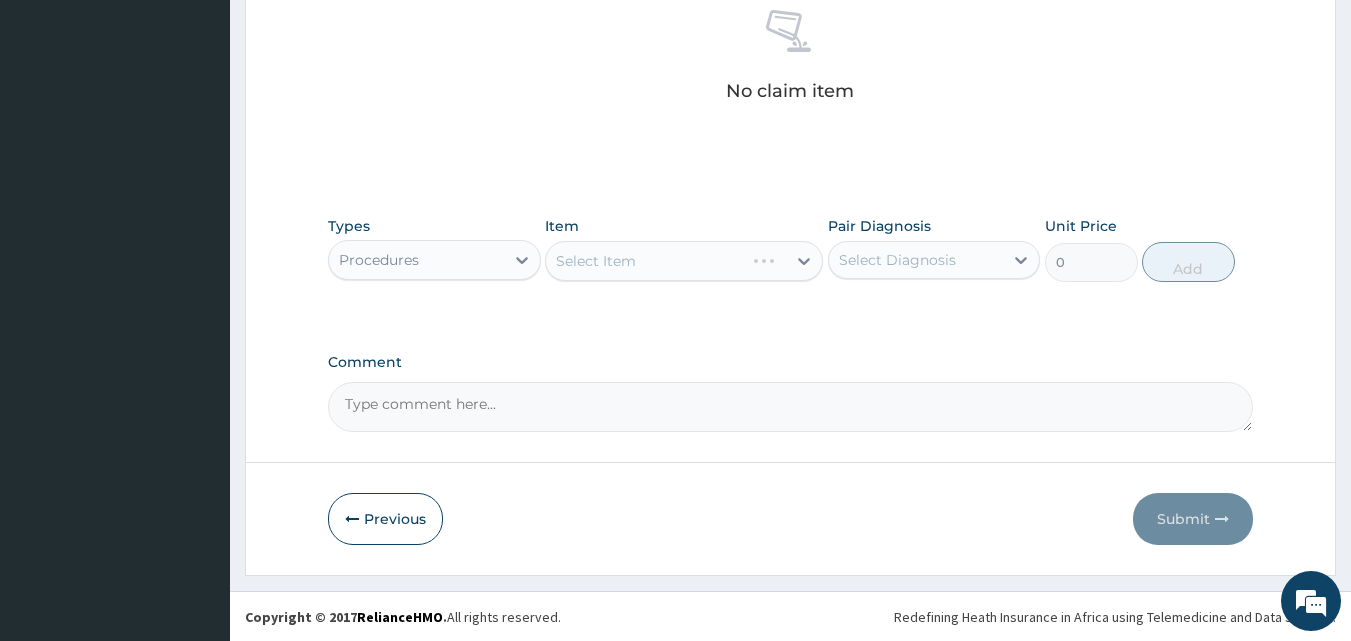 click on "Select Diagnosis" at bounding box center [897, 260] 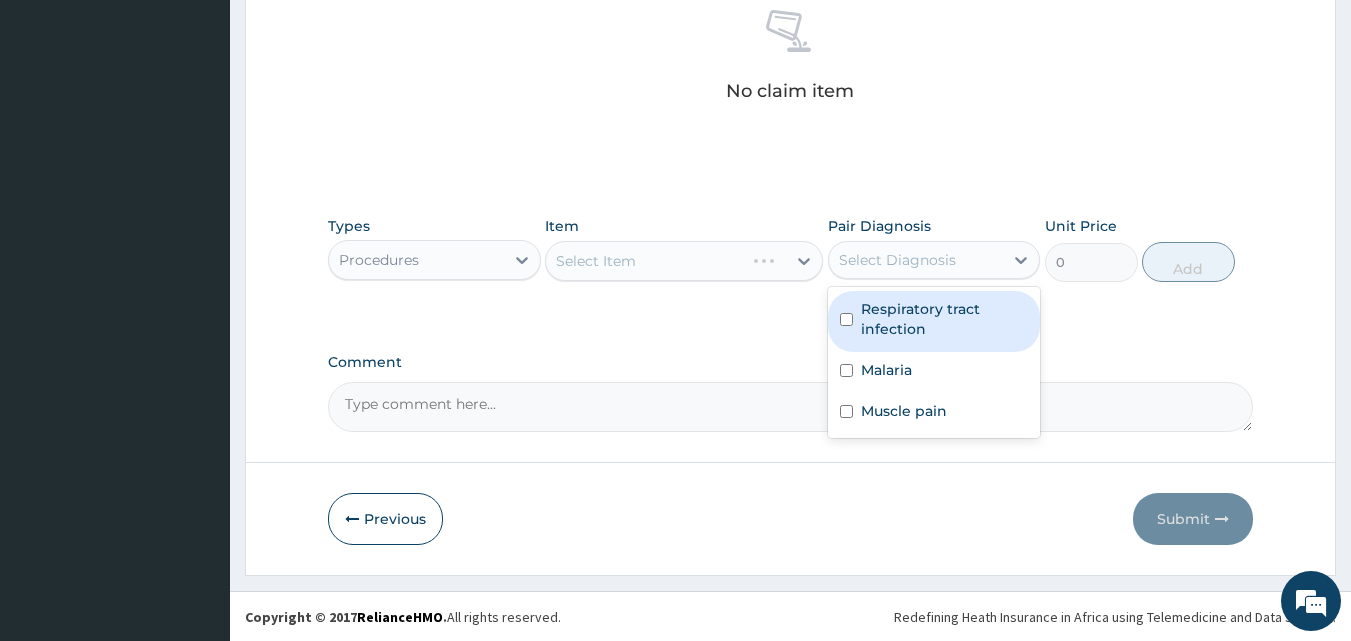 click on "Respiratory tract infection" at bounding box center (945, 319) 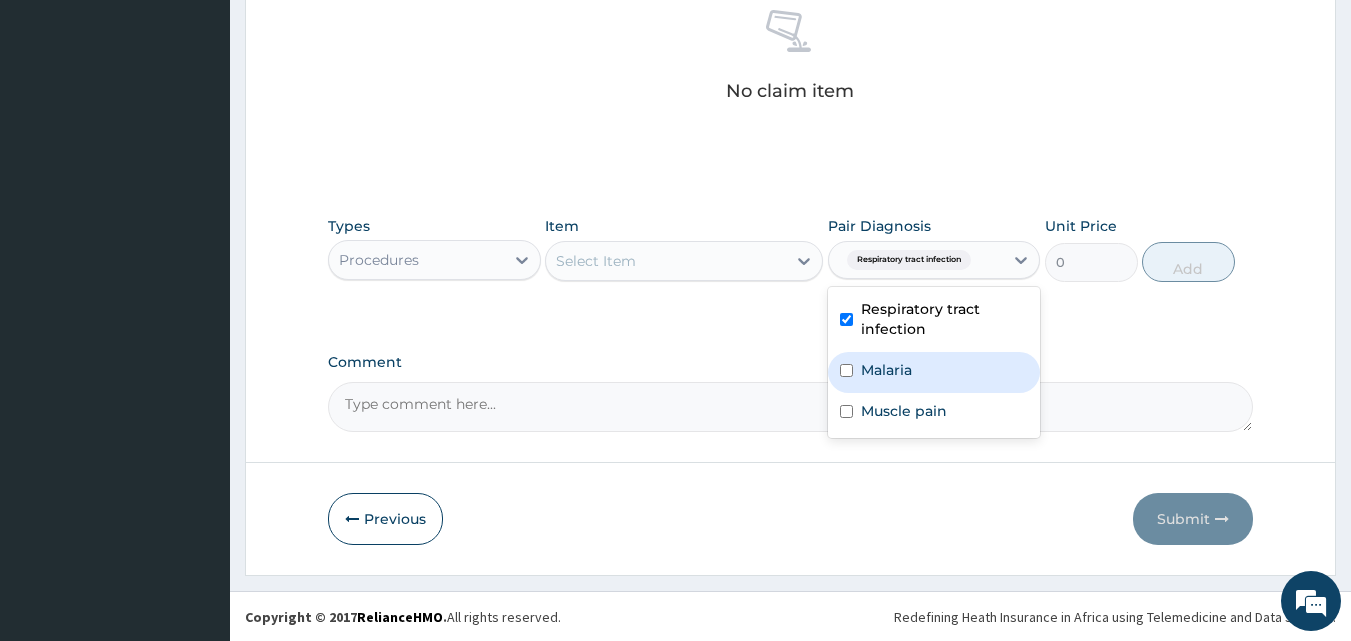 drag, startPoint x: 911, startPoint y: 366, endPoint x: 907, endPoint y: 417, distance: 51.156624 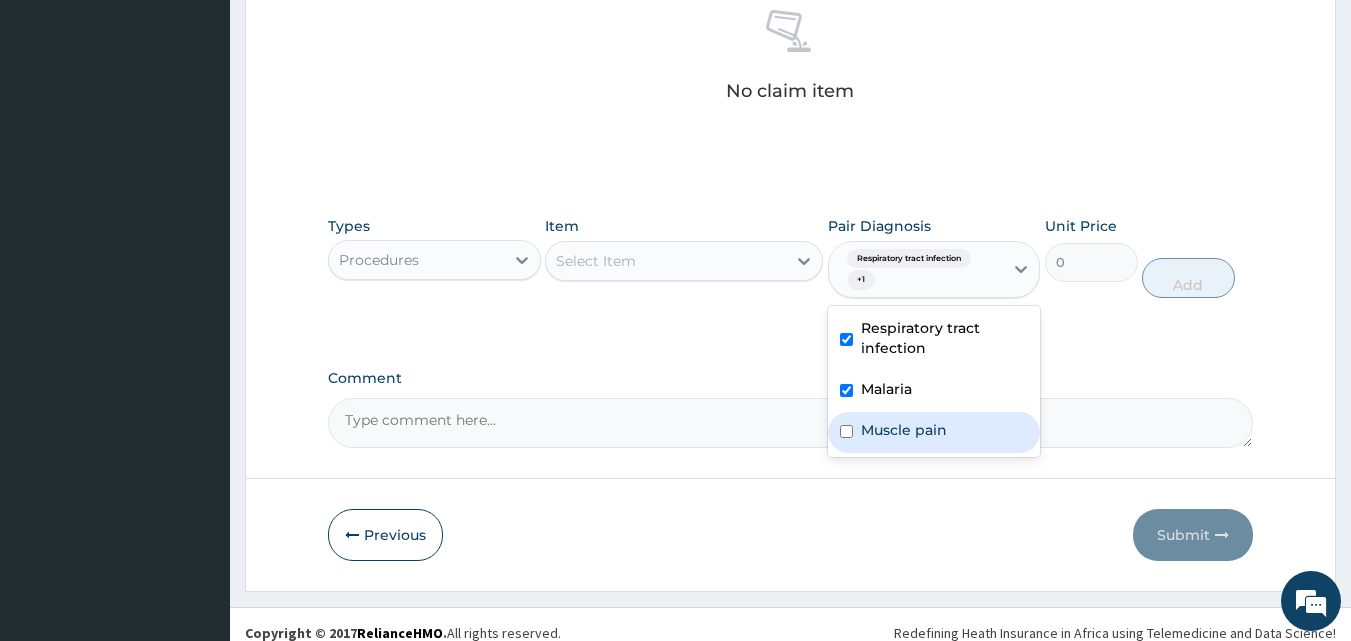 click on "Muscle pain" at bounding box center (904, 430) 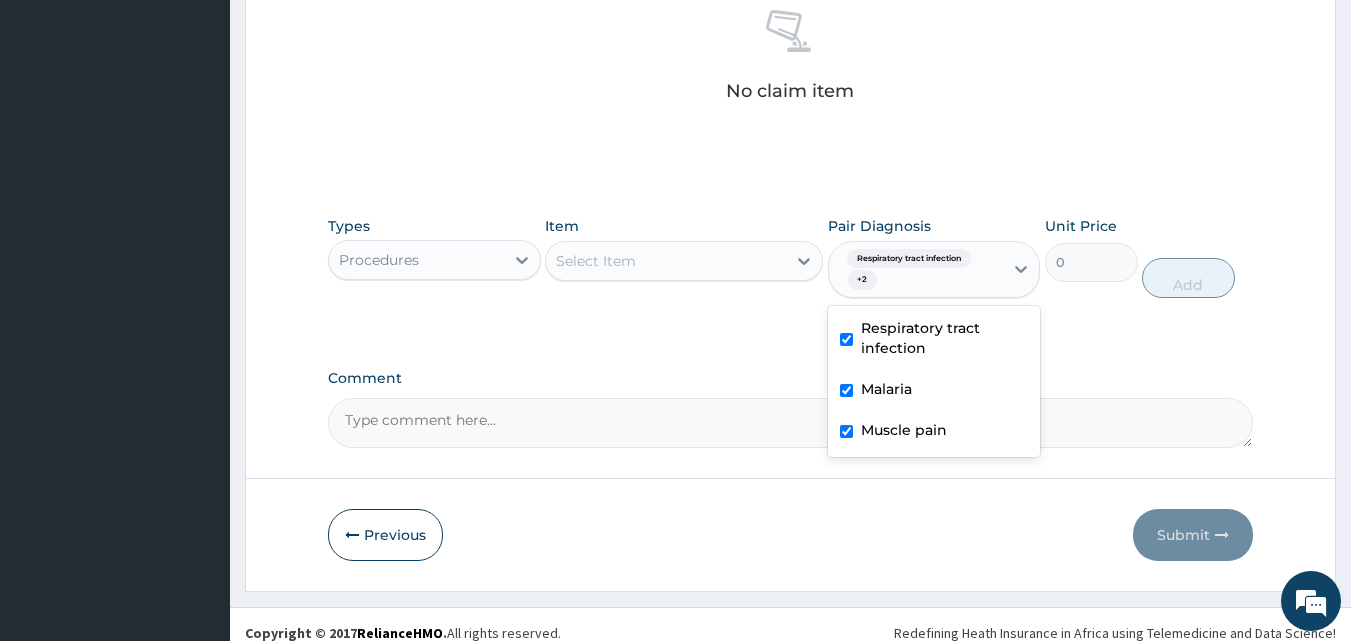 click on "Select Item" at bounding box center [666, 261] 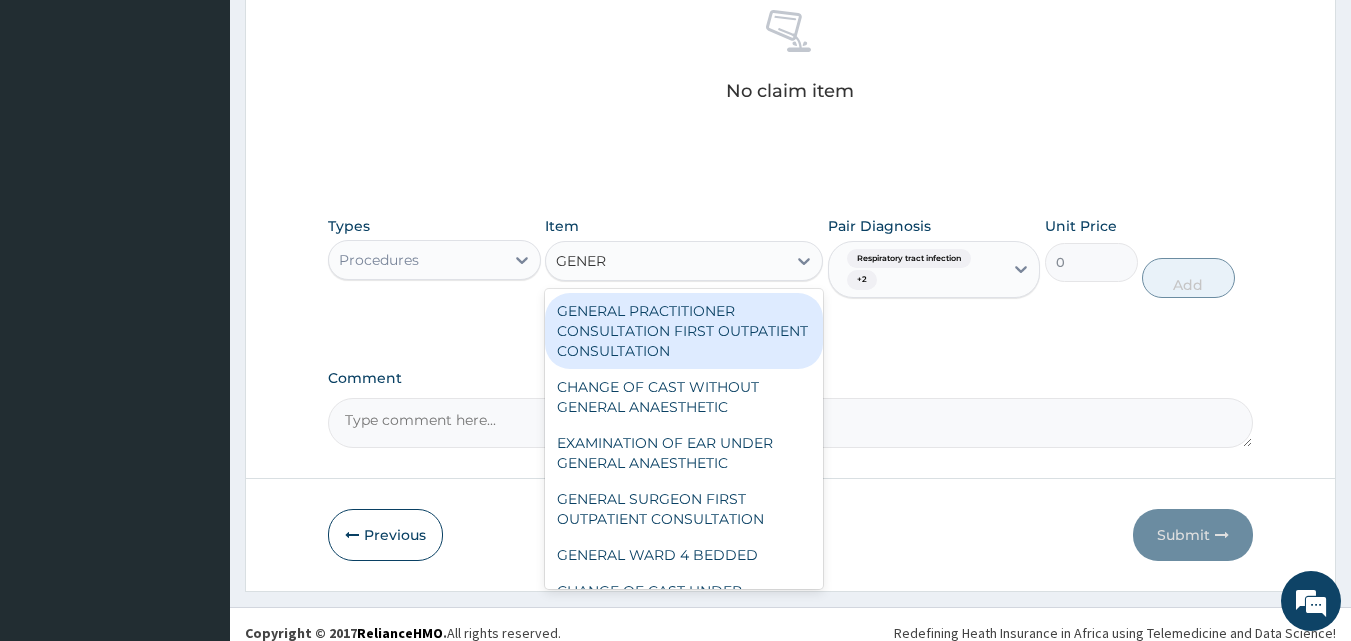 click on "GENERAL PRACTITIONER CONSULTATION FIRST OUTPATIENT CONSULTATION" at bounding box center [684, 331] 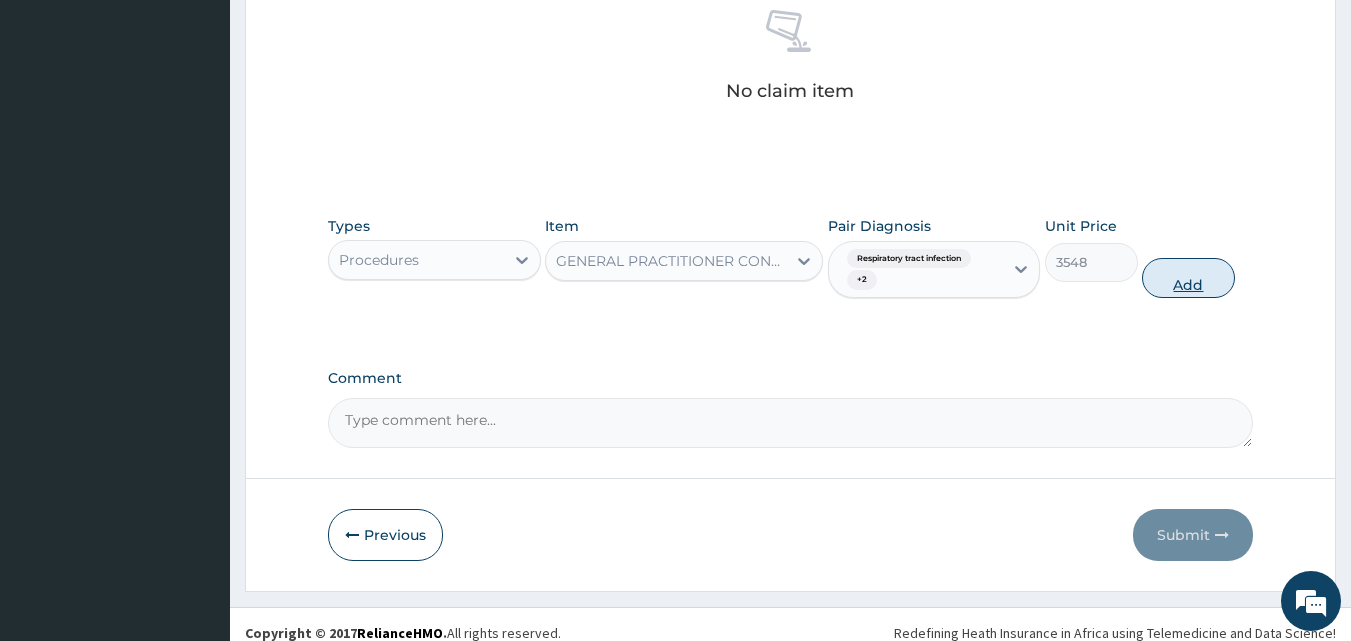 click on "Add" at bounding box center (1188, 278) 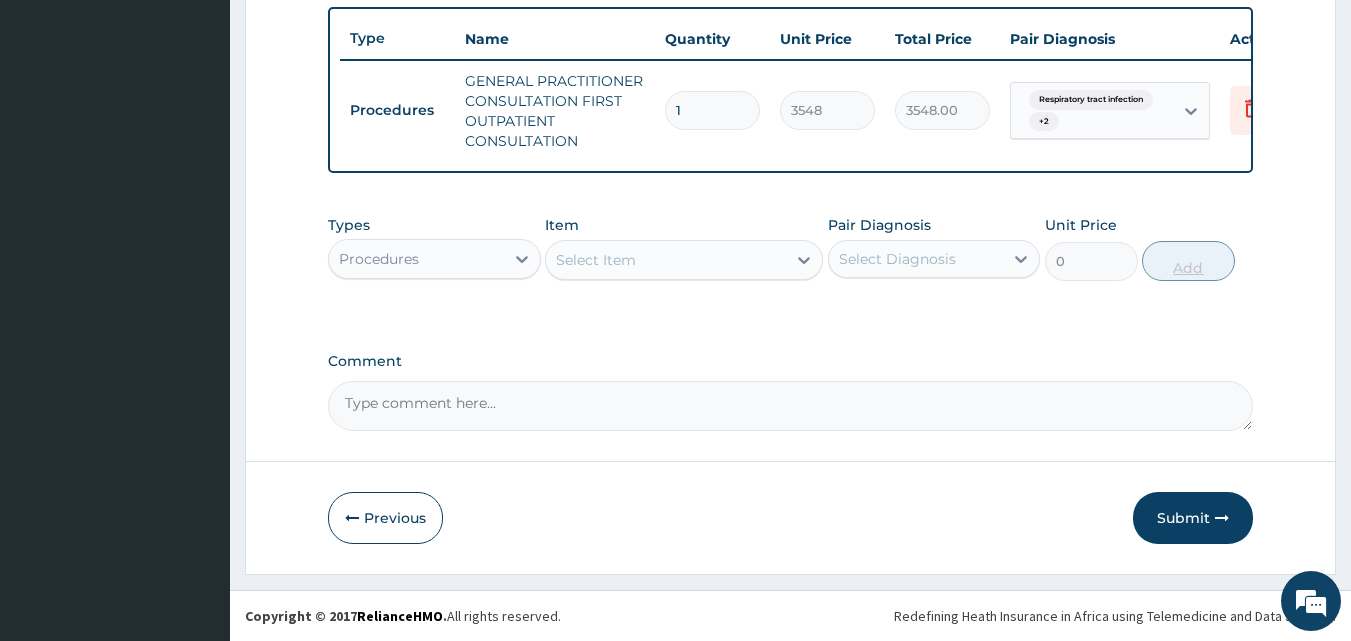 scroll, scrollTop: 752, scrollLeft: 0, axis: vertical 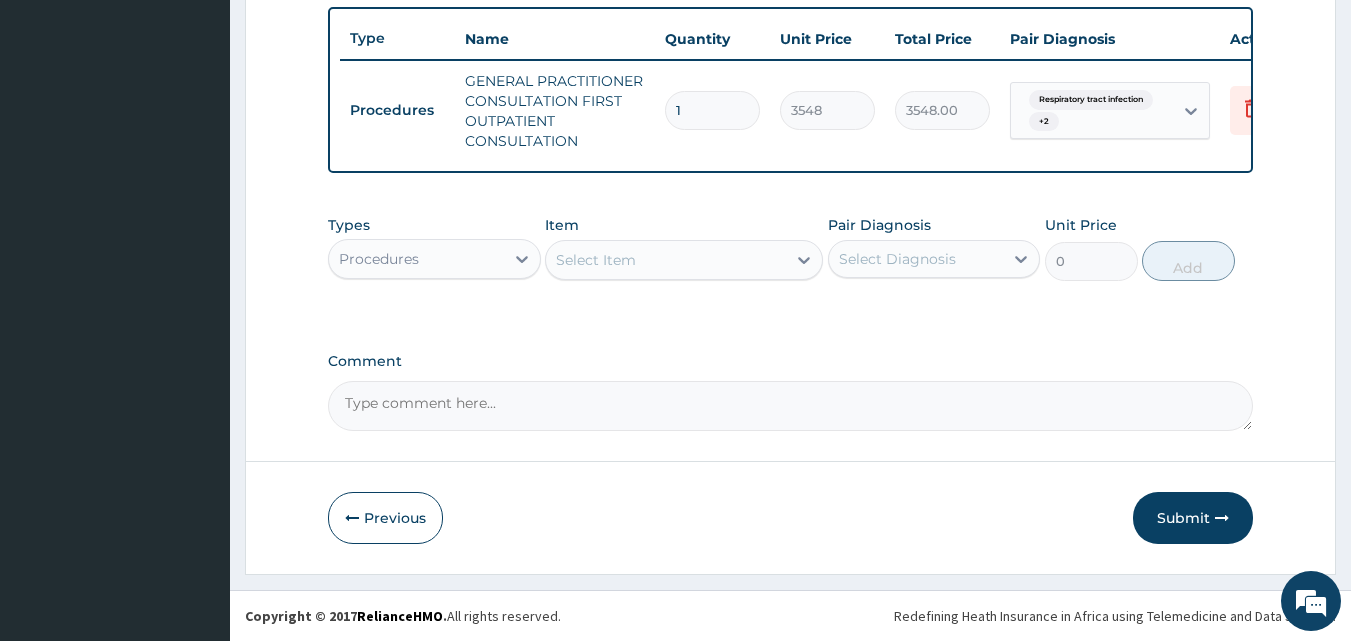 click on "Types Procedures" at bounding box center (434, 248) 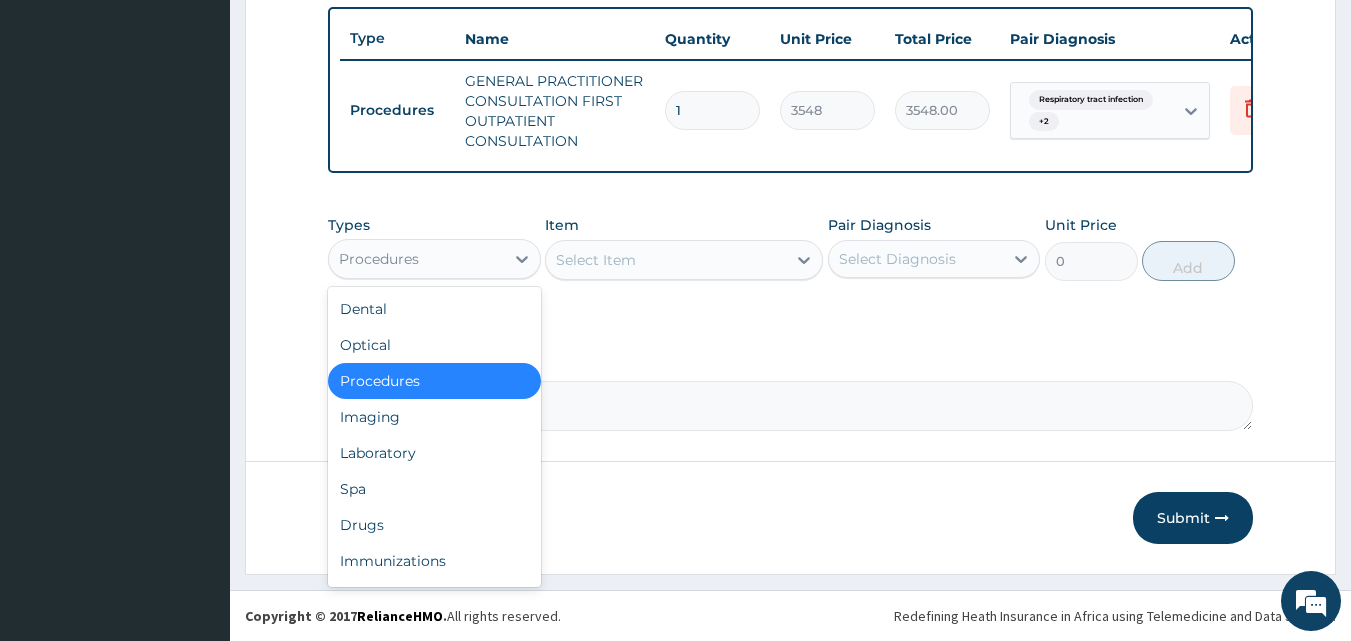 click on "Procedures" at bounding box center (379, 259) 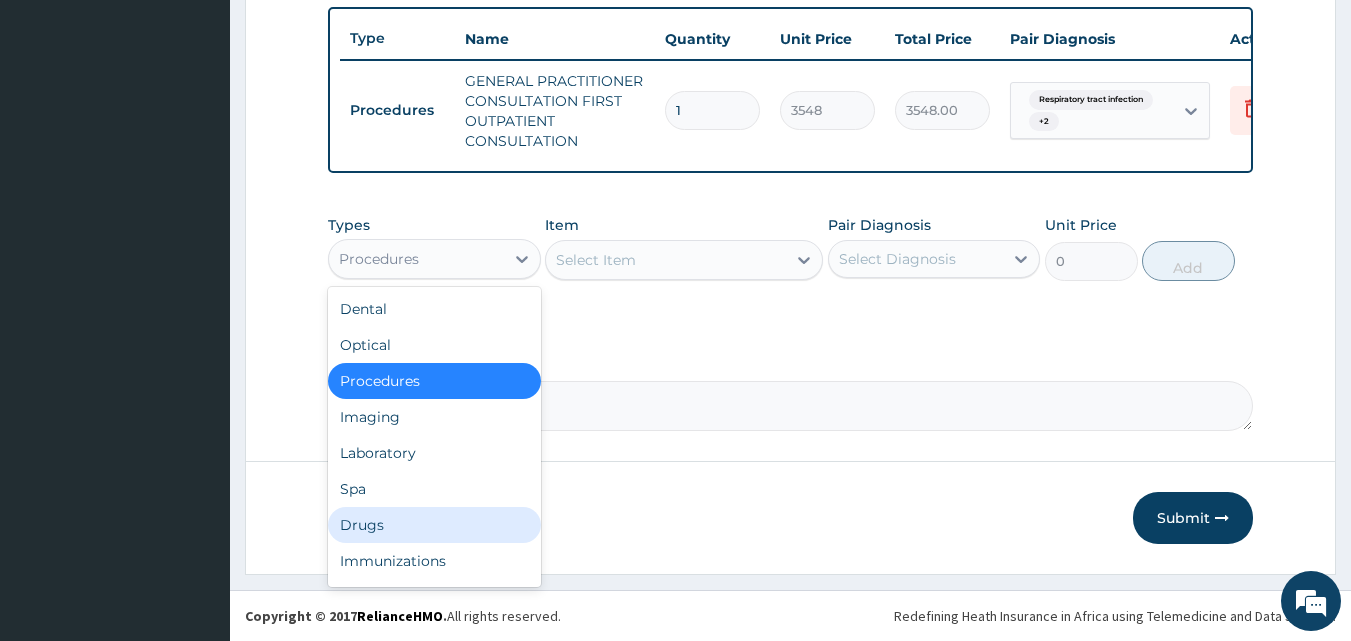 click on "Drugs" at bounding box center [434, 525] 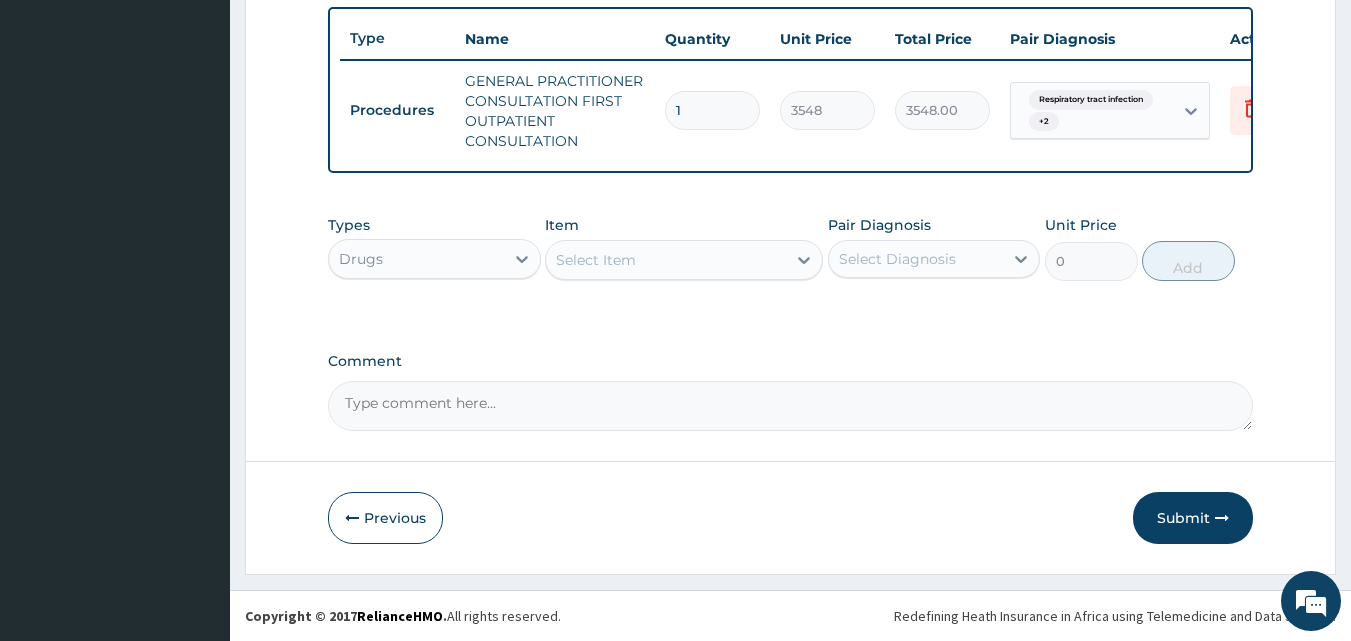 click on "Select Diagnosis" at bounding box center (897, 259) 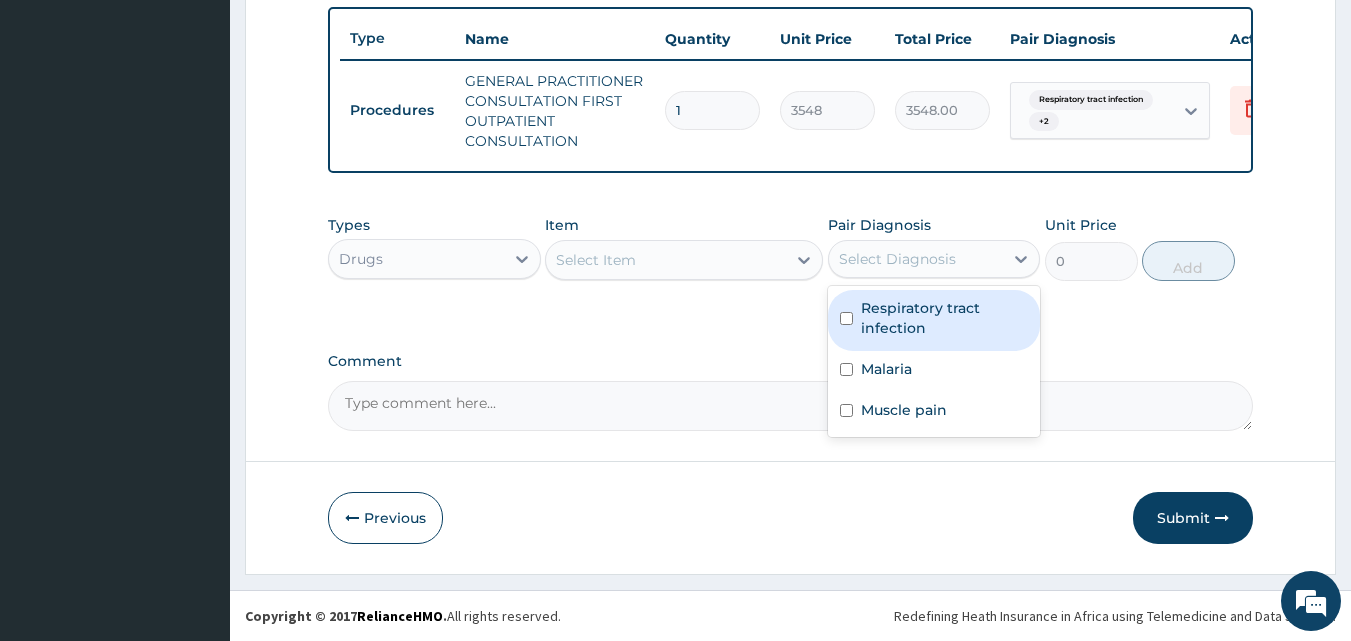 click on "Respiratory tract infection" at bounding box center [945, 318] 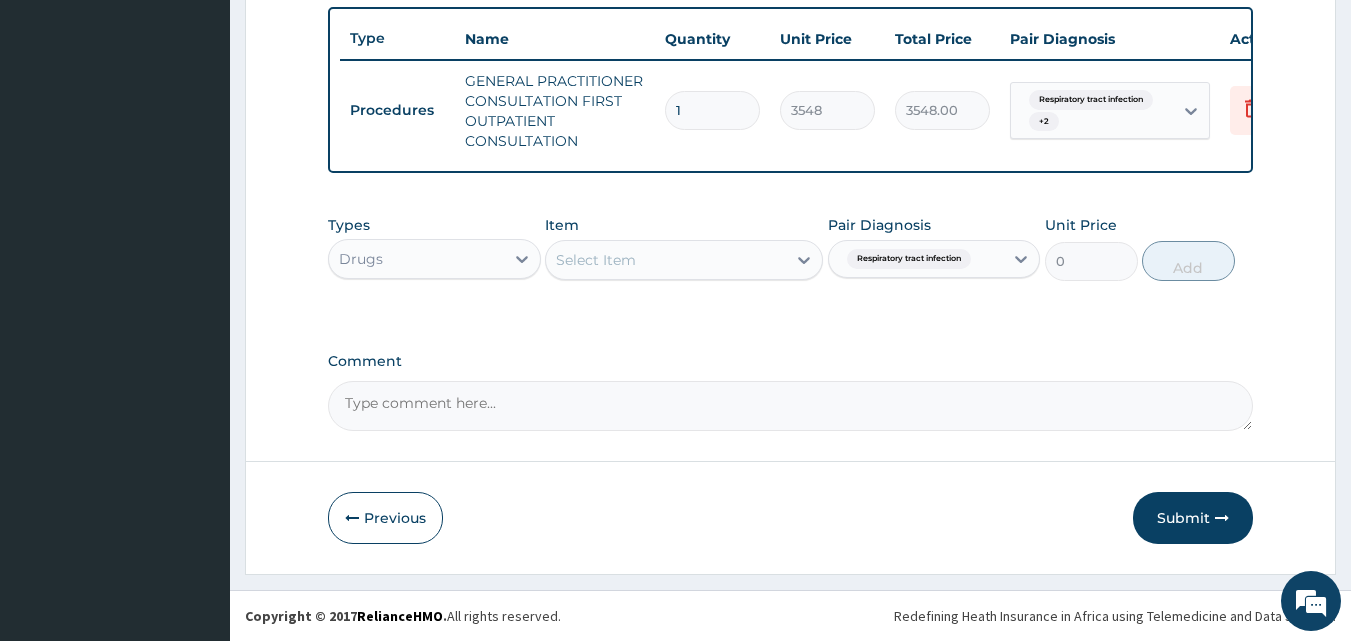 click on "Item Select Item" at bounding box center [684, 248] 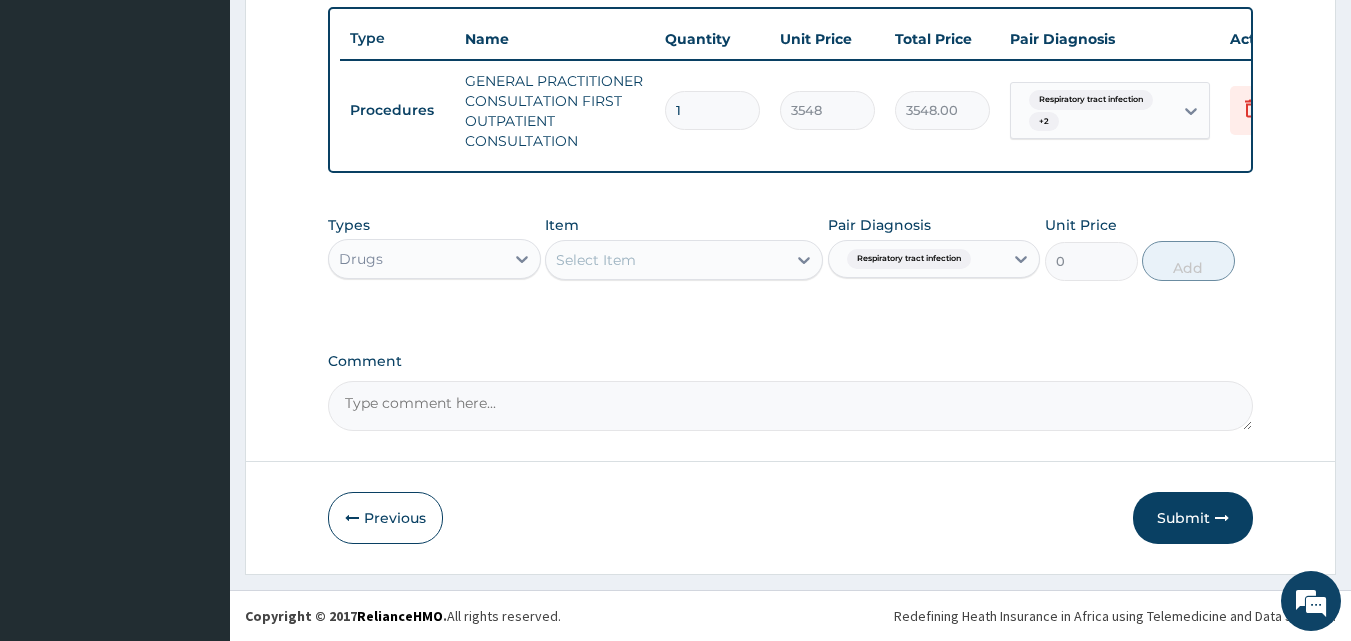 click on "Select Item" at bounding box center [666, 260] 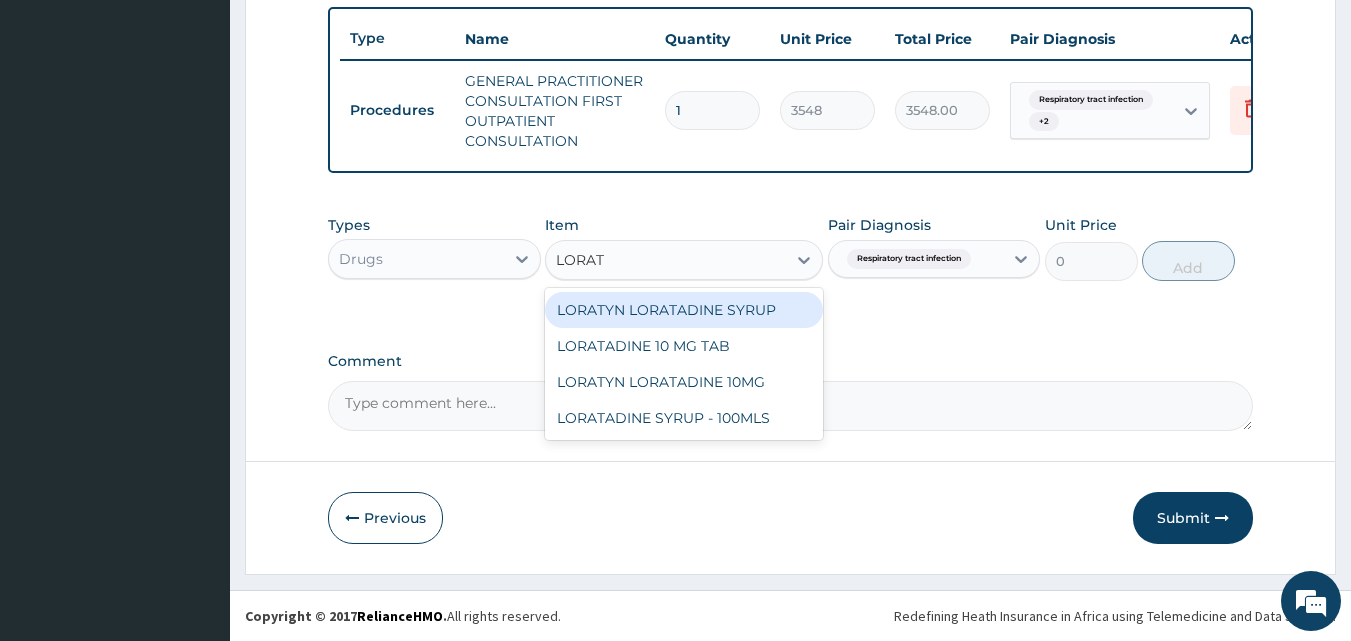 click on "LORATYN LORATADINE SYRUP" at bounding box center (684, 310) 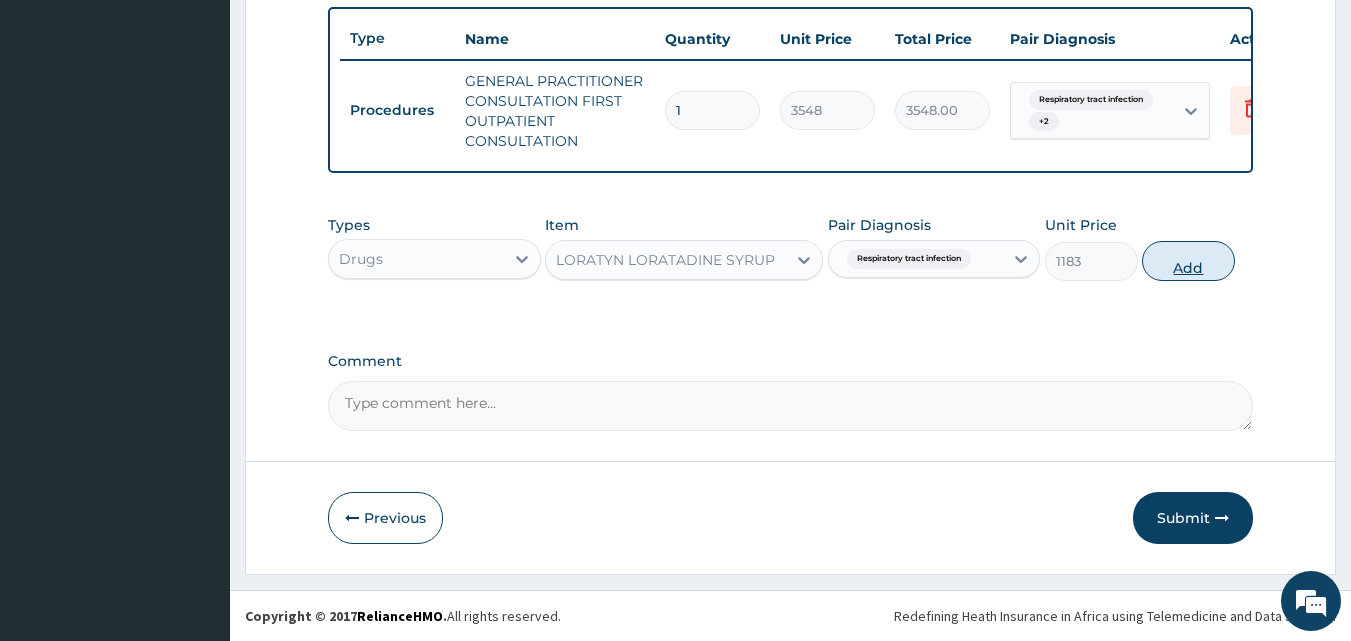click on "Add" at bounding box center (1188, 261) 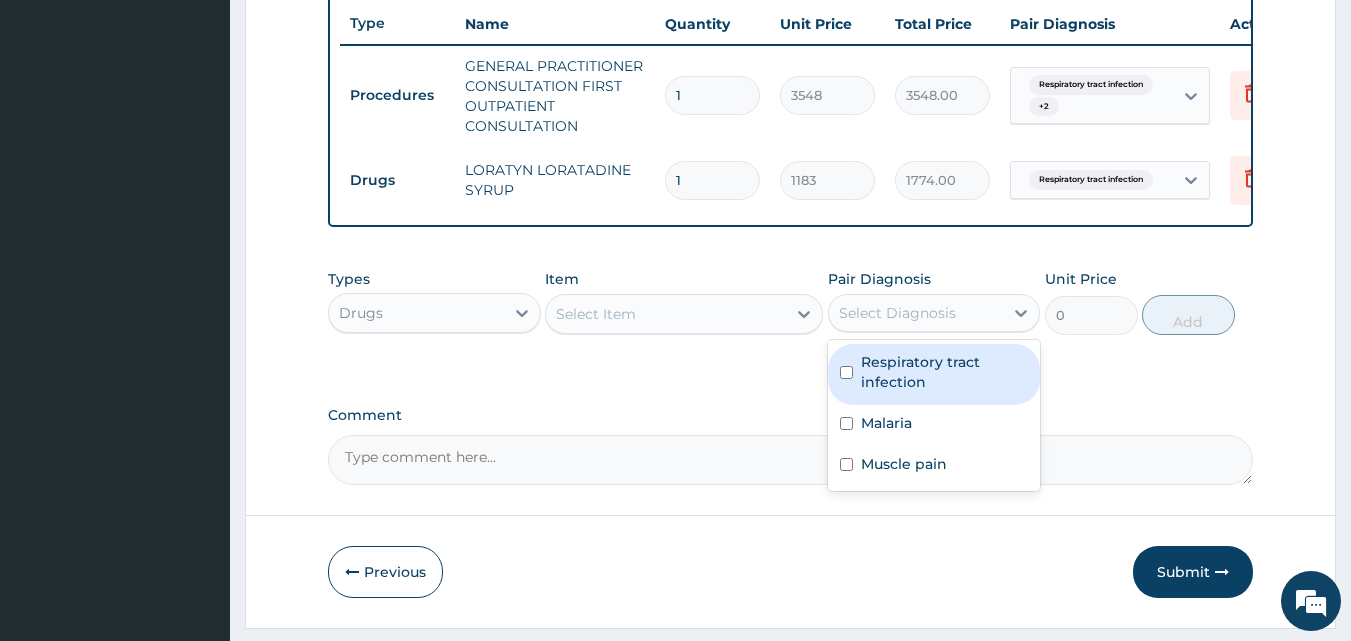 click on "Select Diagnosis" at bounding box center (916, 313) 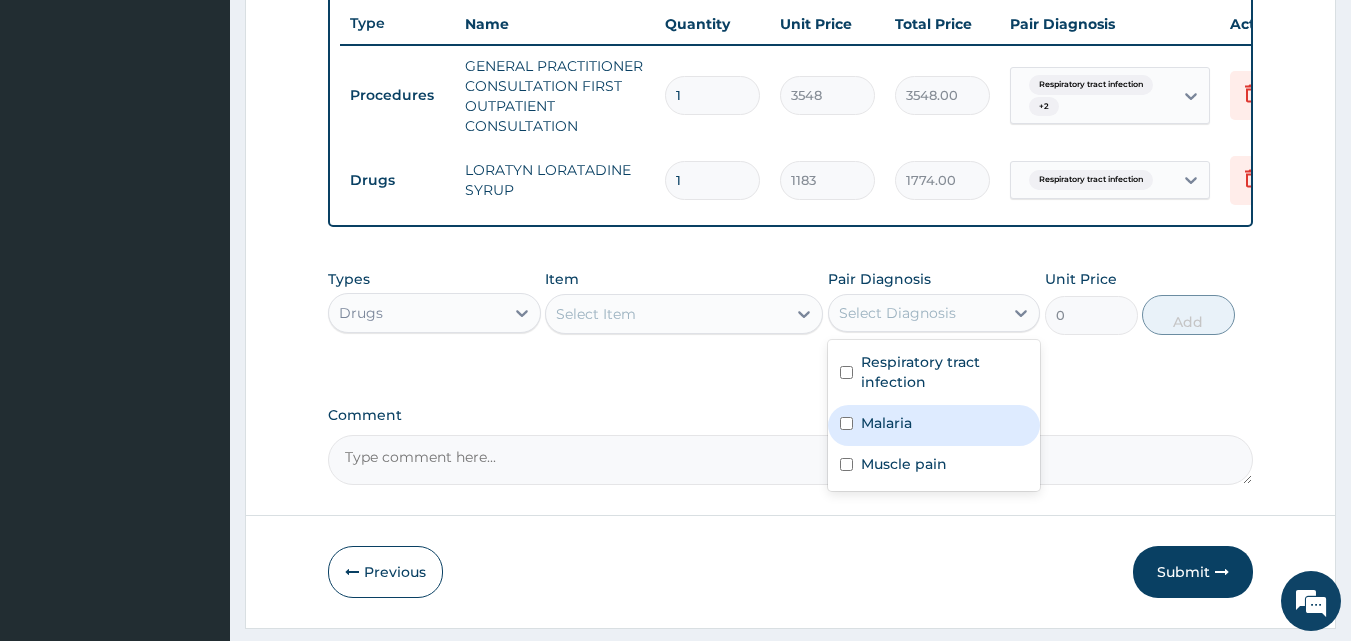 click on "Malaria" at bounding box center (886, 423) 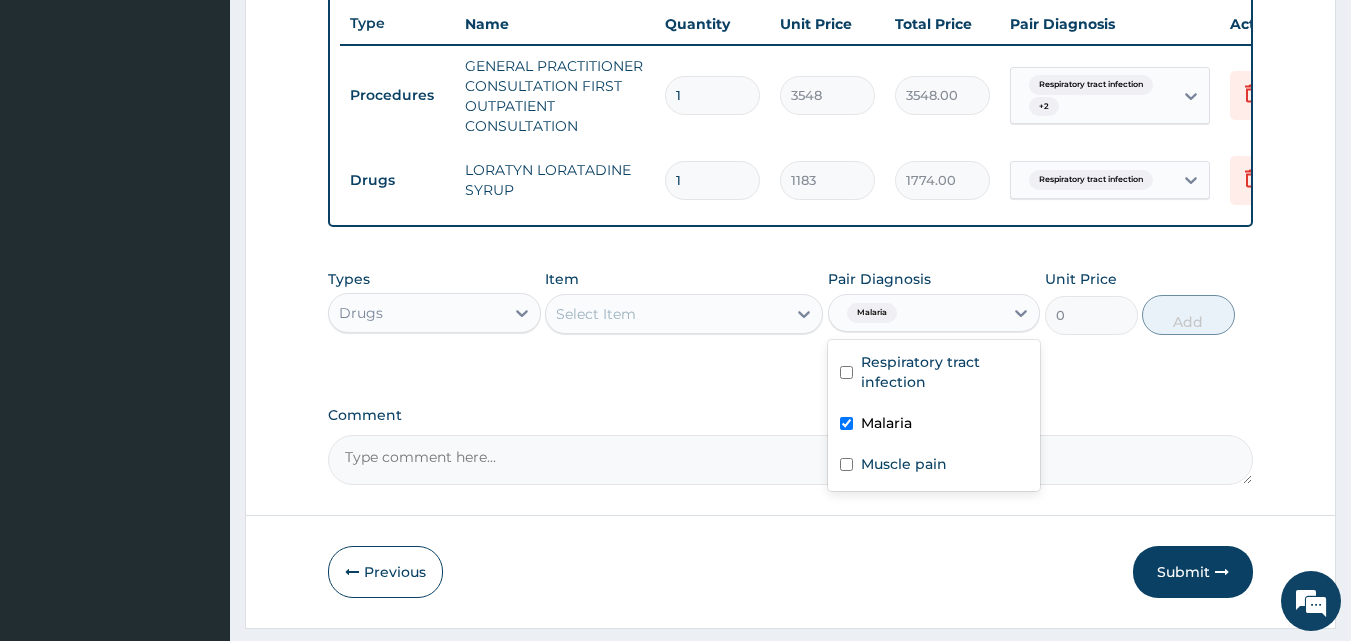 click on "Select Item" at bounding box center [666, 314] 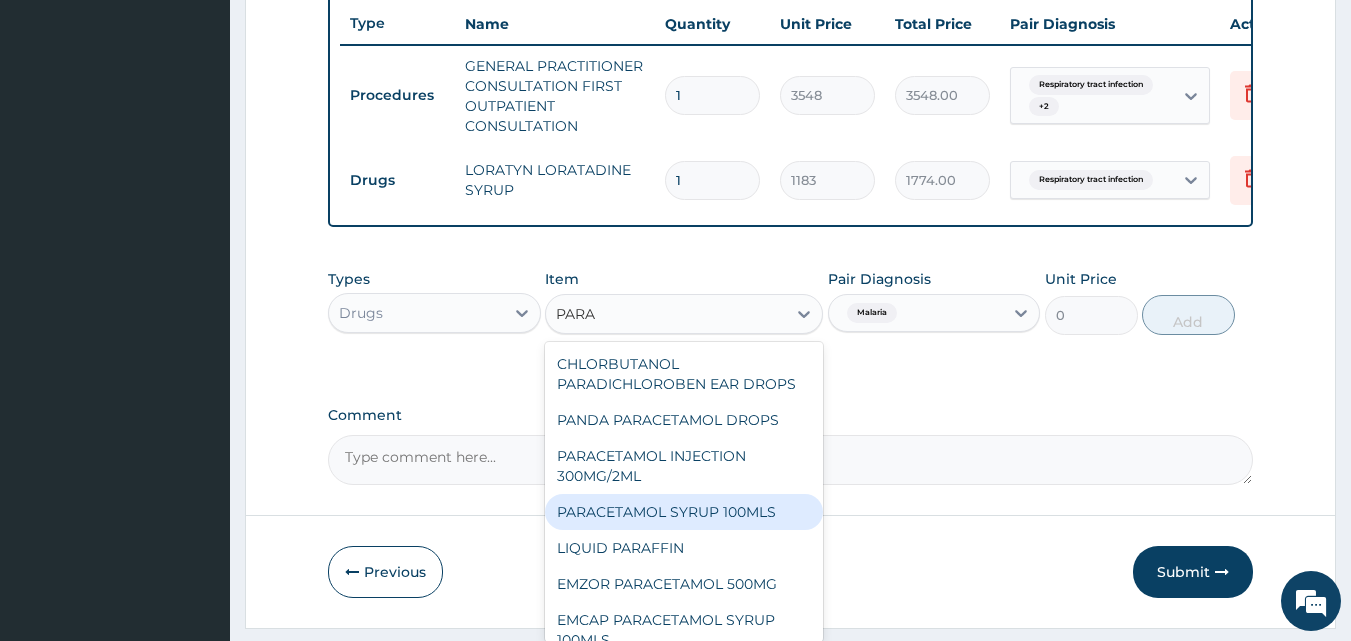 click on "PARACETAMOL SYRUP 100MLS" at bounding box center (684, 512) 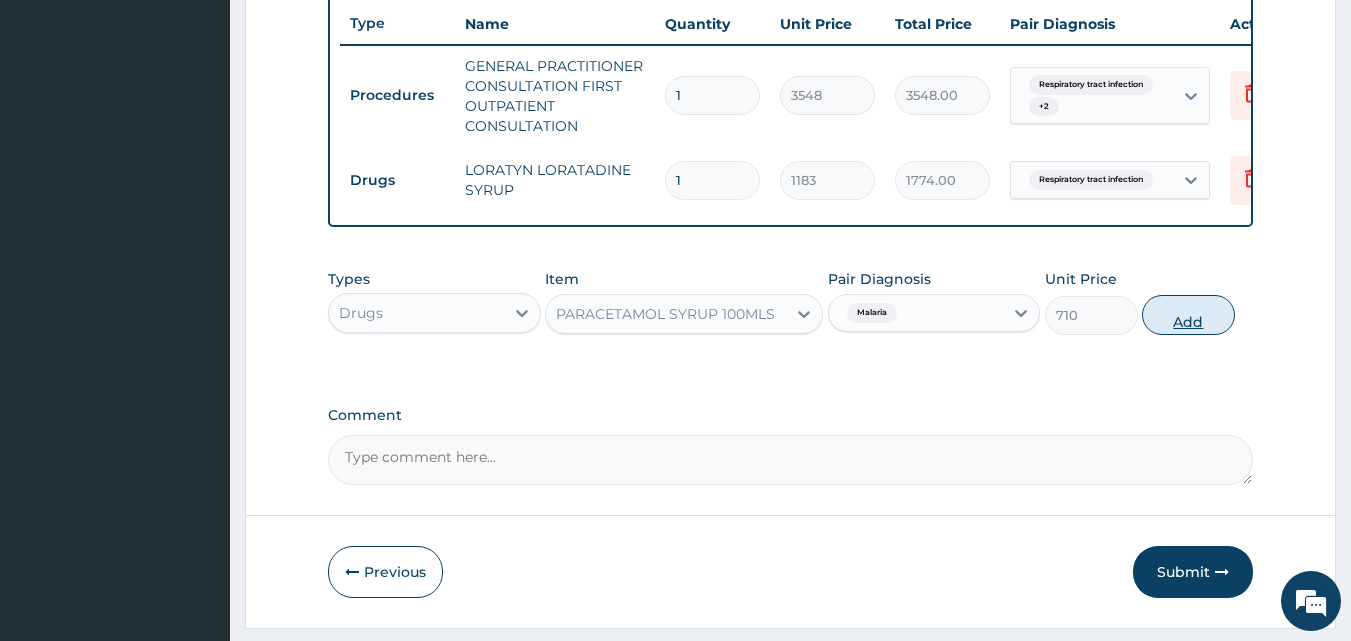 click on "Add" at bounding box center [1188, 315] 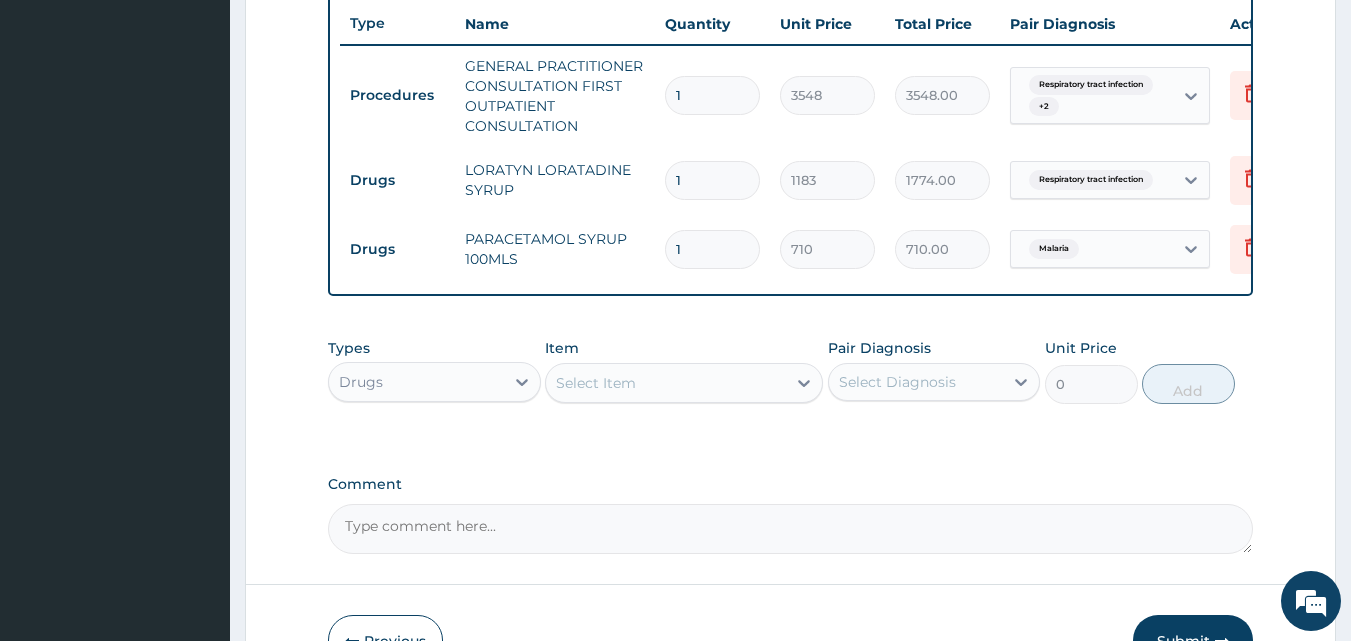 click on "Select Diagnosis" at bounding box center (897, 382) 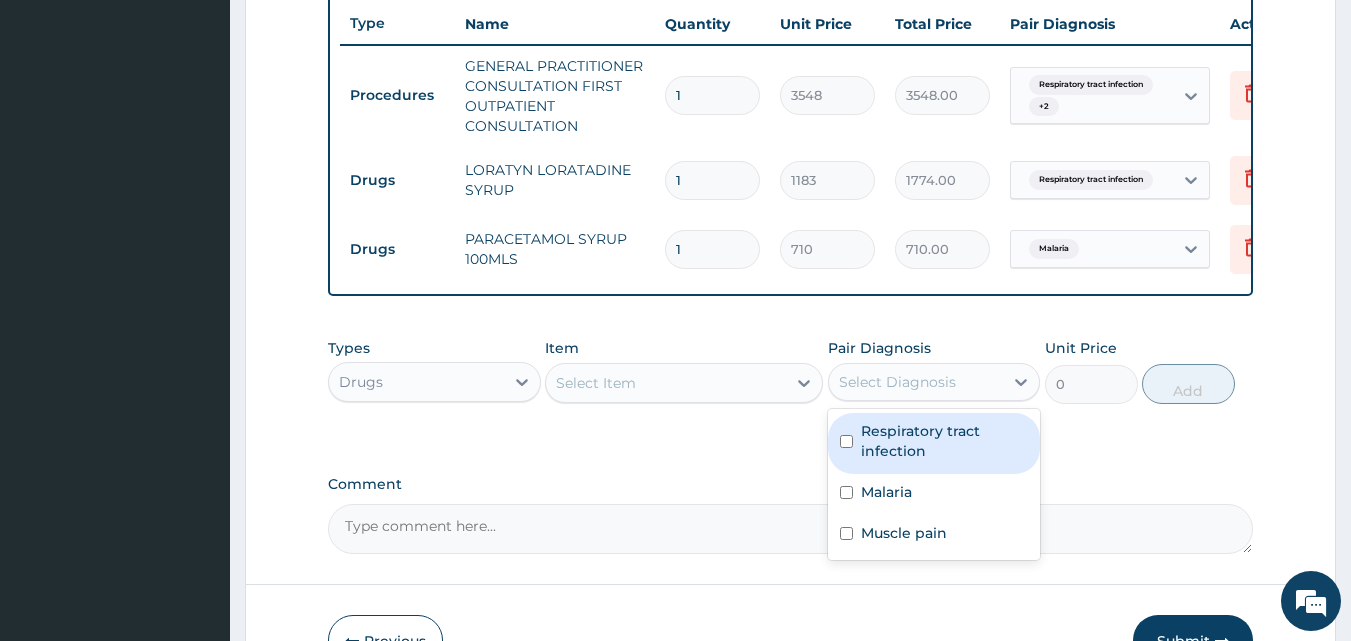 click on "Respiratory tract infection" at bounding box center (945, 441) 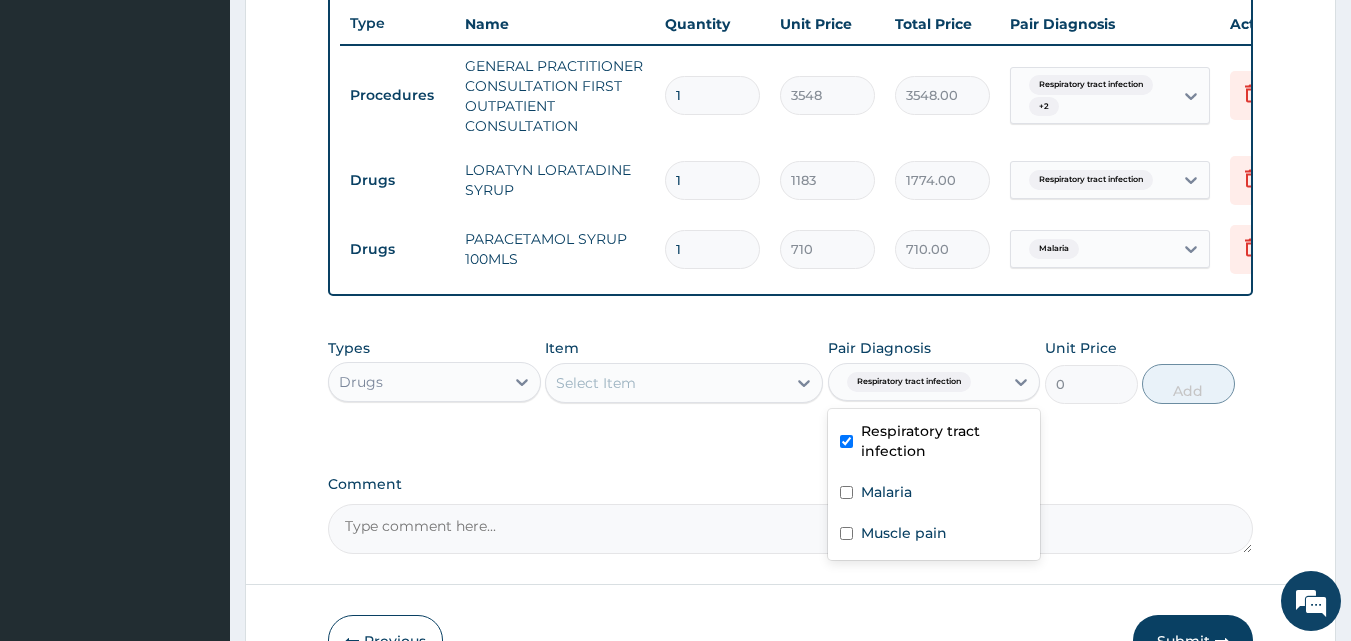 click on "Select Item" at bounding box center [666, 383] 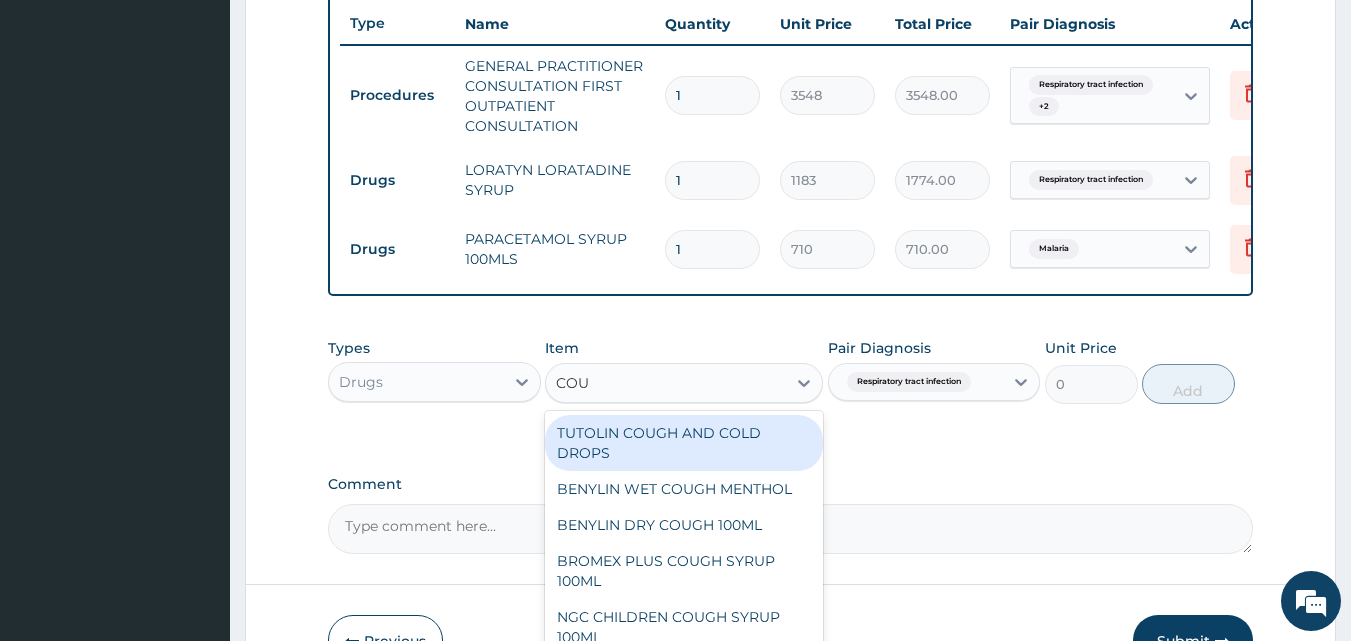 type on "COUG" 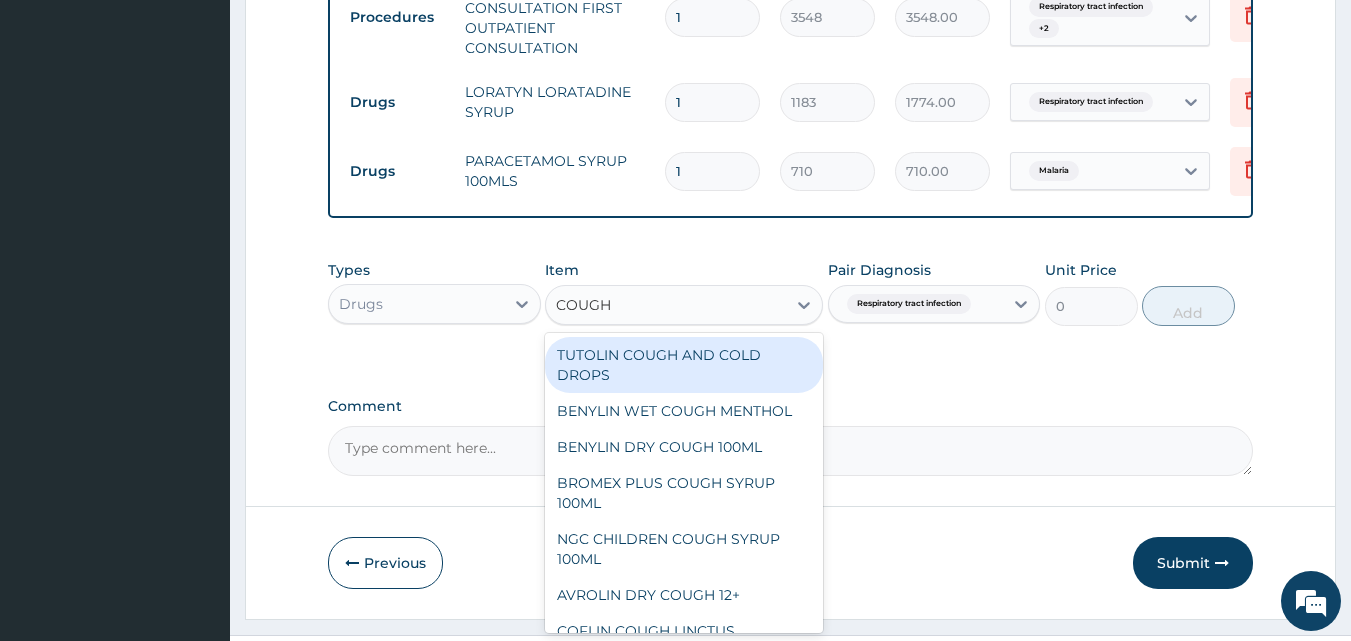 scroll, scrollTop: 852, scrollLeft: 0, axis: vertical 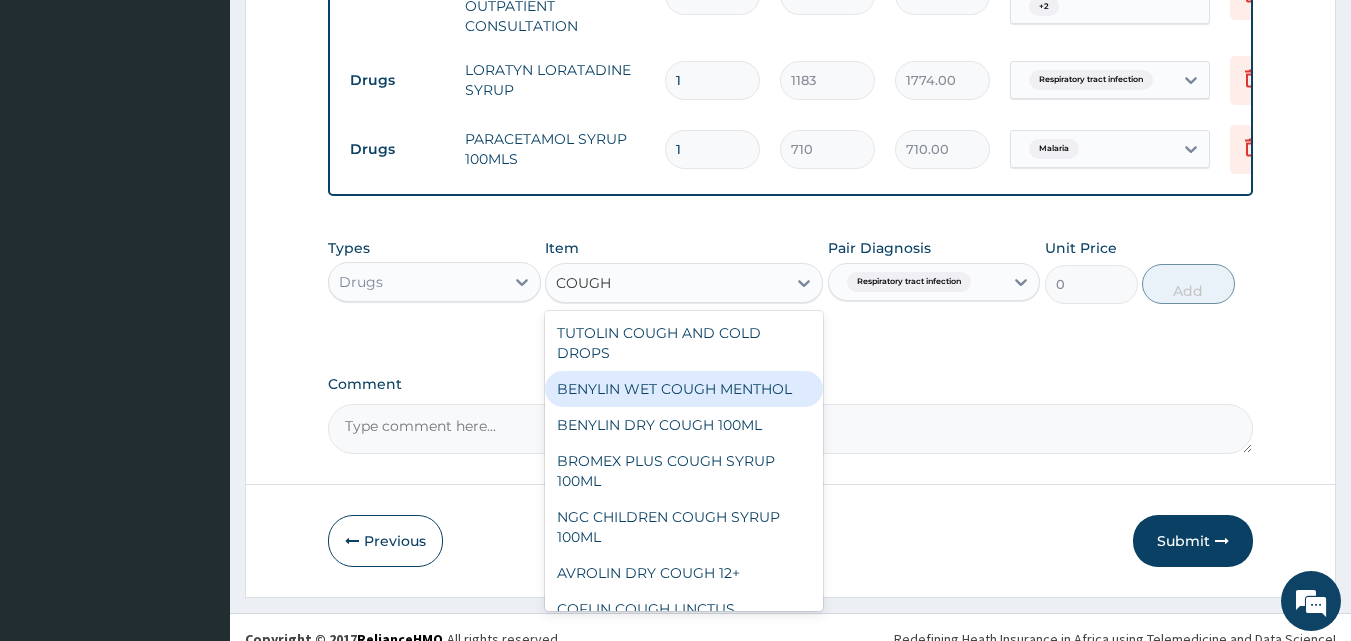 click on "BENYLIN WET COUGH MENTHOL" at bounding box center (684, 389) 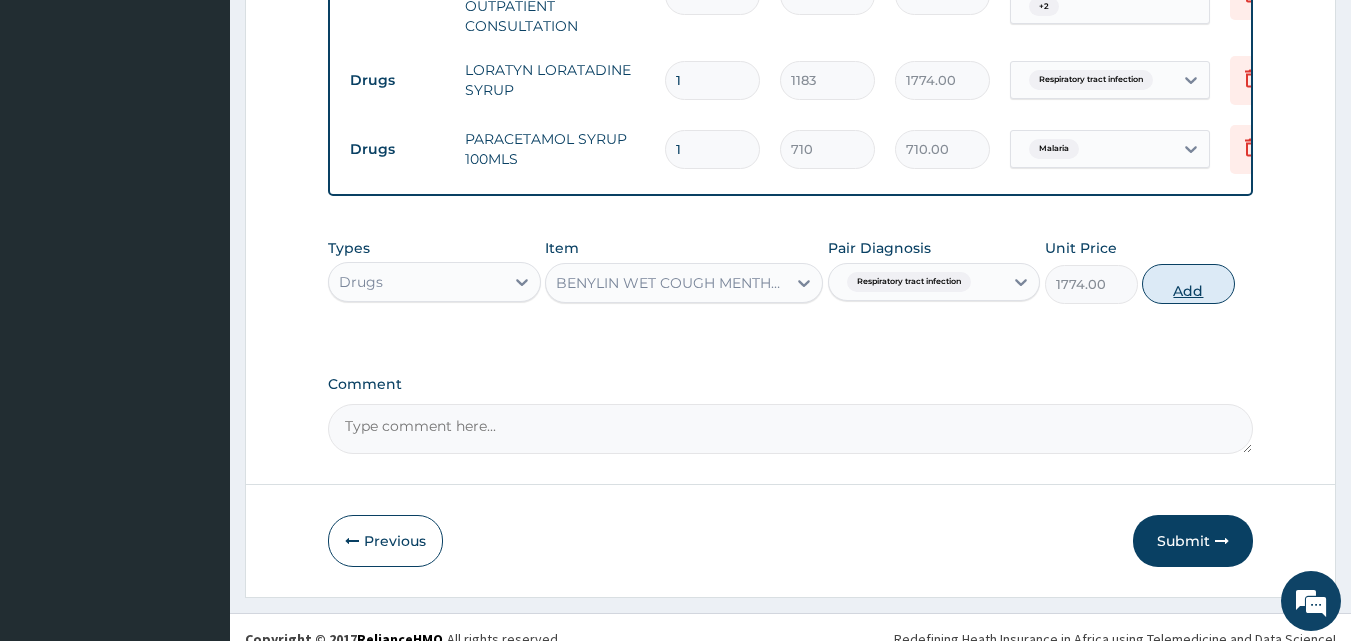 click on "Add" at bounding box center [1188, 284] 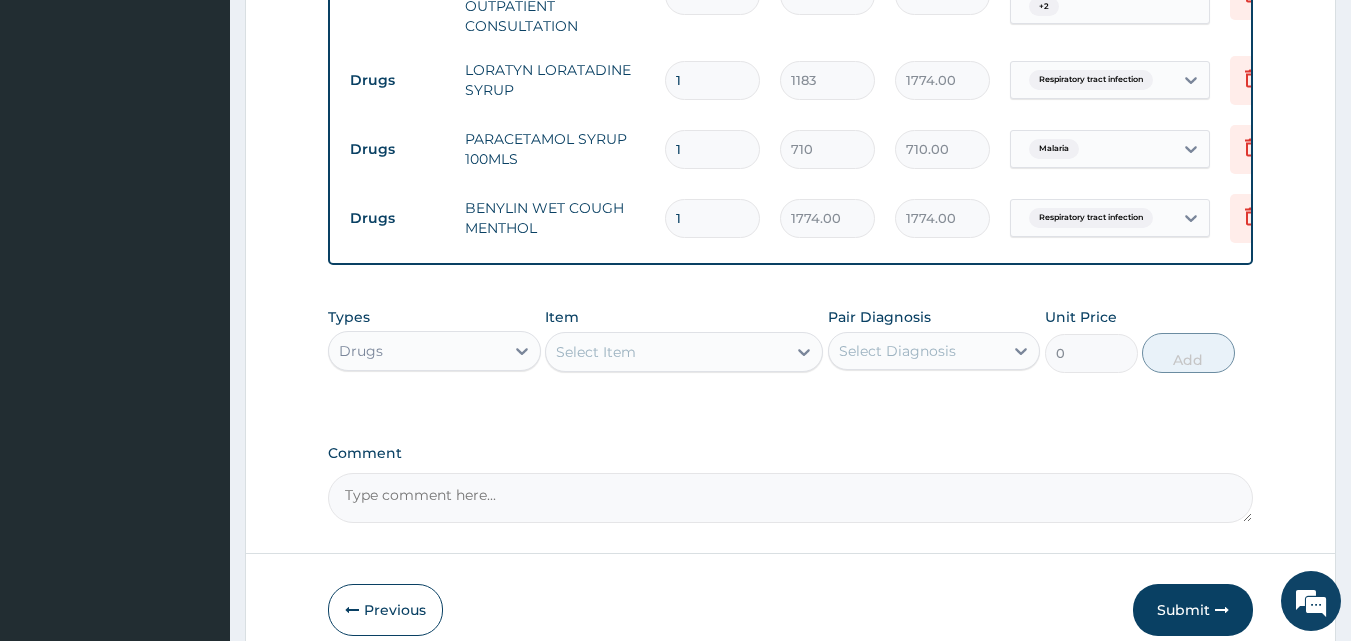 click on "Types Drugs Item Select Item Pair Diagnosis Select Diagnosis Unit Price 0 Add" at bounding box center [791, 340] 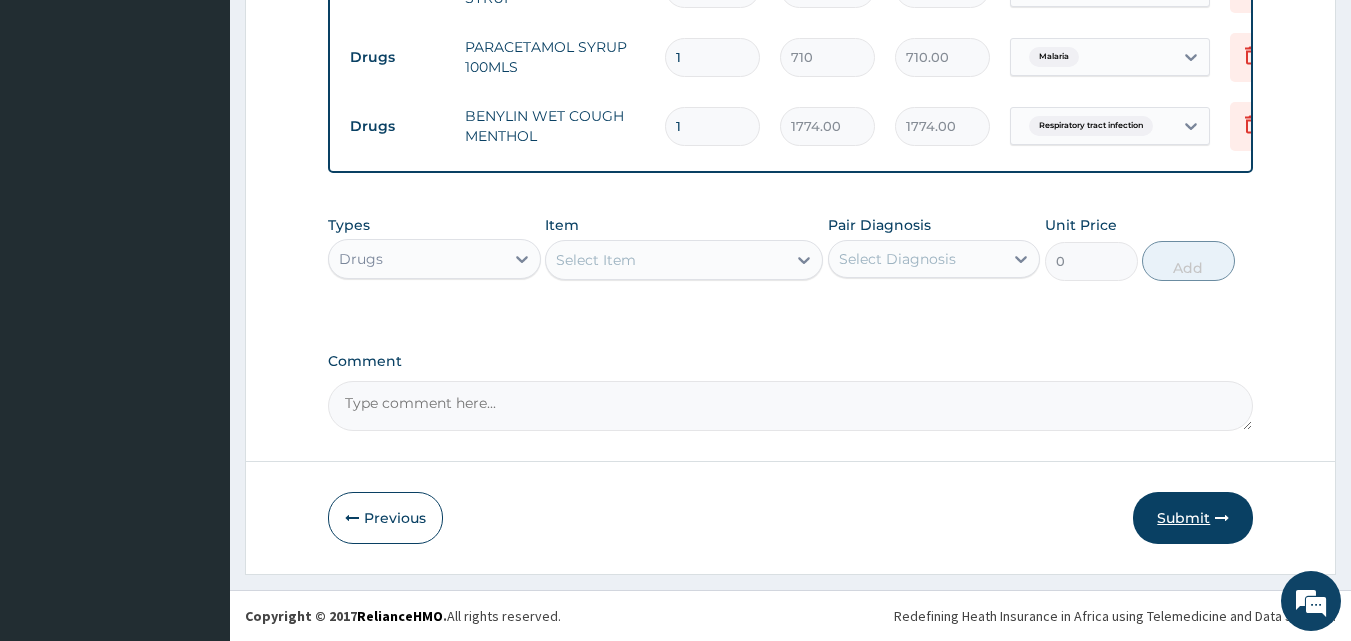 click on "Submit" at bounding box center [1193, 518] 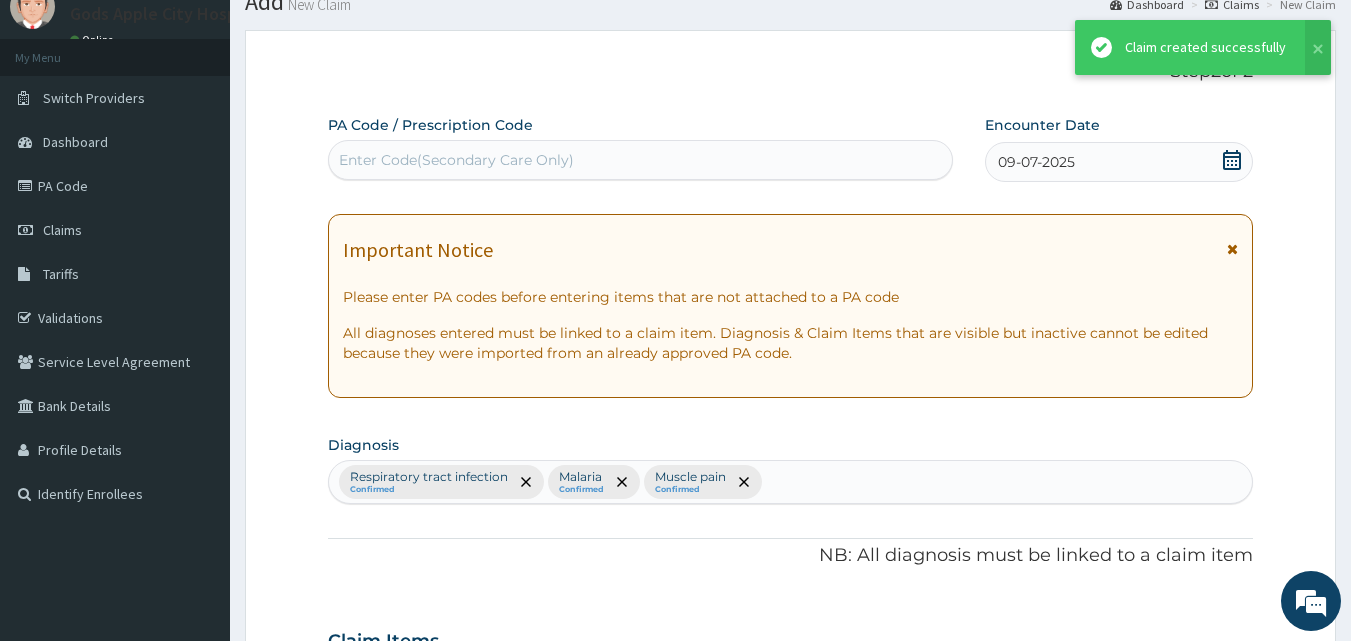 scroll, scrollTop: 959, scrollLeft: 0, axis: vertical 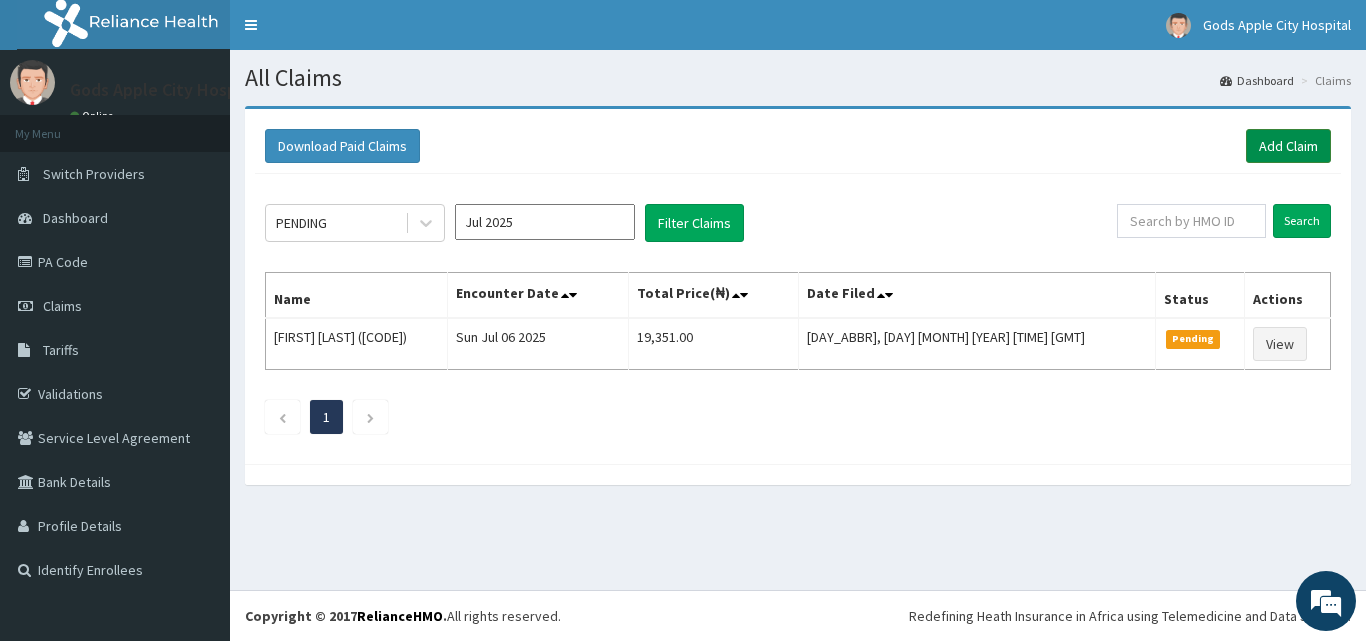 click on "Add Claim" at bounding box center (1288, 146) 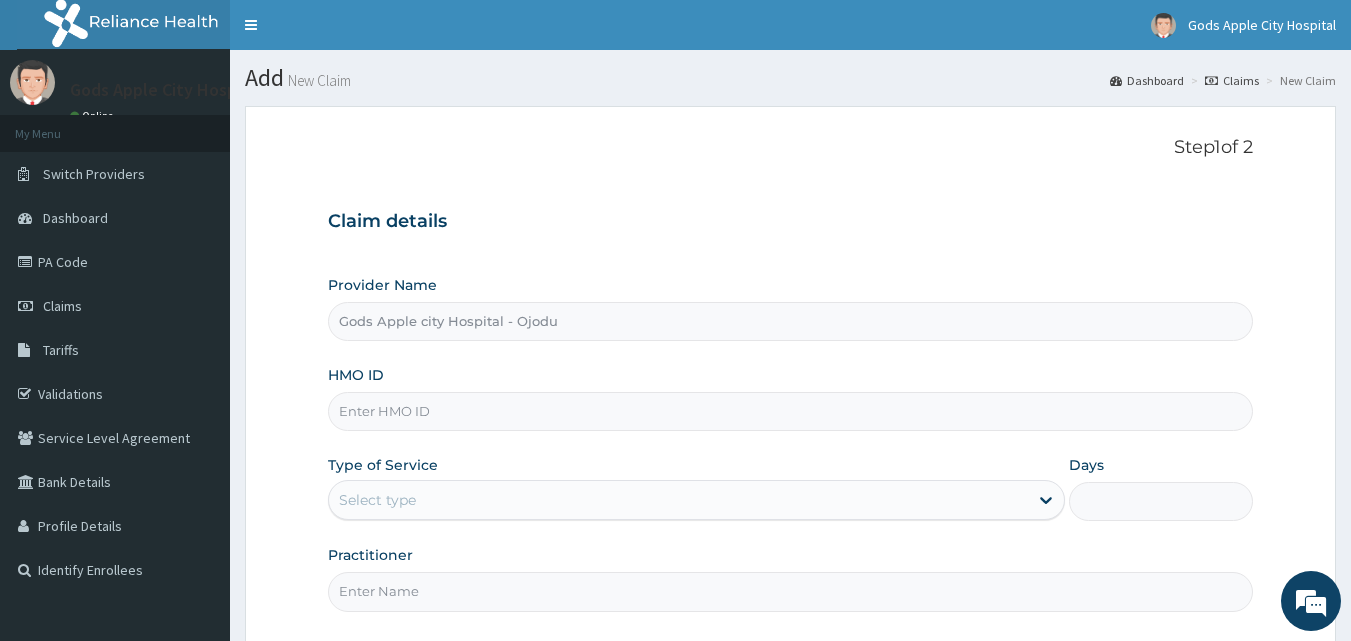 scroll, scrollTop: 0, scrollLeft: 0, axis: both 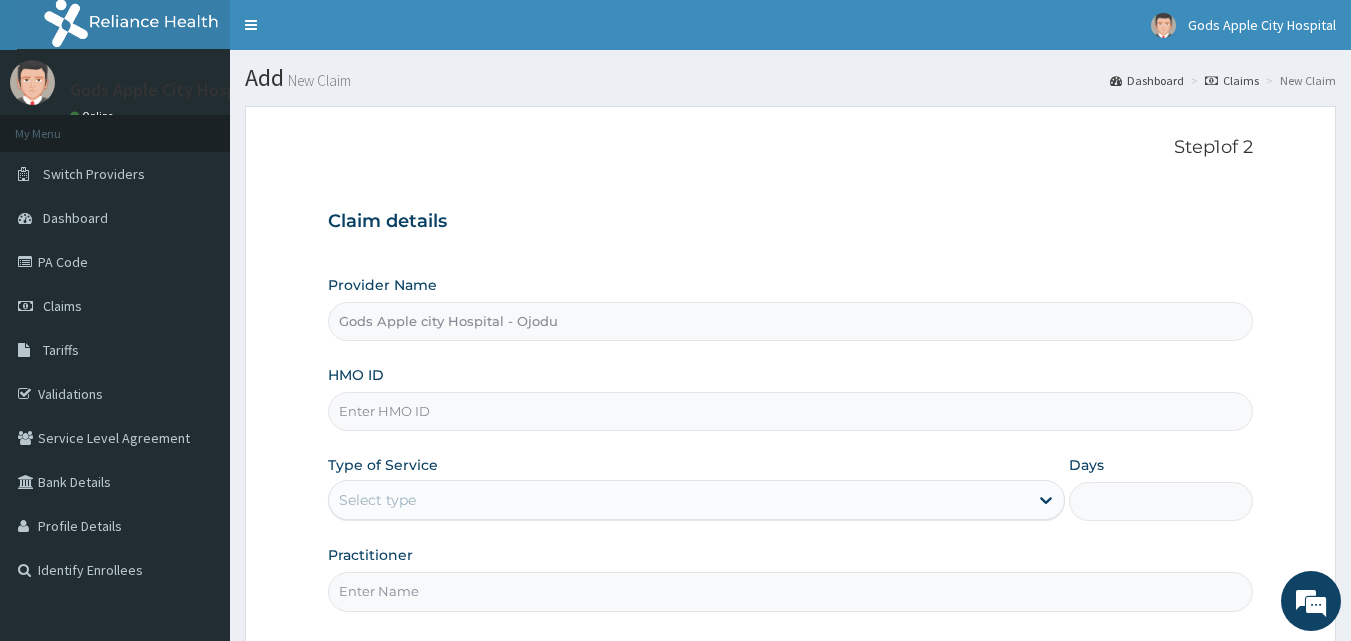 click on "HMO ID" at bounding box center [791, 411] 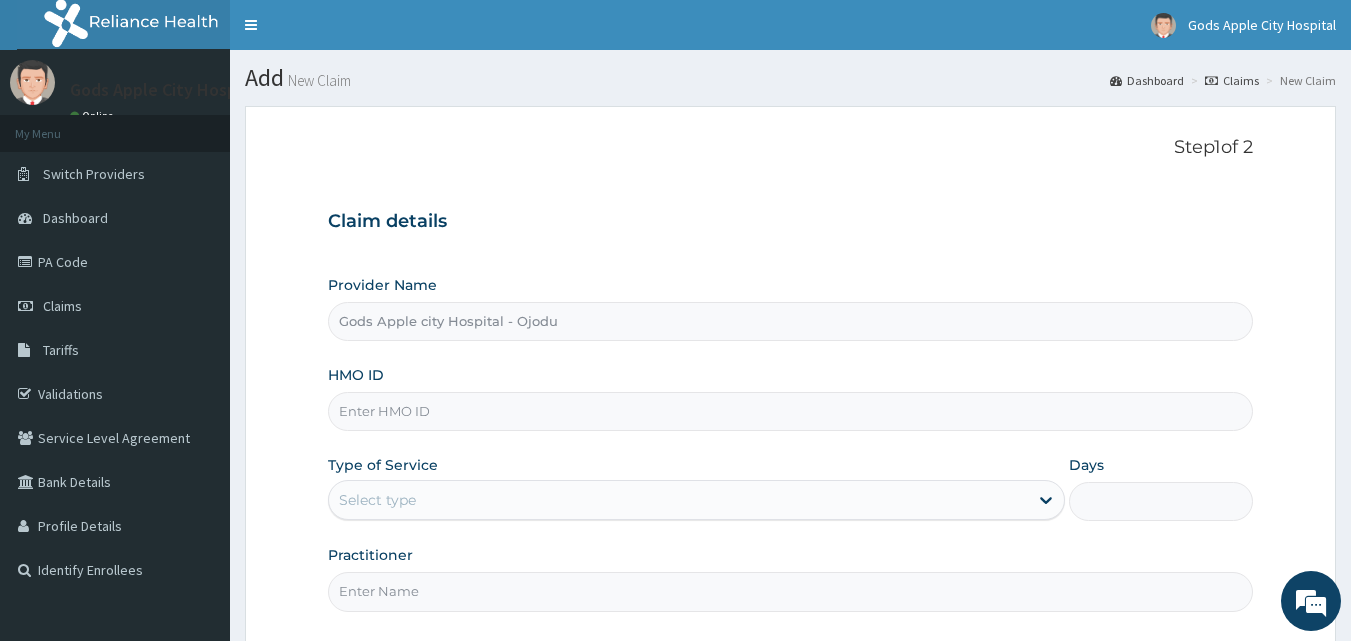 paste on "DIT/10022/A" 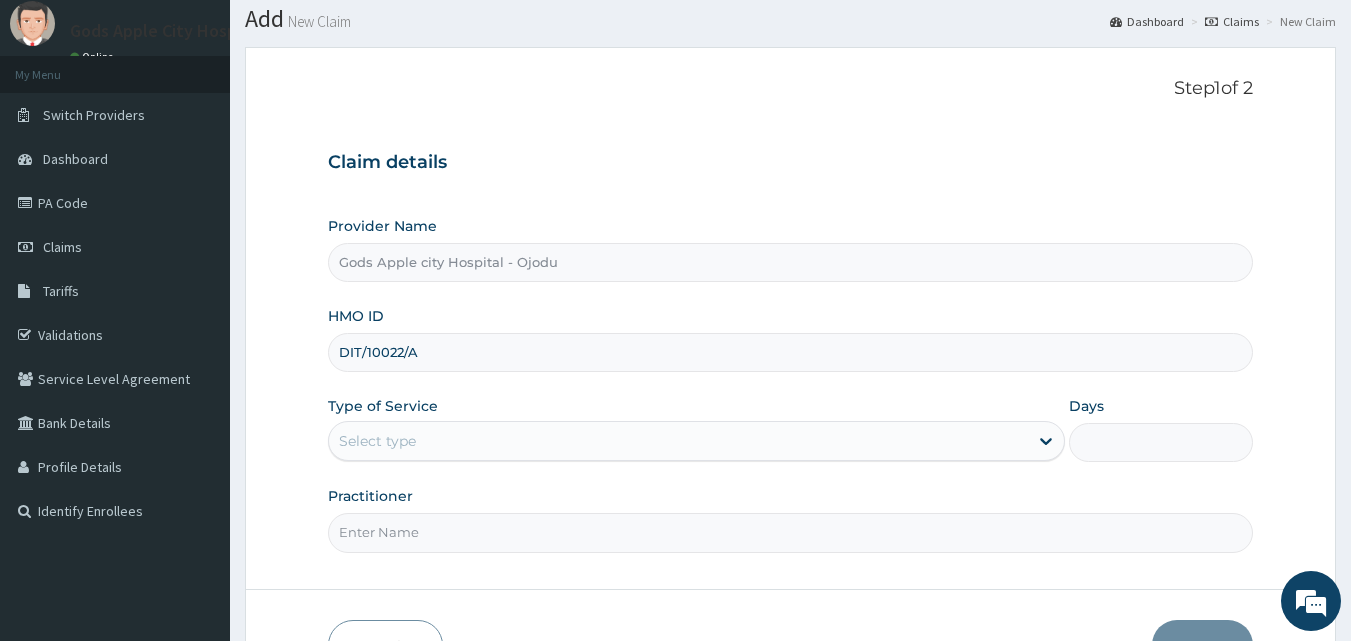 scroll, scrollTop: 187, scrollLeft: 0, axis: vertical 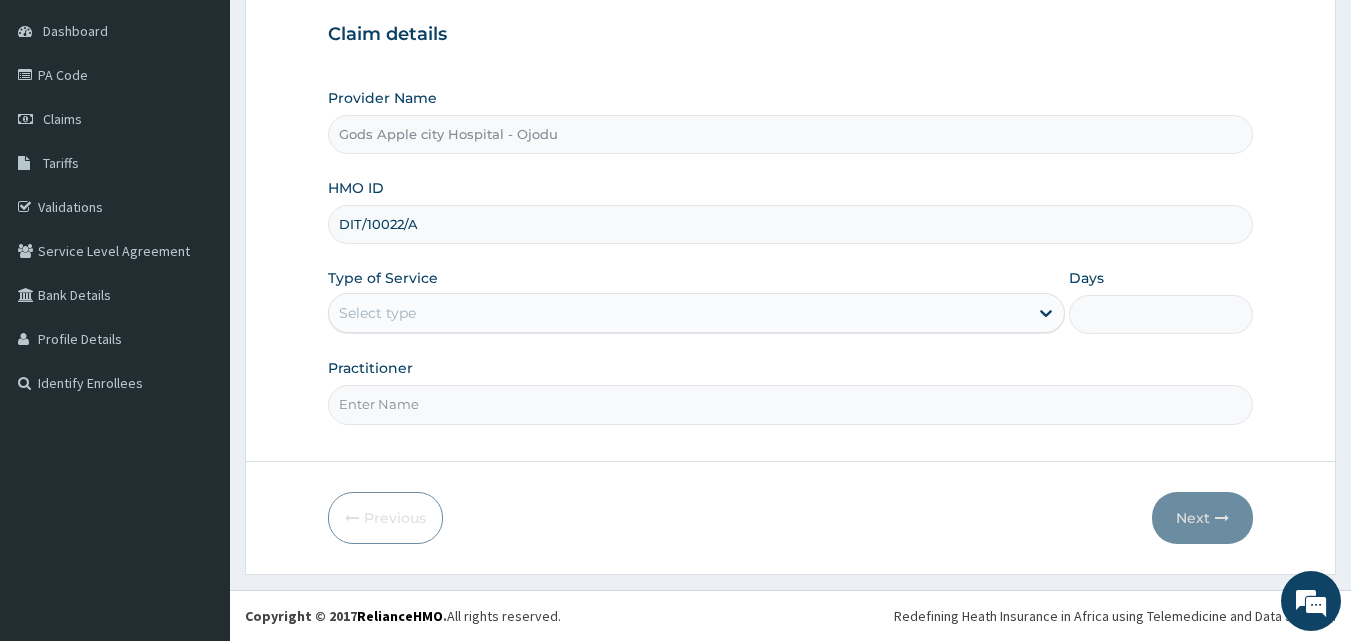type on "DIT/10022/A" 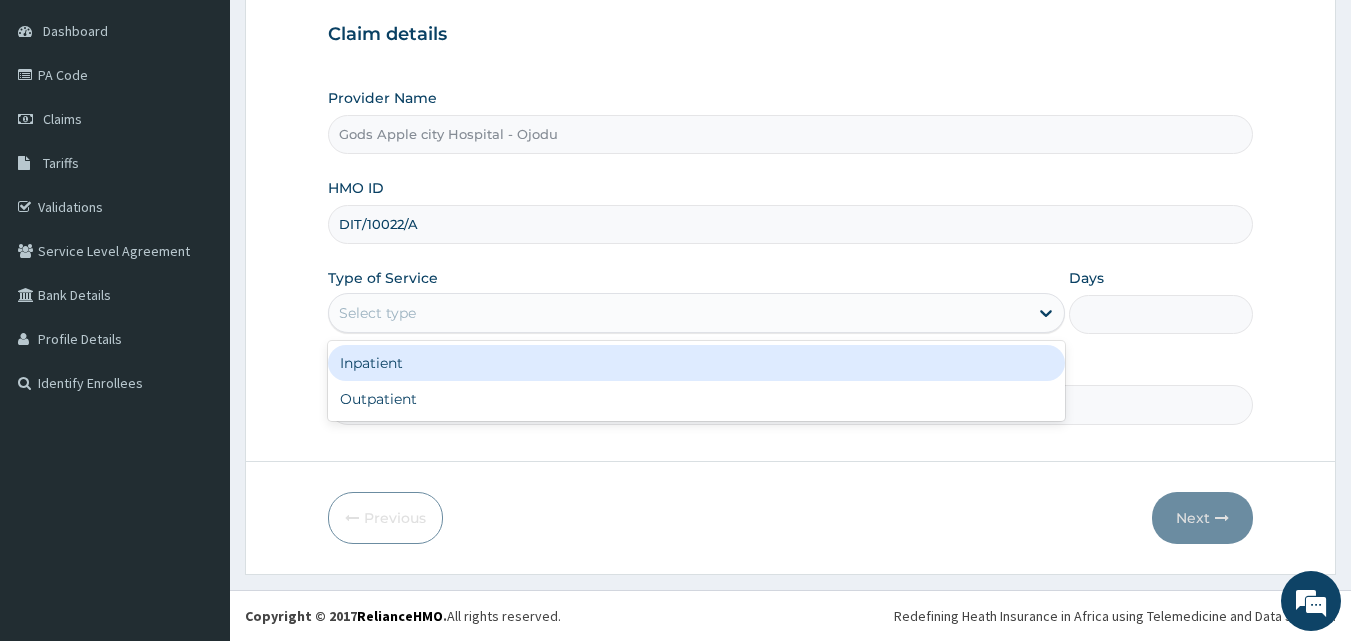 click on "Select type" at bounding box center [377, 313] 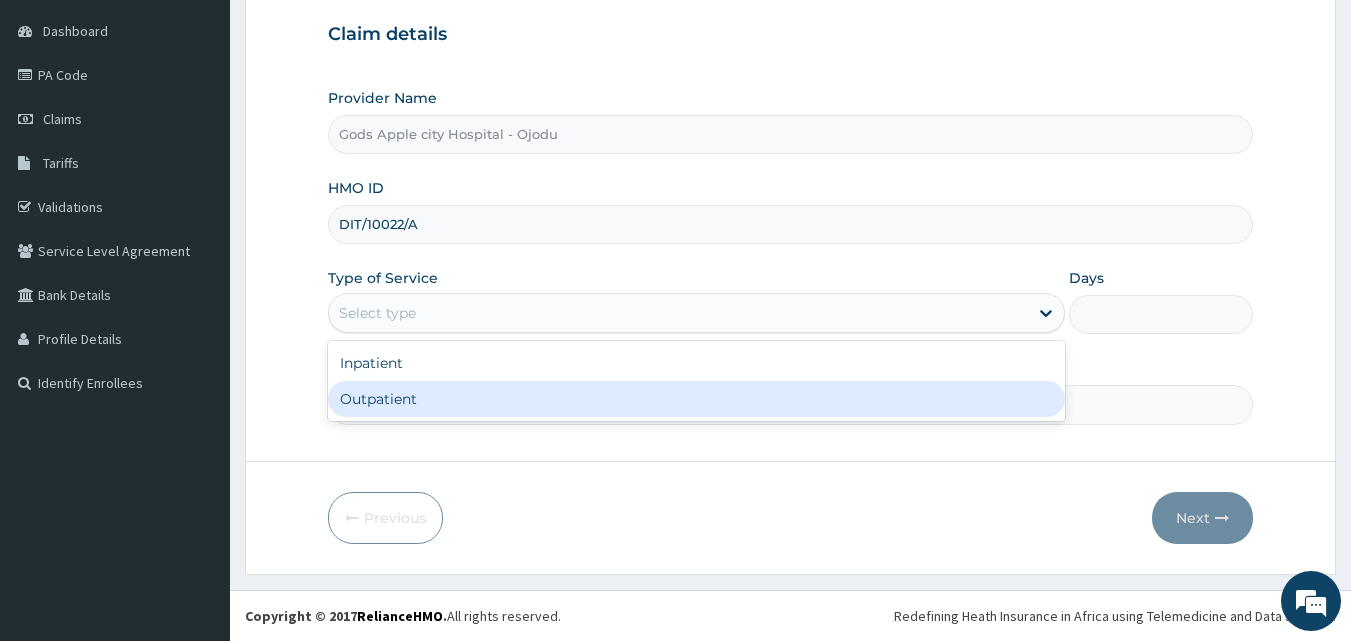 click on "Outpatient" at bounding box center [696, 399] 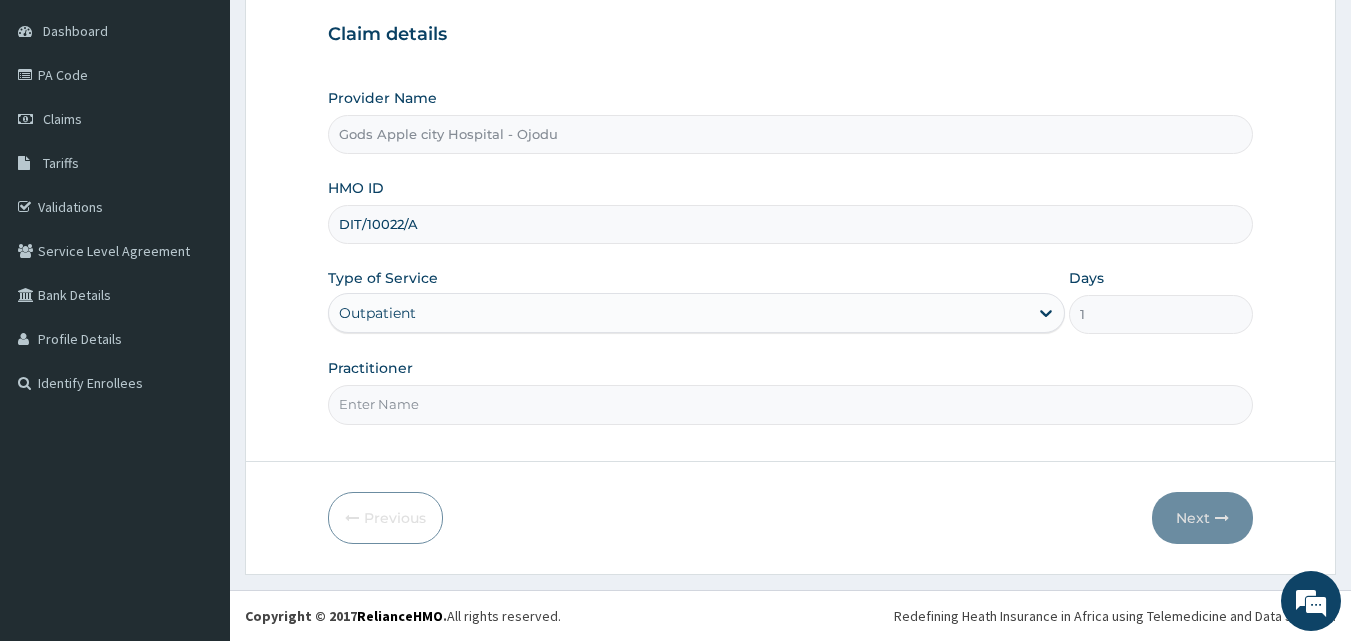 click on "Practitioner" at bounding box center (791, 404) 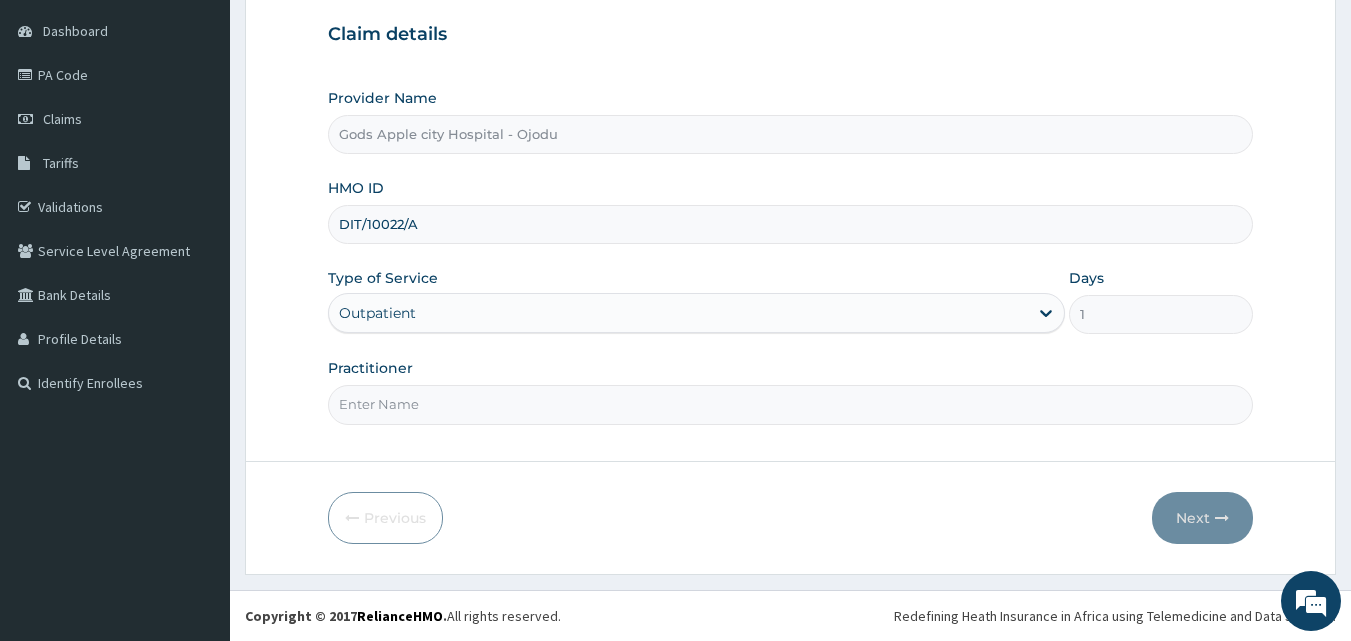 type on "DR OPAFUNSO" 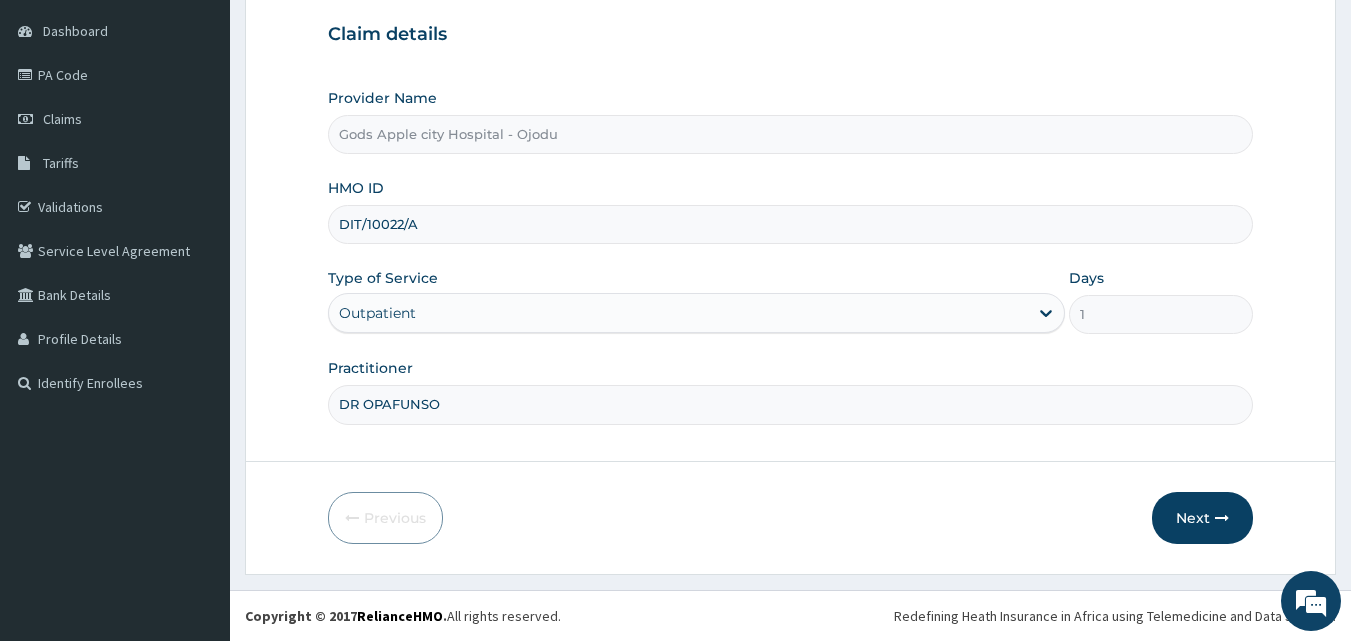 scroll, scrollTop: 0, scrollLeft: 0, axis: both 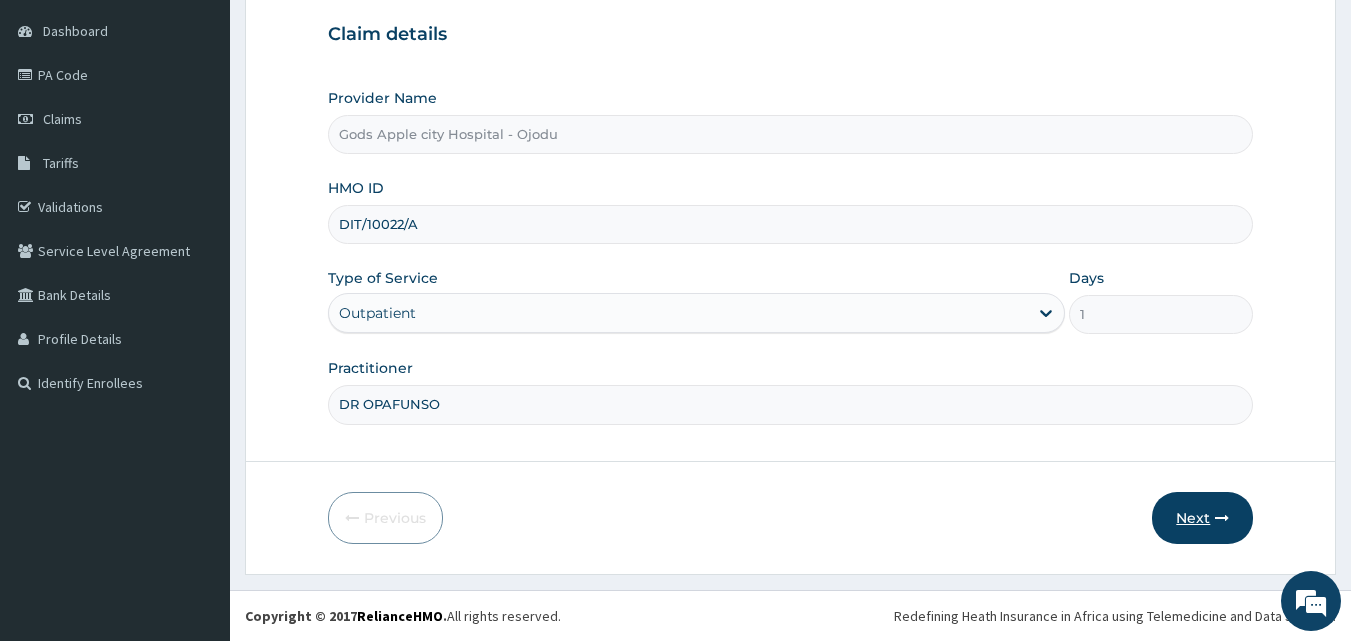 click on "Next" at bounding box center (1202, 518) 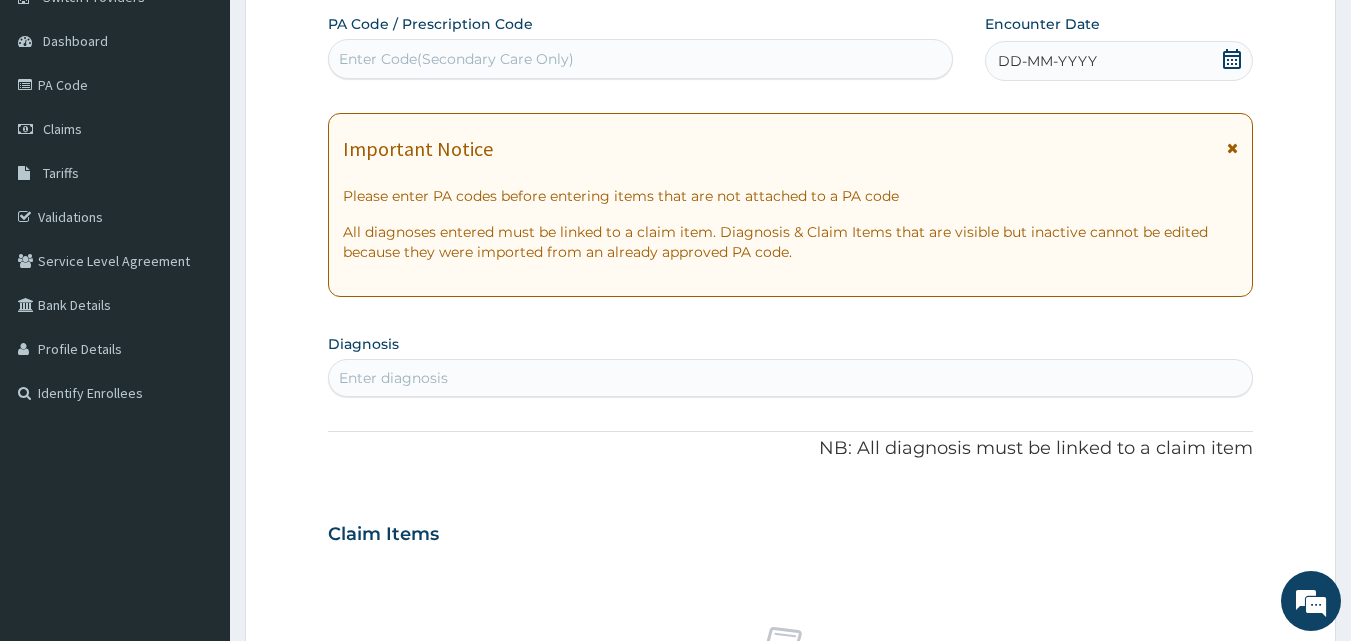 scroll, scrollTop: 0, scrollLeft: 0, axis: both 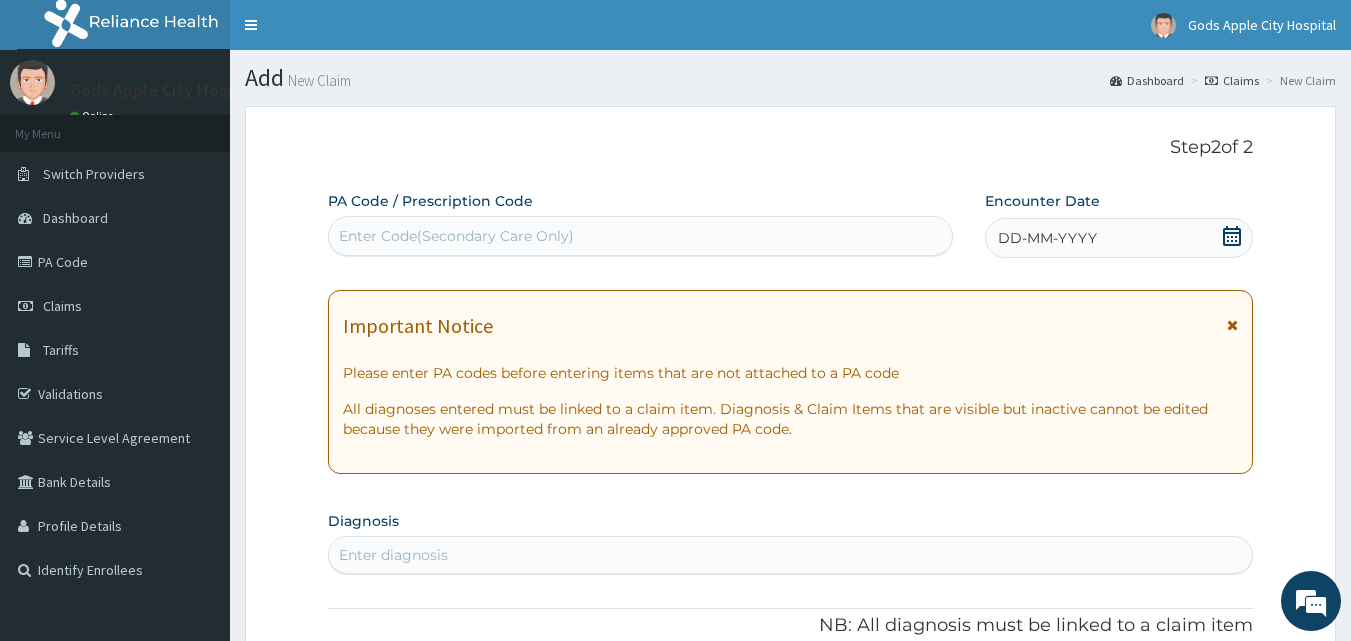 click on "Enter Code(Secondary Care Only)" at bounding box center [456, 236] 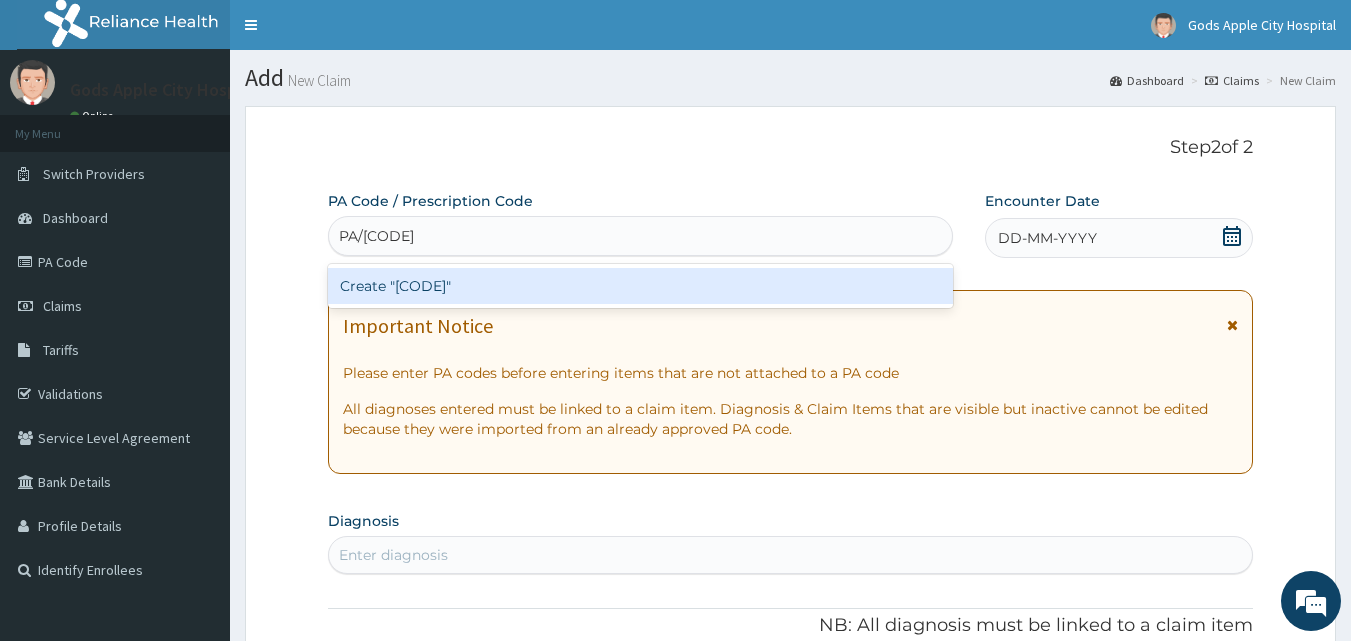 click on "Create "PA/87ECD5"" at bounding box center [641, 286] 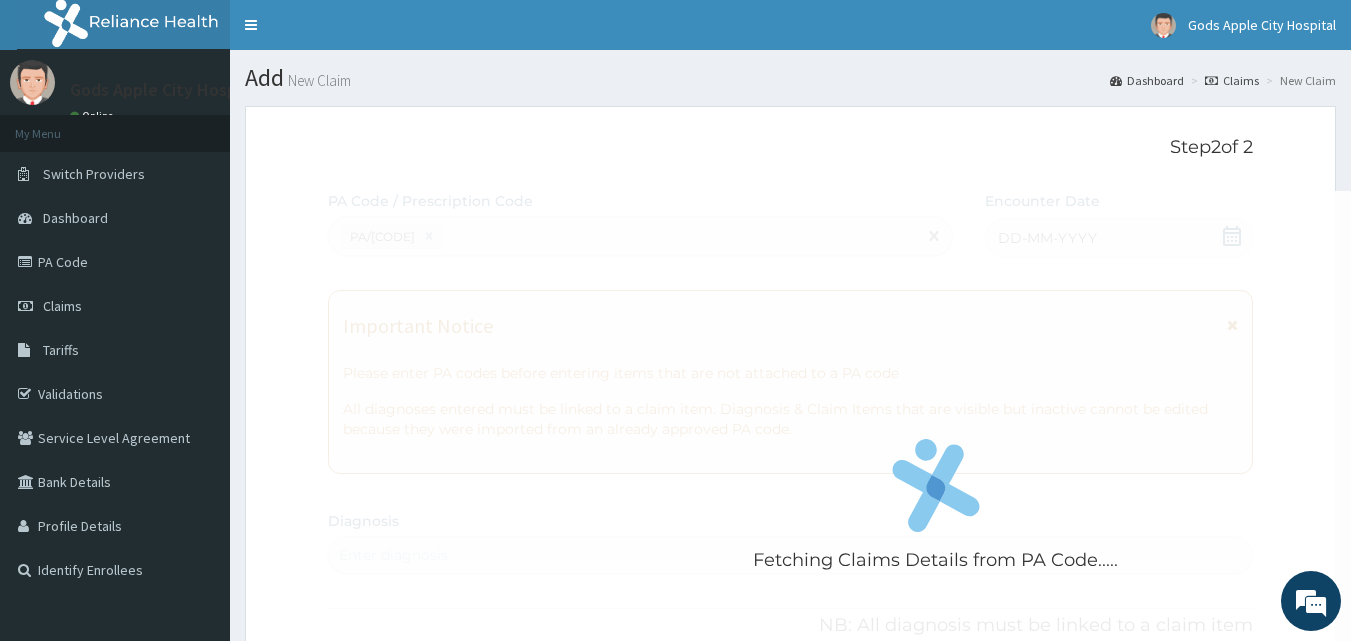 scroll, scrollTop: 512, scrollLeft: 0, axis: vertical 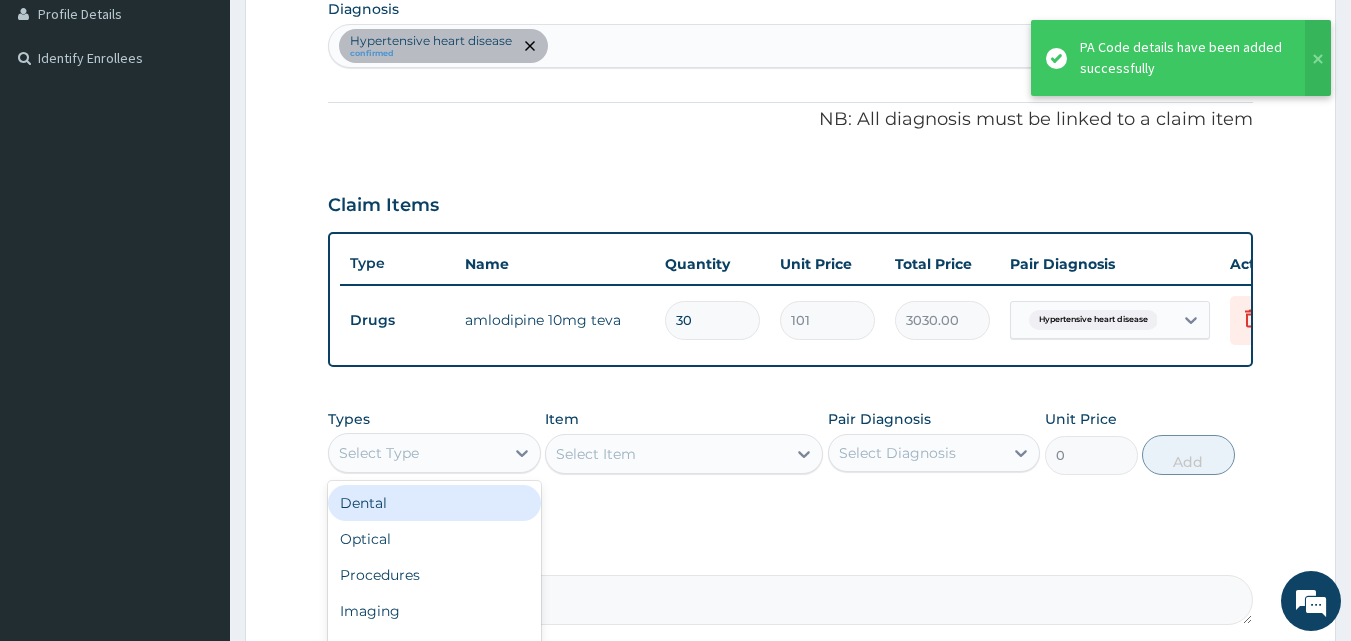 click on "Select Type" at bounding box center [416, 453] 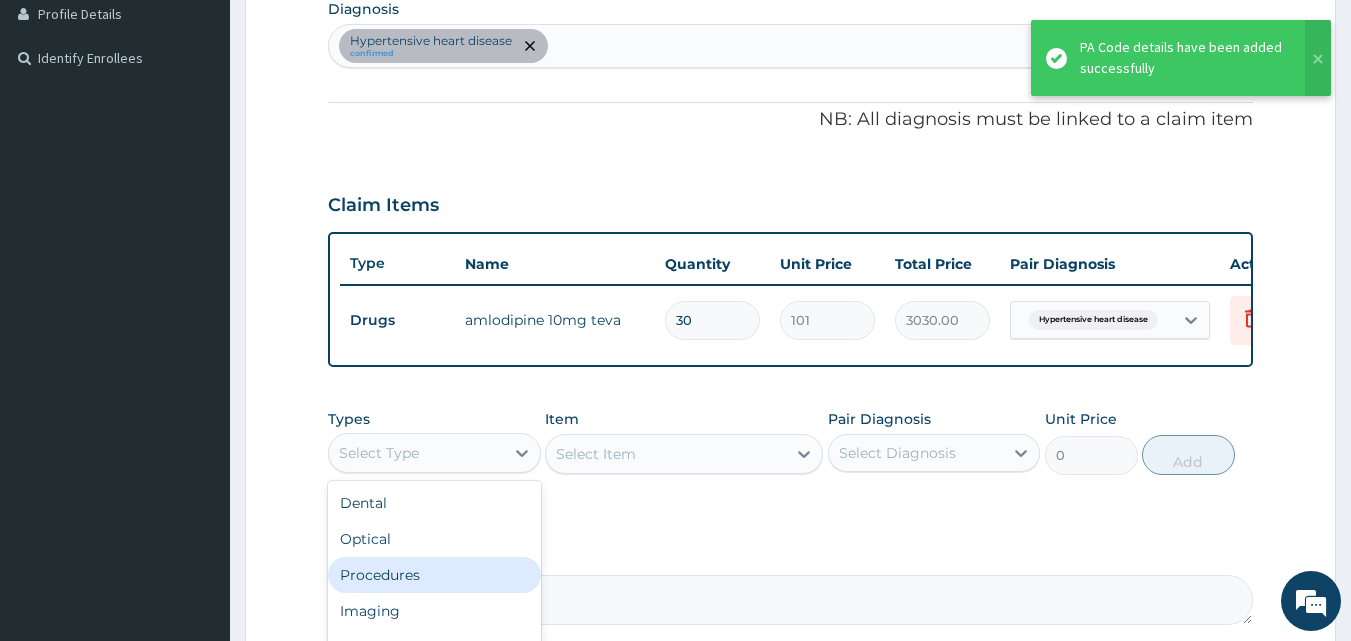 drag, startPoint x: 429, startPoint y: 584, endPoint x: 449, endPoint y: 585, distance: 20.024984 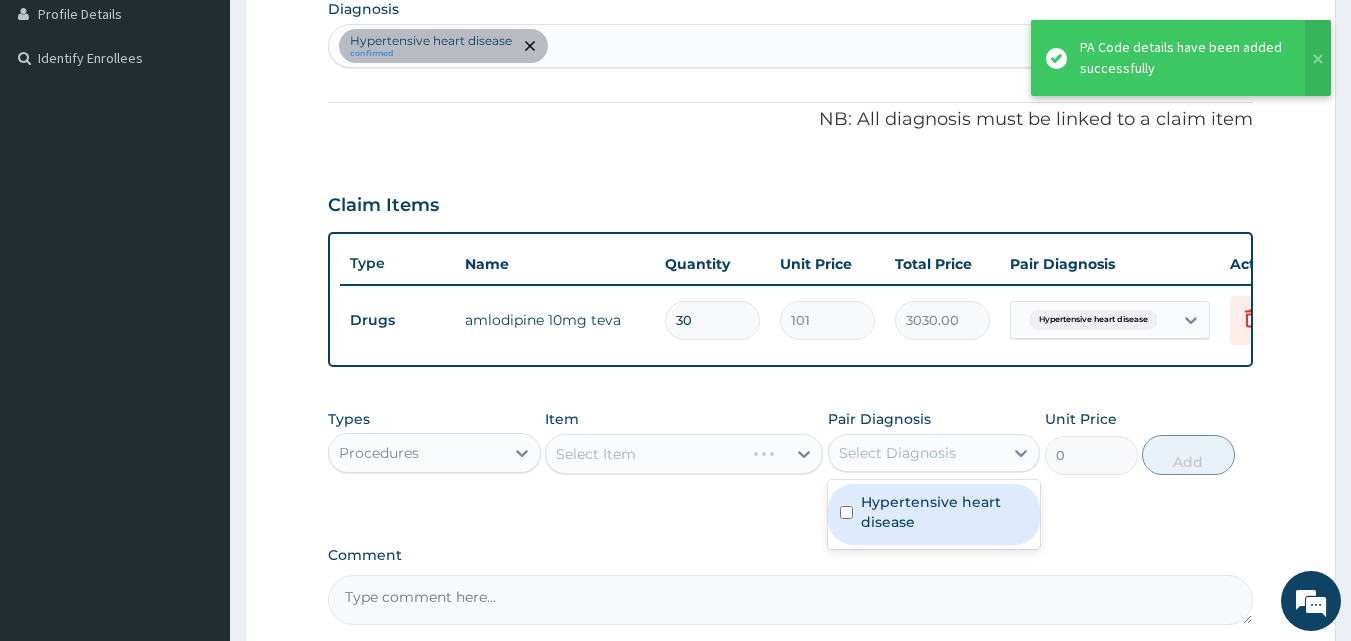 click on "Select Diagnosis" at bounding box center [897, 453] 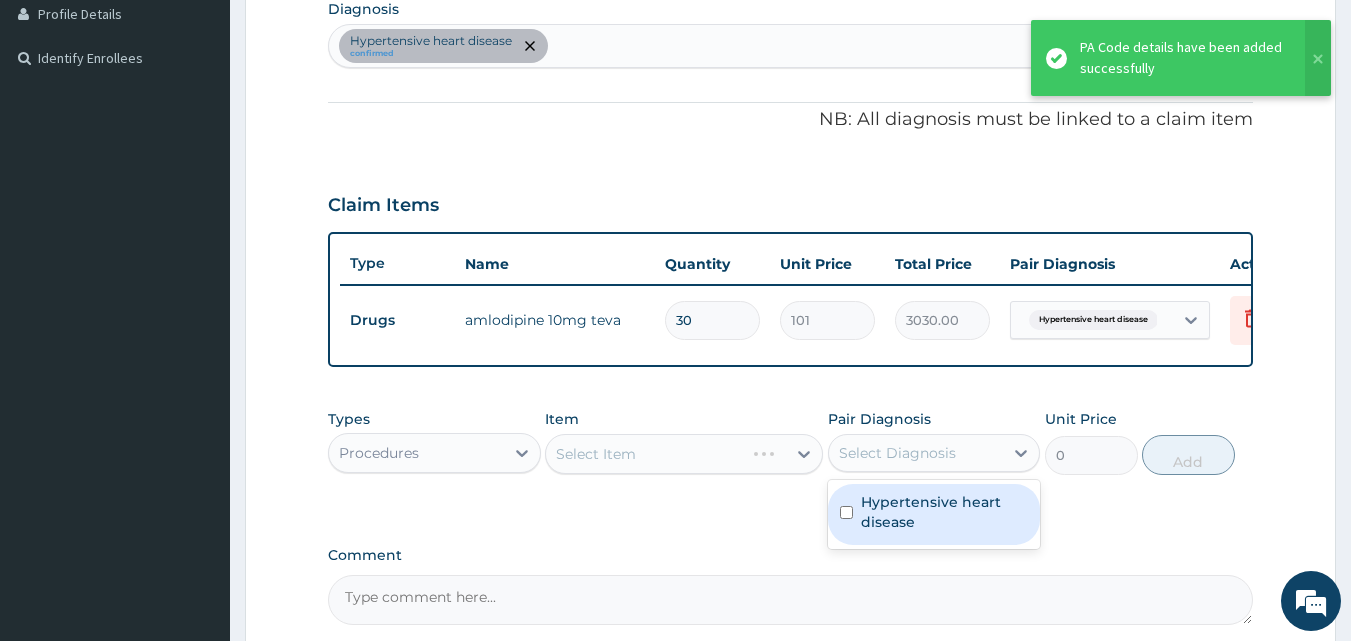 click on "Hypertensive heart disease" at bounding box center (945, 512) 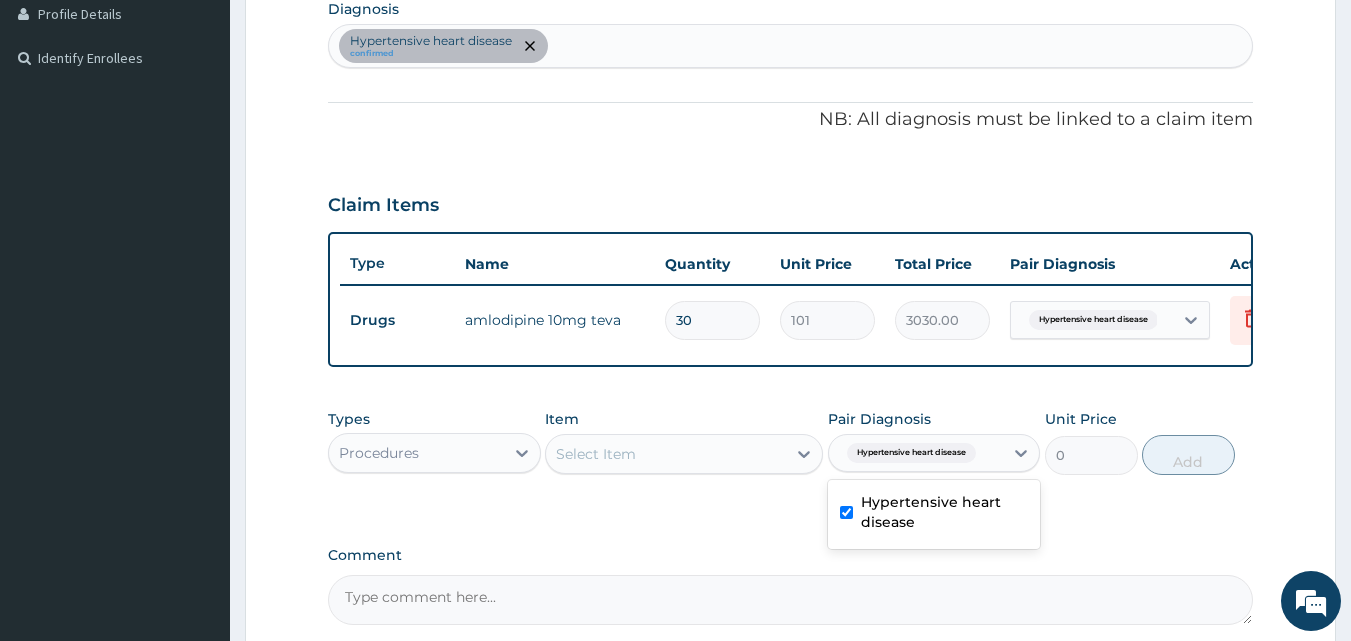 click on "Select Item" at bounding box center [666, 454] 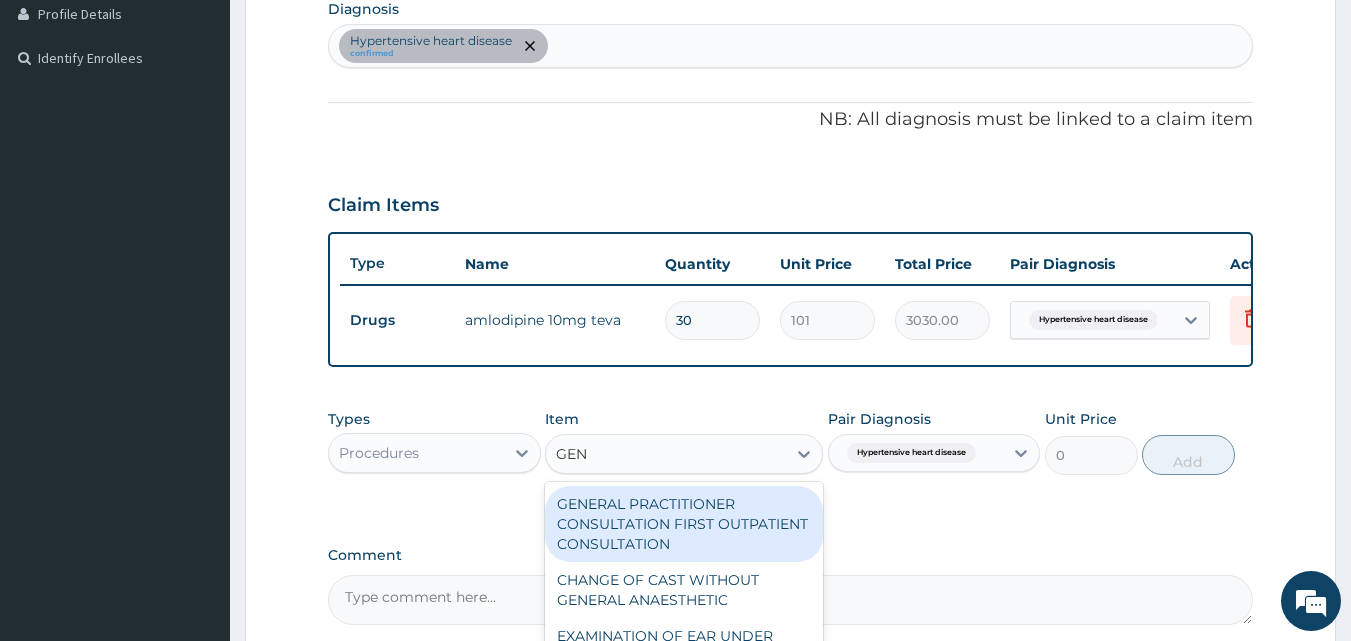type on "GENE" 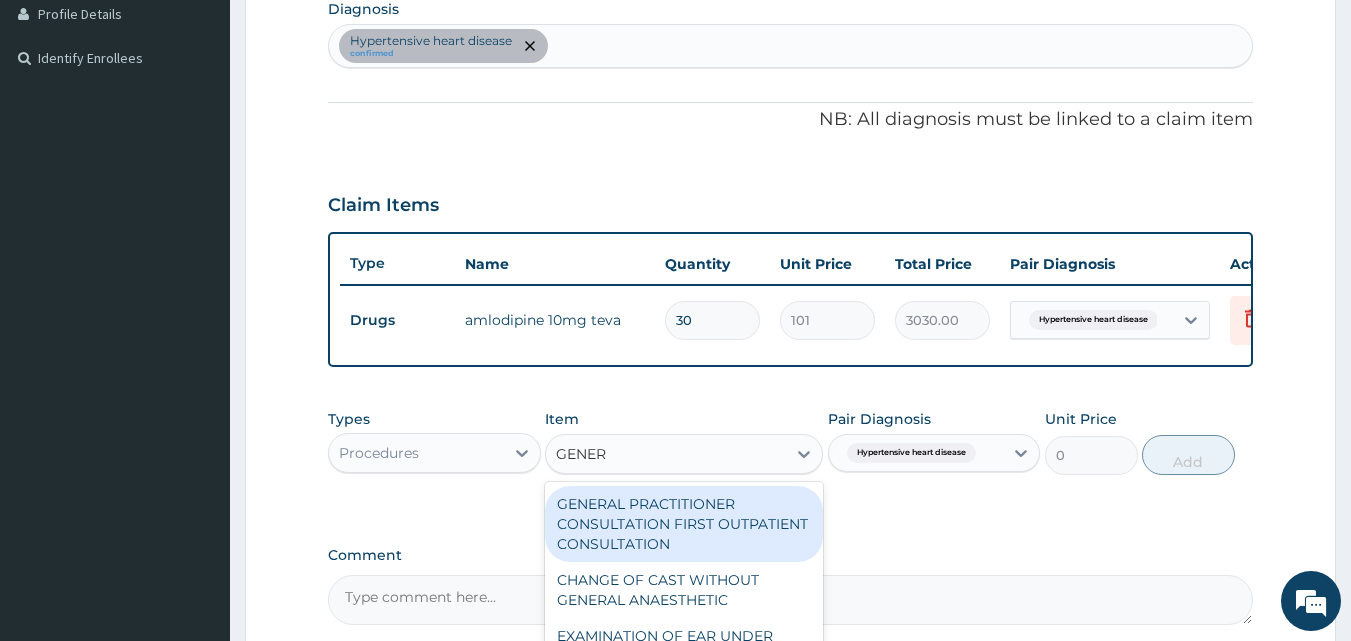 click on "GENERAL PRACTITIONER CONSULTATION FIRST OUTPATIENT CONSULTATION" at bounding box center (684, 524) 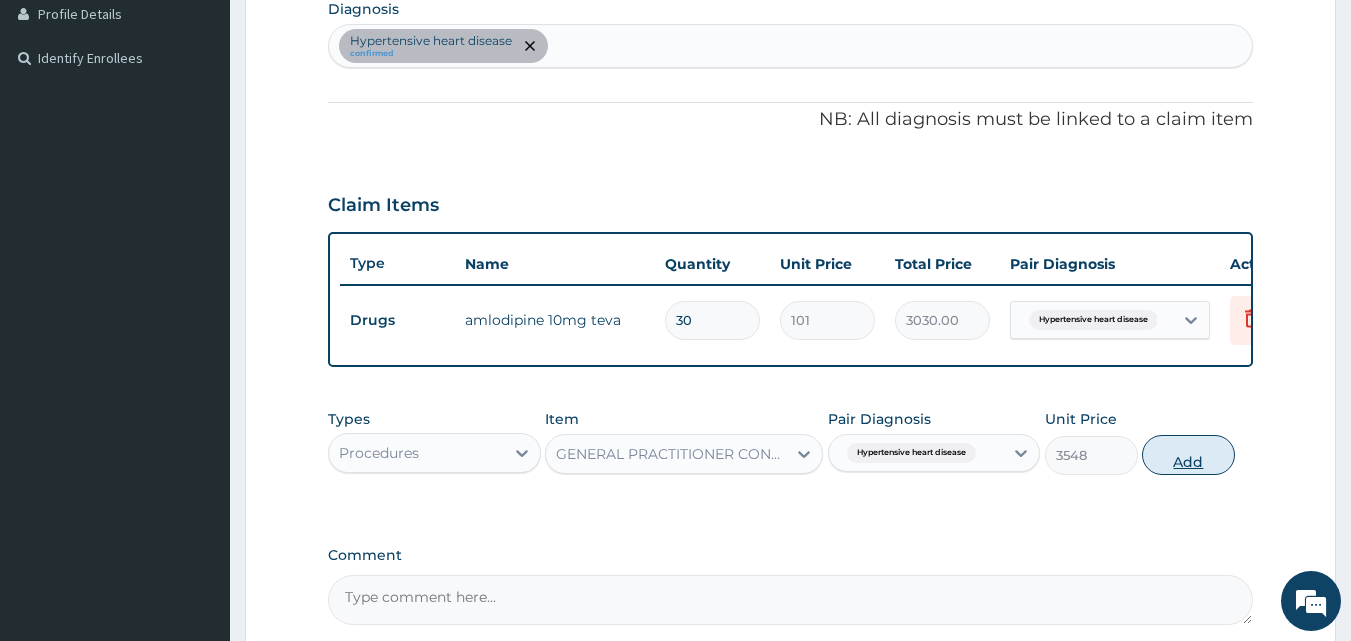 click on "Add" at bounding box center (1188, 455) 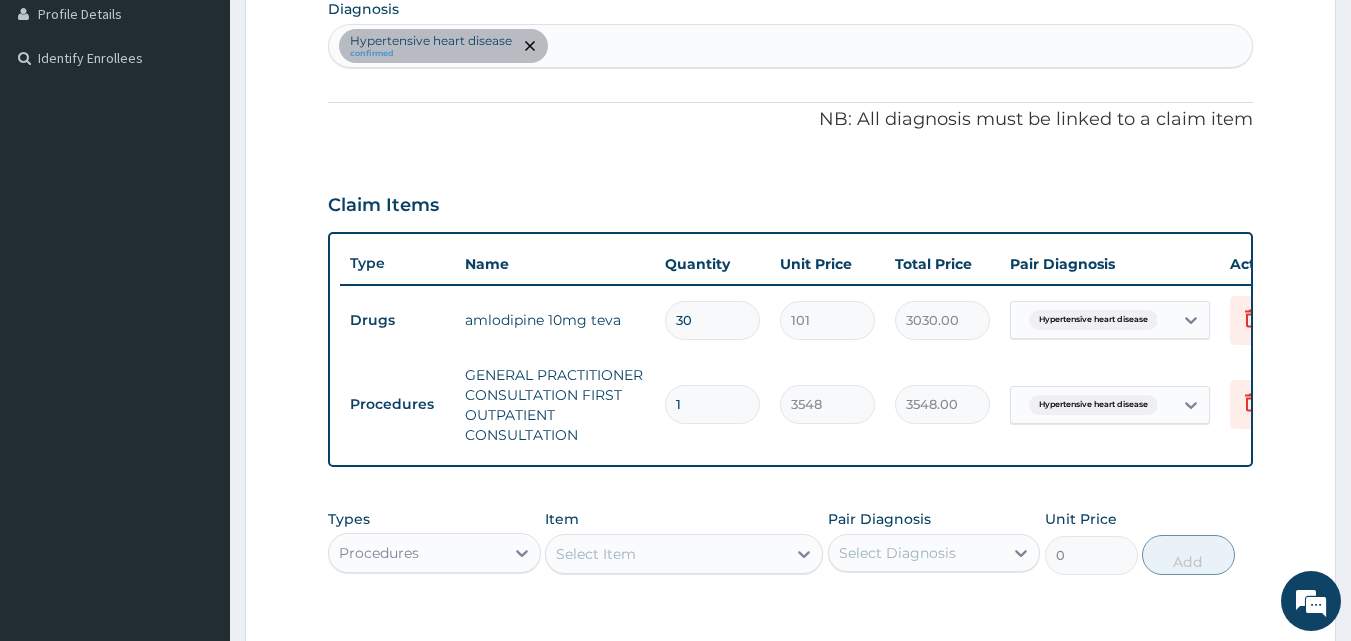 click on "PA Code / Prescription Code PA/87ECD5 Encounter Date 09-07-2025 Important Notice Please enter PA codes before entering items that are not attached to a PA code   All diagnoses entered must be linked to a claim item. Diagnosis & Claim Items that are visible but inactive cannot be edited because they were imported from an already approved PA code. Diagnosis Hypertensive heart disease confirmed NB: All diagnosis must be linked to a claim item Claim Items Type Name Quantity Unit Price Total Price Pair Diagnosis Actions Drugs amlodipine 10mg teva 30 101 3030.00 Hypertensive heart disease Delete Procedures GENERAL PRACTITIONER CONSULTATION FIRST OUTPATIENT CONSULTATION 1 3548 3548.00 Hypertensive heart disease Delete Types Procedures Item Select Item Pair Diagnosis Select Diagnosis Unit Price 0 Add Comment" at bounding box center (791, 202) 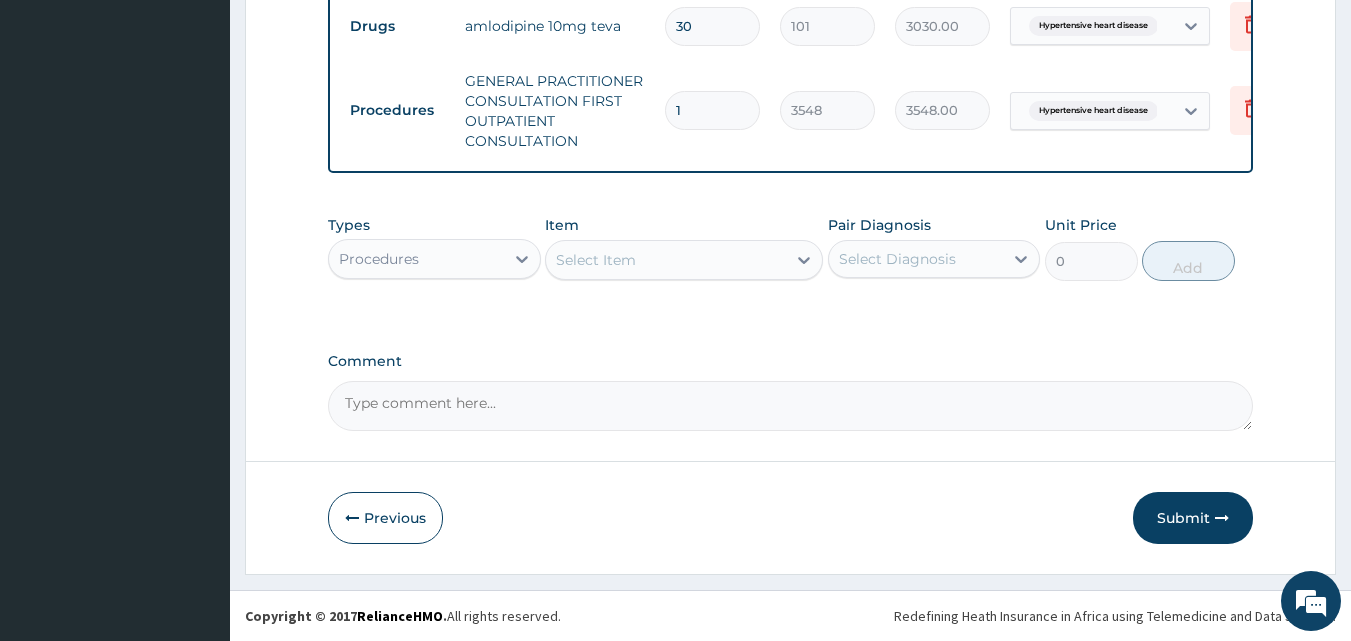 scroll, scrollTop: 821, scrollLeft: 0, axis: vertical 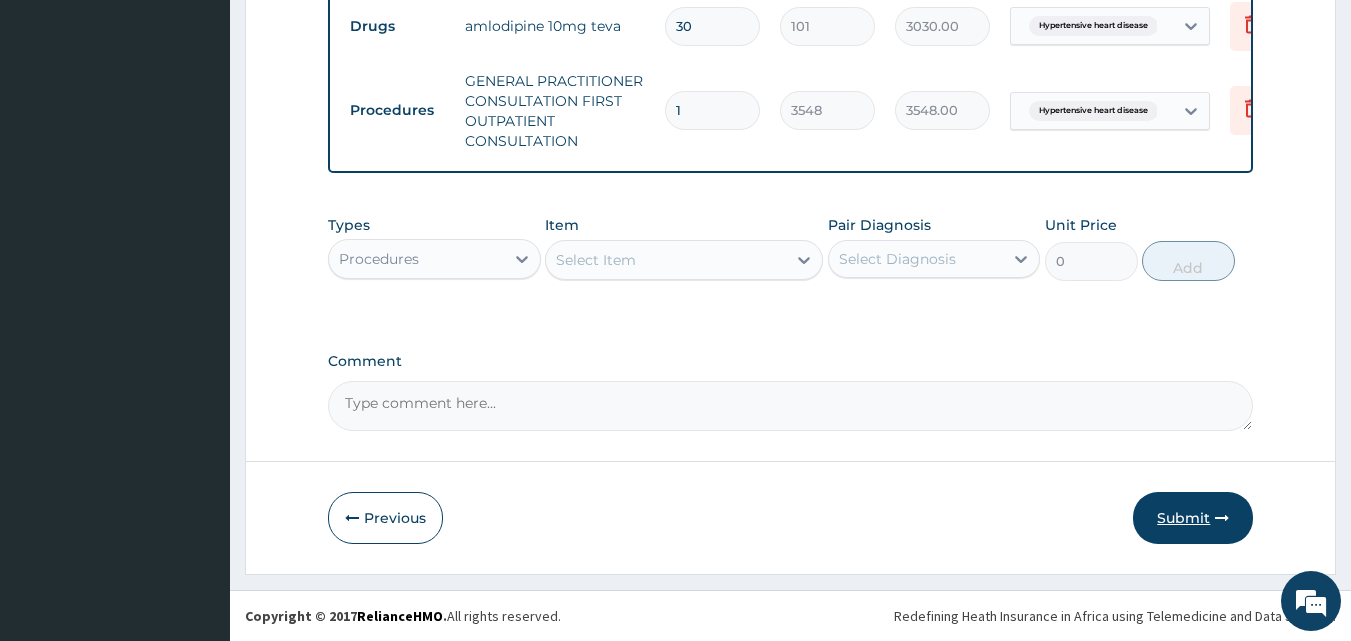 click on "Submit" at bounding box center (1193, 518) 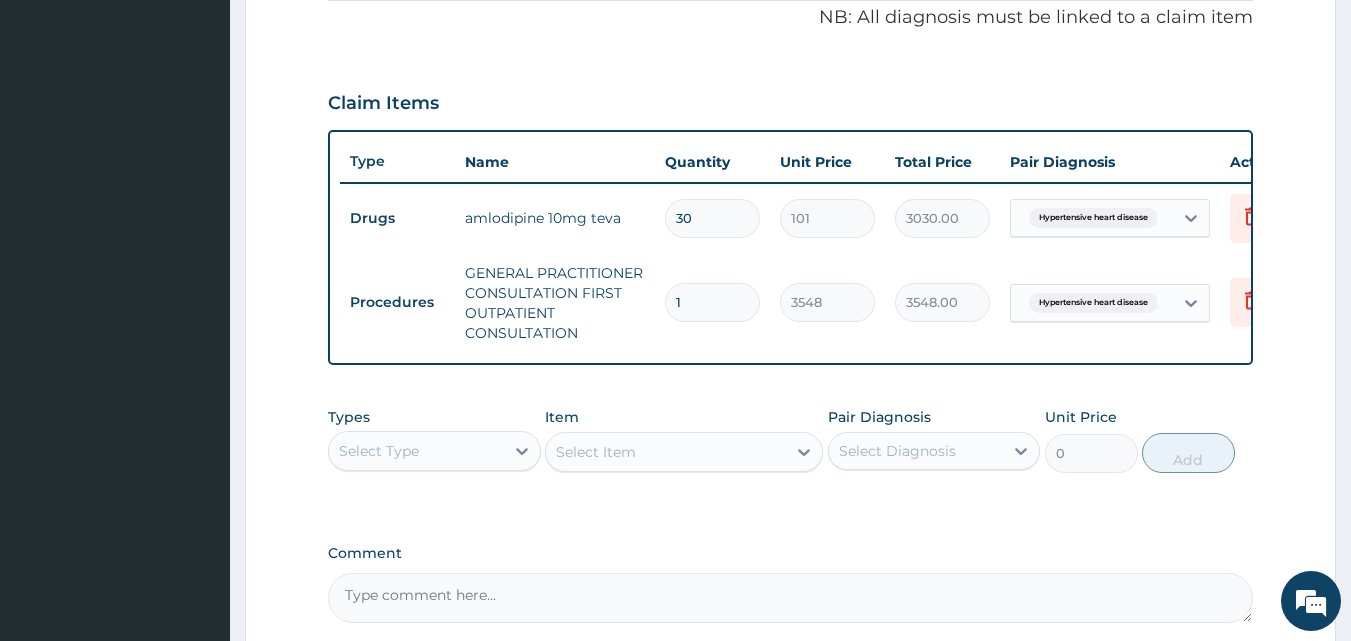 scroll, scrollTop: 521, scrollLeft: 0, axis: vertical 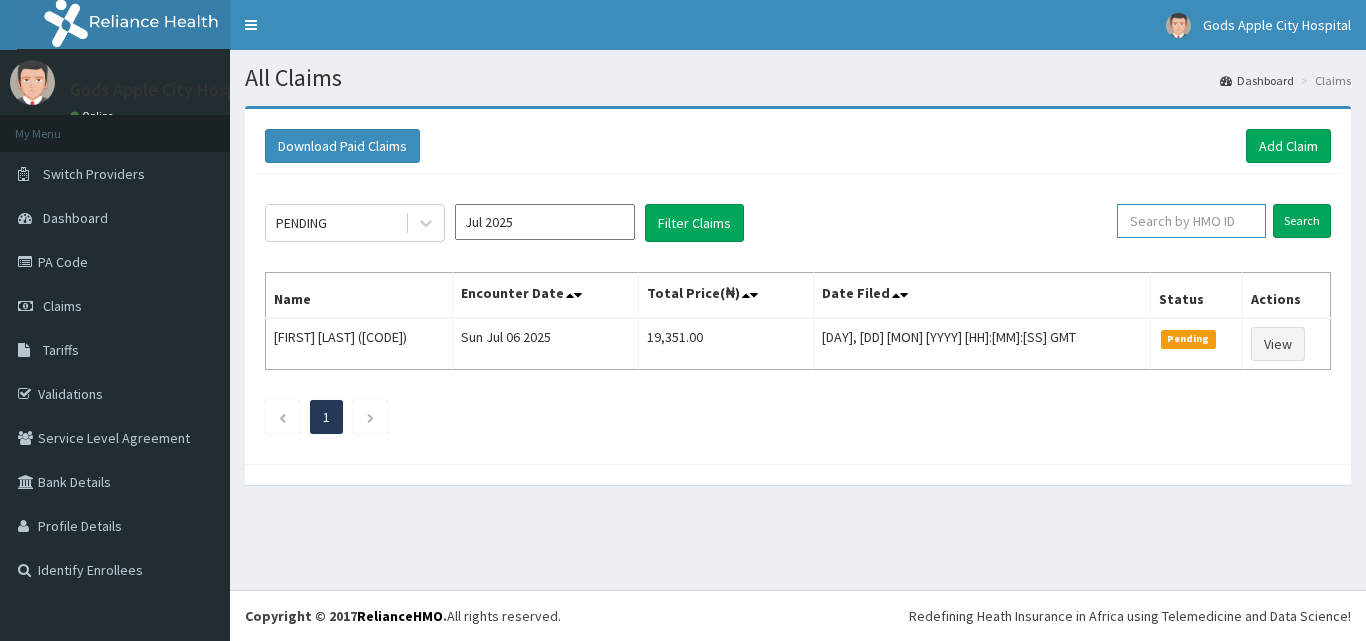 paste on "DIT/10022/A" 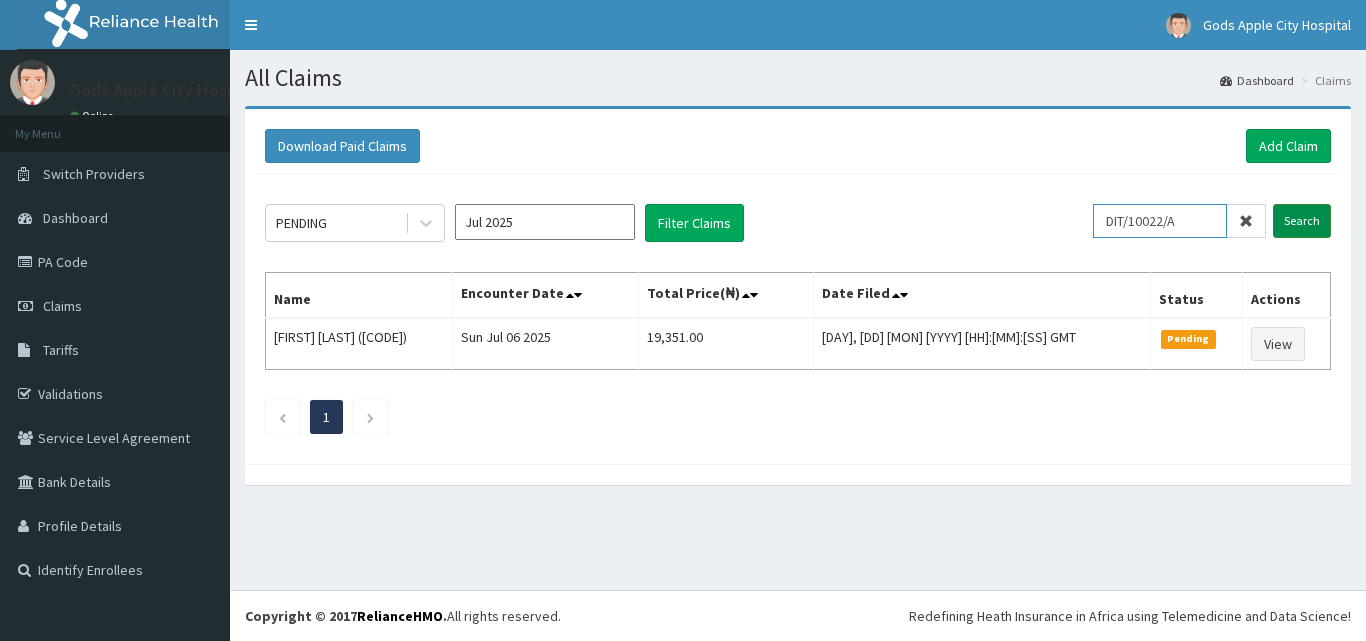 type on "DIT/10022/A" 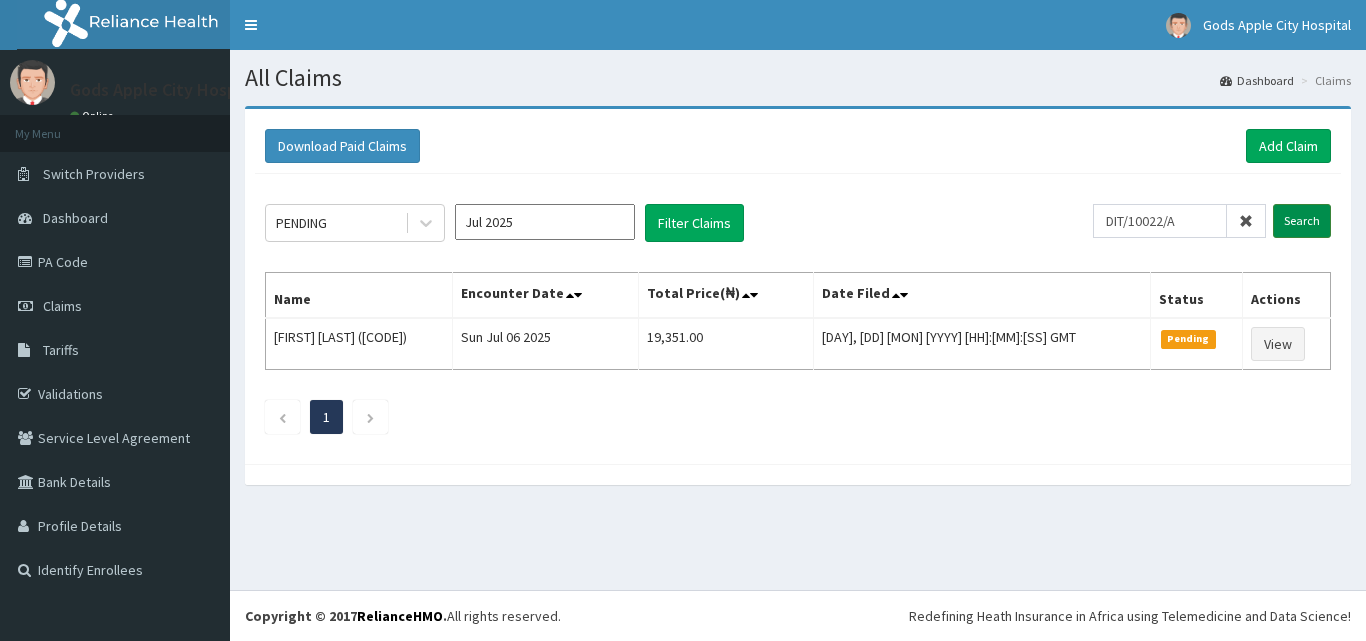 click on "Search" at bounding box center [1302, 221] 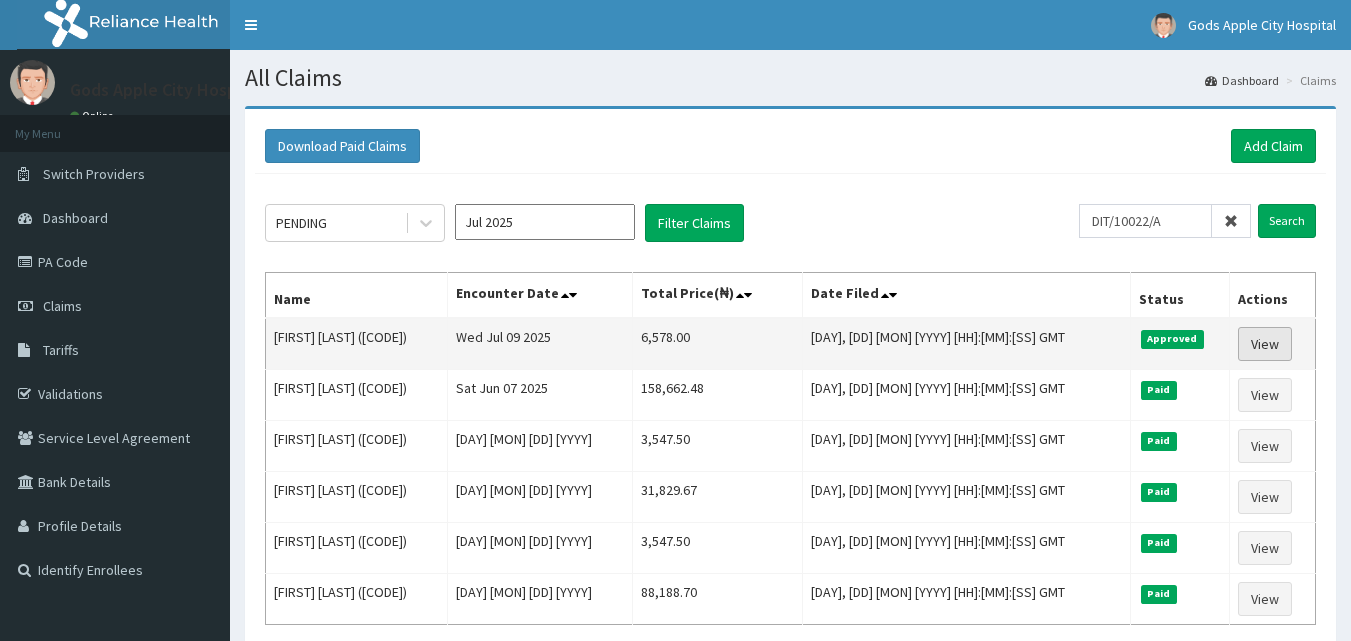 click on "View" at bounding box center [1265, 344] 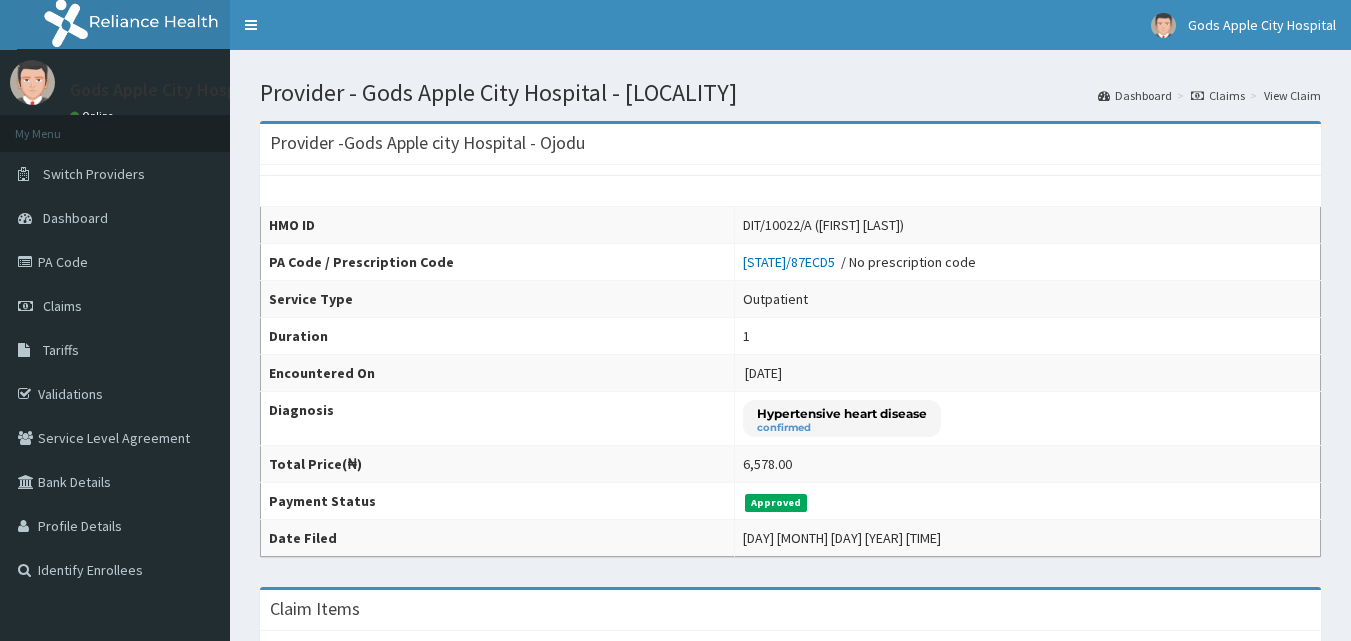 scroll, scrollTop: 0, scrollLeft: 0, axis: both 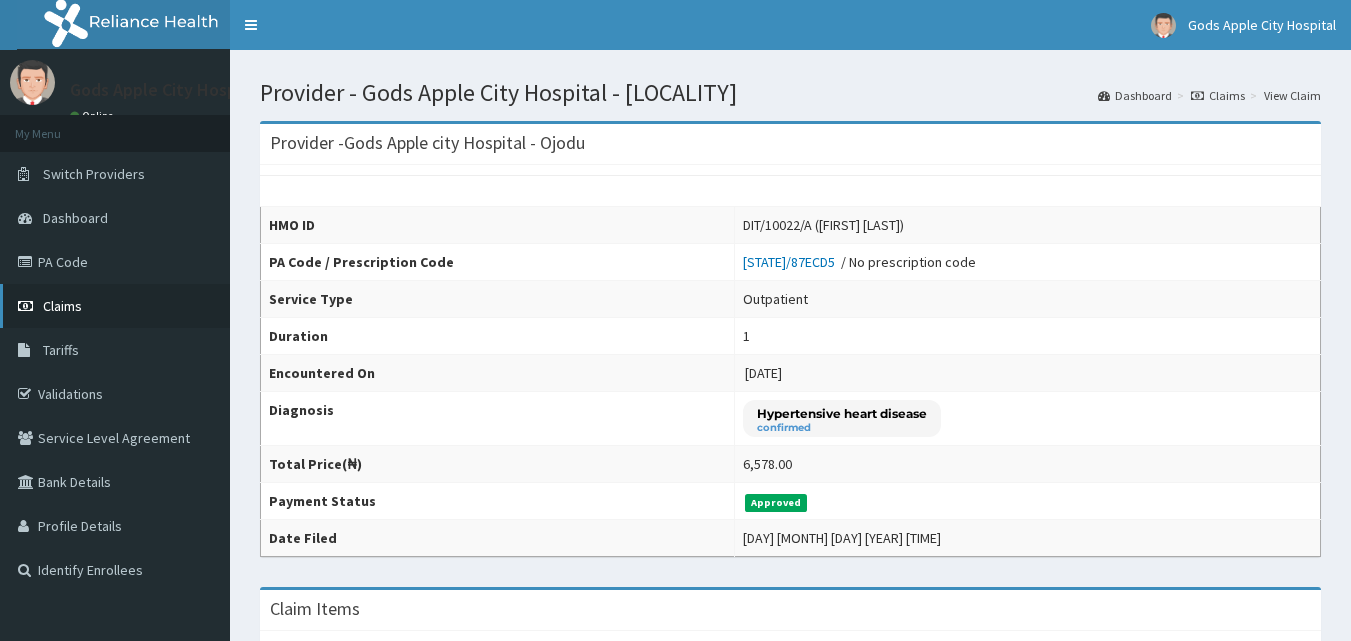 click on "Claims" at bounding box center [62, 306] 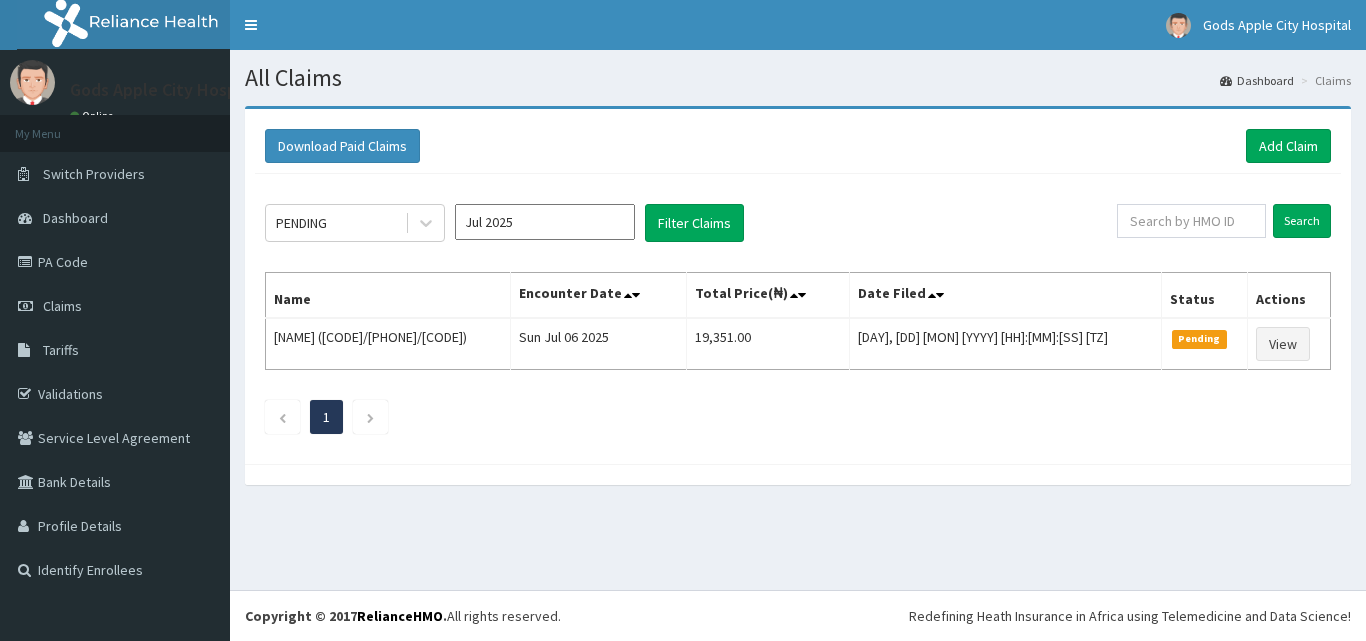 scroll, scrollTop: 0, scrollLeft: 0, axis: both 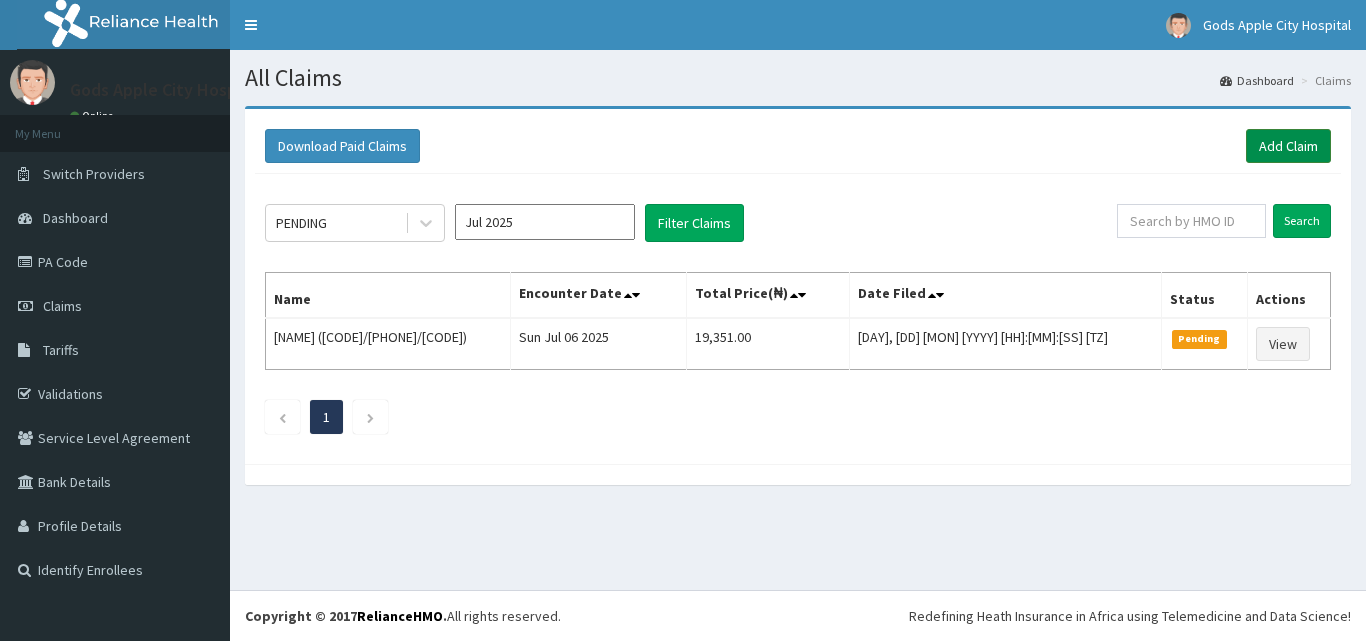click on "Add Claim" at bounding box center [1288, 146] 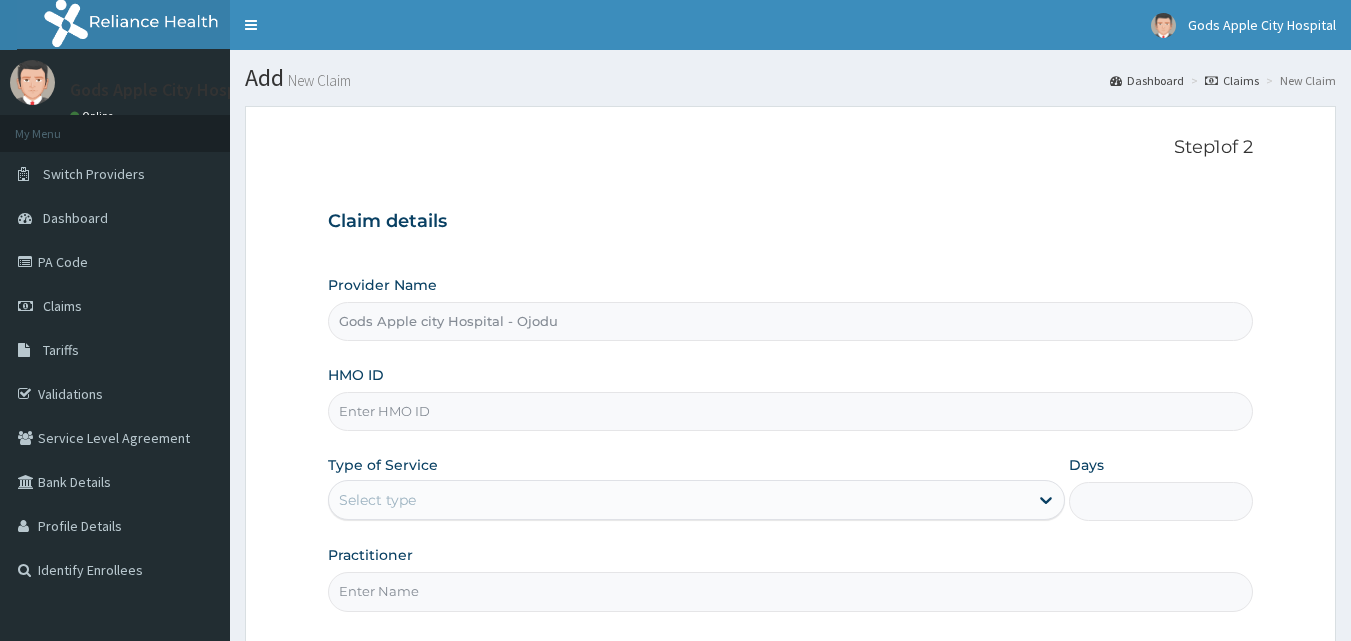 scroll, scrollTop: 0, scrollLeft: 0, axis: both 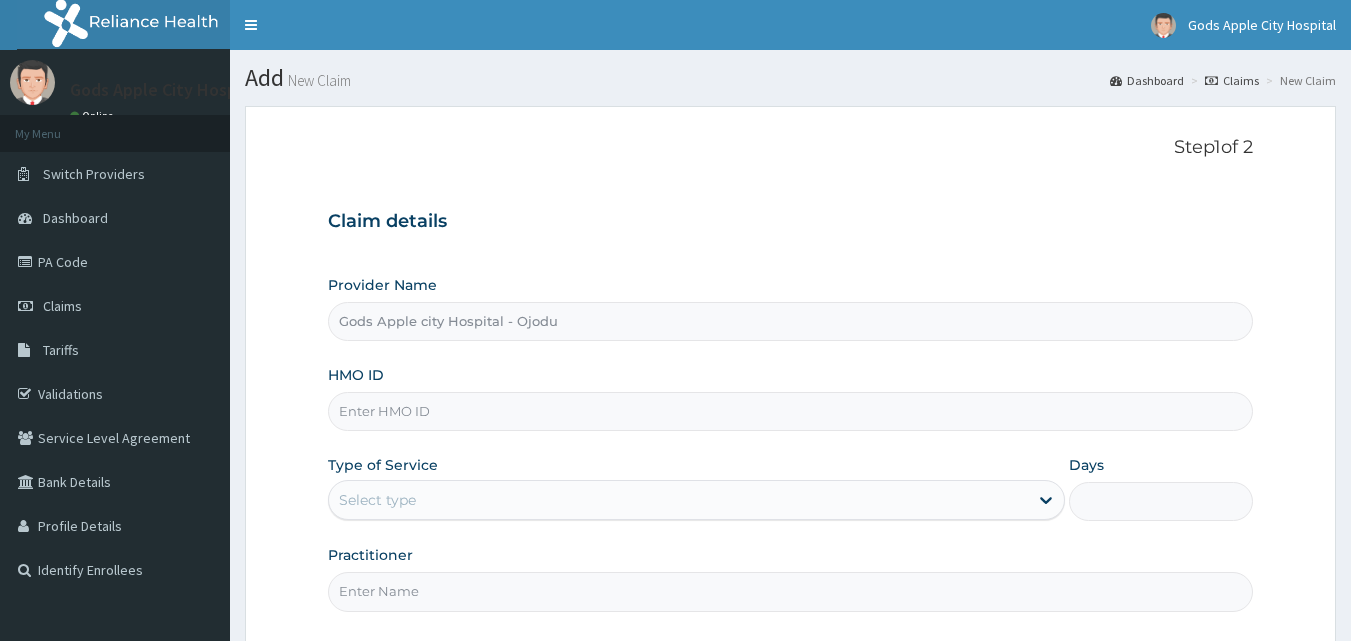 click on "HMO ID" at bounding box center [791, 411] 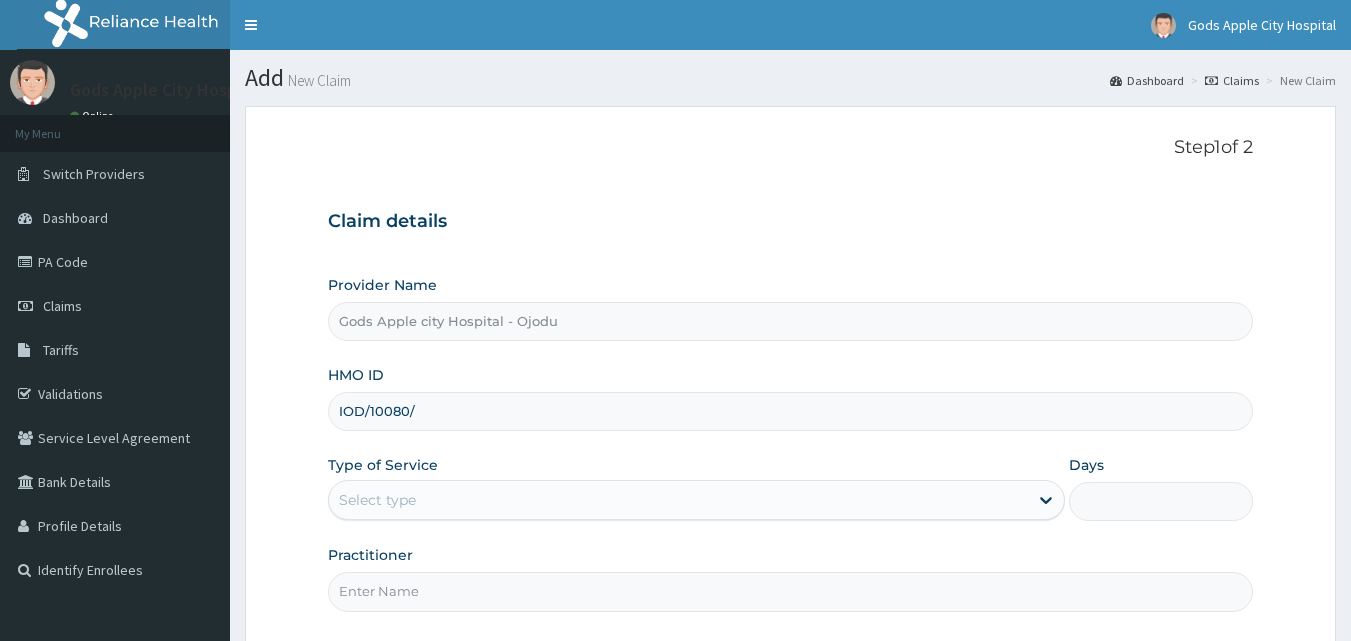 type on "IOD/10080/D" 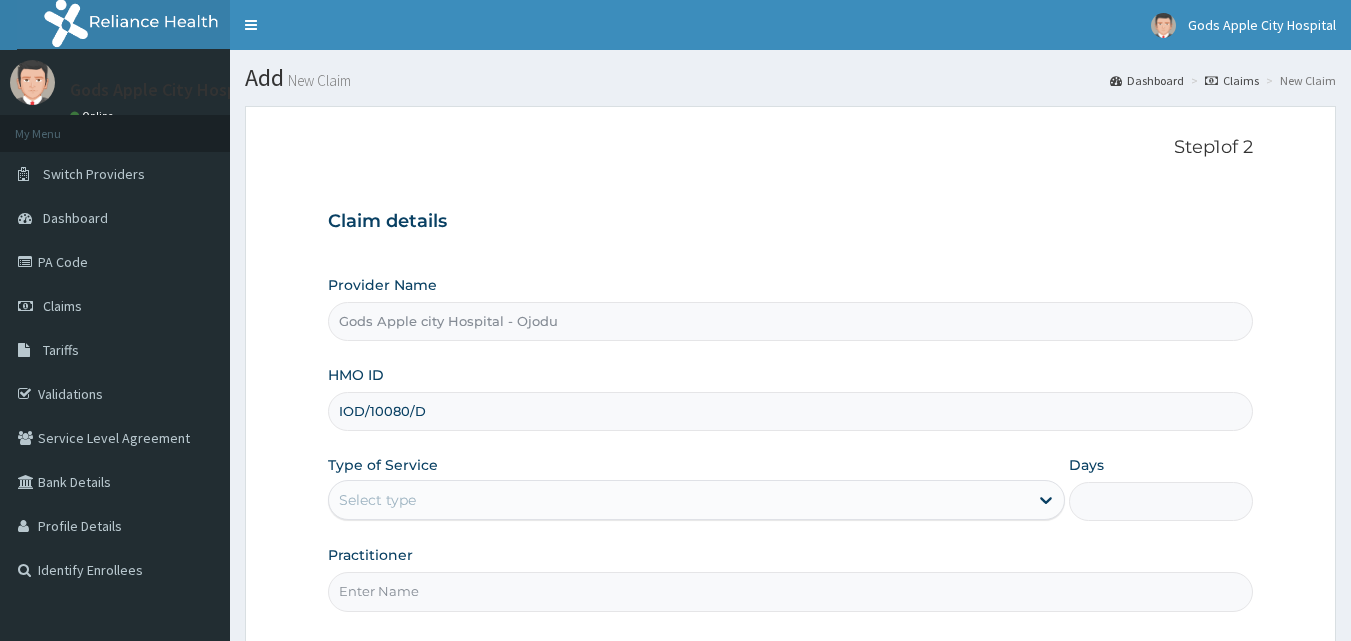 click on "Select type" at bounding box center (377, 500) 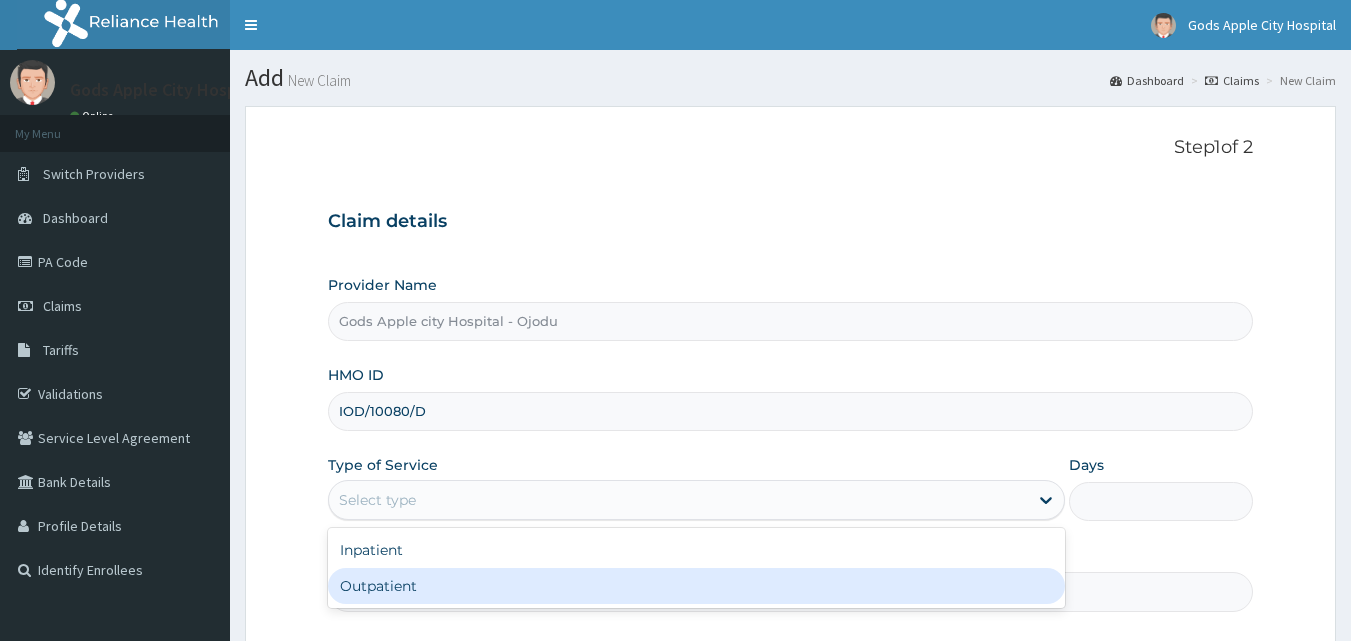 click on "Outpatient" at bounding box center (696, 586) 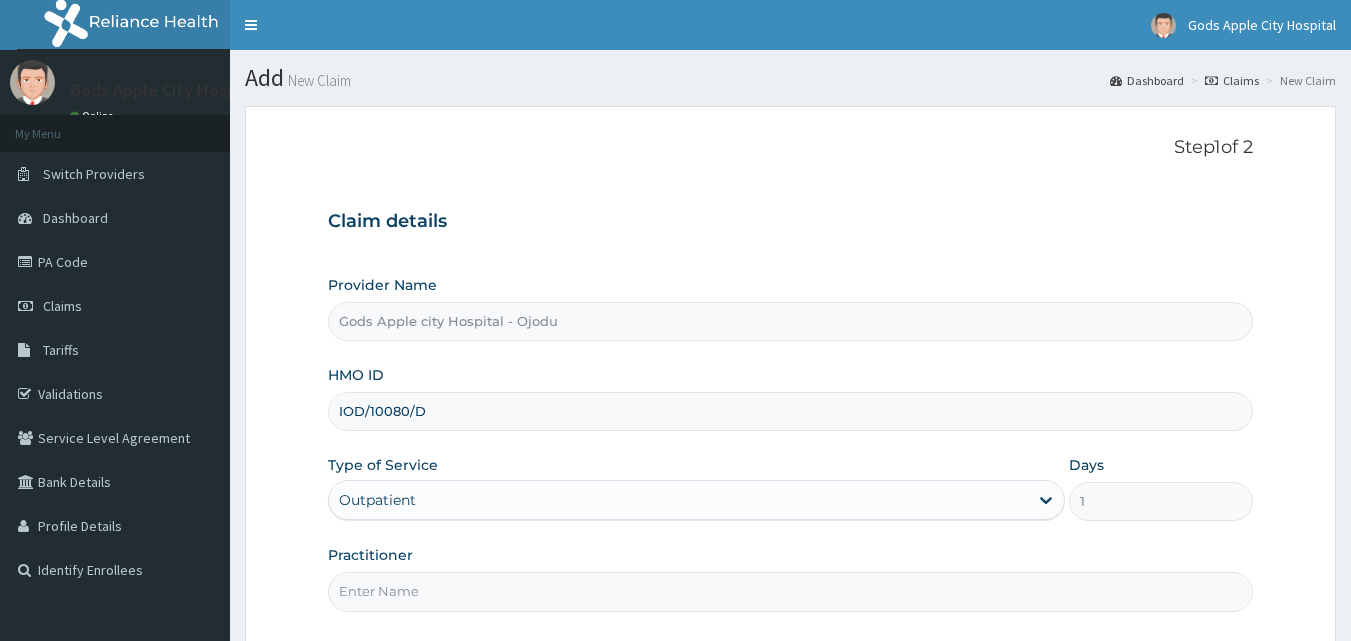 click on "Practitioner" at bounding box center [791, 591] 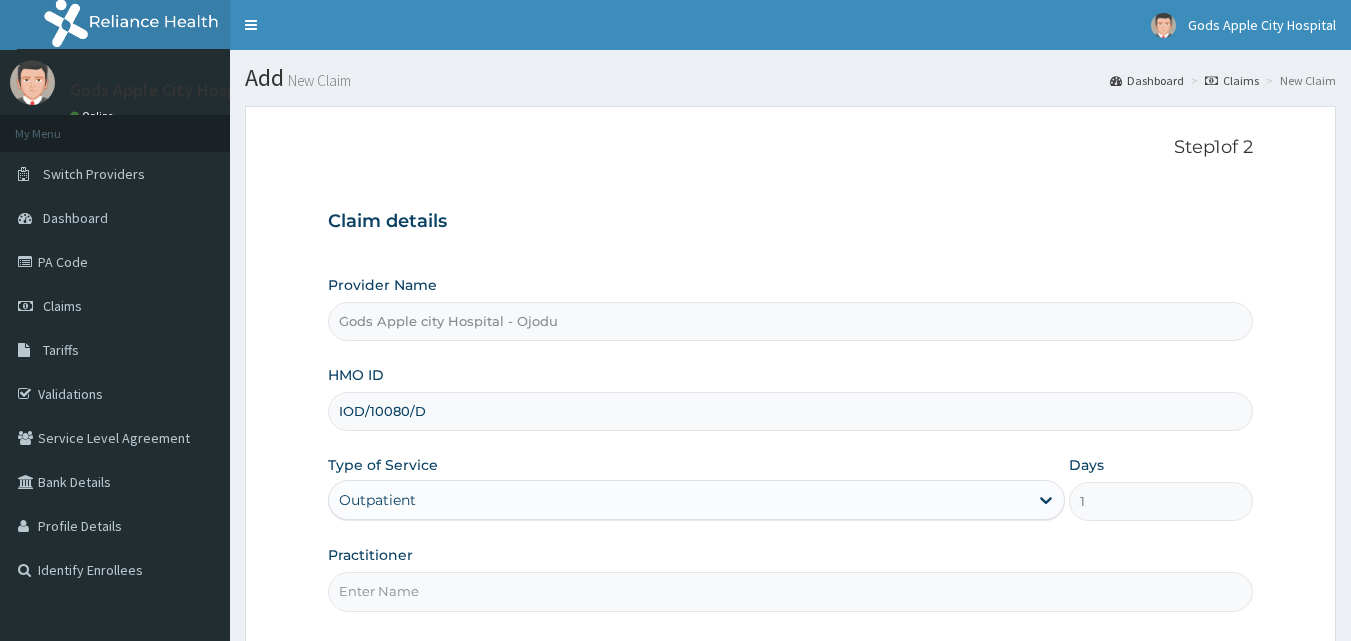 type on "DR OPAFUNSO" 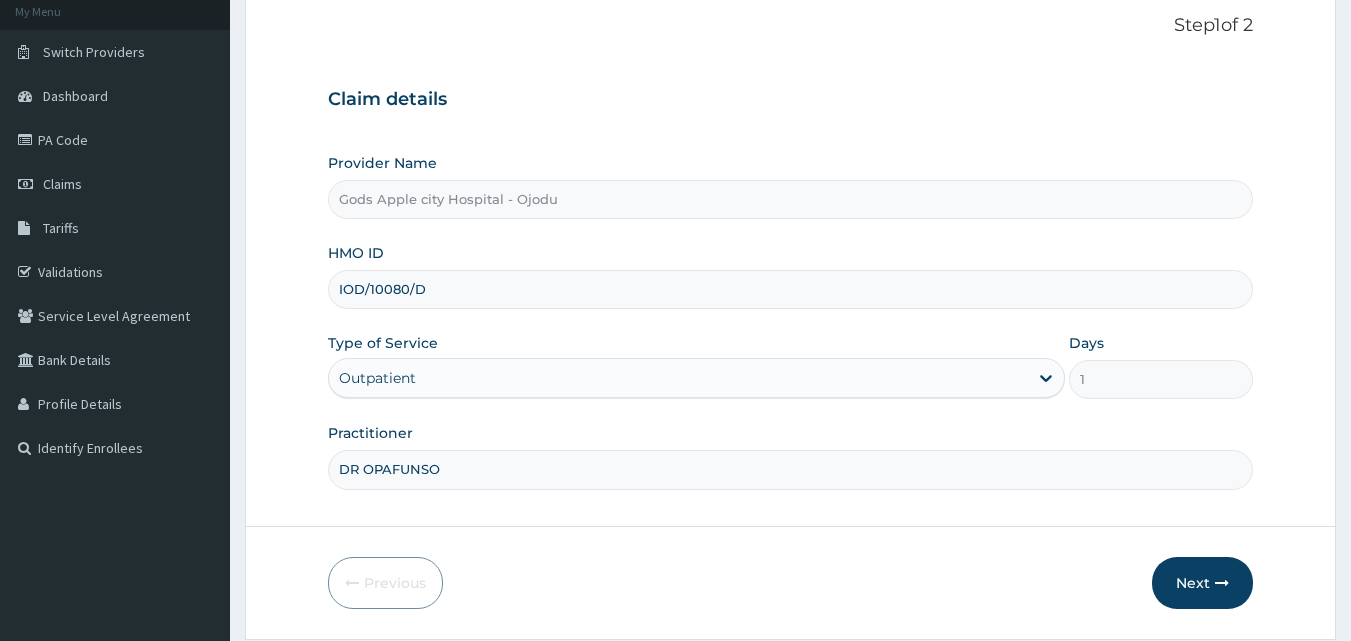 scroll, scrollTop: 187, scrollLeft: 0, axis: vertical 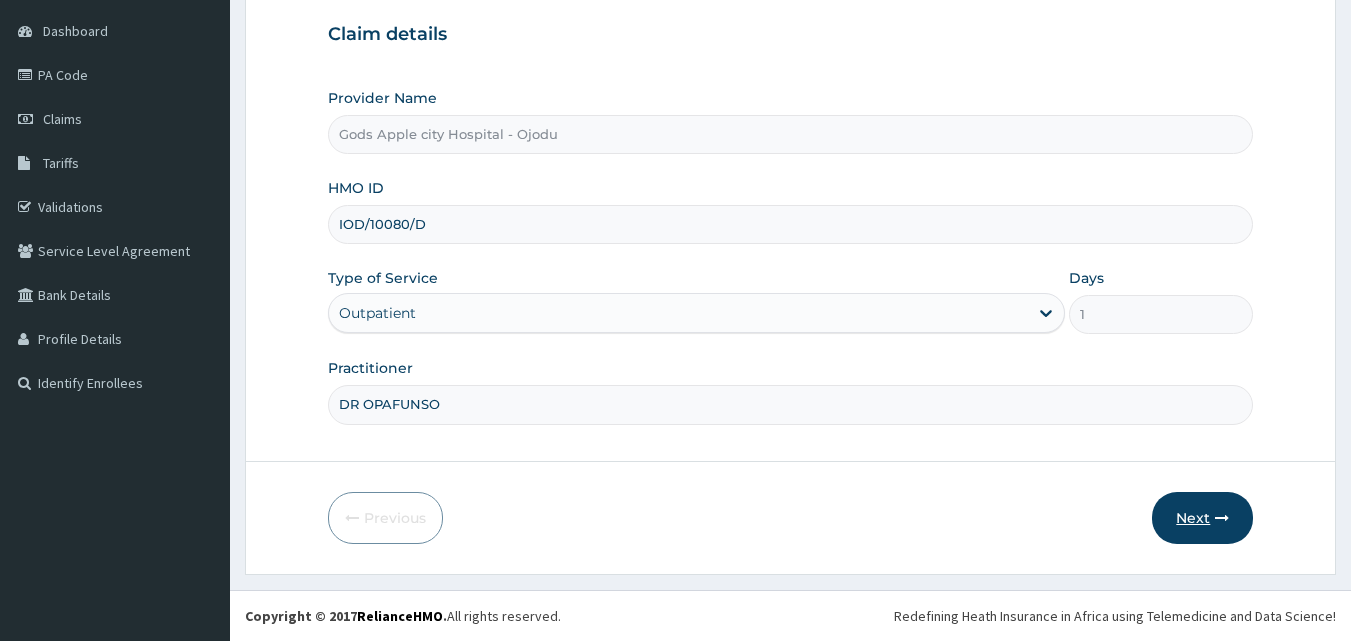 click on "Next" at bounding box center [1202, 518] 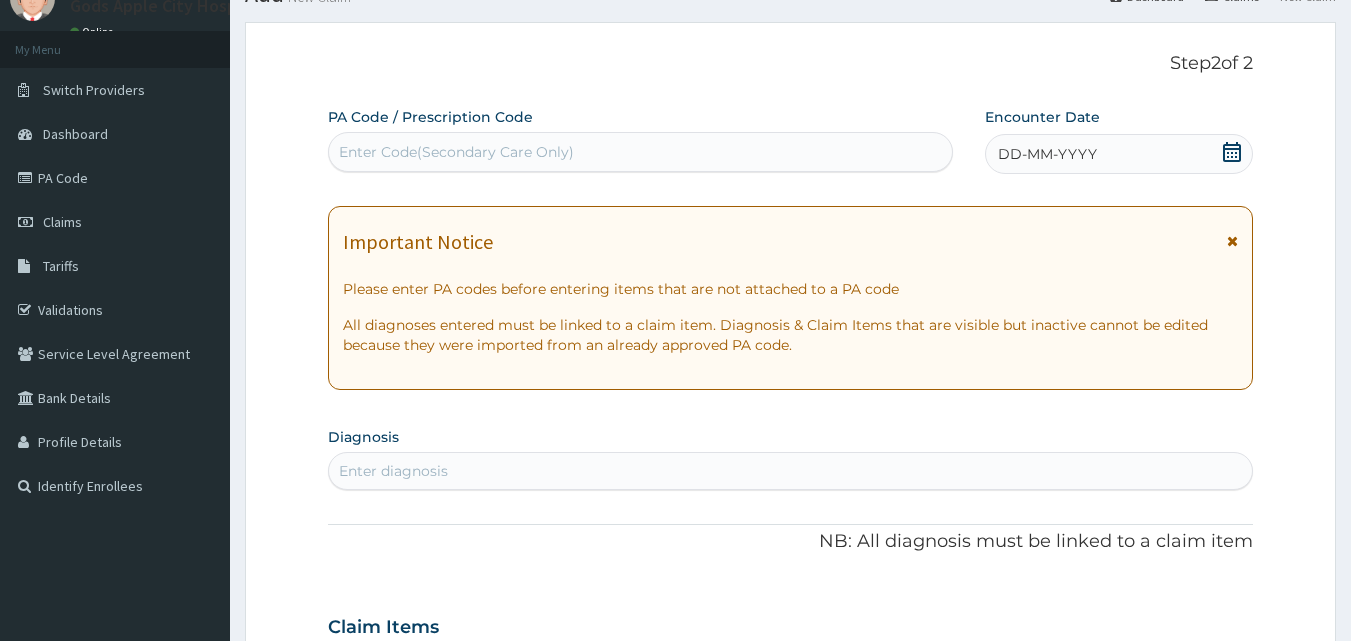 scroll, scrollTop: 0, scrollLeft: 0, axis: both 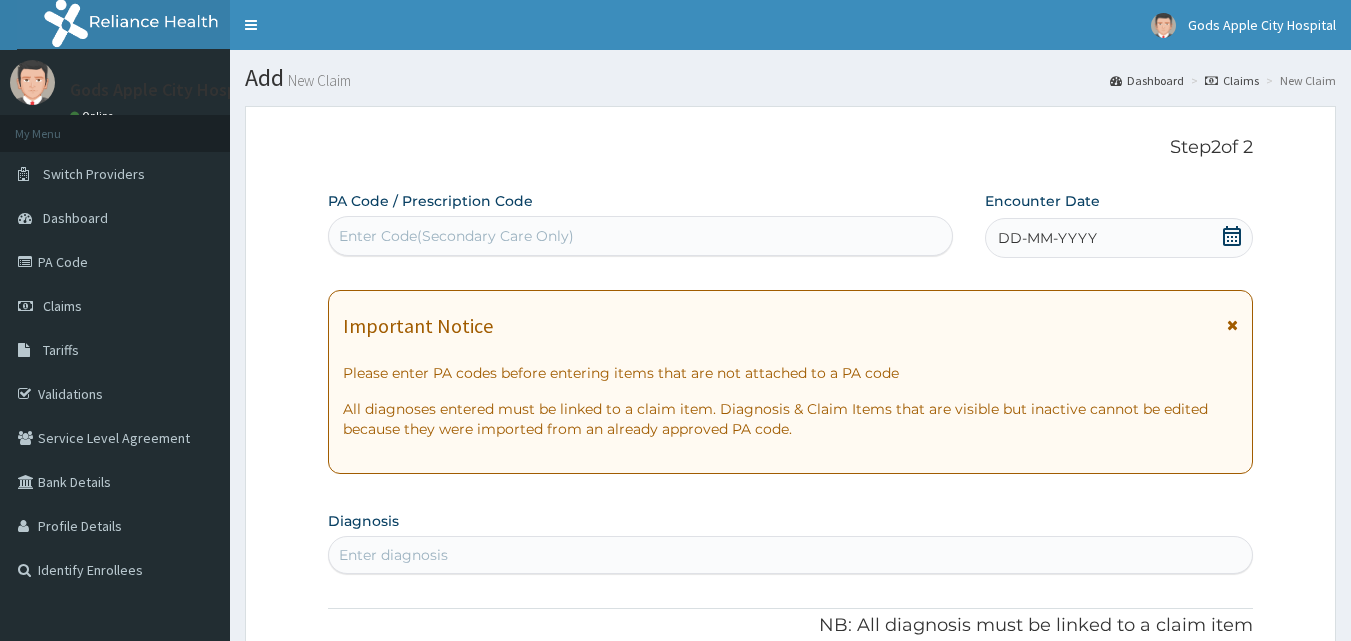 click at bounding box center [1232, 236] 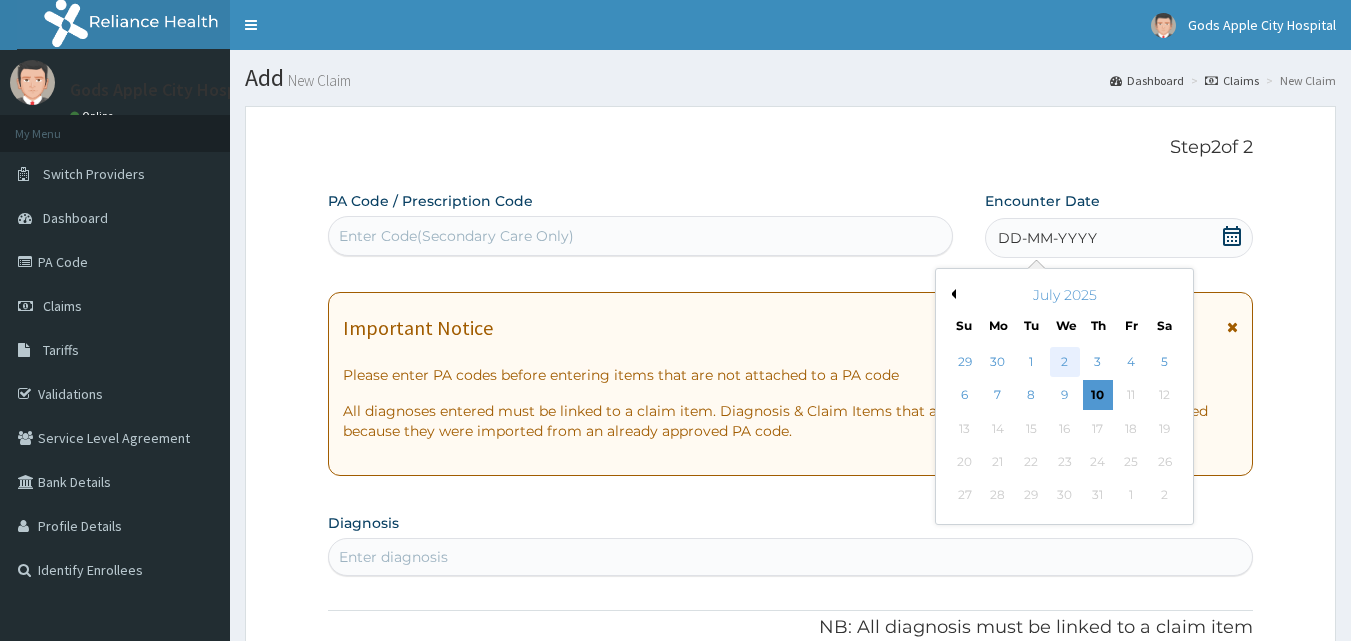 click on "2" at bounding box center (1065, 362) 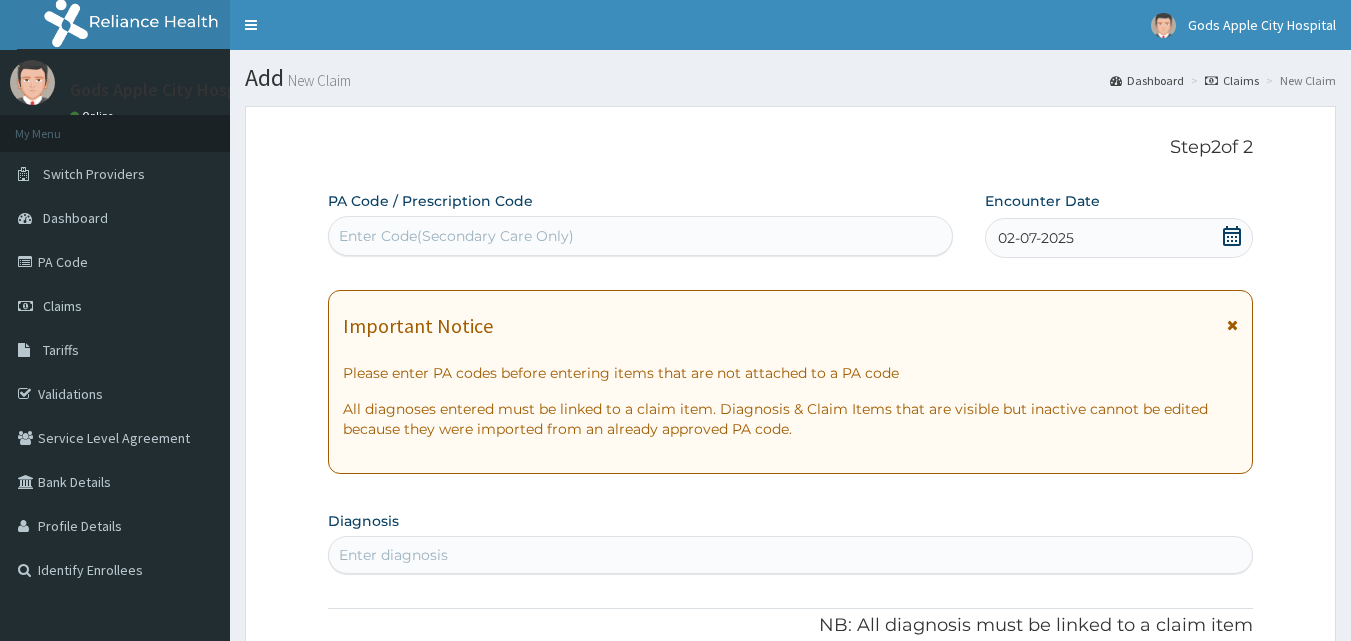 click on "Step  2  of 2" at bounding box center [791, 148] 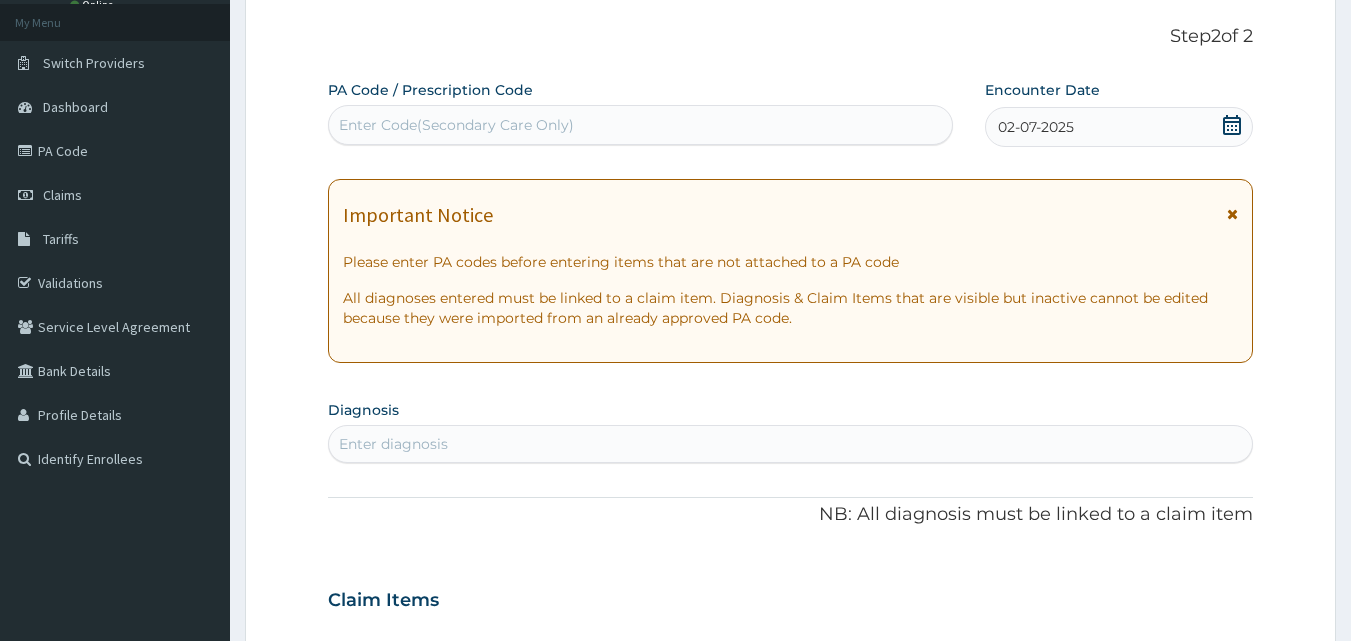 scroll, scrollTop: 200, scrollLeft: 0, axis: vertical 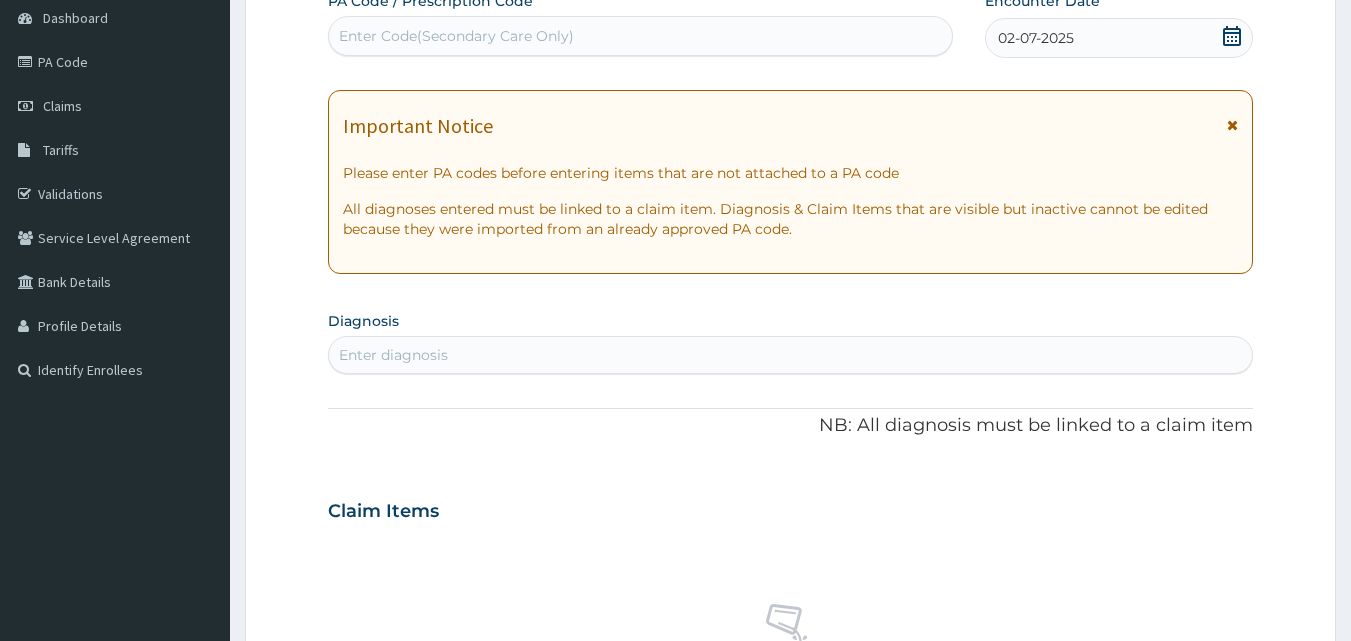 click on "Enter diagnosis" at bounding box center [791, 355] 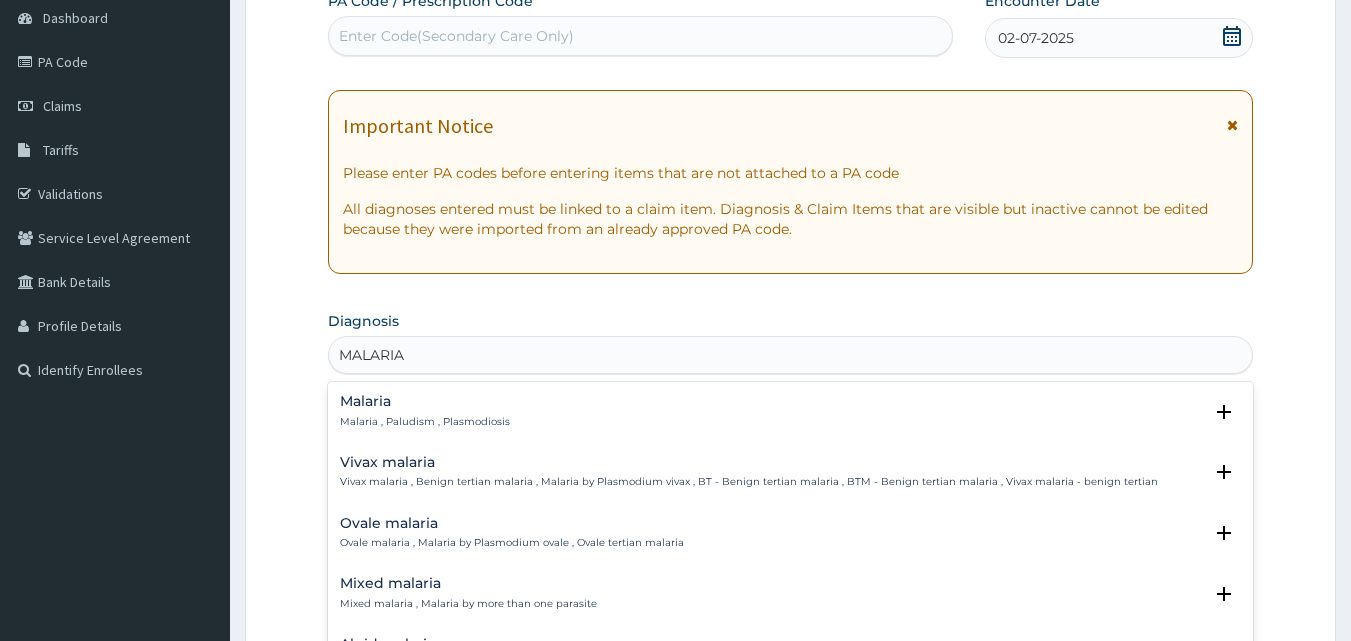click on "Malaria" at bounding box center [425, 401] 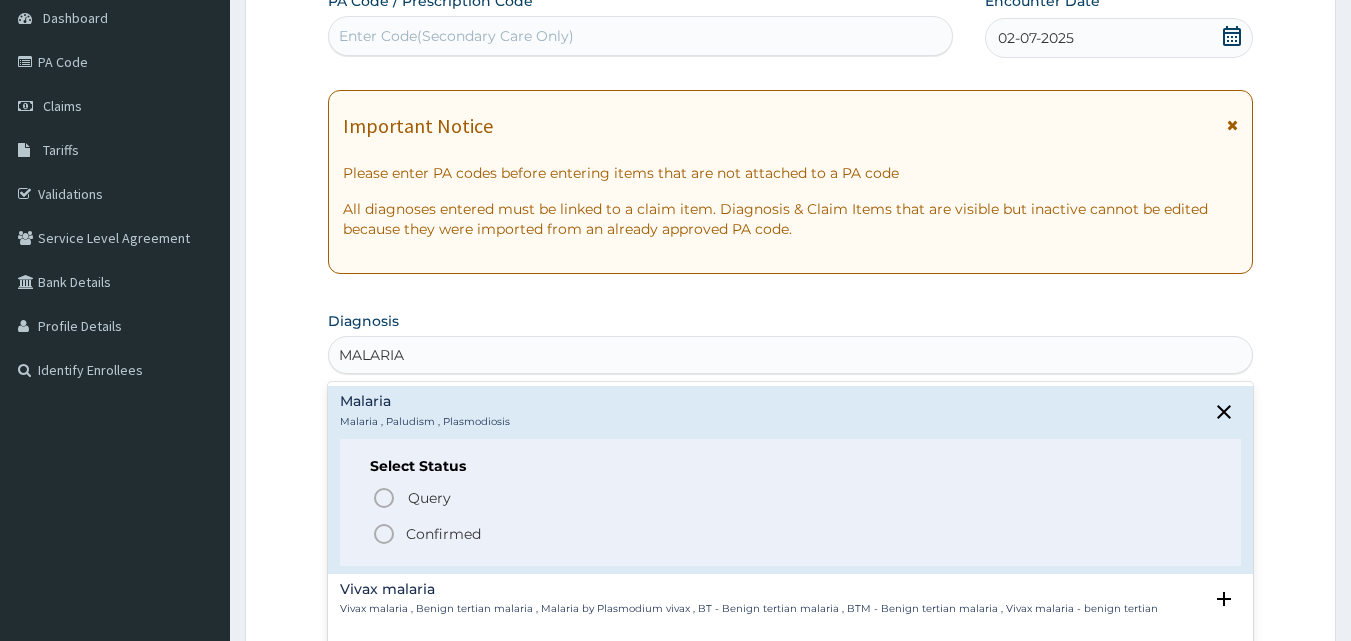 click at bounding box center (384, 534) 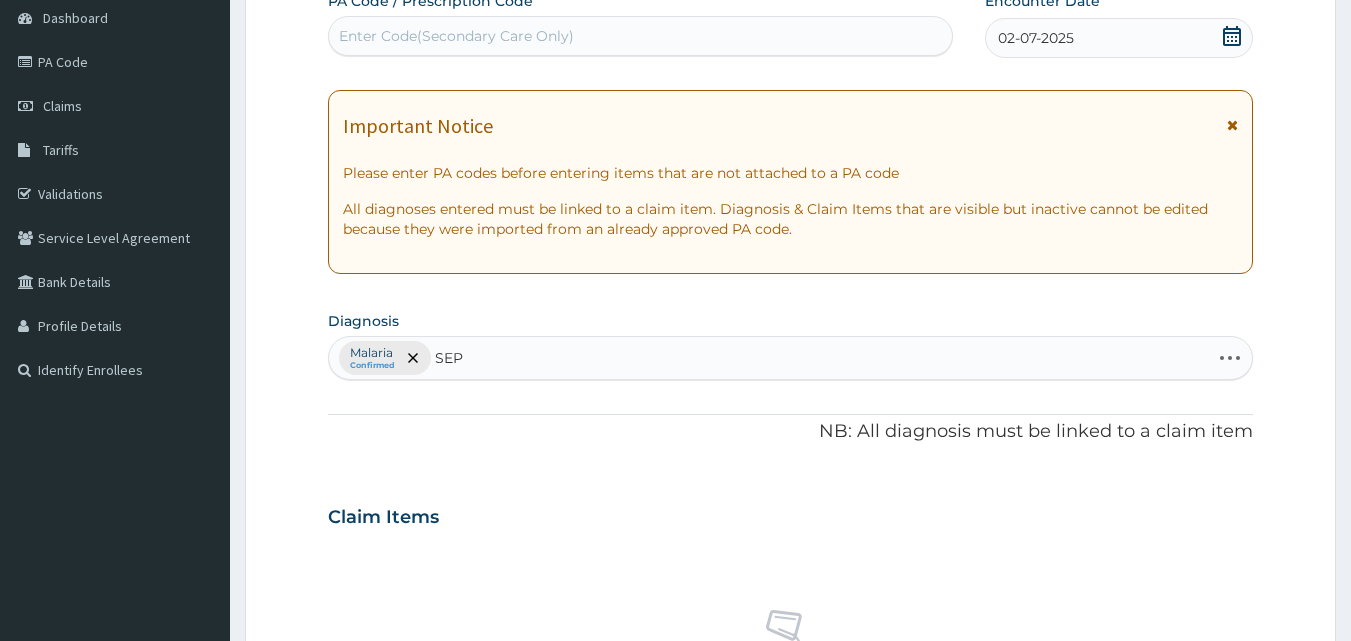 type on "SEPS" 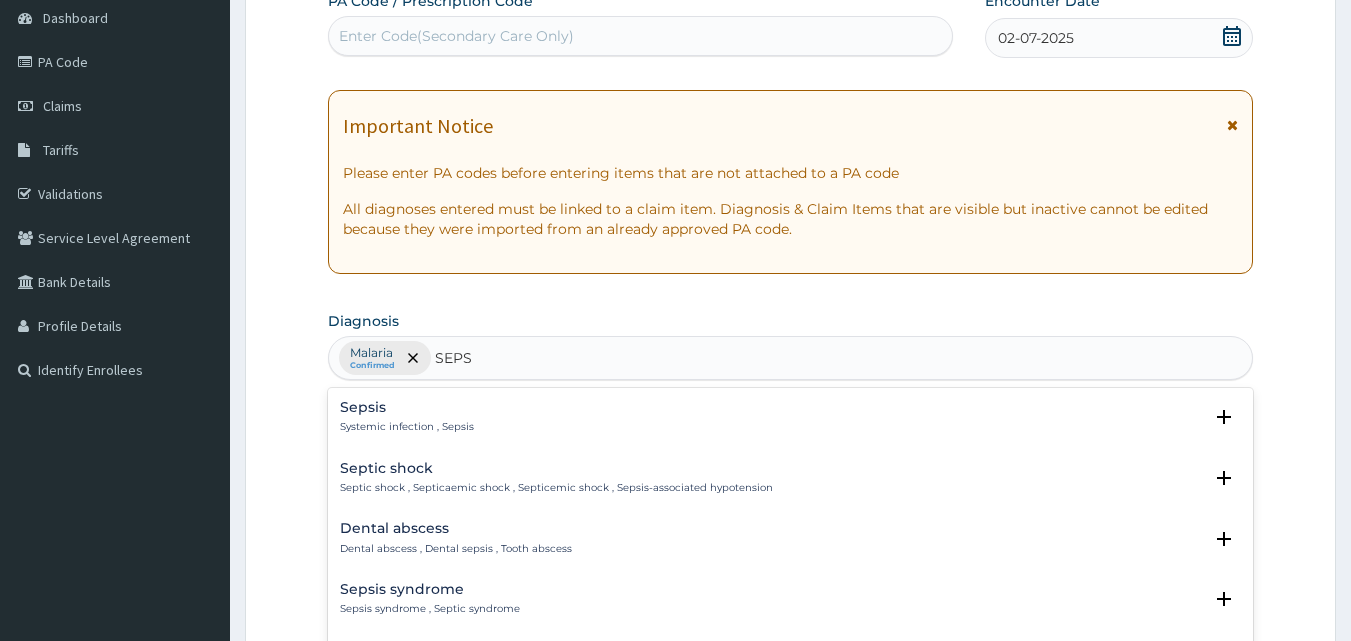 click on "Sepsis" at bounding box center [407, 407] 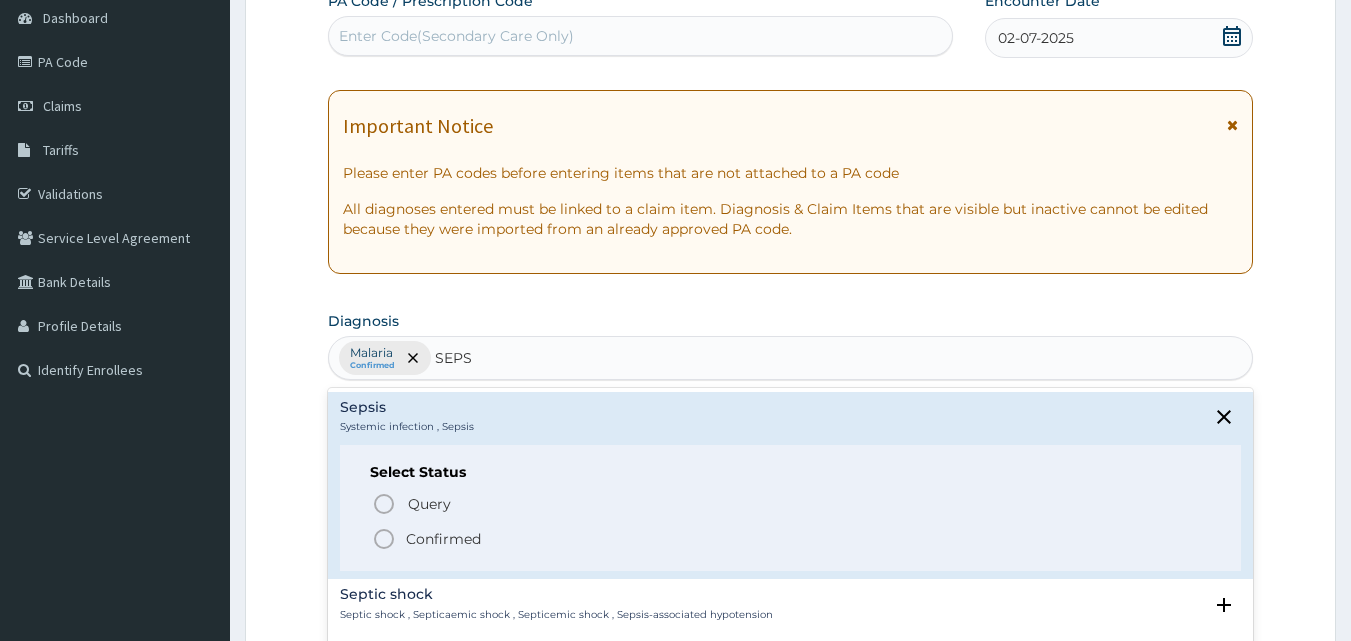 click on "Confirmed" at bounding box center (631, 503) 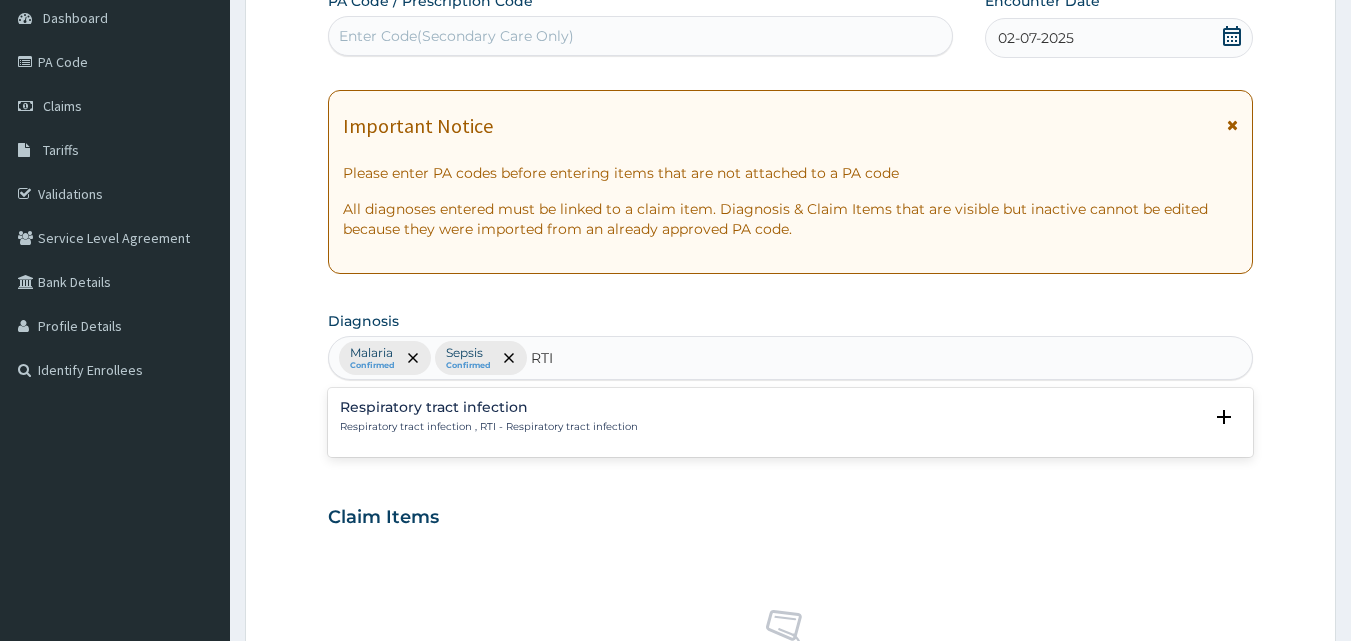 click on "Respiratory tract infection" at bounding box center (489, 407) 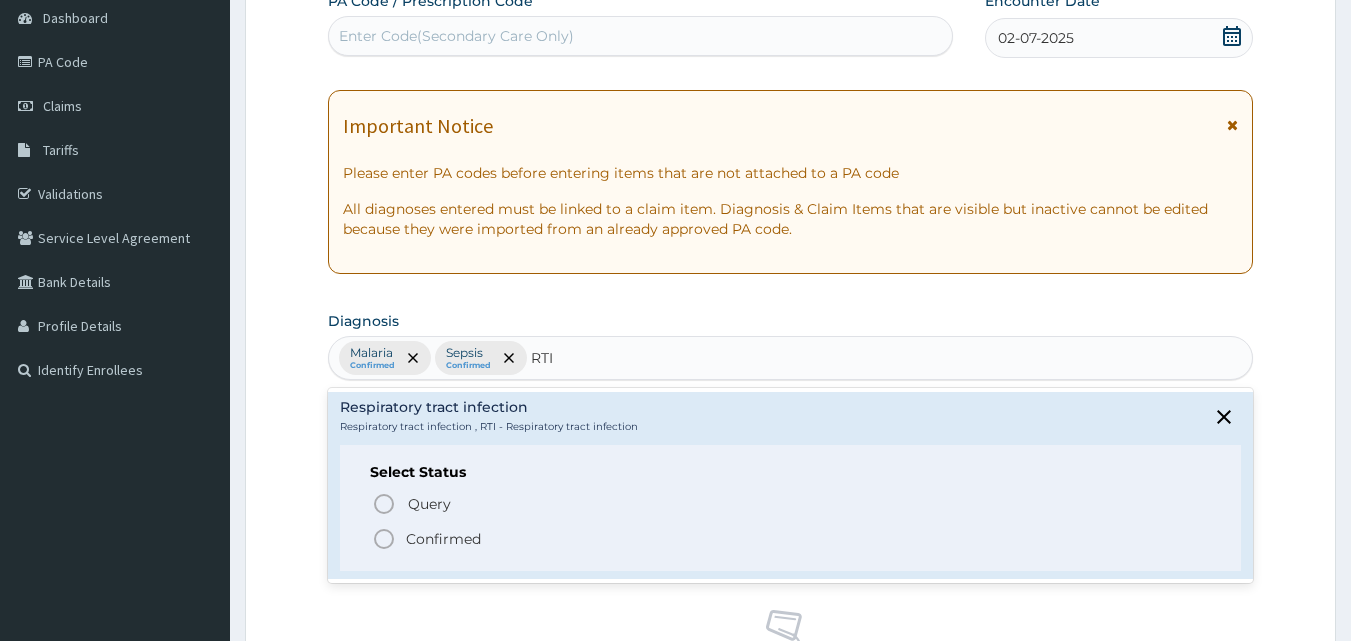 click on "Confirmed" at bounding box center (631, 503) 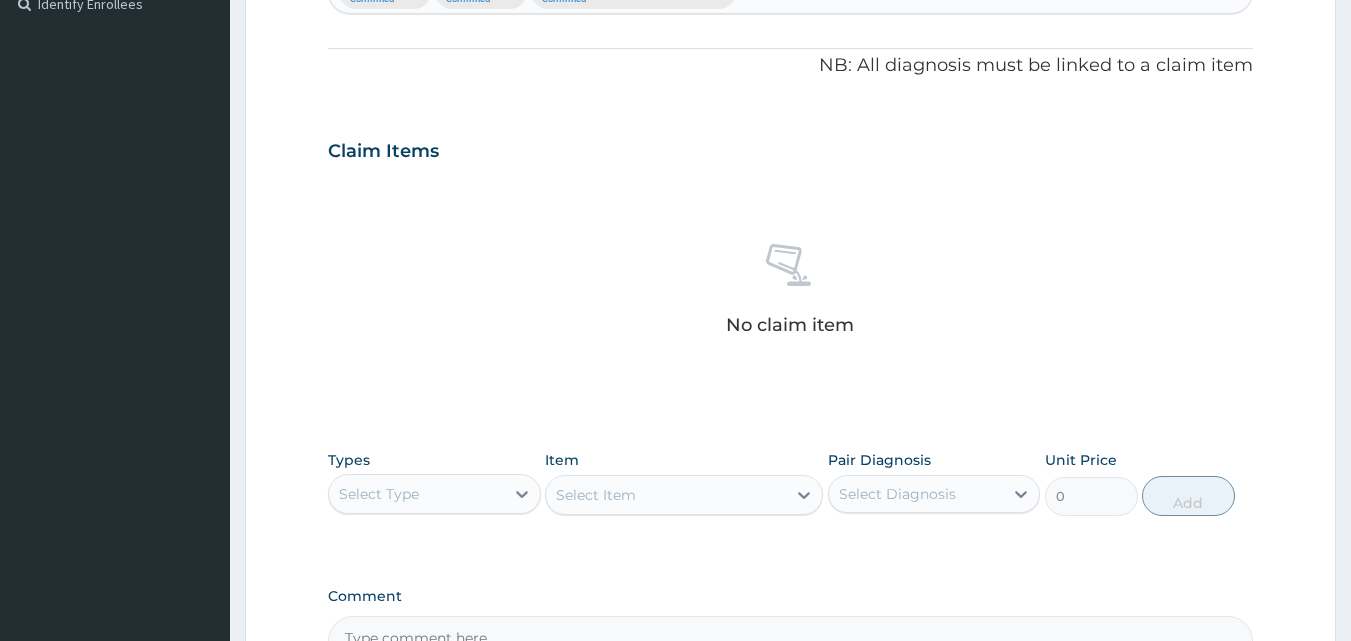 scroll, scrollTop: 600, scrollLeft: 0, axis: vertical 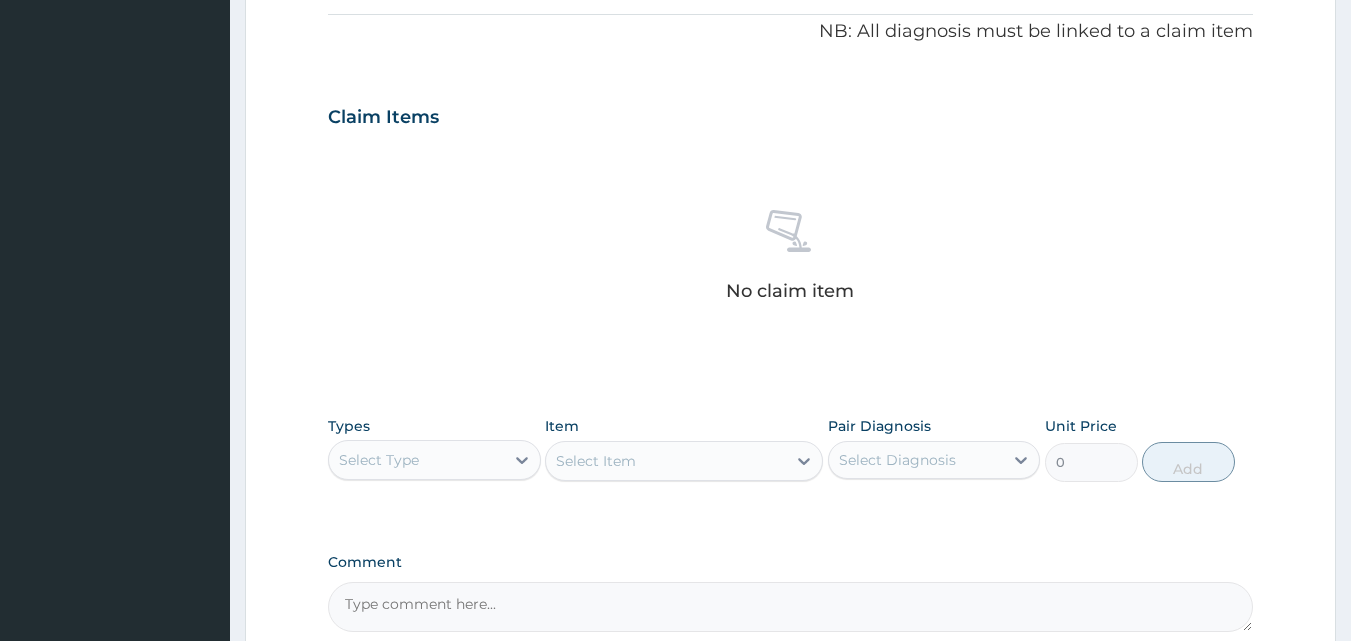 click on "Select Type" at bounding box center (379, 460) 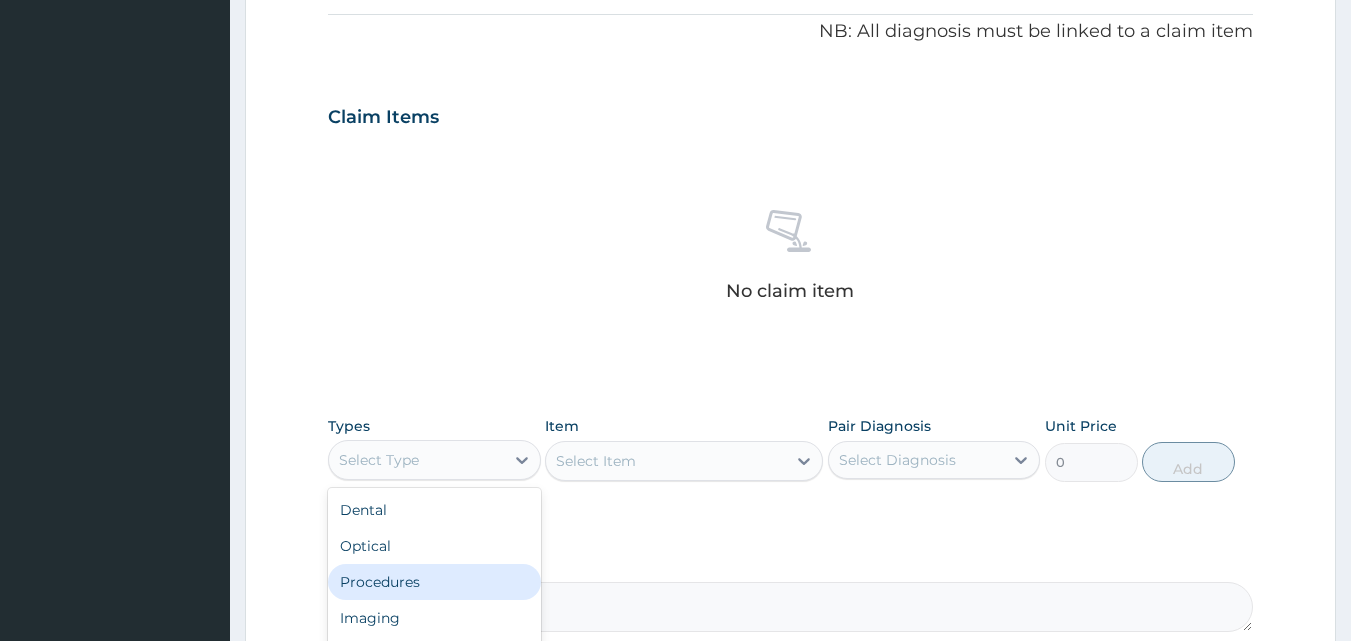 click on "Procedures" at bounding box center (434, 582) 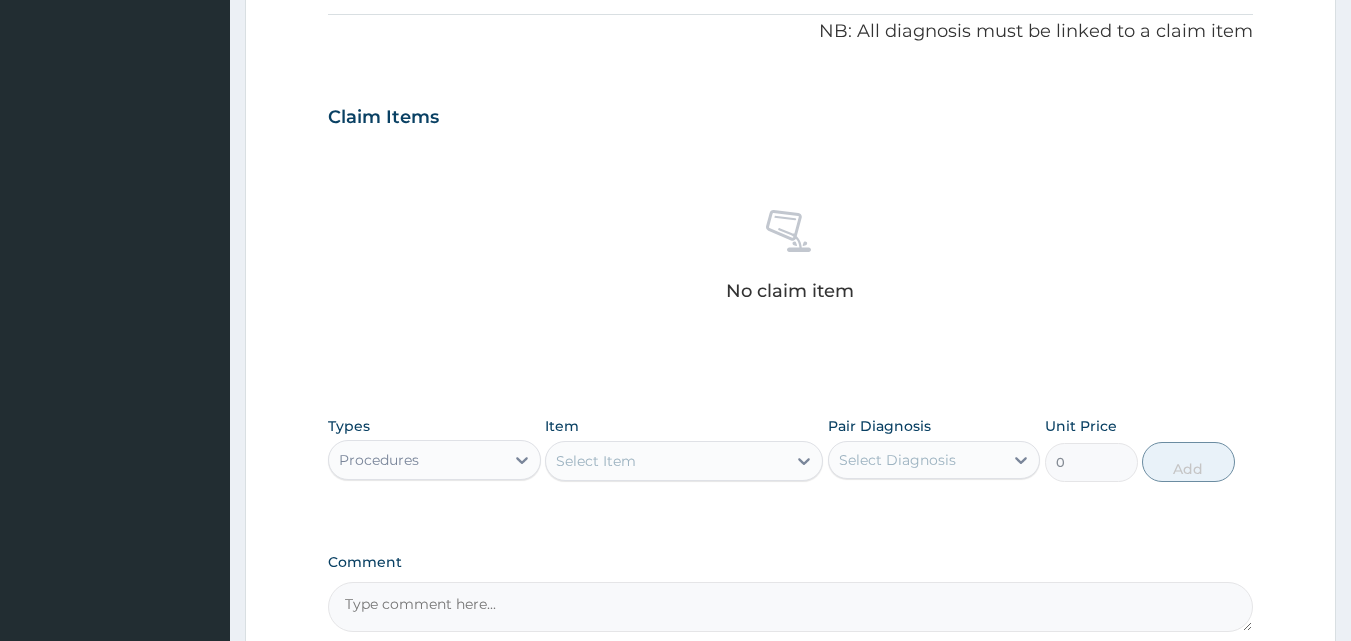 click on "Select Diagnosis" at bounding box center (897, 460) 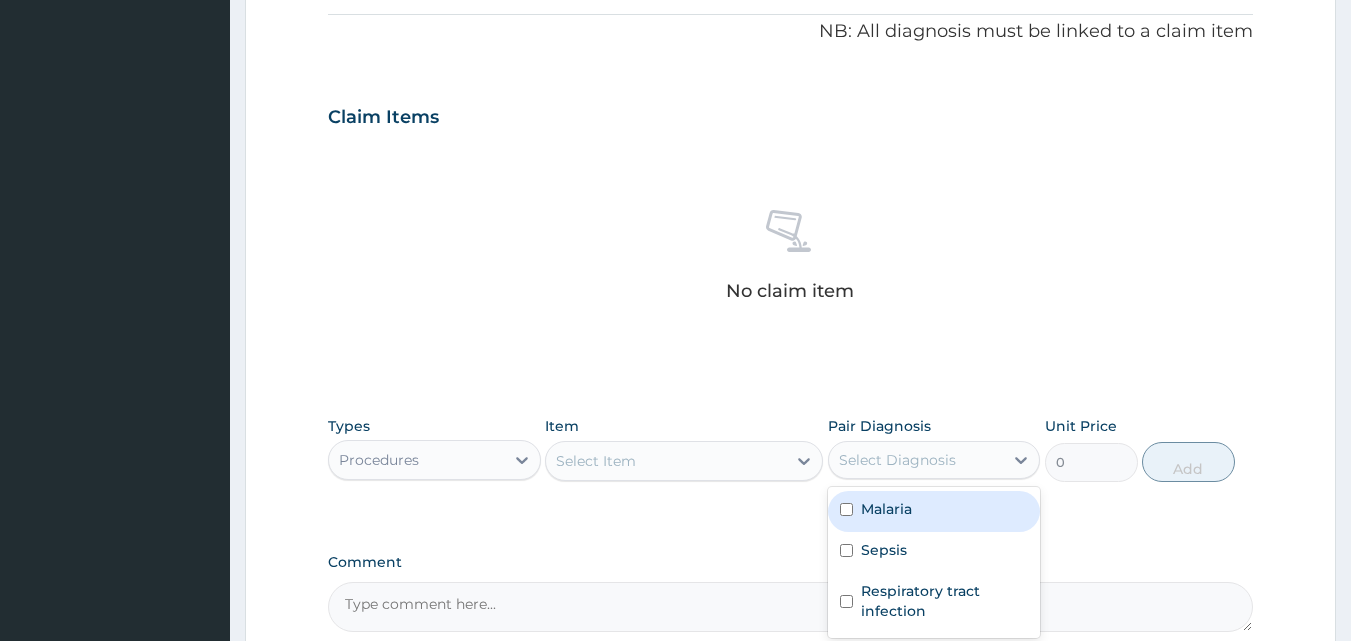 drag, startPoint x: 923, startPoint y: 501, endPoint x: 916, endPoint y: 526, distance: 25.96151 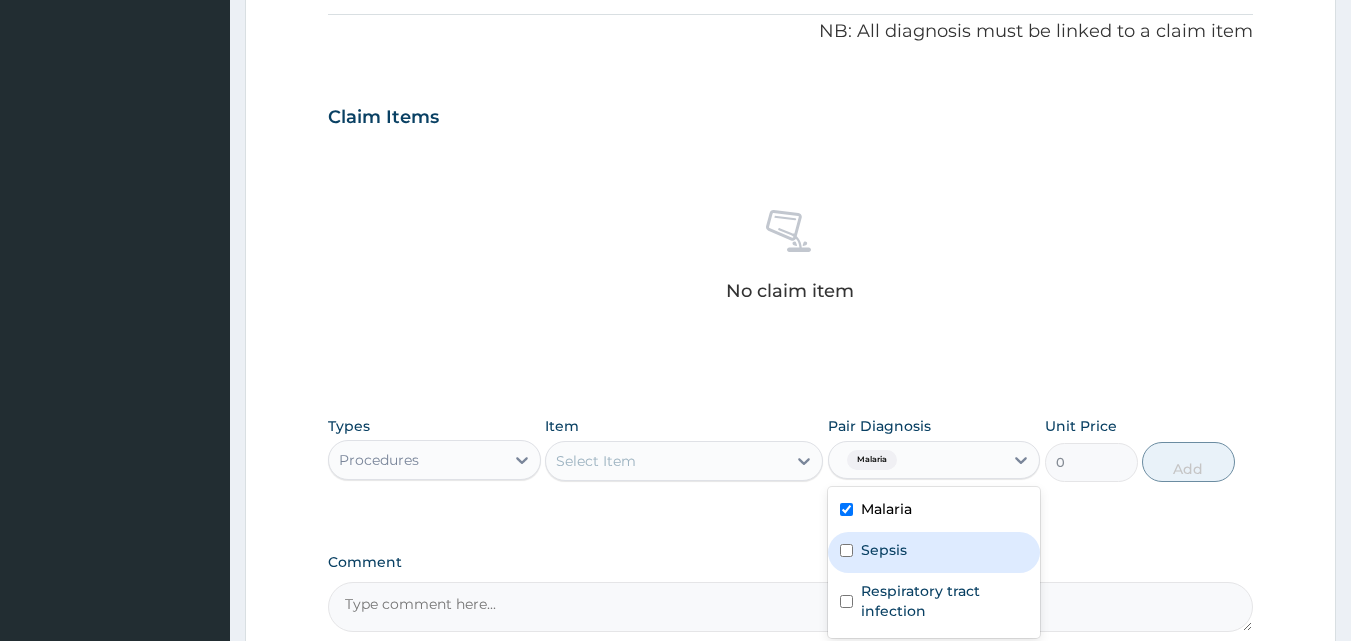 click on "Sepsis" at bounding box center [934, 552] 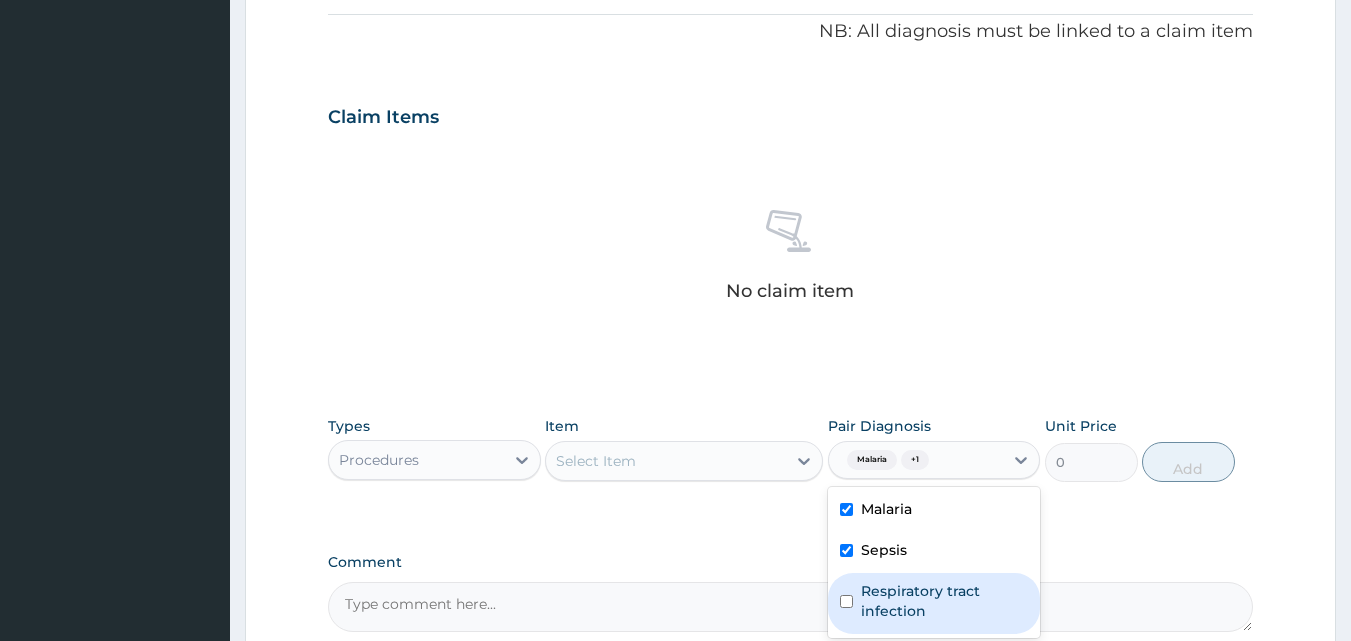 click on "Respiratory tract infection" at bounding box center (945, 601) 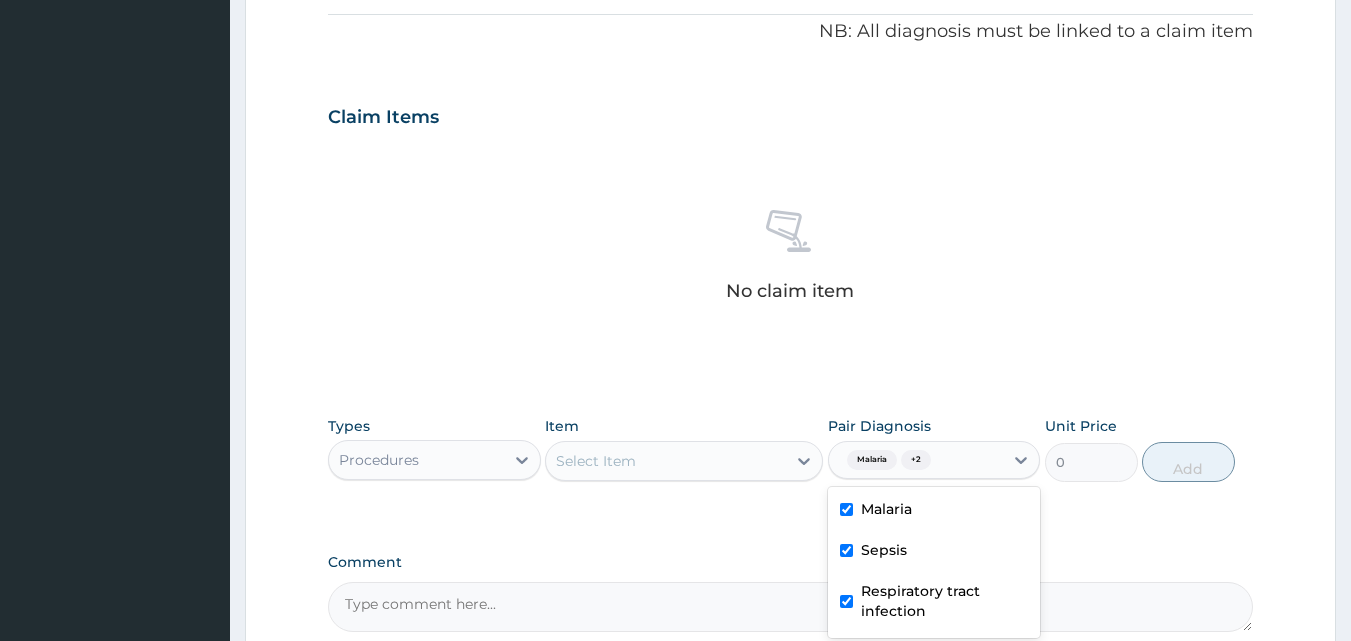 click on "Select Item" at bounding box center [666, 461] 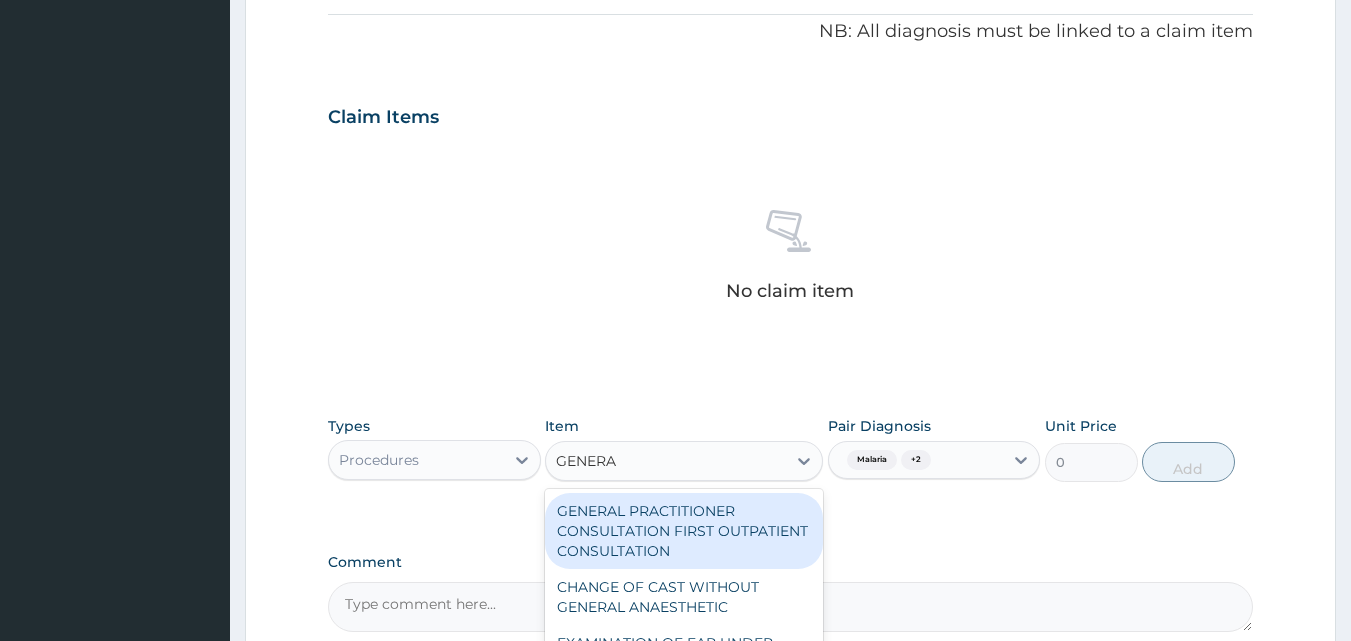 click on "GENERAL PRACTITIONER CONSULTATION FIRST OUTPATIENT CONSULTATION" at bounding box center [684, 531] 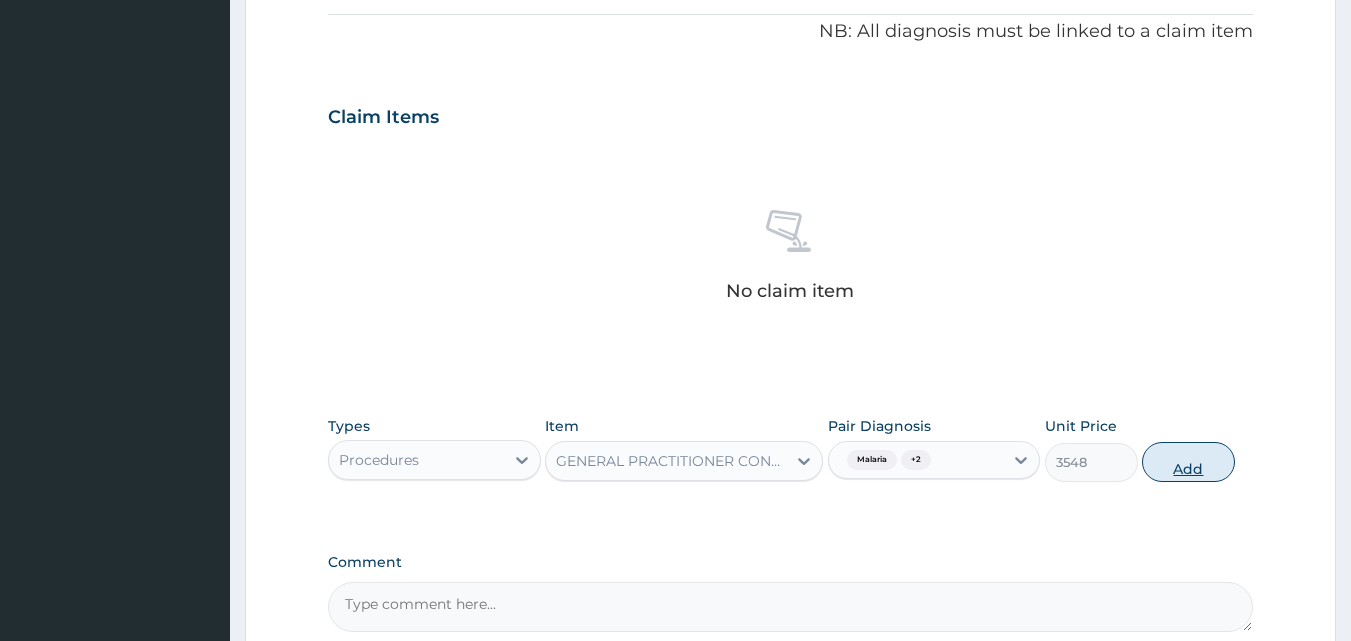 click on "Add" at bounding box center [1188, 462] 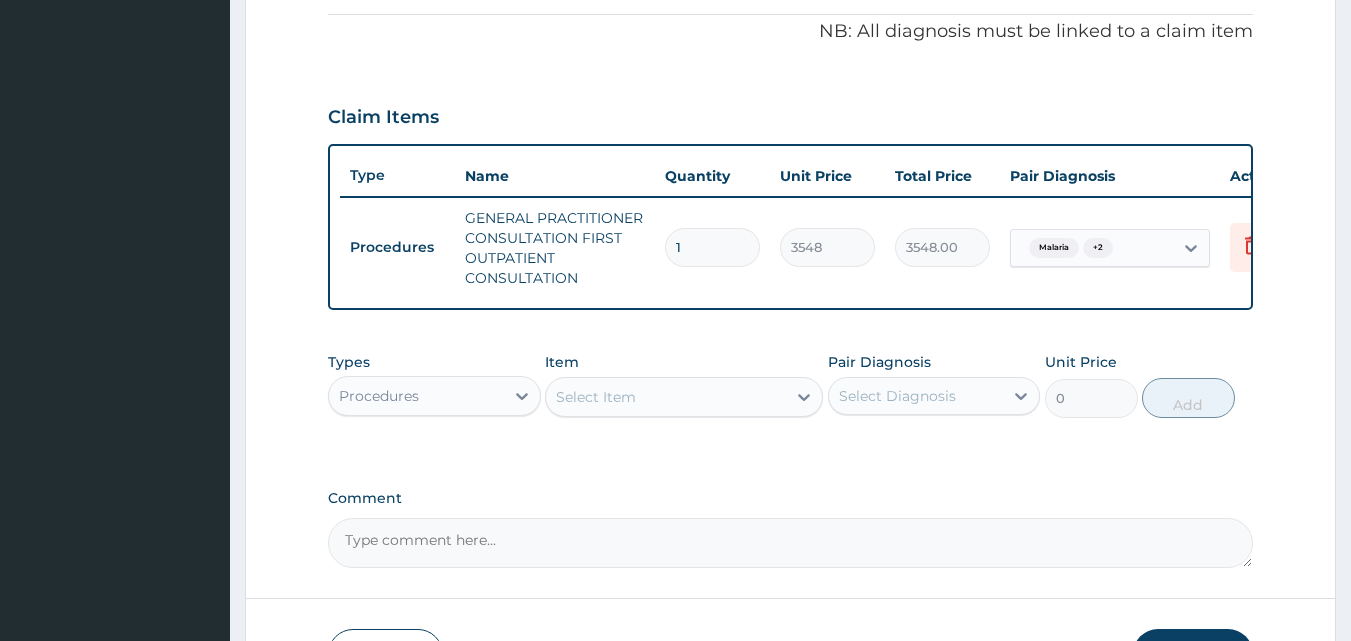 click on "Procedures" at bounding box center [416, 396] 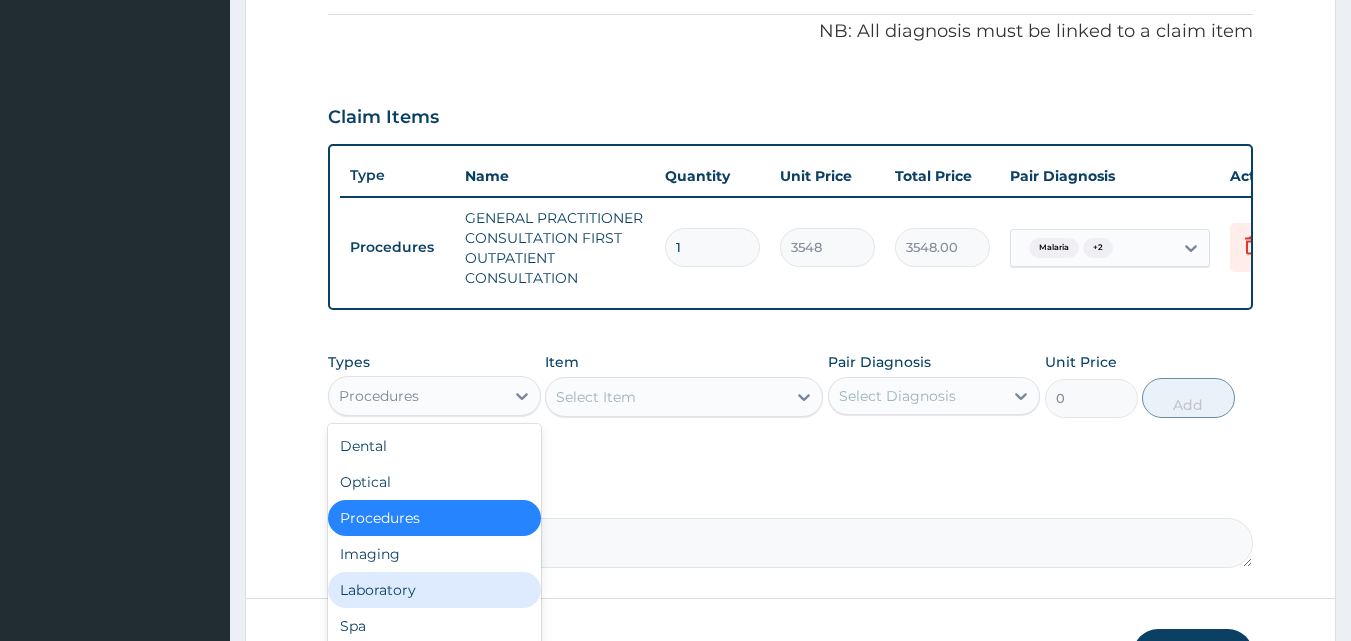 click on "Laboratory" at bounding box center (434, 590) 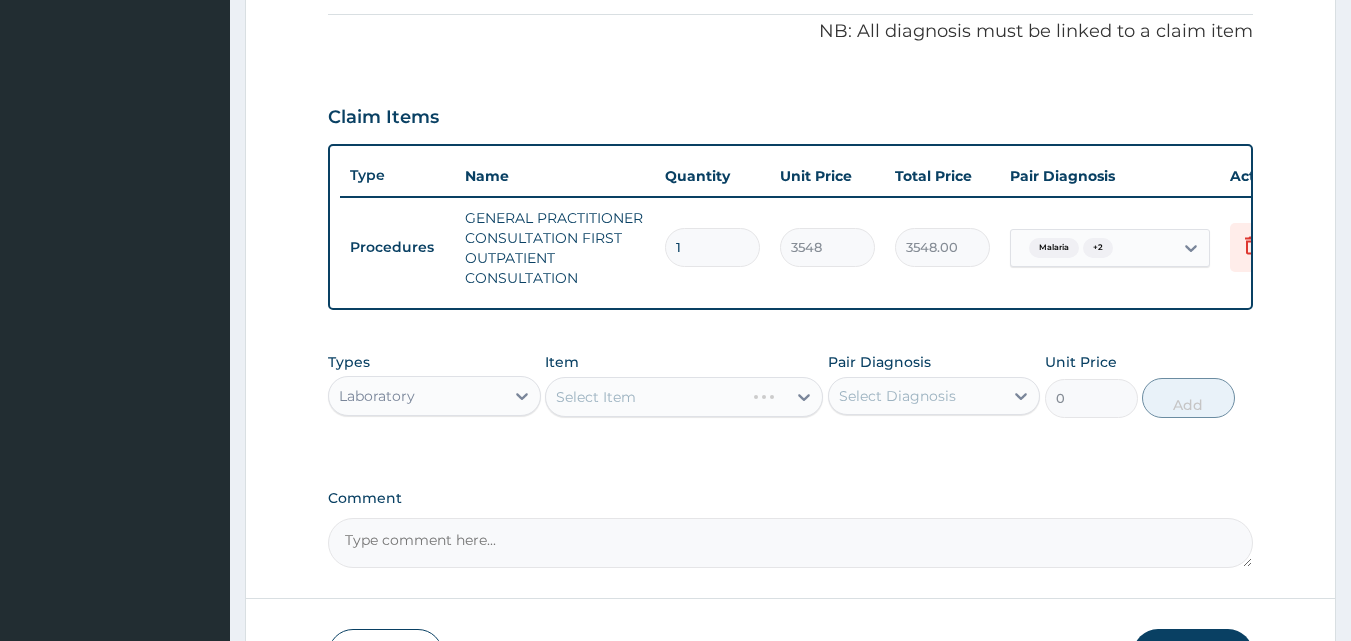 click on "Select Diagnosis" at bounding box center [897, 396] 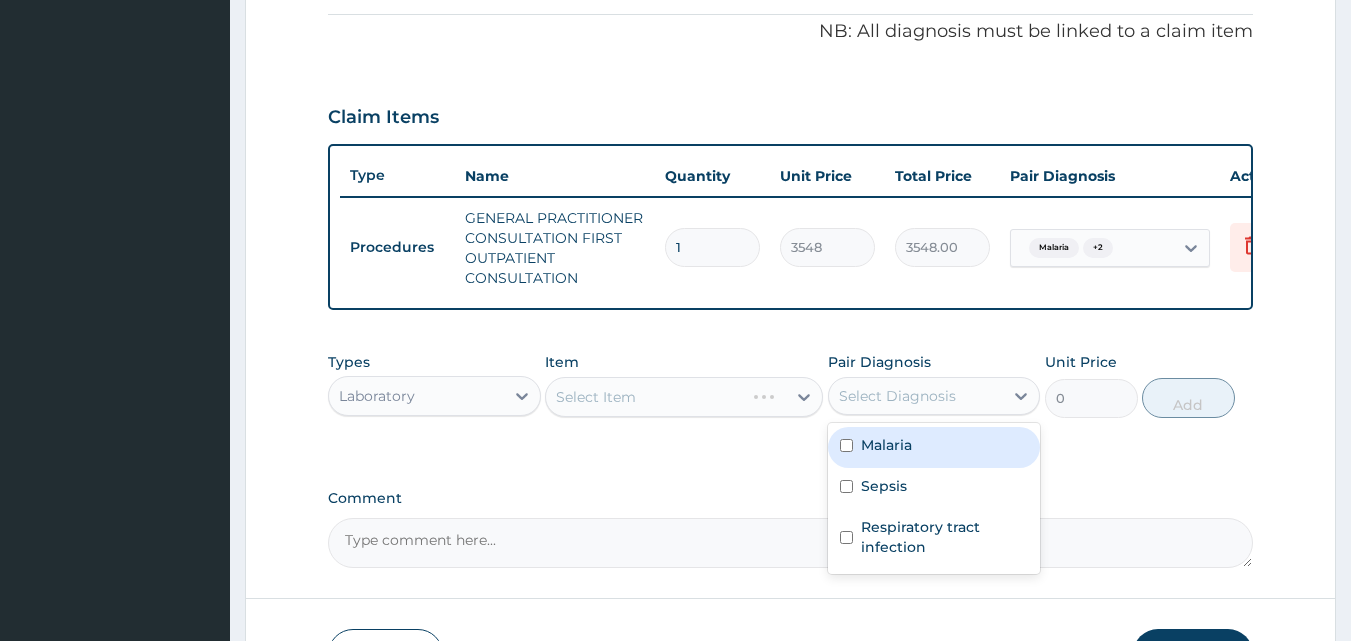 click on "Malaria" at bounding box center (934, 447) 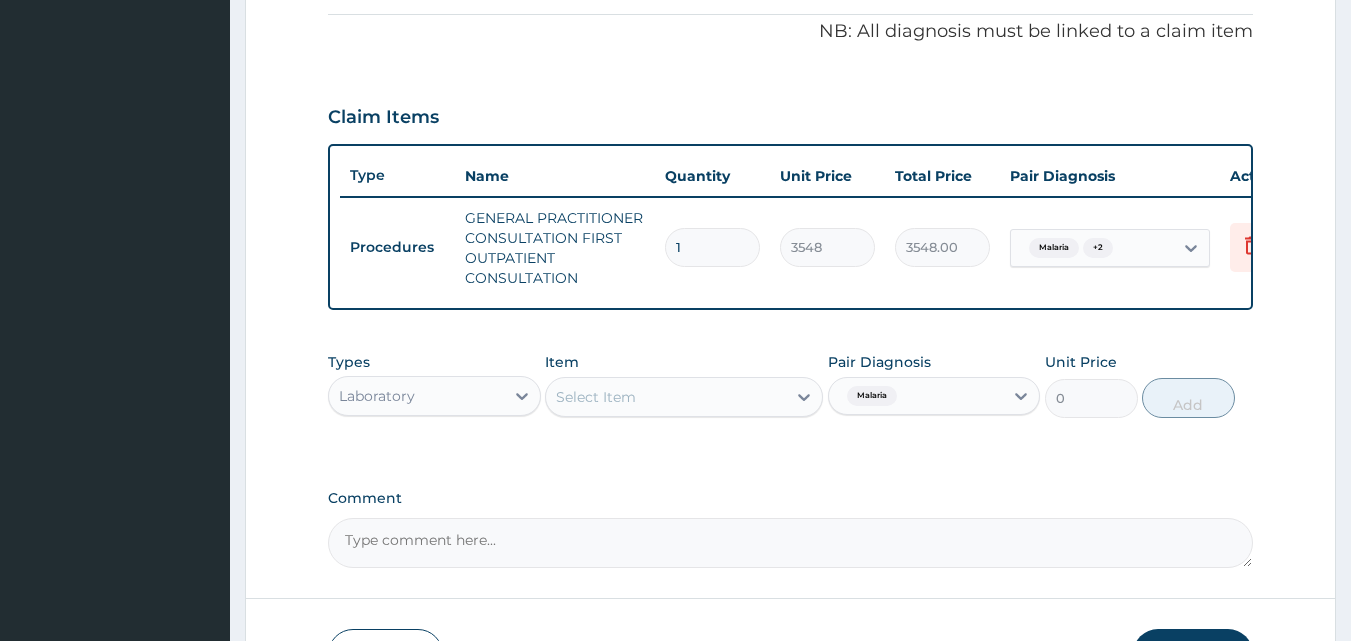 click on "PA Code / Prescription Code Enter Code(Secondary Care Only) Encounter Date 02-07-2025 Important Notice Please enter PA codes before entering items that are not attached to a PA code   All diagnoses entered must be linked to a claim item. Diagnosis & Claim Items that are visible but inactive cannot be edited because they were imported from an already approved PA code. Diagnosis Malaria Confirmed Sepsis Confirmed Respiratory tract infection Confirmed NB: All diagnosis must be linked to a claim item Claim Items Type Name Quantity Unit Price Total Price Pair Diagnosis Actions Procedures GENERAL PRACTITIONER CONSULTATION FIRST OUTPATIENT CONSULTATION 1 3548 3548.00 Malaria  + 2 Delete Types Laboratory Item Select Item Pair Diagnosis Malaria Unit Price 0 Add Comment" at bounding box center (791, 79) 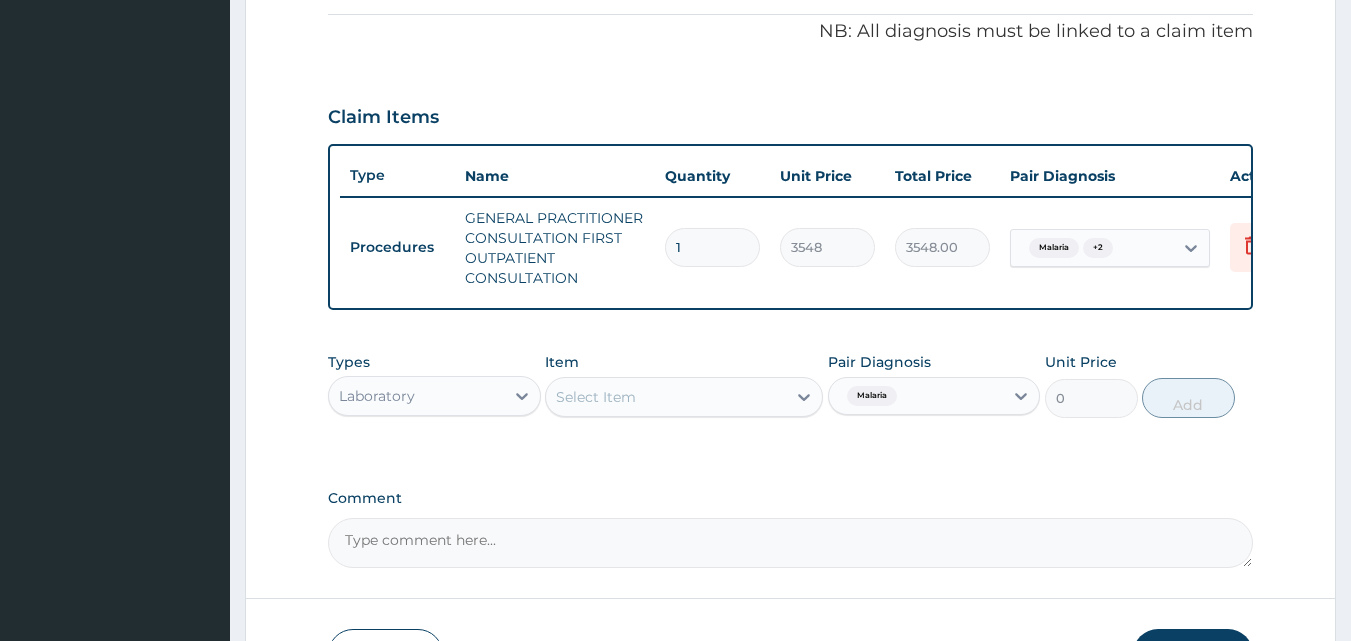 click on "Select Item" at bounding box center (666, 397) 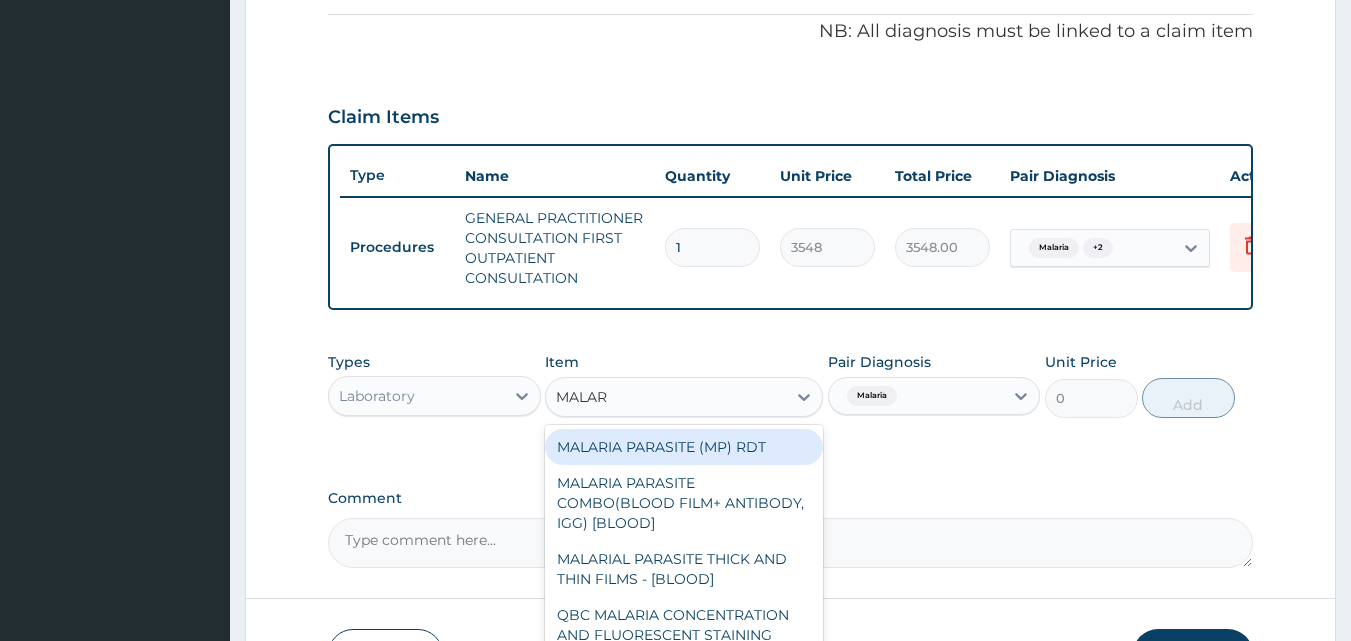 click on "MALARIA PARASITE (MP) RDT" at bounding box center [684, 447] 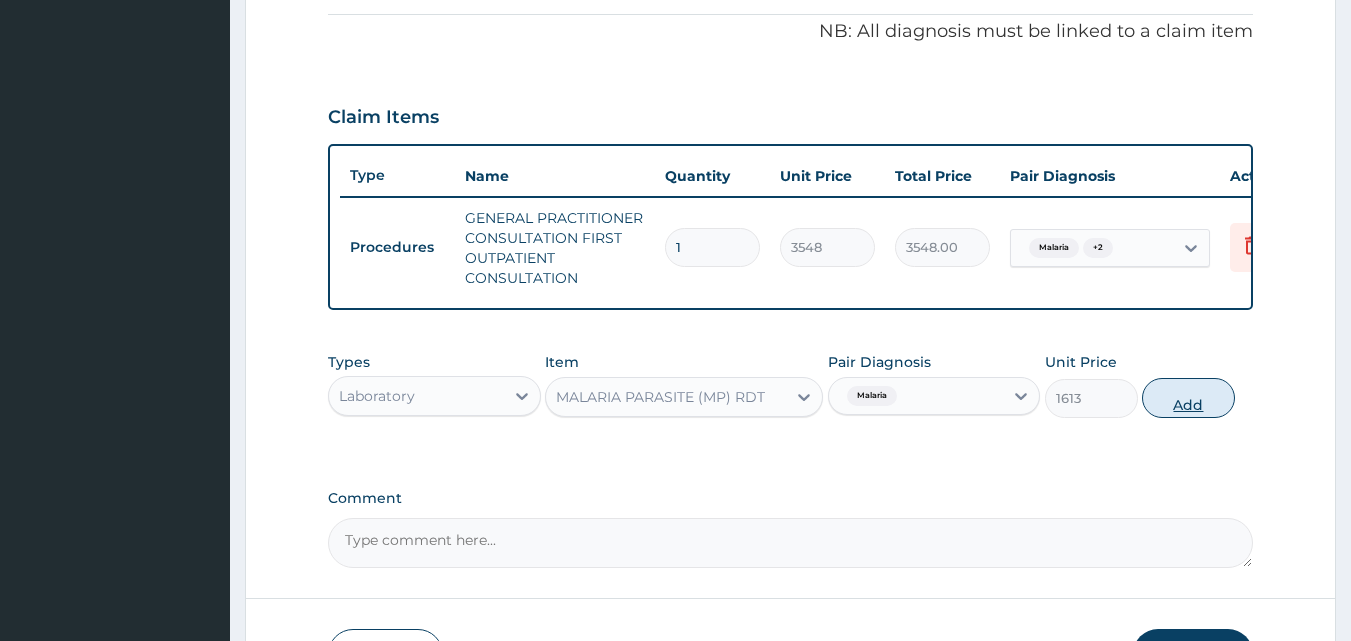 click on "Add" at bounding box center (1188, 398) 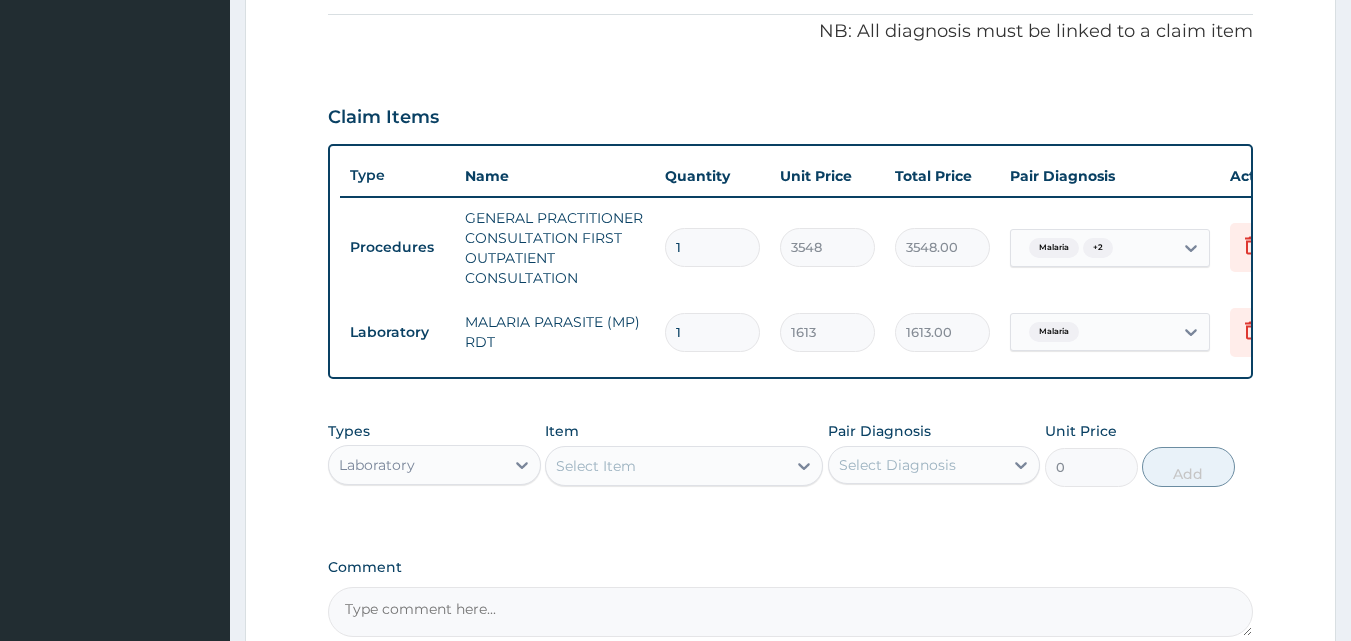 click on "Select Diagnosis" at bounding box center (934, 465) 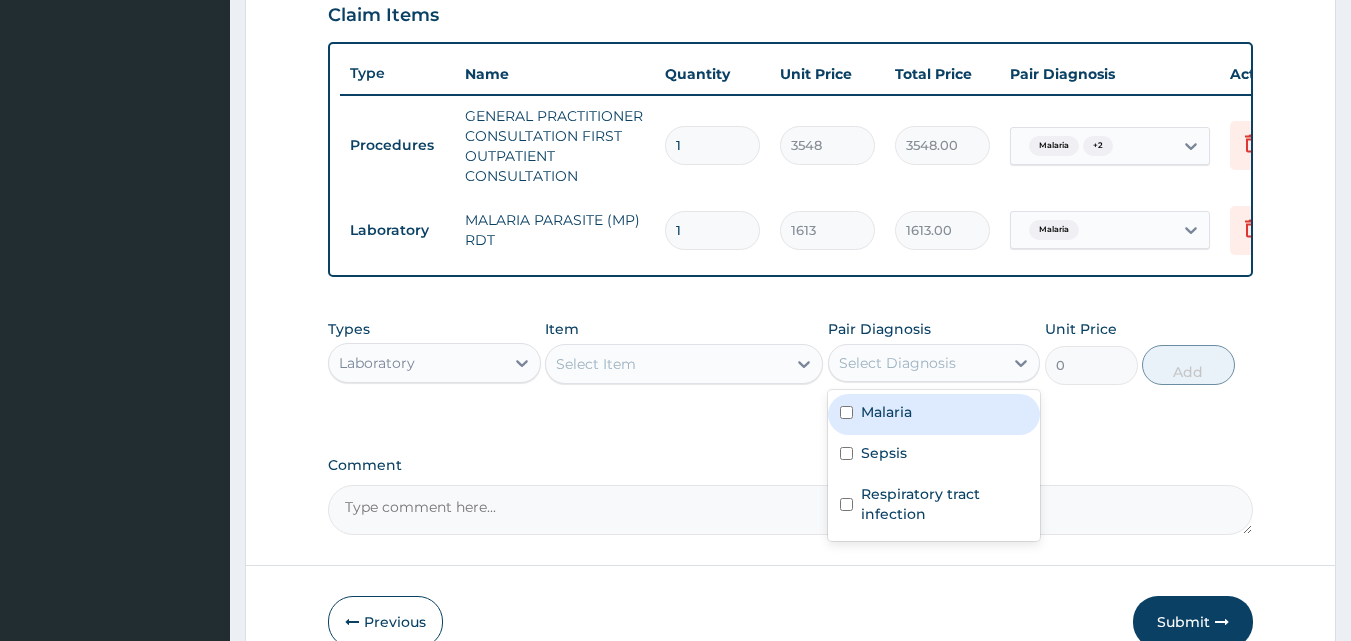 scroll, scrollTop: 800, scrollLeft: 0, axis: vertical 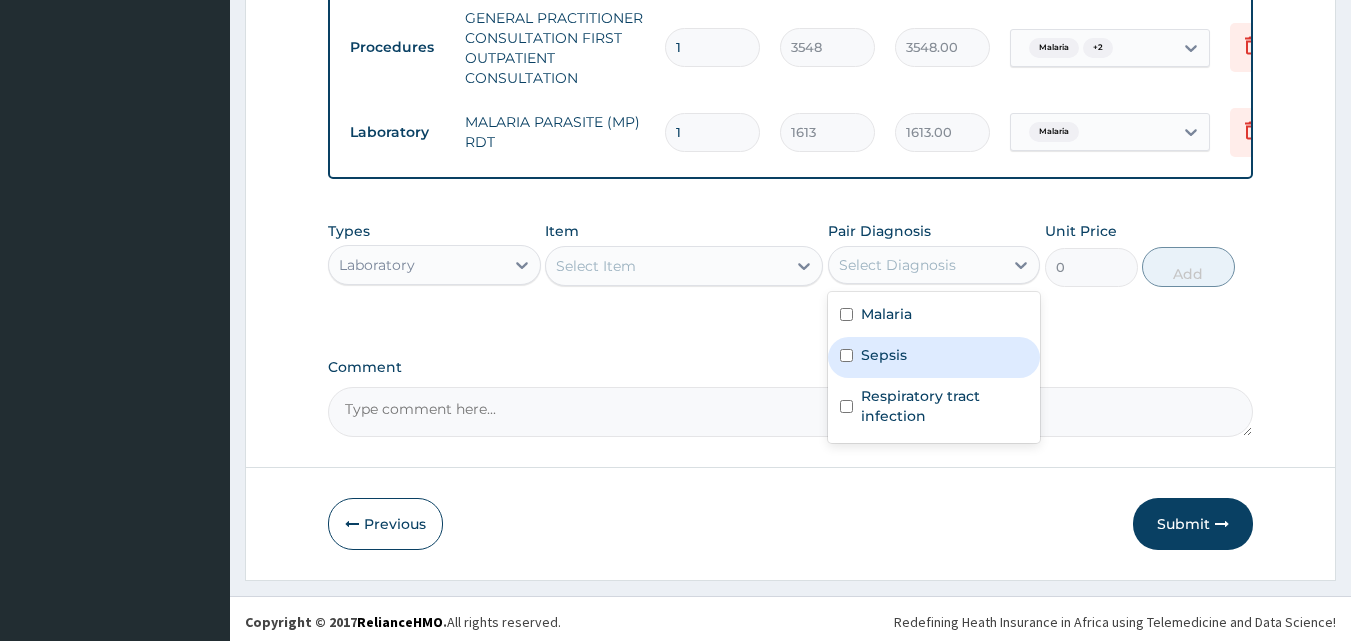 click on "Sepsis" at bounding box center [934, 357] 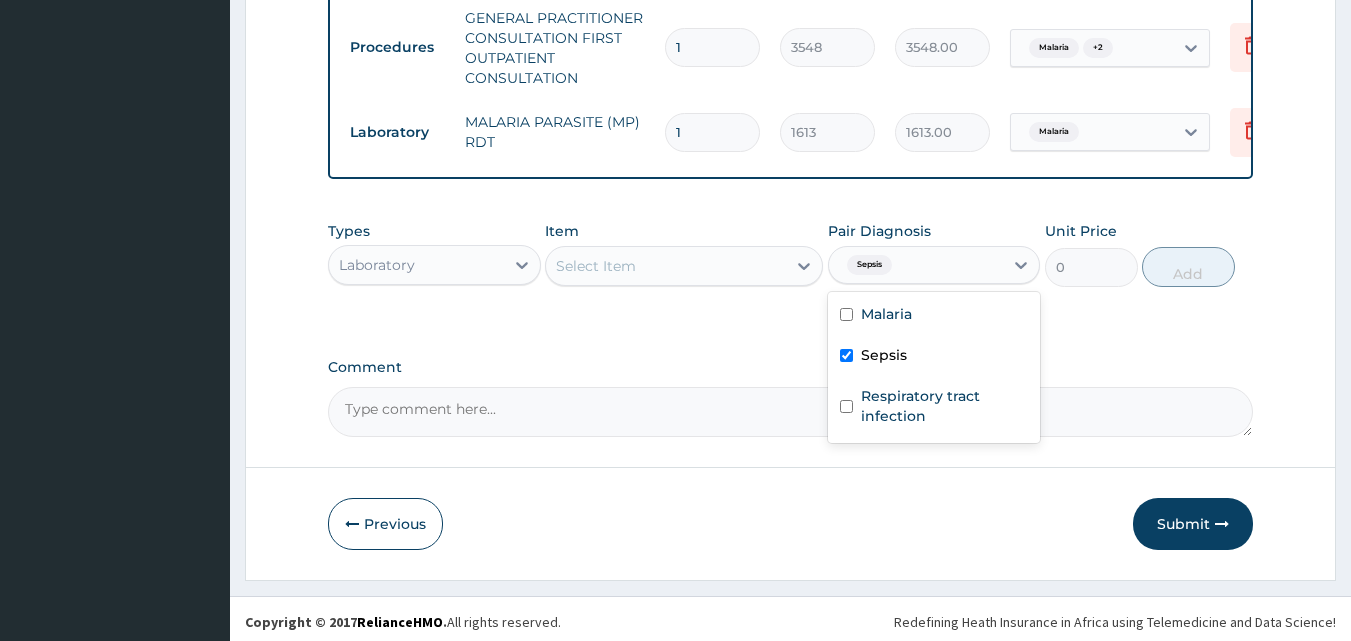 click on "Select Item" at bounding box center [666, 266] 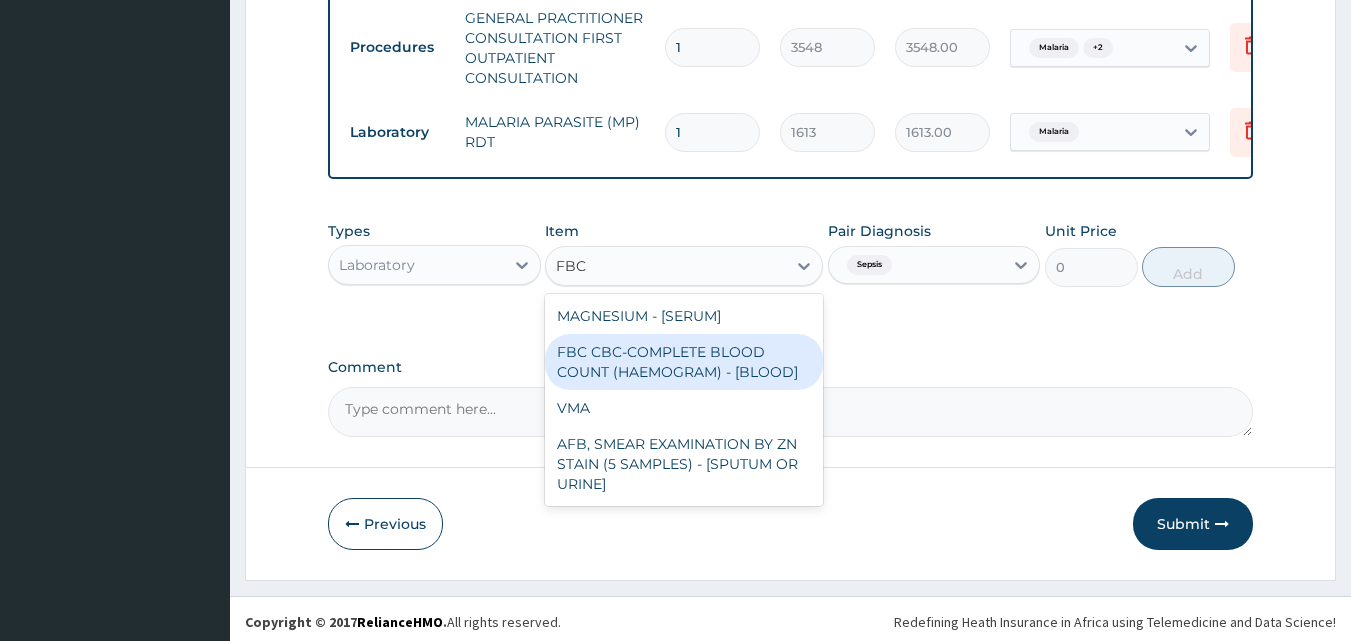 click on "FBC CBC-COMPLETE BLOOD COUNT (HAEMOGRAM) - [BLOOD]" at bounding box center (684, 362) 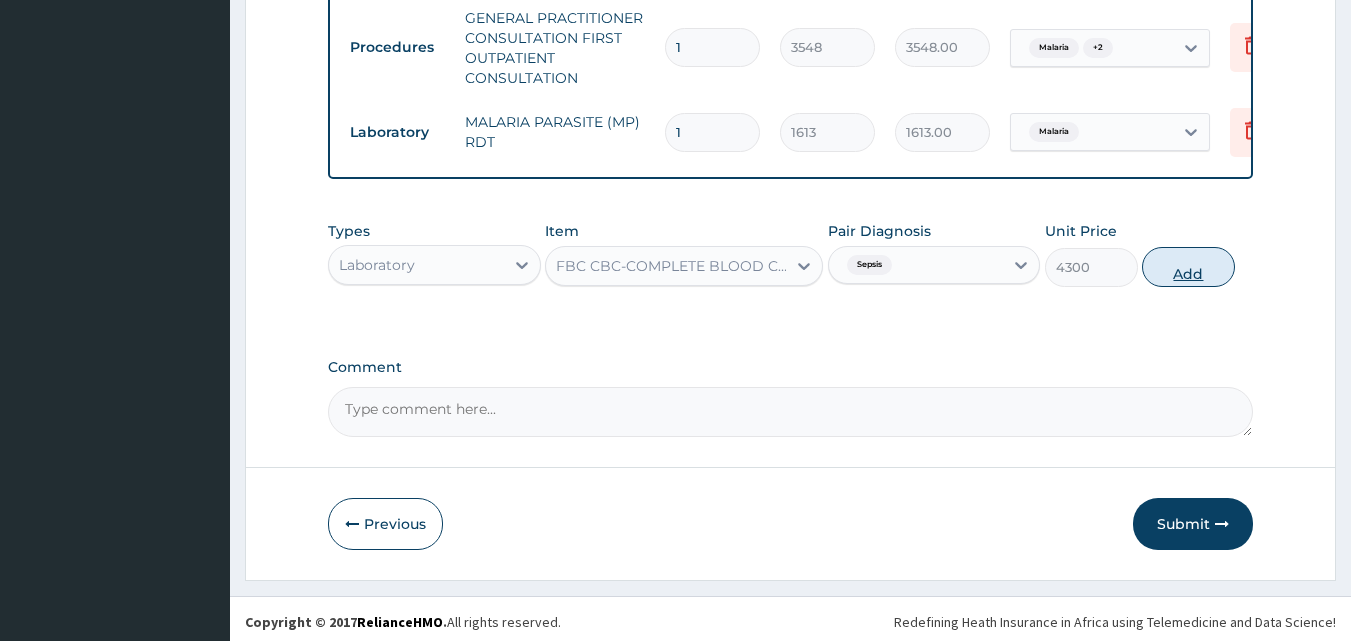 click on "Add" at bounding box center (1188, 267) 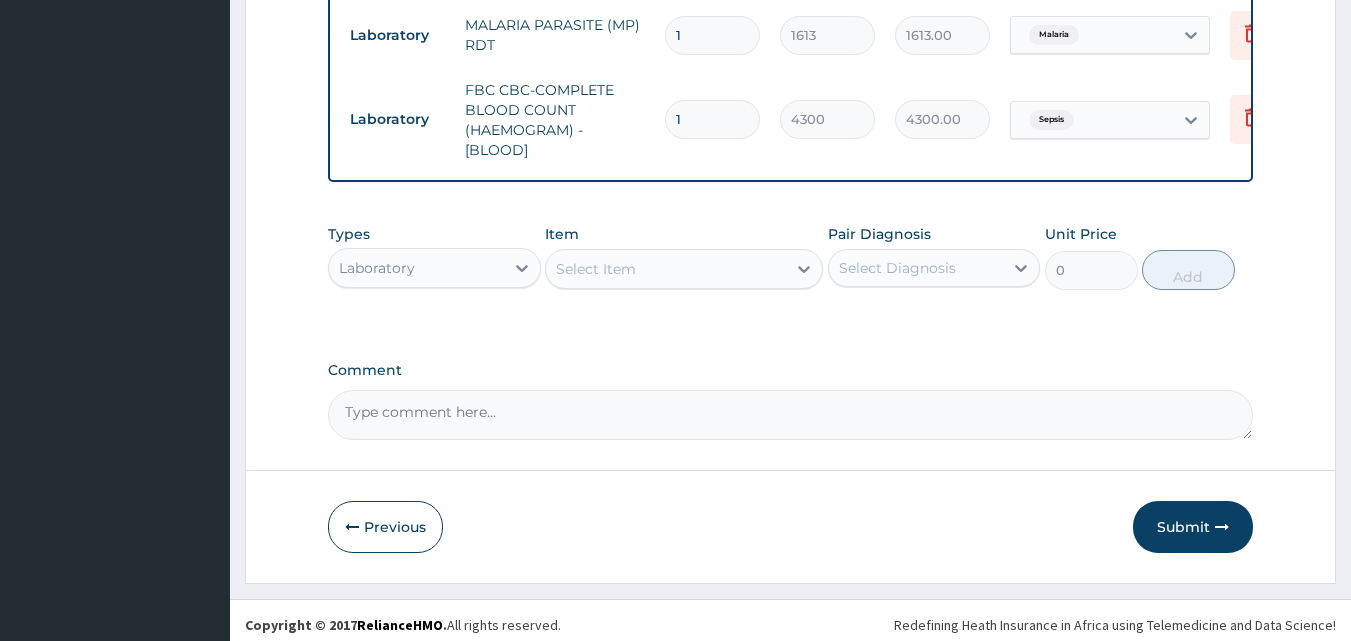 scroll, scrollTop: 900, scrollLeft: 0, axis: vertical 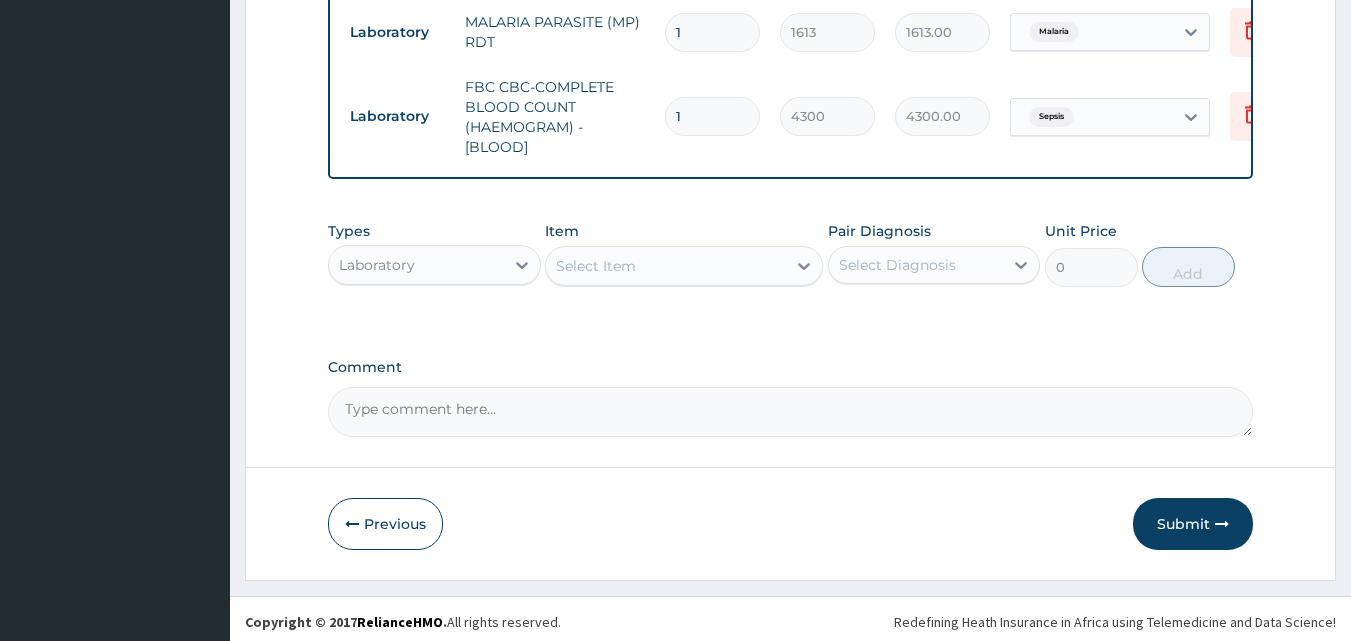 click on "Laboratory" at bounding box center (416, 265) 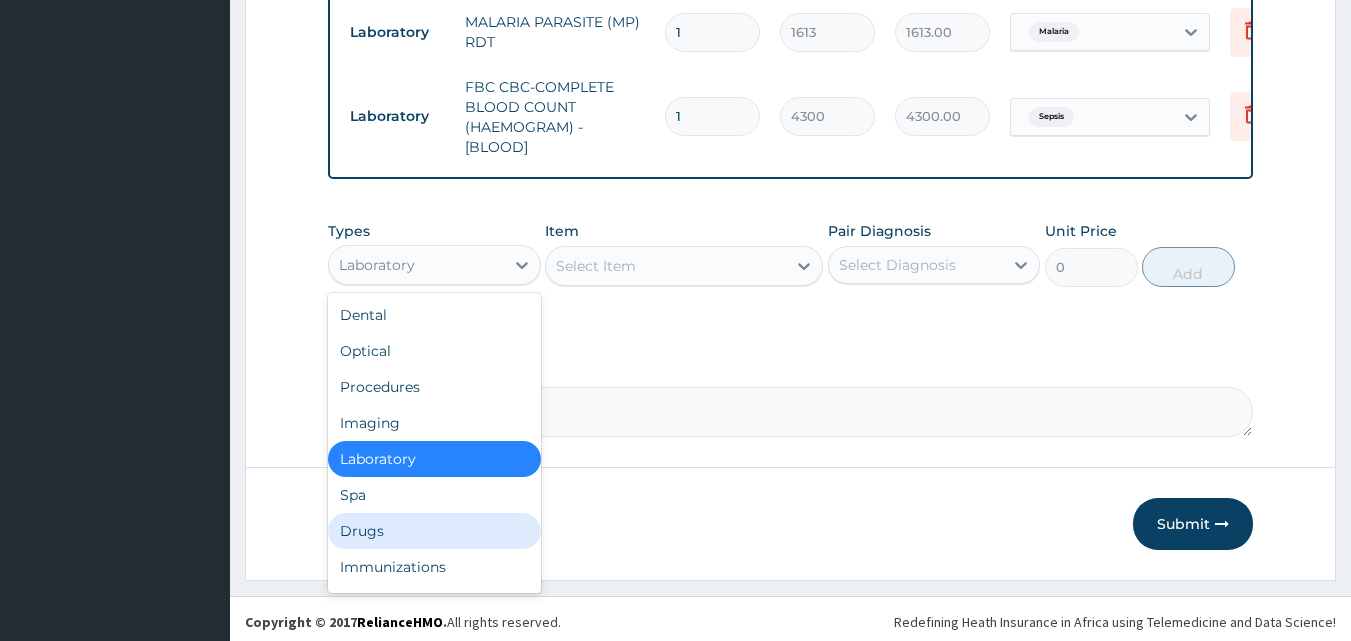 click on "Drugs" at bounding box center [434, 531] 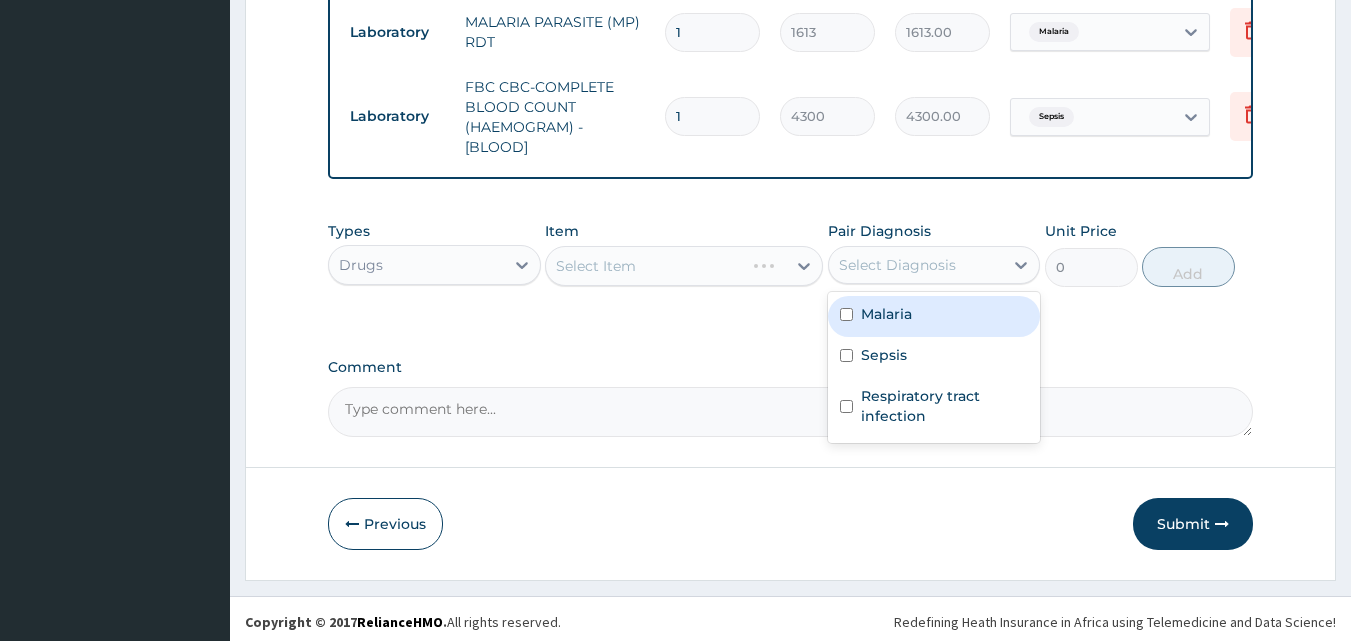 click on "Select Diagnosis" at bounding box center (897, 265) 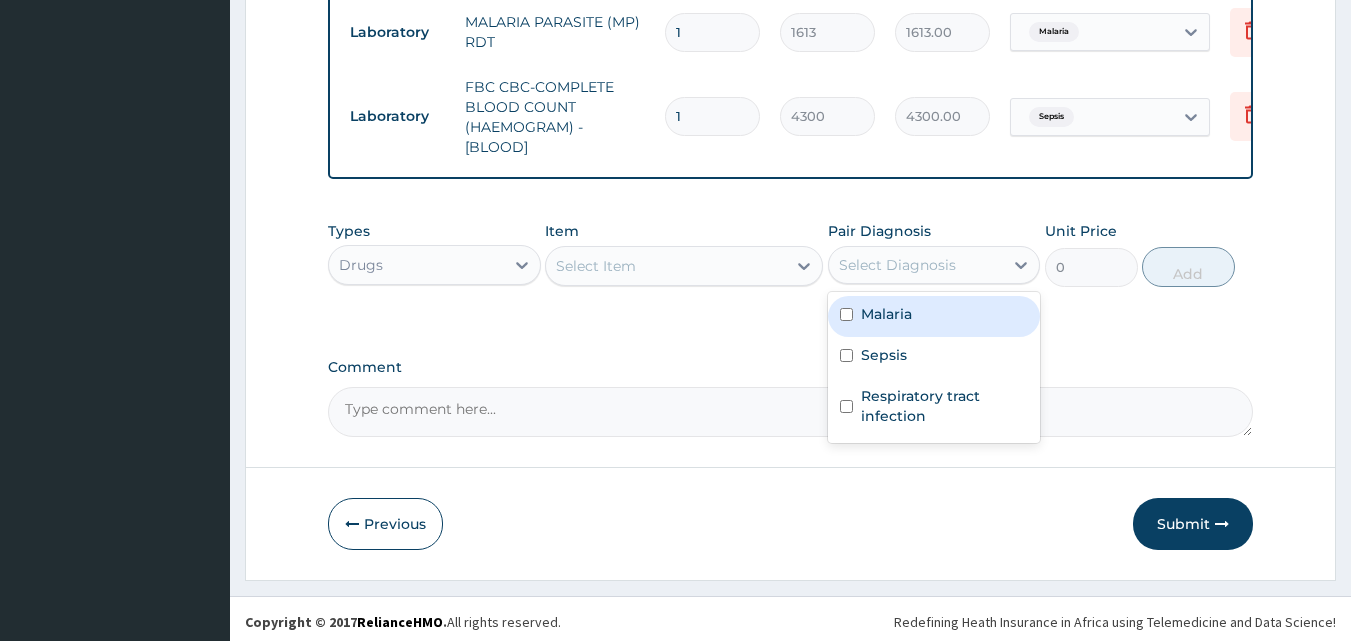 click on "Malaria" at bounding box center [934, 316] 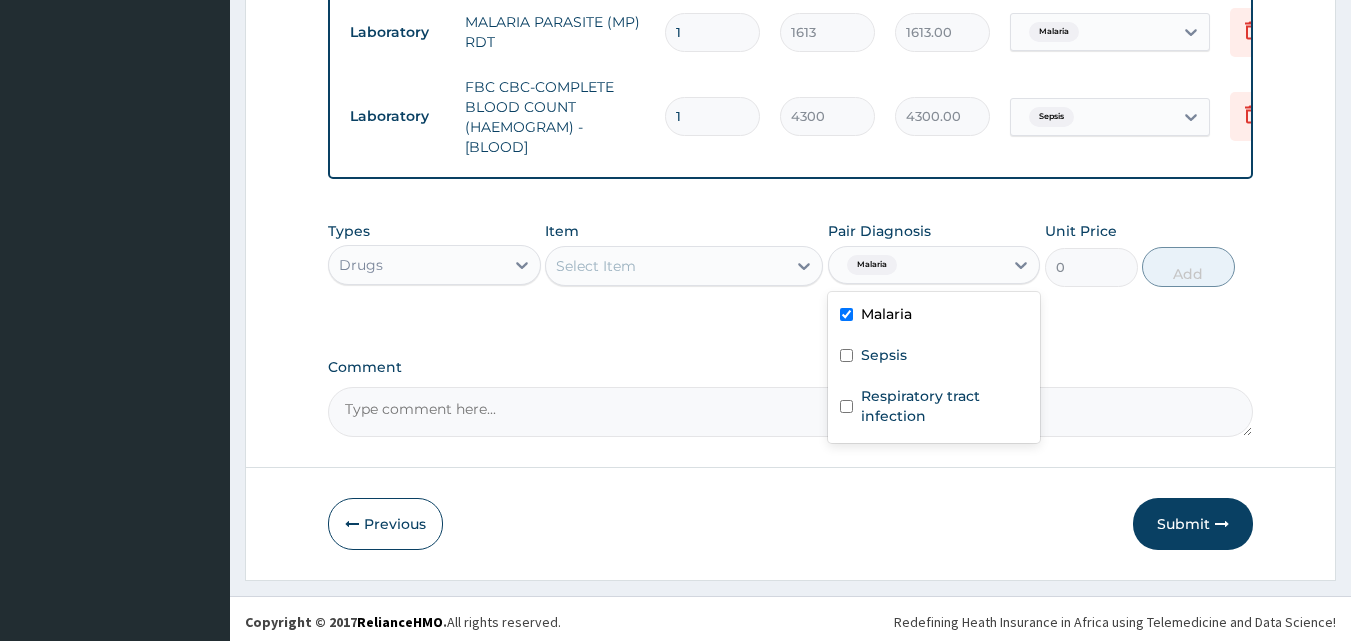 click on "Select Item" at bounding box center (666, 266) 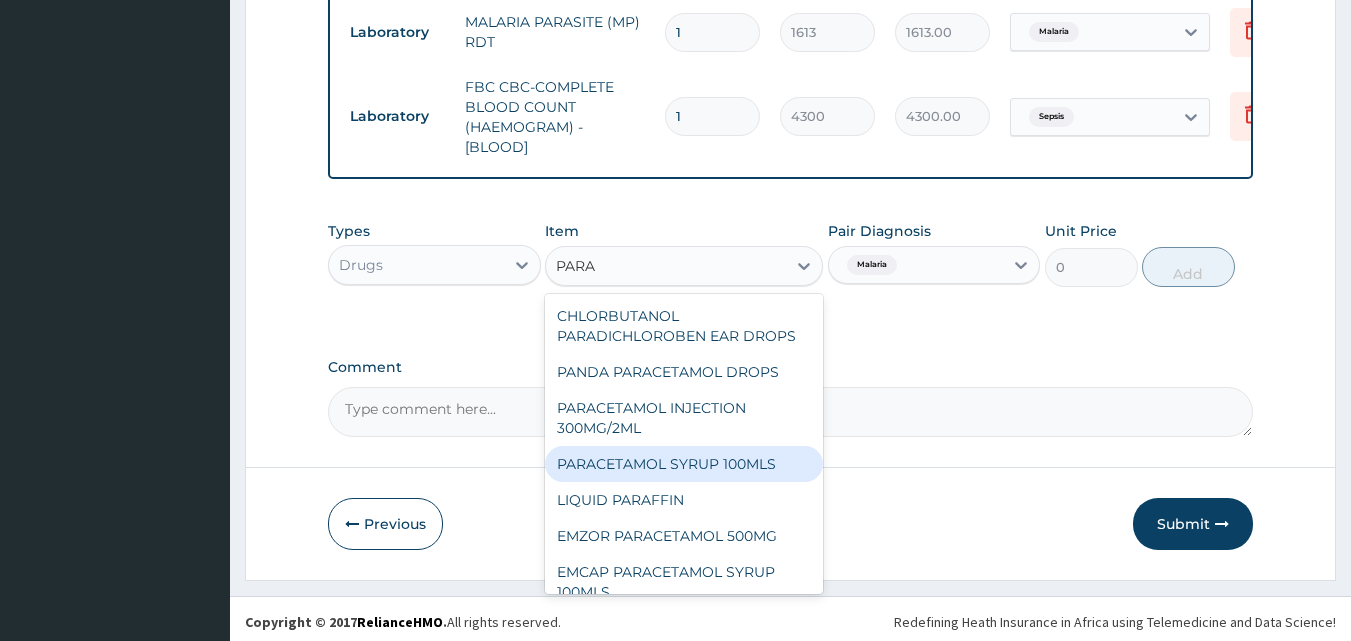 click on "PARACETAMOL SYRUP 100MLS" at bounding box center (684, 464) 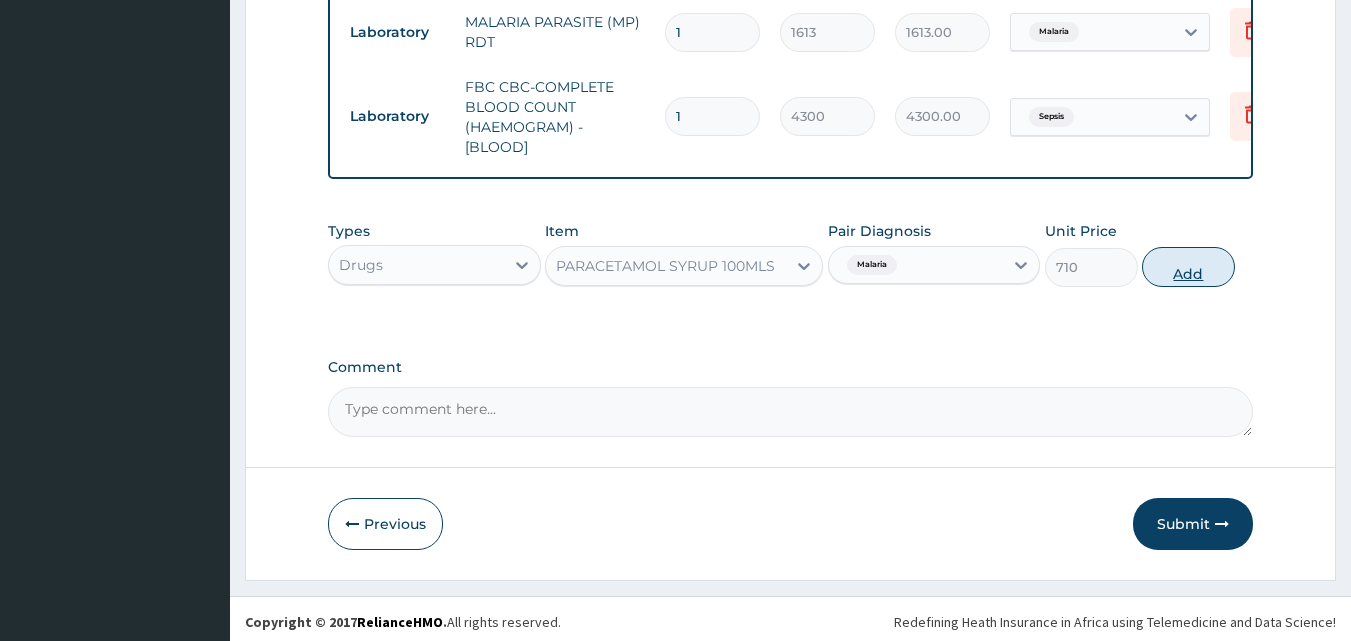 click on "Add" at bounding box center [1188, 267] 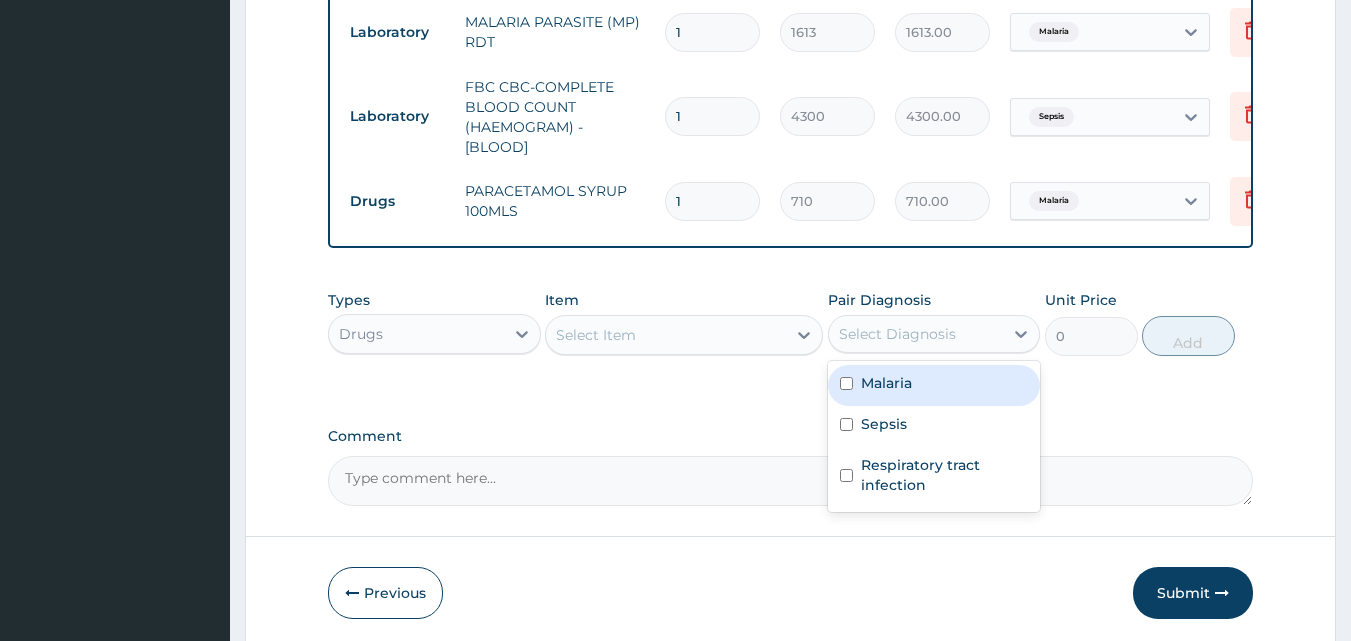 click on "Select Diagnosis" at bounding box center (897, 334) 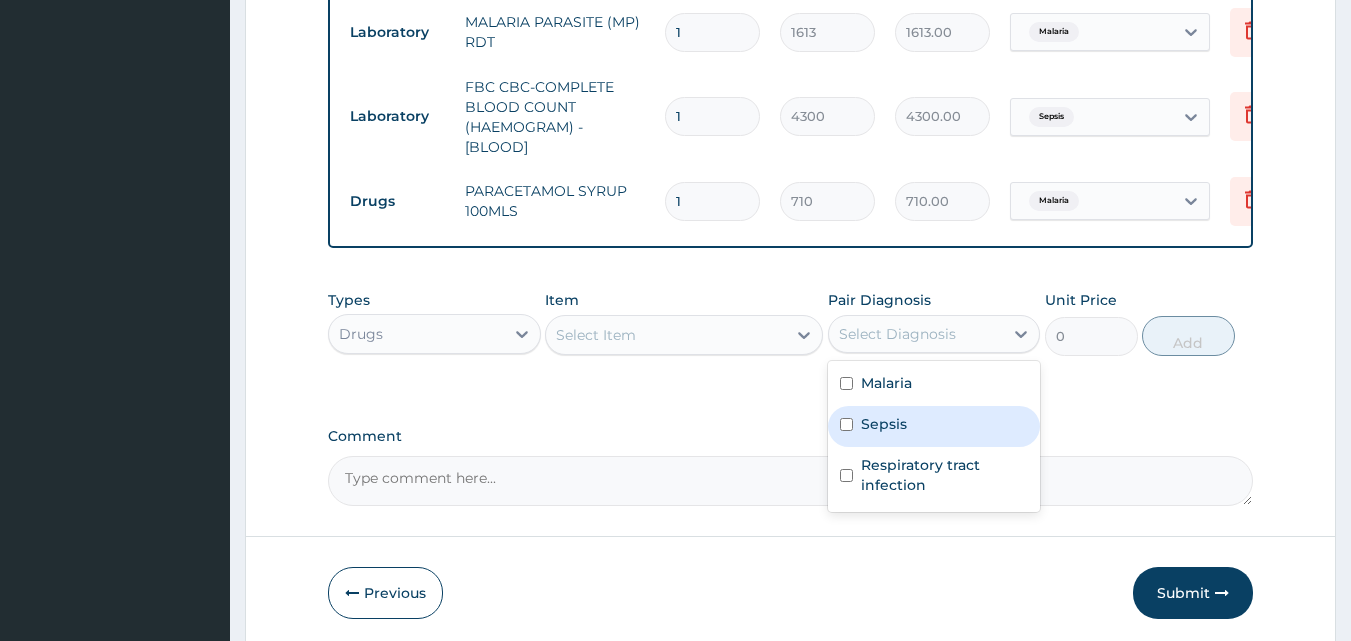 click on "Sepsis" at bounding box center [934, 426] 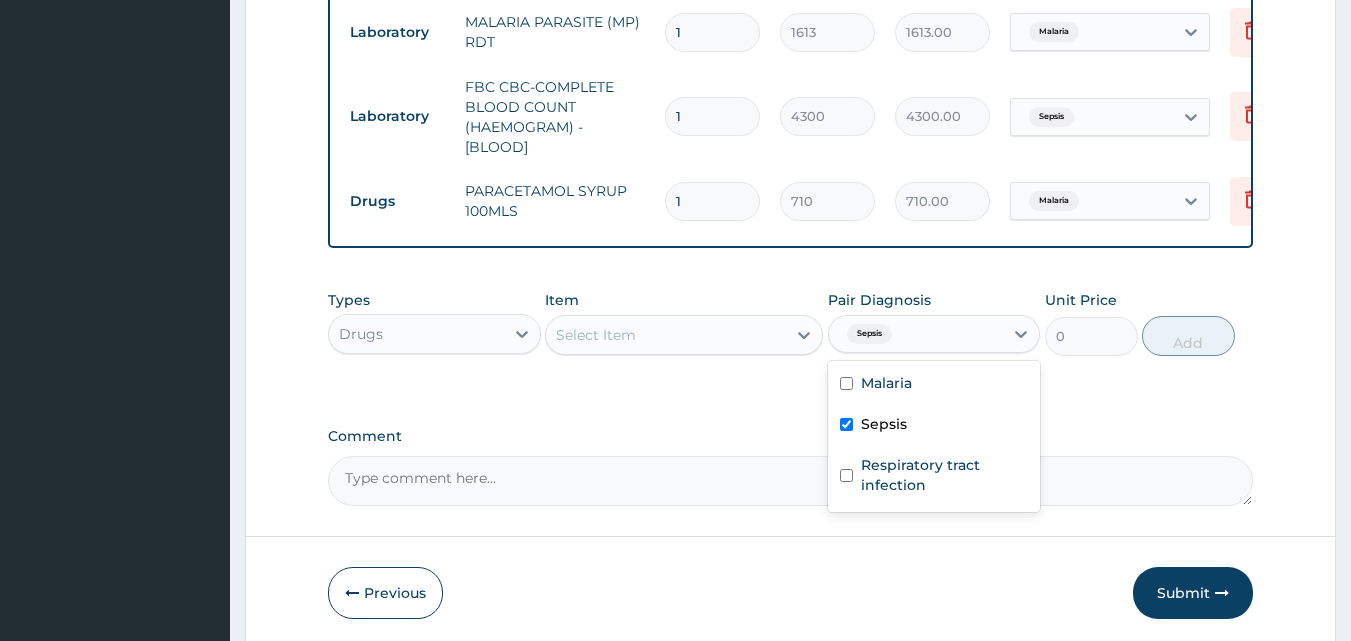 click on "Select Item" at bounding box center [666, 335] 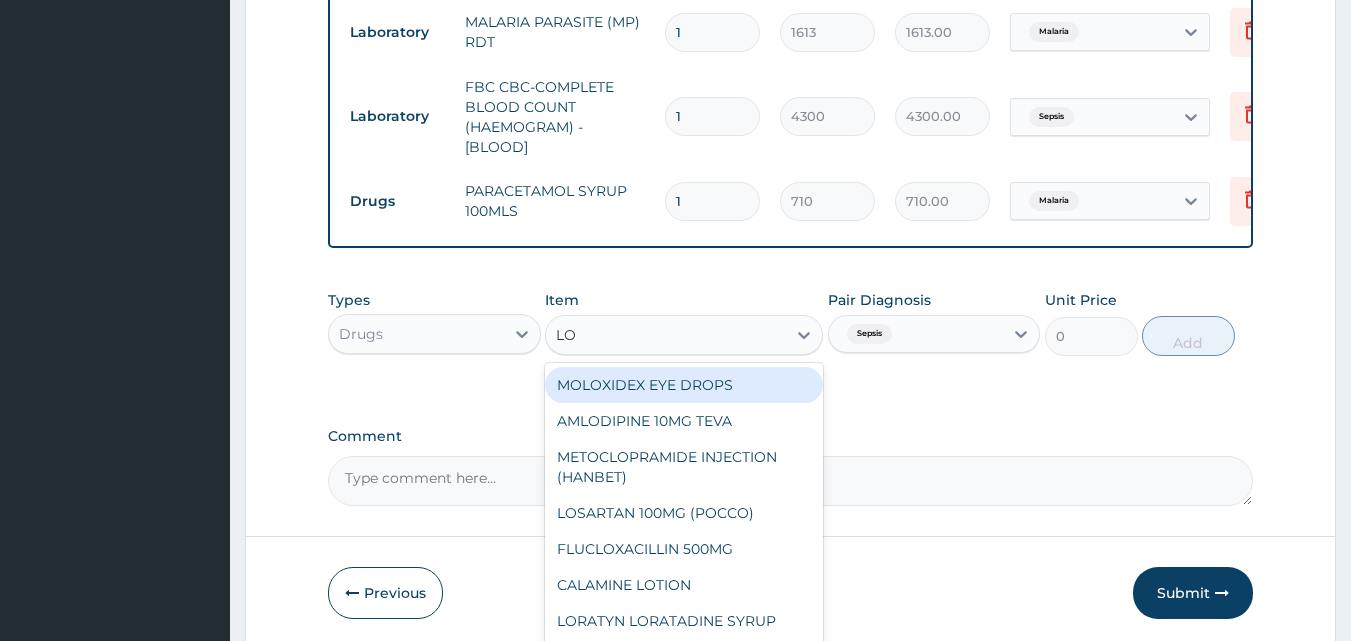 type on "LON" 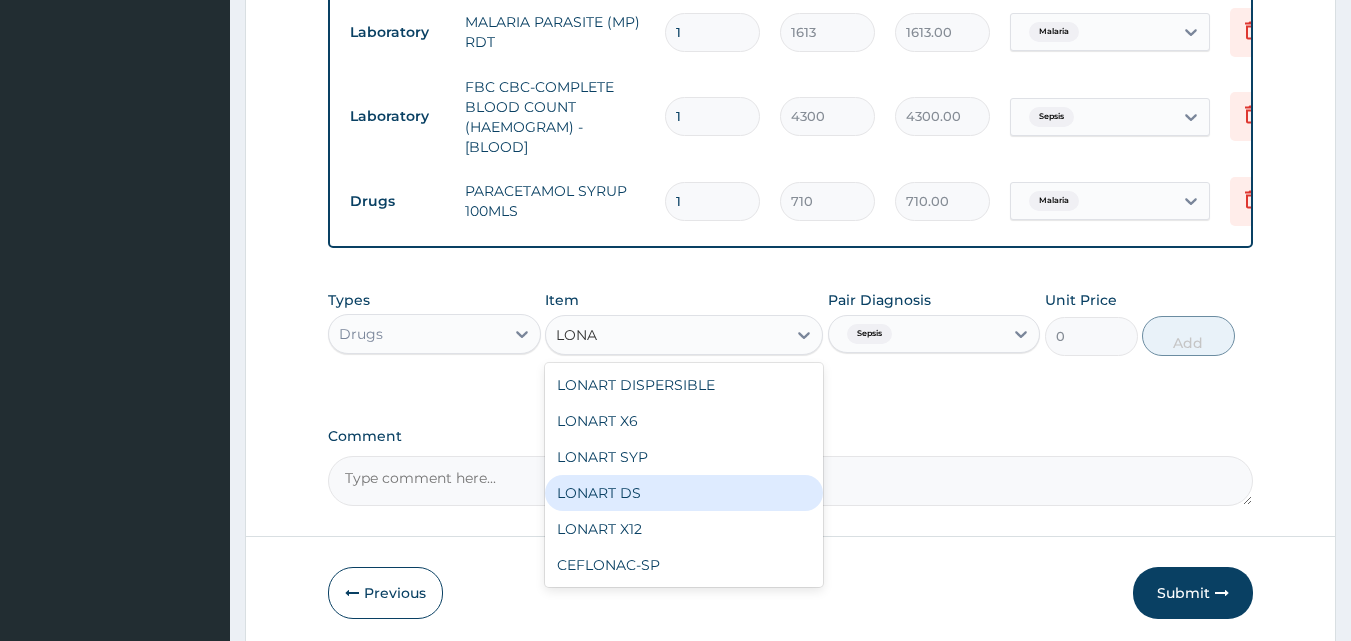 click on "LONART DS" at bounding box center [684, 493] 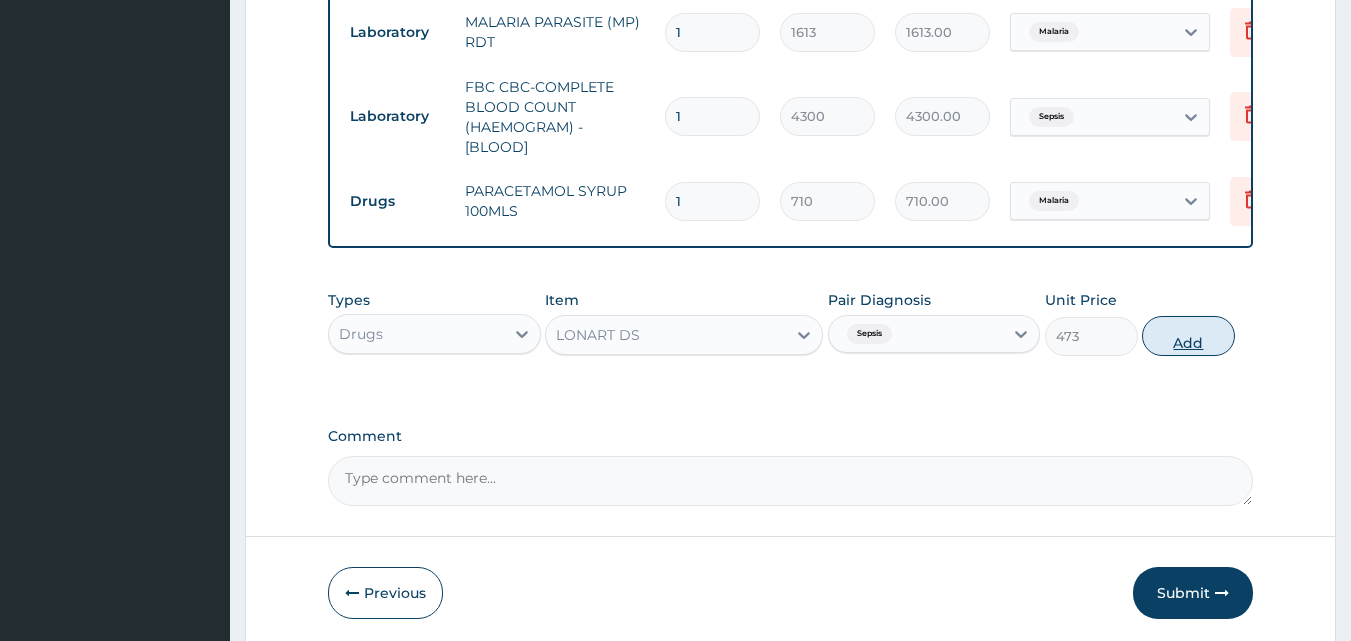 click on "Add" at bounding box center [1188, 336] 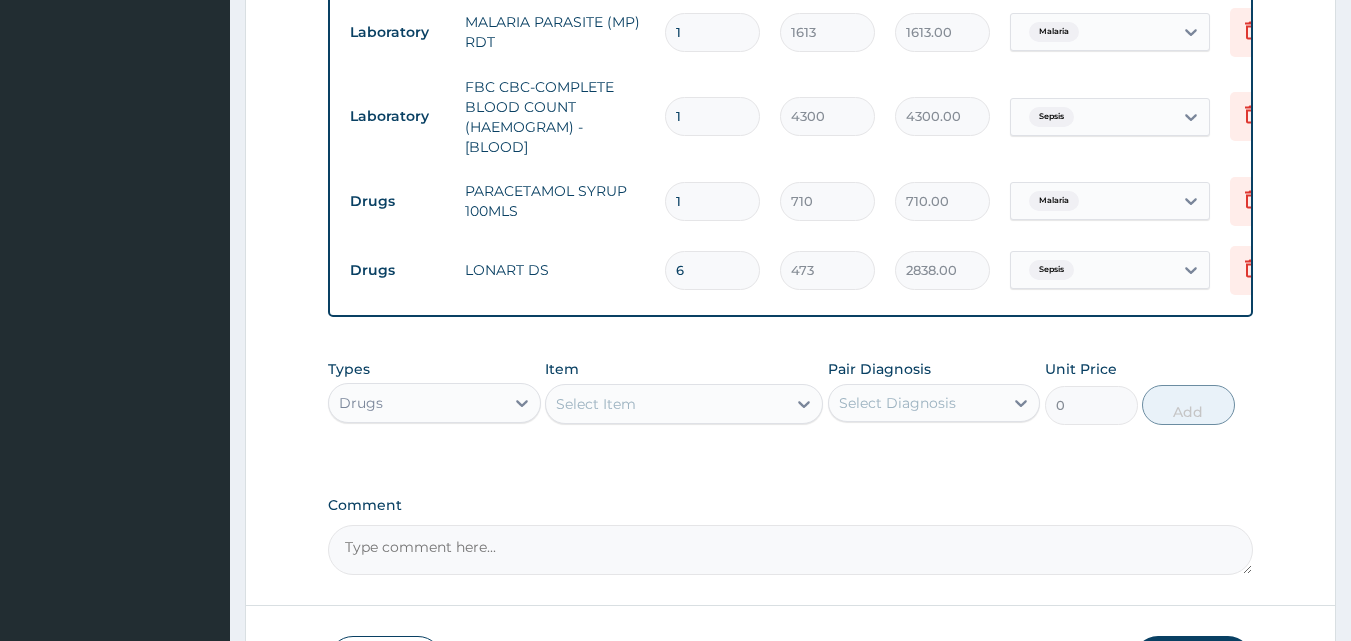 type on "6" 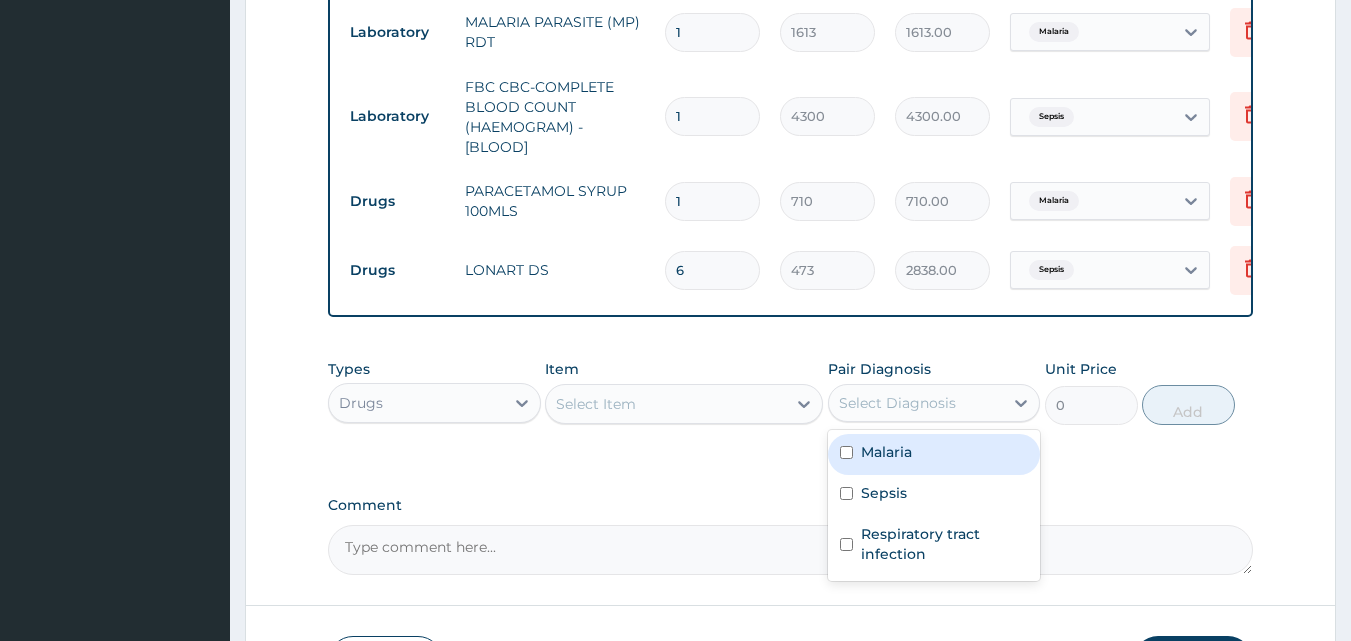 click on "Select Diagnosis" at bounding box center [916, 403] 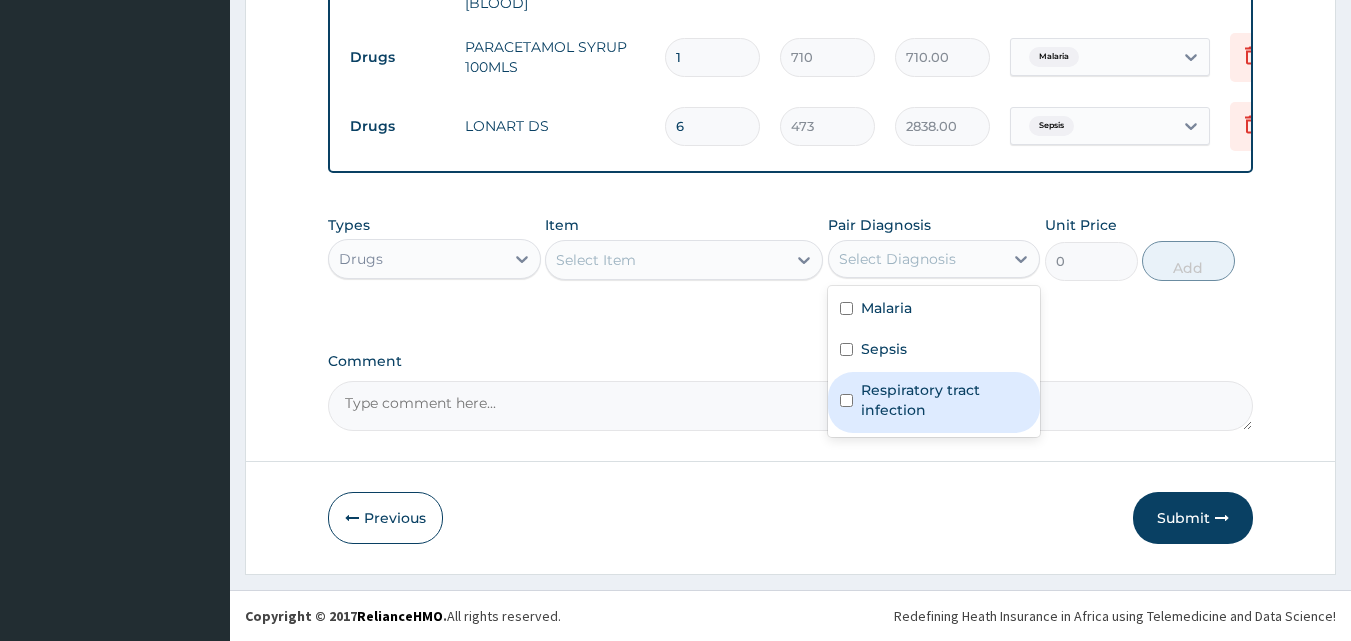 scroll, scrollTop: 1059, scrollLeft: 0, axis: vertical 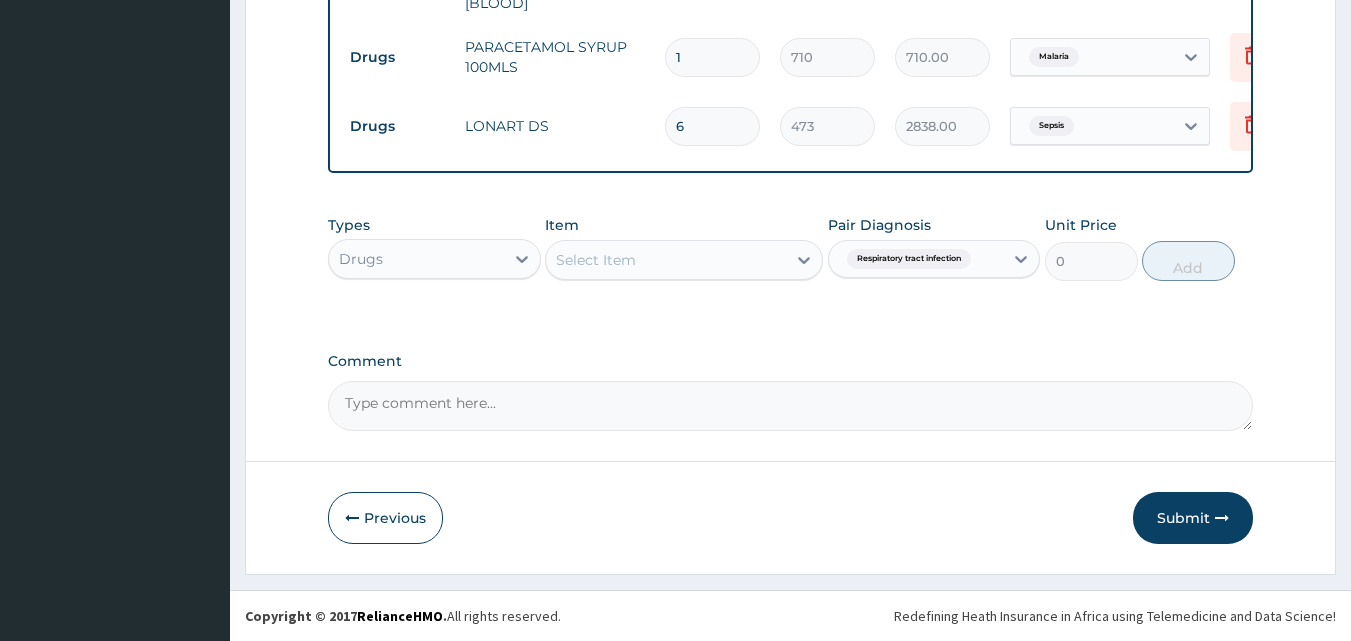 click on "PA Code / Prescription Code Enter Code(Secondary Care Only) Encounter Date 02-07-2025 Important Notice Please enter PA codes before entering items that are not attached to a PA code   All diagnoses entered must be linked to a claim item. Diagnosis & Claim Items that are visible but inactive cannot be edited because they were imported from an already approved PA code. Diagnosis Malaria Confirmed Sepsis Confirmed Respiratory tract infection Confirmed NB: All diagnosis must be linked to a claim item Claim Items Type Name Quantity Unit Price Total Price Pair Diagnosis Actions Procedures GENERAL PRACTITIONER CONSULTATION FIRST OUTPATIENT CONSULTATION 1 3548 3548.00 Malaria  + 2 Delete Laboratory MALARIA PARASITE (MP) RDT 1 1613 1613.00 Malaria Delete Laboratory FBC CBC-COMPLETE BLOOD COUNT (HAEMOGRAM) - [BLOOD] 1 4300 4300.00 Sepsis Delete Drugs PARACETAMOL SYRUP 100MLS 1 710 710.00 Malaria Delete Drugs LONART DS 6 473 2838.00 Sepsis Delete Types Drugs Item Select Item Pair Diagnosis Respiratory tract infection 0" at bounding box center (791, -211) 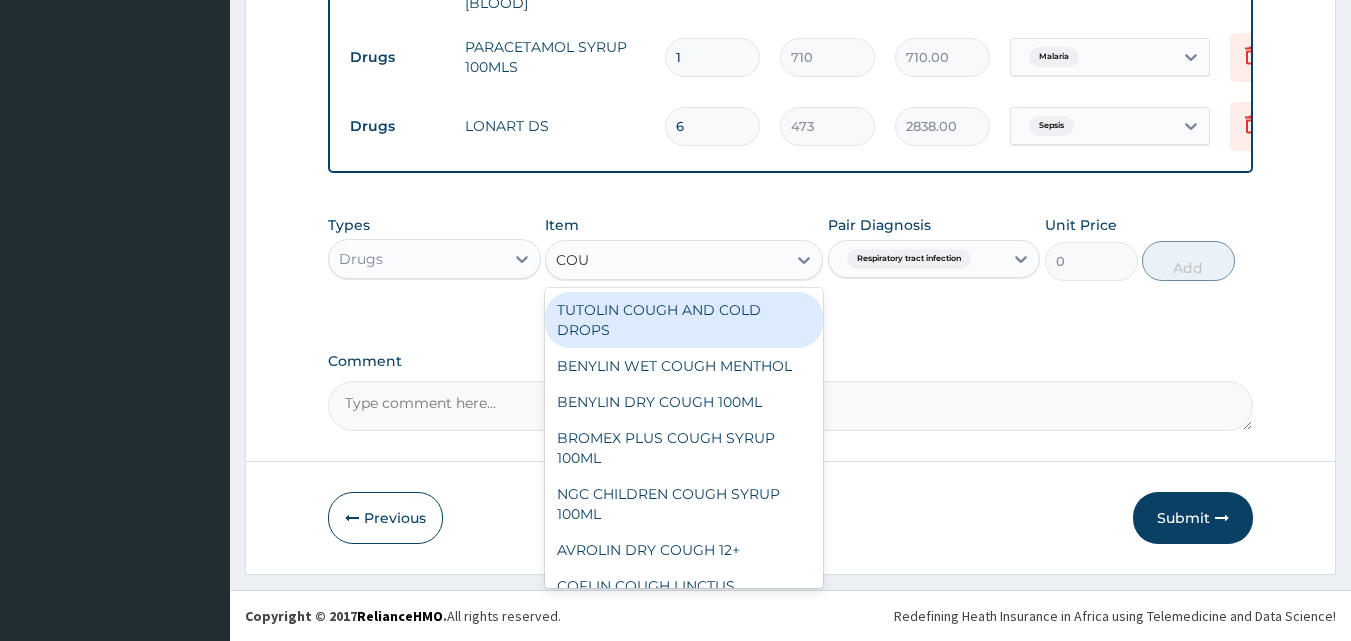 type on "COUG" 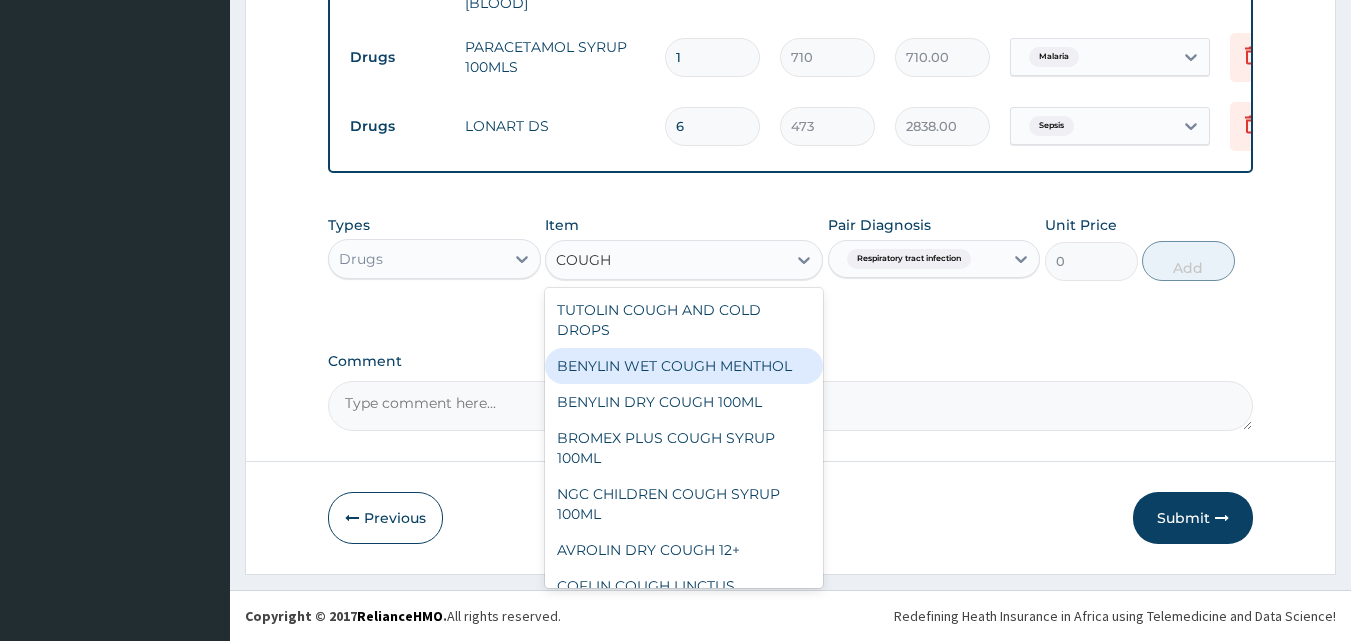click on "BENYLIN WET COUGH MENTHOL" at bounding box center (684, 366) 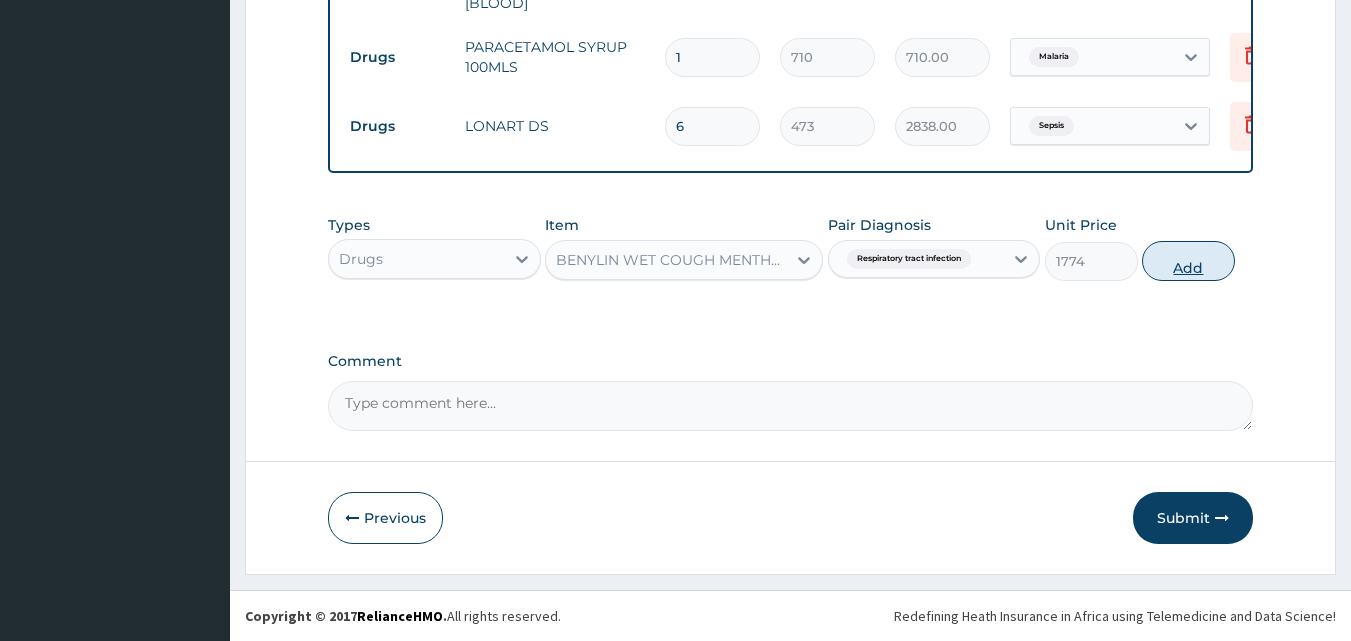 click on "Add" at bounding box center [1188, 261] 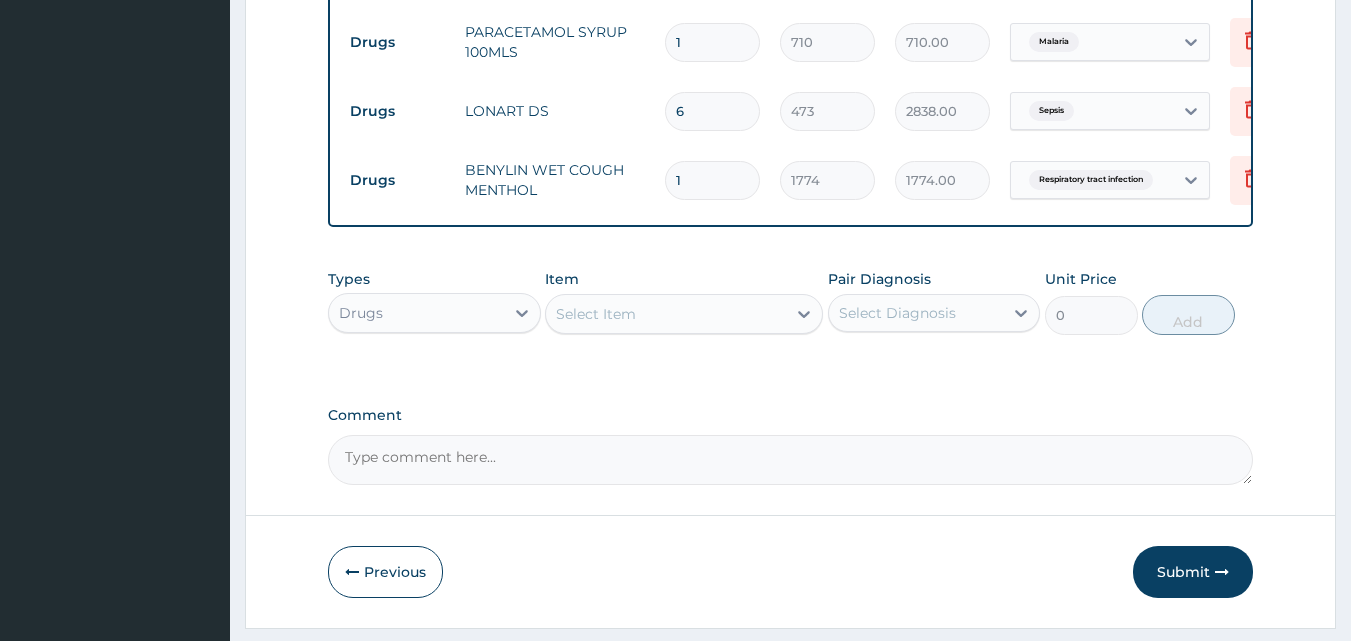 click on "Types Drugs Item Select Item Pair Diagnosis Select Diagnosis Unit Price 0 Add" at bounding box center (791, 317) 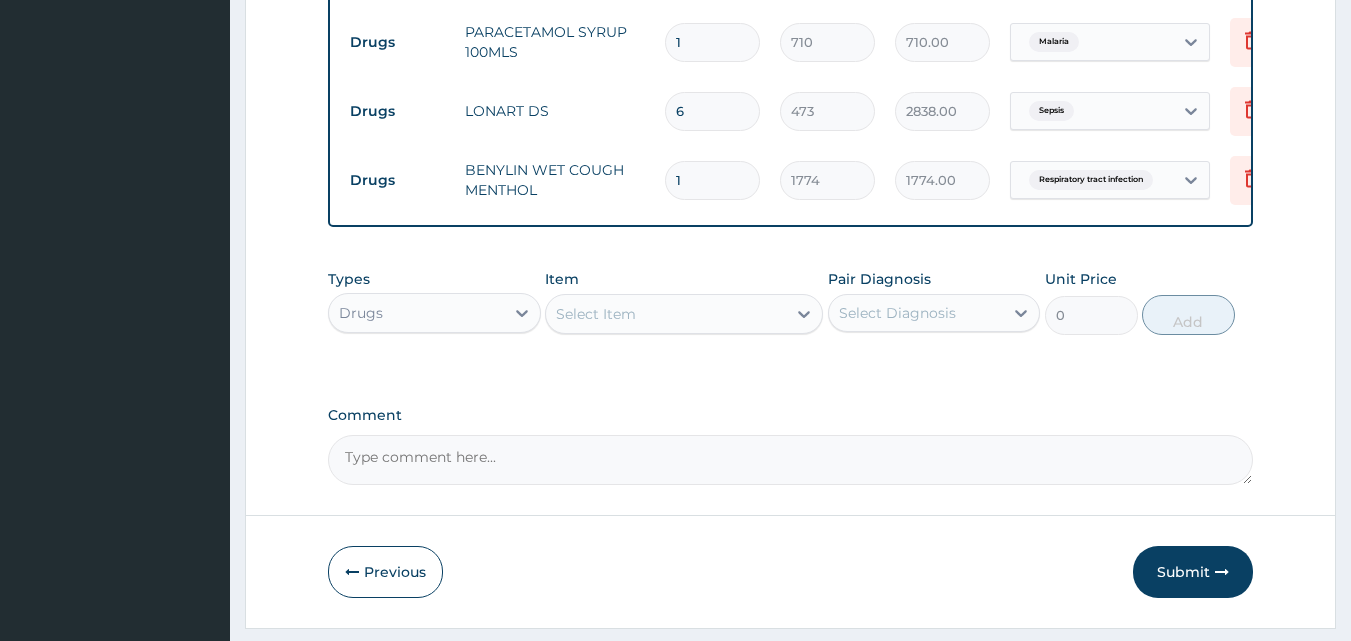click on "Submit" at bounding box center [1193, 572] 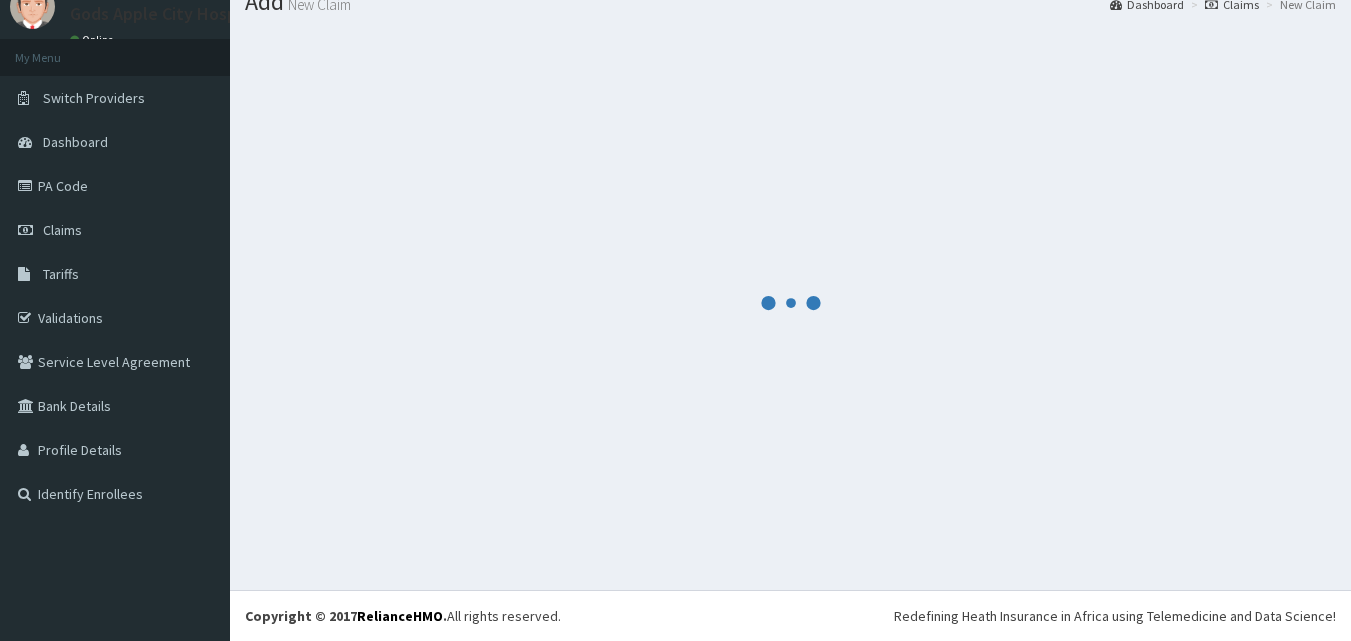 scroll, scrollTop: 1059, scrollLeft: 0, axis: vertical 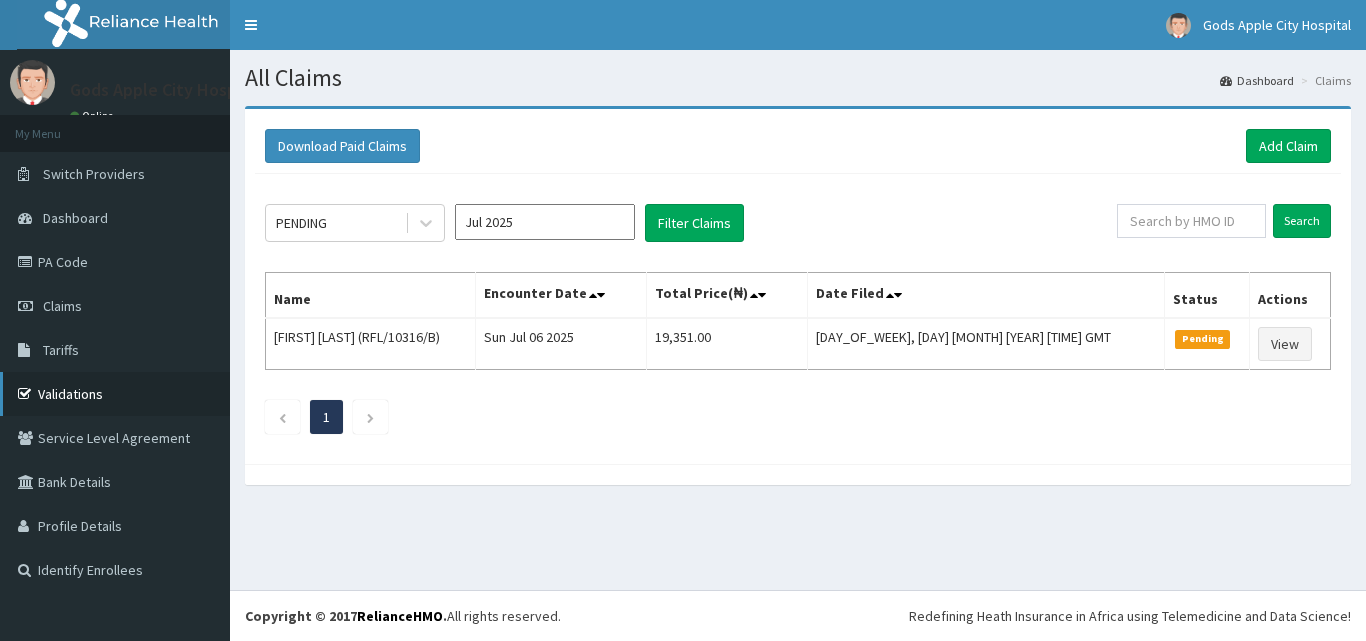 click on "Validations" at bounding box center (115, 394) 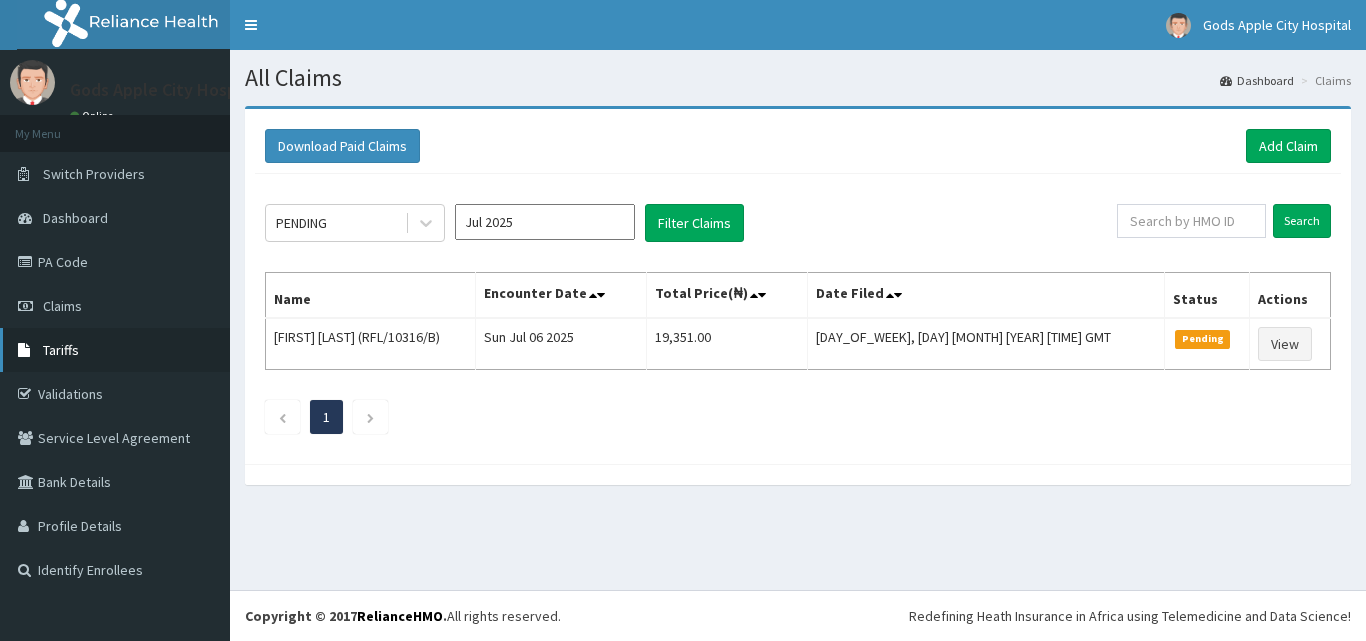 click on "Tariffs" at bounding box center [115, 350] 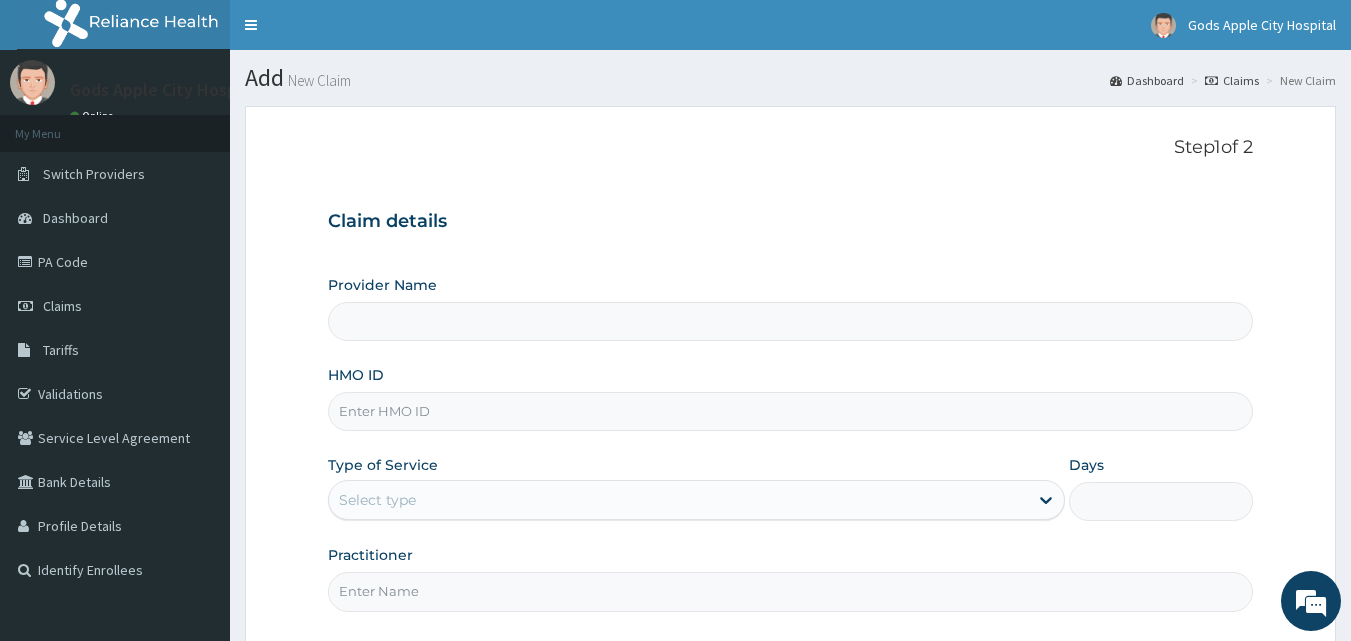 scroll, scrollTop: 0, scrollLeft: 0, axis: both 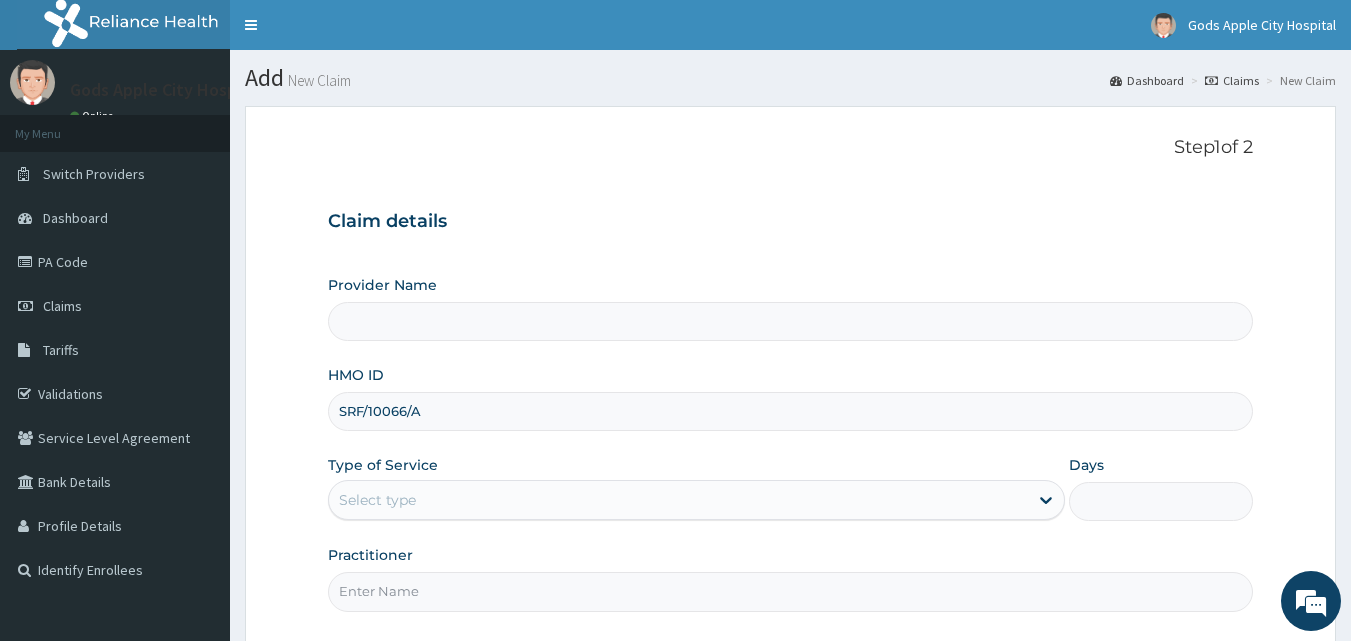 type on "SRF/10066/A" 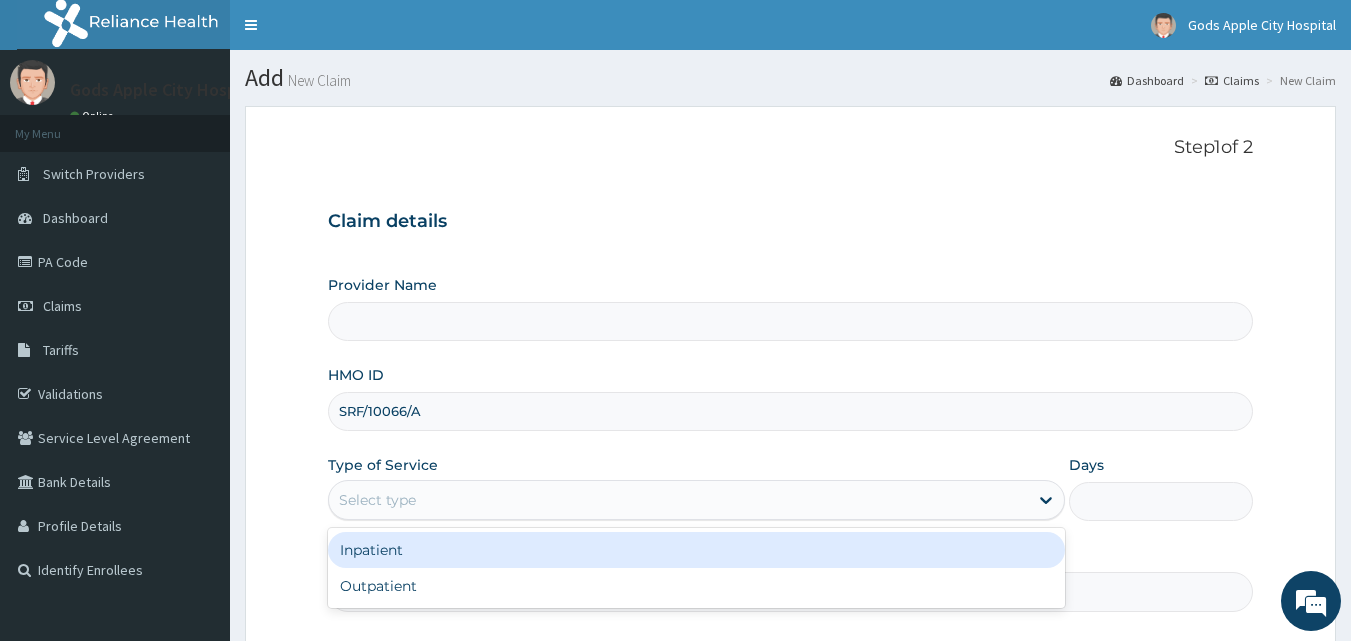 click on "Select type" at bounding box center (377, 500) 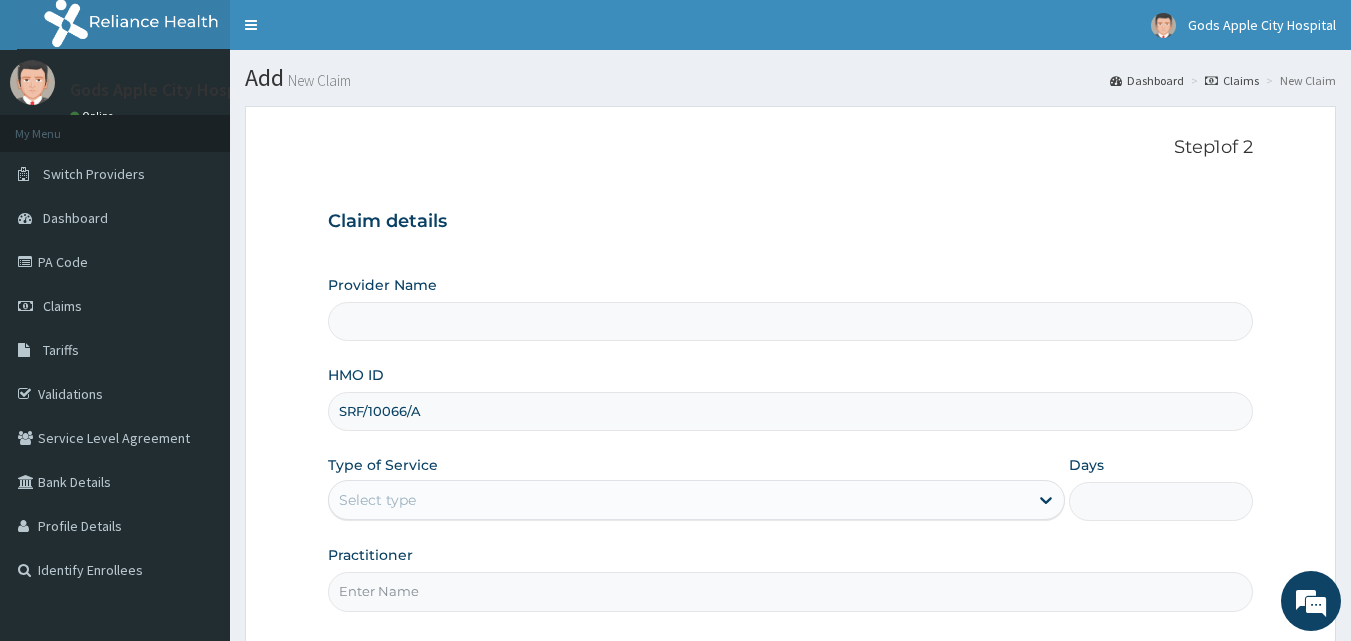 scroll, scrollTop: 0, scrollLeft: 0, axis: both 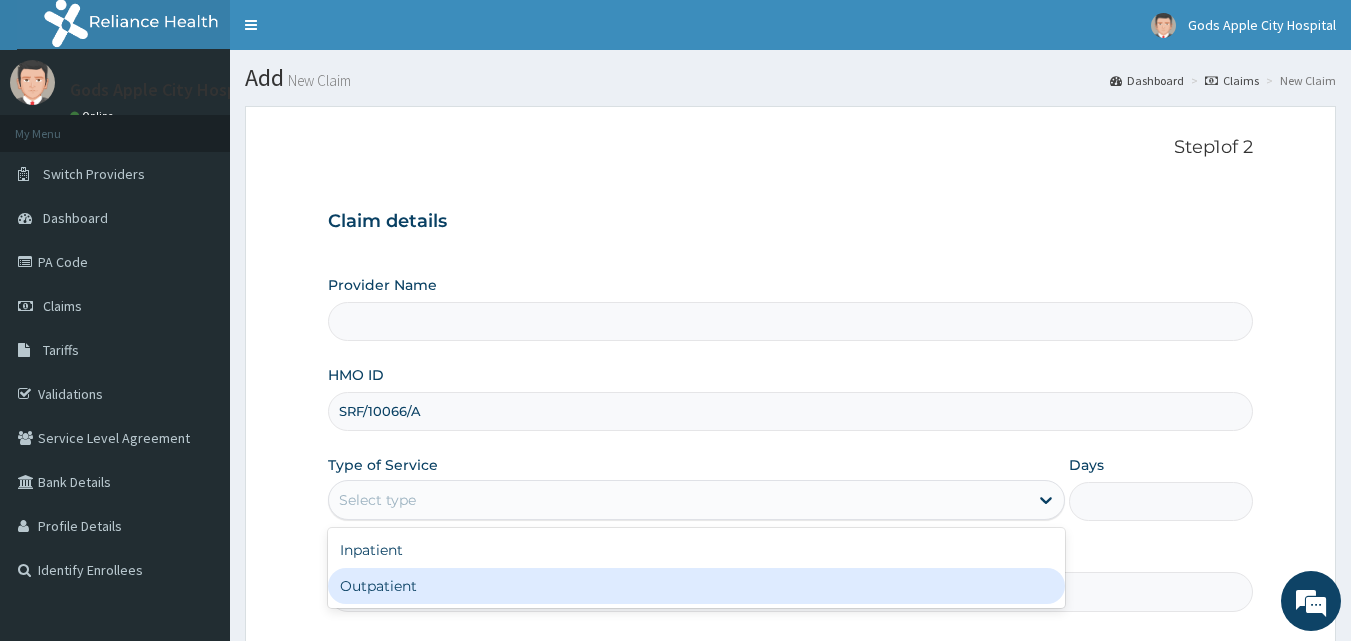 click on "Outpatient" at bounding box center [696, 586] 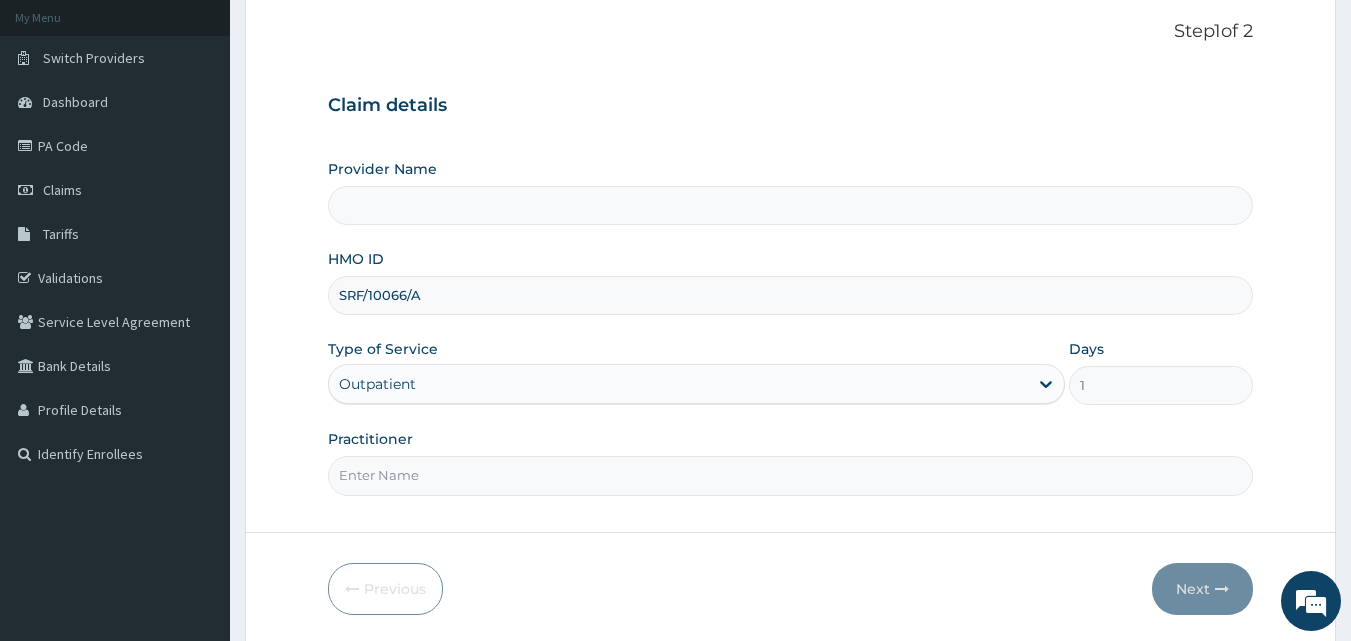 scroll, scrollTop: 187, scrollLeft: 0, axis: vertical 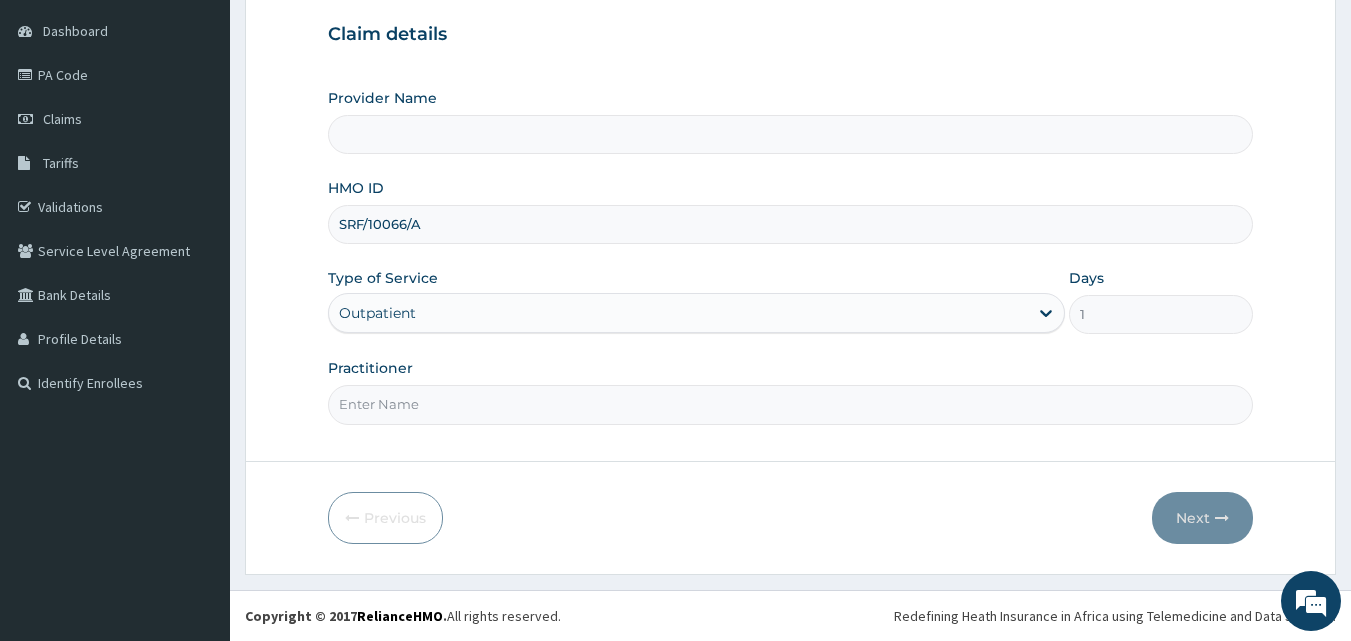 click on "Practitioner" at bounding box center (791, 404) 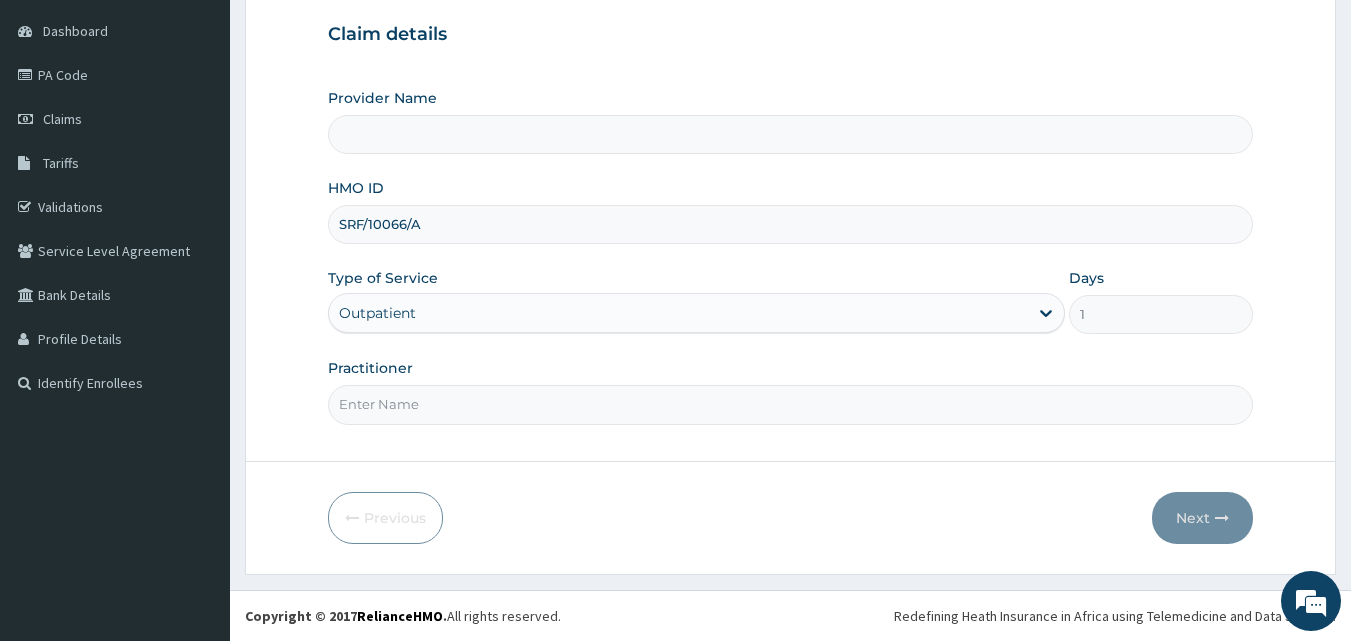 type on "DR OPAFUNSO" 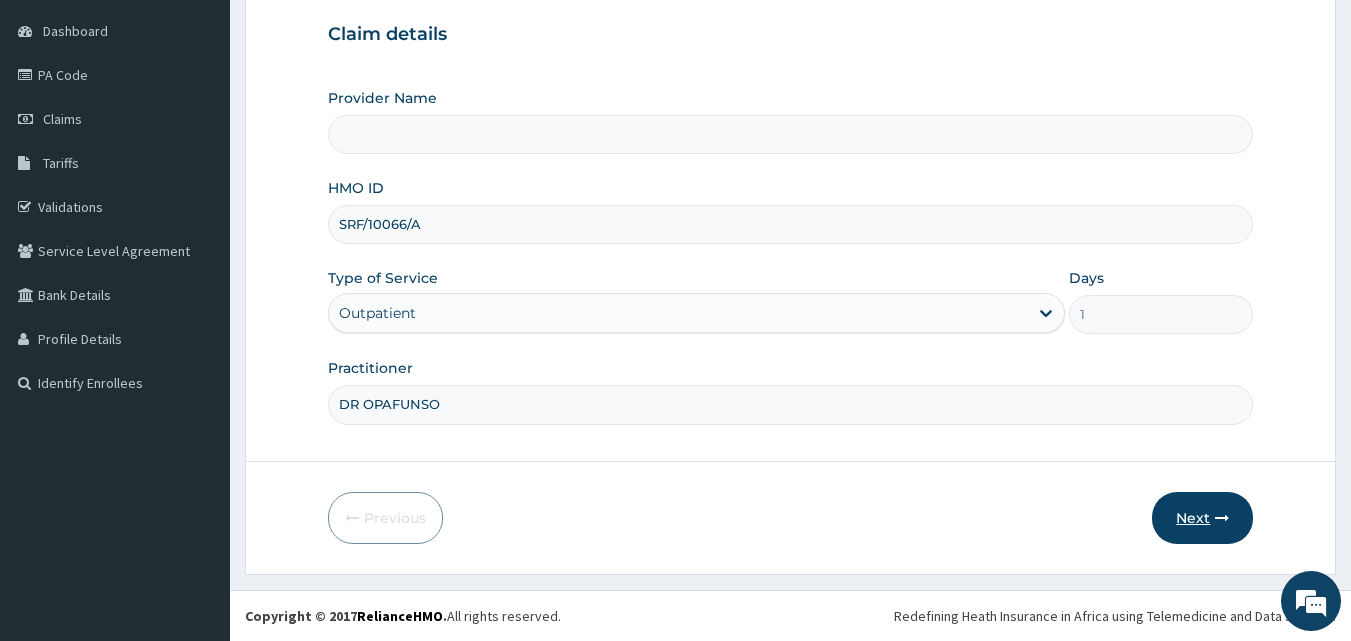 click on "Next" at bounding box center (1202, 518) 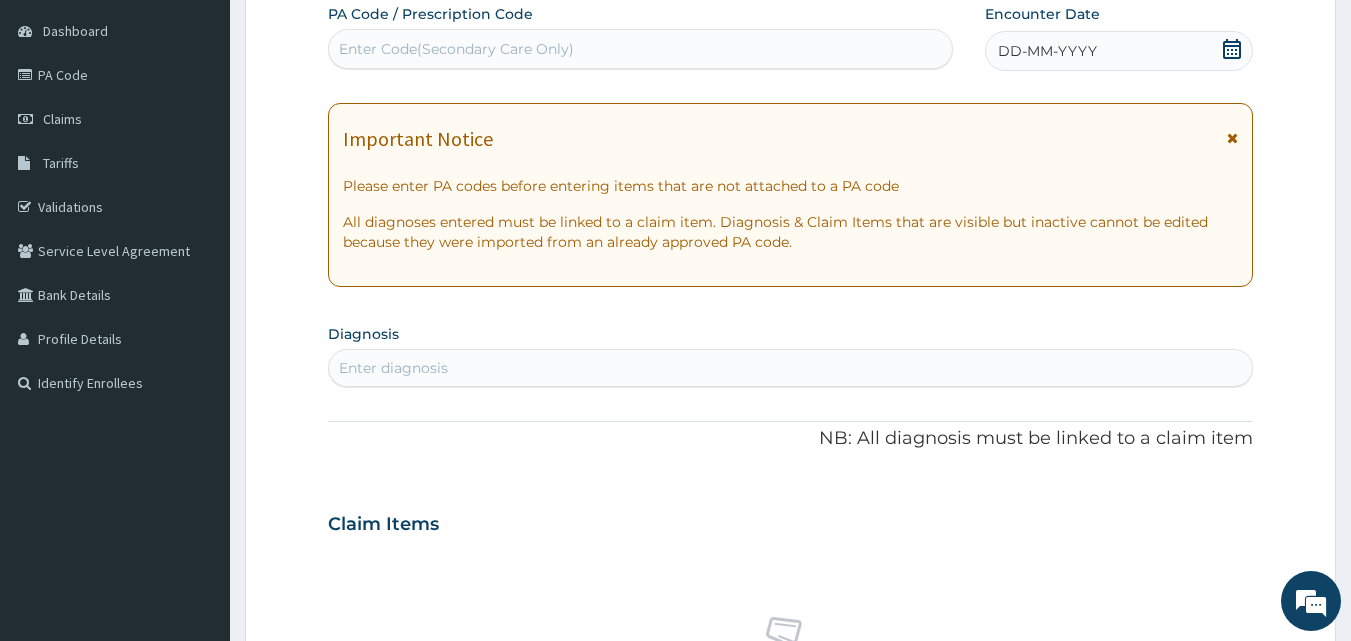 scroll, scrollTop: 0, scrollLeft: 0, axis: both 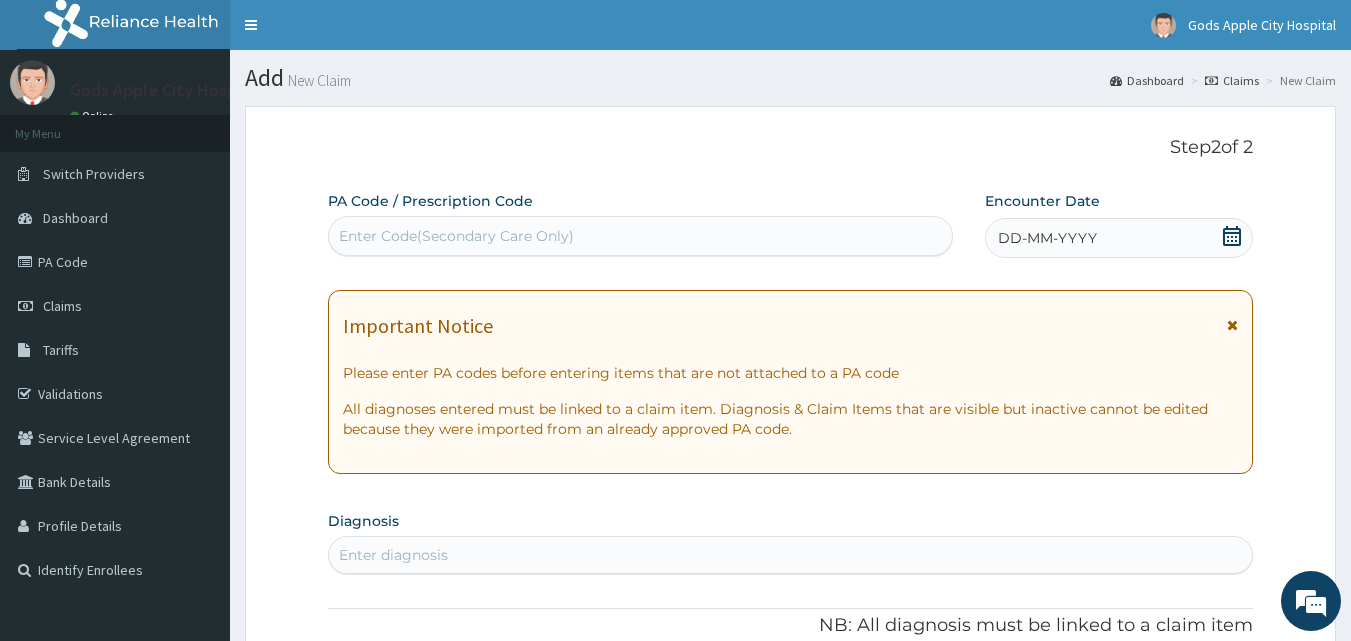 click on "Enter Code(Secondary Care Only)" at bounding box center (456, 236) 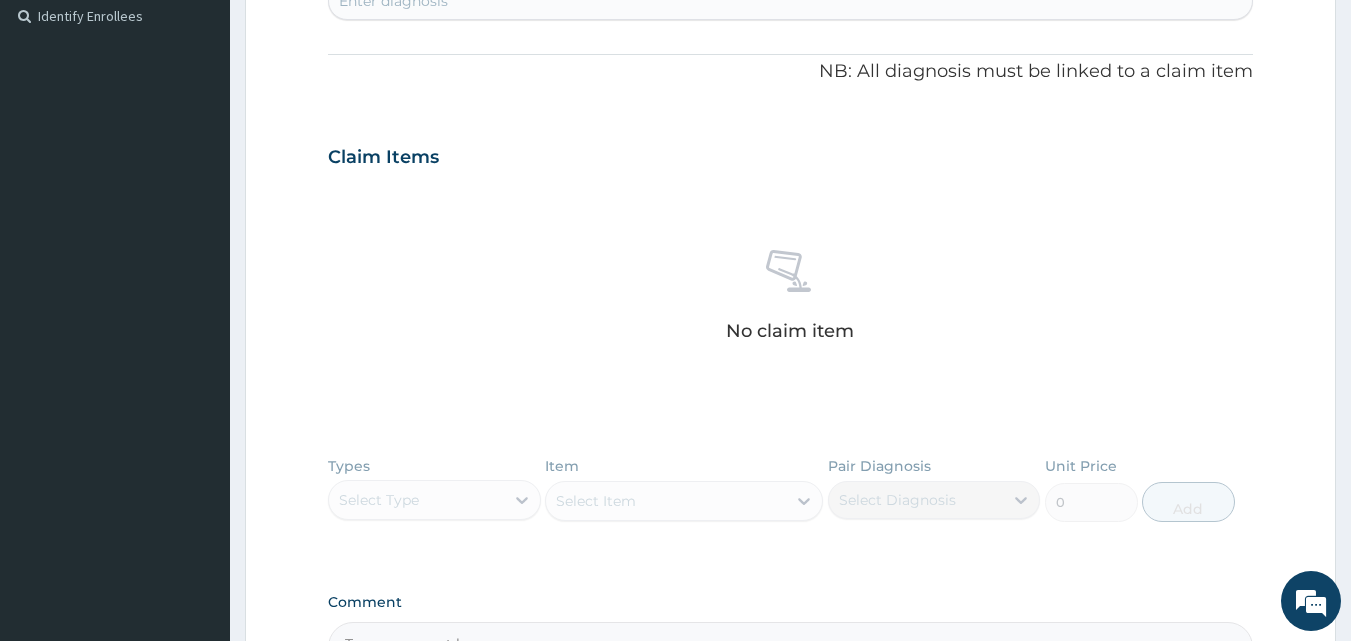 scroll, scrollTop: 700, scrollLeft: 0, axis: vertical 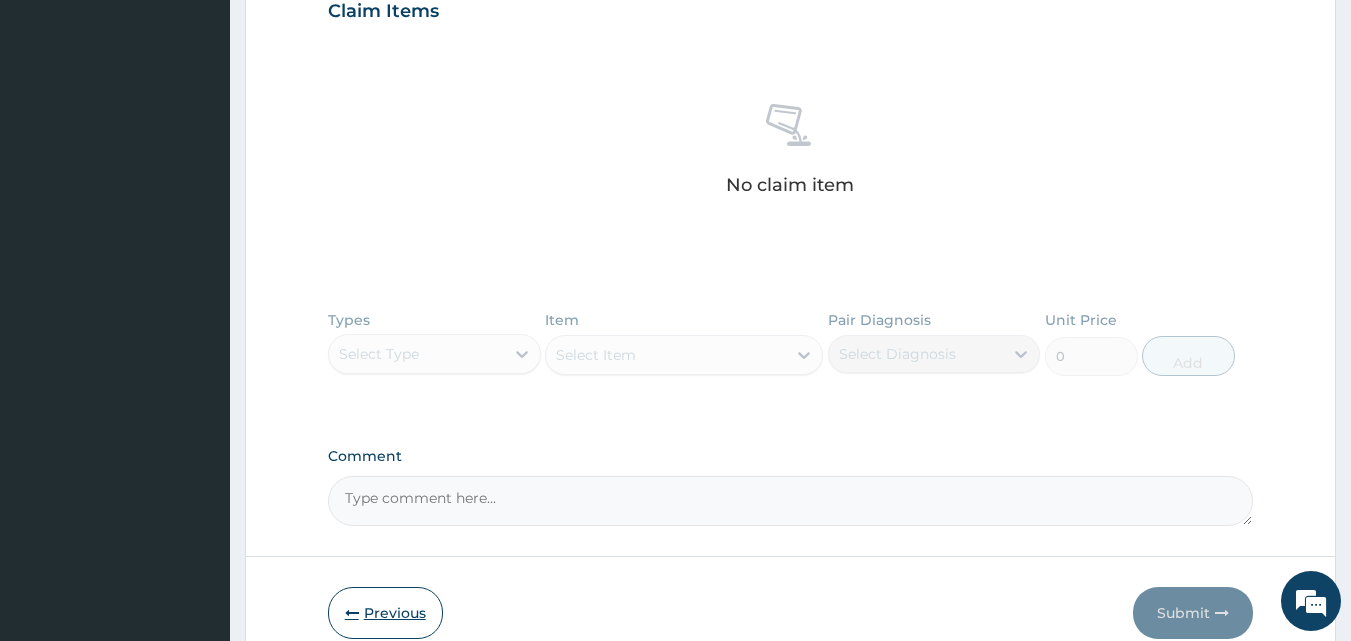 type on "SRF/10066/A" 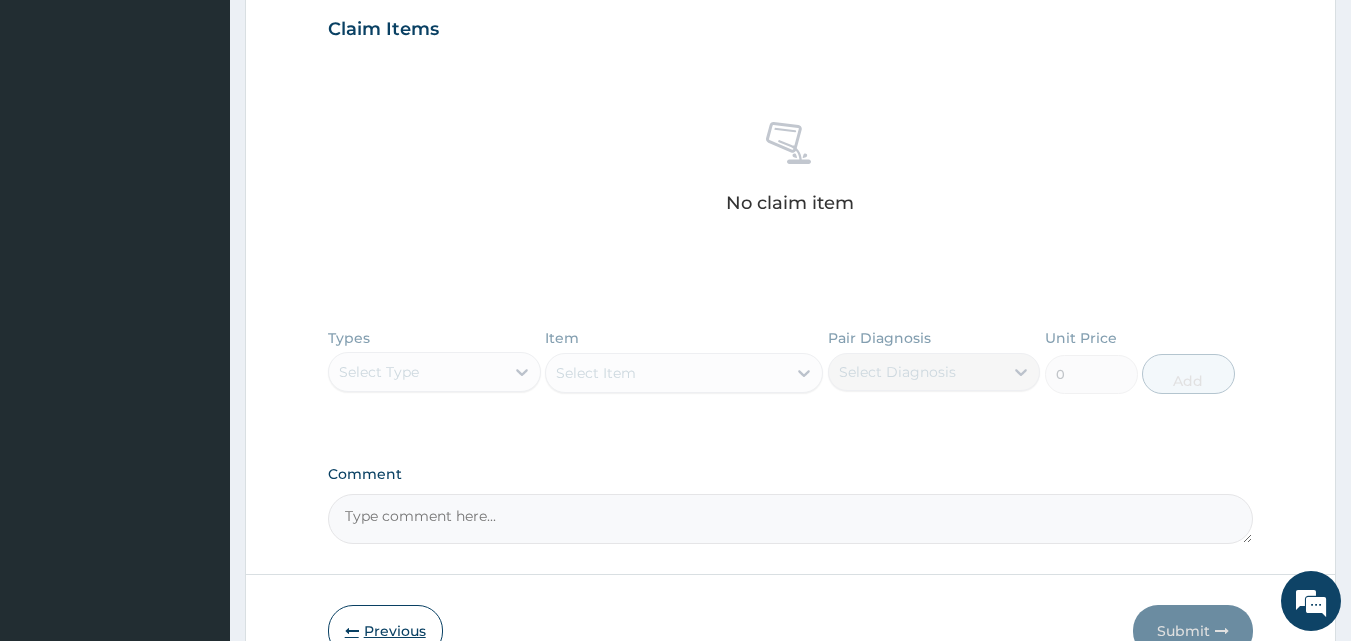 click on "Step  2  of 2 PA Code / Prescription Code Enter Code(Secondary Care Only) Code must be in the format PA/123456, PR/12345678 or PRX/12345678 Encounter Date DD-MM-YYYY Important Notice Please enter PA codes before entering items that are not attached to a PA code   All diagnoses entered must be linked to a claim item. Diagnosis & Claim Items that are visible but inactive cannot be edited because they were imported from an already approved PA code. Diagnosis Enter diagnosis NB: All diagnosis must be linked to a claim item Claim Items No claim item Types Select Type Item Select Item Pair Diagnosis Select Diagnosis Unit Price 0 Add Comment     Previous   Submit" at bounding box center (790, 47) 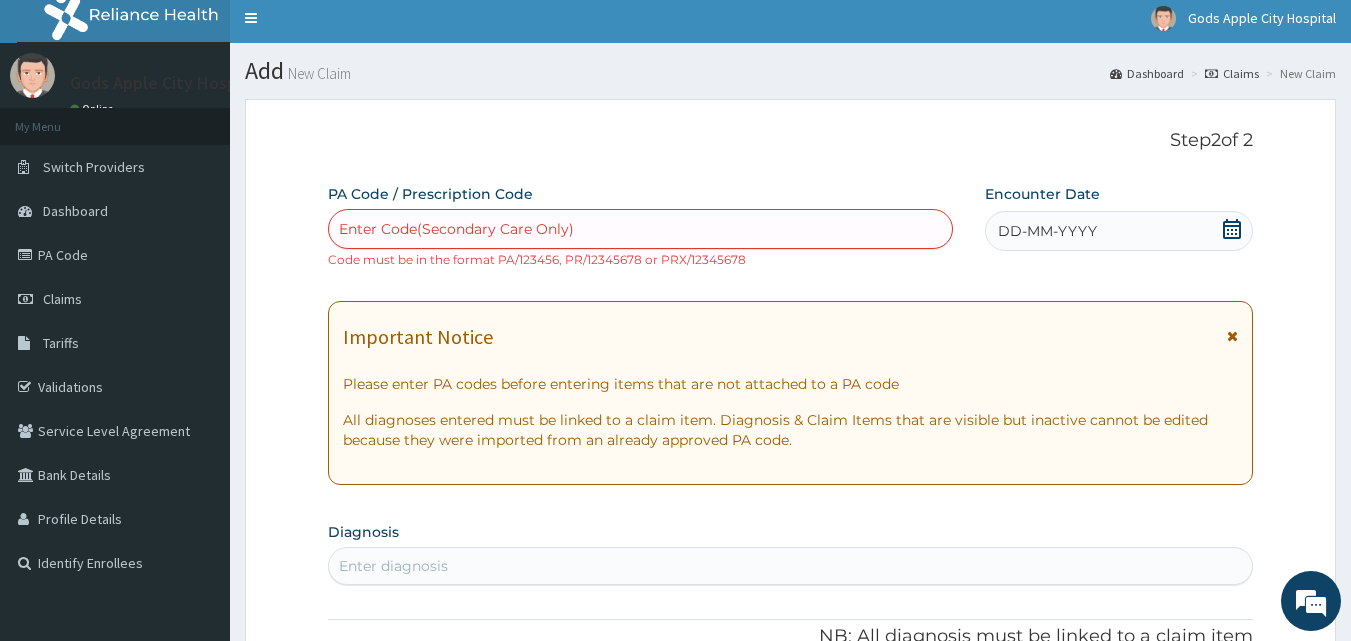 scroll, scrollTop: 0, scrollLeft: 0, axis: both 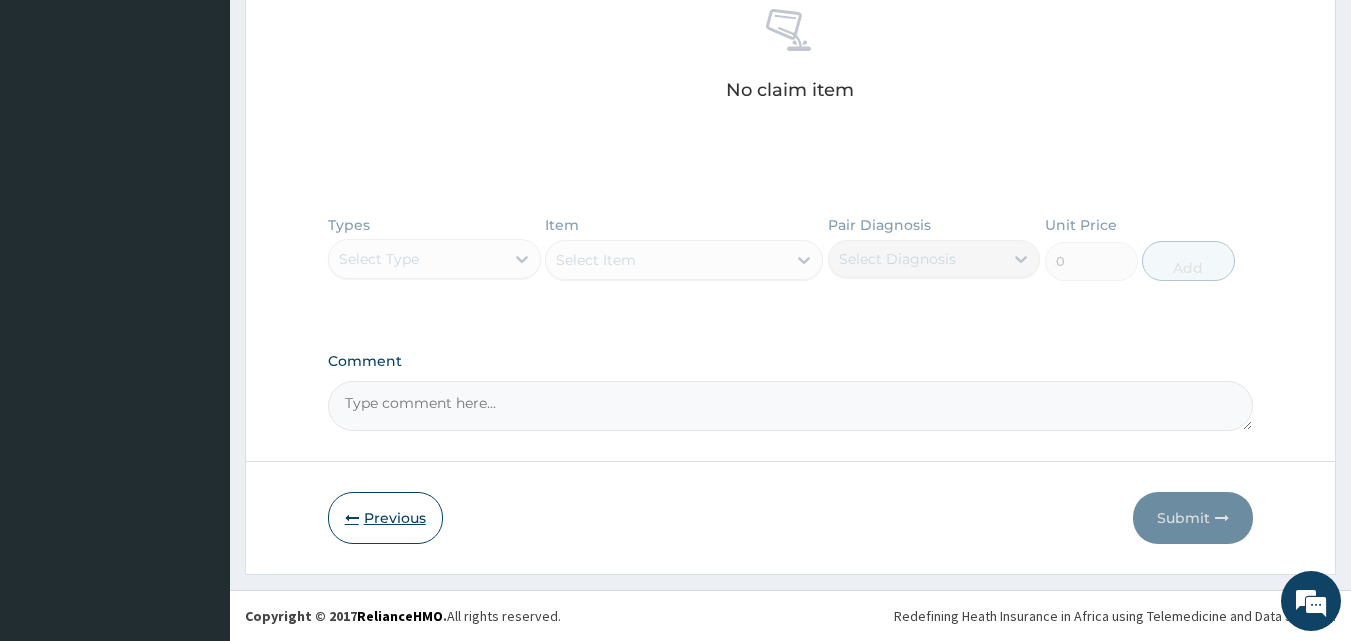 click on "Previous" at bounding box center (385, 518) 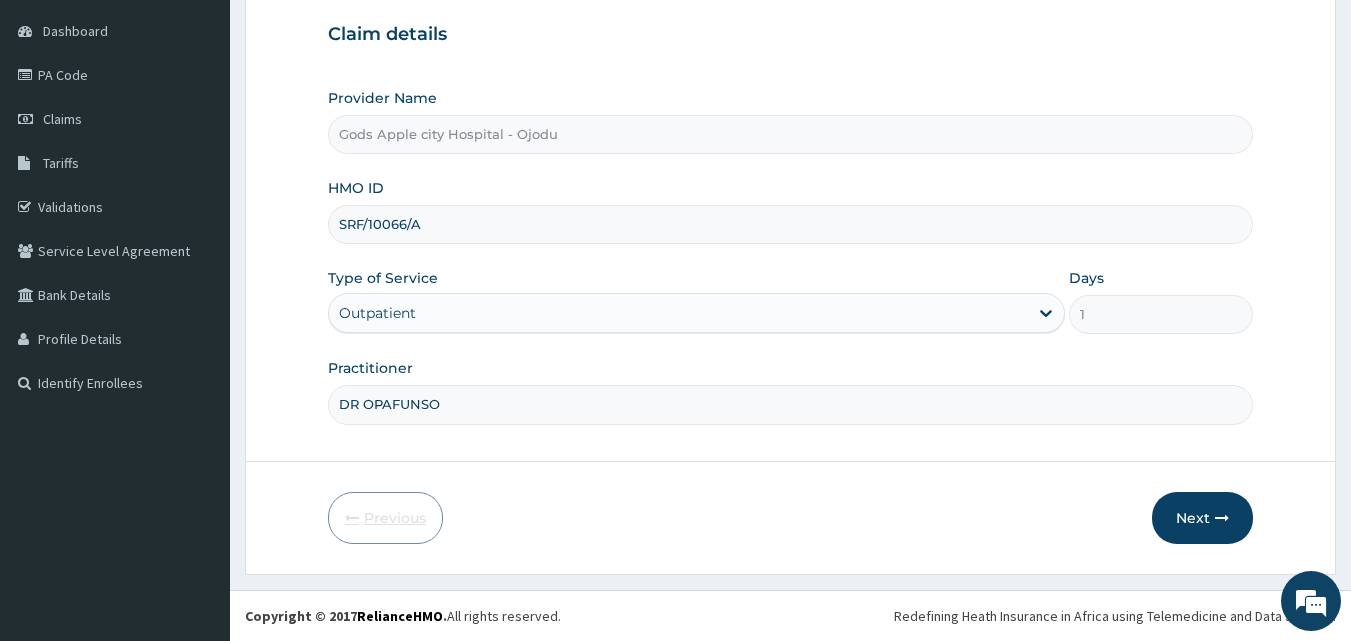 scroll, scrollTop: 187, scrollLeft: 0, axis: vertical 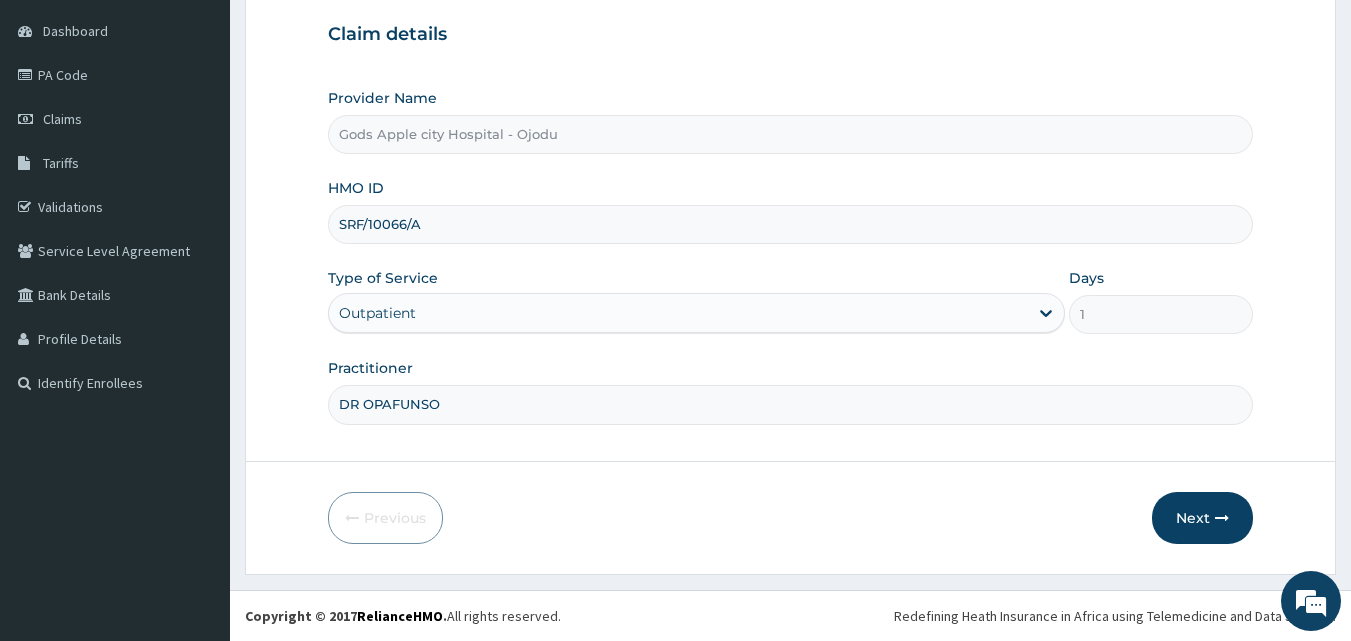 click on "SRF/10066/A" at bounding box center (791, 224) 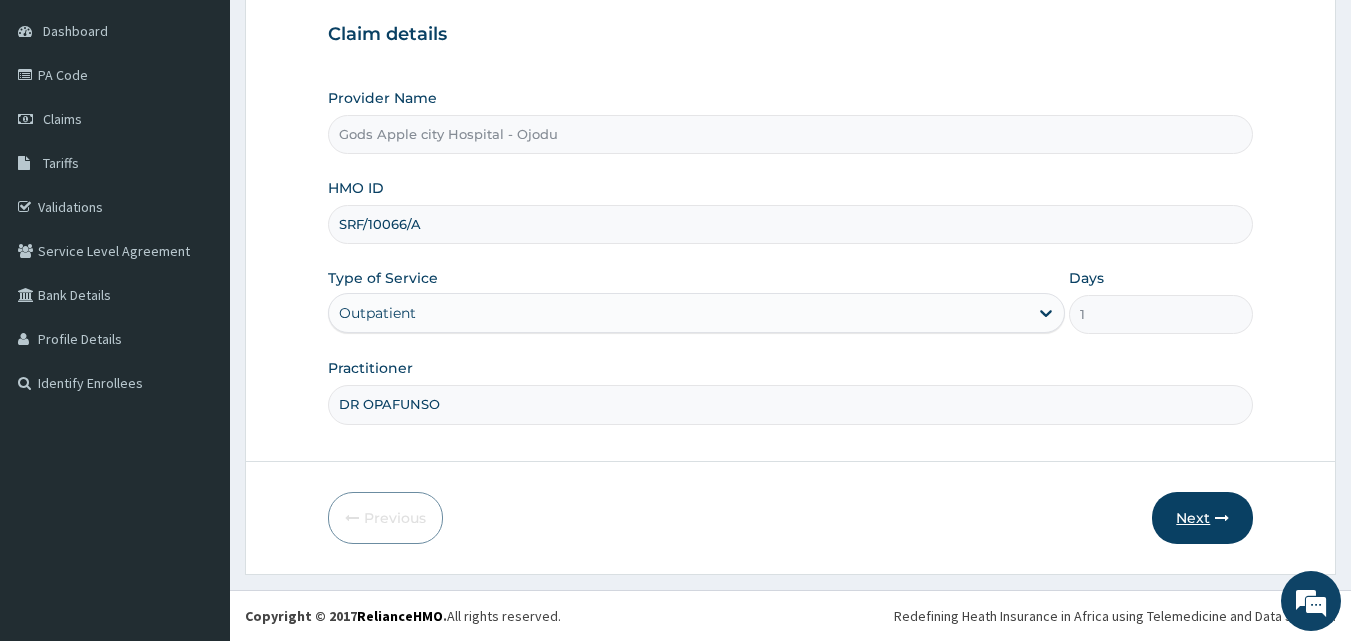 click on "Next" at bounding box center (1202, 518) 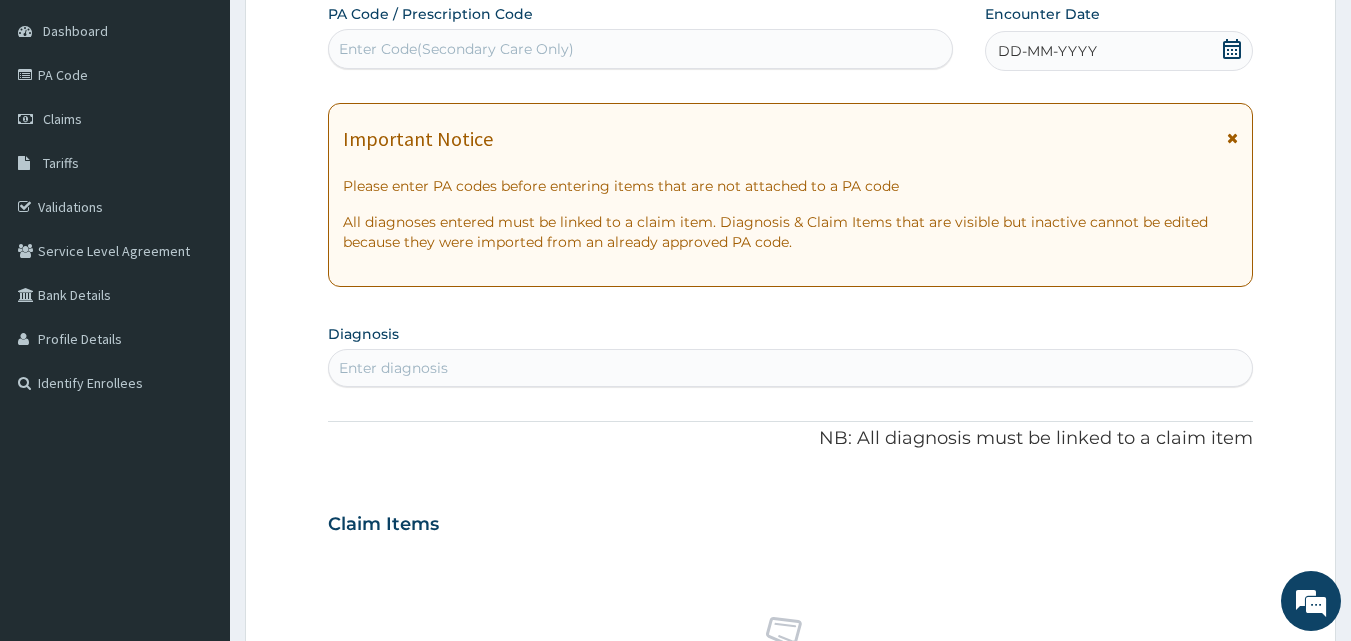 click on "Enter Code(Secondary Care Only)" at bounding box center (456, 49) 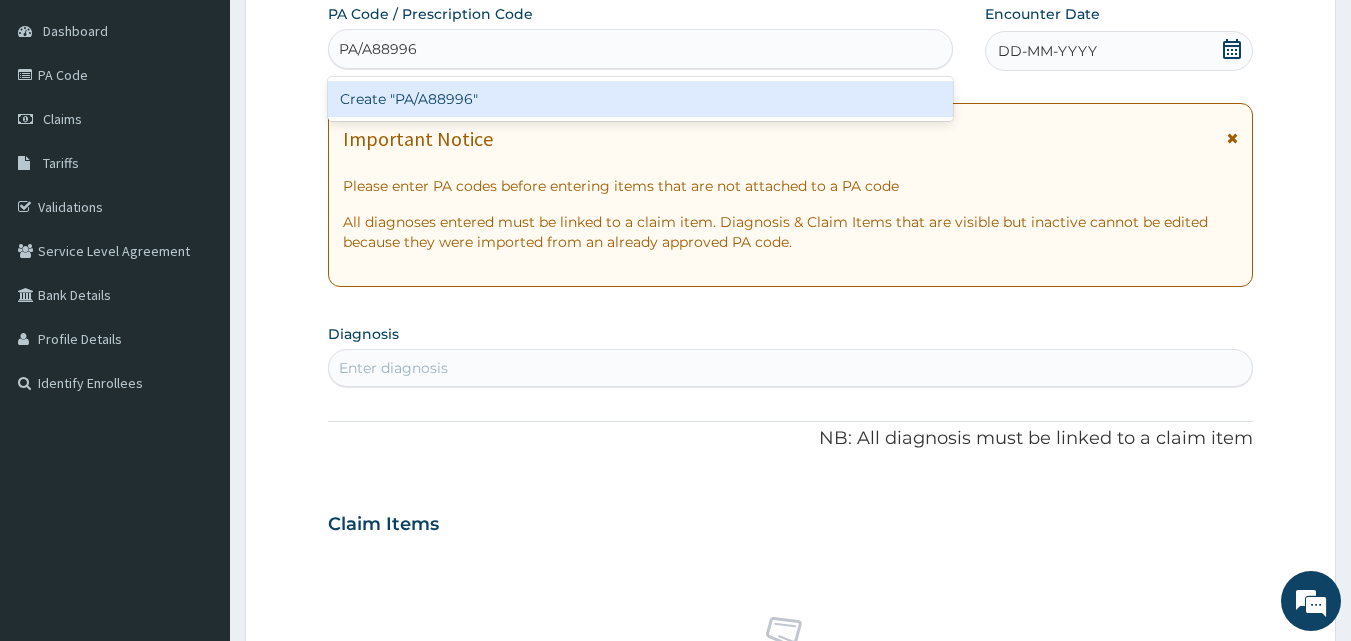click on "Create "PA/A88996"" at bounding box center [641, 99] 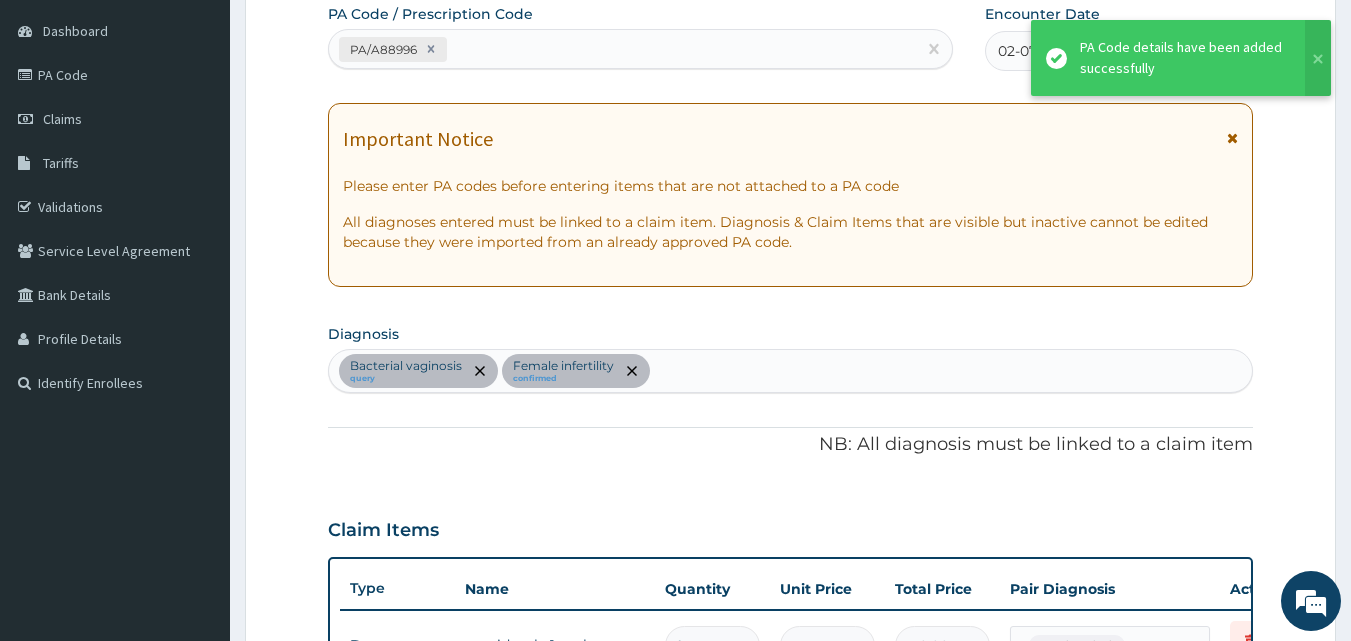 scroll, scrollTop: 586, scrollLeft: 0, axis: vertical 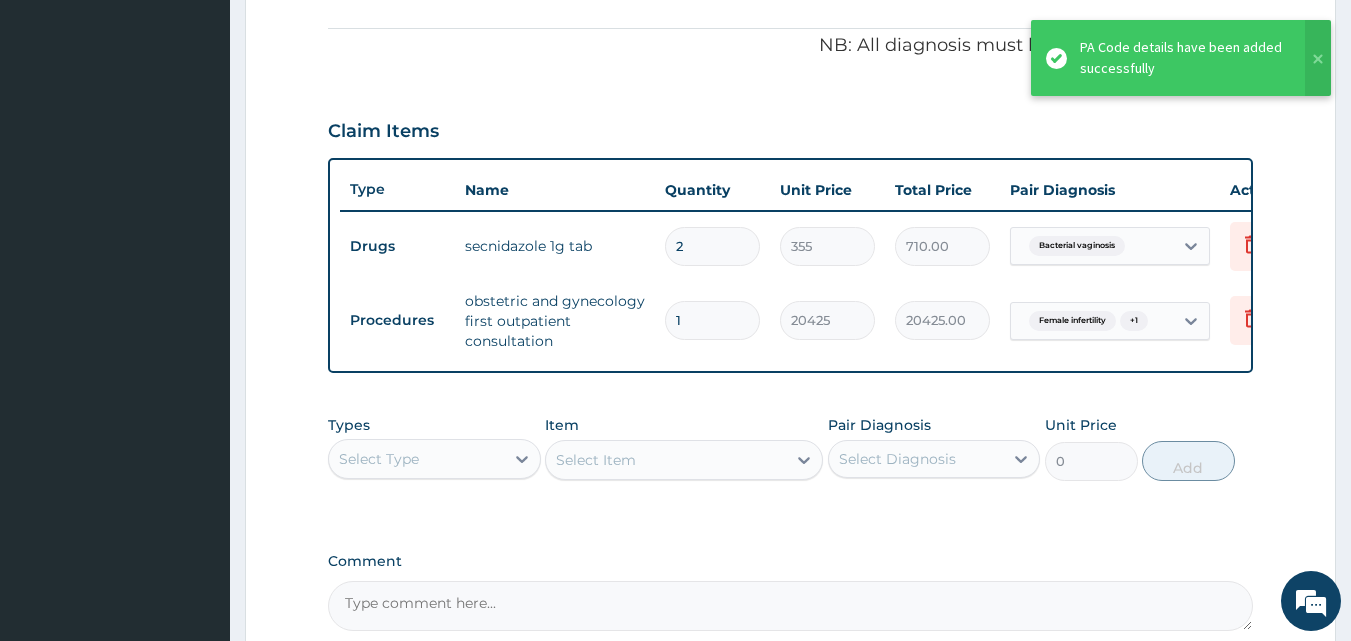 click on "Select Type" at bounding box center (416, 459) 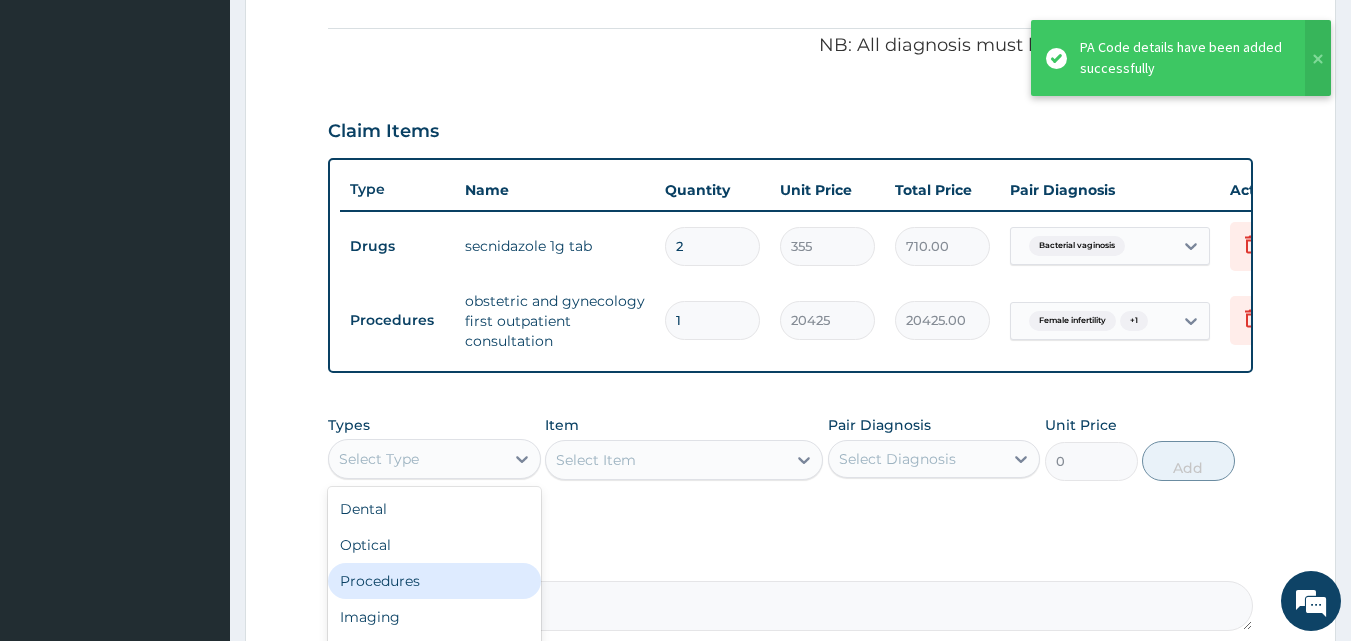 click on "Procedures" at bounding box center (434, 581) 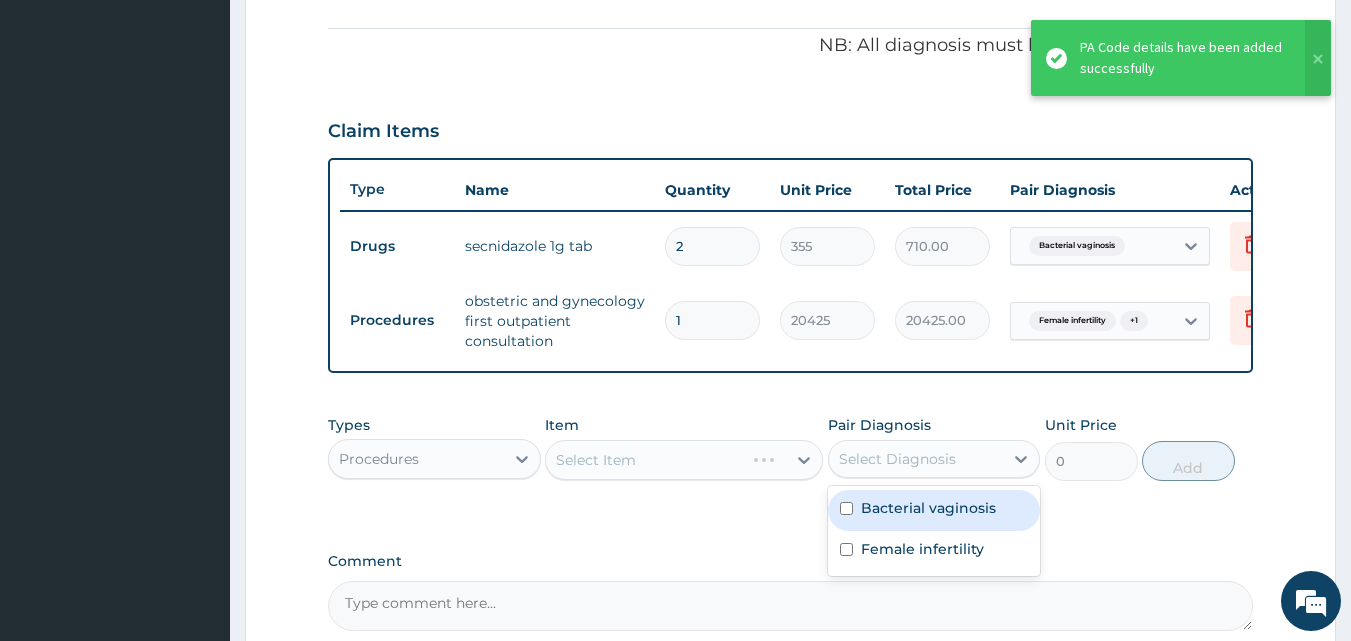 click on "Select Diagnosis" at bounding box center (897, 459) 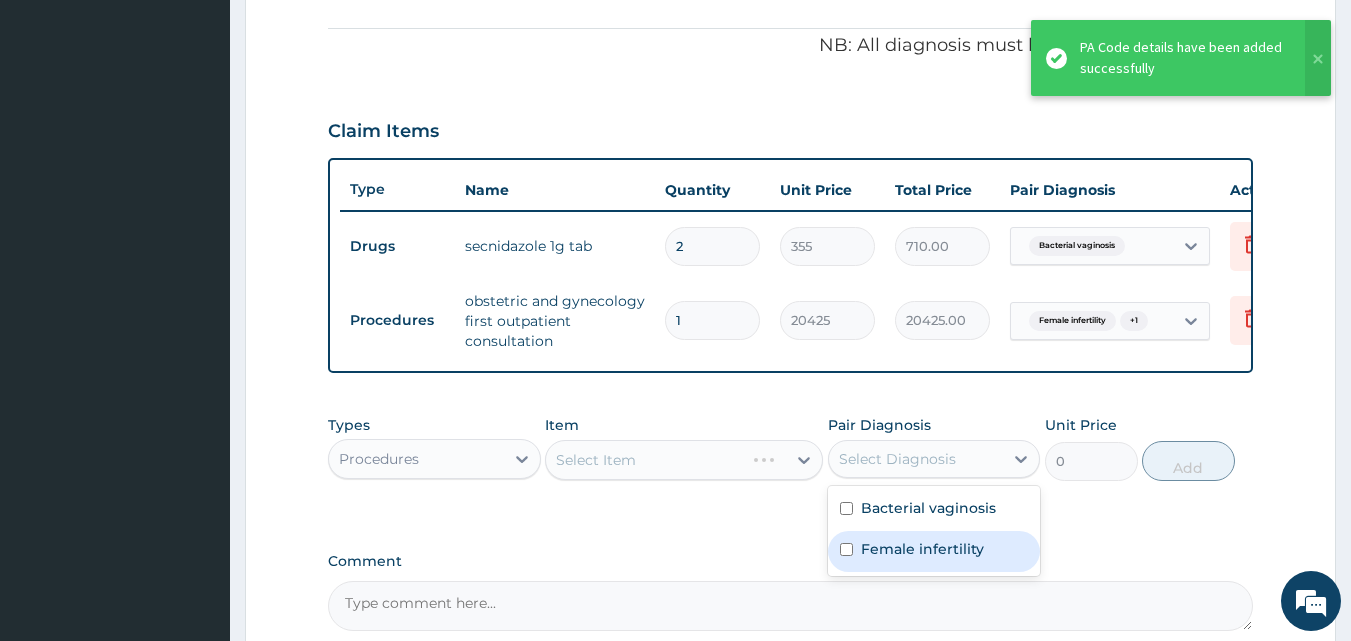click on "Female infertility" at bounding box center [922, 549] 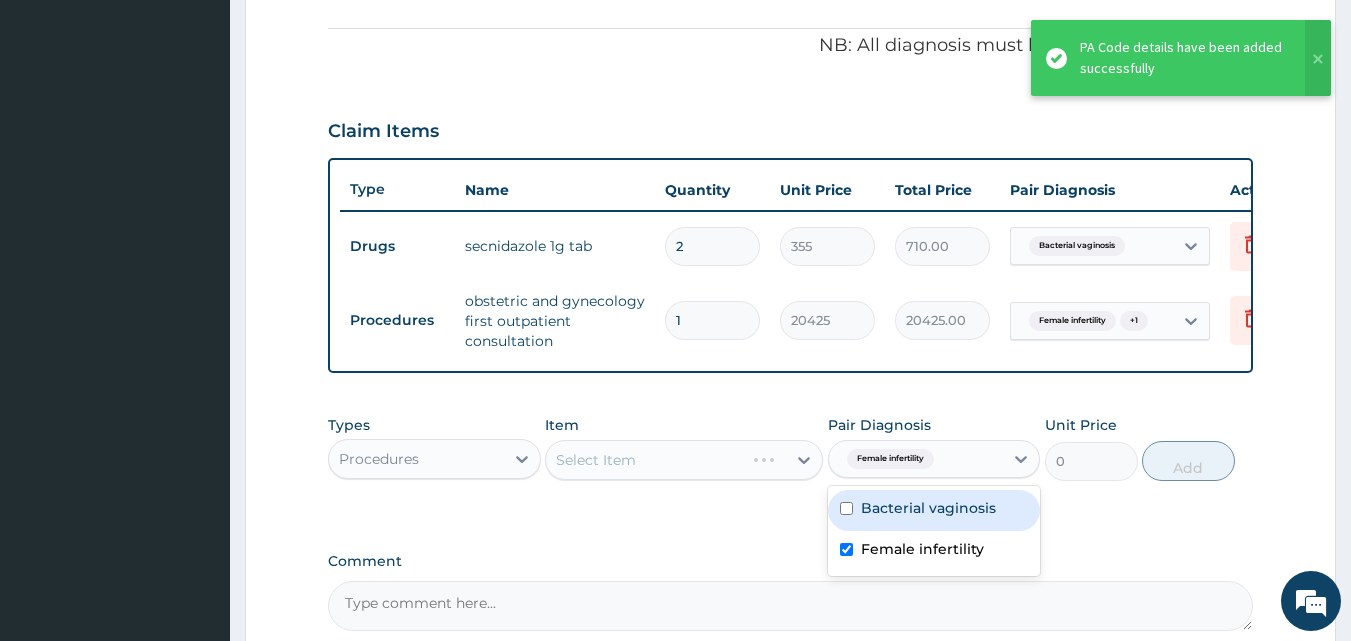 click on "Bacterial vaginosis" at bounding box center (934, 510) 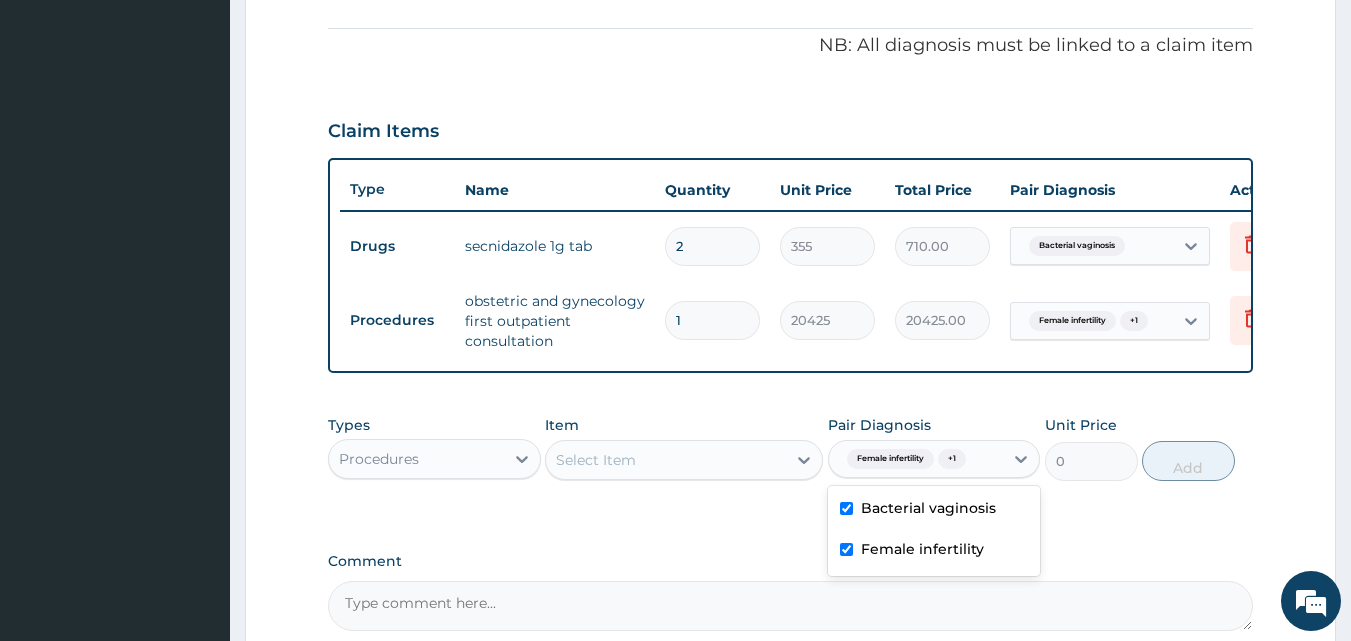 click on "Select Item" at bounding box center [666, 460] 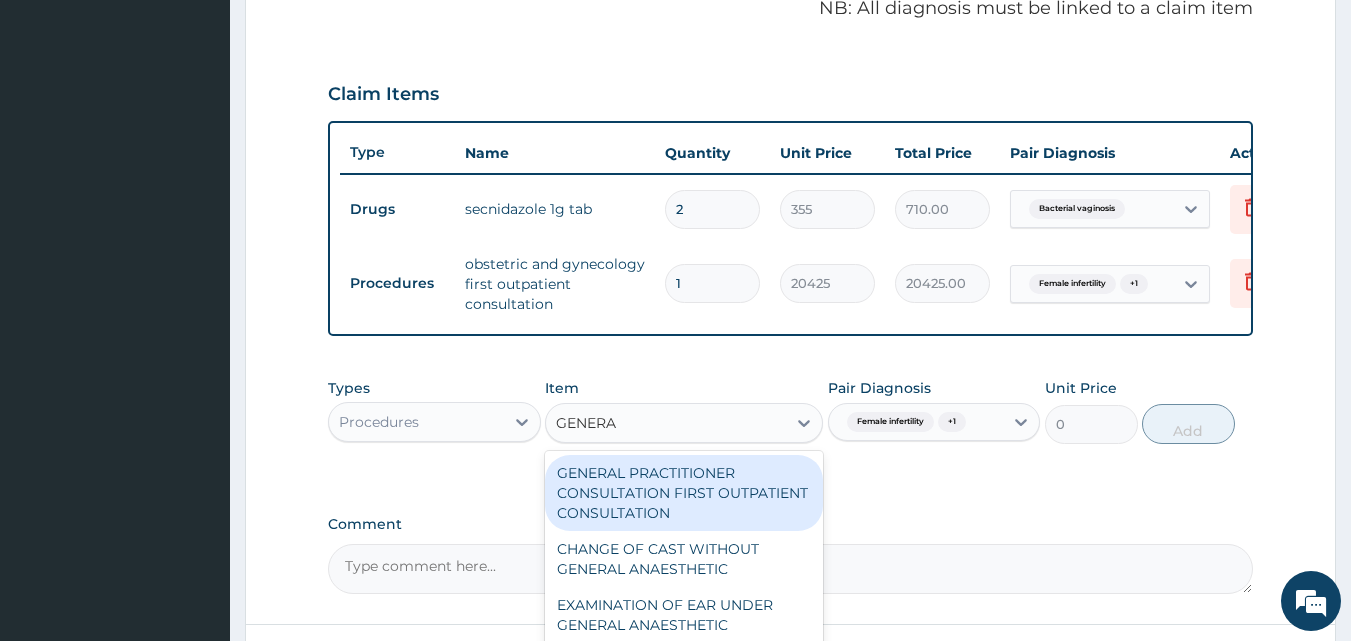 scroll, scrollTop: 786, scrollLeft: 0, axis: vertical 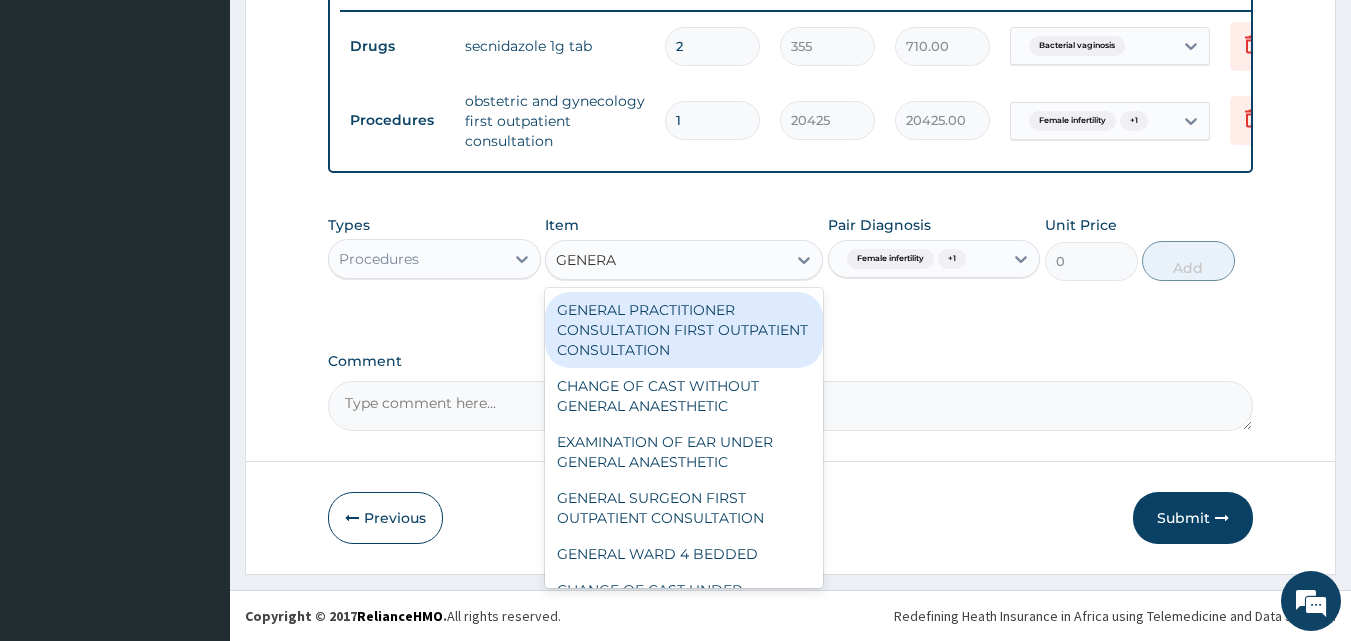 click on "GENERAL PRACTITIONER CONSULTATION FIRST OUTPATIENT CONSULTATION" at bounding box center (684, 330) 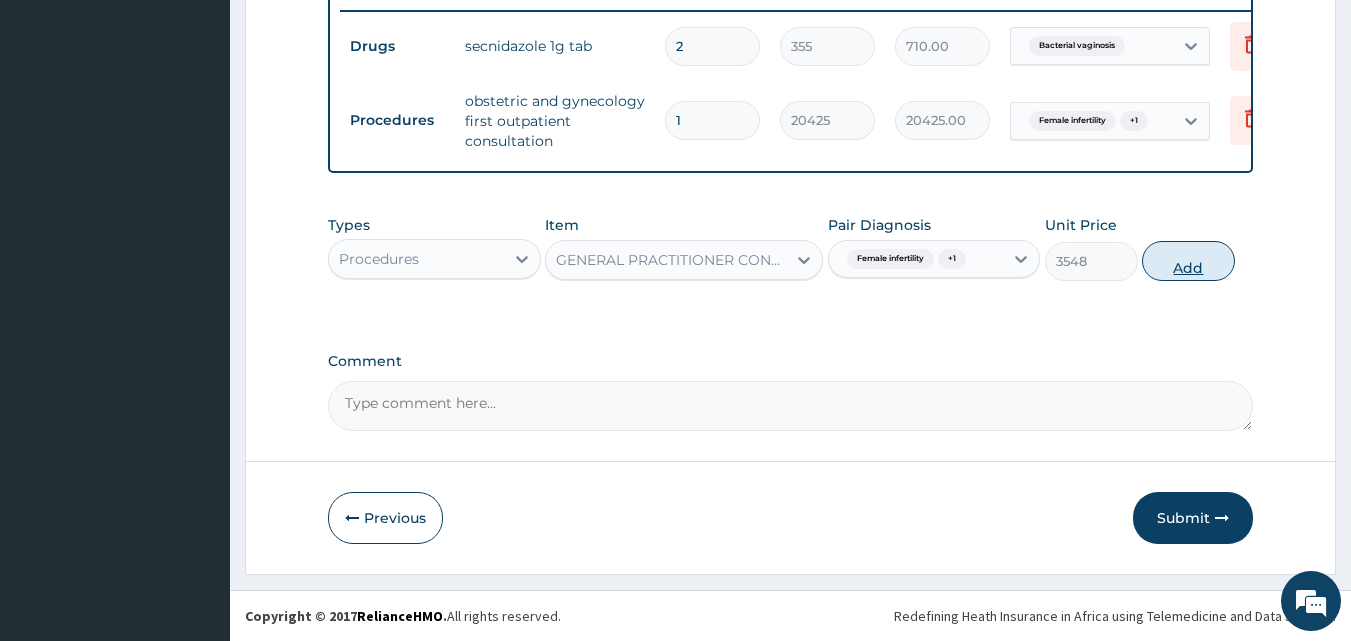 click on "Add" at bounding box center [1188, 261] 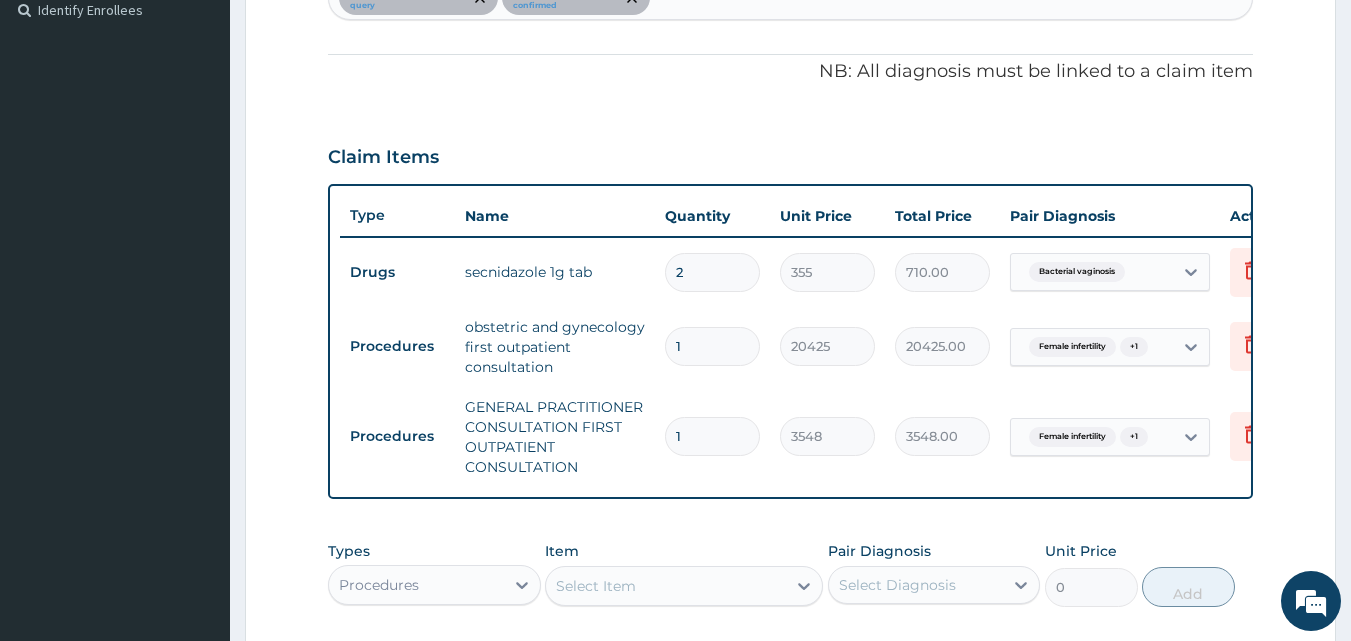 scroll, scrollTop: 386, scrollLeft: 0, axis: vertical 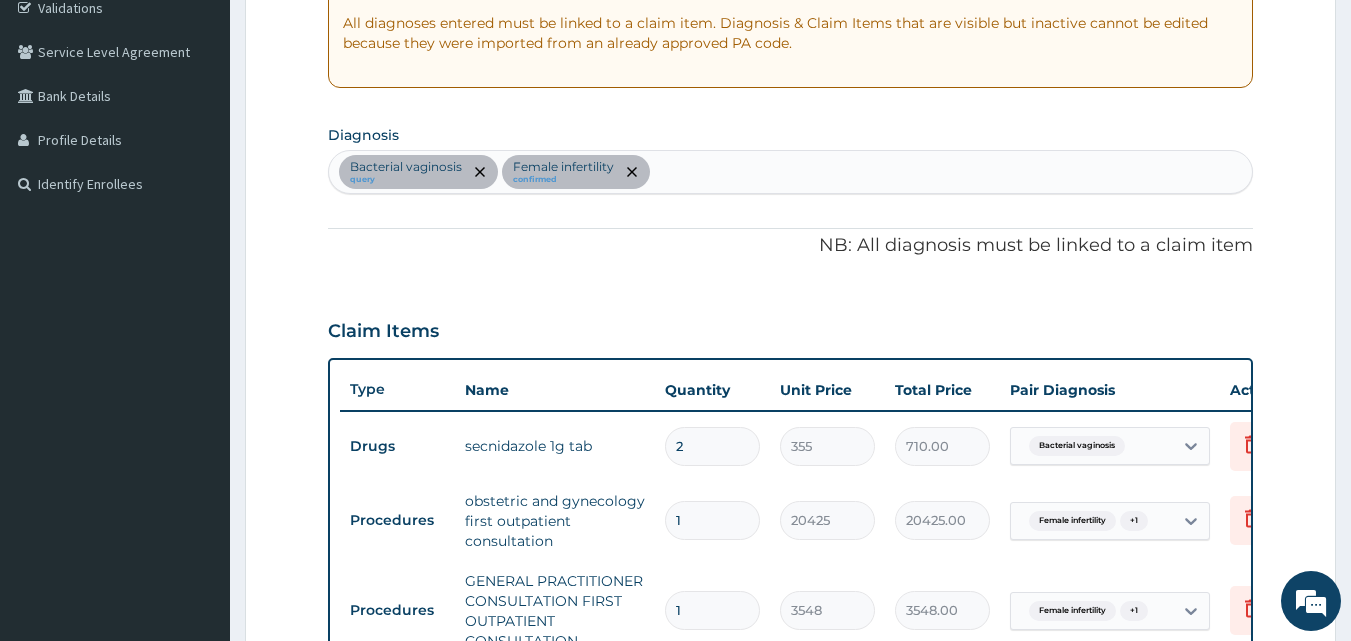 click on "Bacterial vaginosis query Female infertility confirmed" at bounding box center (791, 172) 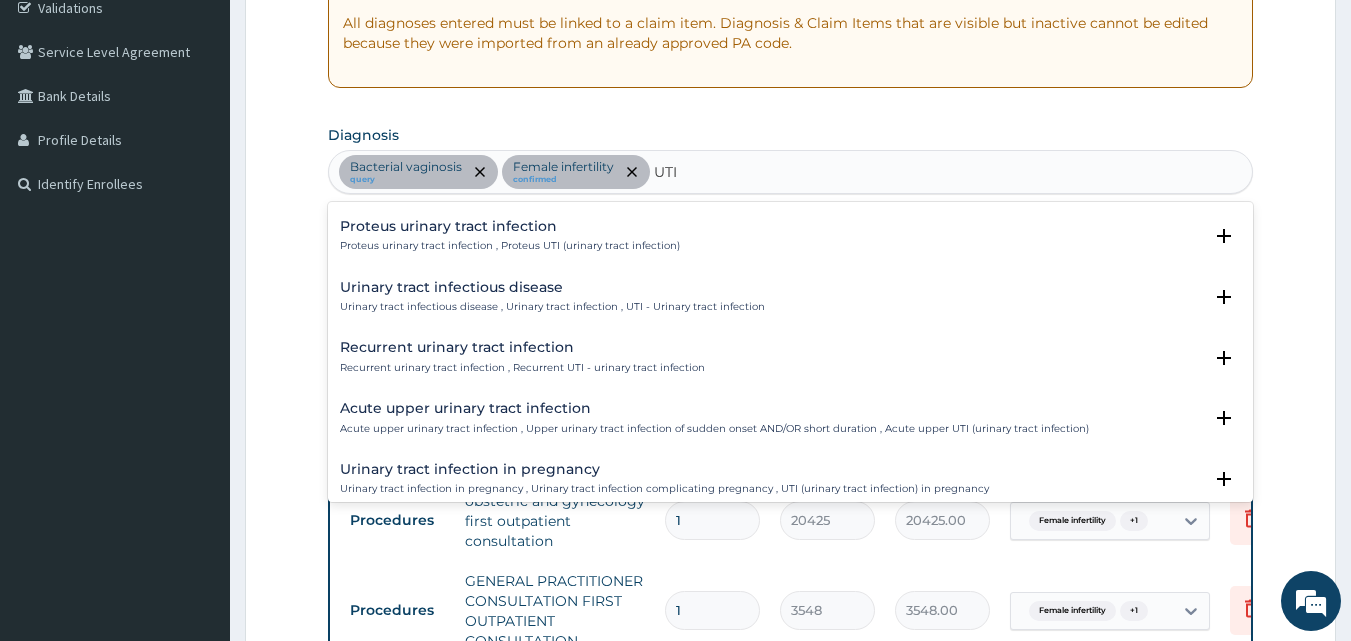 scroll, scrollTop: 200, scrollLeft: 0, axis: vertical 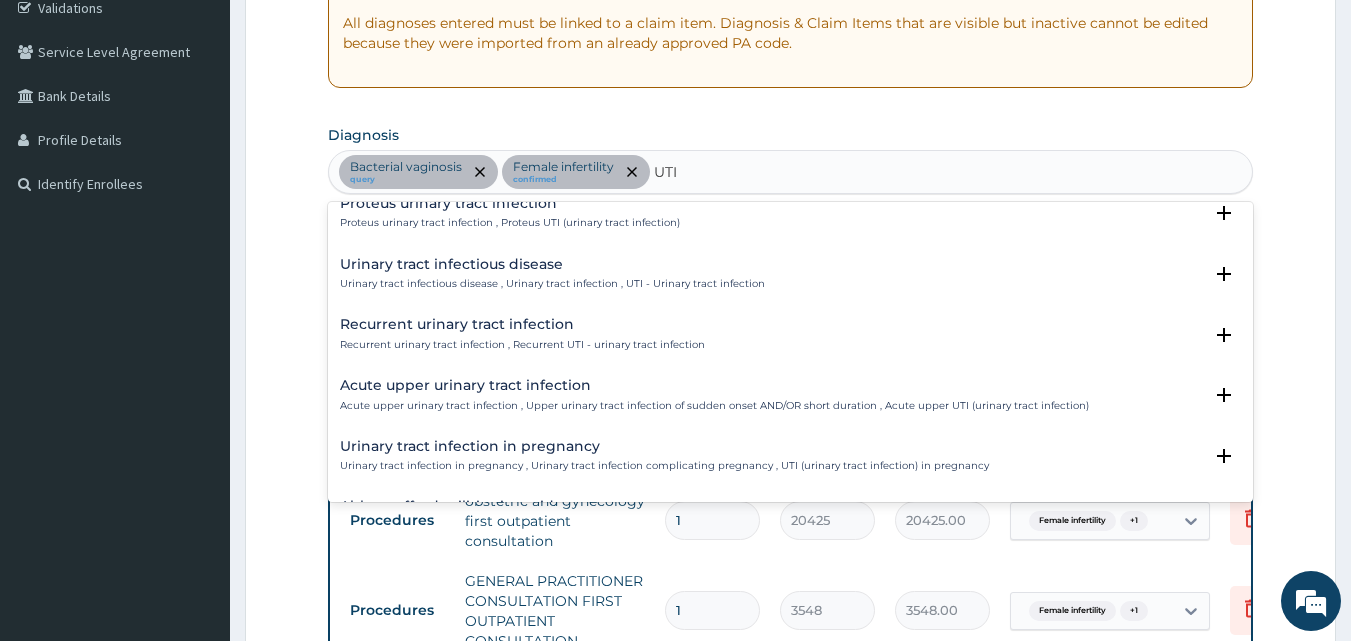 click on "Urinary tract infectious disease , Urinary tract infection , UTI - Urinary tract infection" at bounding box center (552, 284) 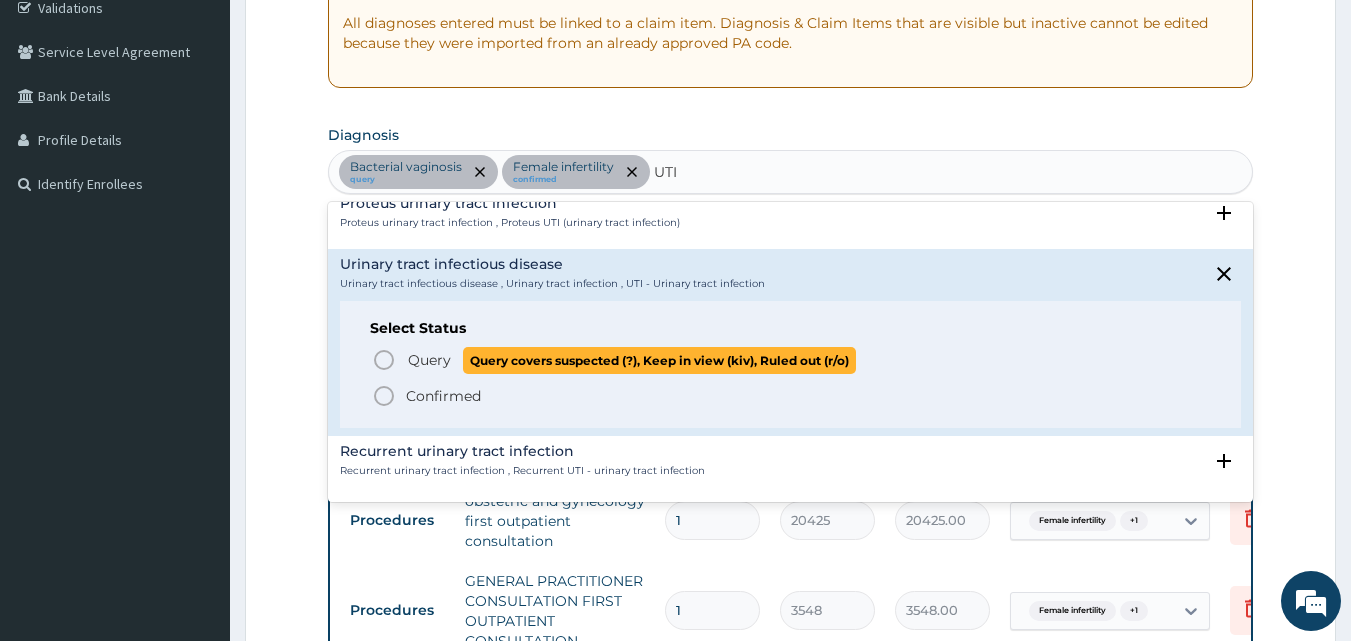 click on "Query Query covers suspected (?), Keep in view (kiv), Ruled out (r/o)" at bounding box center (631, 360) 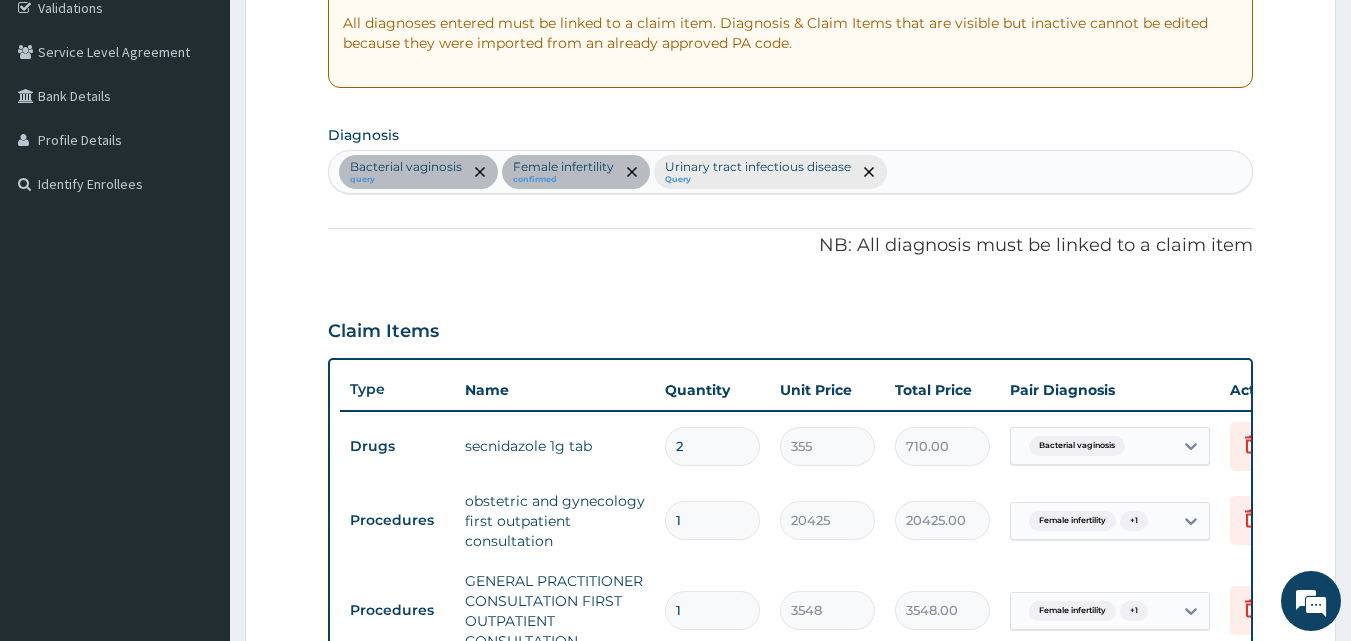 click on "Claim Items" at bounding box center [791, 327] 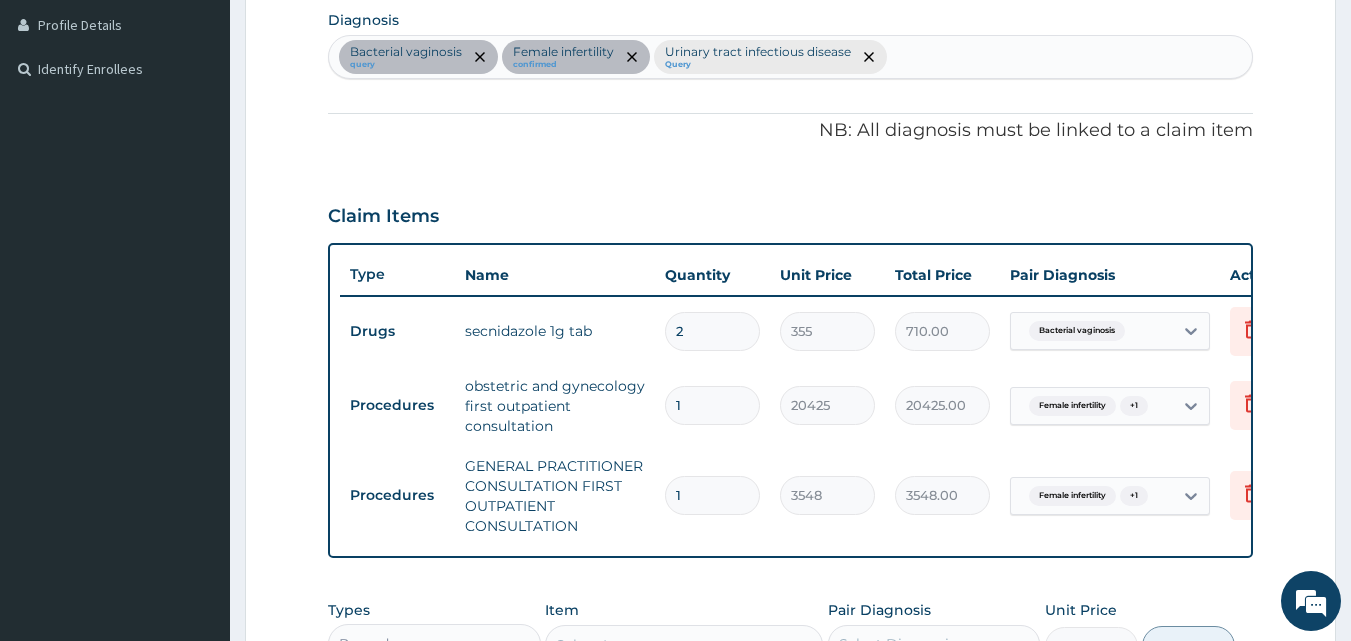 scroll, scrollTop: 686, scrollLeft: 0, axis: vertical 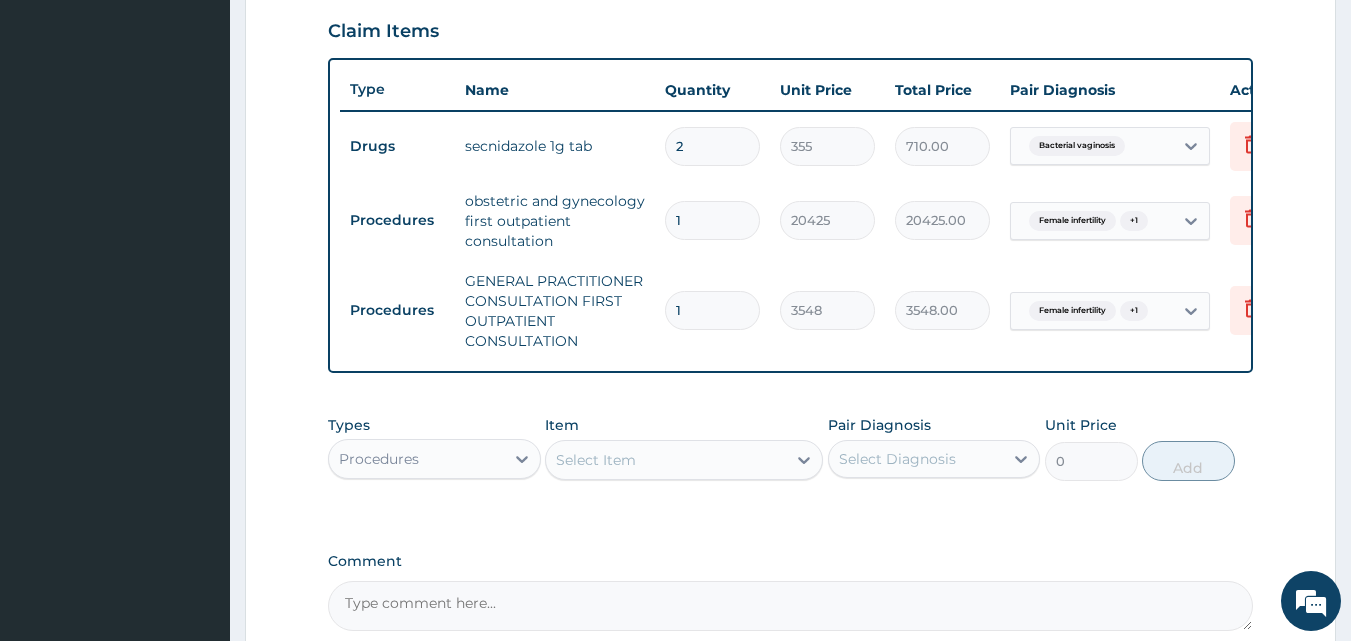 click on "Procedures" at bounding box center (416, 459) 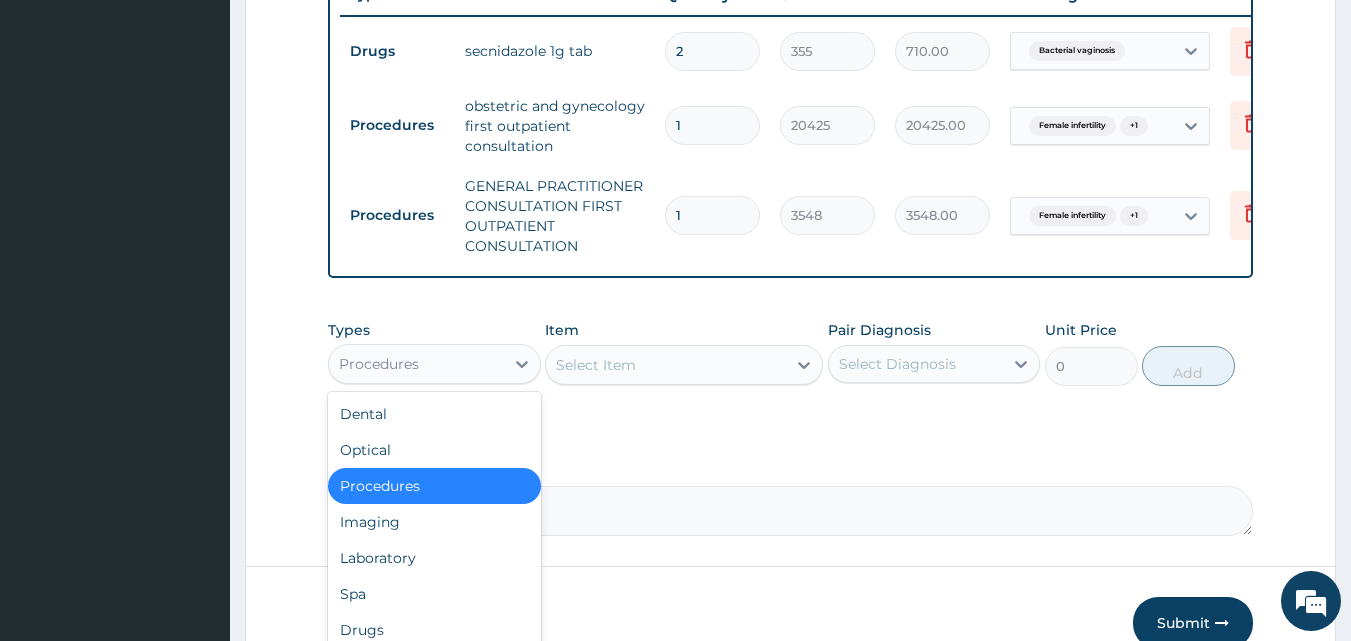 scroll, scrollTop: 786, scrollLeft: 0, axis: vertical 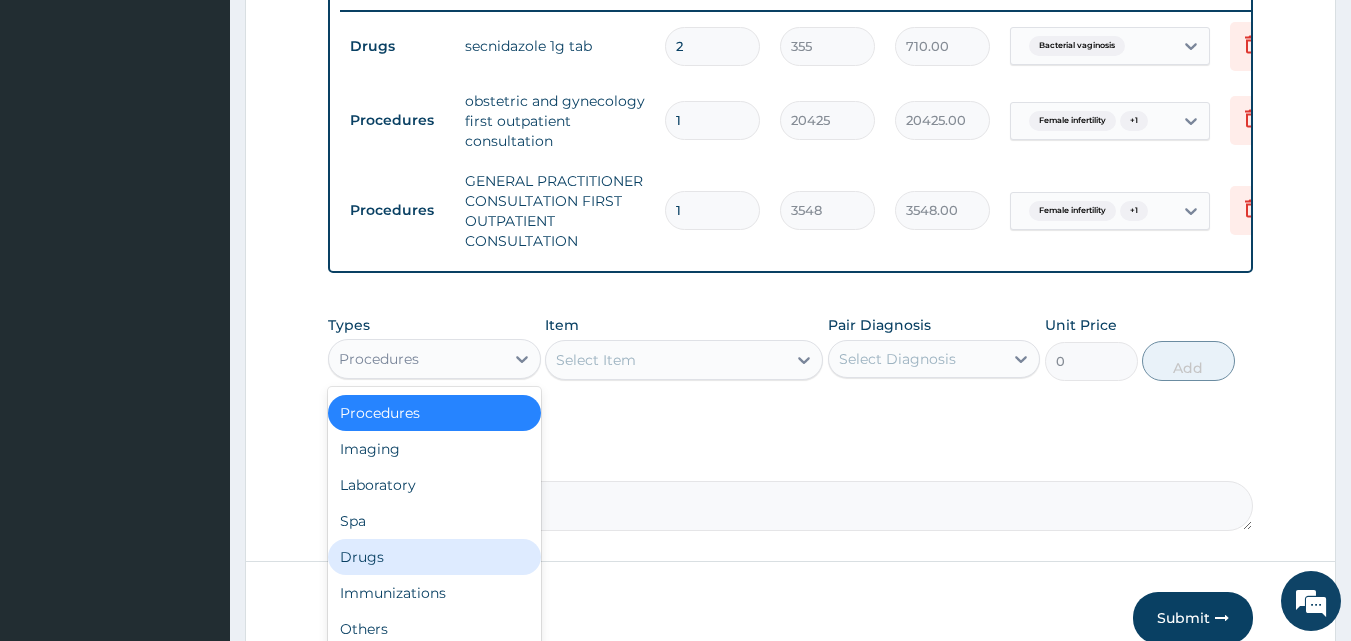 click on "Drugs" at bounding box center [434, 557] 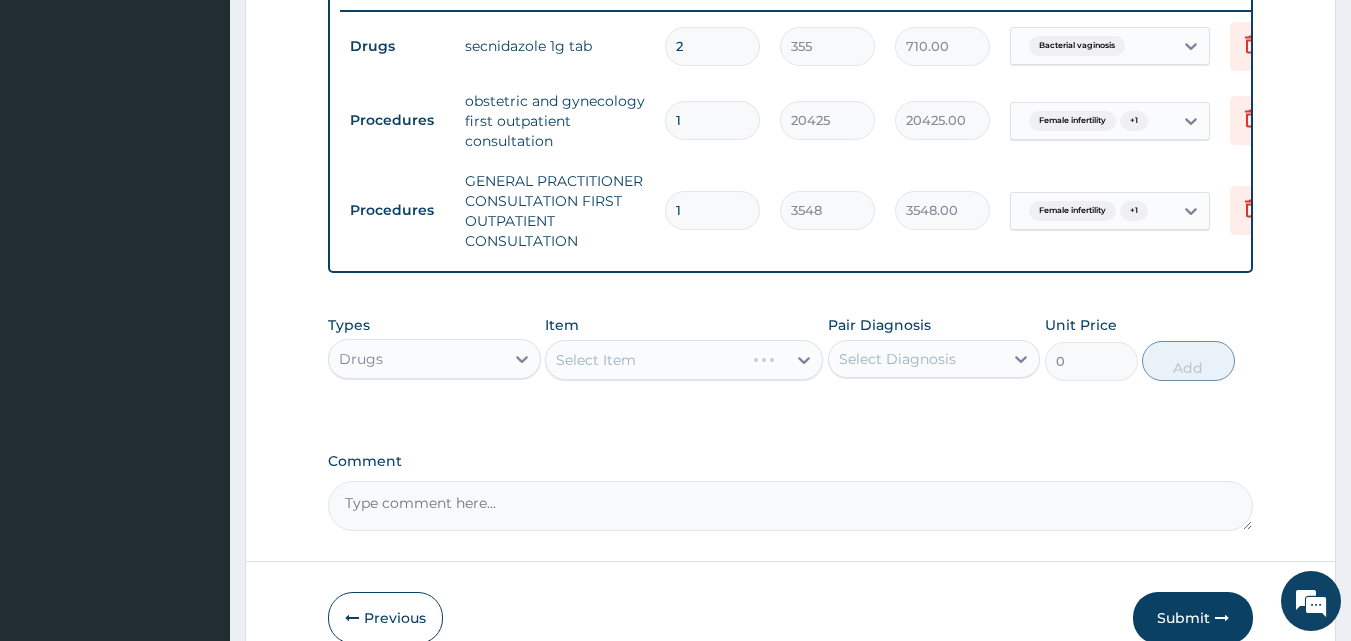 click on "Select Diagnosis" at bounding box center [897, 359] 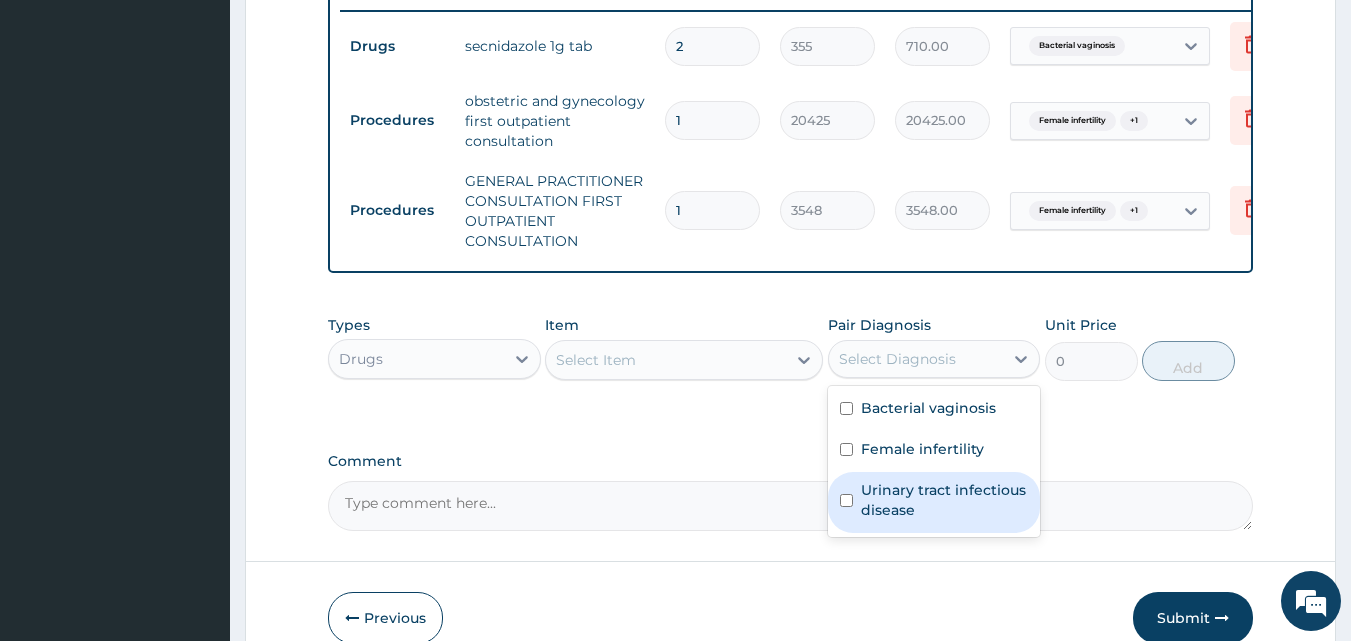 click on "Urinary tract infectious disease" at bounding box center [945, 500] 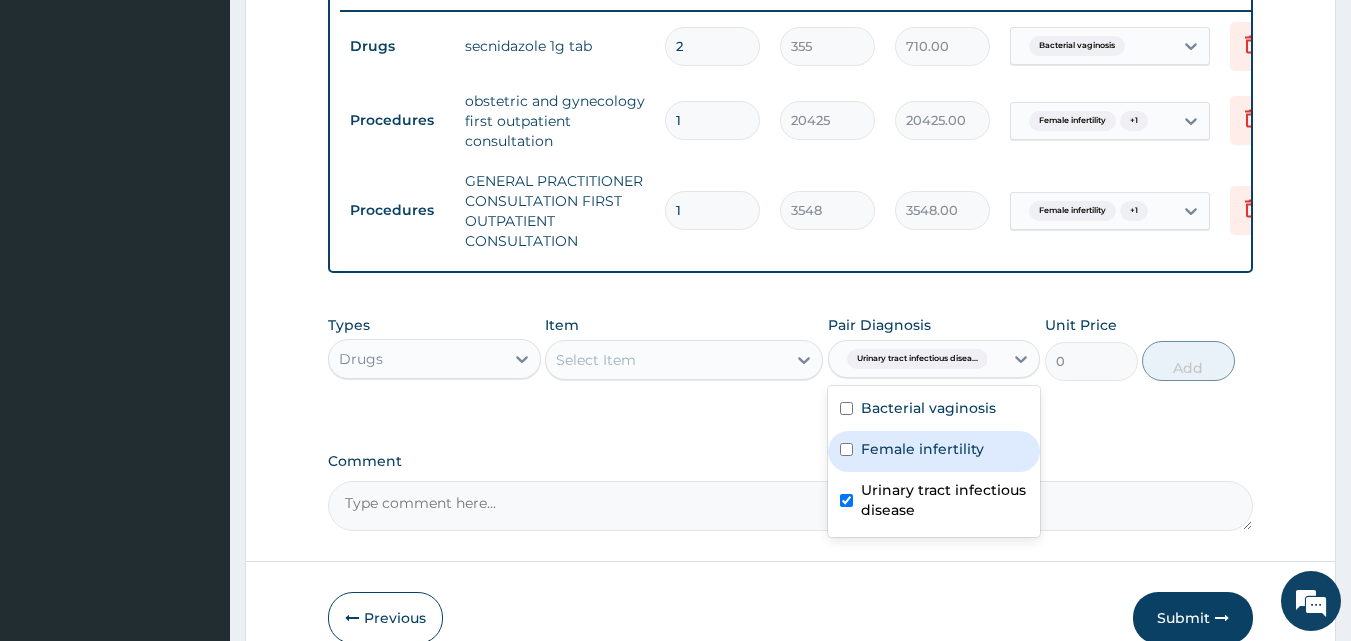 click on "Select Item" at bounding box center (666, 360) 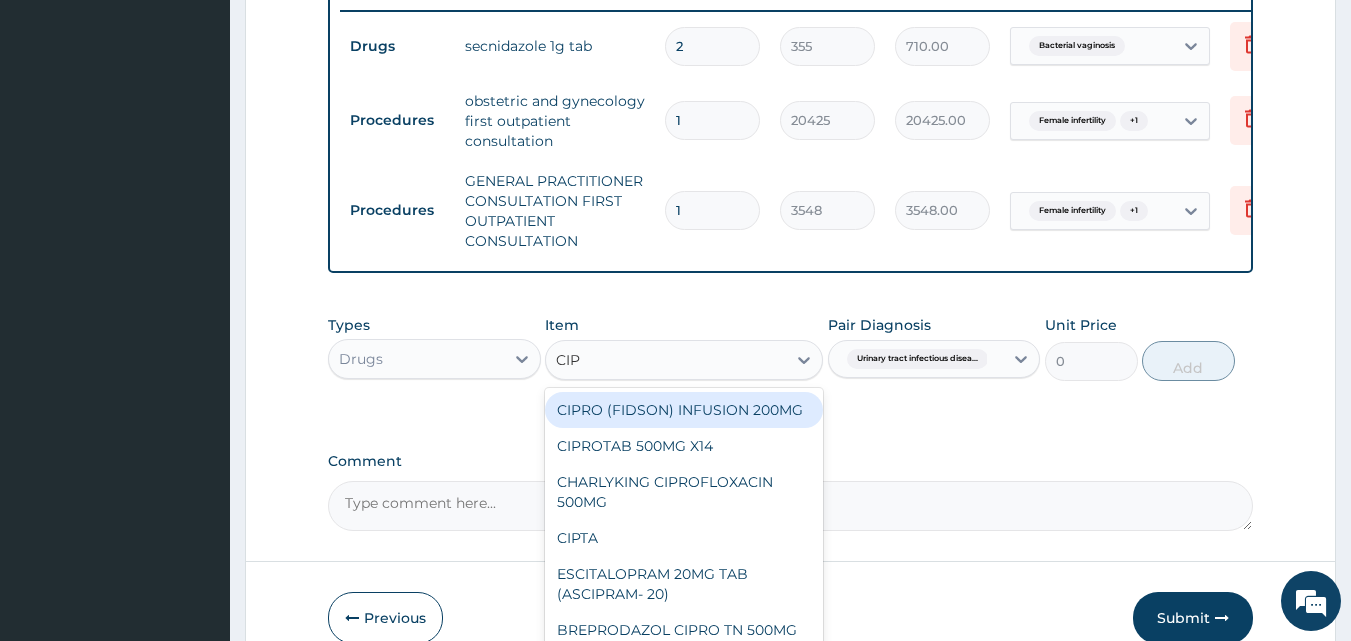 type on "CIPR" 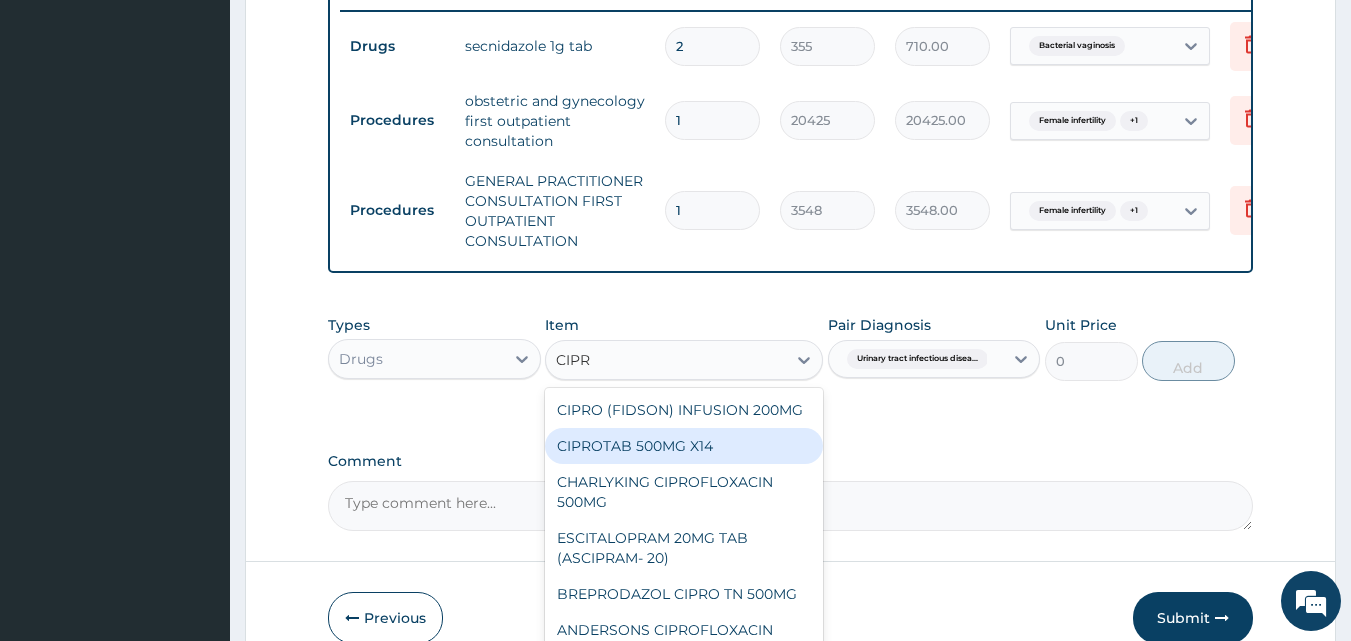 click on "CIPROTAB 500MG X14" at bounding box center (684, 446) 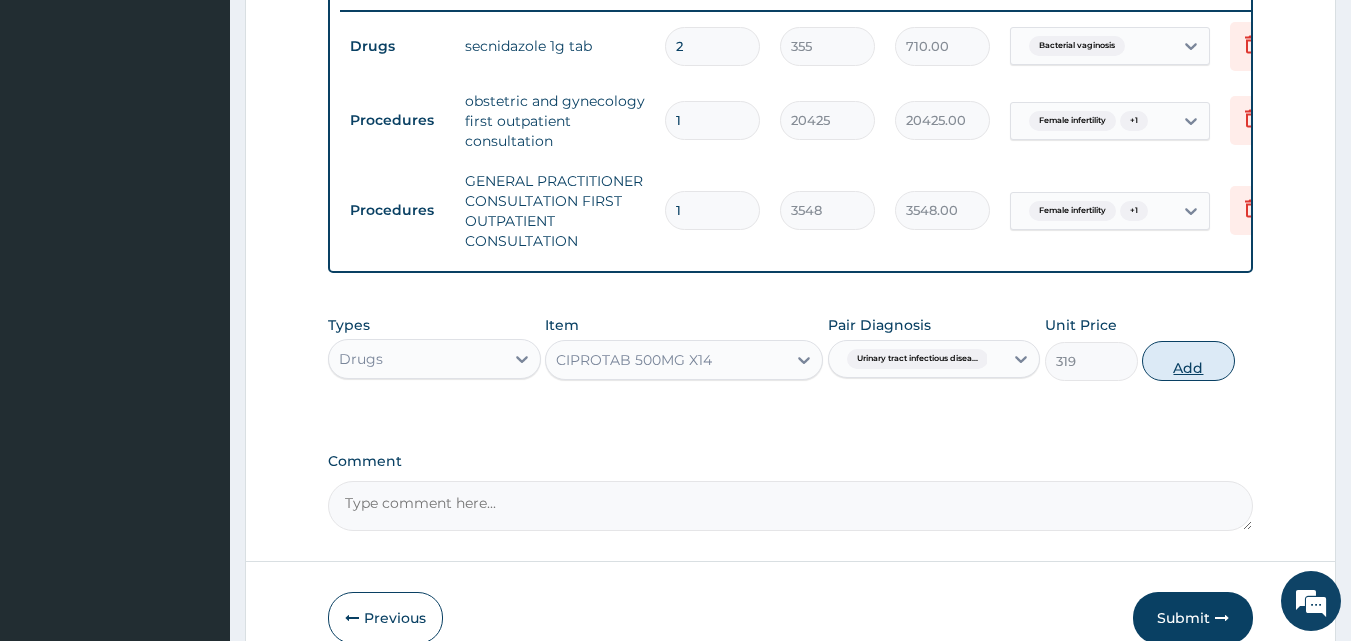 click on "Add" at bounding box center [1188, 361] 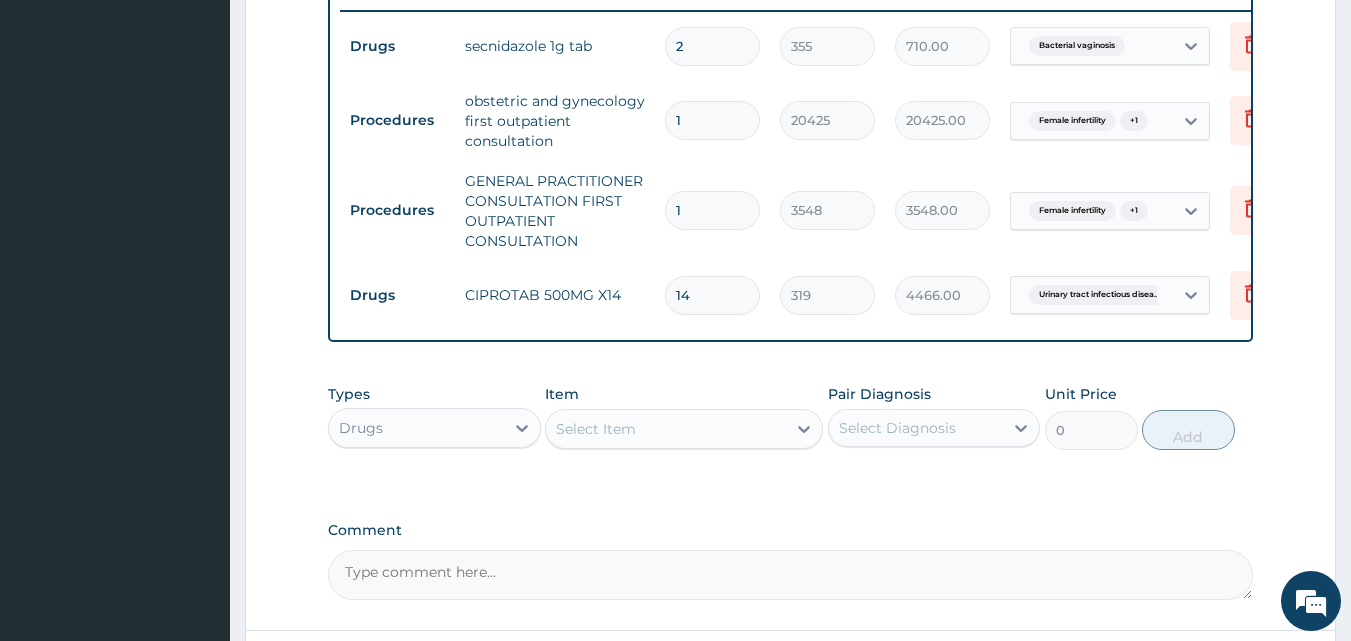 type on "14" 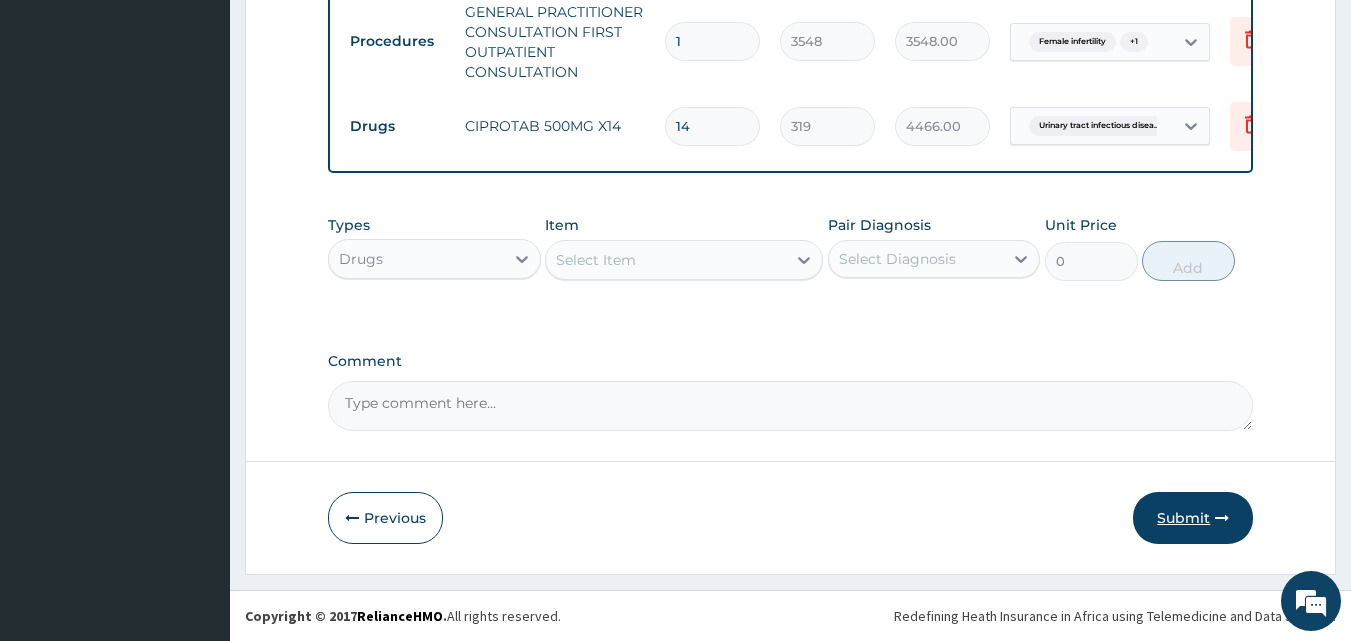 click on "Submit" at bounding box center (1193, 518) 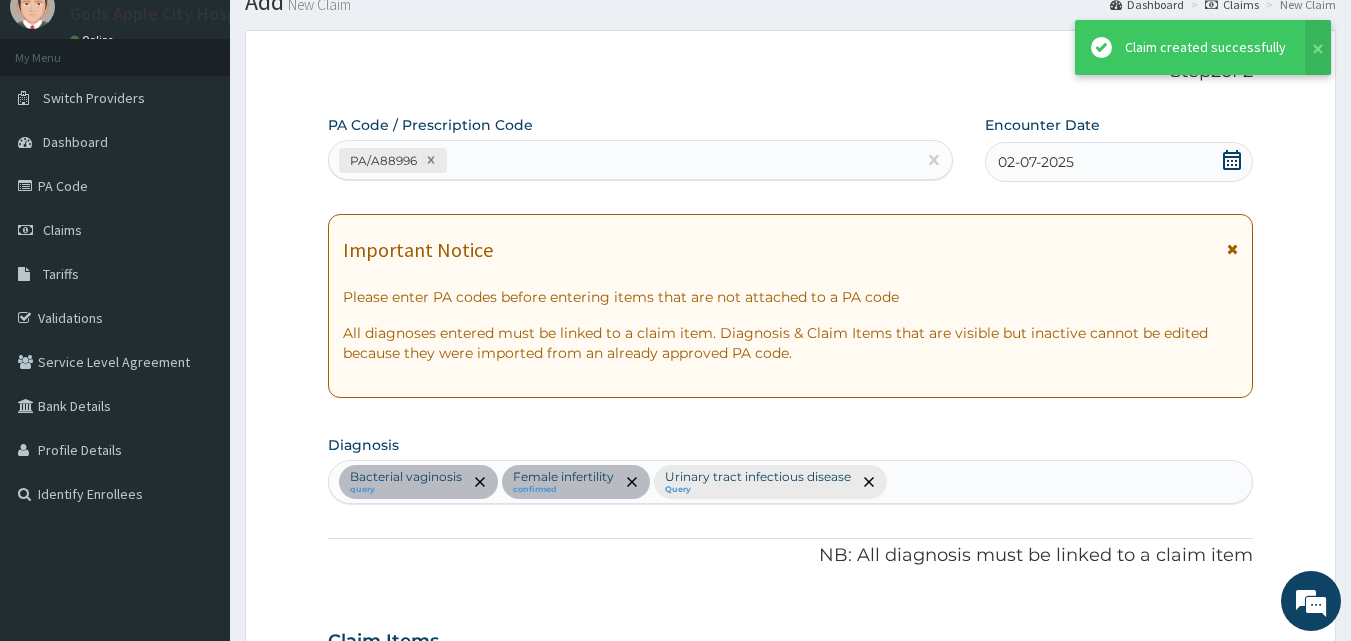 scroll, scrollTop: 970, scrollLeft: 0, axis: vertical 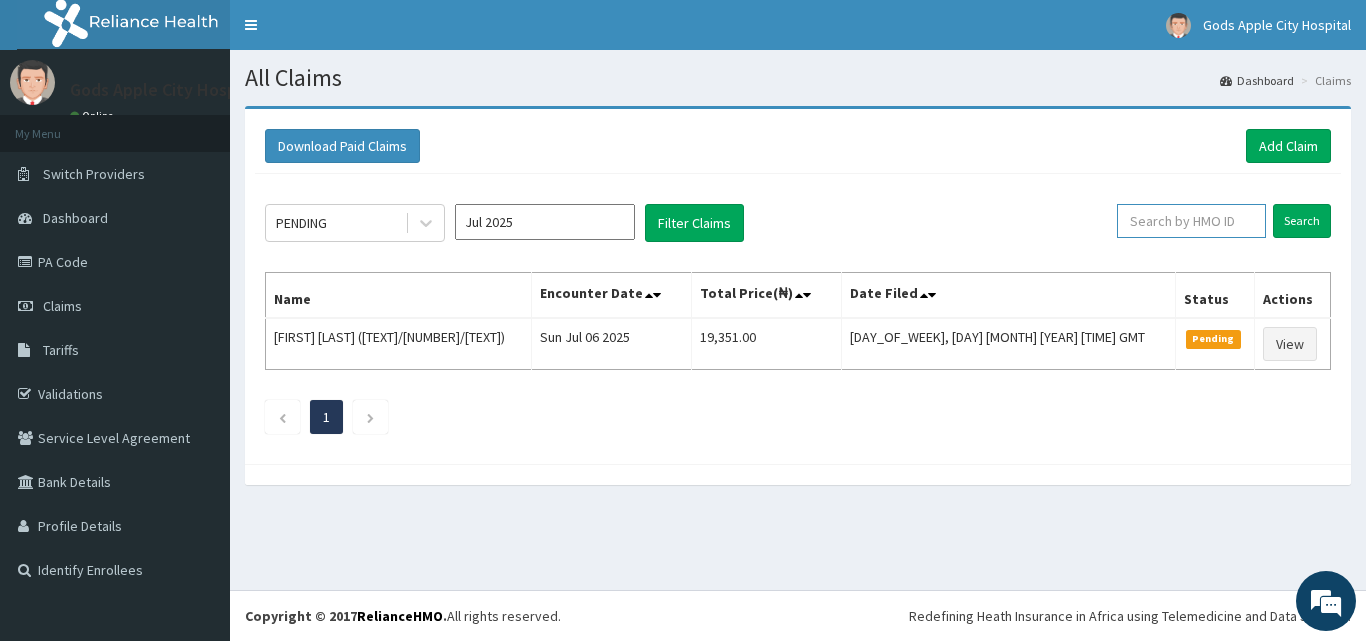 click at bounding box center (1191, 221) 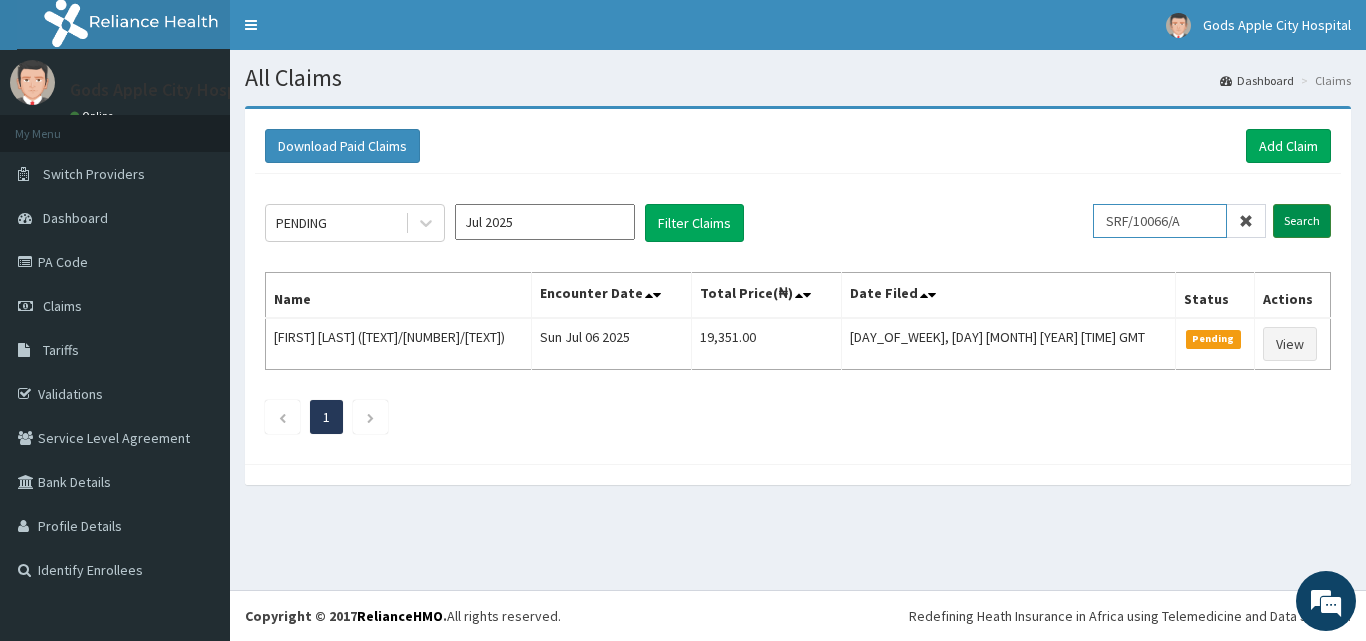 type on "SRF/10066/A" 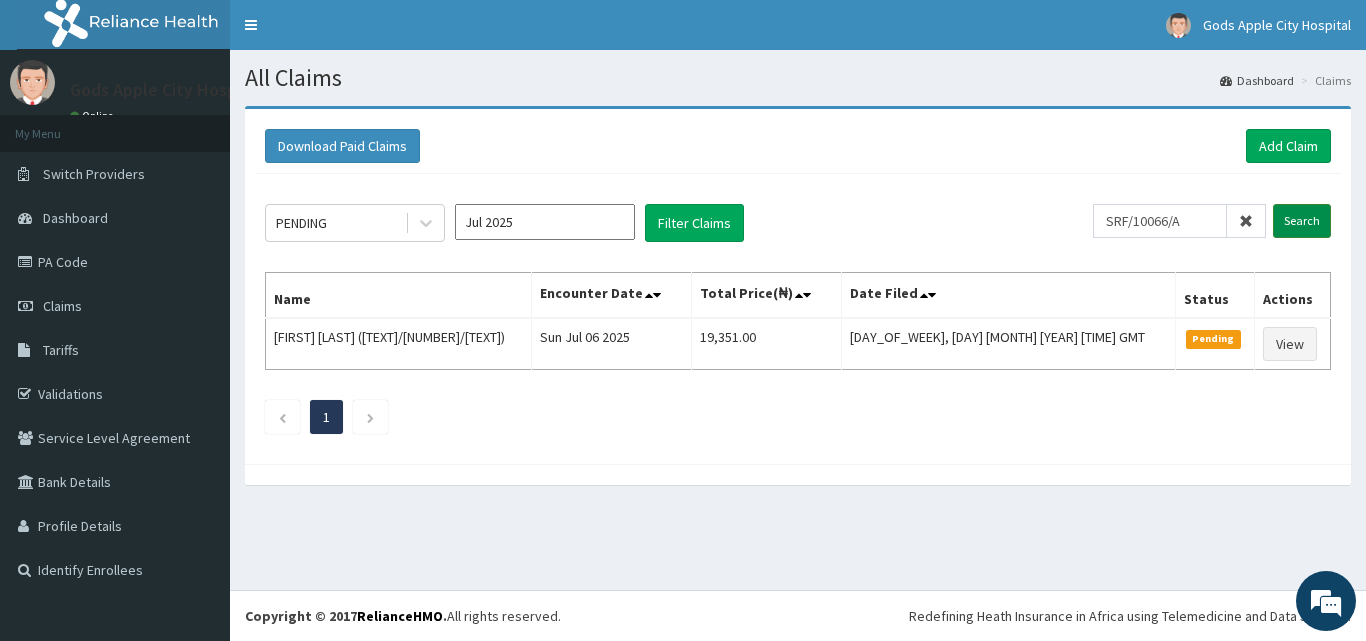 click on "Search" at bounding box center [1302, 221] 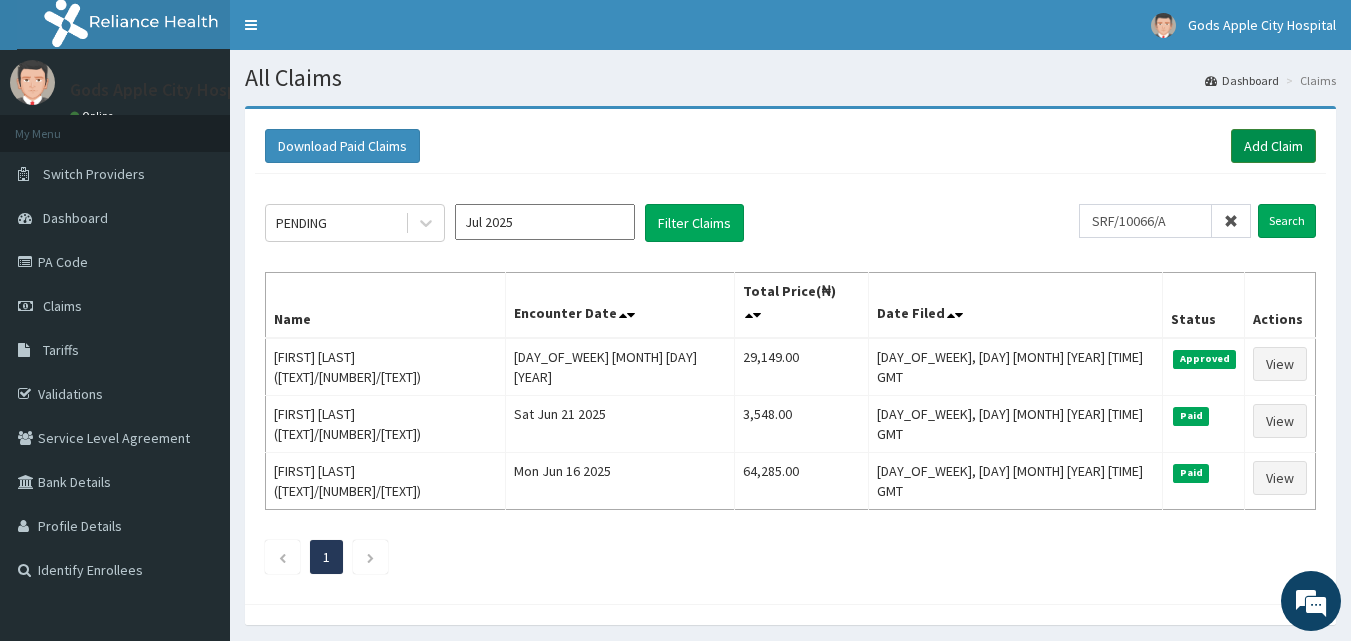 click on "Add Claim" at bounding box center (1273, 146) 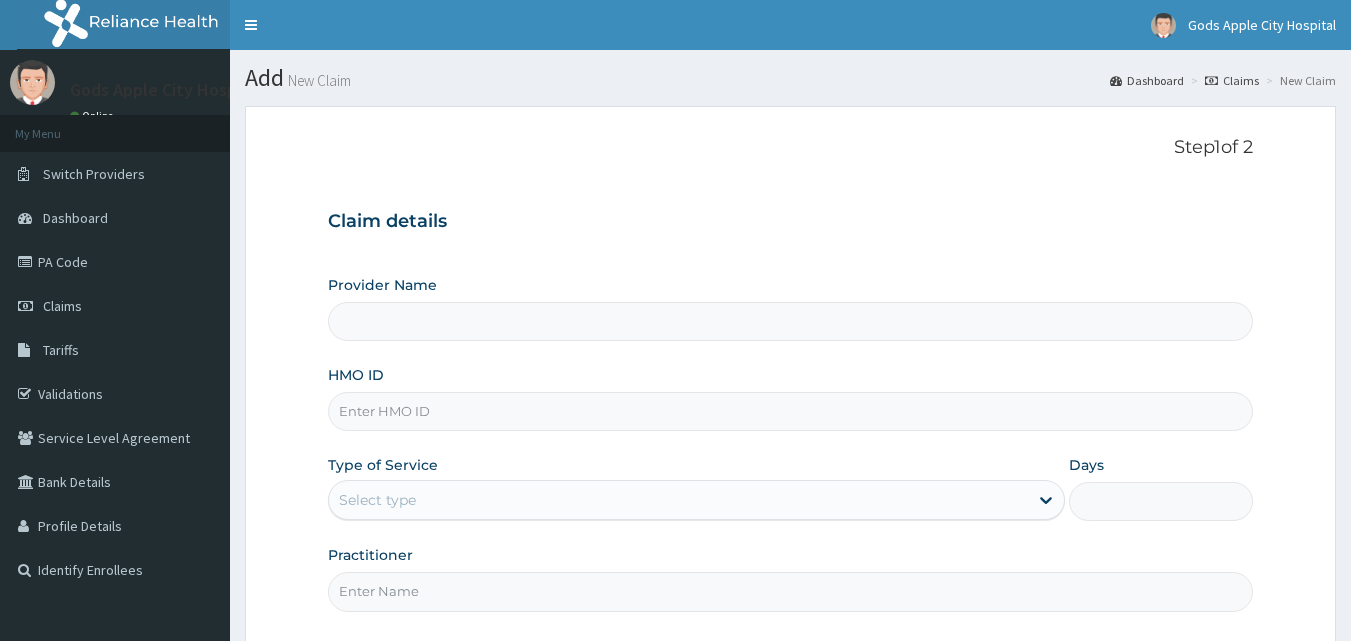 scroll, scrollTop: 0, scrollLeft: 0, axis: both 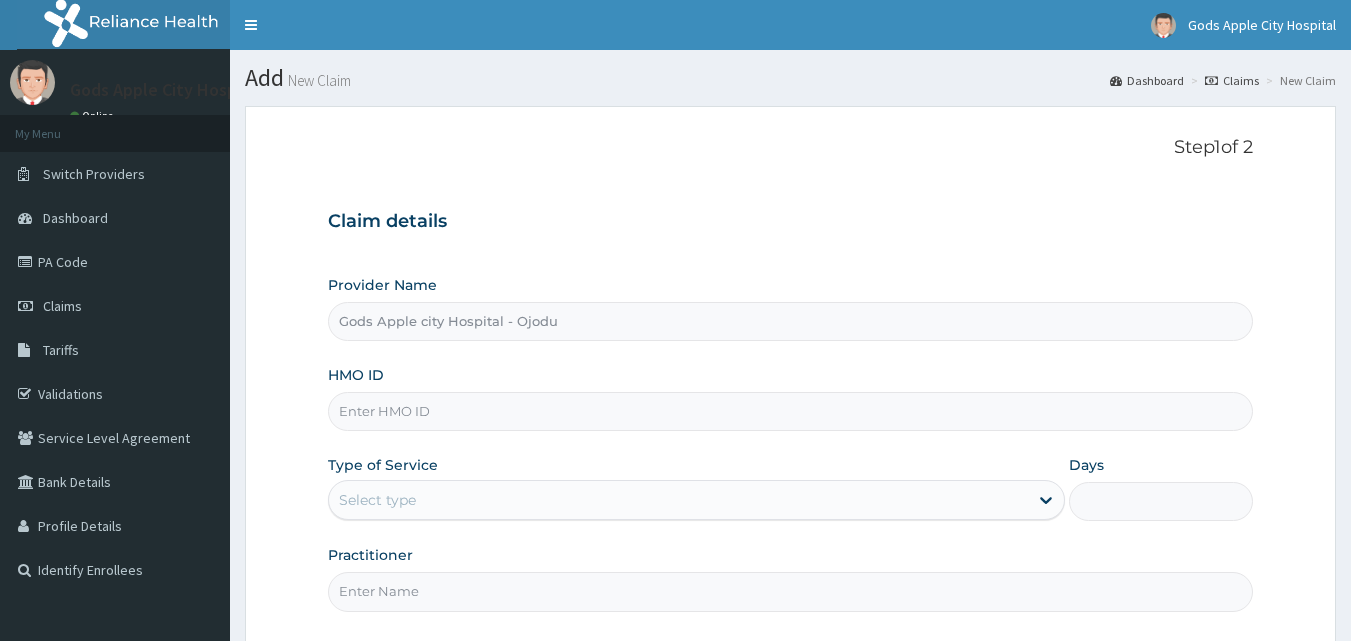 click on "HMO ID" at bounding box center (791, 411) 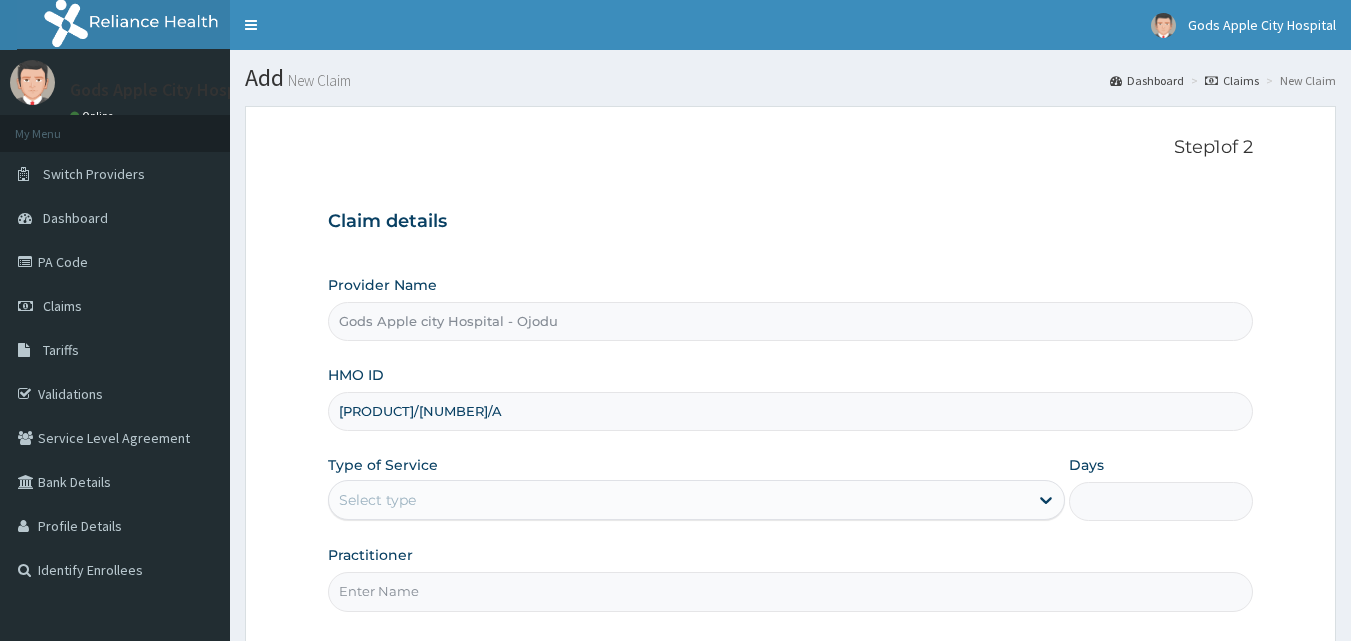 type on "[PRODUCT]/[NUMBER]/A" 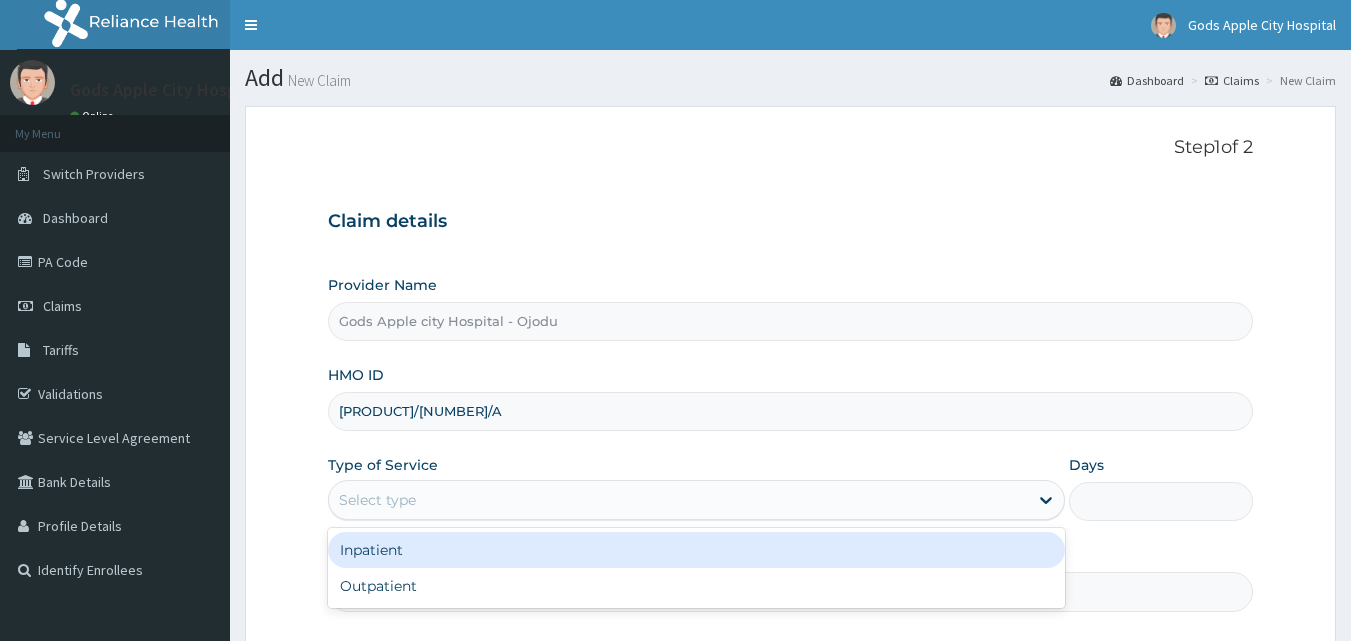 click on "Select type" at bounding box center (377, 500) 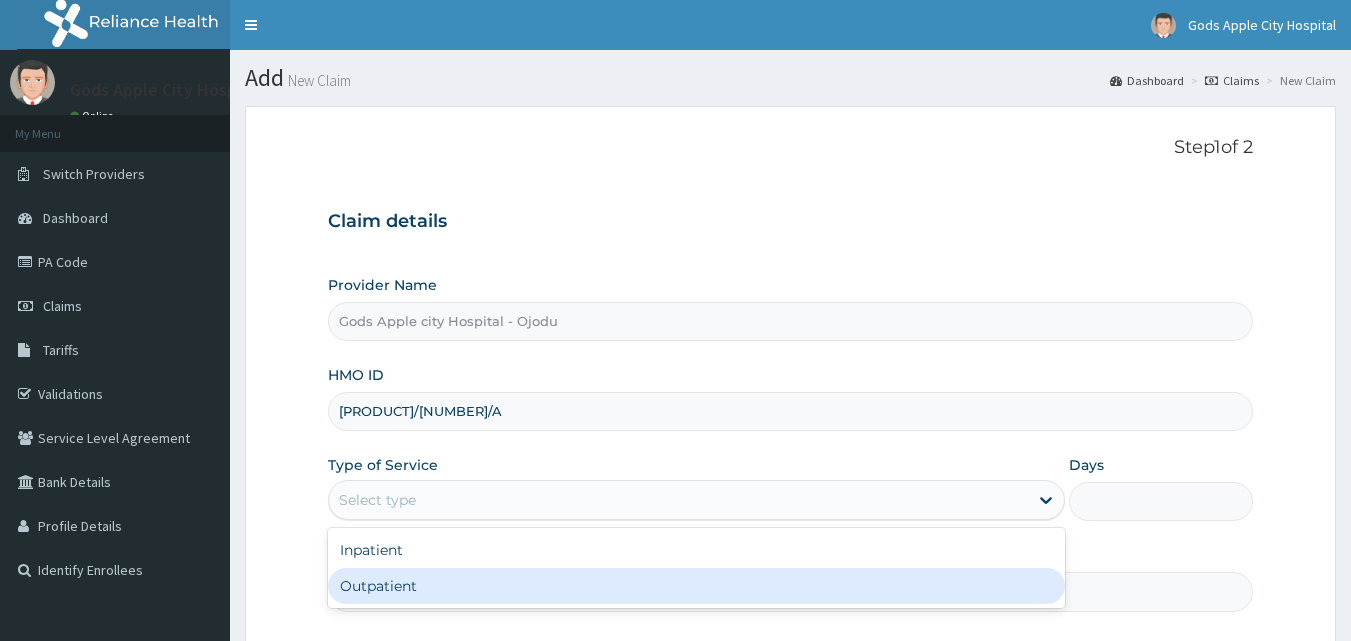 click on "Outpatient" at bounding box center (696, 586) 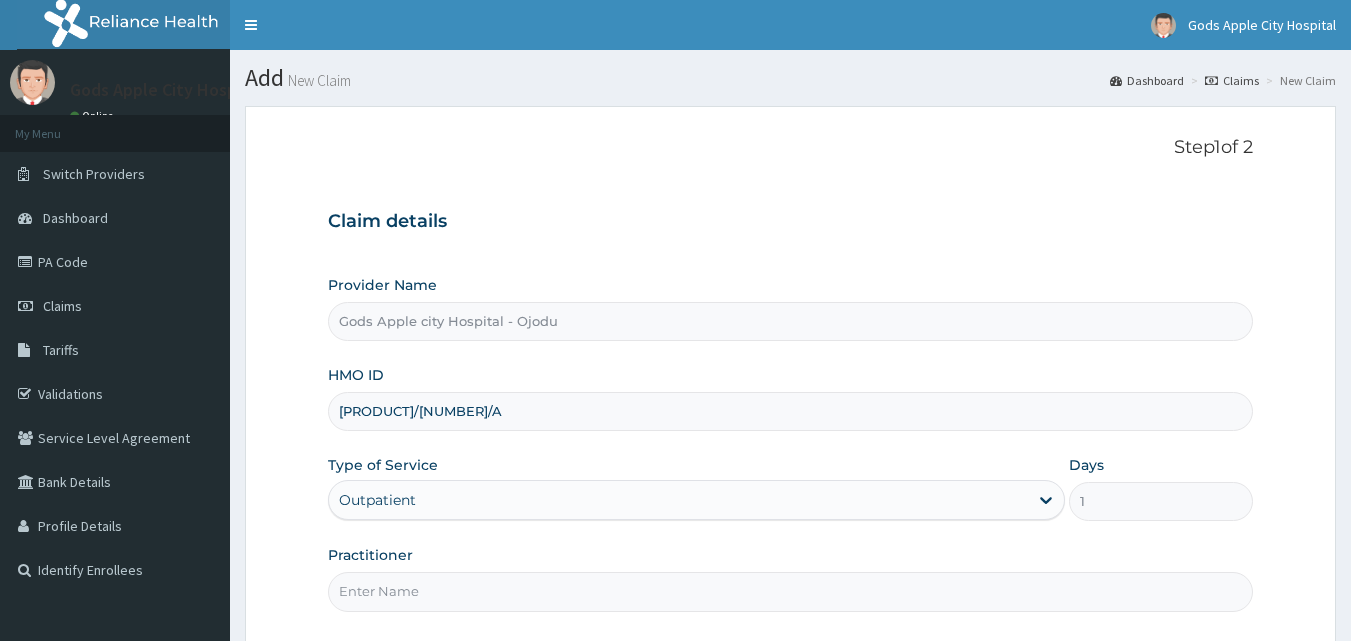 click on "Practitioner" at bounding box center (791, 591) 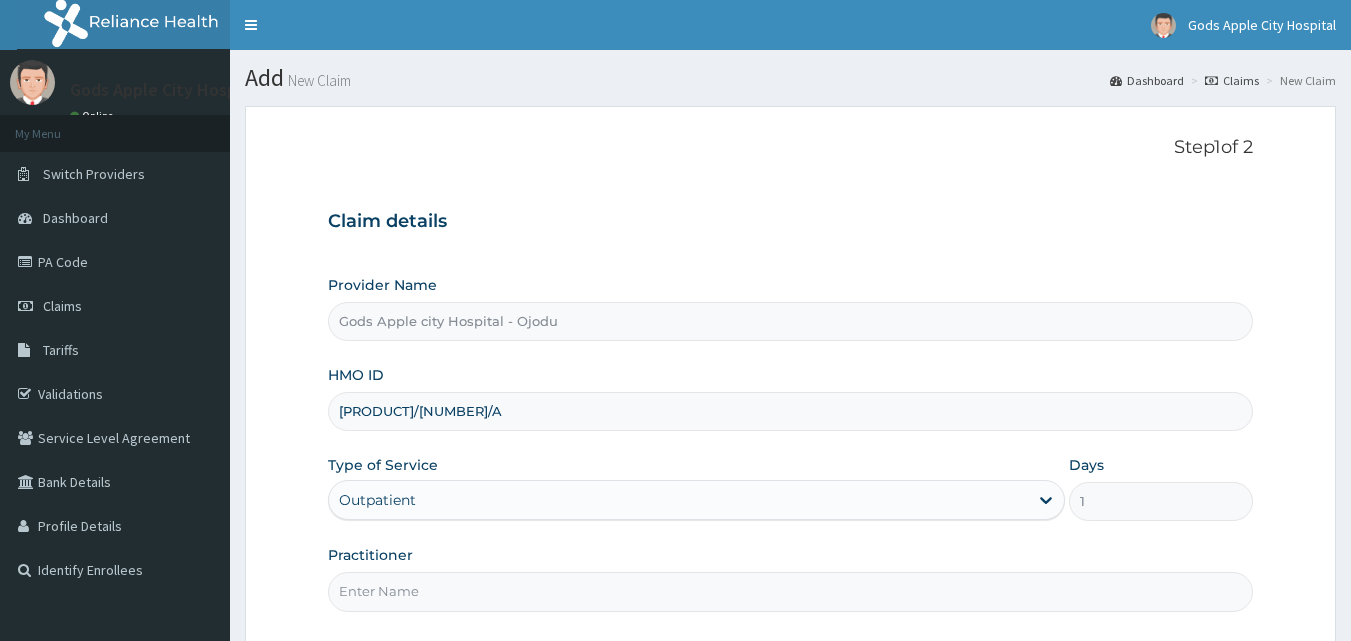 type on "DR OPAFUNSO" 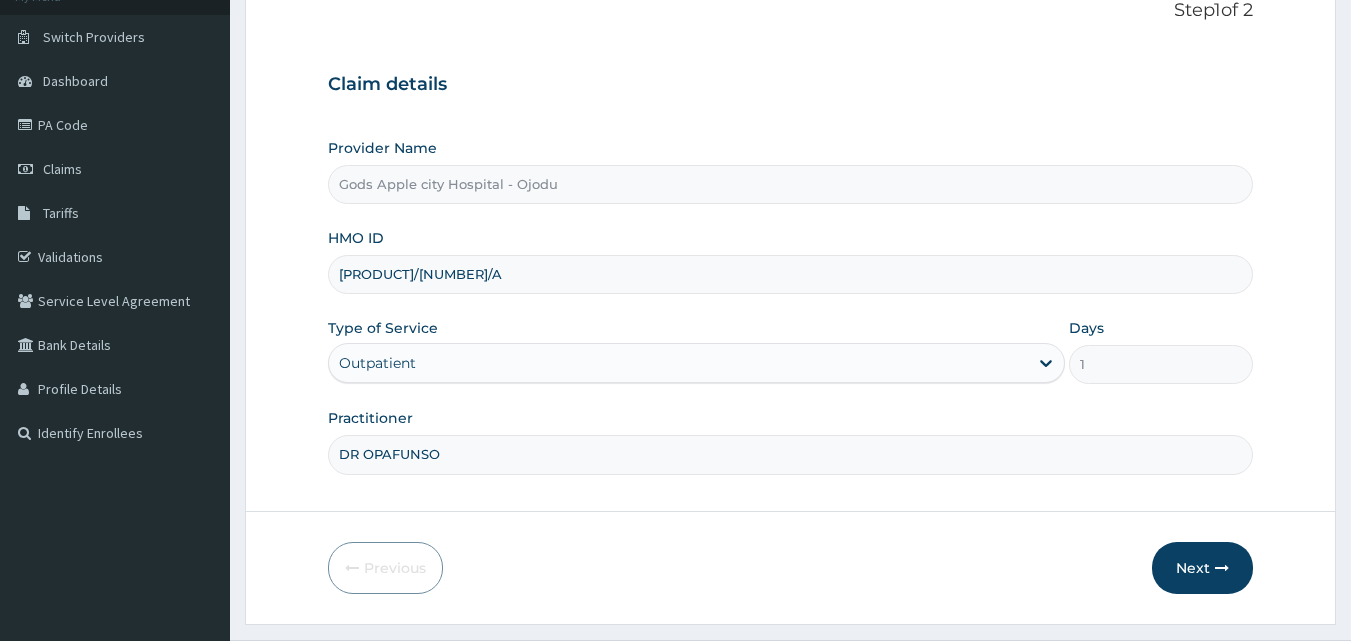 scroll, scrollTop: 187, scrollLeft: 0, axis: vertical 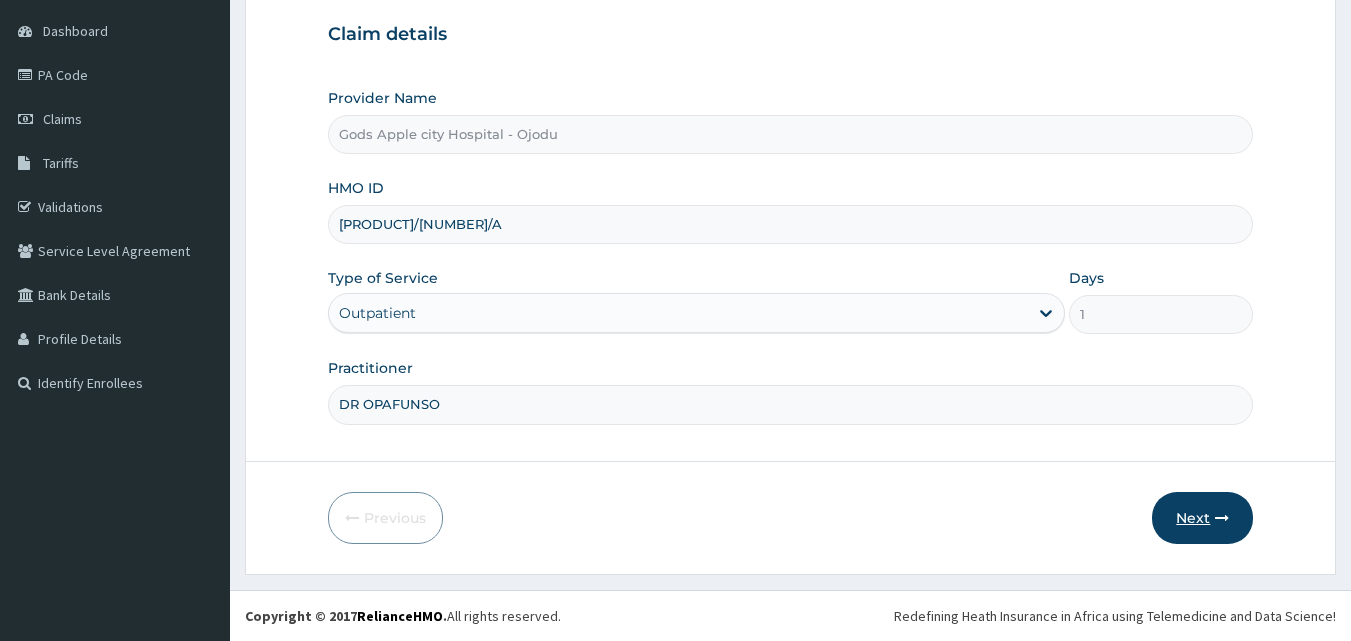 click at bounding box center [1222, 518] 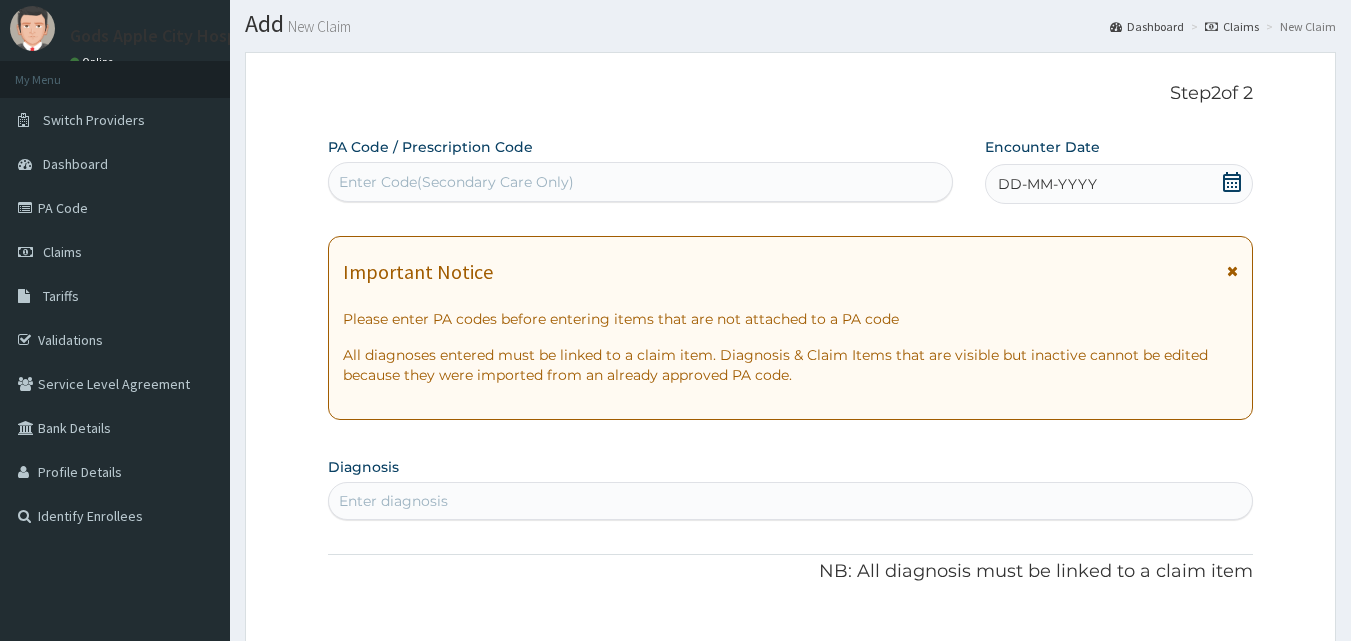 scroll, scrollTop: 0, scrollLeft: 0, axis: both 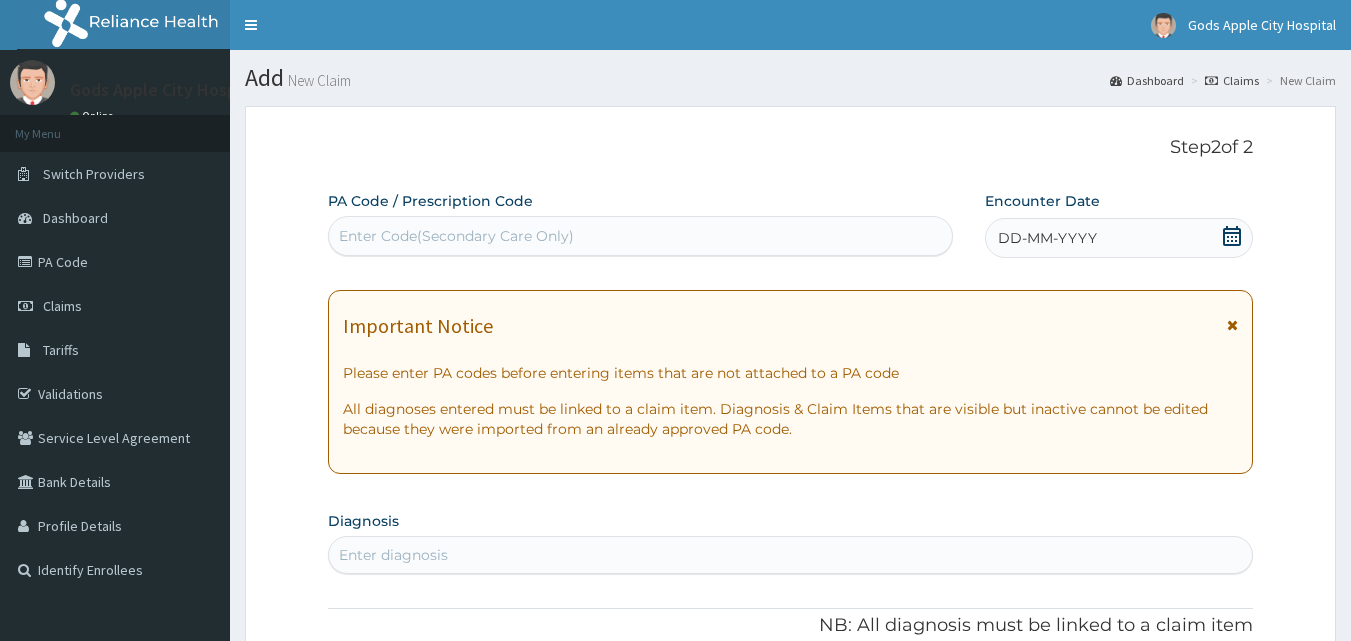 click on "Enter Code(Secondary Care Only)" at bounding box center [456, 236] 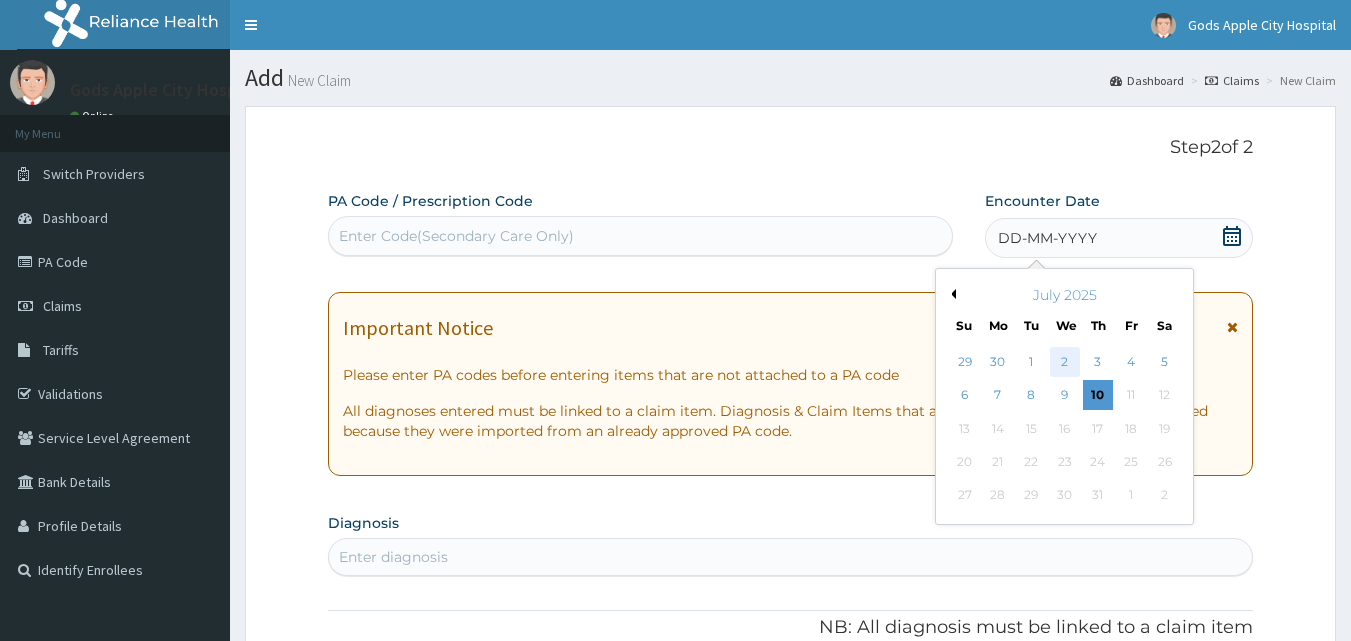 click on "2" at bounding box center (1065, 362) 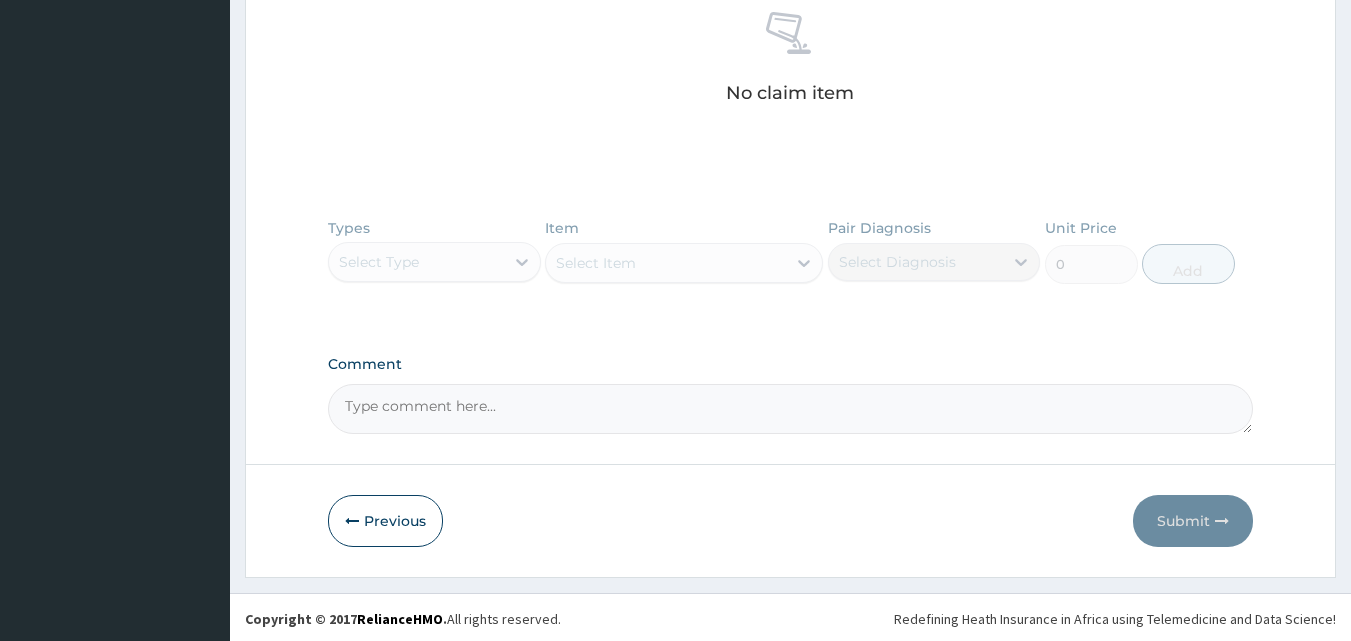 scroll, scrollTop: 795, scrollLeft: 0, axis: vertical 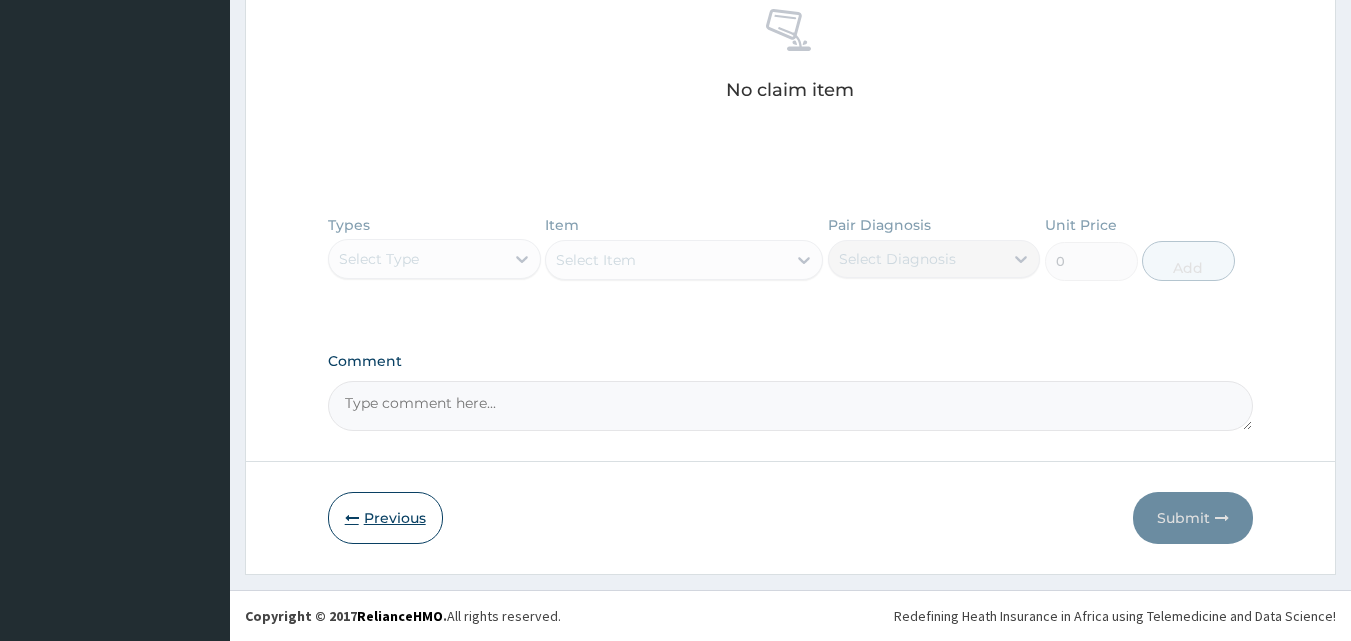 click on "Previous" at bounding box center (385, 518) 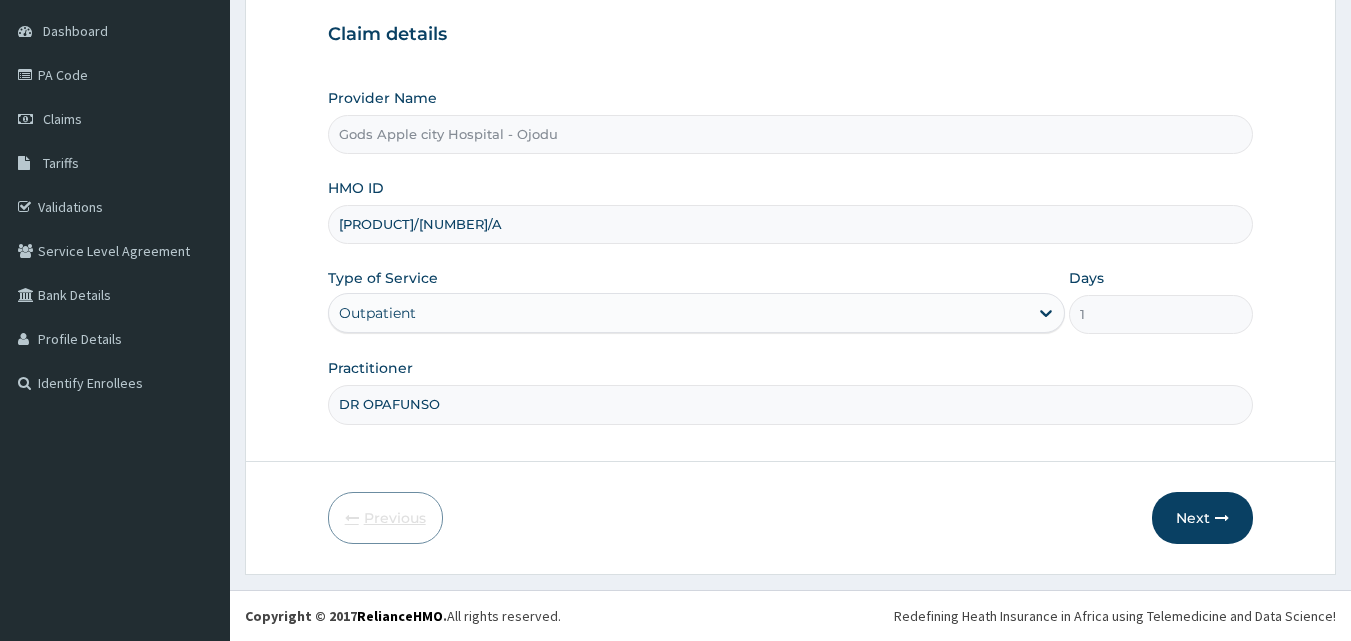 scroll, scrollTop: 187, scrollLeft: 0, axis: vertical 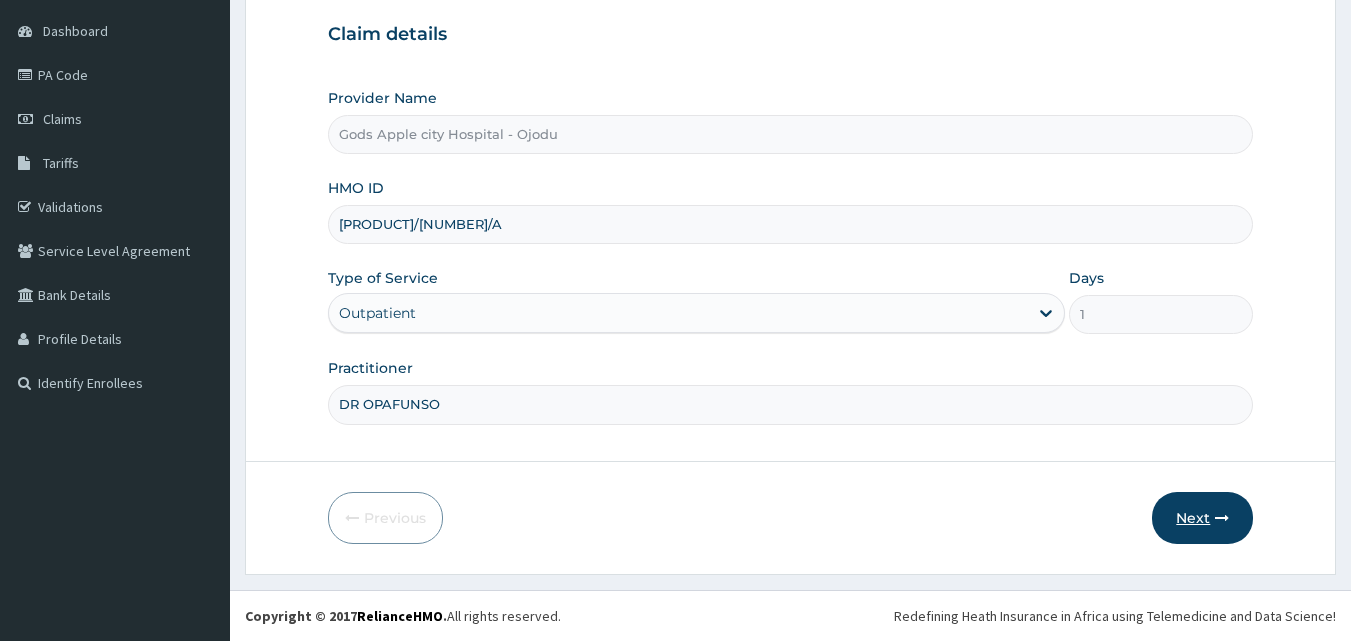 click on "Next" at bounding box center [1202, 518] 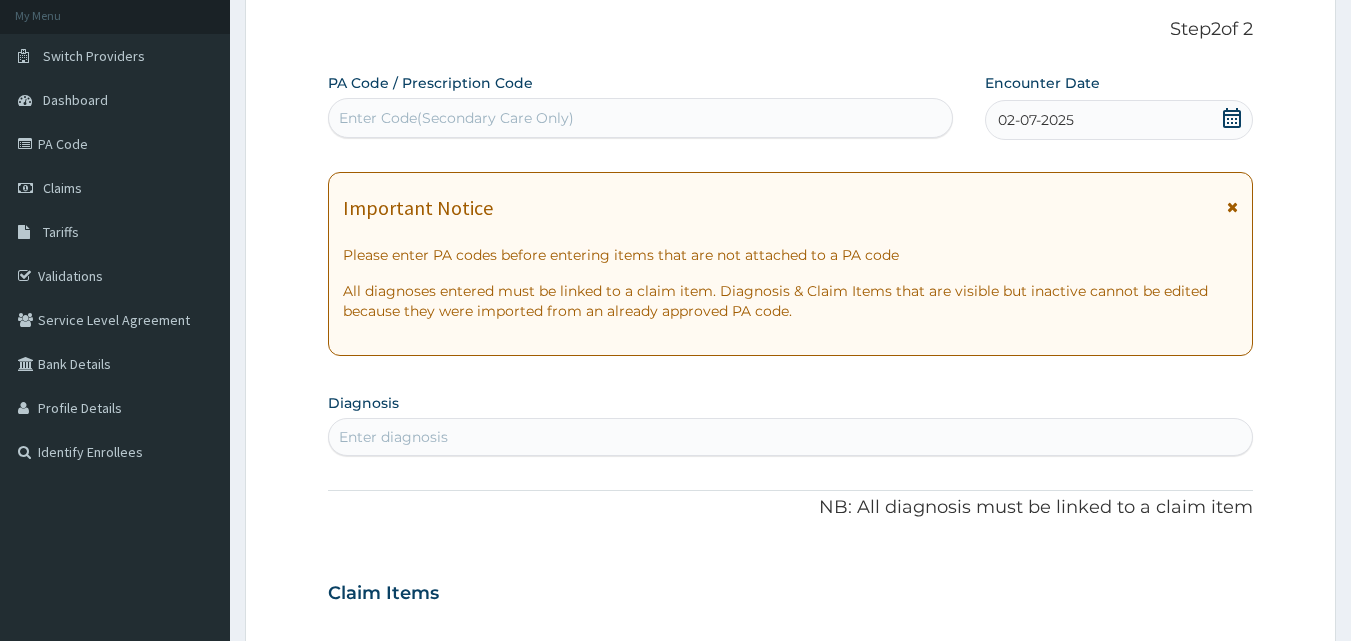 scroll, scrollTop: 200, scrollLeft: 0, axis: vertical 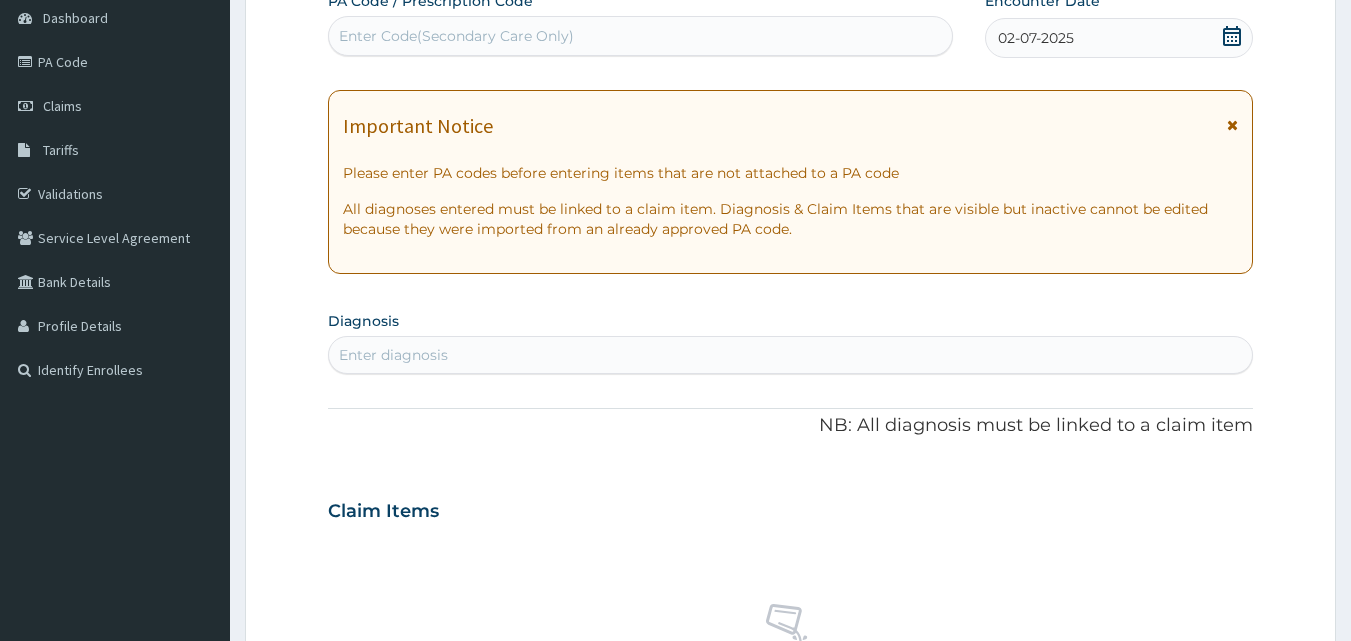 click on "Enter diagnosis" at bounding box center (791, 355) 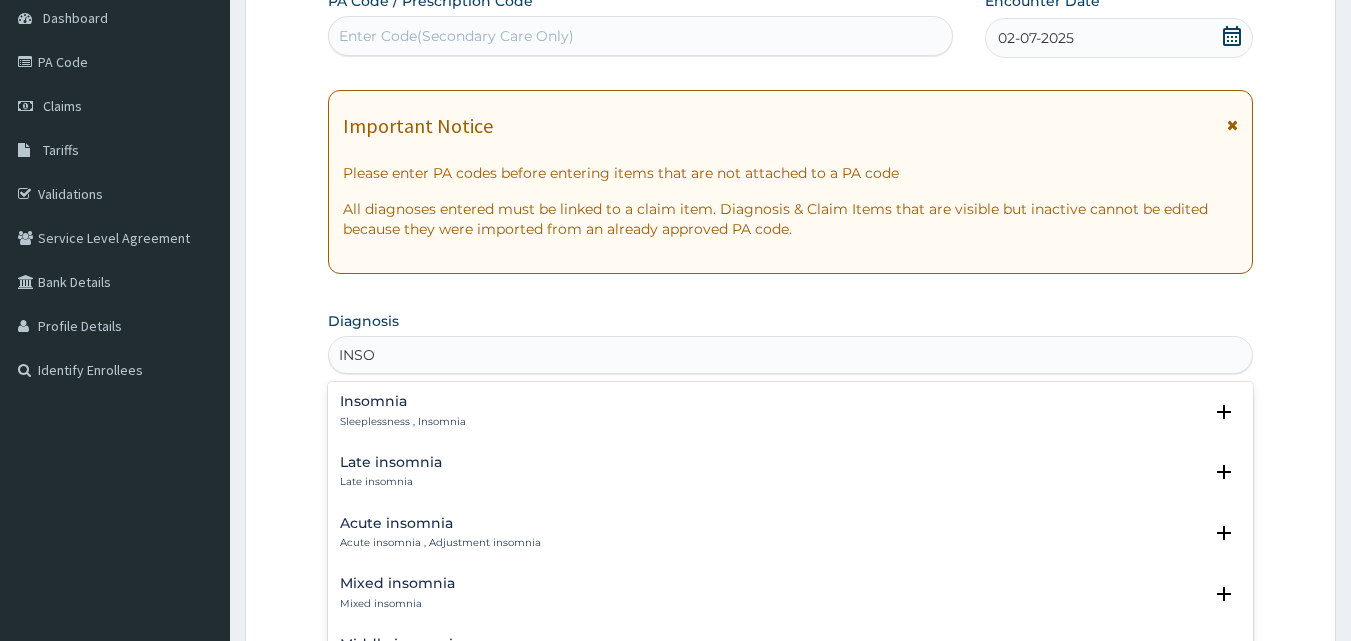 click on "Insomnia" at bounding box center [403, 401] 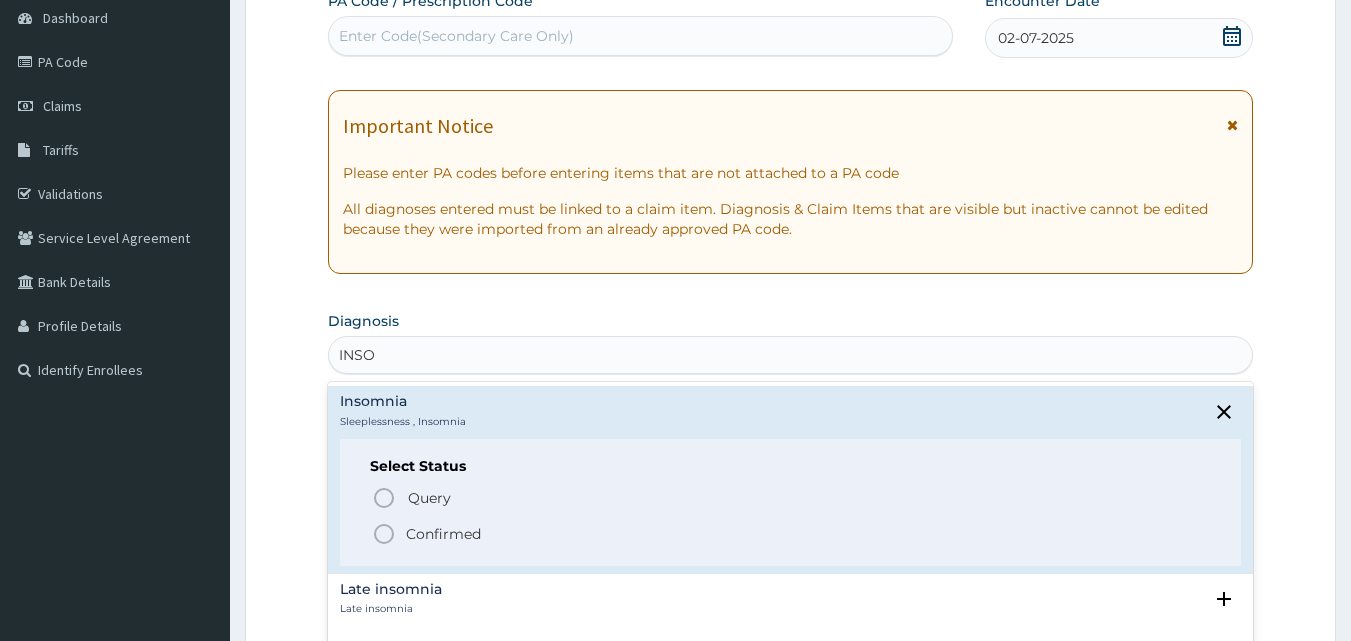click at bounding box center (384, 534) 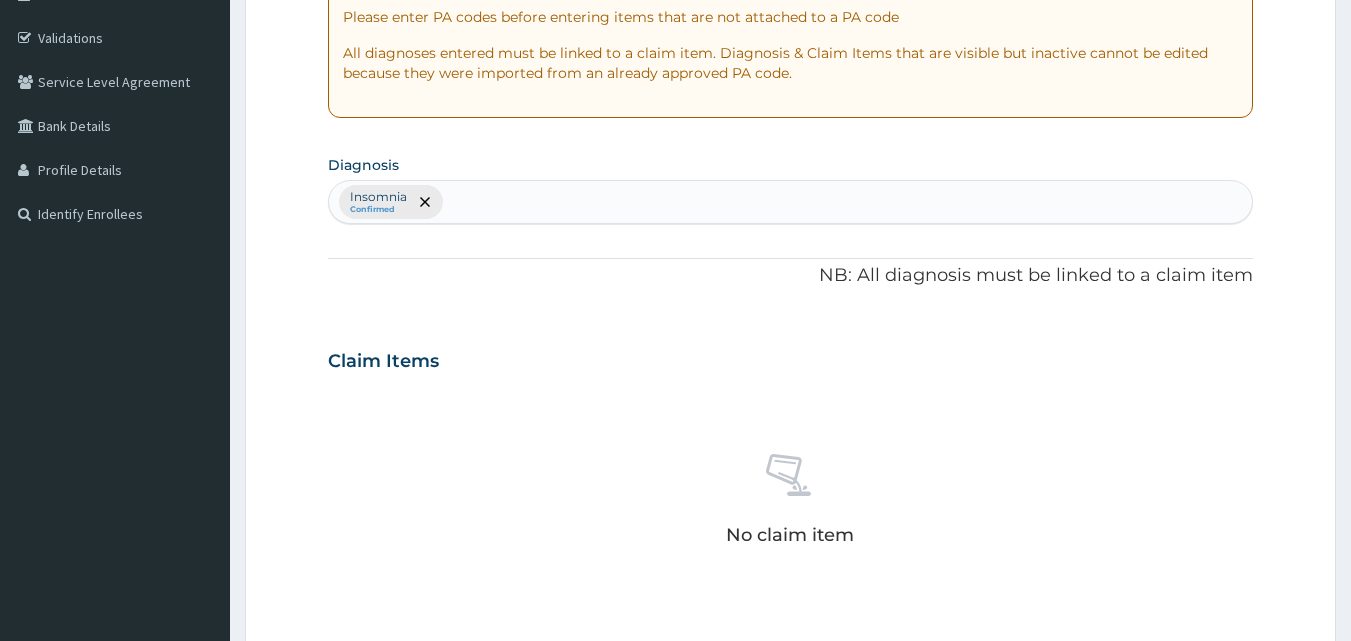 scroll, scrollTop: 500, scrollLeft: 0, axis: vertical 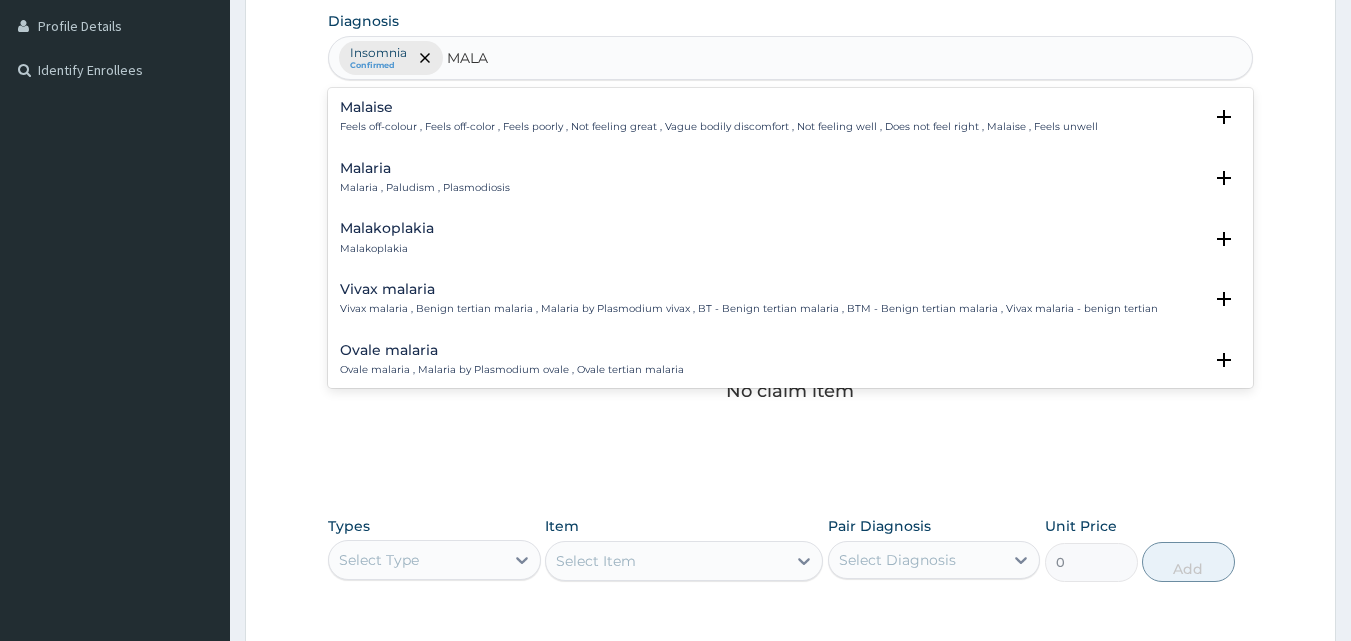 click on "Malaria Malaria , Paludism , Plasmodiosis Select Status Query Query covers suspected (?), Keep in view (kiv), Ruled out (r/o) Confirmed" at bounding box center (791, 183) 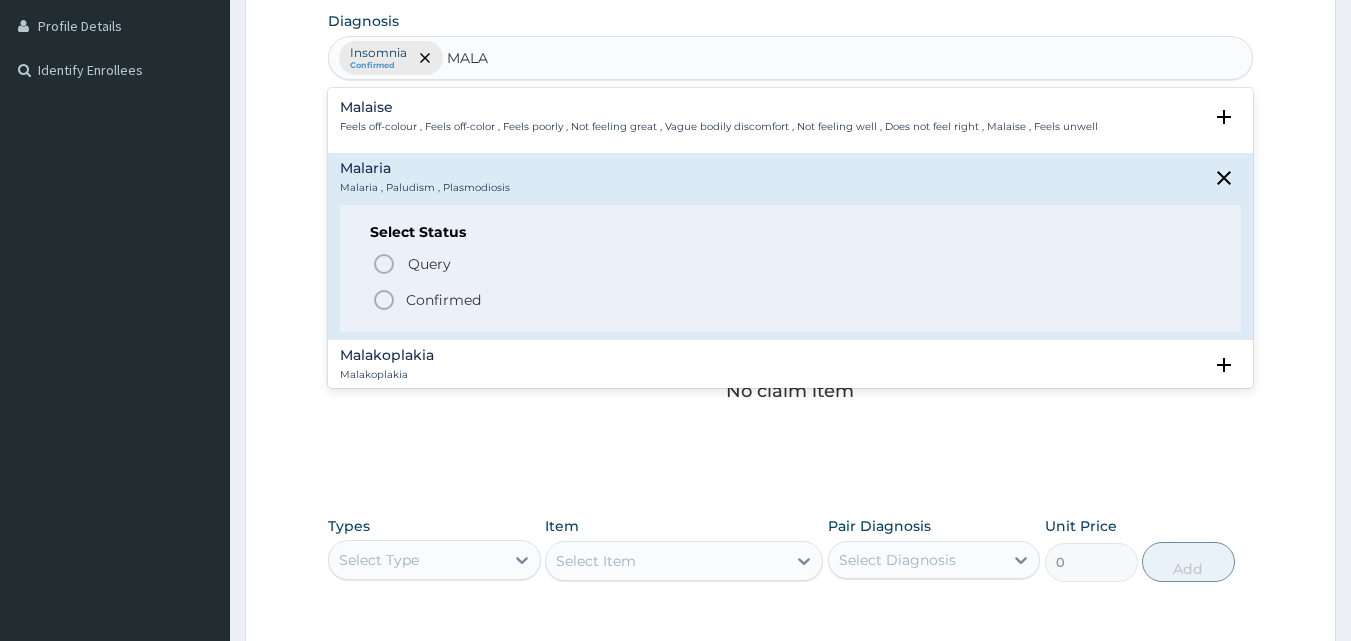 click at bounding box center (384, 300) 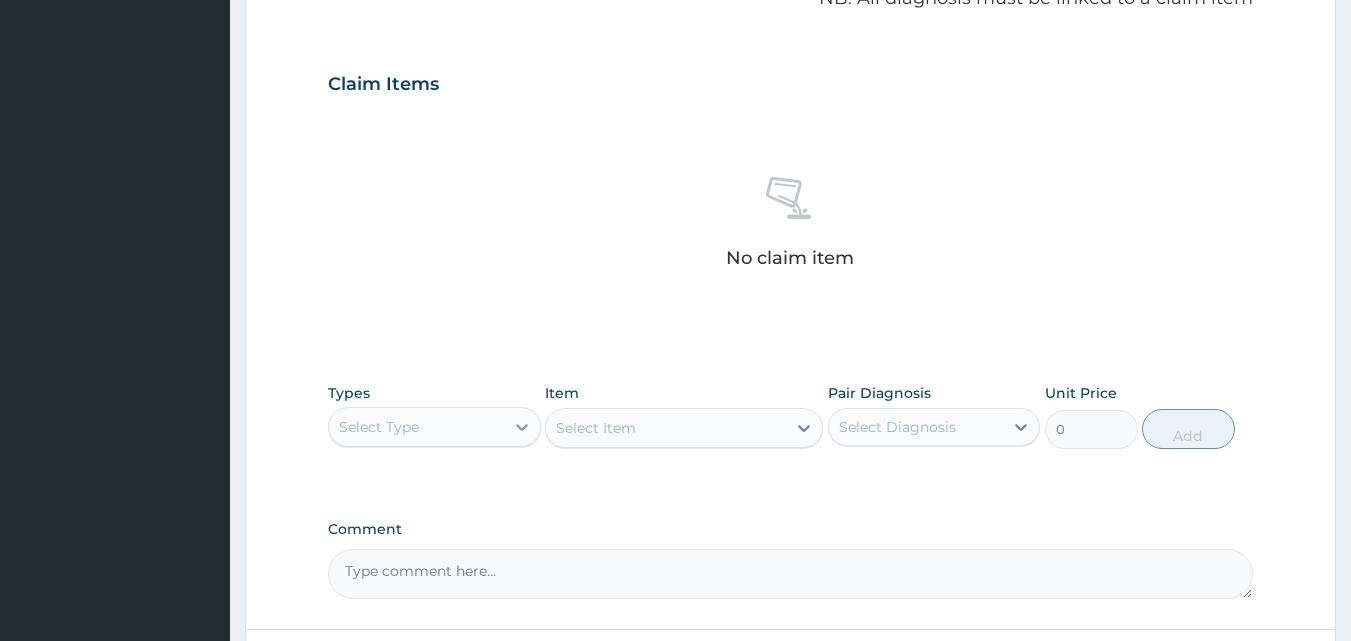 scroll, scrollTop: 700, scrollLeft: 0, axis: vertical 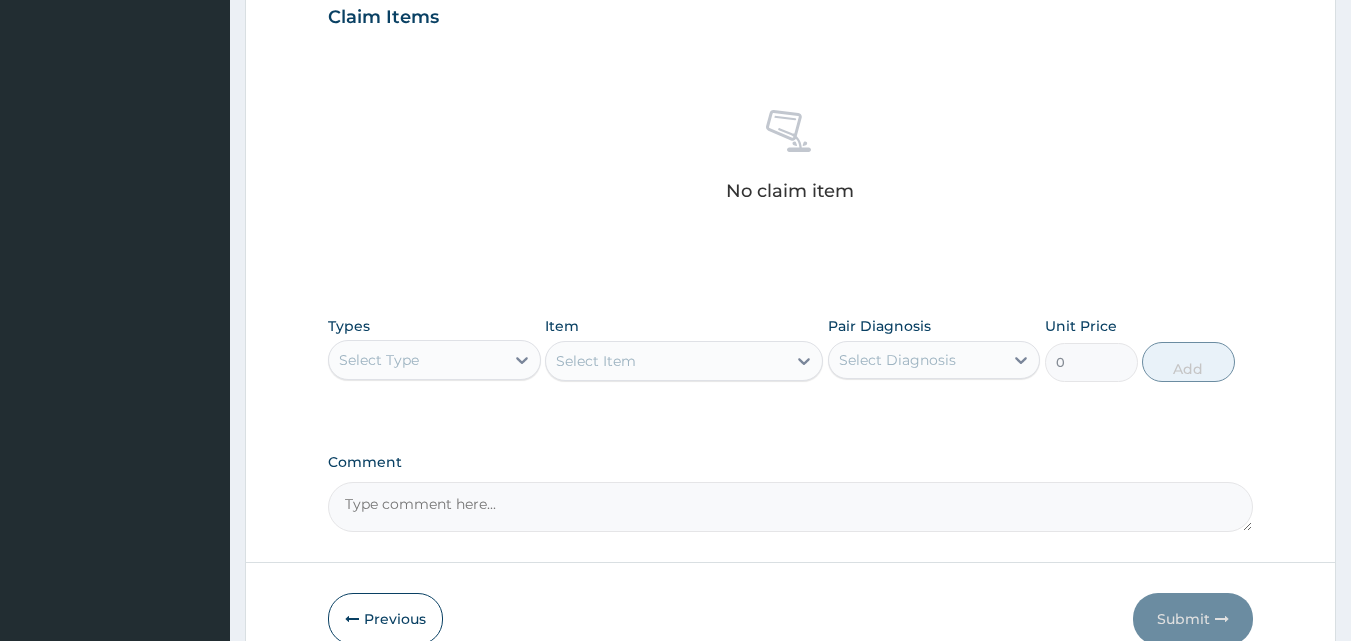 click on "Select Type" at bounding box center [416, 360] 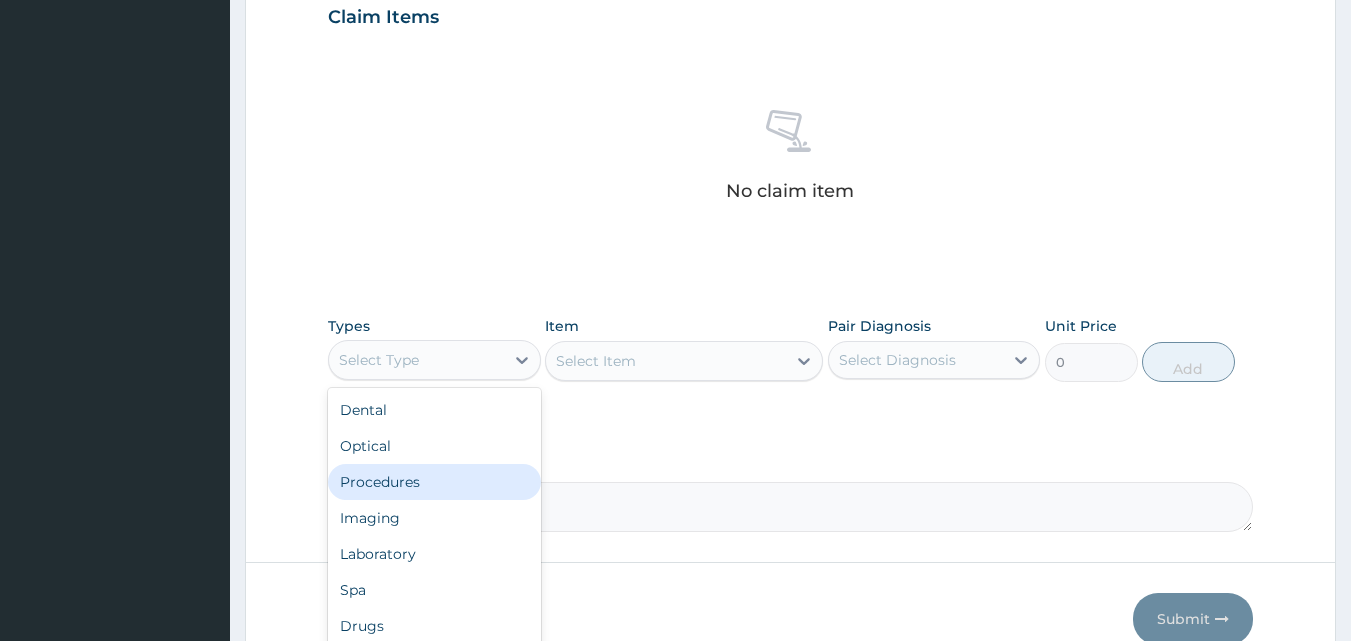 click on "Procedures" at bounding box center (434, 482) 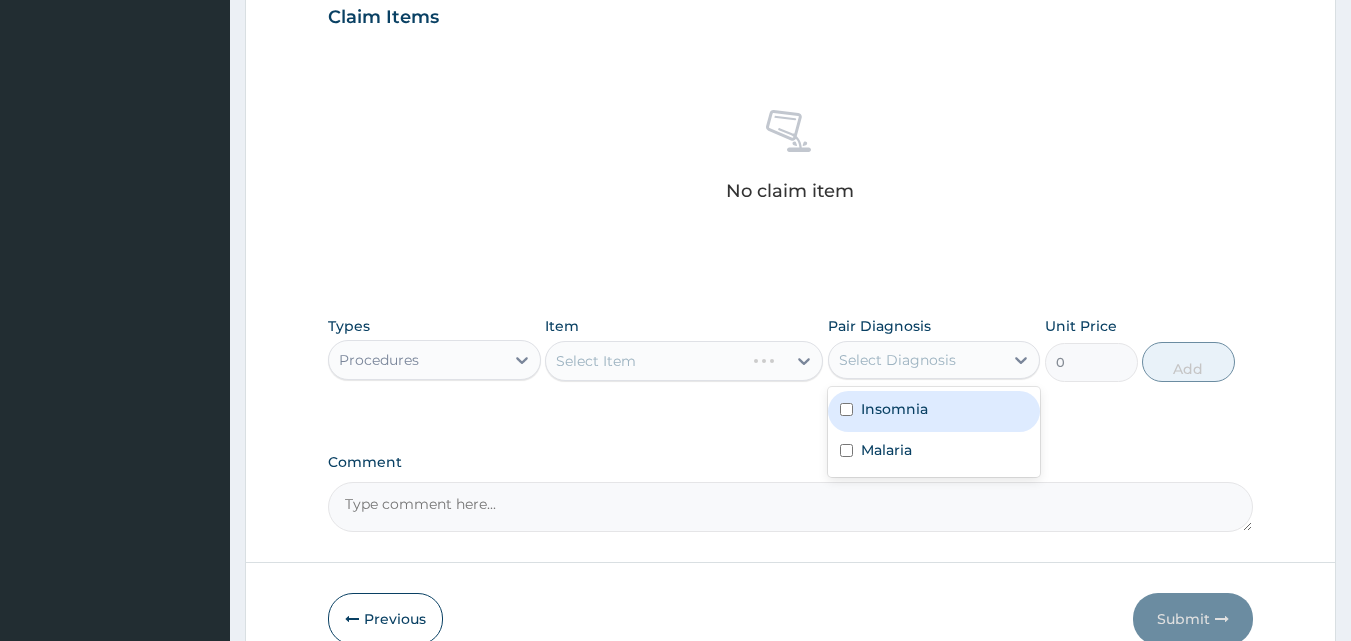 click on "Select Diagnosis" at bounding box center (897, 360) 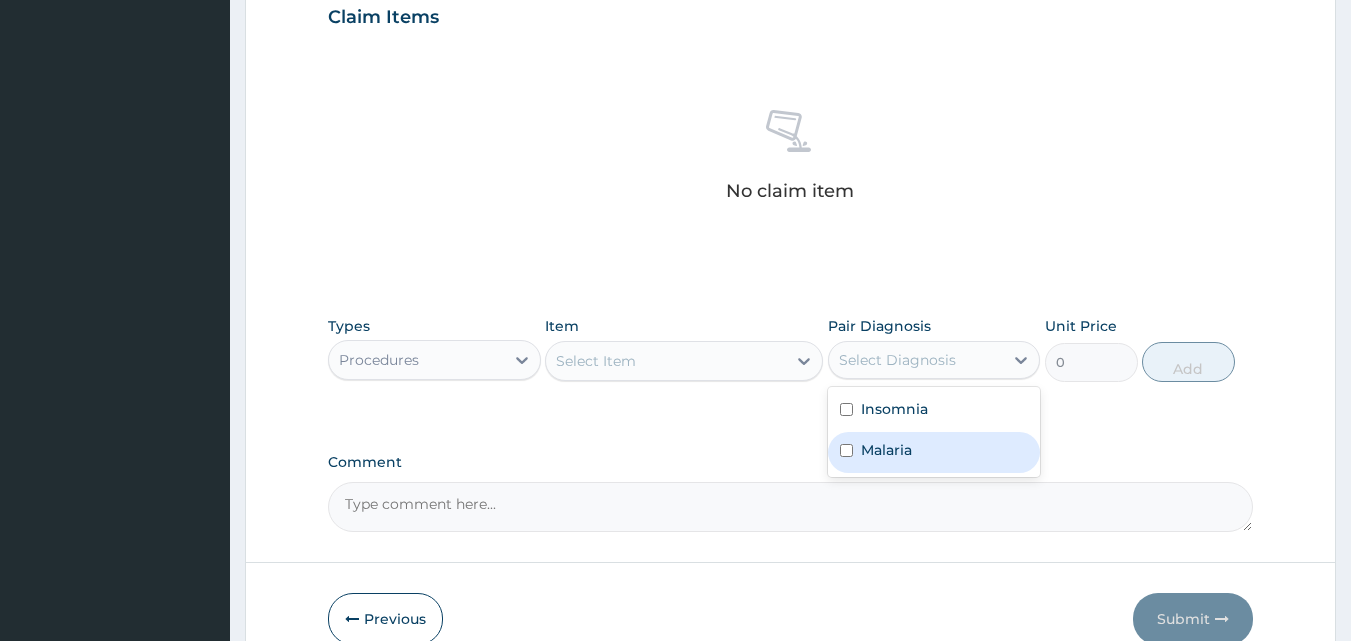 click on "Malaria" at bounding box center [886, 450] 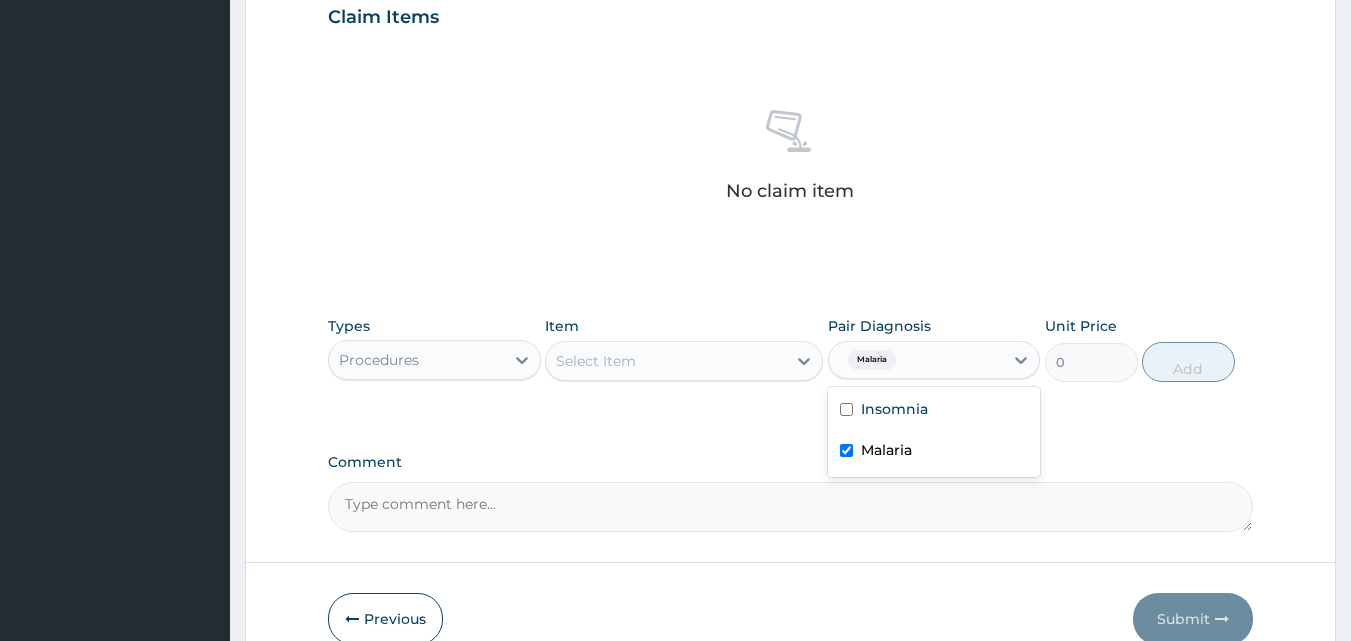 click on "Select Item" at bounding box center [666, 361] 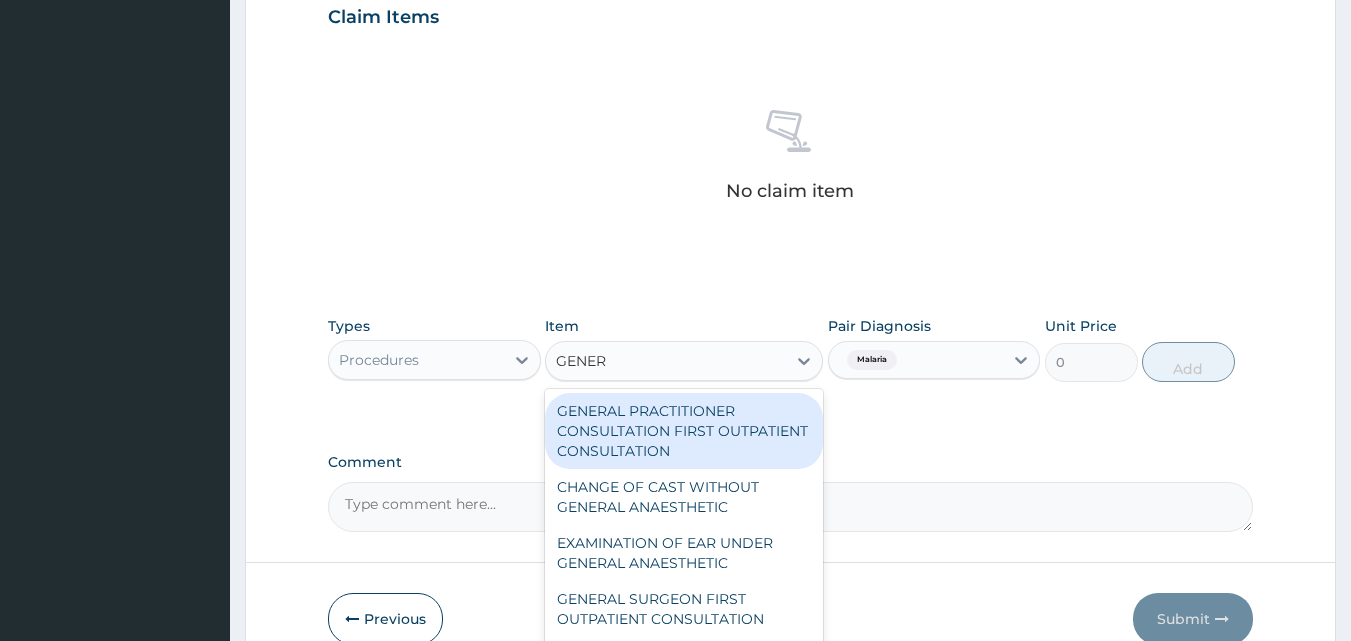 click on "GENERAL PRACTITIONER CONSULTATION FIRST OUTPATIENT CONSULTATION" at bounding box center [684, 431] 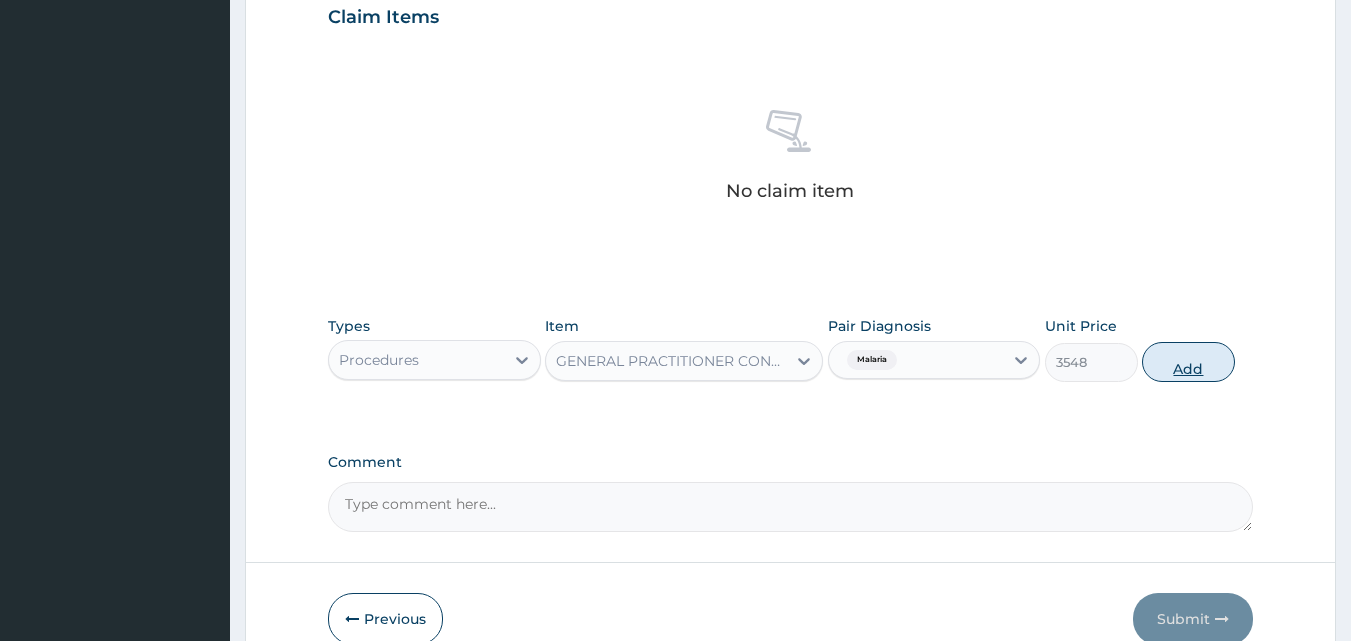 click on "Add" at bounding box center [1188, 362] 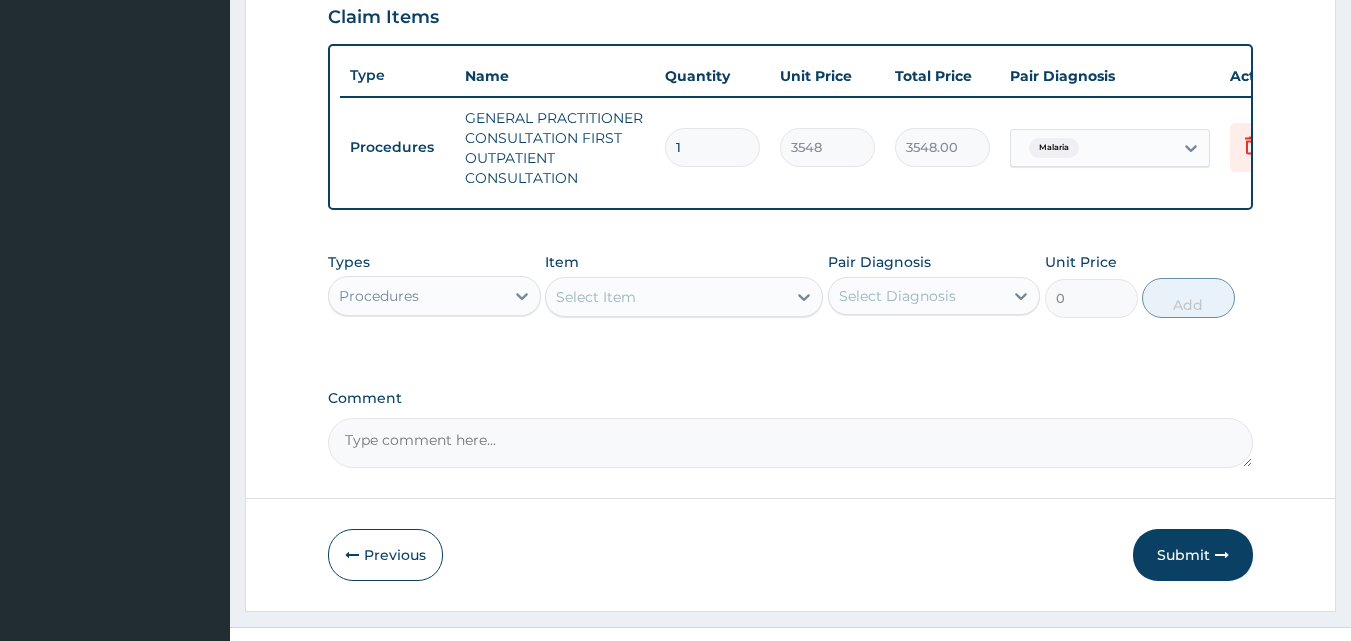 click on "Procedures" at bounding box center [416, 296] 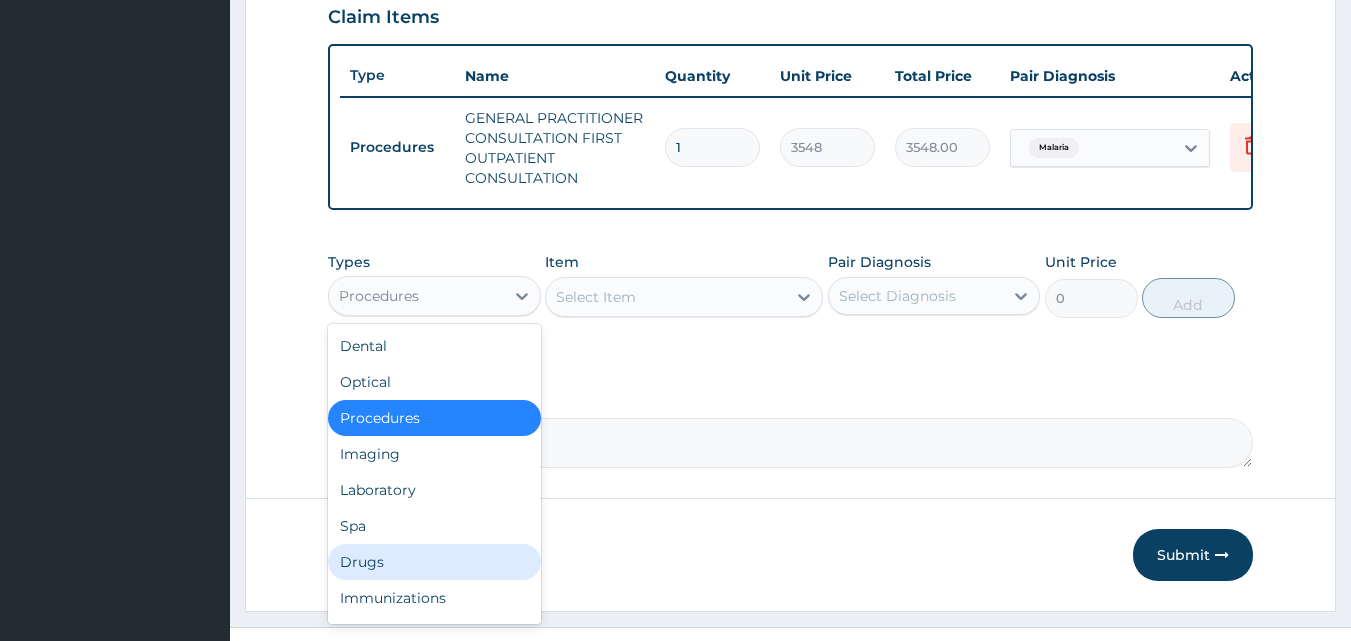 click on "Drugs" at bounding box center [434, 562] 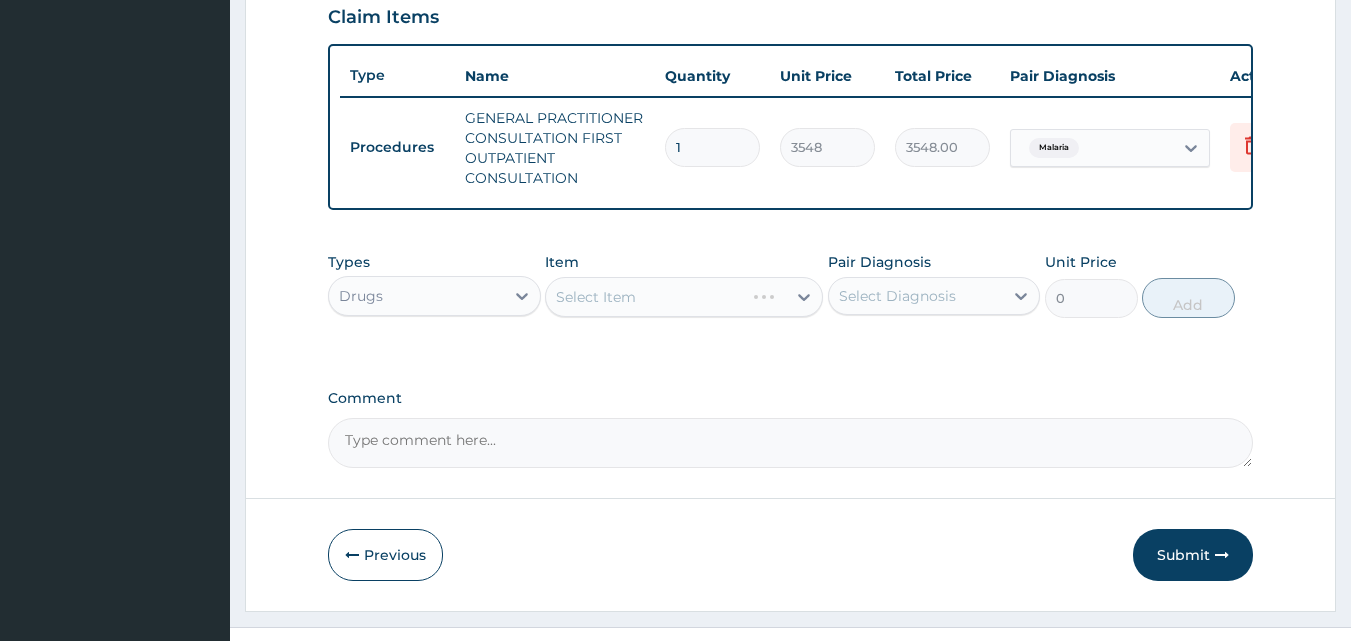 click on "Types Drugs Item Select Item Pair Diagnosis Select Diagnosis Unit Price 0 Add" at bounding box center [791, 300] 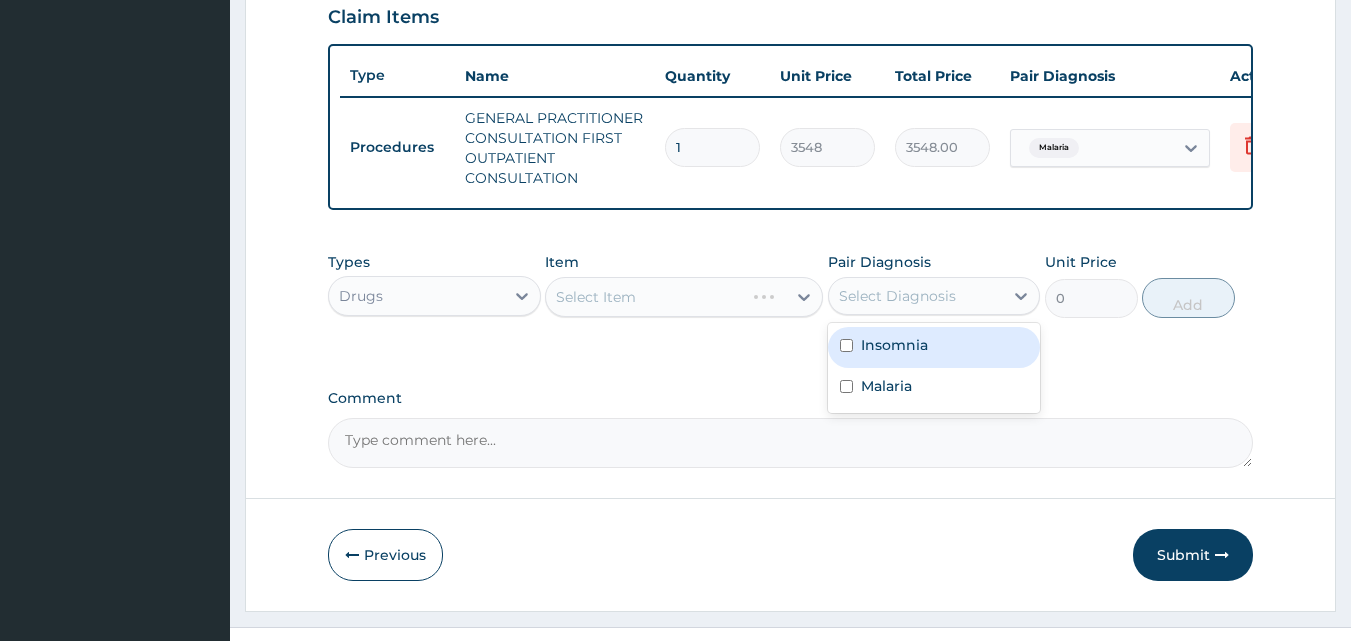 click on "Select Diagnosis" at bounding box center (916, 296) 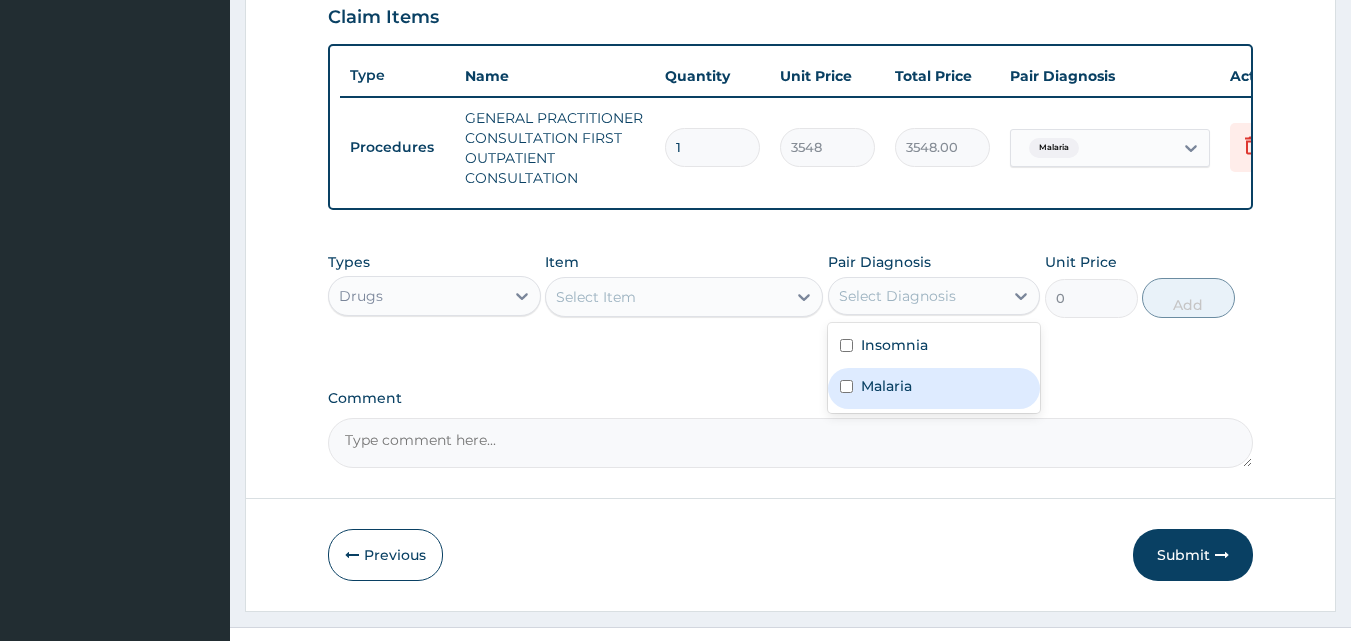 click on "Malaria" at bounding box center [934, 388] 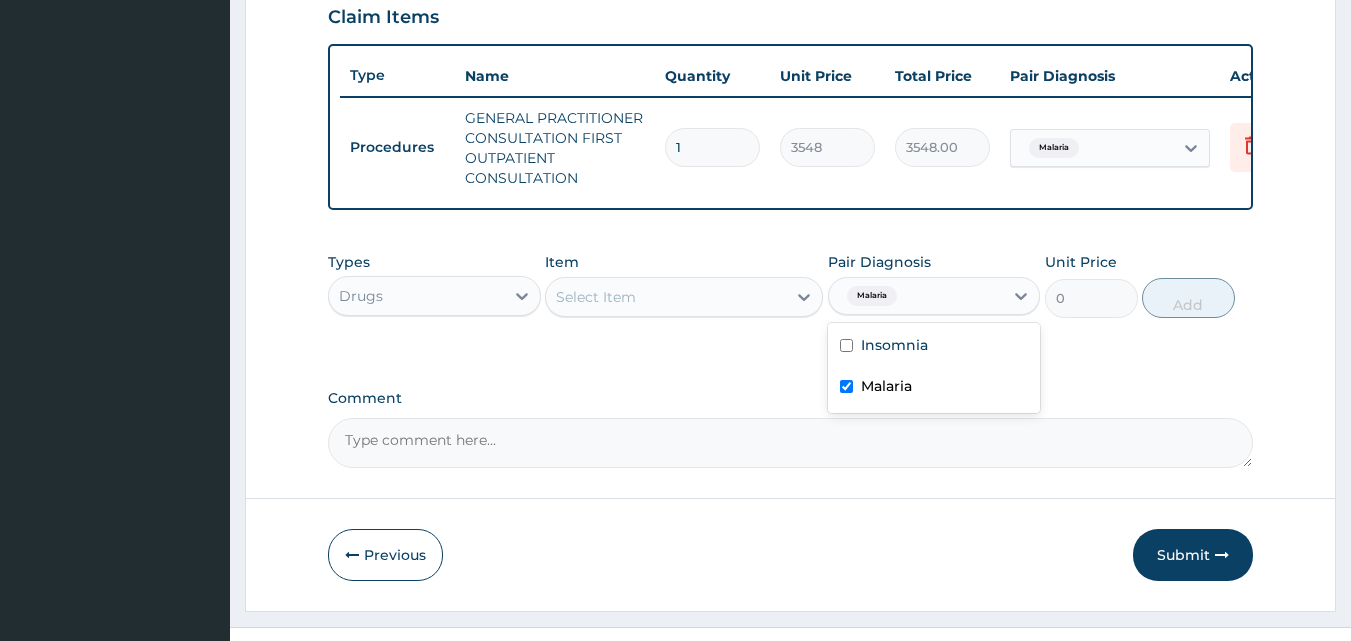 click on "Select Item" at bounding box center [666, 297] 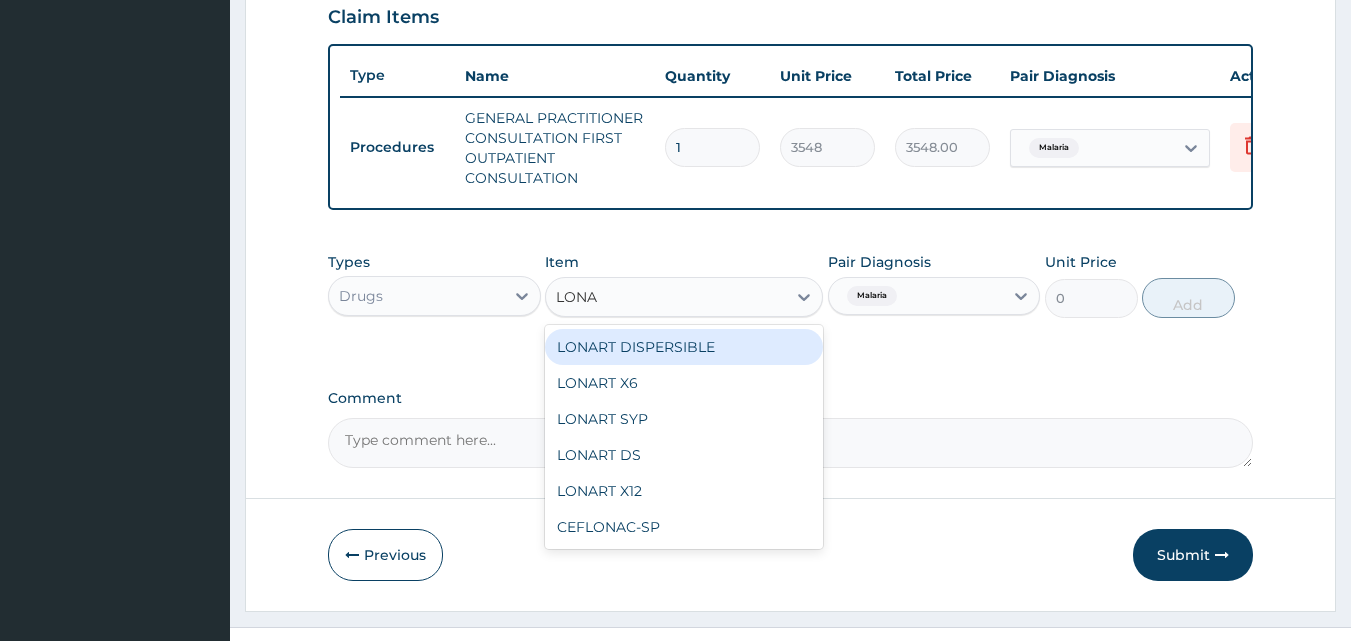 type on "LONAR" 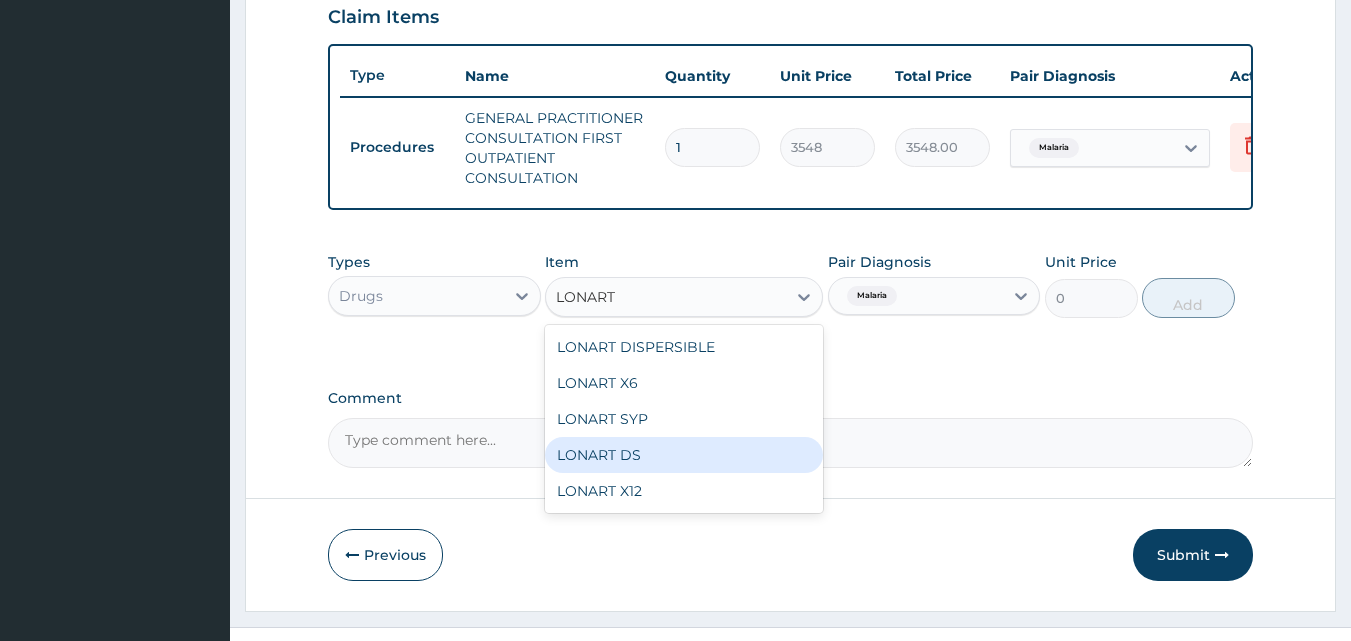 click on "LONART DS" at bounding box center (684, 455) 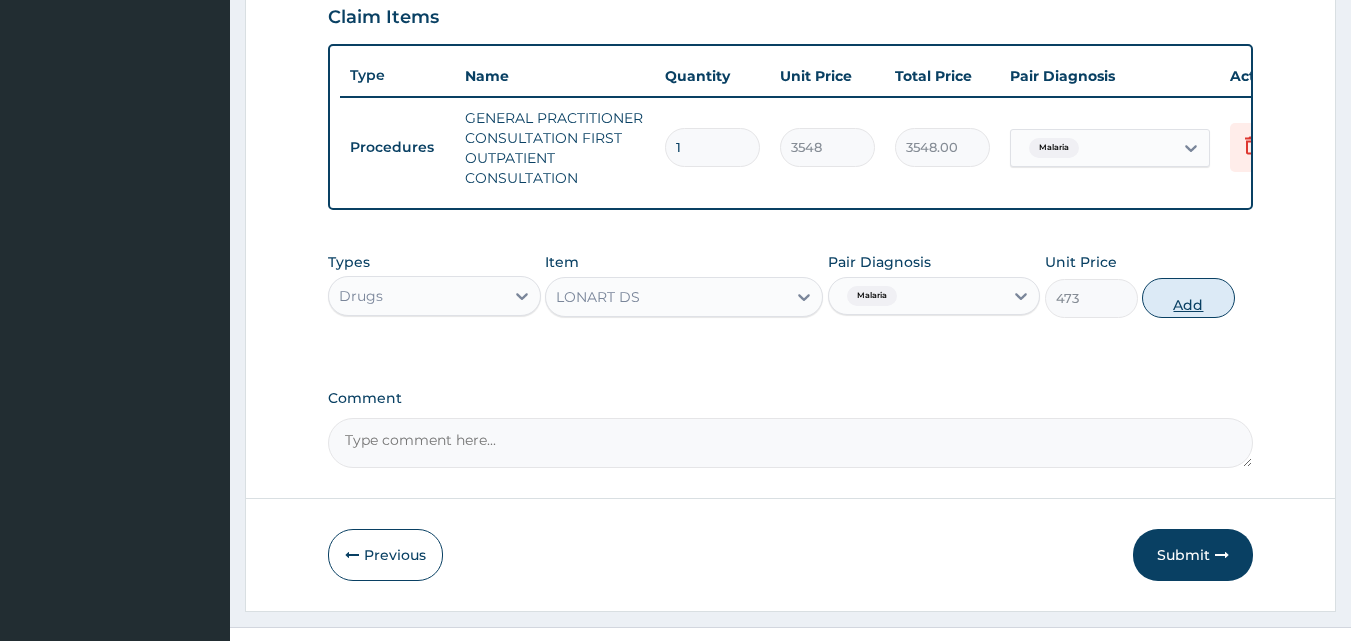 click on "Add" at bounding box center (1188, 298) 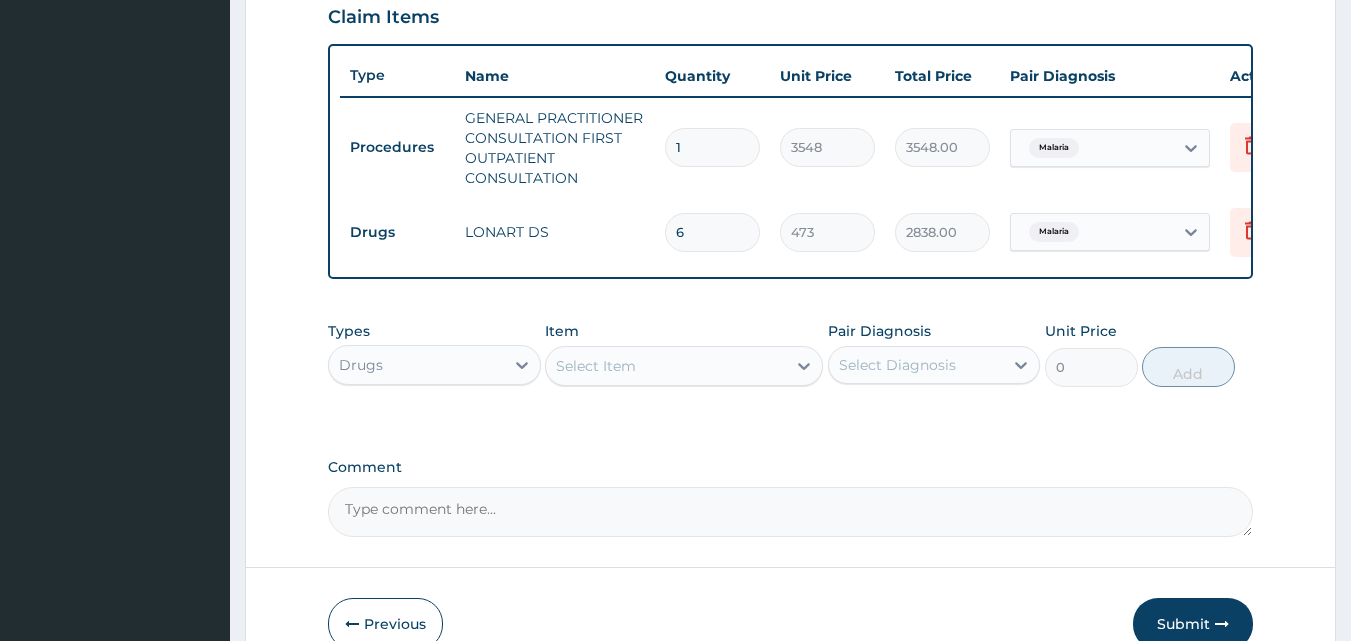 type on "6" 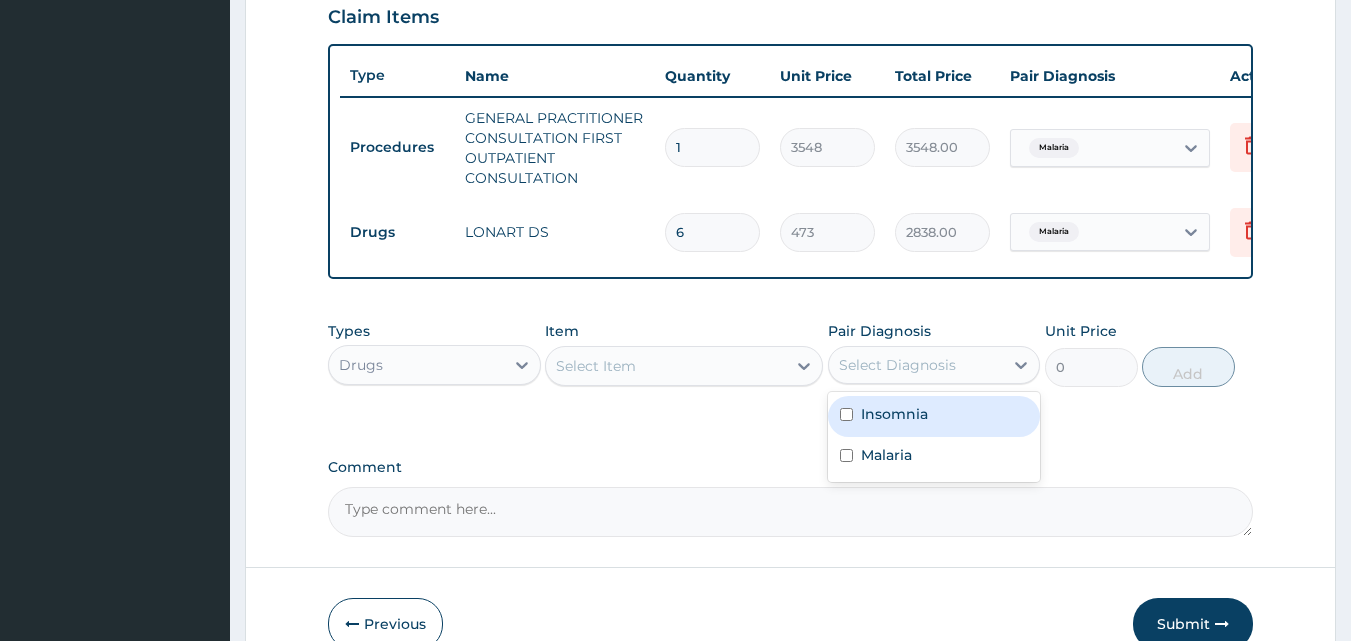 click on "Select Diagnosis" at bounding box center (897, 365) 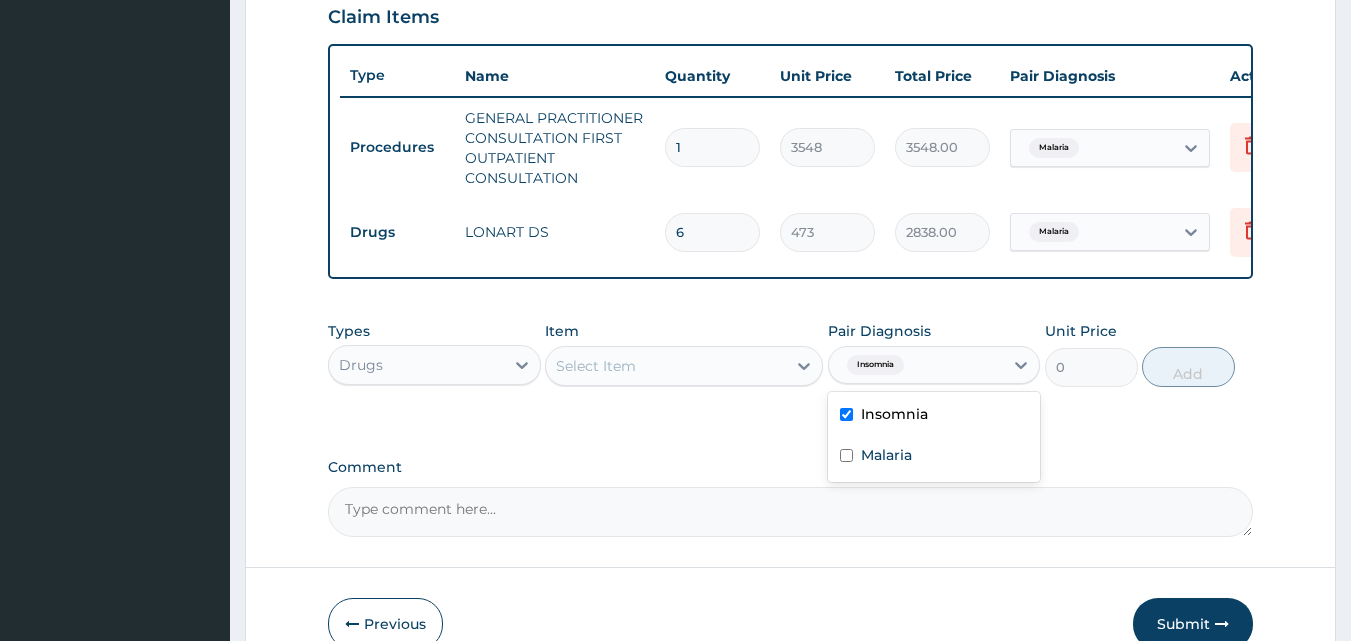 click on "Select Item" at bounding box center [666, 366] 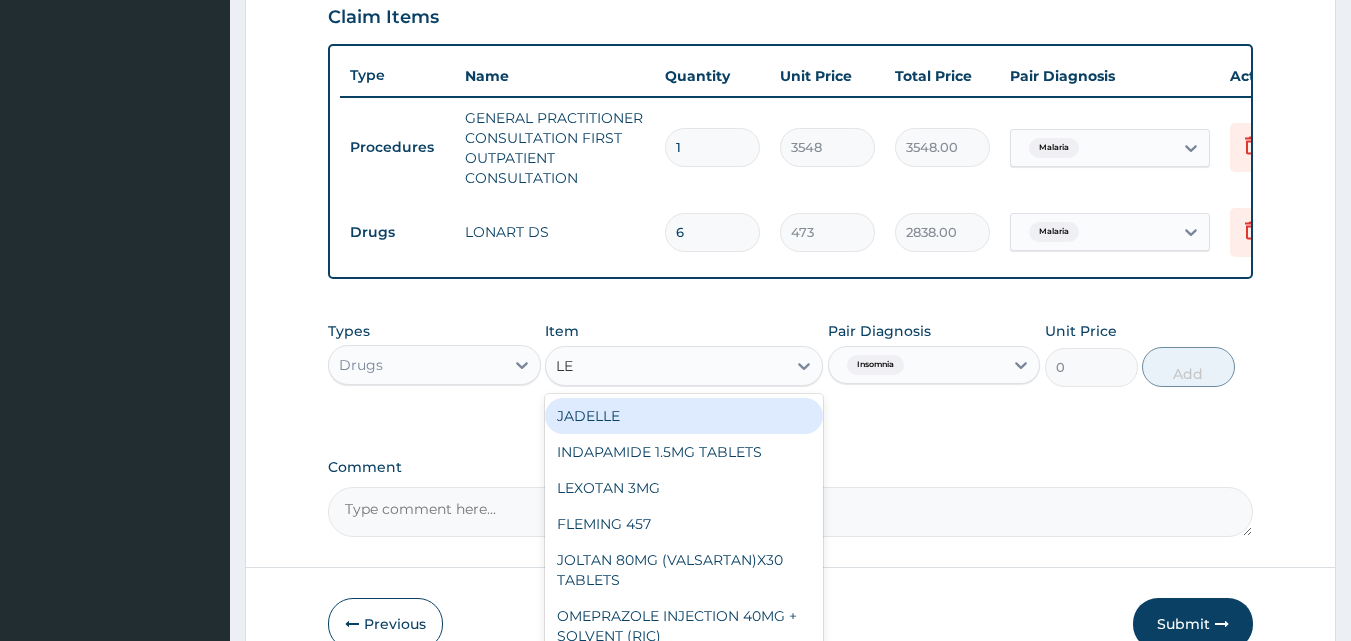 type on "LEX" 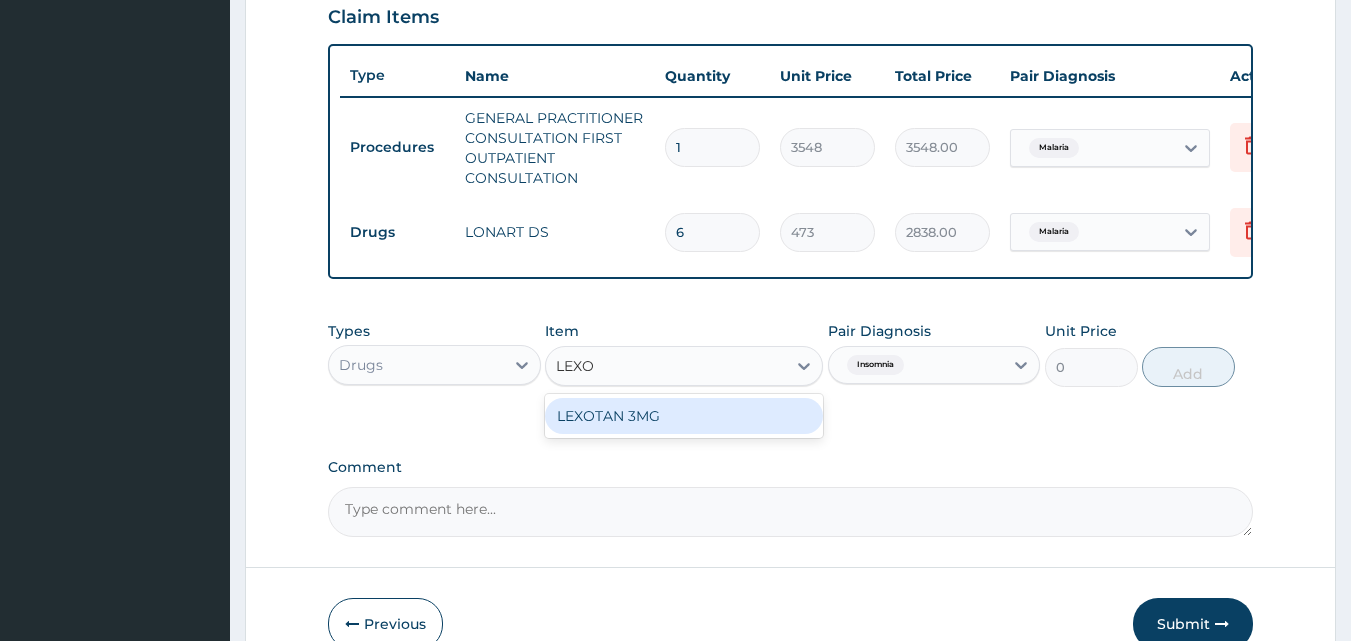 click on "LEXOTAN 3MG" at bounding box center [684, 416] 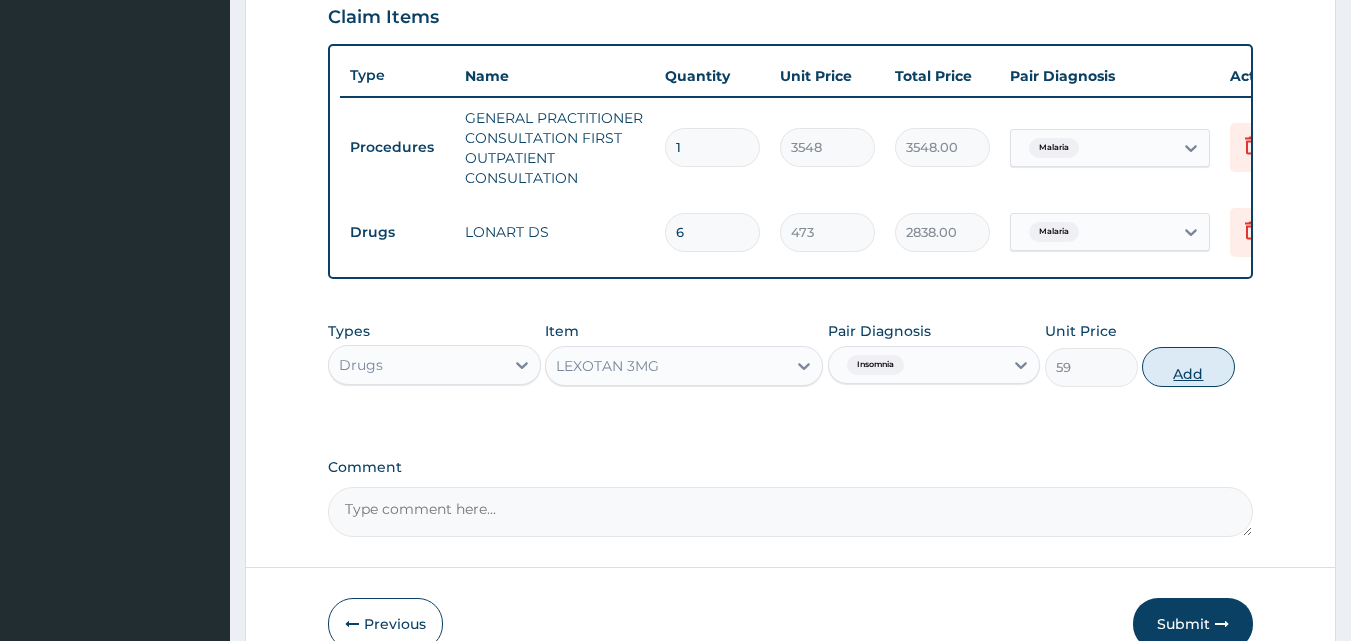 click on "Add" at bounding box center [1188, 367] 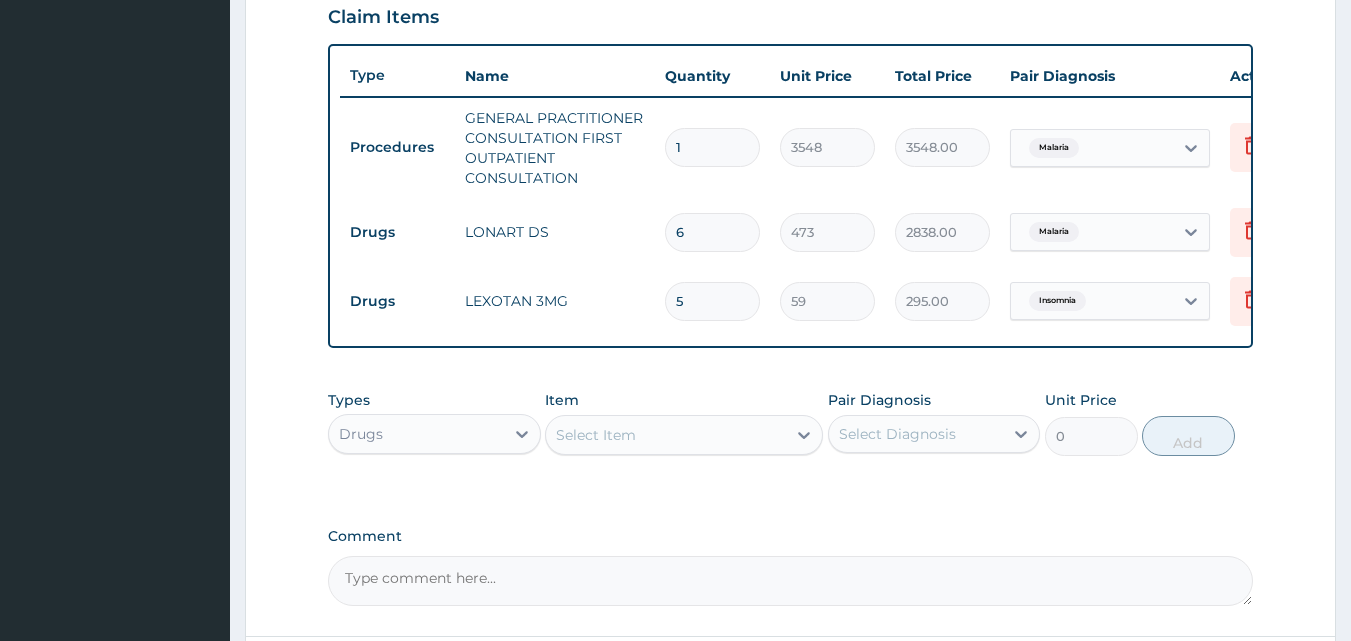 type on "5" 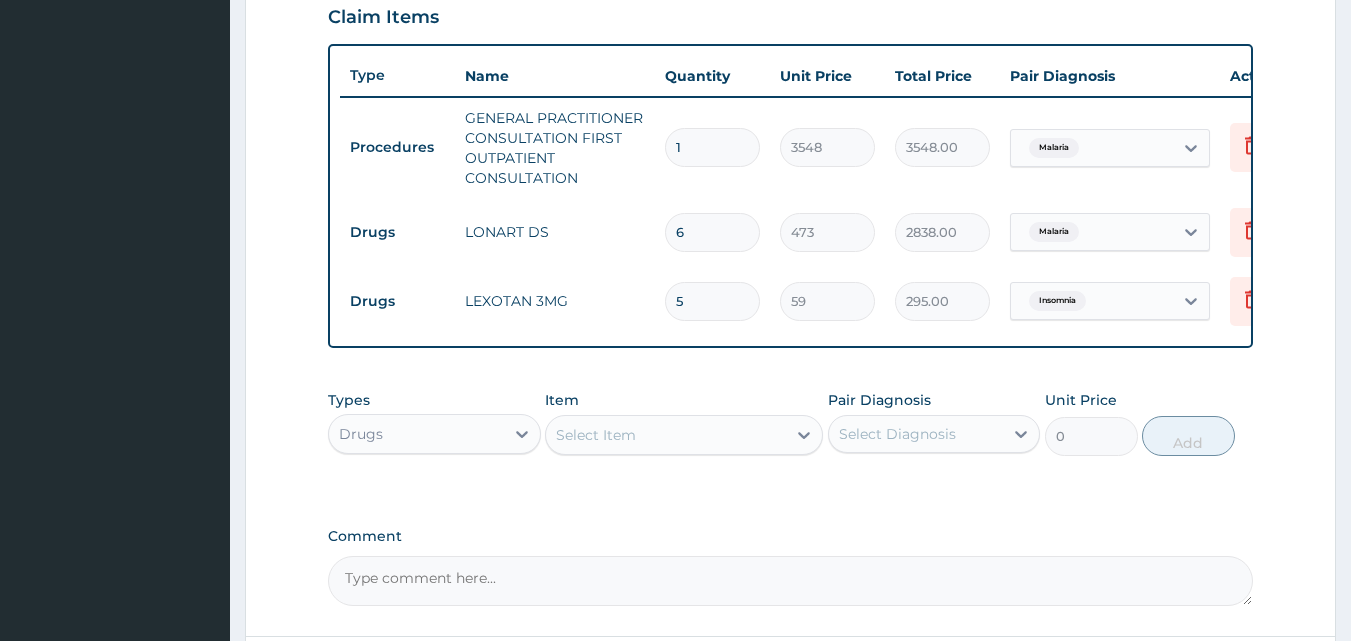 click on "Select Diagnosis" at bounding box center (897, 434) 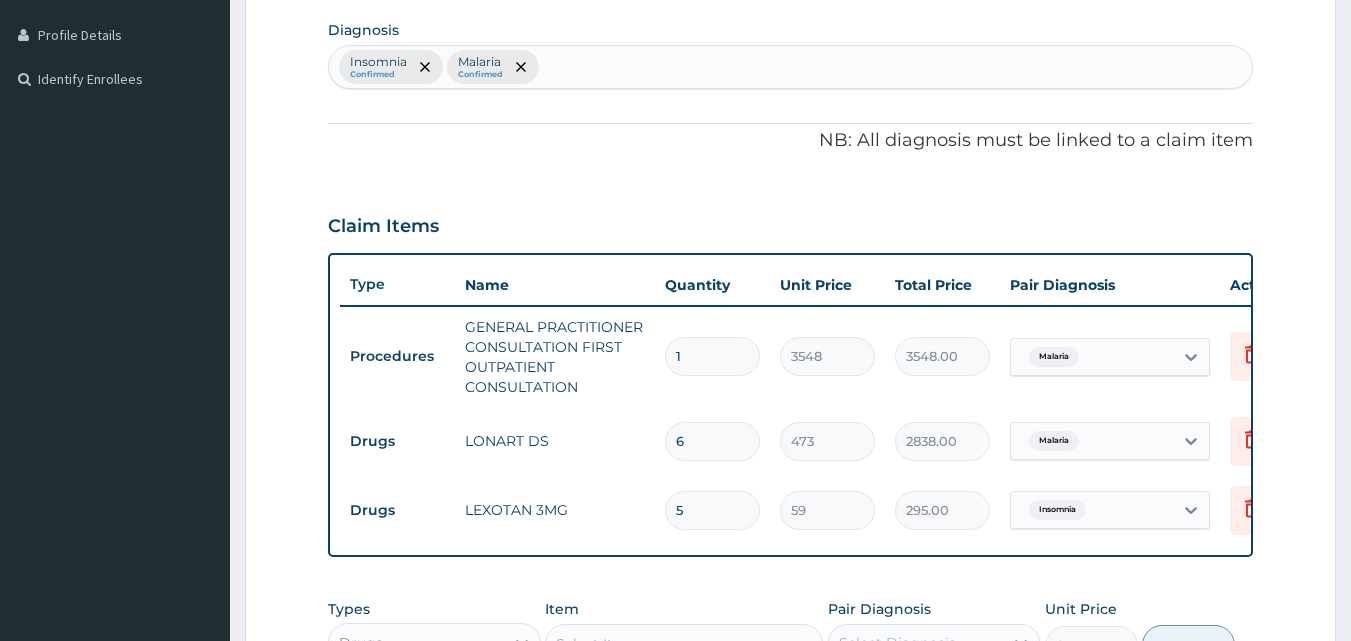 scroll, scrollTop: 490, scrollLeft: 0, axis: vertical 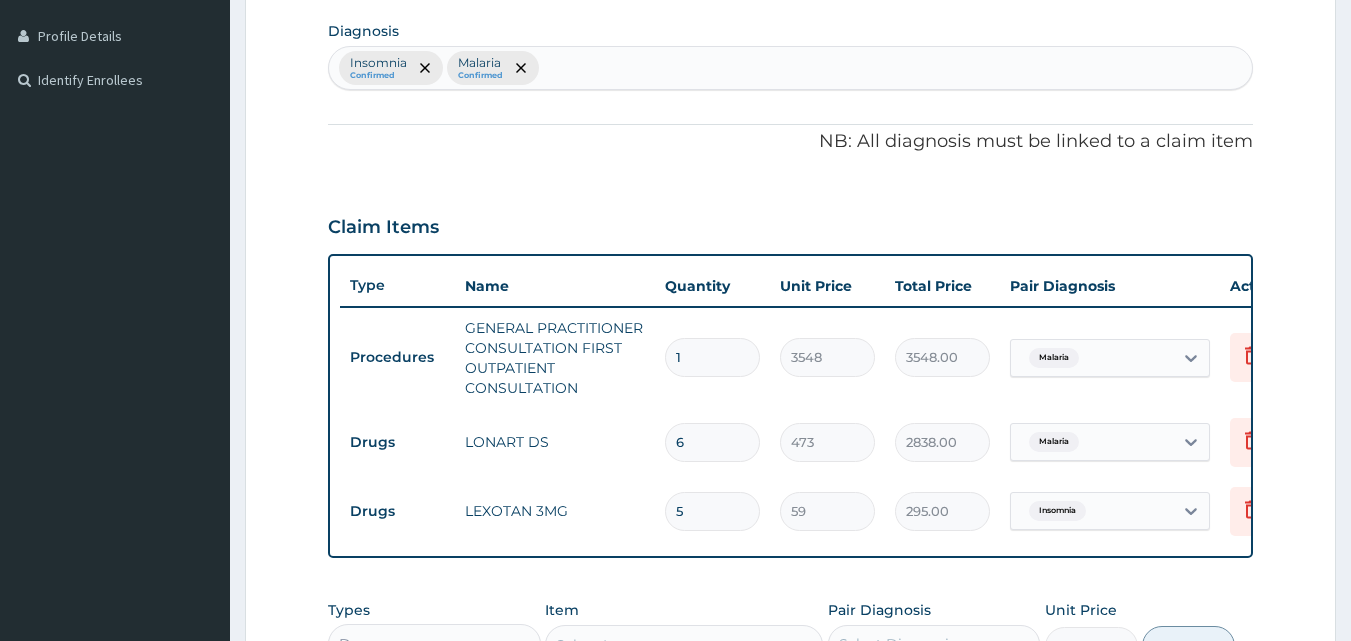 click on "Insomnia Confirmed Malaria Confirmed" at bounding box center (791, 68) 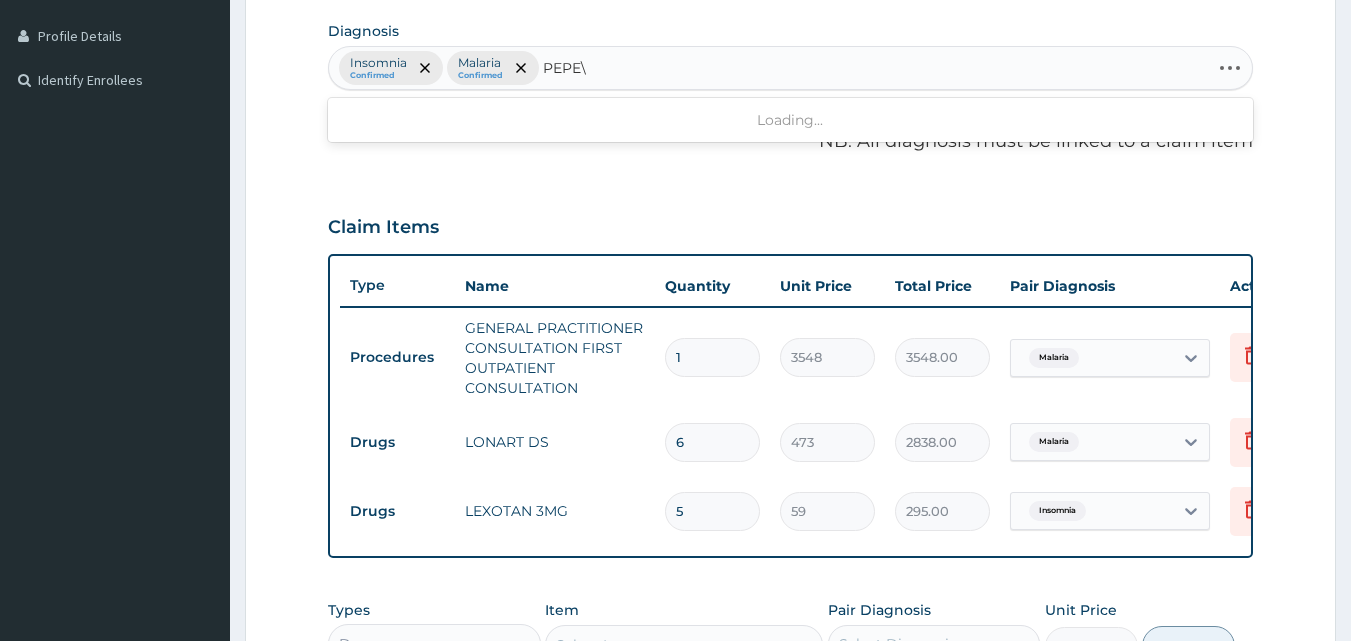 type on "PEPE\\" 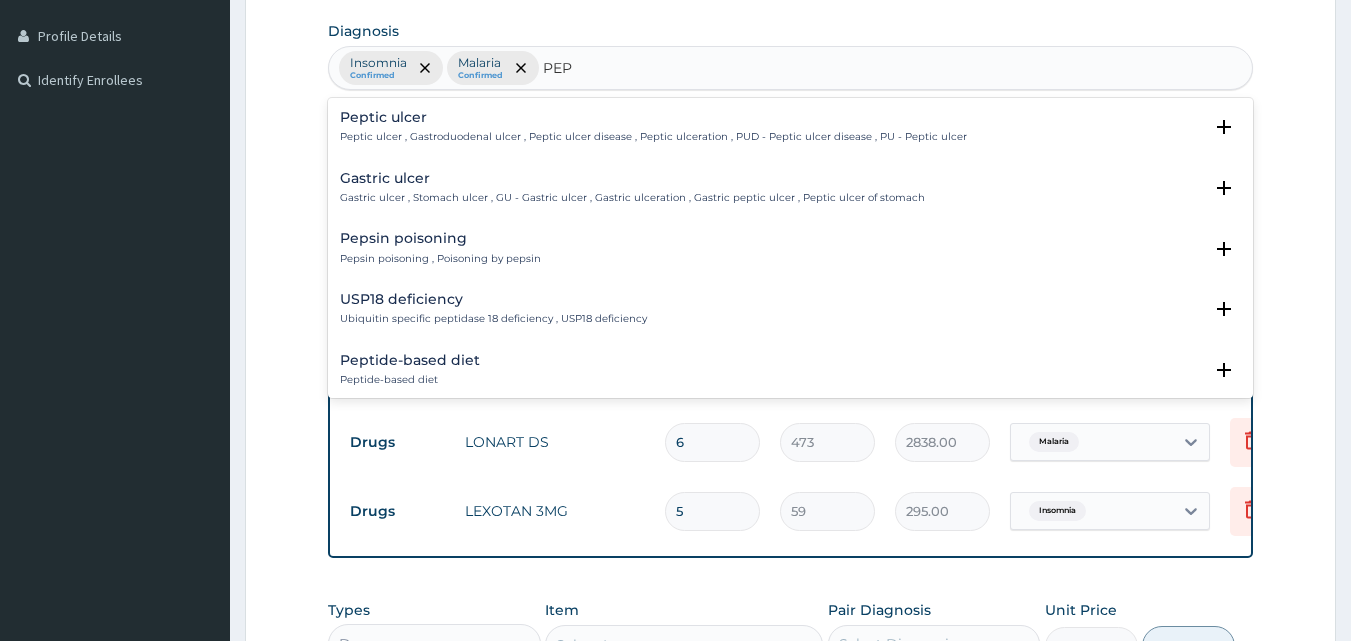 click on "Peptic ulcer" at bounding box center (653, 117) 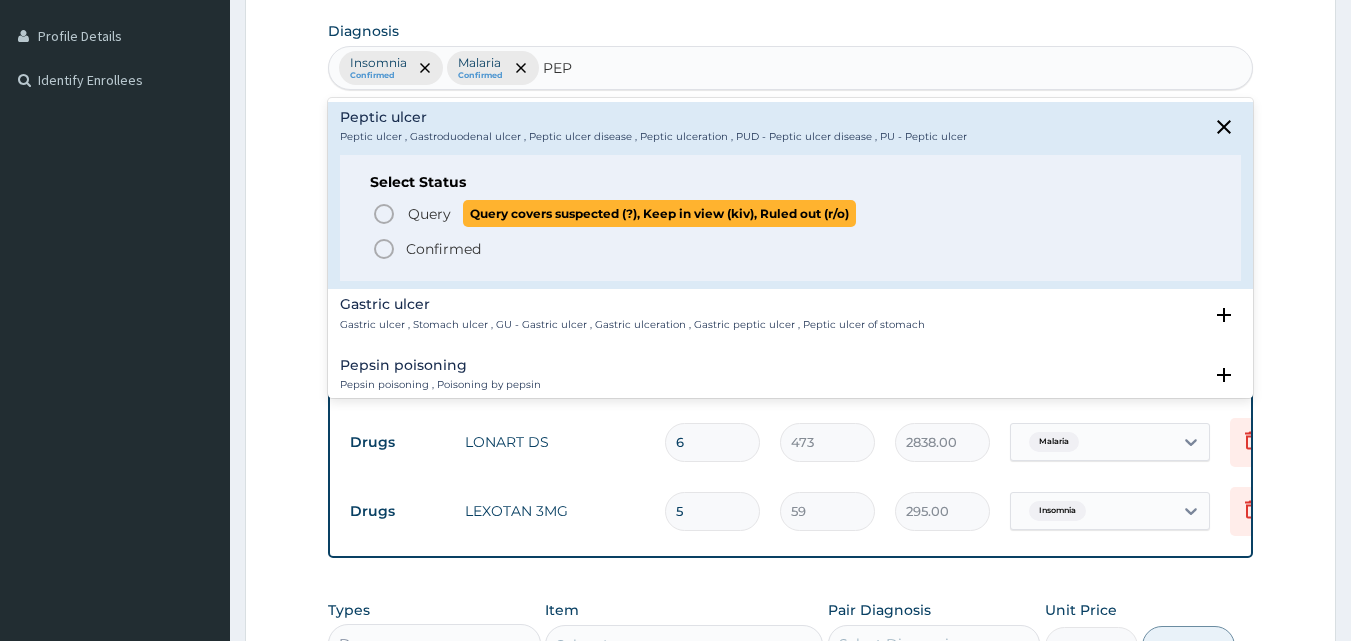 click at bounding box center [384, 214] 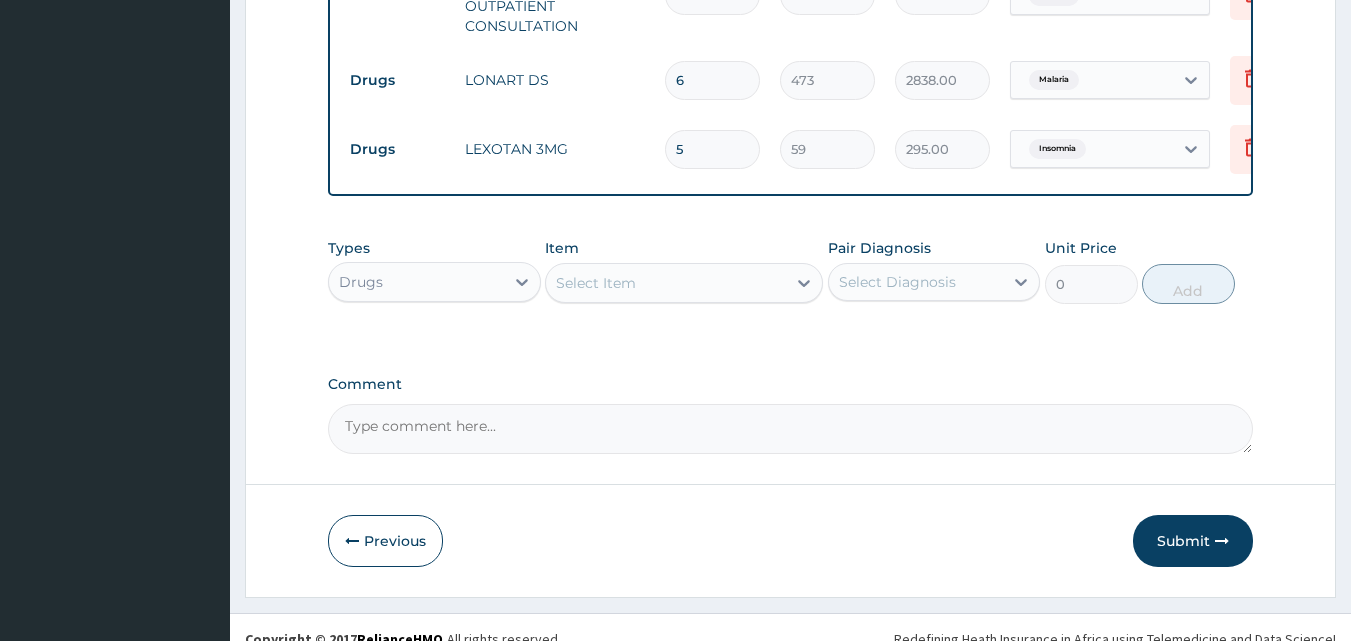 scroll, scrollTop: 890, scrollLeft: 0, axis: vertical 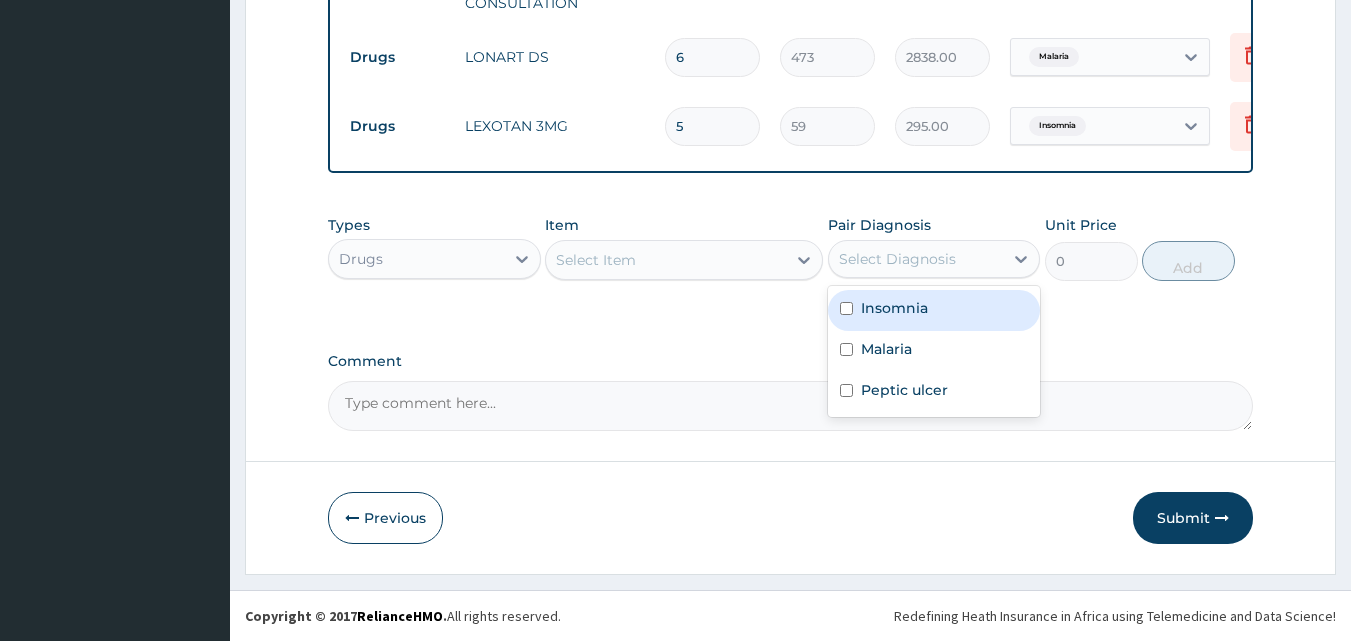 click on "Select Diagnosis" at bounding box center (897, 259) 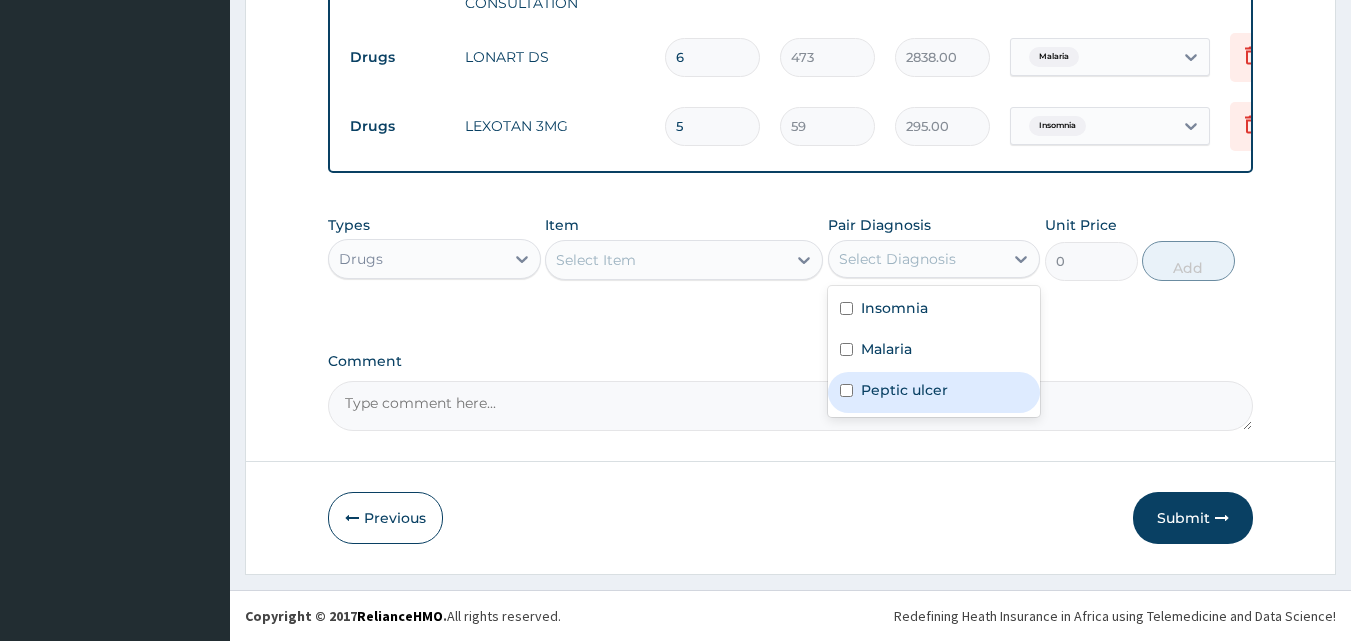 click on "Peptic ulcer" at bounding box center [904, 390] 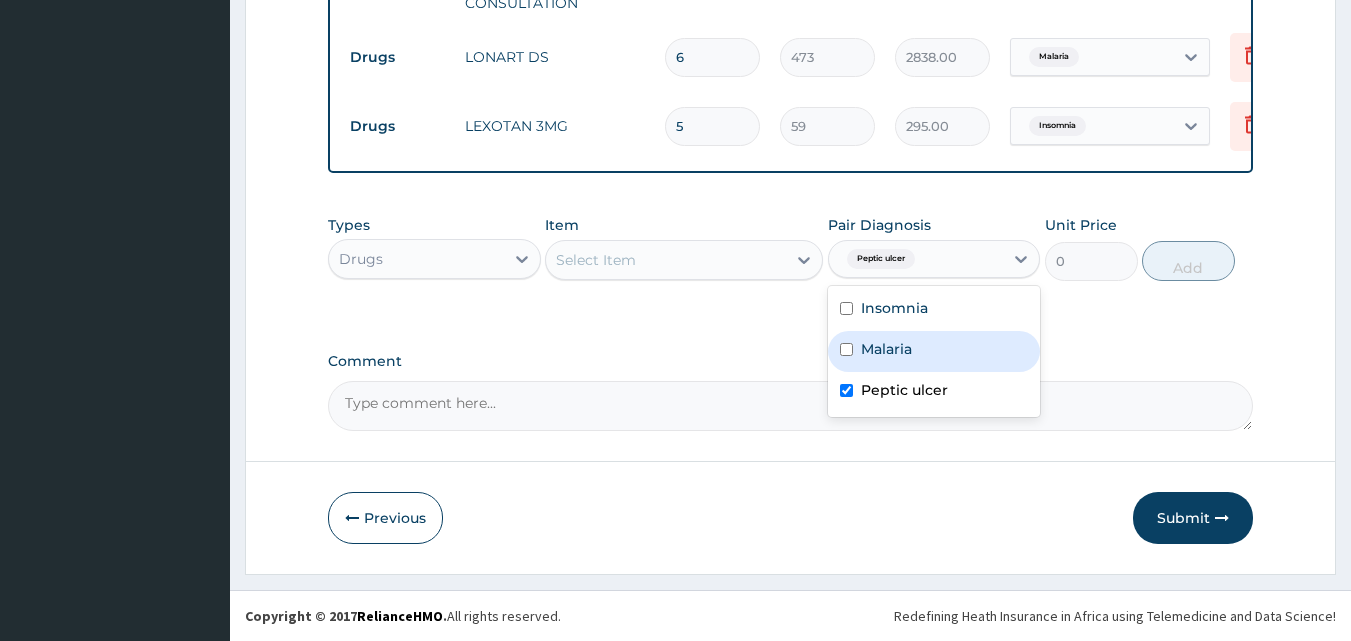 click on "Select Item" at bounding box center [666, 260] 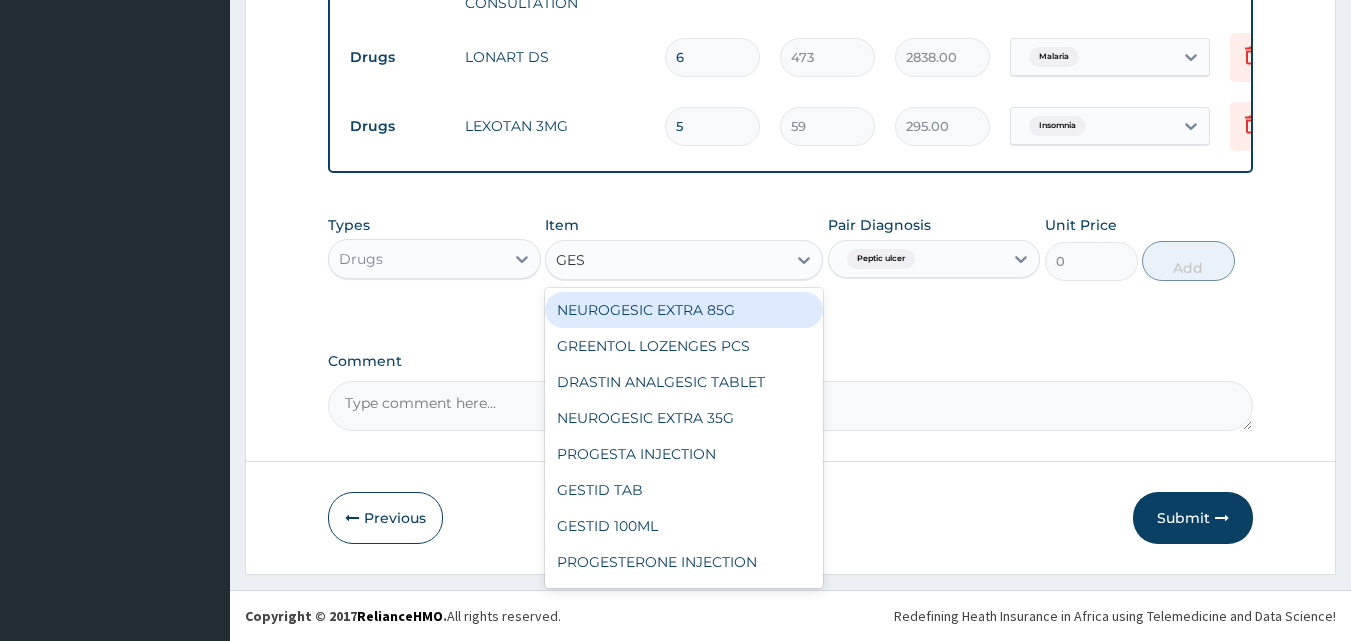 type on "GEST" 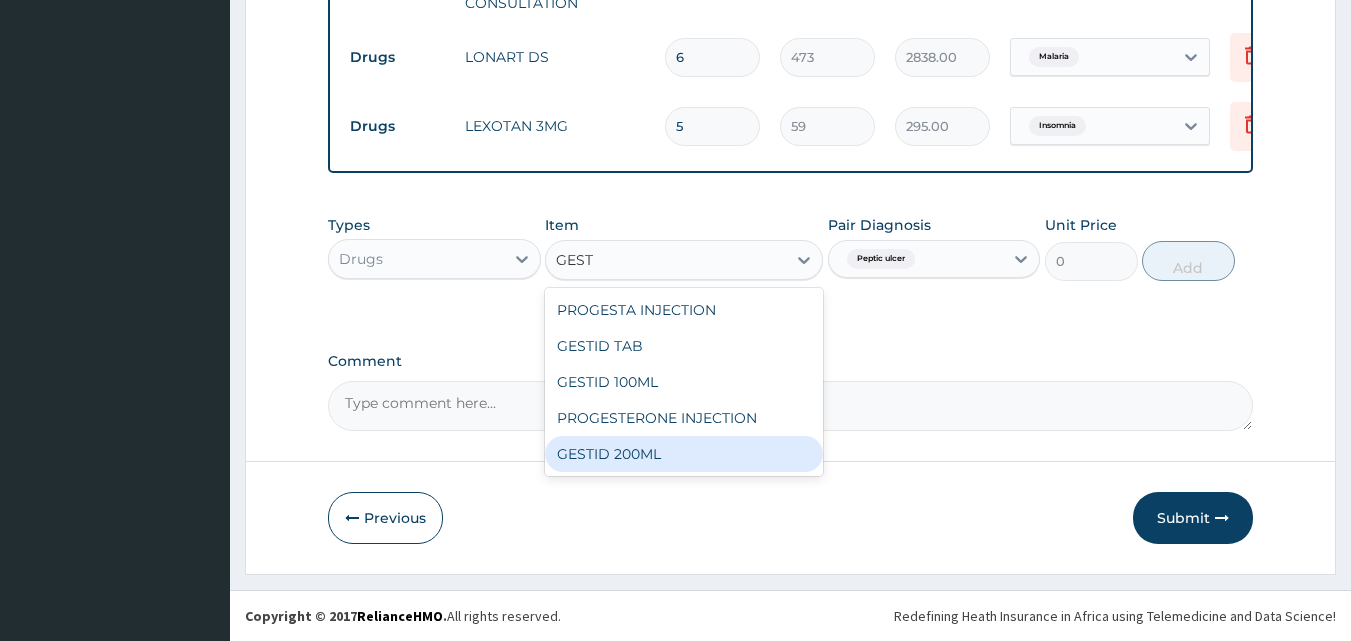 click on "GESTID 200ML" at bounding box center [684, 454] 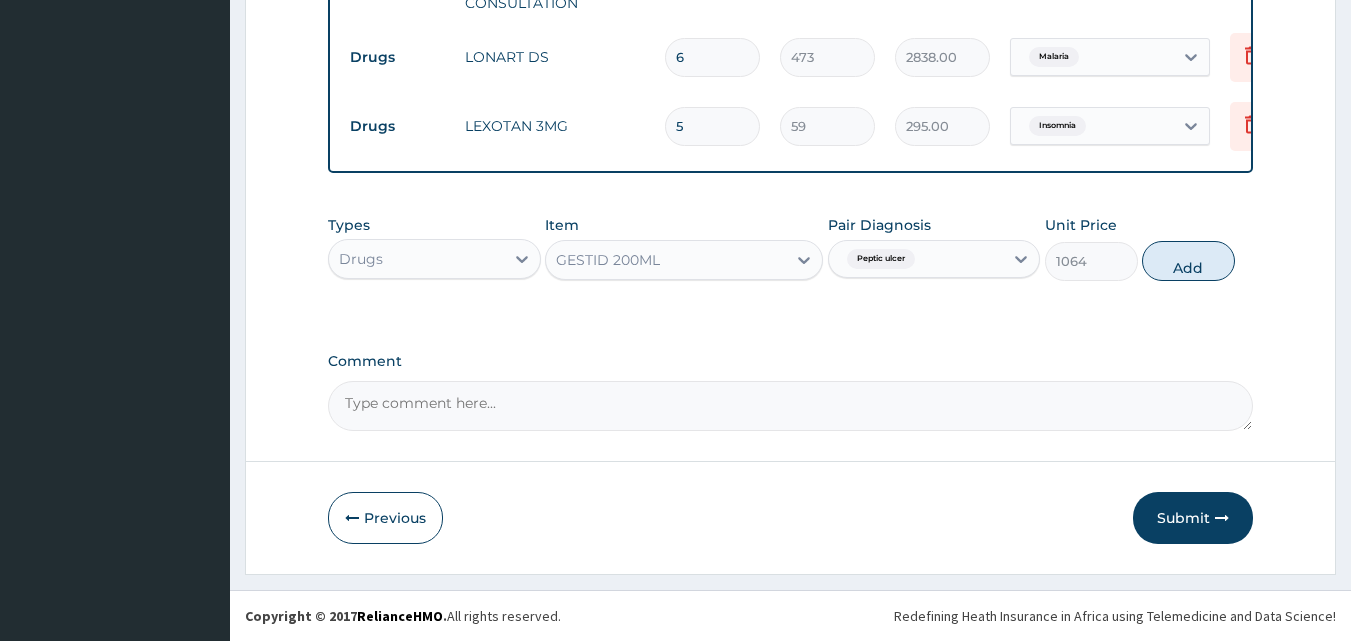 click on "Comment" at bounding box center [791, 361] 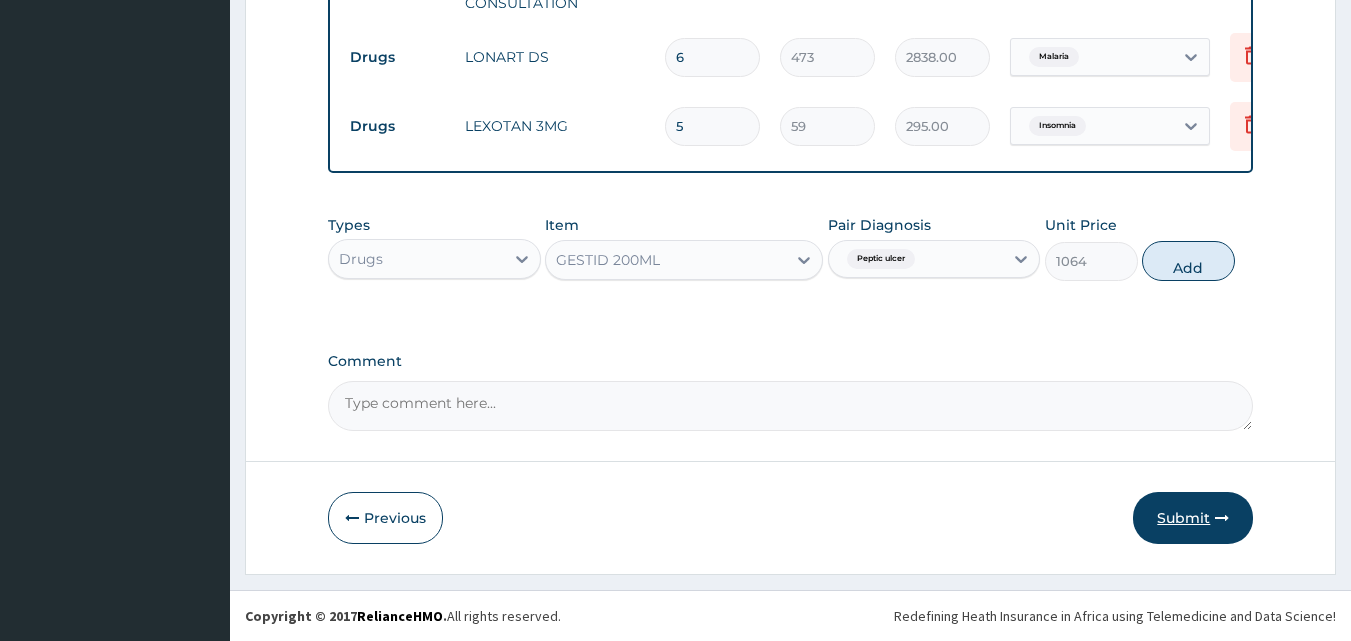 click on "Submit" at bounding box center (1193, 518) 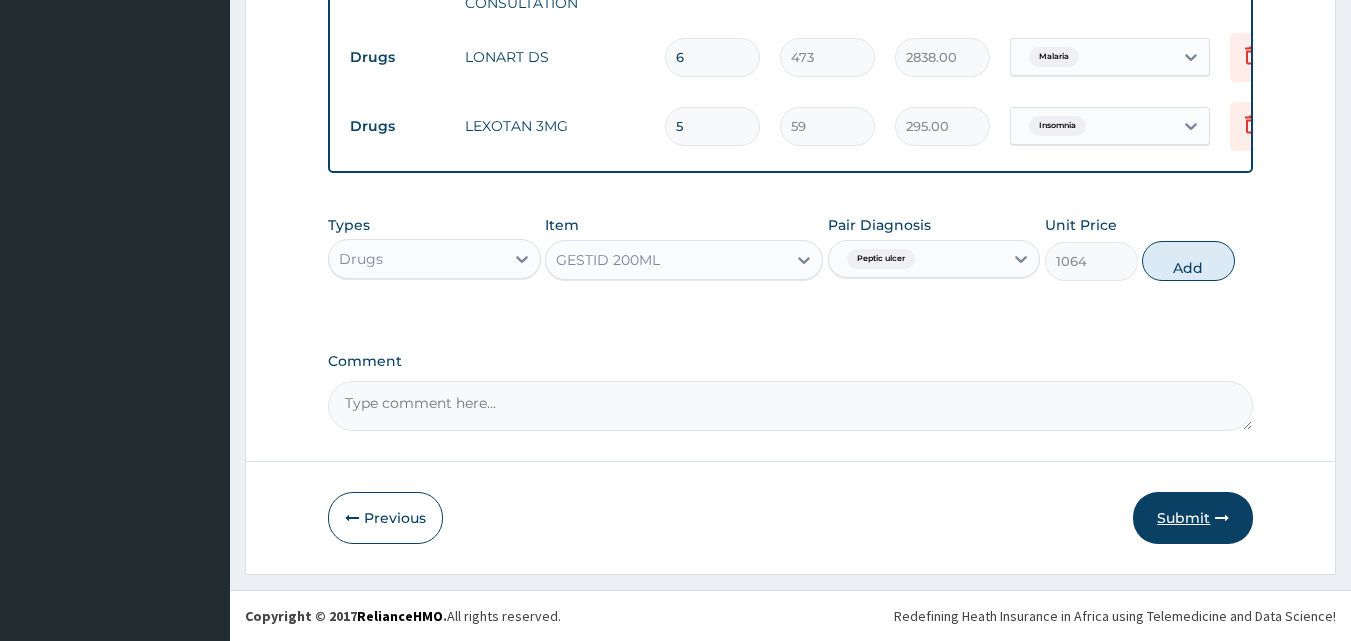 click on "Submit" at bounding box center [1193, 518] 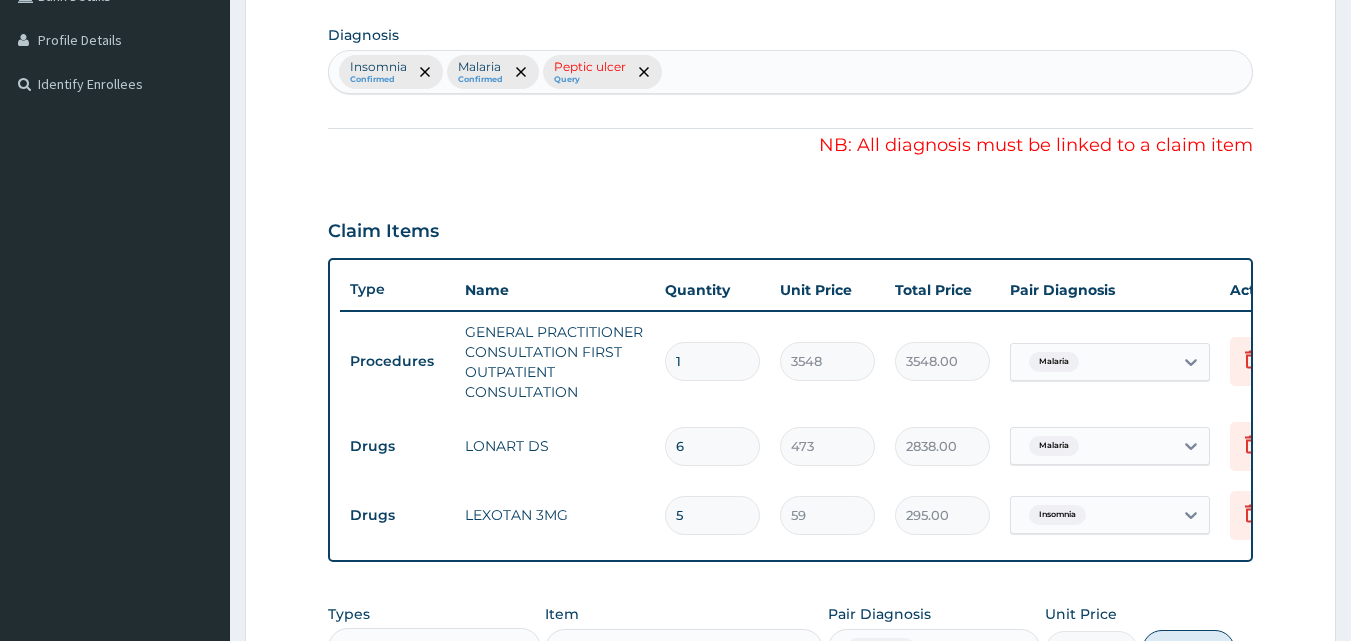 scroll, scrollTop: 590, scrollLeft: 0, axis: vertical 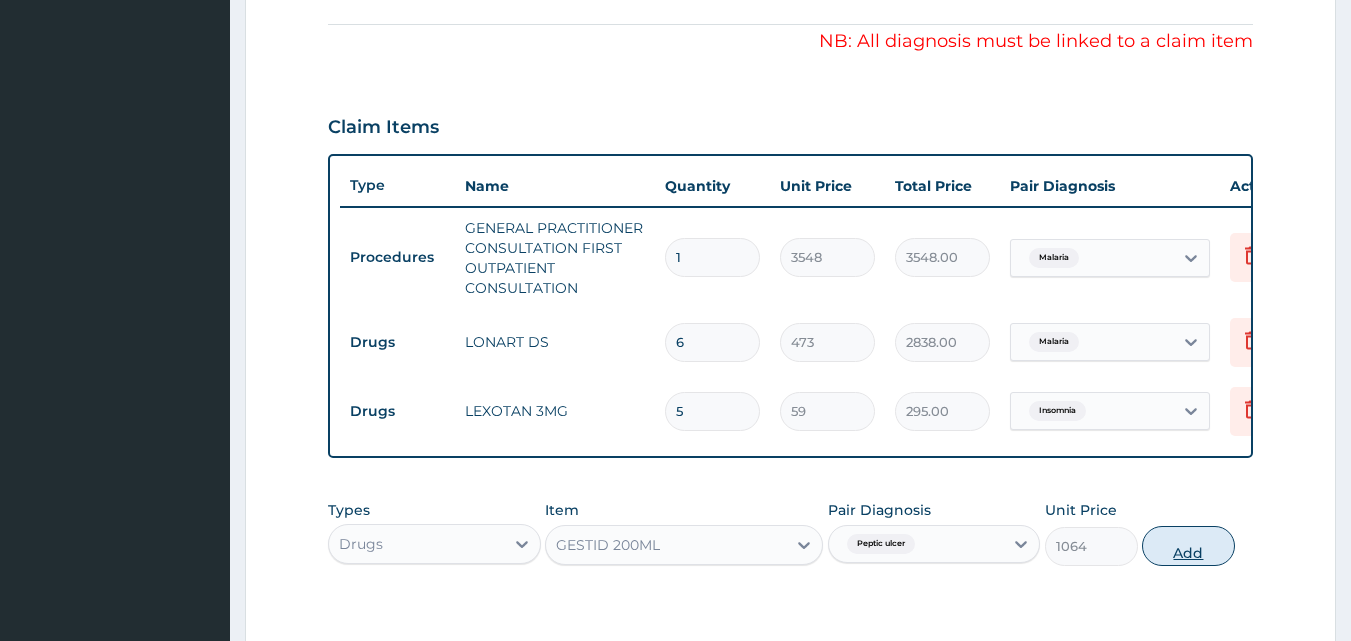 click on "Add" at bounding box center (1188, 546) 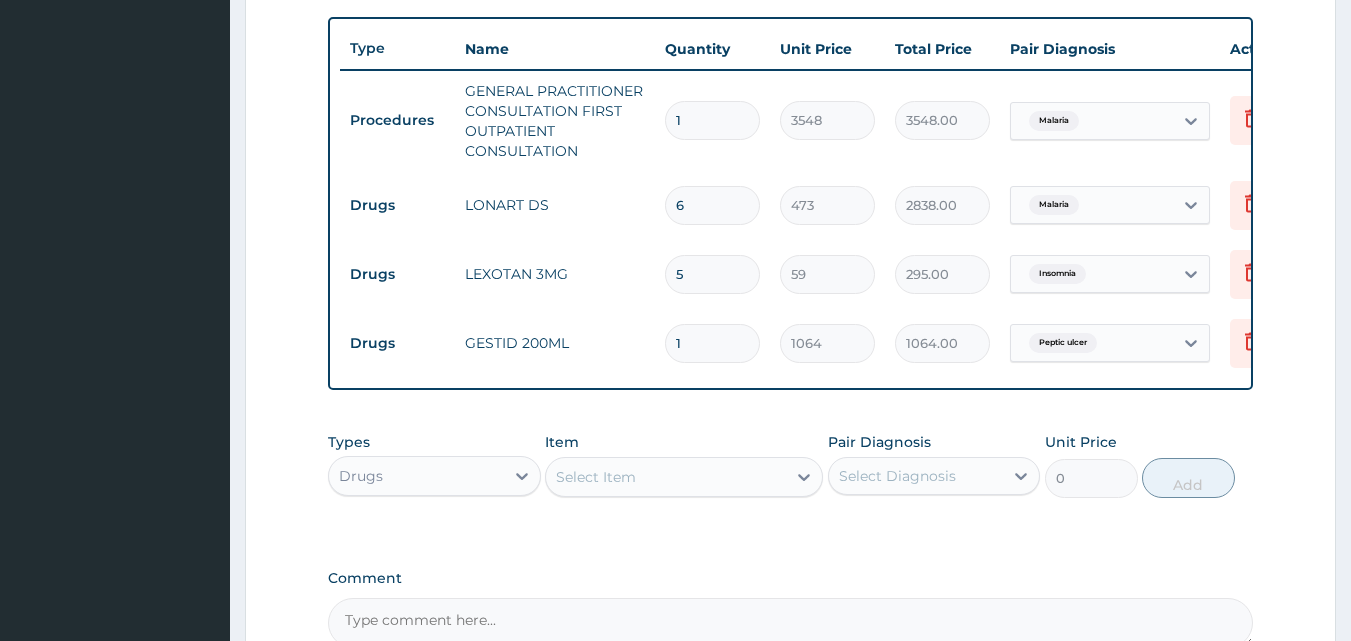 scroll, scrollTop: 959, scrollLeft: 0, axis: vertical 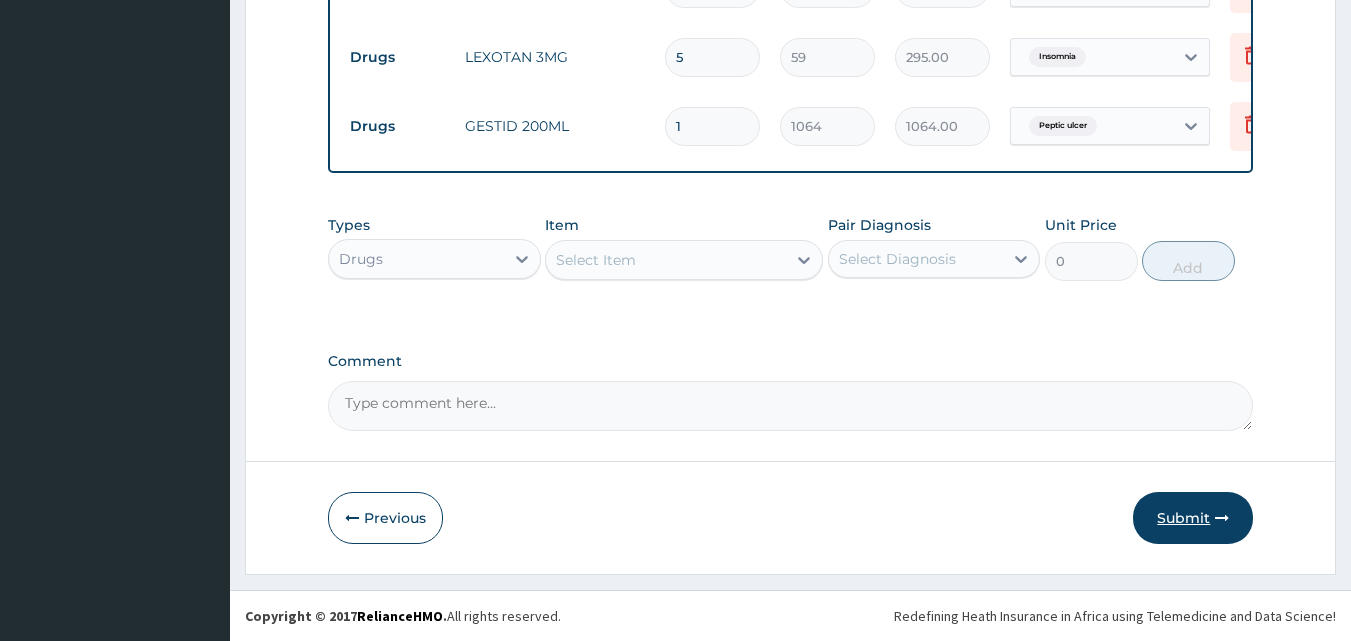 click on "Submit" at bounding box center (1193, 518) 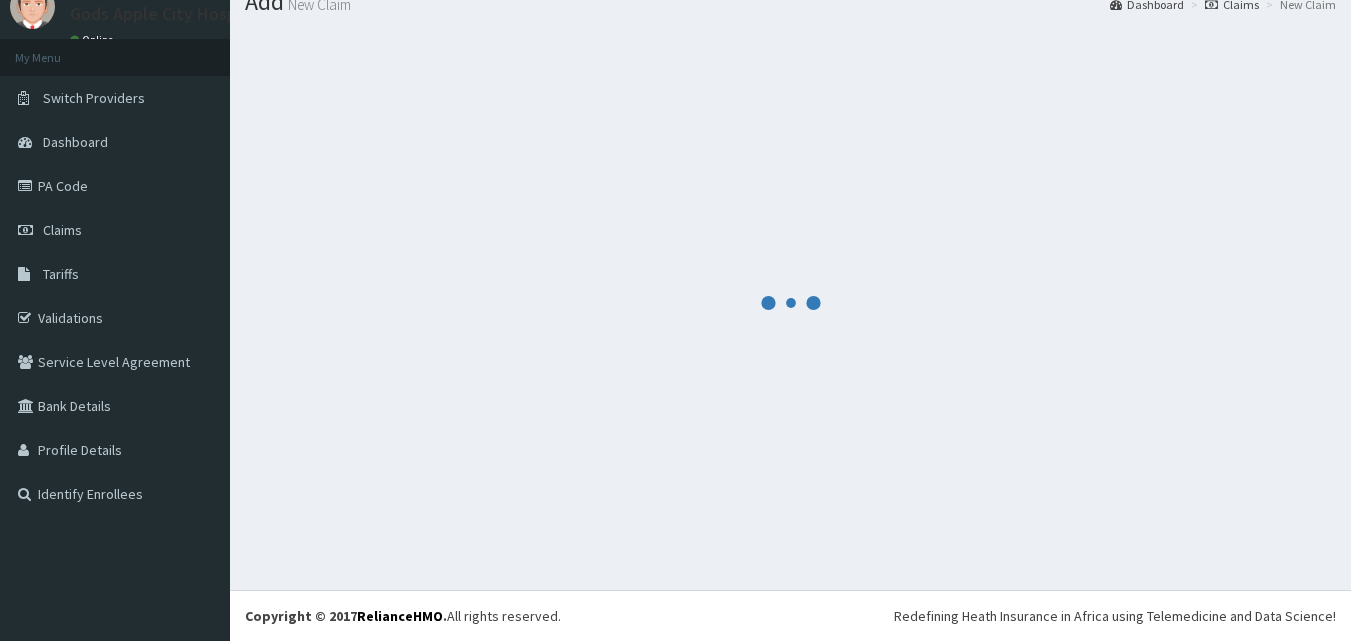 scroll, scrollTop: 76, scrollLeft: 0, axis: vertical 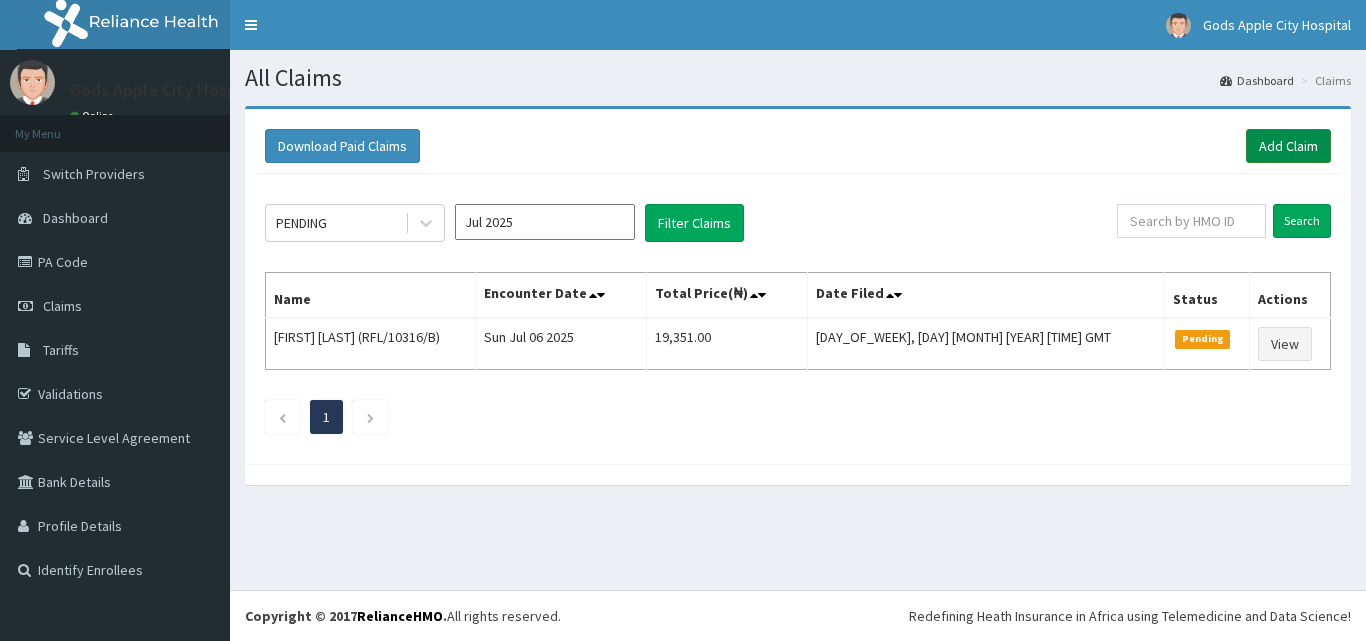 click on "Add Claim" at bounding box center (1288, 146) 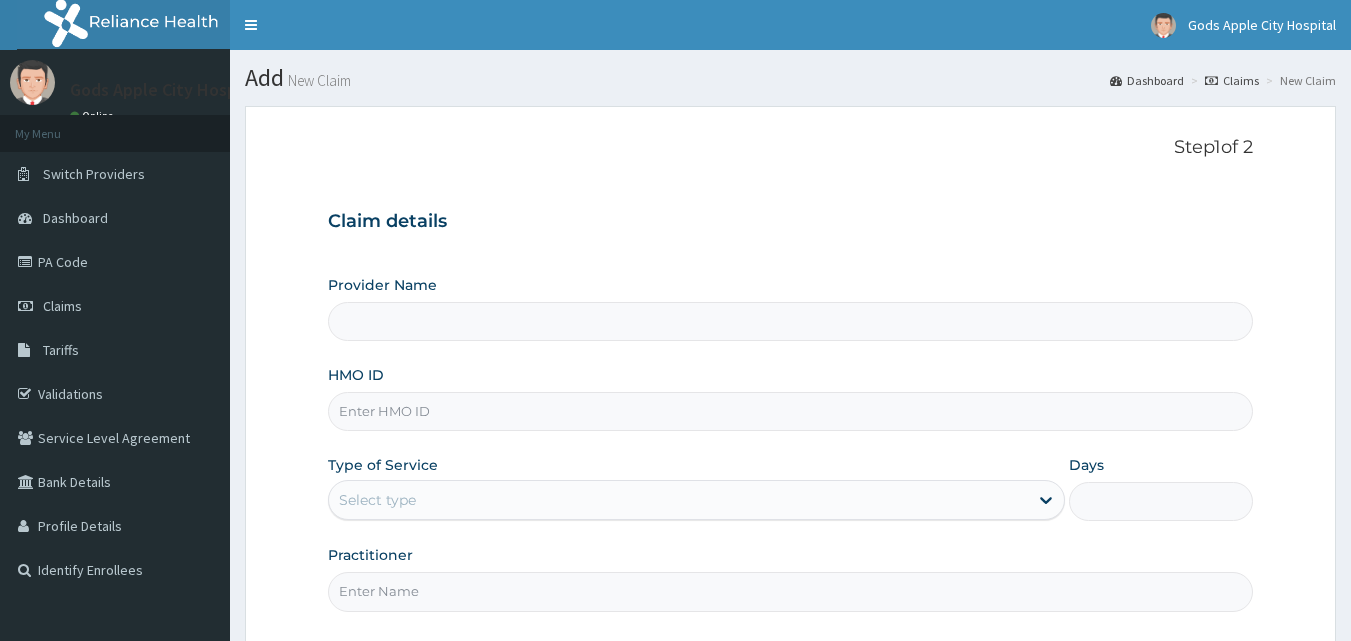 scroll, scrollTop: 0, scrollLeft: 0, axis: both 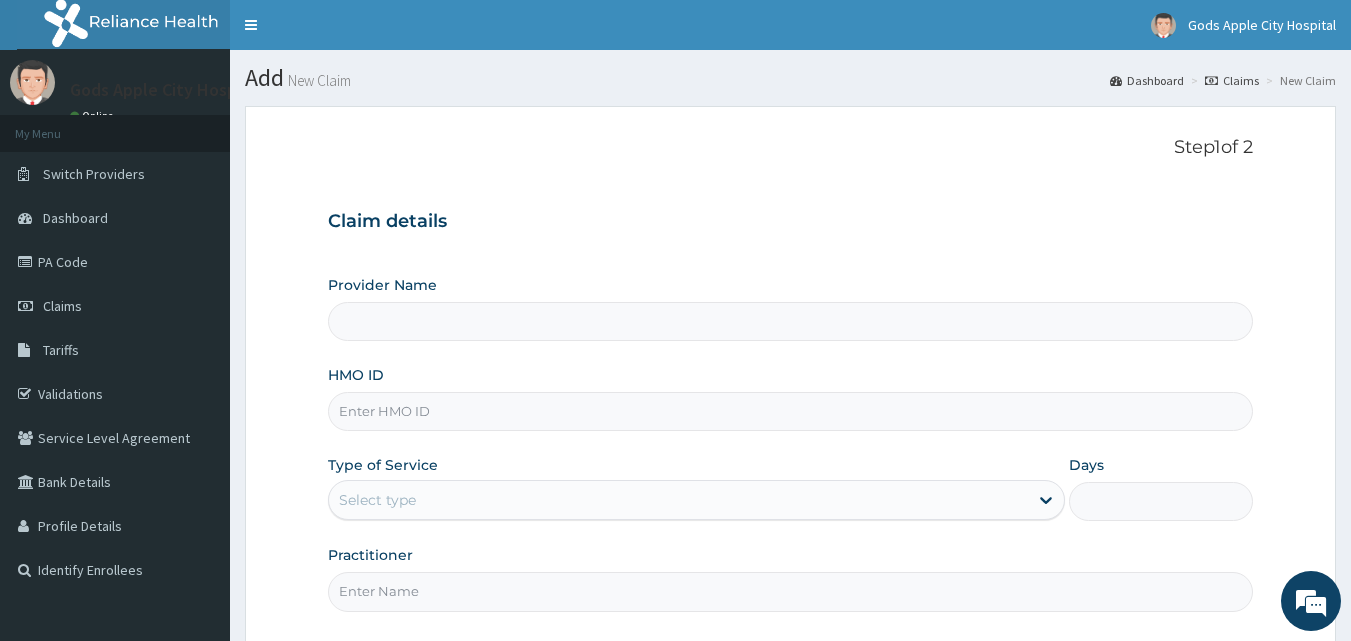 click on "HMO ID" at bounding box center [791, 411] 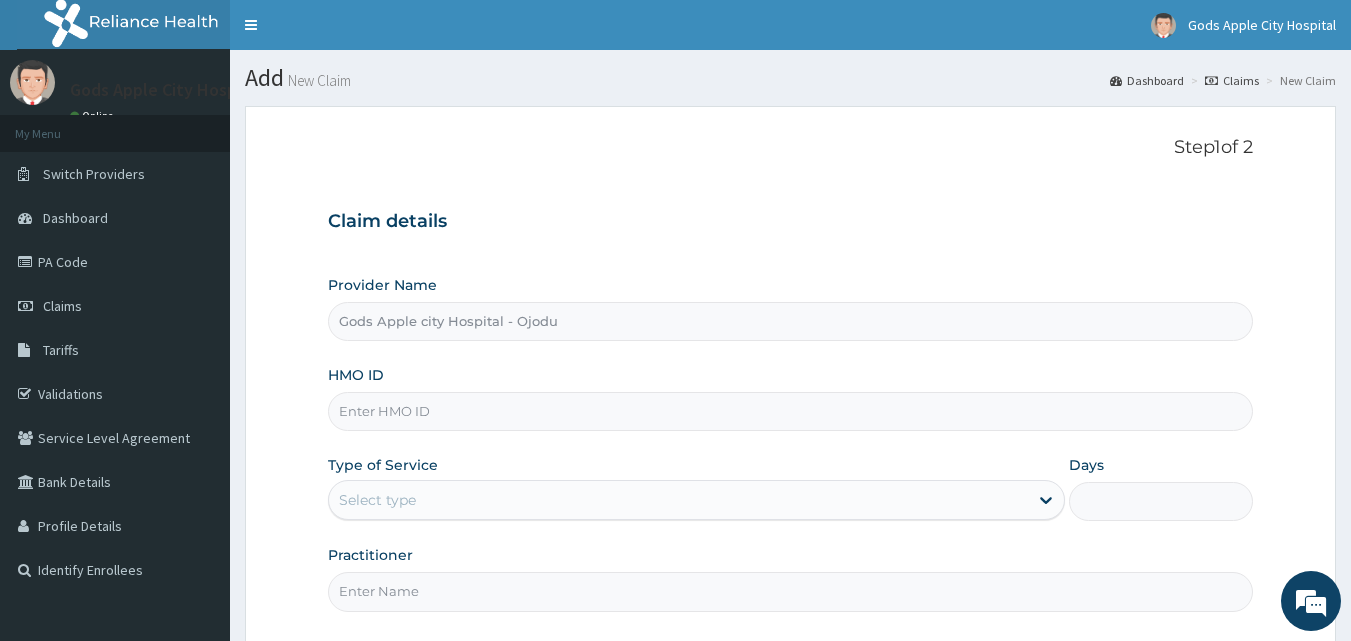 paste on "PIT/10095/A" 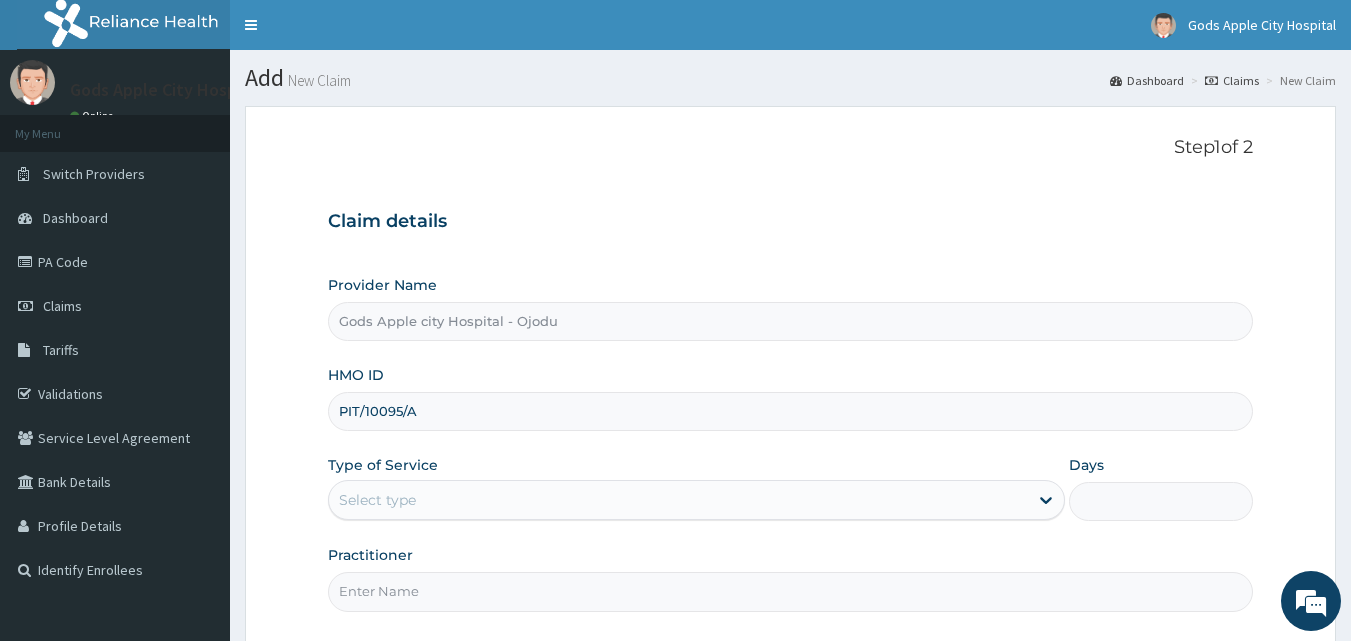 scroll, scrollTop: 0, scrollLeft: 0, axis: both 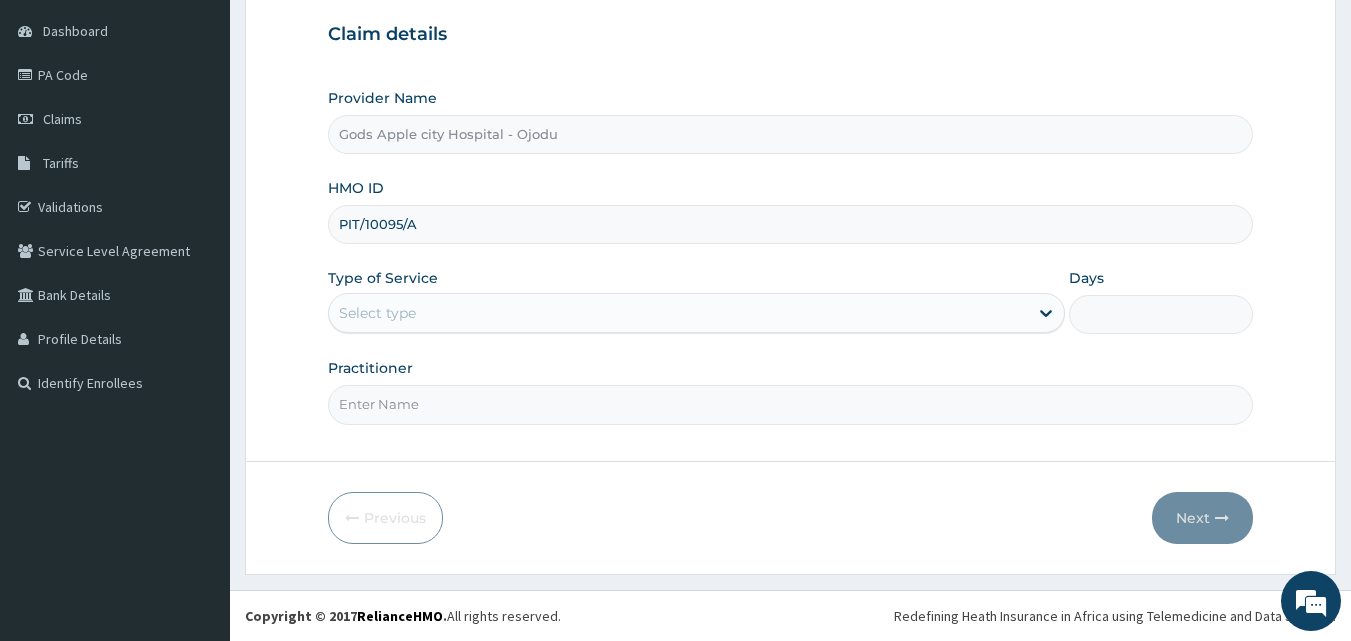 type on "PIT/10095/A" 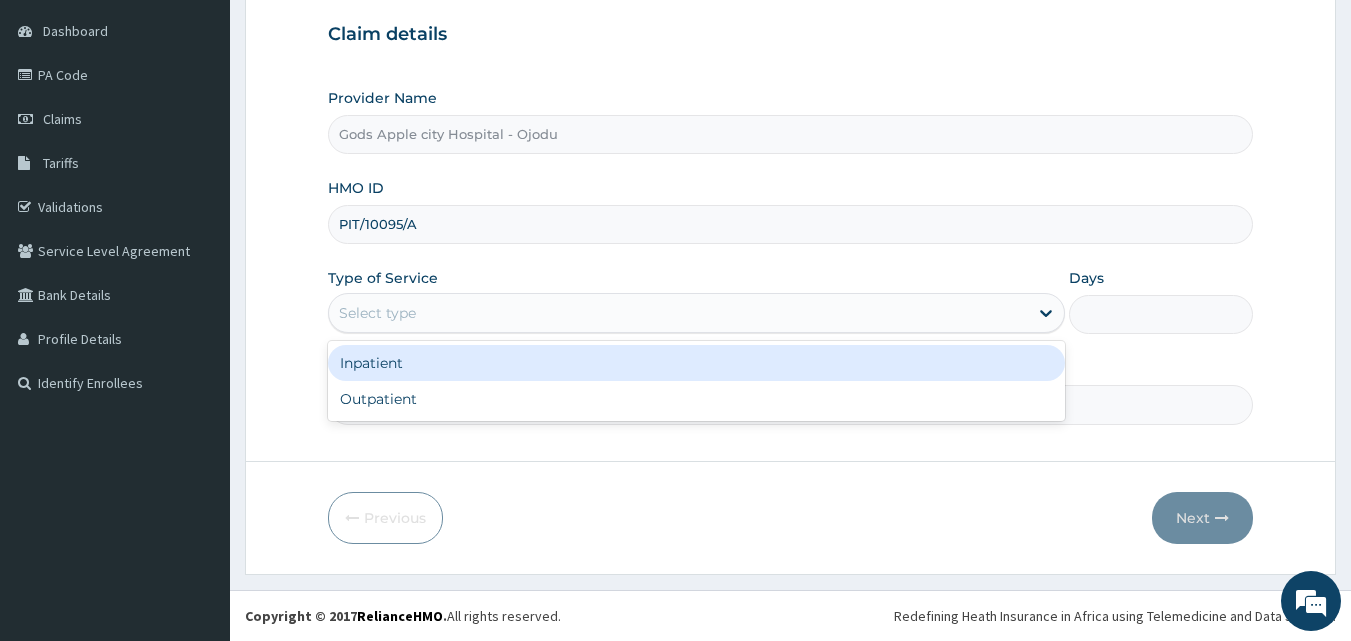 click on "Select type" at bounding box center [678, 313] 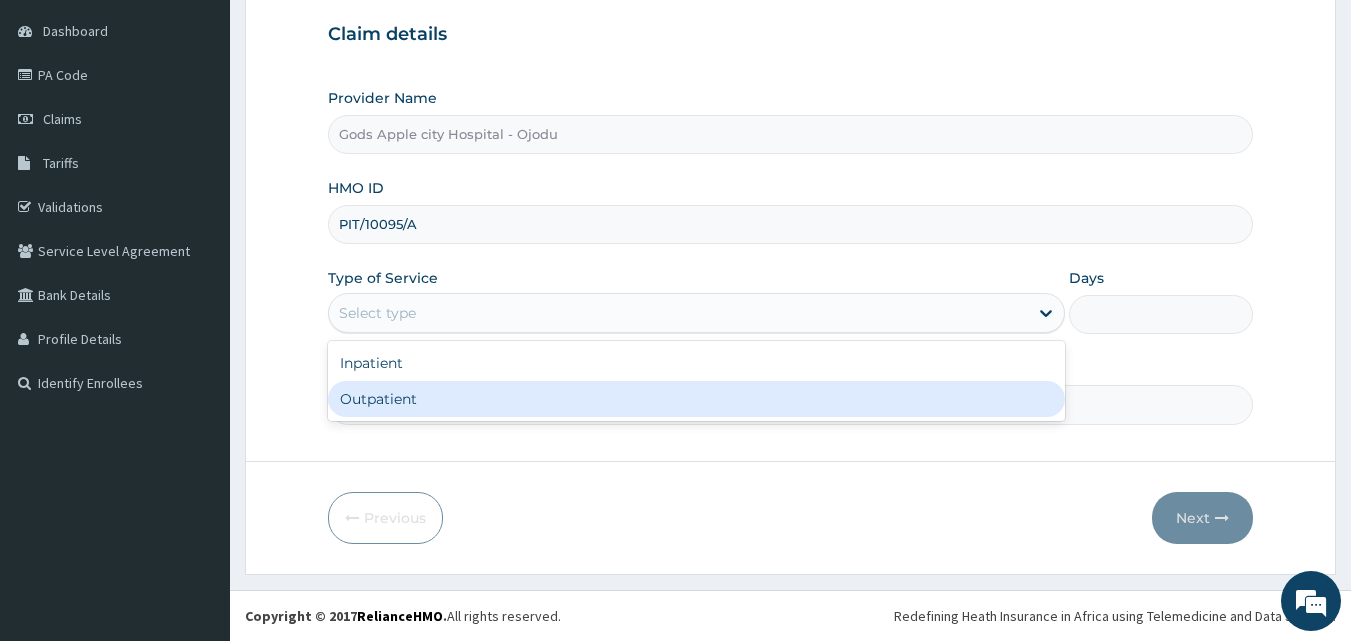 click on "Outpatient" at bounding box center (696, 399) 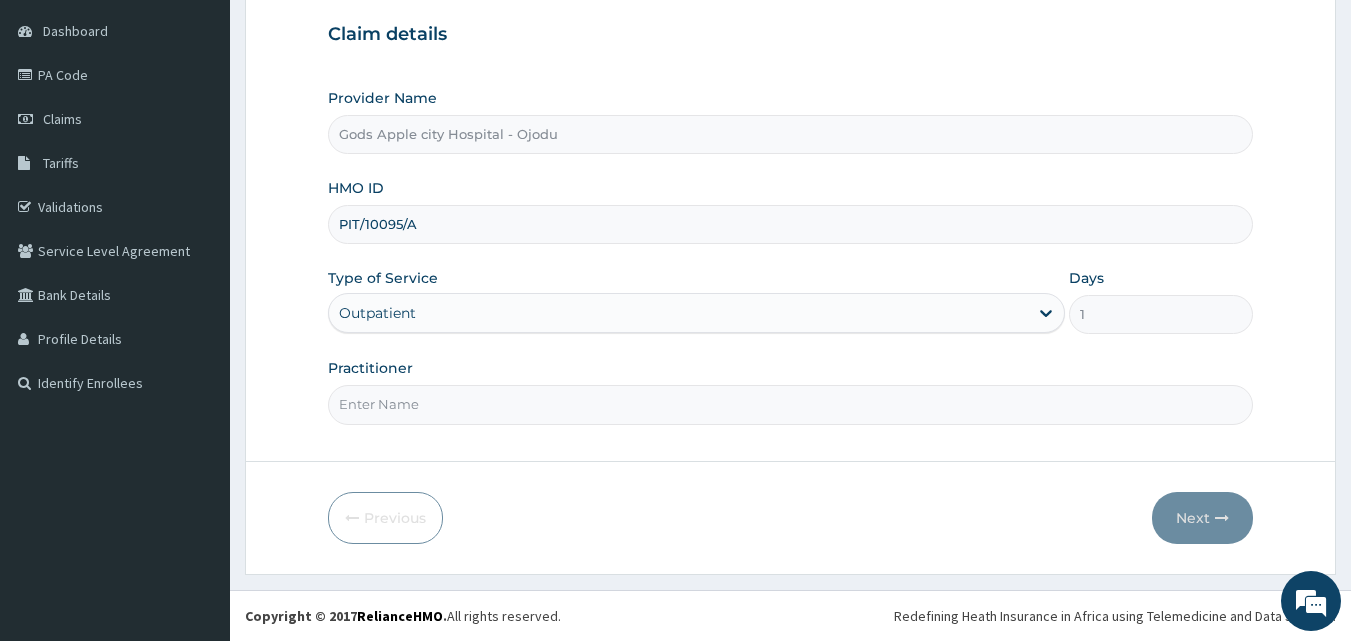 click on "Practitioner" at bounding box center (791, 404) 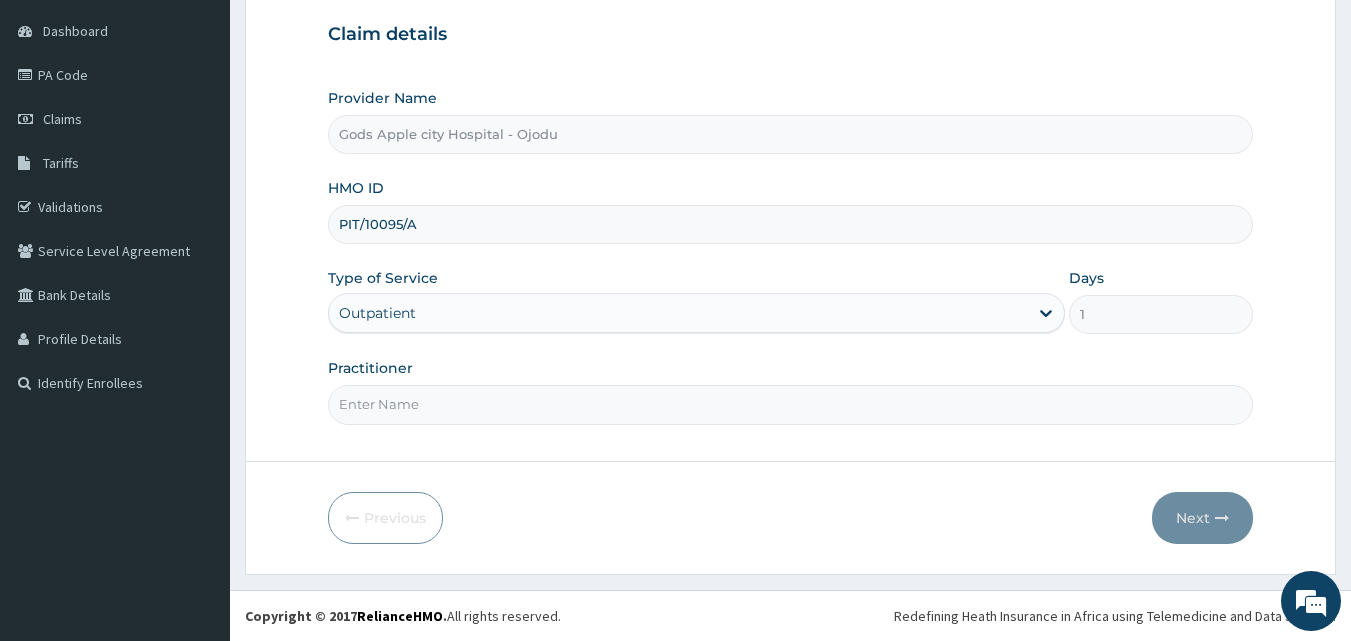 type on "DR OPAFUNSO" 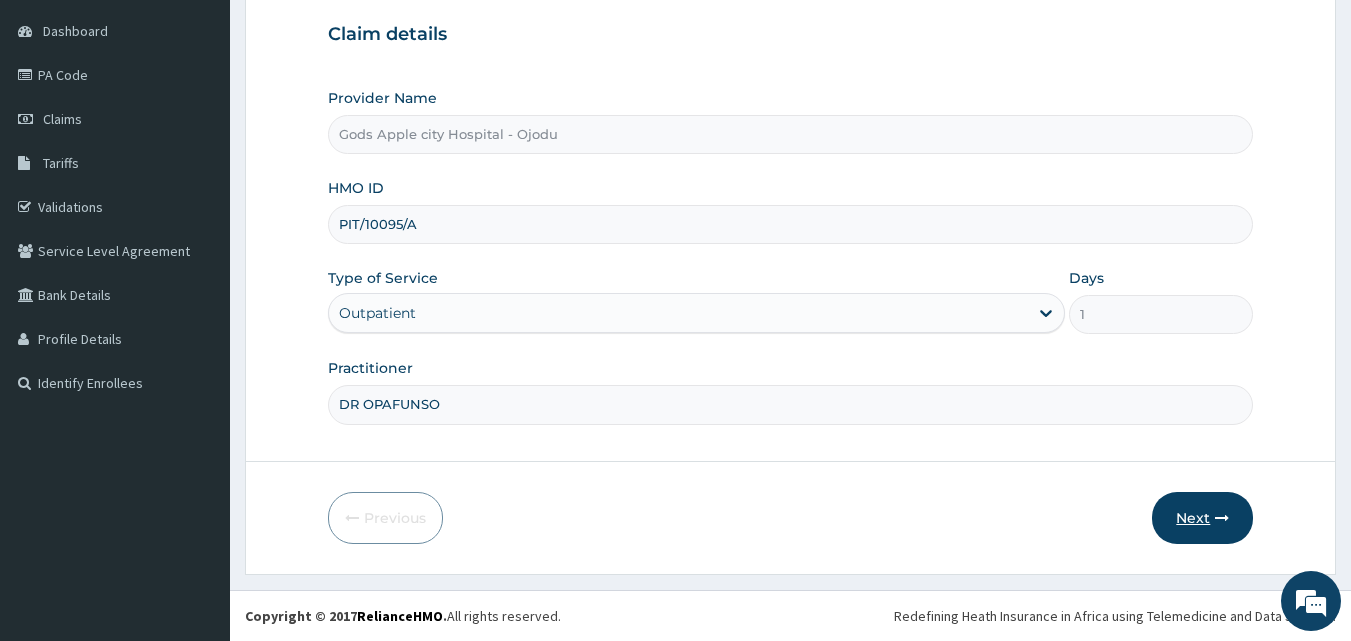 click on "Next" at bounding box center [1202, 518] 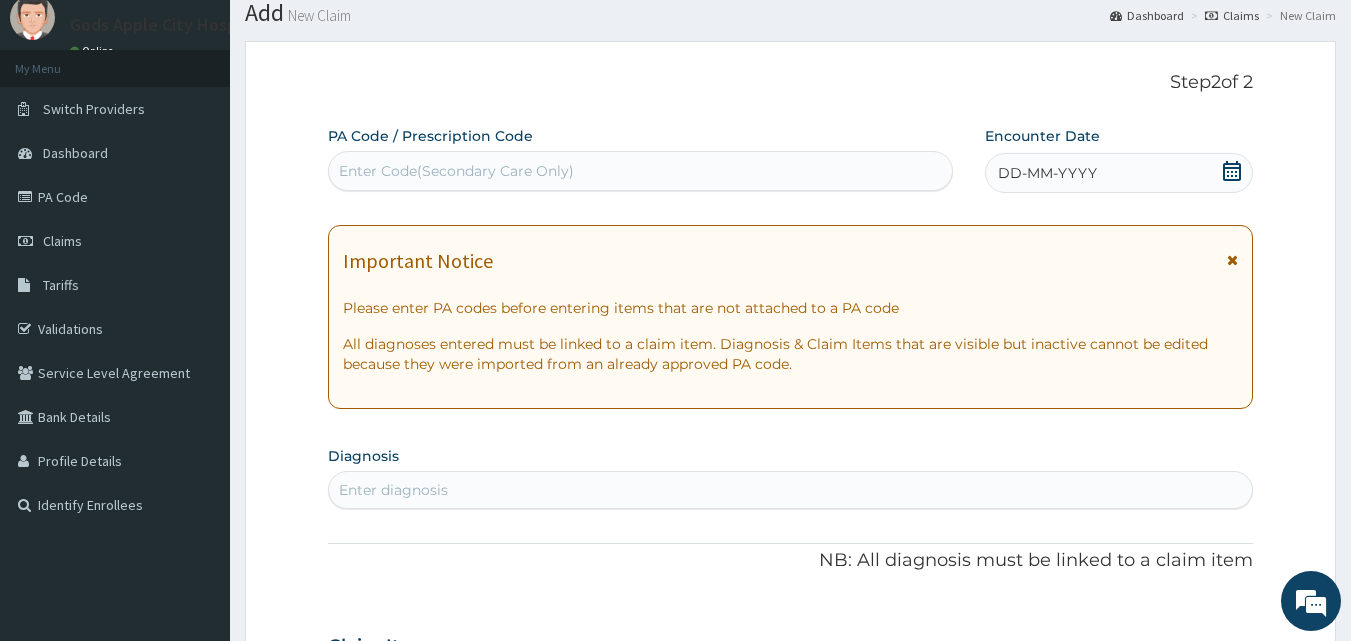 scroll, scrollTop: 0, scrollLeft: 0, axis: both 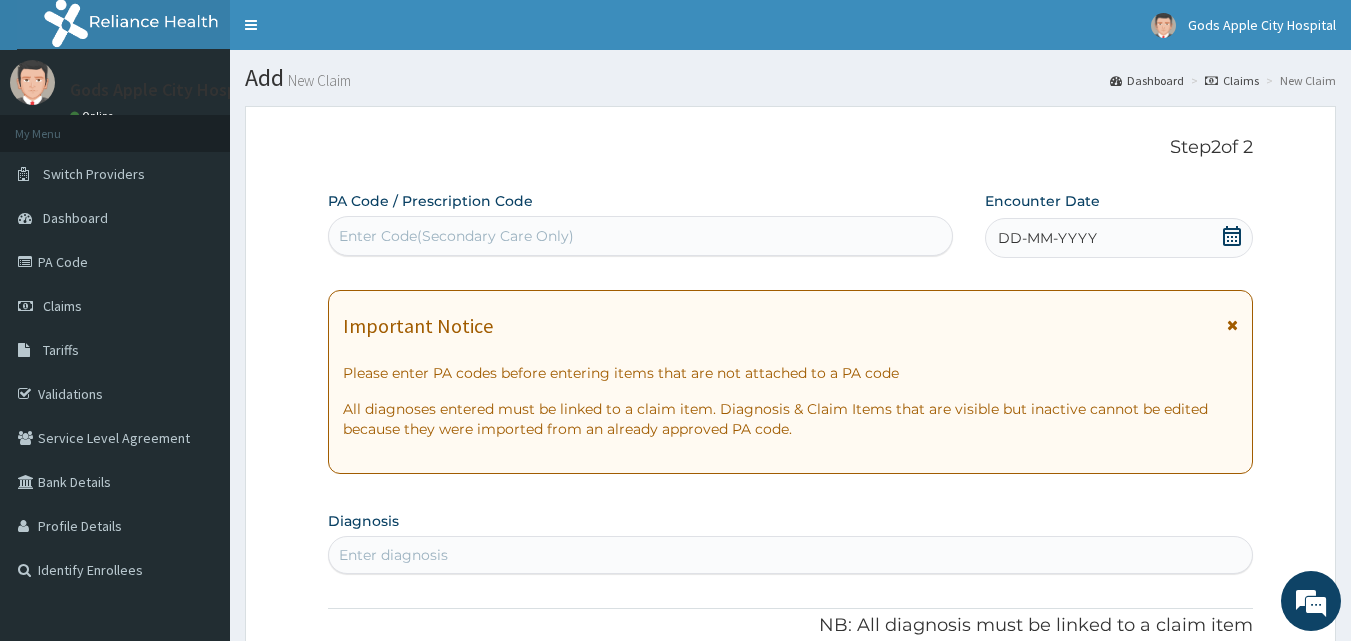 click on "Enter Code(Secondary Care Only)" at bounding box center [456, 236] 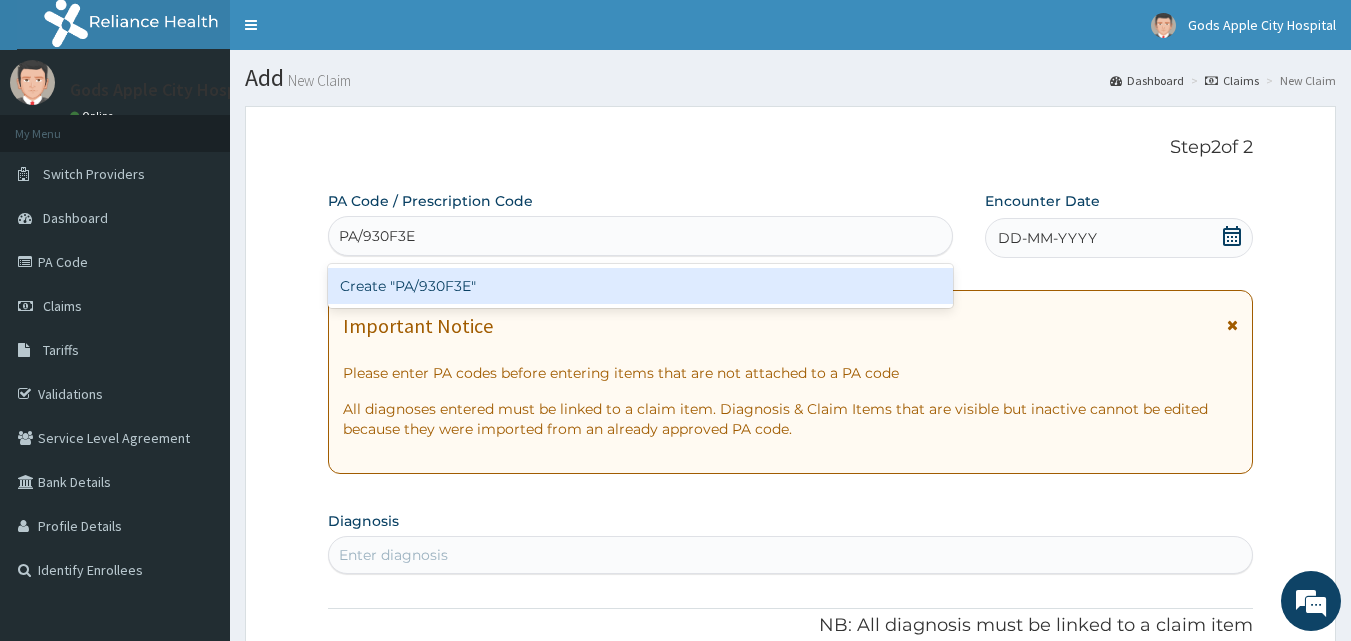 click on "Create "PA/930F3E"" at bounding box center (641, 286) 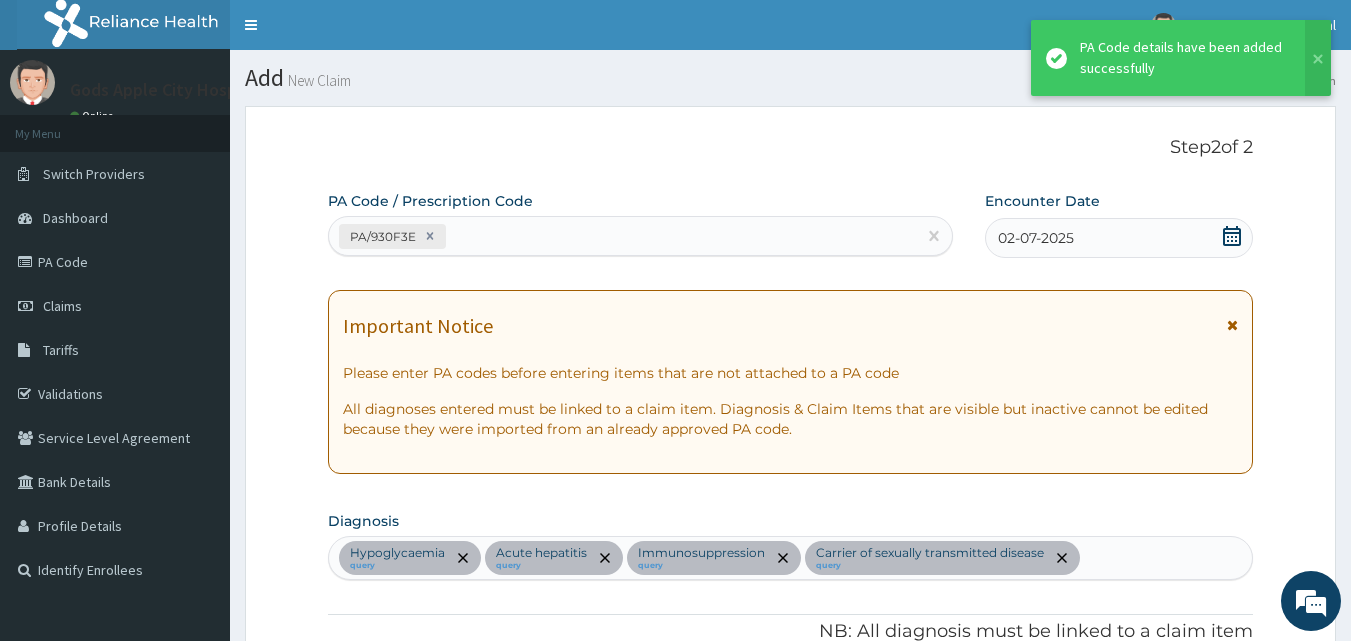scroll, scrollTop: 819, scrollLeft: 0, axis: vertical 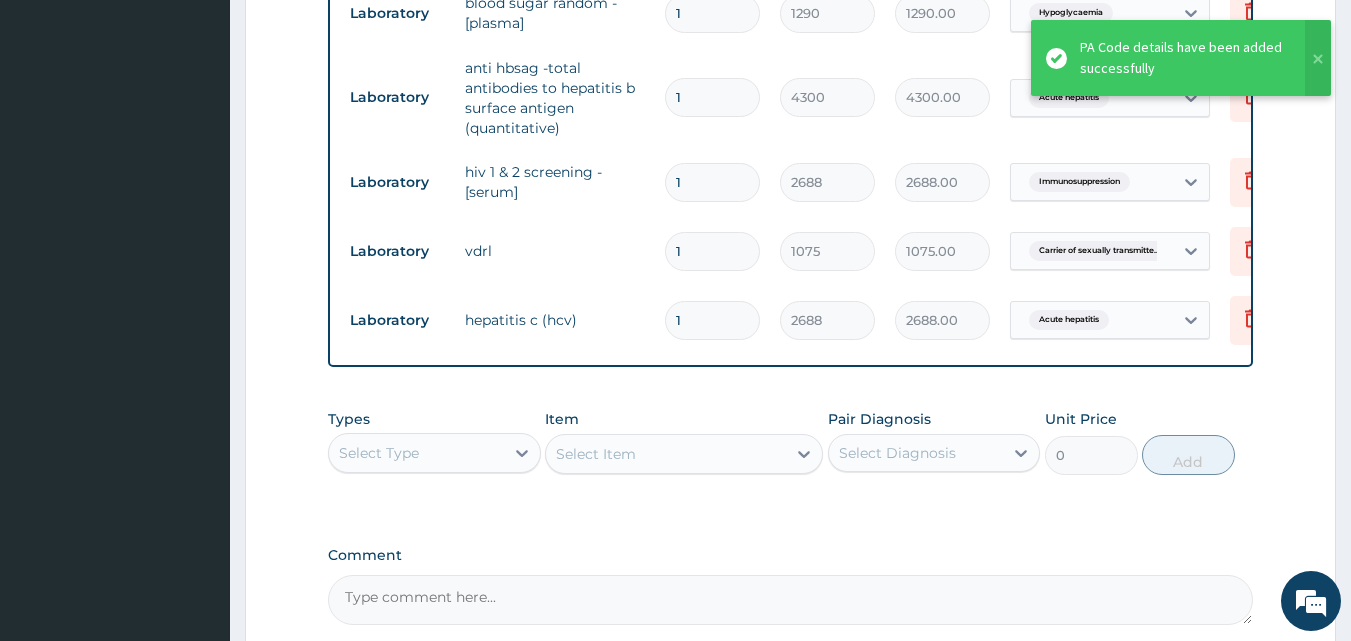 click on "Select Type" at bounding box center (416, 453) 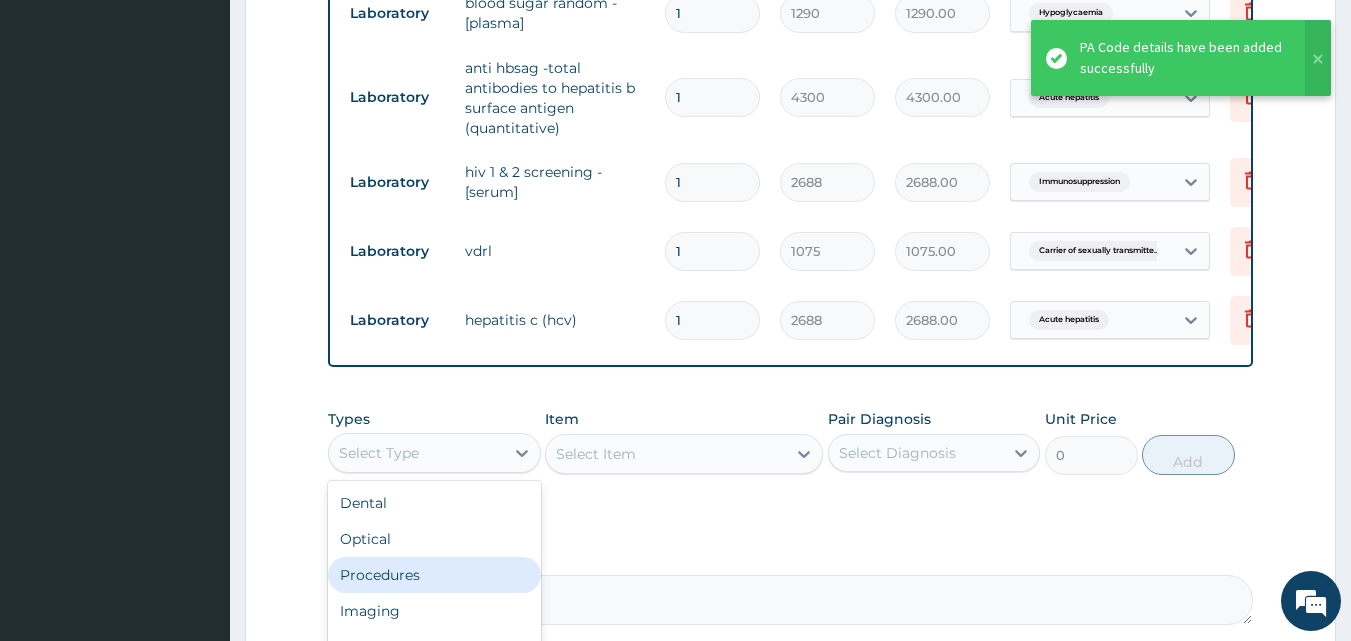click on "Procedures" at bounding box center (434, 575) 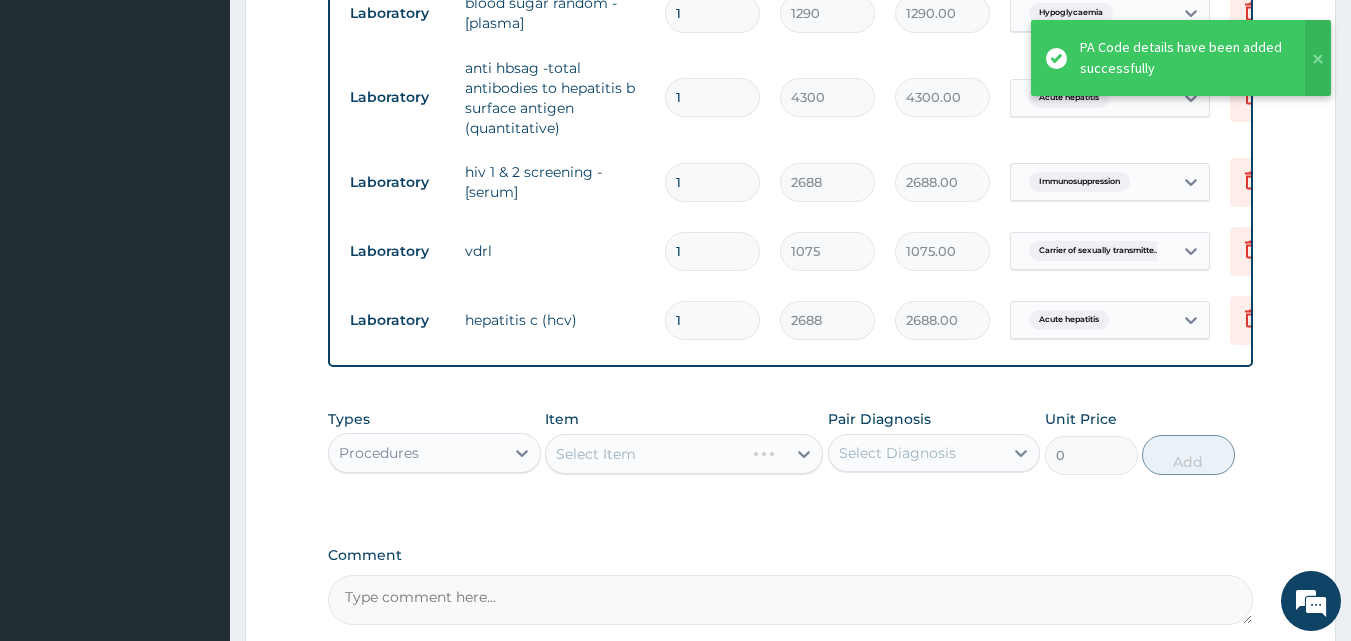 click on "Select Diagnosis" at bounding box center [897, 453] 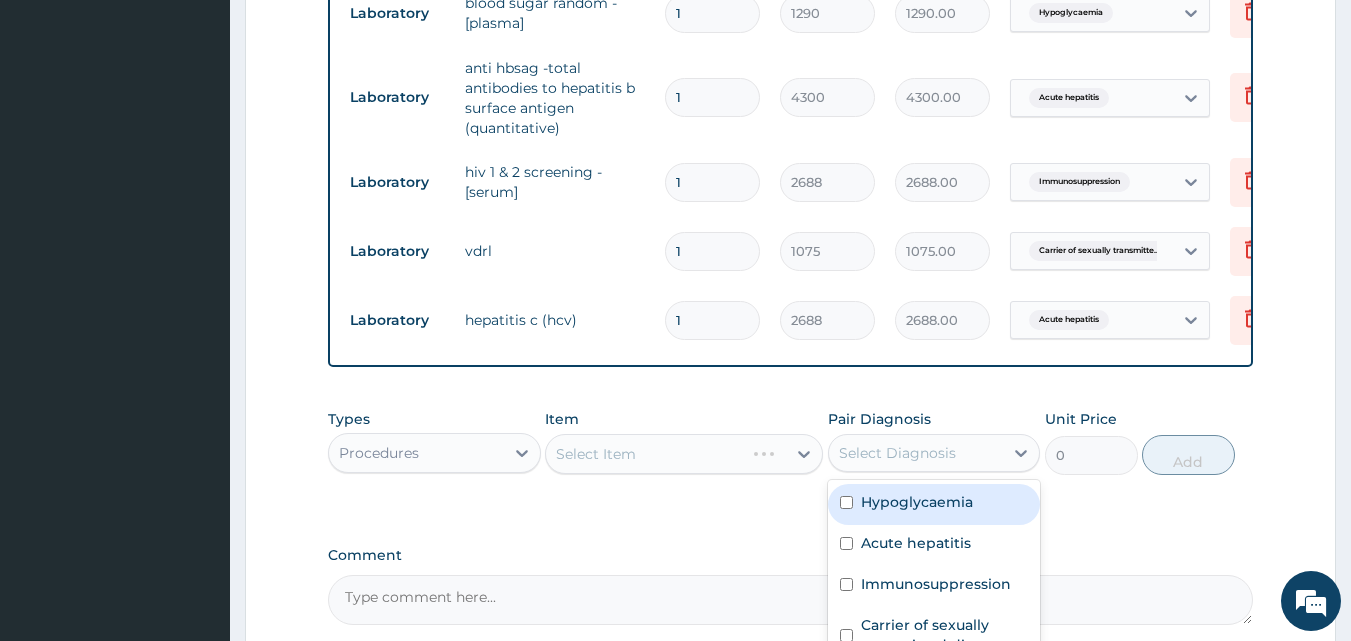 click on "Hypoglycaemia" at bounding box center (917, 502) 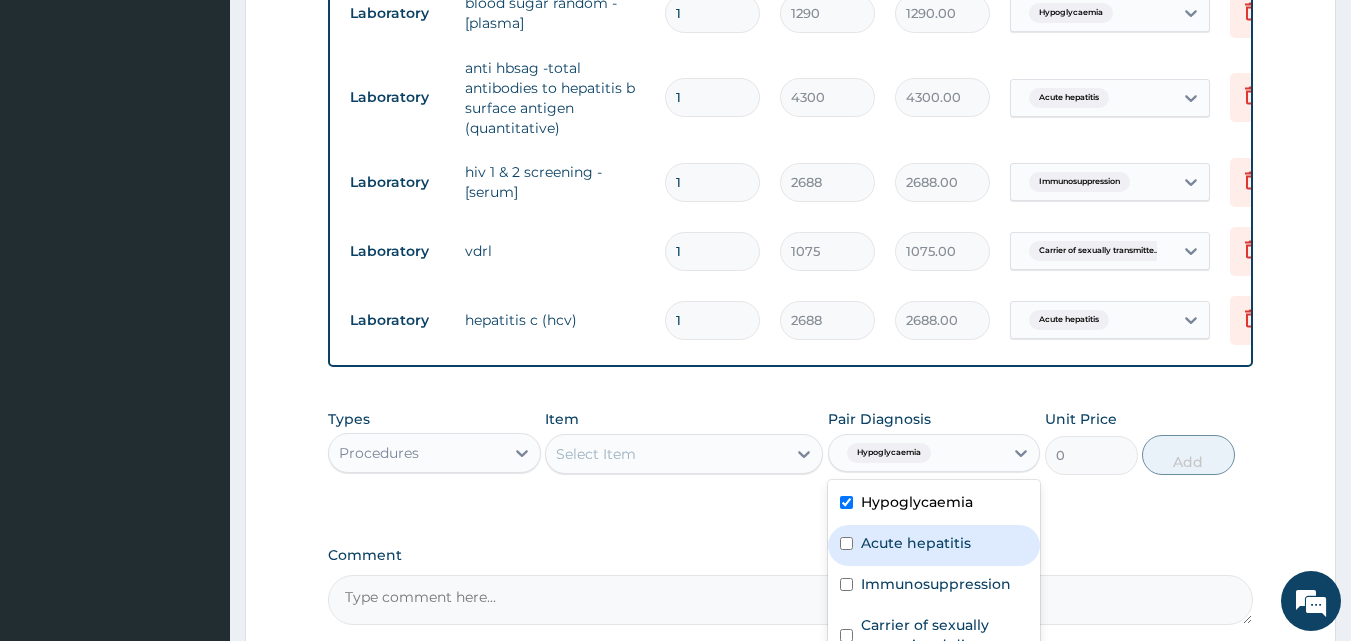 click on "Acute hepatitis" at bounding box center (916, 543) 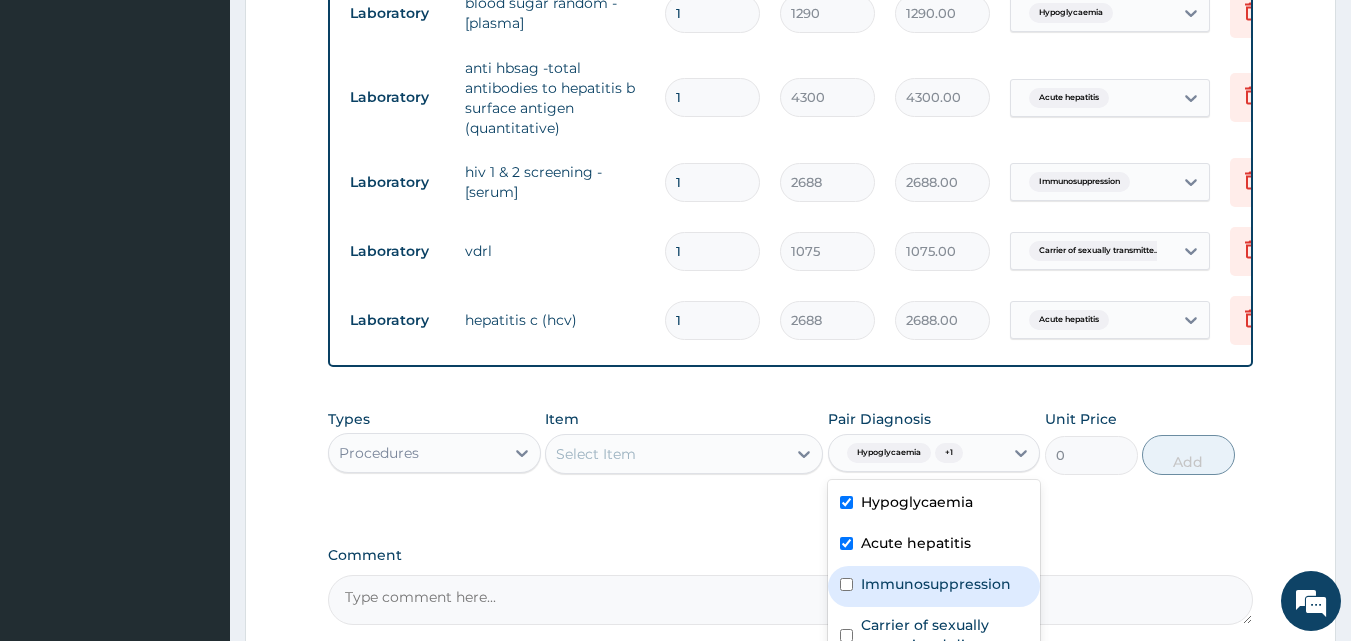 click on "Immunosuppression" at bounding box center (934, 586) 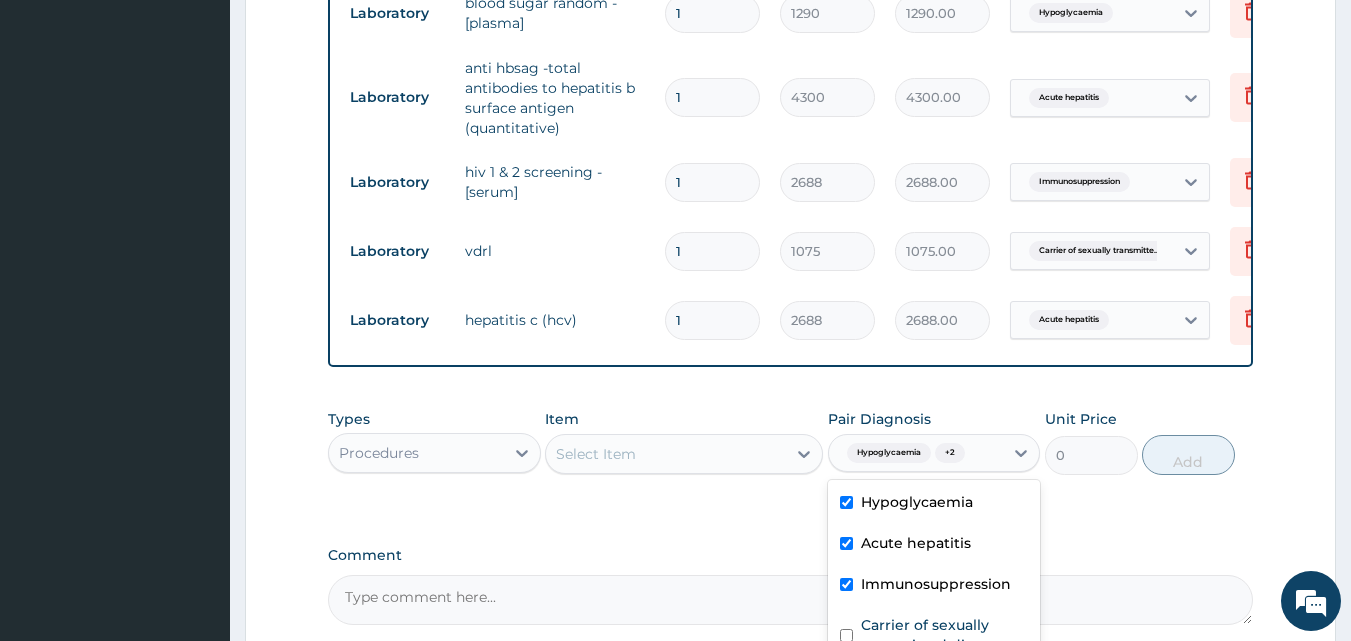 click on "Select Item" at bounding box center (666, 454) 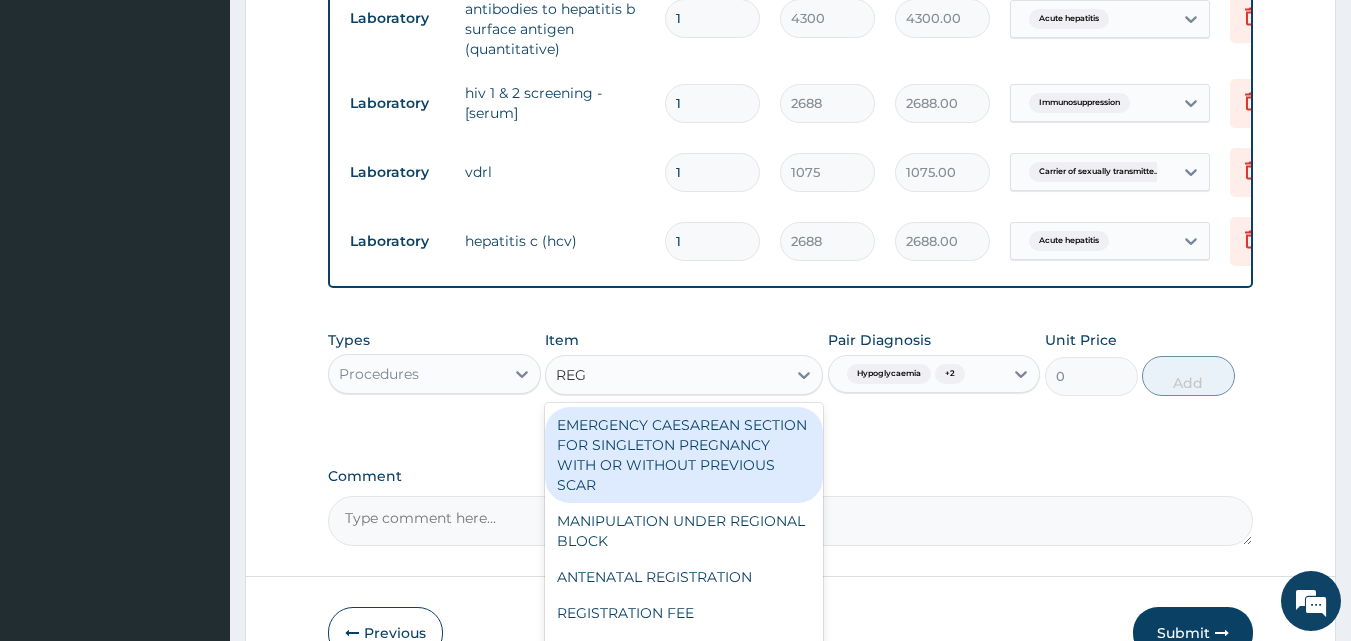 scroll, scrollTop: 919, scrollLeft: 0, axis: vertical 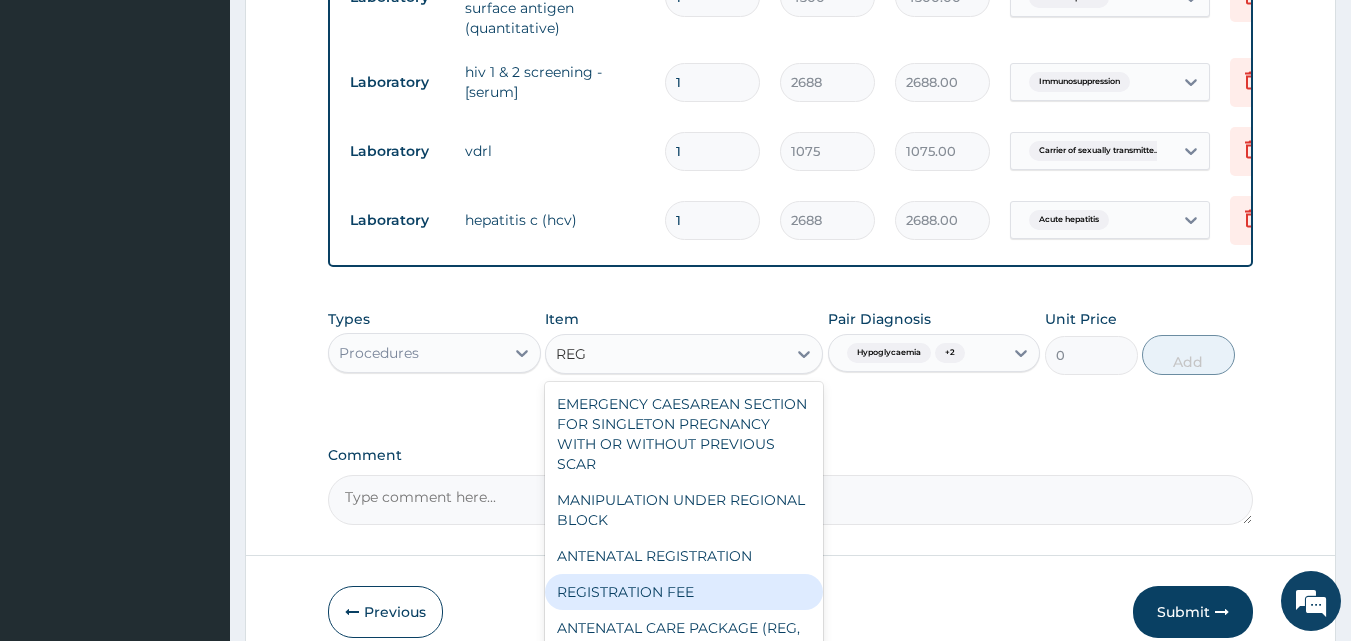 click on "REGISTRATION FEE" at bounding box center (684, 592) 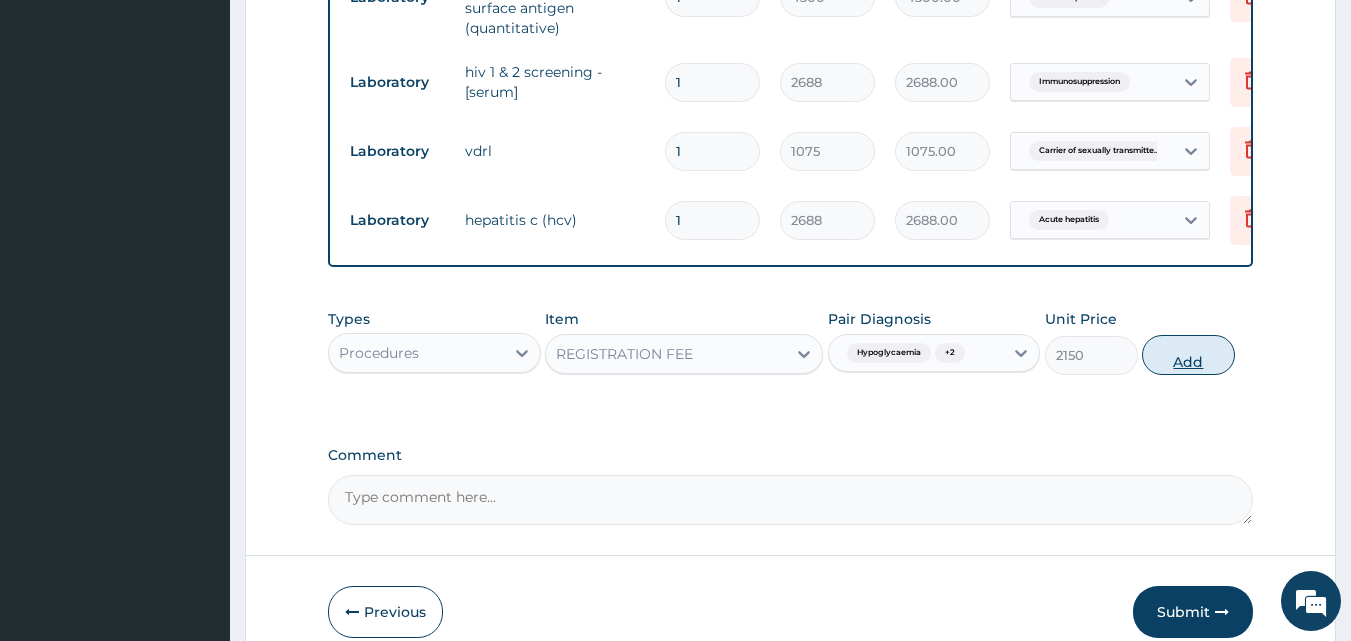 click on "Add" at bounding box center (1188, 355) 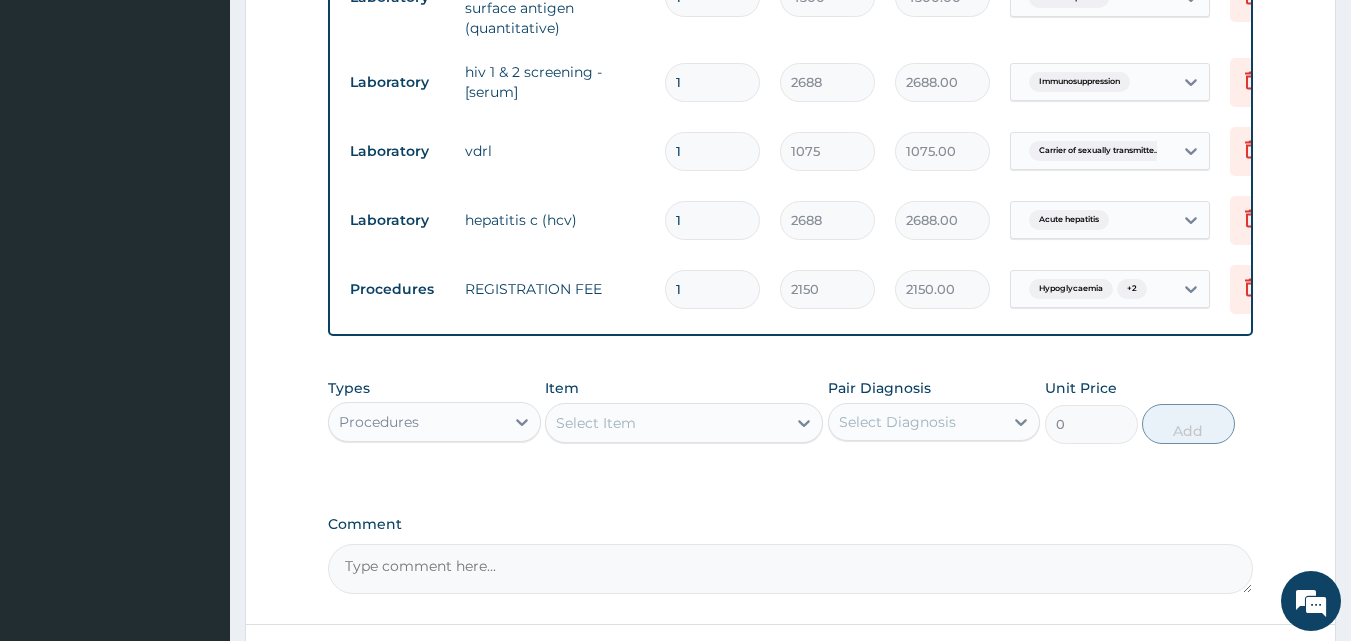 click on "Select Diagnosis" at bounding box center (897, 422) 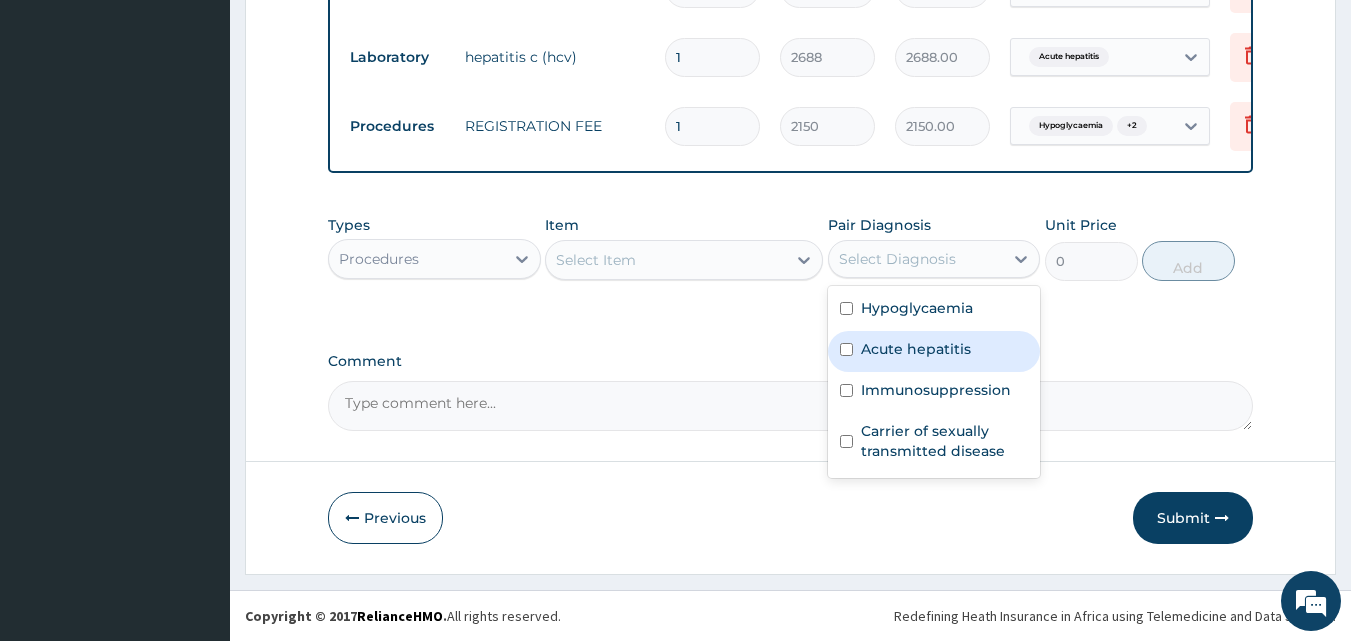 scroll, scrollTop: 1097, scrollLeft: 0, axis: vertical 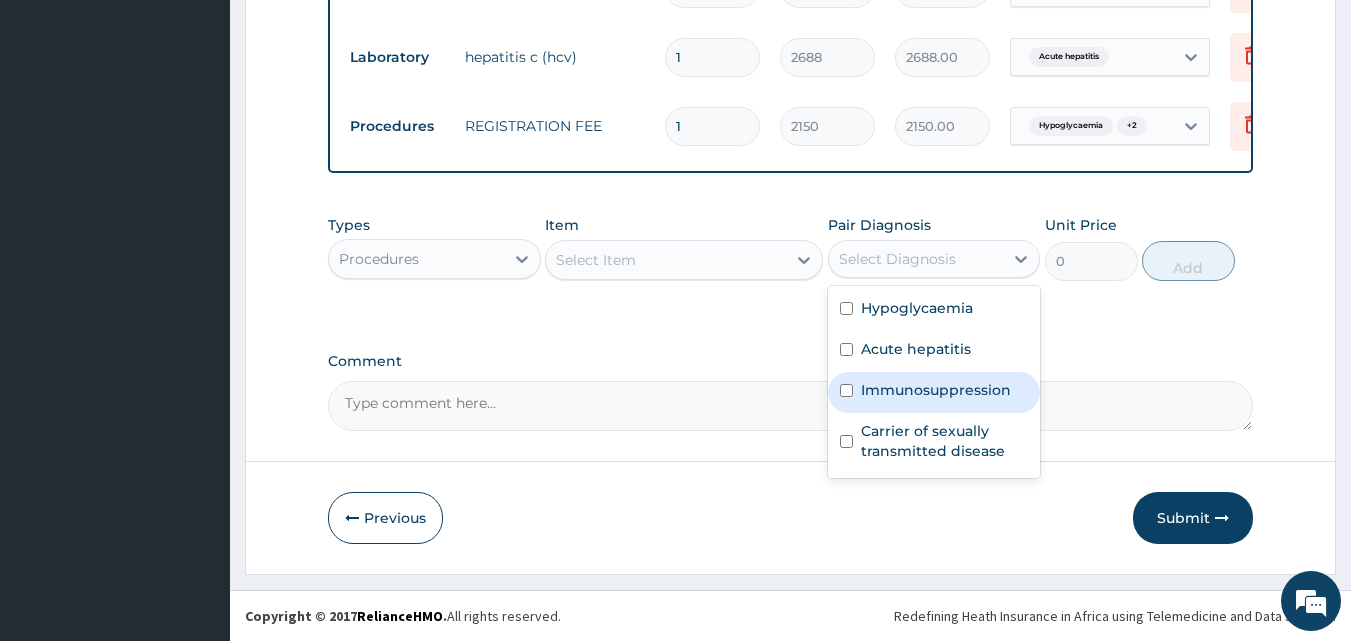 click on "Immunosuppression" at bounding box center (934, 392) 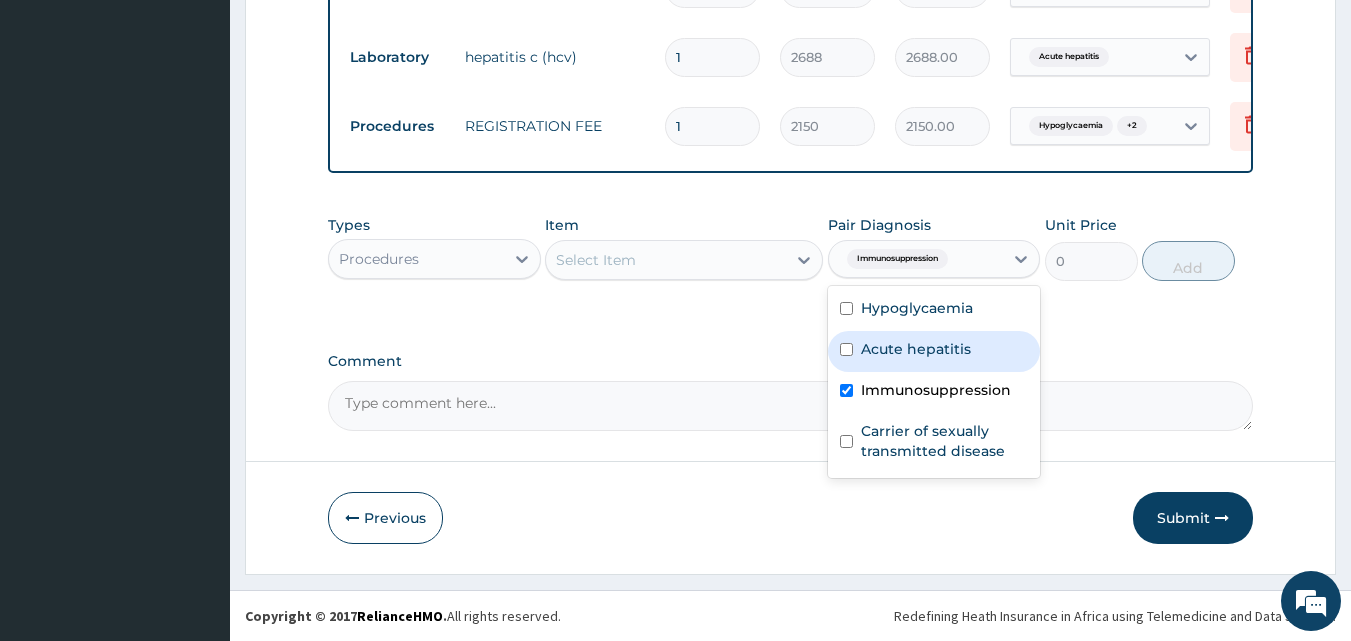 click on "Acute hepatitis" at bounding box center [916, 349] 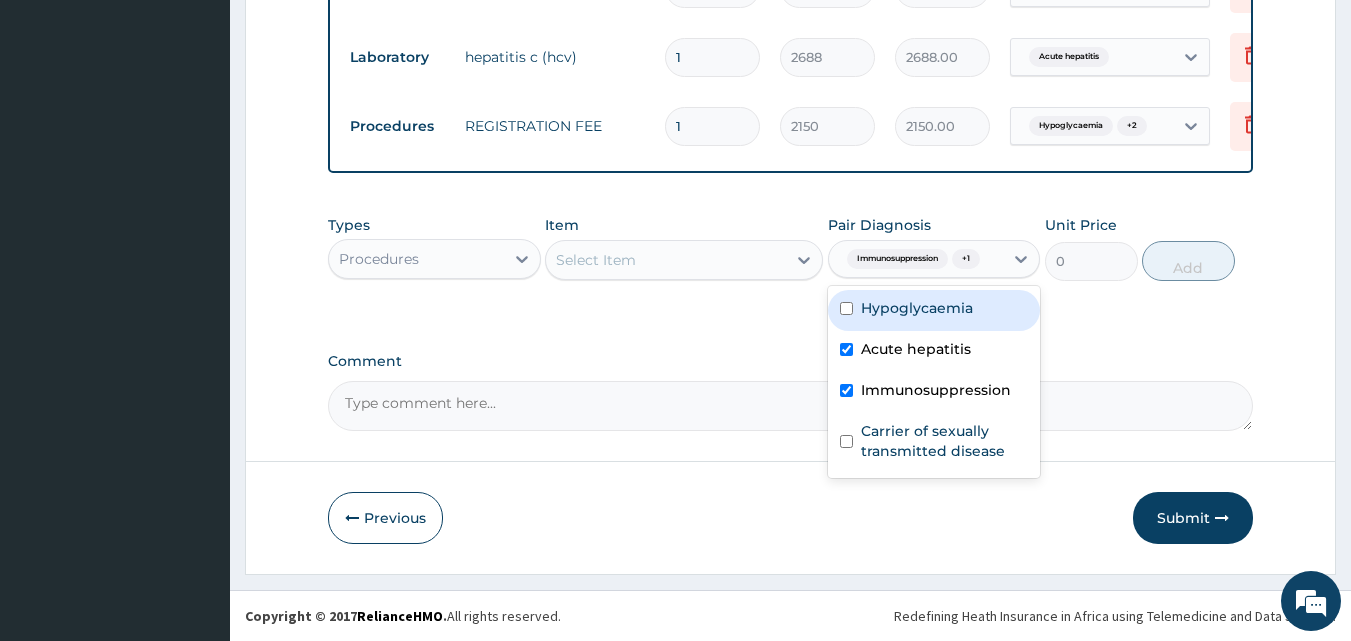click on "Hypoglycaemia" at bounding box center [934, 310] 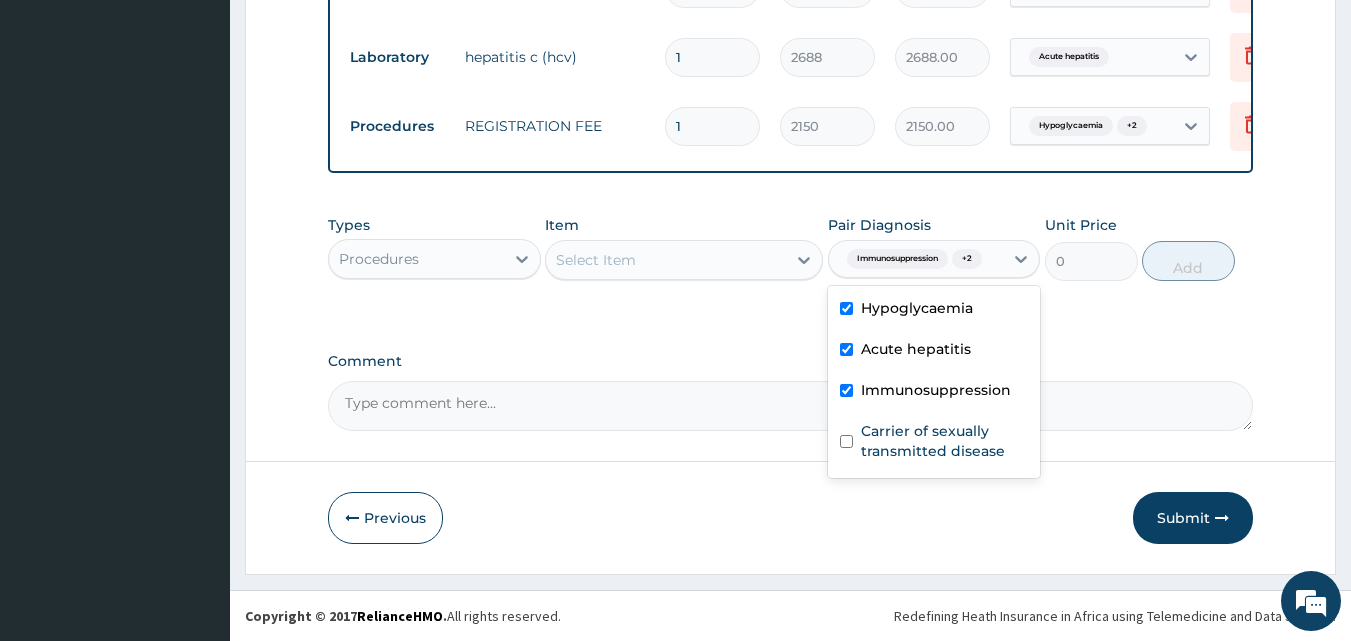 click on "Select Item" at bounding box center [666, 260] 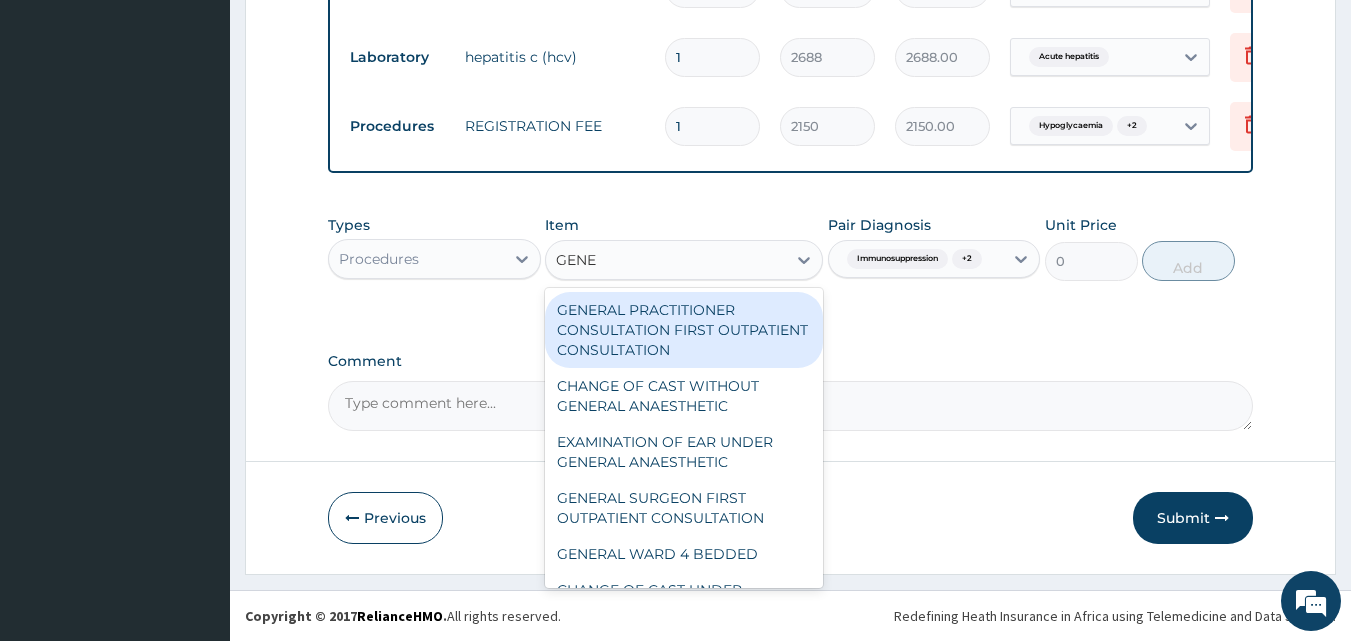 click on "GENERAL PRACTITIONER CONSULTATION FIRST OUTPATIENT CONSULTATION" at bounding box center [684, 330] 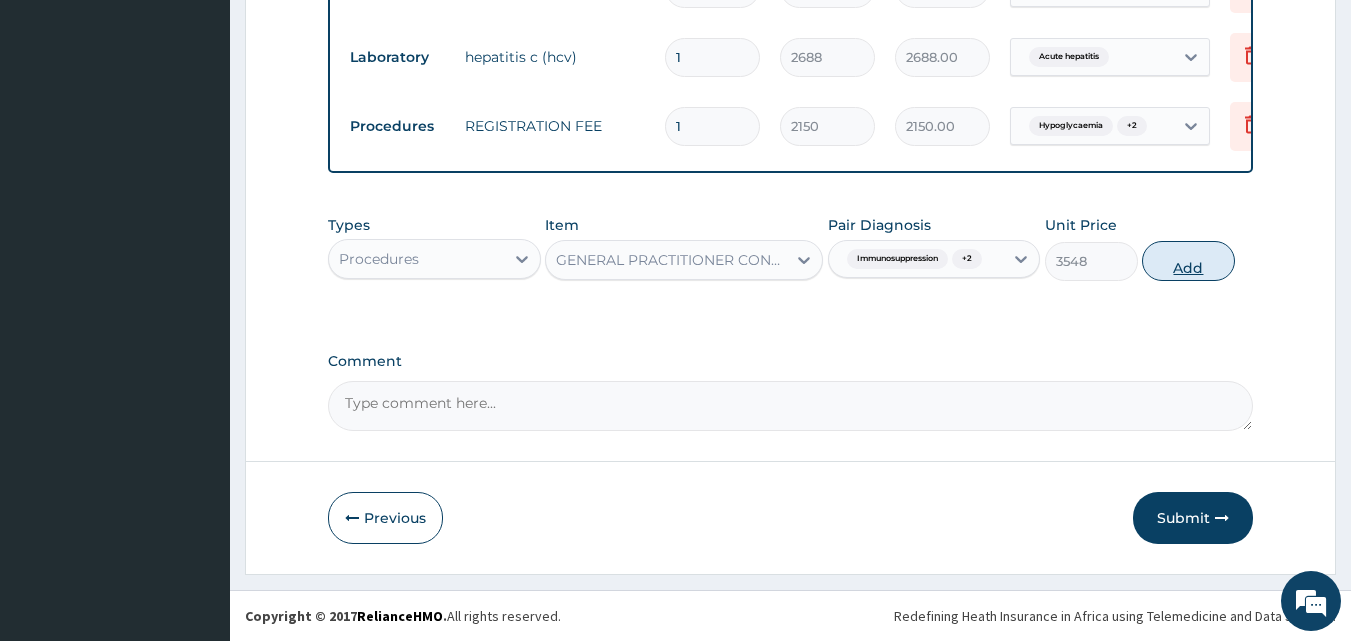 click on "Add" at bounding box center [1188, 261] 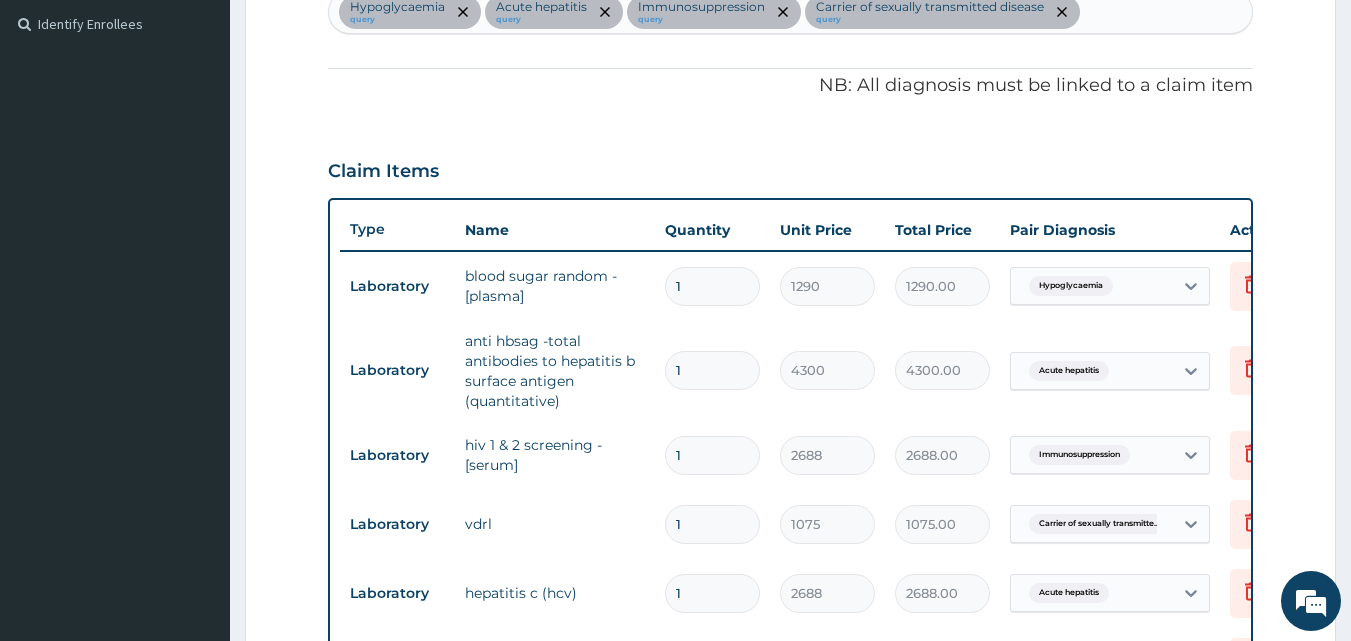 scroll, scrollTop: 497, scrollLeft: 0, axis: vertical 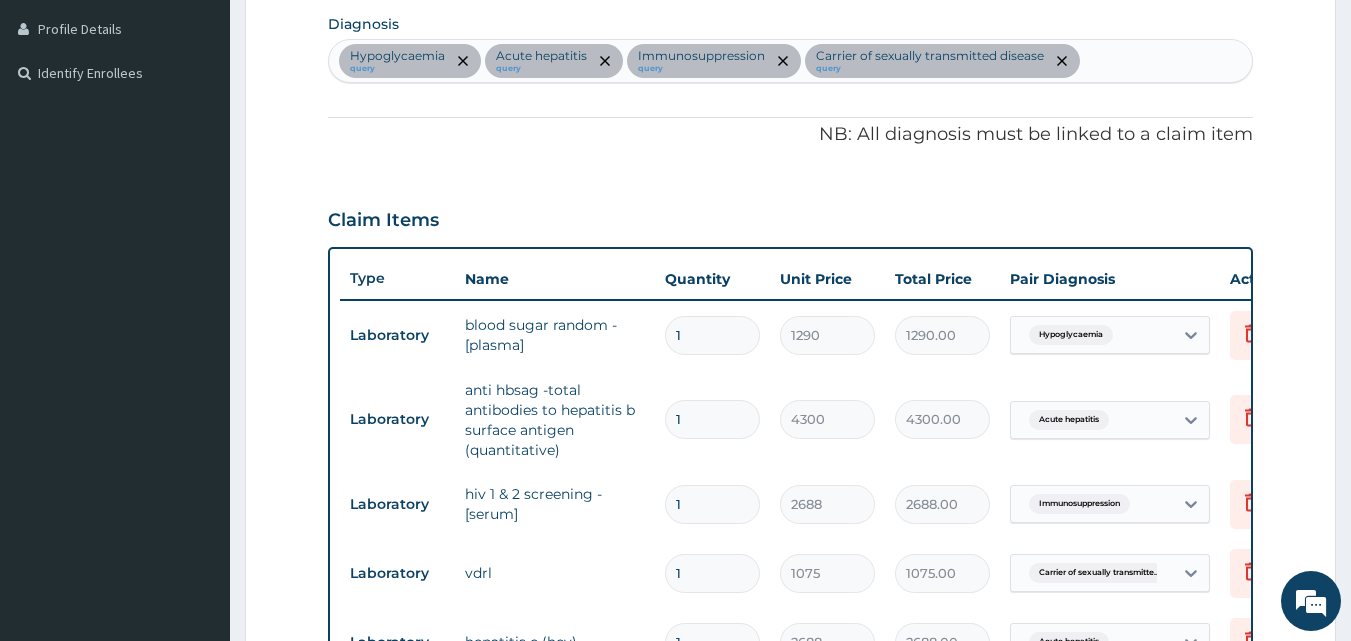 click on "Hypoglycaemia query Acute hepatitis query Immunosuppression query Carrier of sexually transmitted disease query" at bounding box center (791, 61) 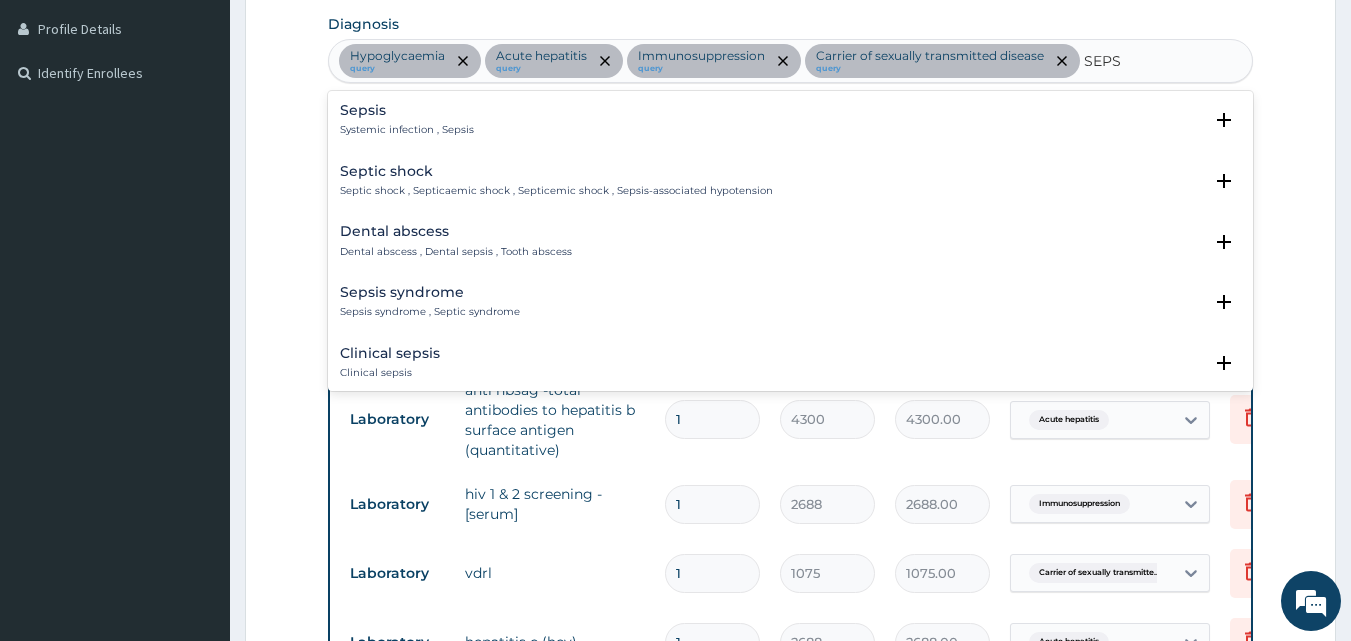 click on "Sepsis" at bounding box center (407, 110) 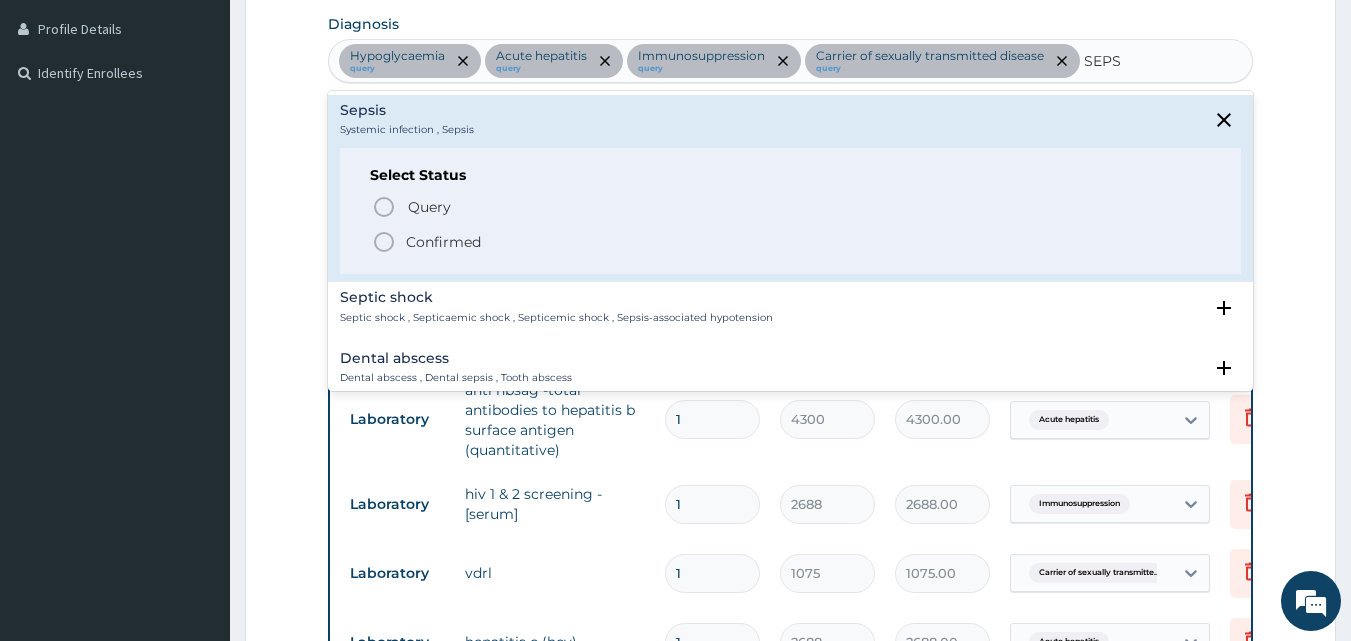 click at bounding box center [384, 242] 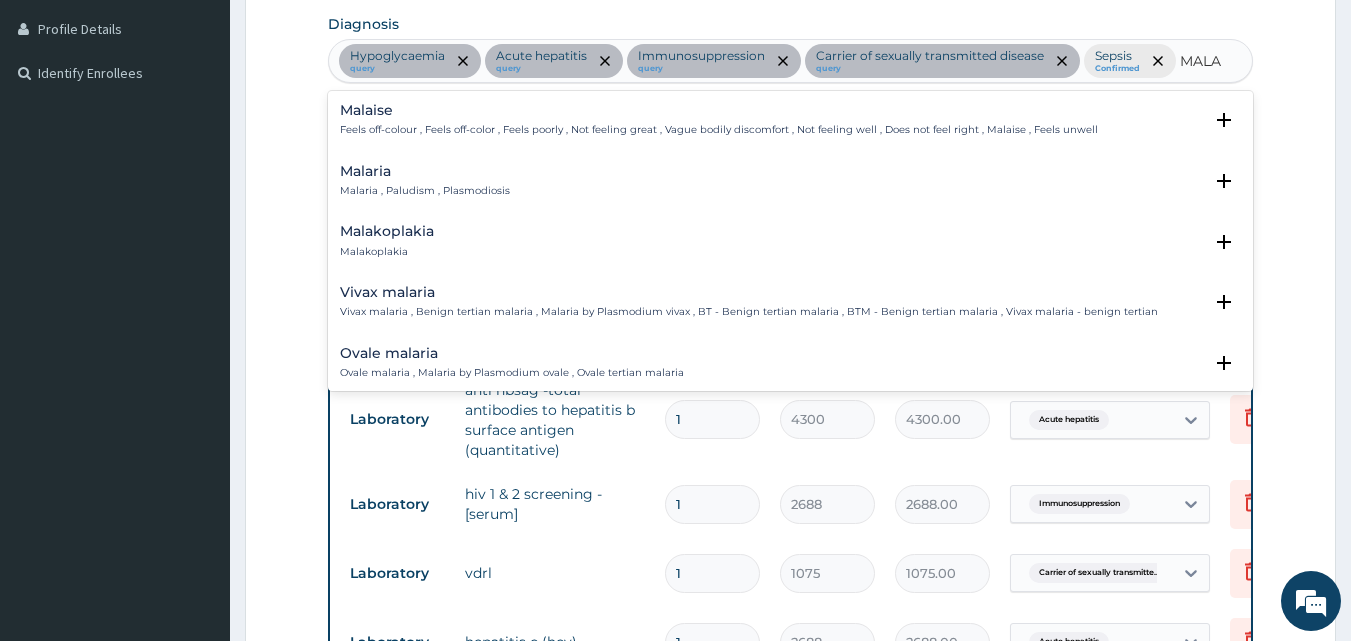 click on "Malaria , Paludism , Plasmodiosis" at bounding box center (425, 191) 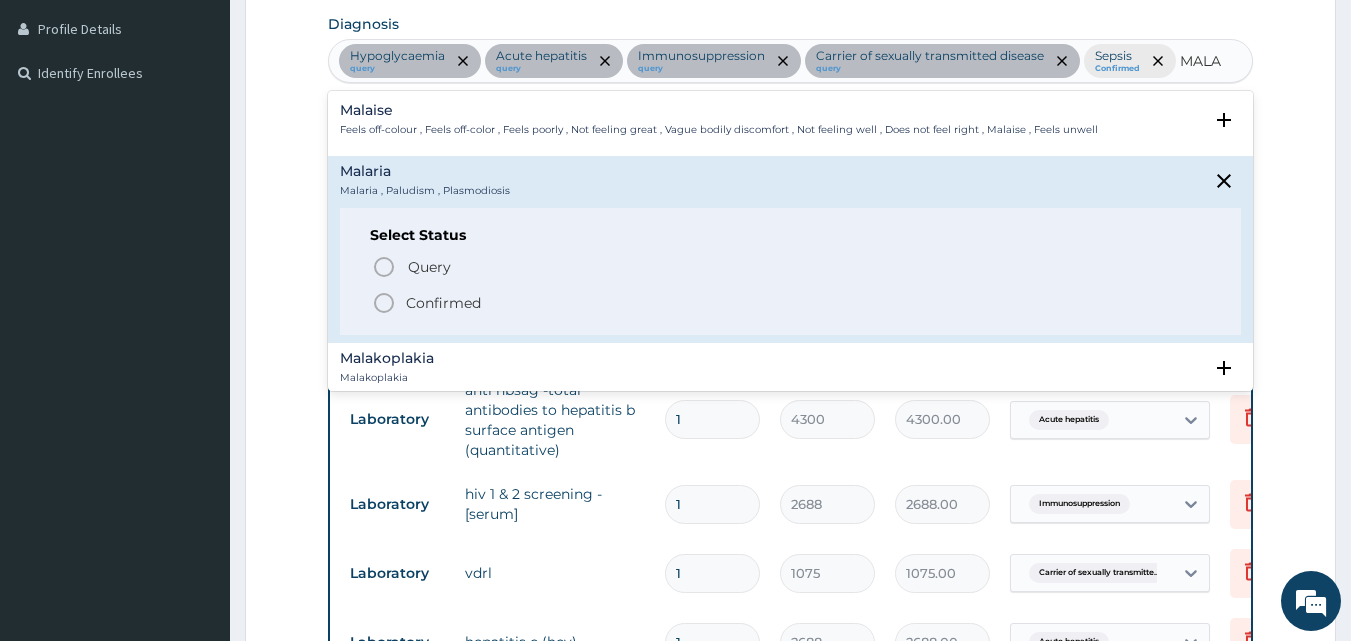 click on "Query Query covers suspected (?), Keep in view (kiv), Ruled out (r/o) Confirmed" at bounding box center (791, 284) 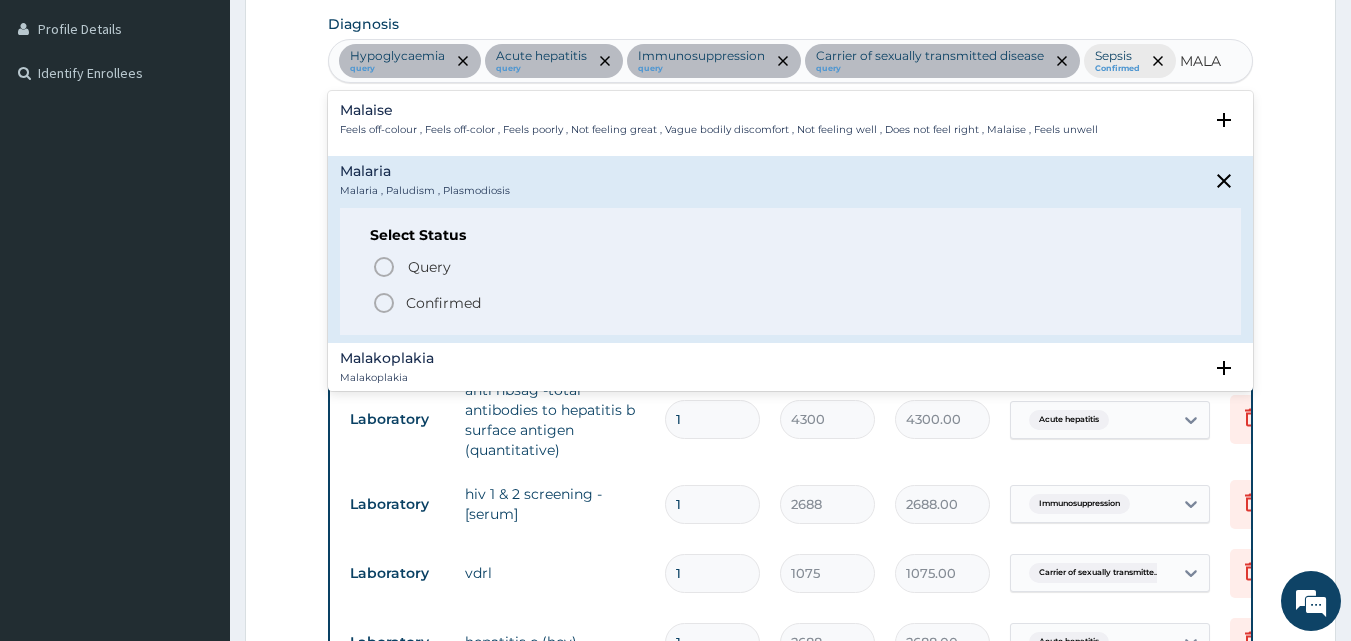 click at bounding box center (384, 303) 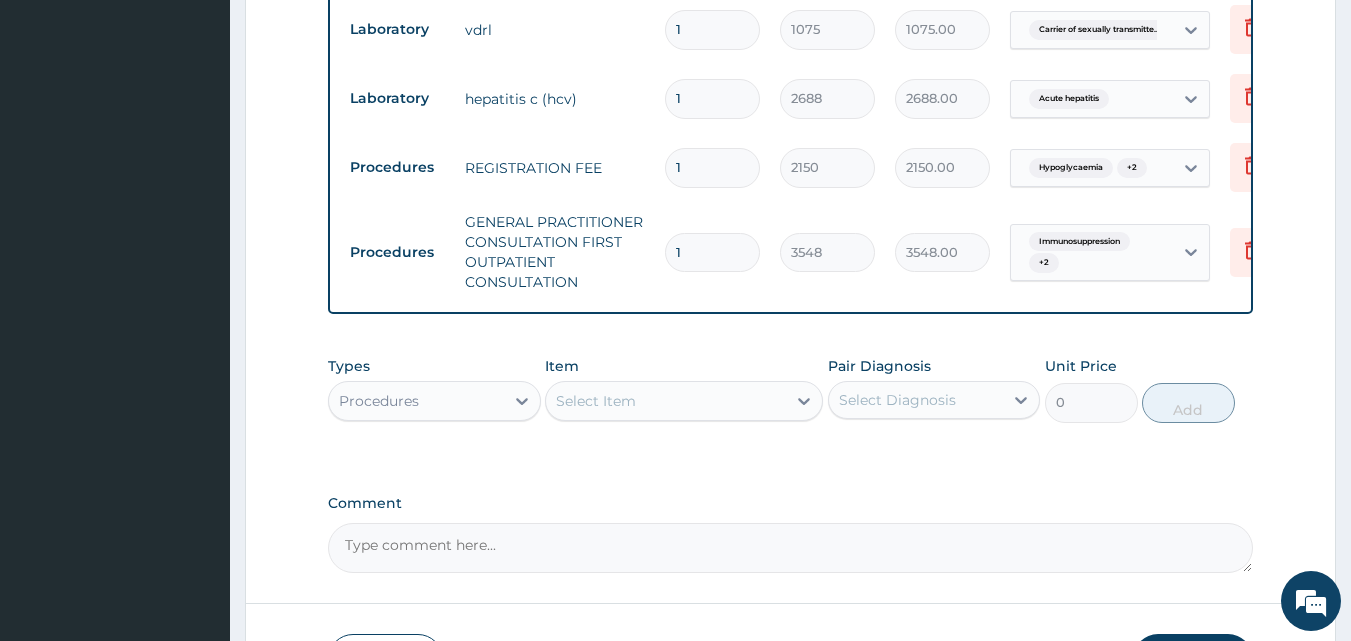 scroll, scrollTop: 1097, scrollLeft: 0, axis: vertical 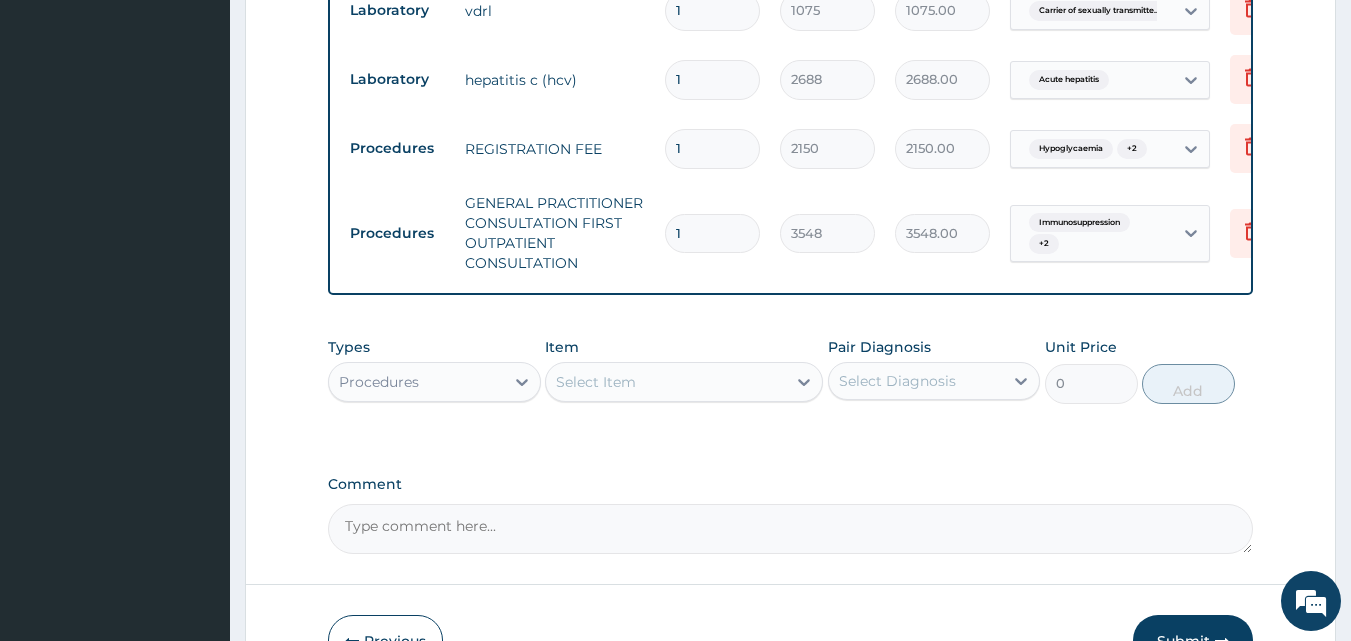 click on "Procedures" at bounding box center [416, 382] 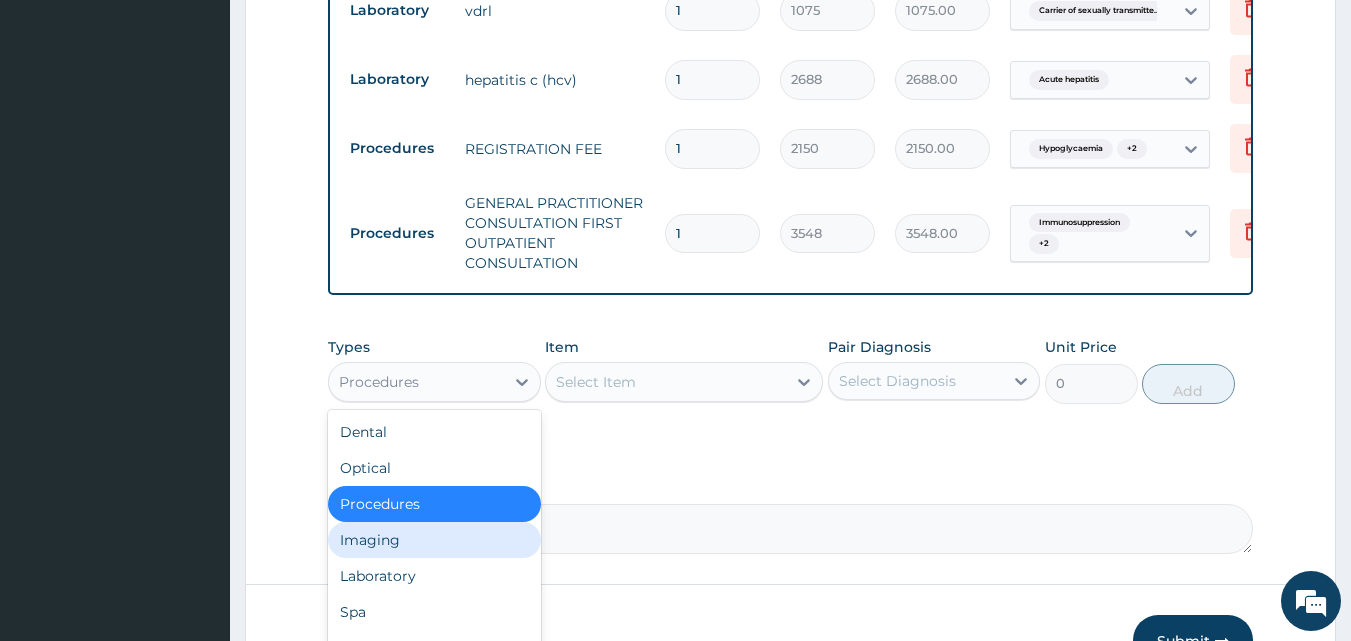 click on "Imaging" at bounding box center [434, 540] 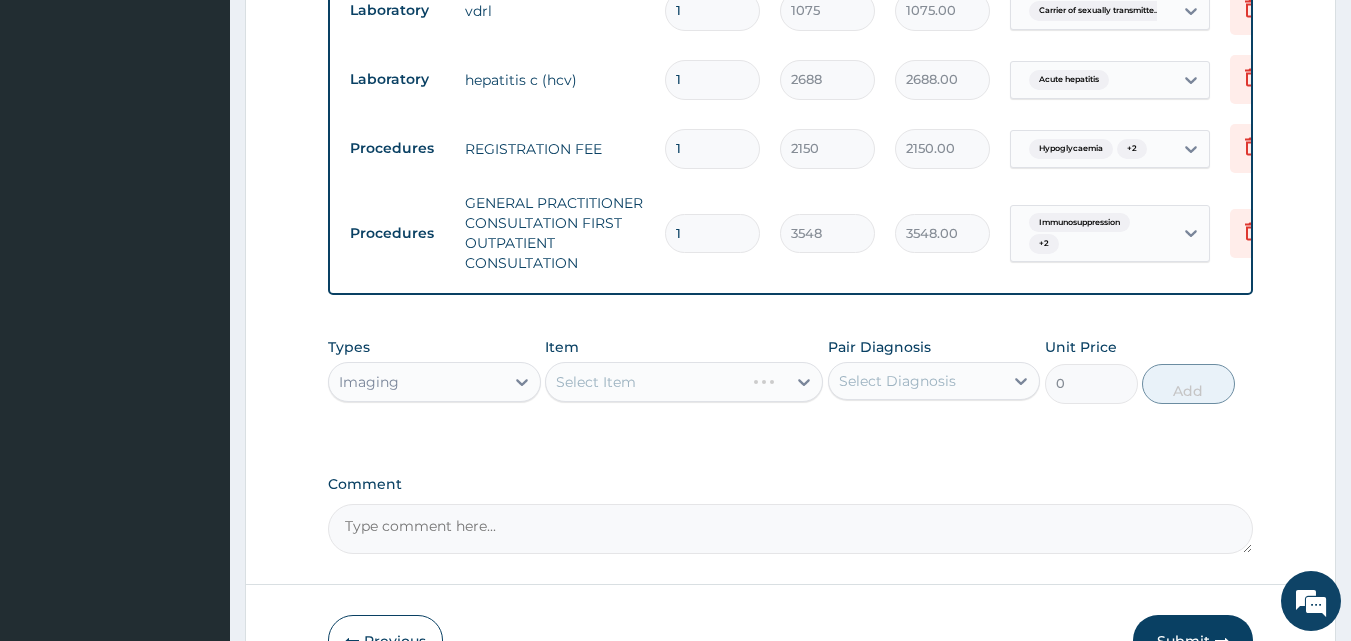 drag, startPoint x: 417, startPoint y: 383, endPoint x: 420, endPoint y: 409, distance: 26.172504 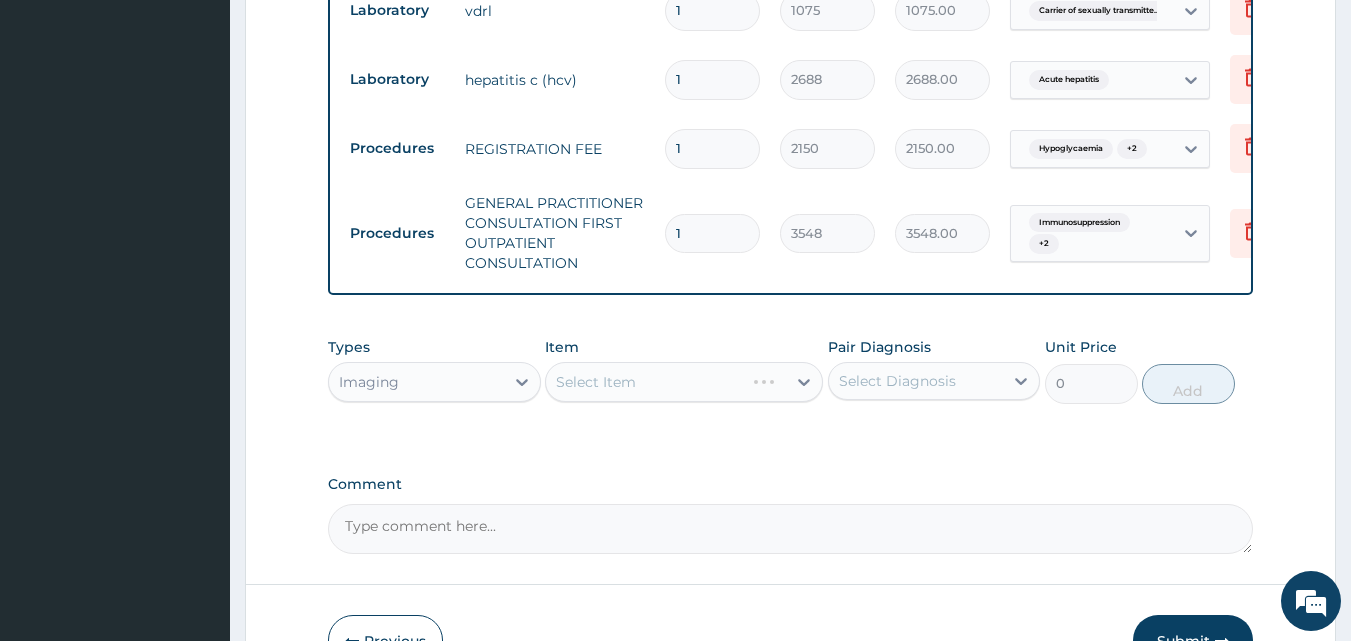 click on "Imaging" at bounding box center [416, 382] 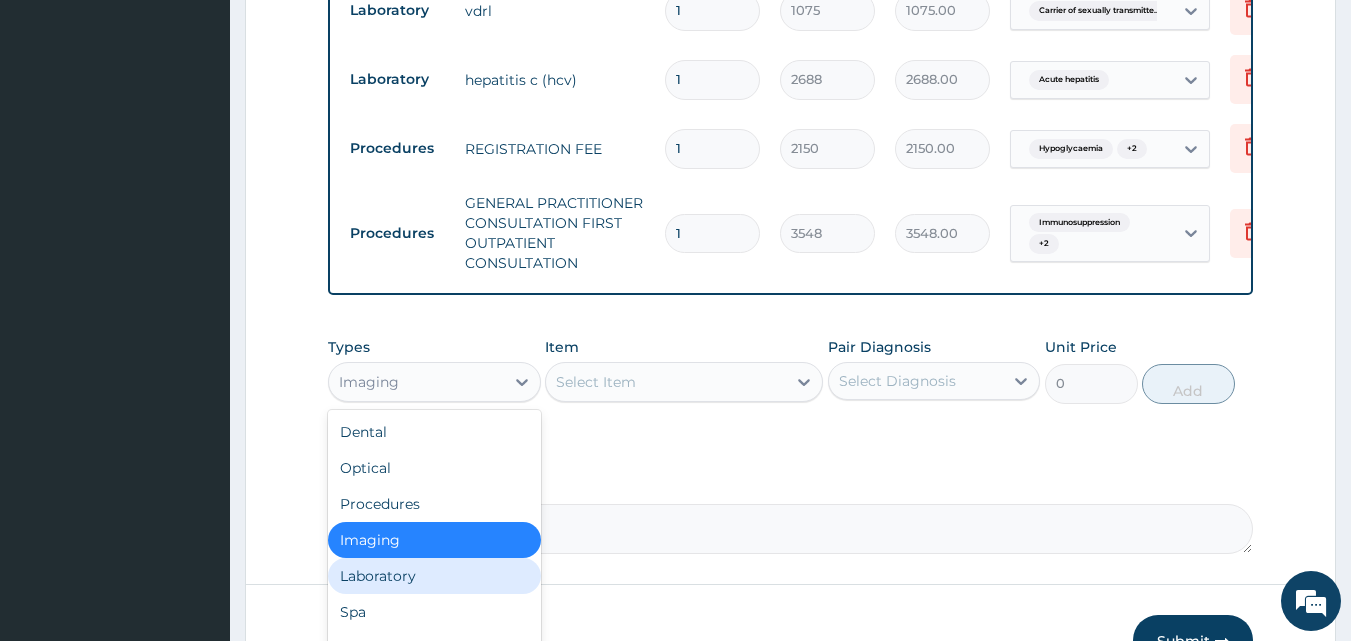 click on "Laboratory" at bounding box center [434, 576] 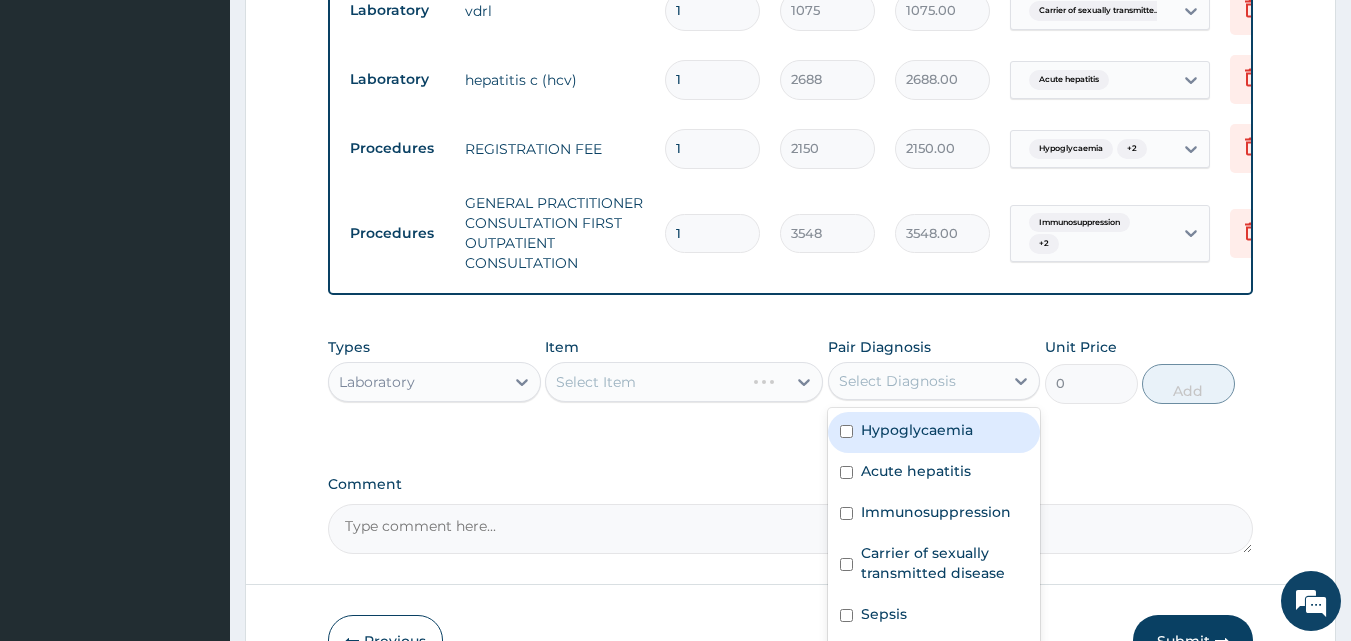 click on "Select Diagnosis" at bounding box center (897, 381) 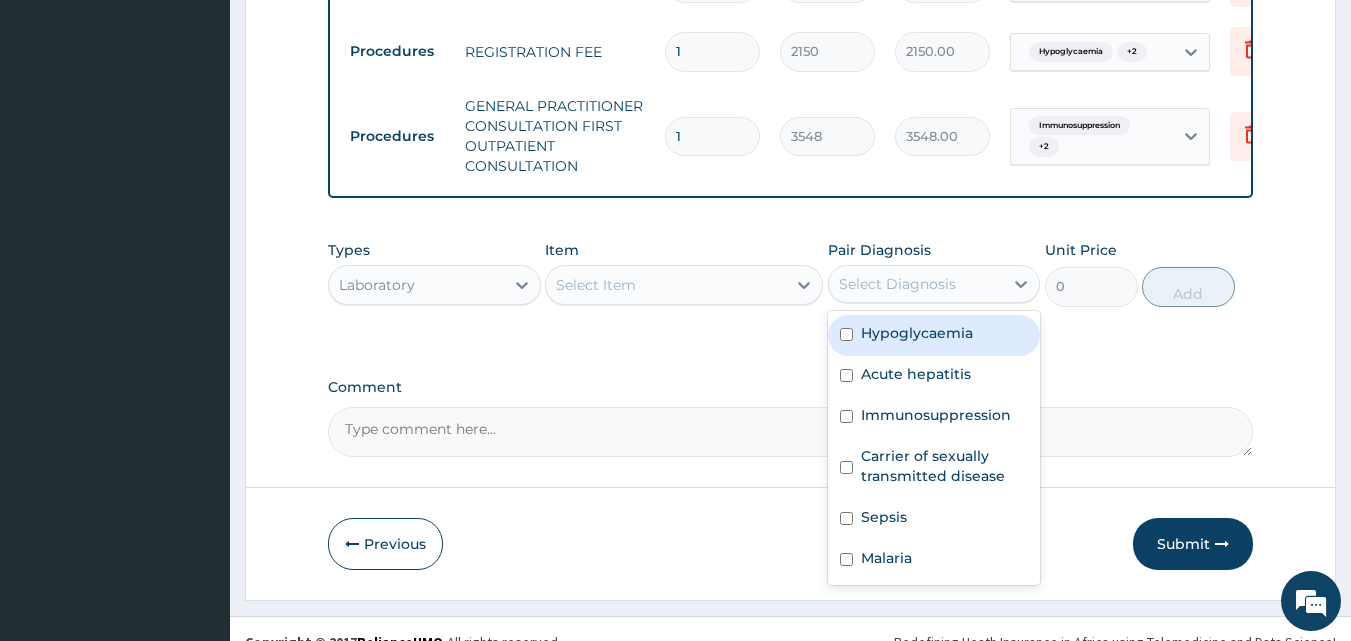 scroll, scrollTop: 1235, scrollLeft: 0, axis: vertical 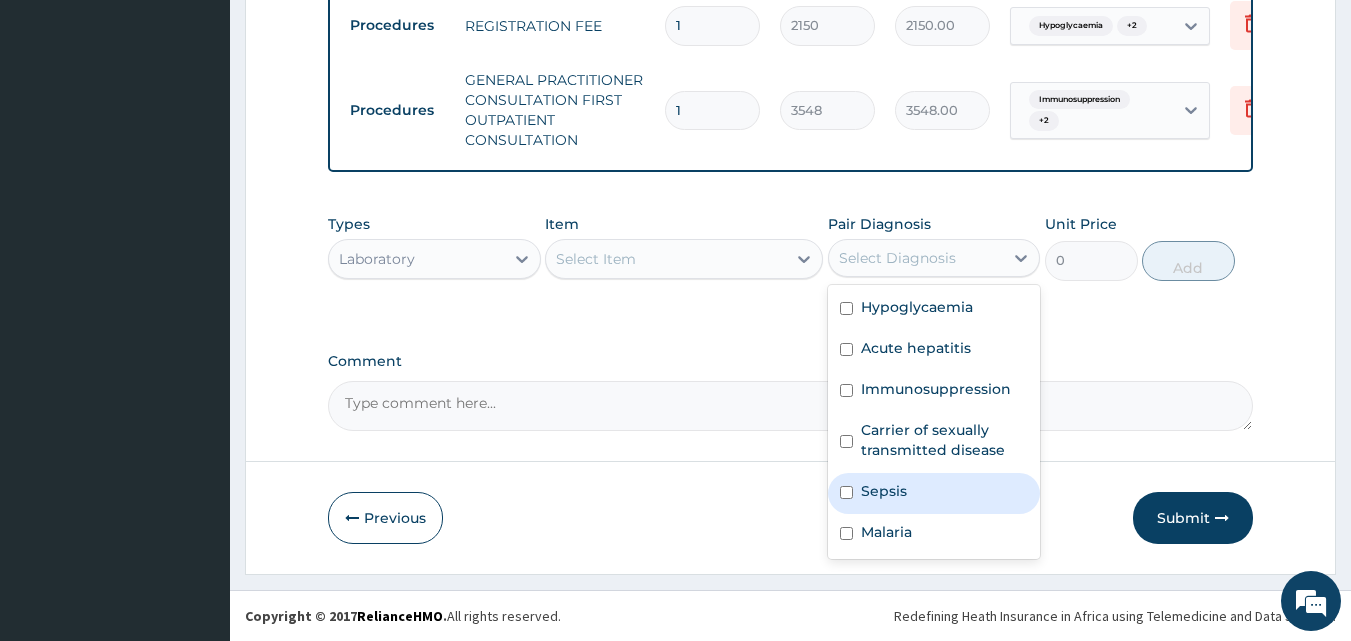 click on "Sepsis" at bounding box center [884, 491] 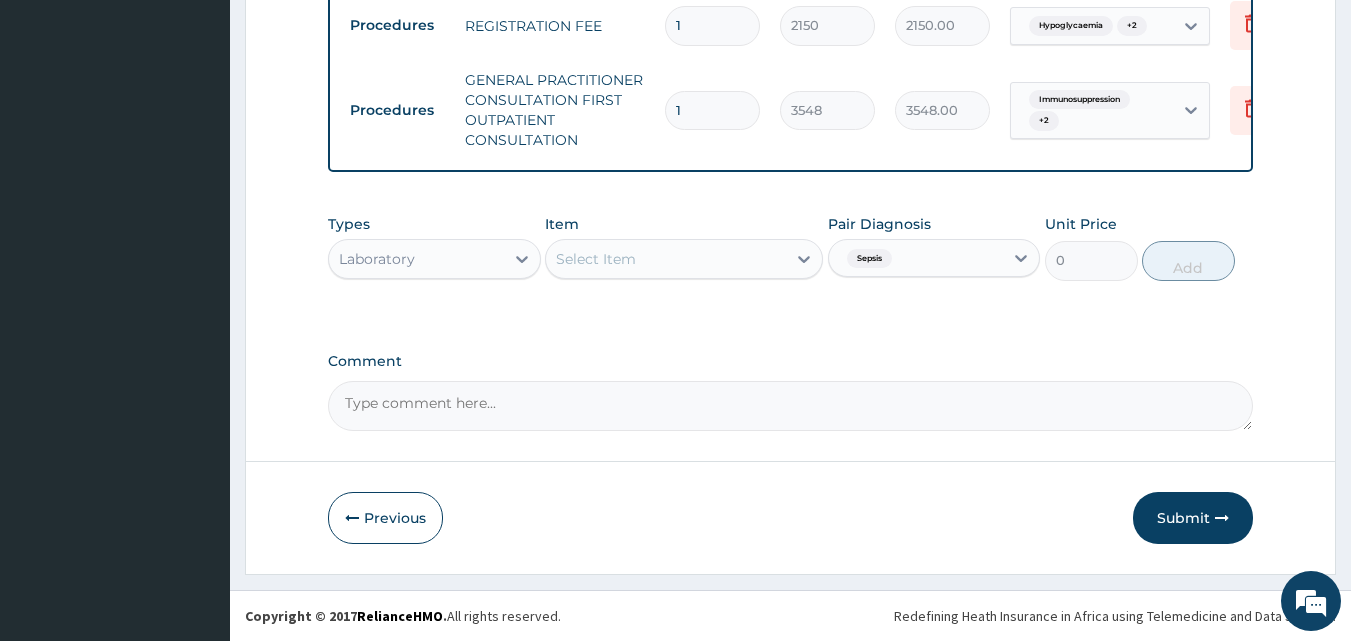 click on "PA Code / Prescription Code PA/930F3E Encounter Date [DATE] Important Notice Please enter PA codes before entering items that are not attached to a PA code   All diagnoses entered must be linked to a claim item. Diagnosis & Claim Items that are visible but inactive cannot be edited because they were imported from an already approved PA code. Diagnosis Hypoglycaemia query Acute hepatitis query Immunosuppression query Carrier of sexually transmitted disease query Sepsis Confirmed Malaria Confirmed NB: All diagnosis must be linked to a claim item Claim Items Type Name Quantity Unit Price Total Price Pair Diagnosis Actions Laboratory blood sugar random - [plasma] 1 [NUMBER] [NUMBER].00 Hypoglycaemia Delete Laboratory anti hbsag -total antibodies to hepatitis b surface antigen (quantitative) 1 [NUMBER] [NUMBER].00 Acute hepatitis Delete Laboratory hiv 1 & 2 screening - [serum] 1 [NUMBER] [NUMBER].00 Immunosuppression Delete Laboratory vdrl 1 [NUMBER] [NUMBER].00 Carrier of sexually transmitte... Delete Laboratory hepatitis c (hcv) 1 [NUMBER] 1" at bounding box center (791, -300) 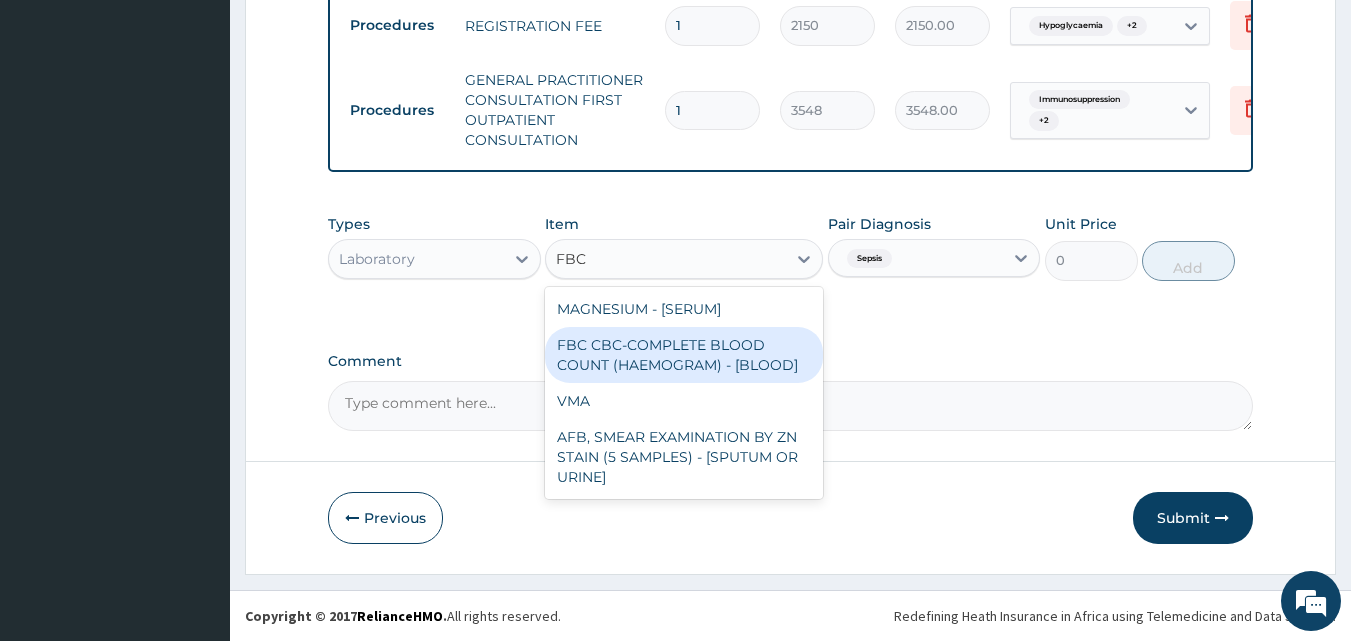 click on "FBC CBC-COMPLETE BLOOD COUNT (HAEMOGRAM) - [BLOOD]" at bounding box center (684, 355) 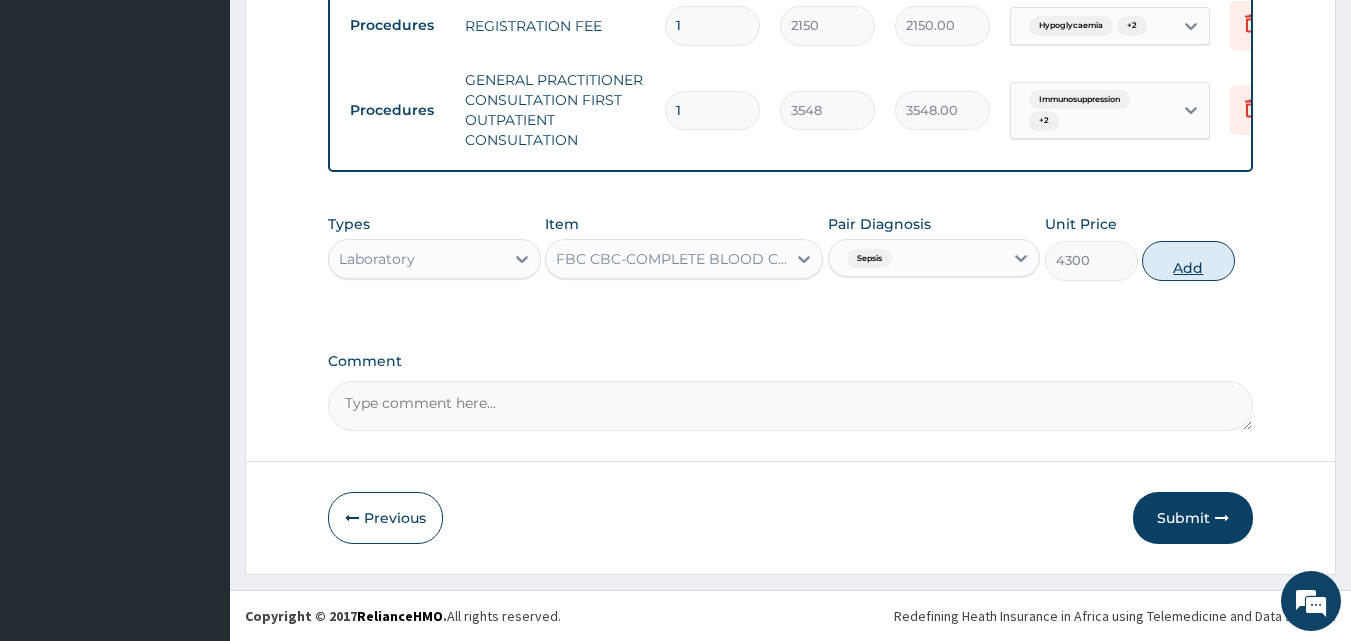 click on "Add" at bounding box center (1188, 261) 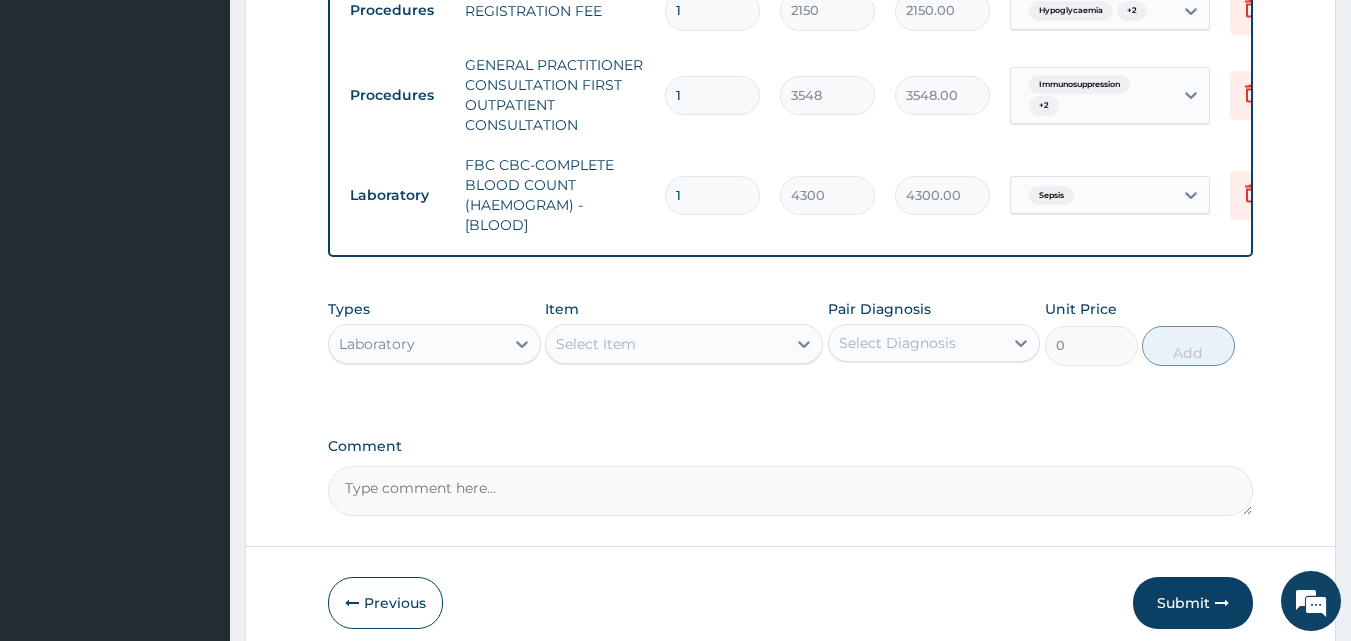 click on "Select Diagnosis" at bounding box center [897, 343] 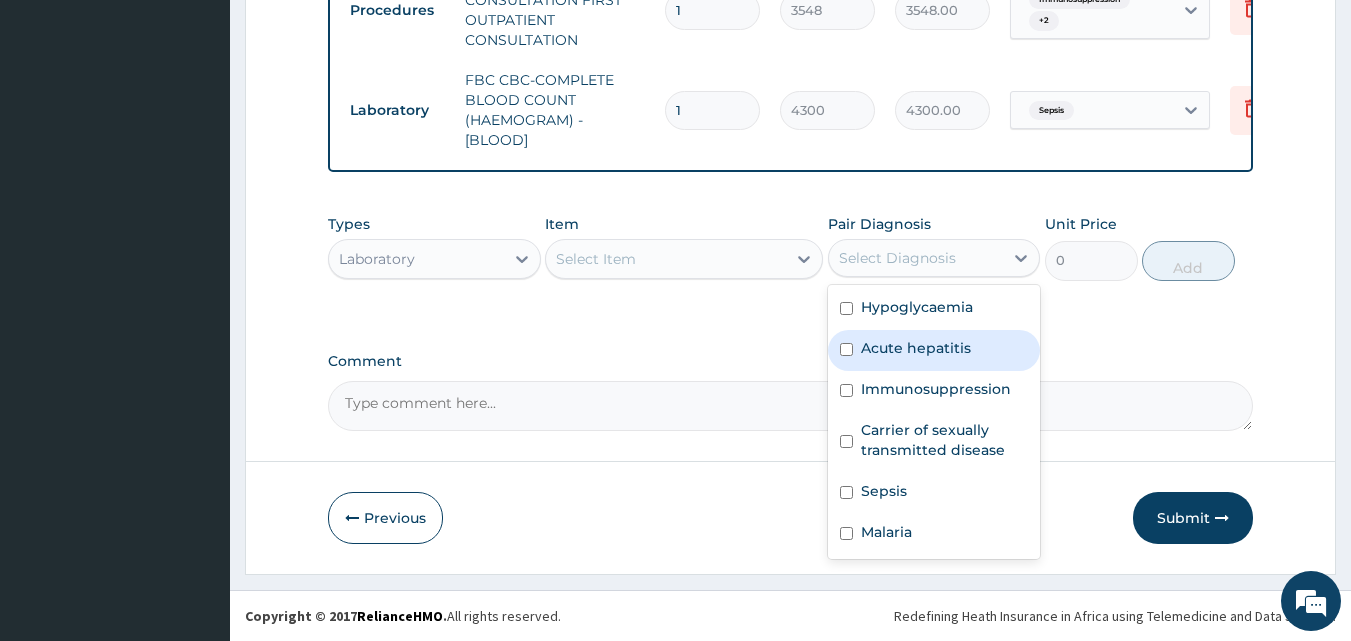scroll, scrollTop: 1335, scrollLeft: 0, axis: vertical 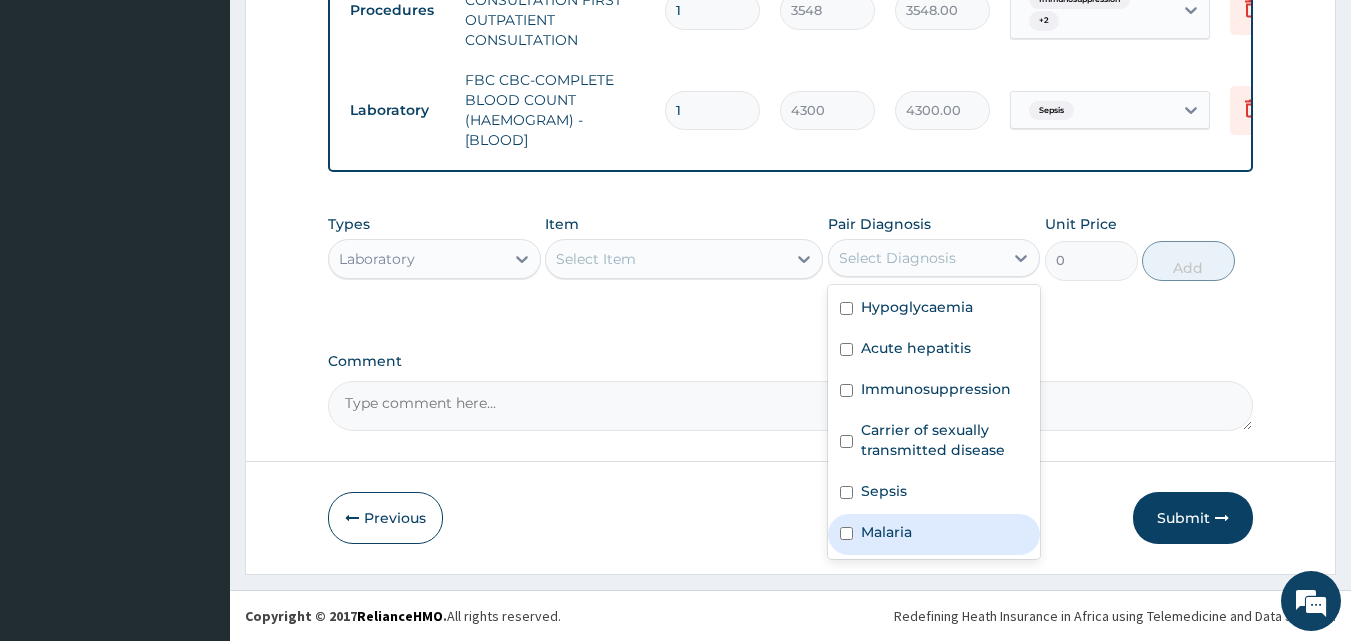 click on "Malaria" at bounding box center [934, 534] 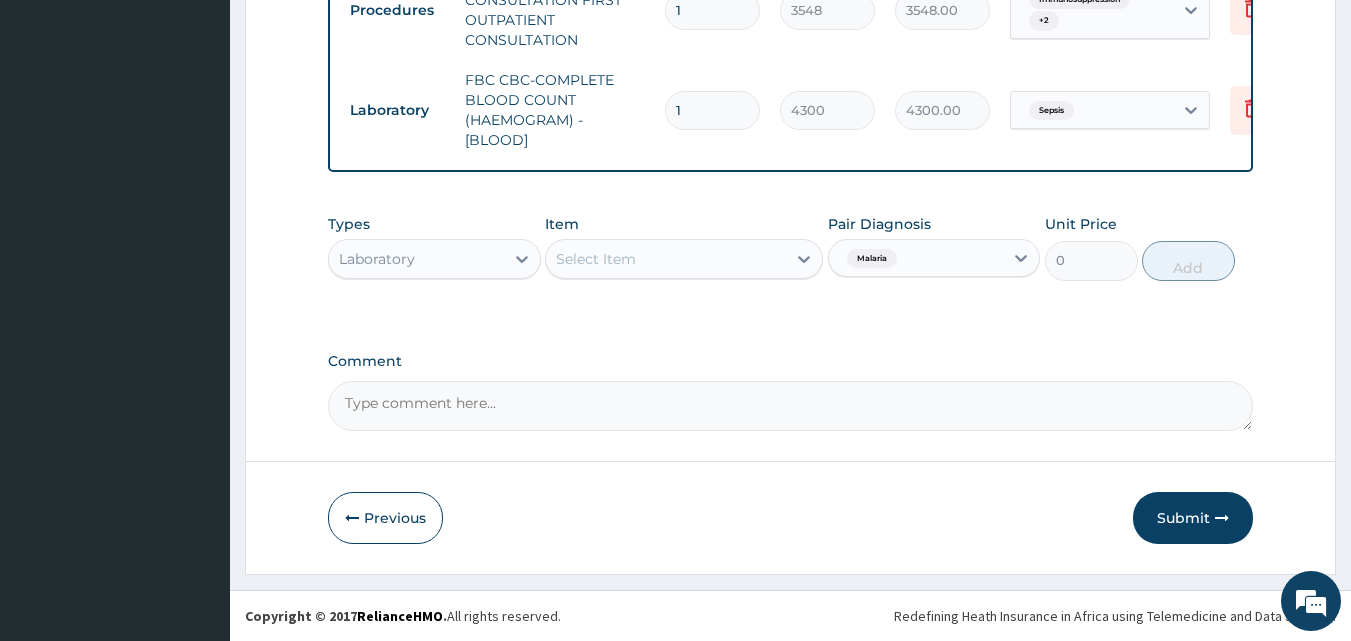 click on "PA Code / Prescription Code PA/930F3E Encounter Date [DATE] Important Notice Please enter PA codes before entering items that are not attached to a PA code   All diagnoses entered must be linked to a claim item. Diagnosis & Claim Items that are visible but inactive cannot be edited because they were imported from an already approved PA code. Diagnosis Hypoglycaemia query Acute hepatitis query Immunosuppression query Carrier of sexually transmitted disease query Sepsis Confirmed Malaria Confirmed NB: All diagnosis must be linked to a claim item Claim Items Type Name Quantity Unit Price Total Price Pair Diagnosis Actions Laboratory blood sugar random - [plasma] 1 [NUMBER] [NUMBER].00 Hypoglycaemia Delete Laboratory anti hbsag -total antibodies to hepatitis b surface antigen (quantitative) 1 [NUMBER] [NUMBER].00 Acute hepatitis Delete Laboratory hiv 1 & 2 screening - [serum] 1 [NUMBER] [NUMBER].00 Immunosuppression Delete Laboratory vdrl 1 [NUMBER] [NUMBER].00 Carrier of sexually transmitte... Delete Laboratory hepatitis c (hcv) 1 [NUMBER] 1" at bounding box center (791, -350) 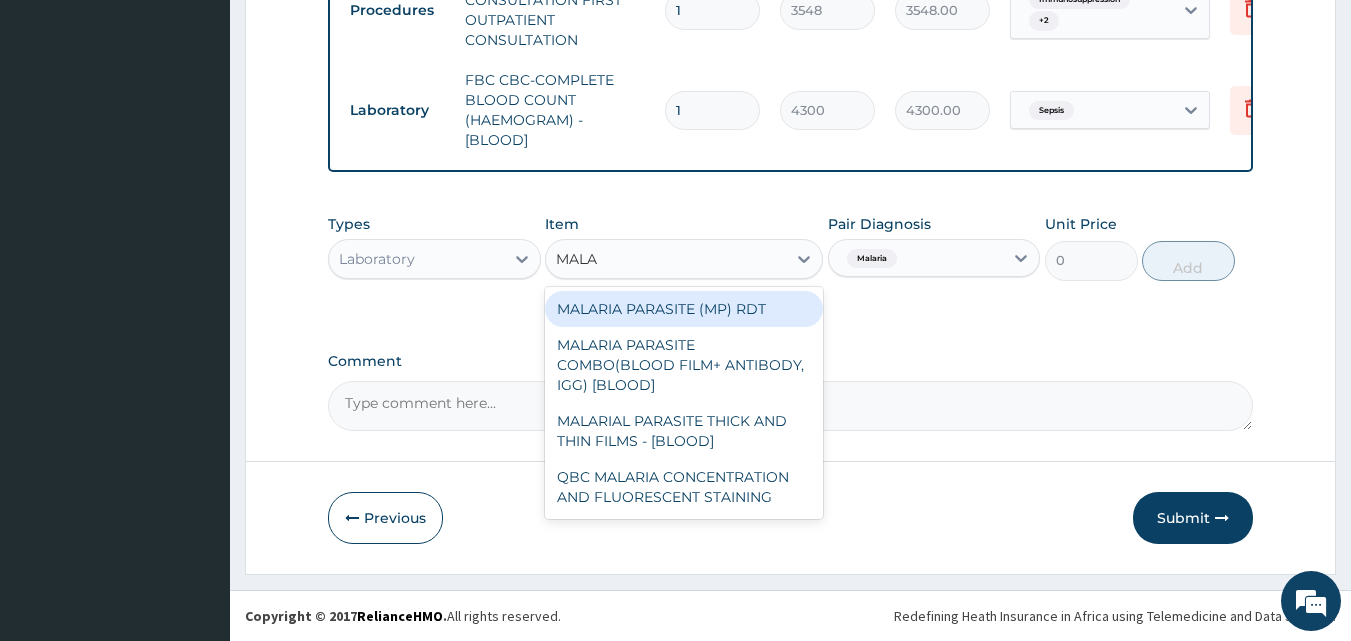 click on "MALARIA PARASITE (MP) RDT" at bounding box center (684, 309) 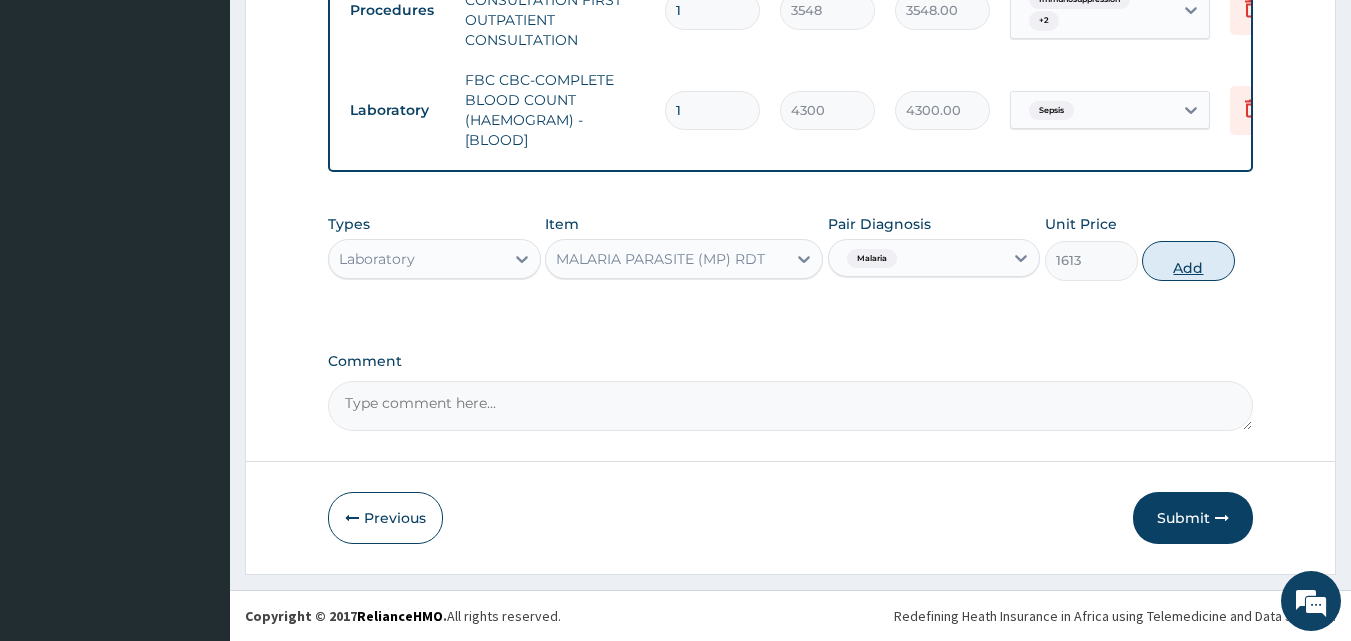 click on "Add" at bounding box center (1188, 261) 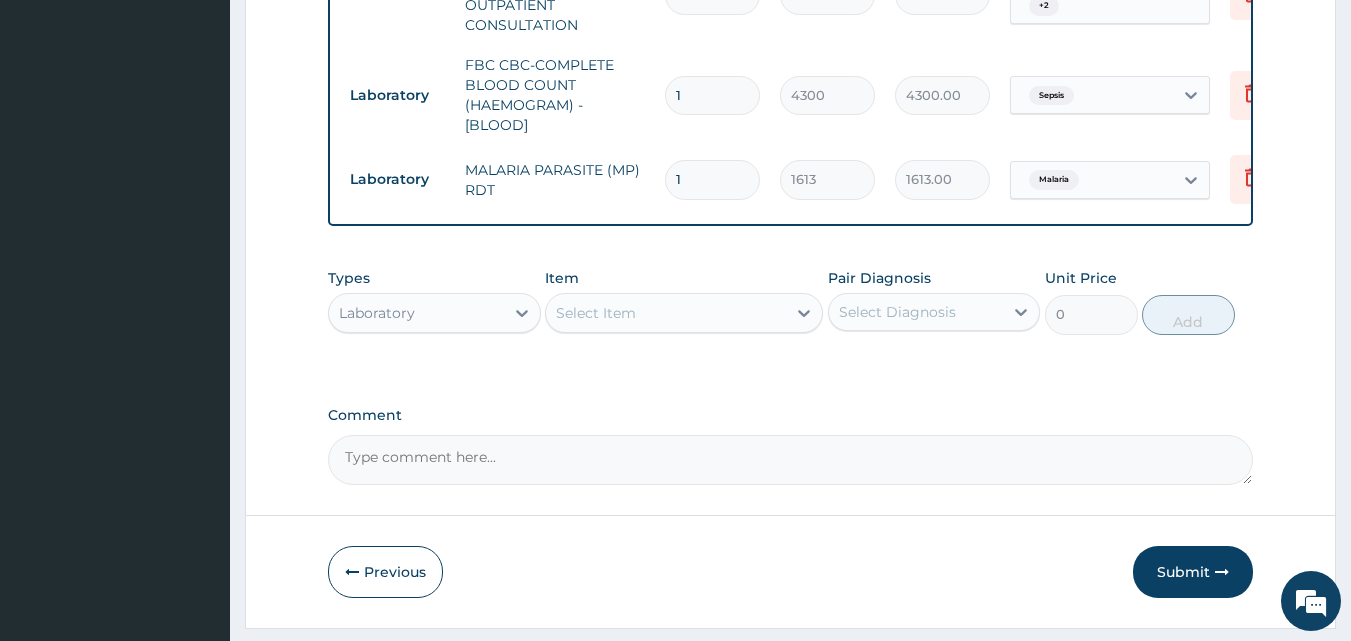 click on "PA Code / Prescription Code PA/930F3E Encounter Date 02-07-2025 Important Notice Please enter PA codes before entering items that are not attached to a PA code   All diagnoses entered must be linked to a claim item. Diagnosis & Claim Items that are visible but inactive cannot be edited because they were imported from an already approved PA code. Diagnosis Hypoglycaemia query Acute hepatitis query Immunosuppression query Carrier of sexually transmitted disease query Sepsis Confirmed Malaria Confirmed NB: All diagnosis must be linked to a claim item Claim Items Type Name Quantity Unit Price Total Price Pair Diagnosis Actions Laboratory blood sugar random - [plasma] 1 1290 1290.00 Hypoglycaemia Delete Laboratory anti hbsag -total antibodies to hepatitis b surface antigen (quantitative) 1 4300 4300.00 Acute hepatitis Delete Laboratory hiv 1 & 2 screening - [serum] 1 2688 2688.00 Immunosuppression Delete Laboratory vdrl 1 1075 1075.00 Carrier of sexually transmitte... Delete Laboratory hepatitis c (hcv) 1 2688 1 2" at bounding box center [791, -330] 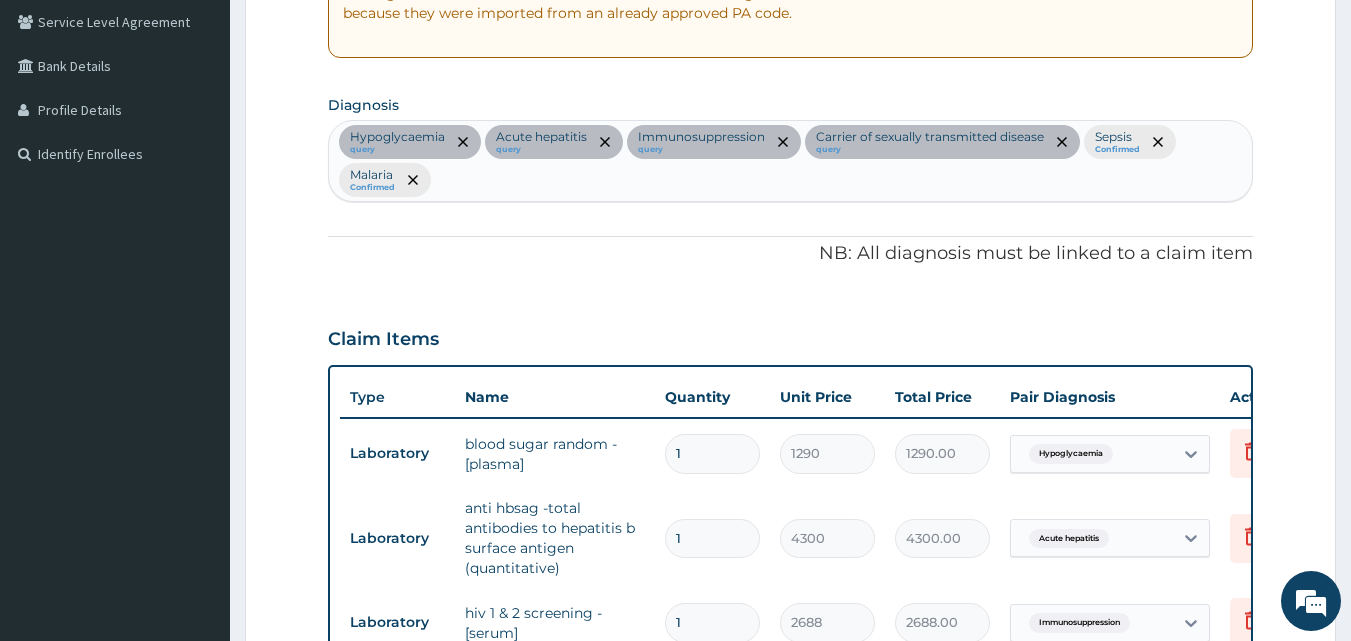 scroll, scrollTop: 335, scrollLeft: 0, axis: vertical 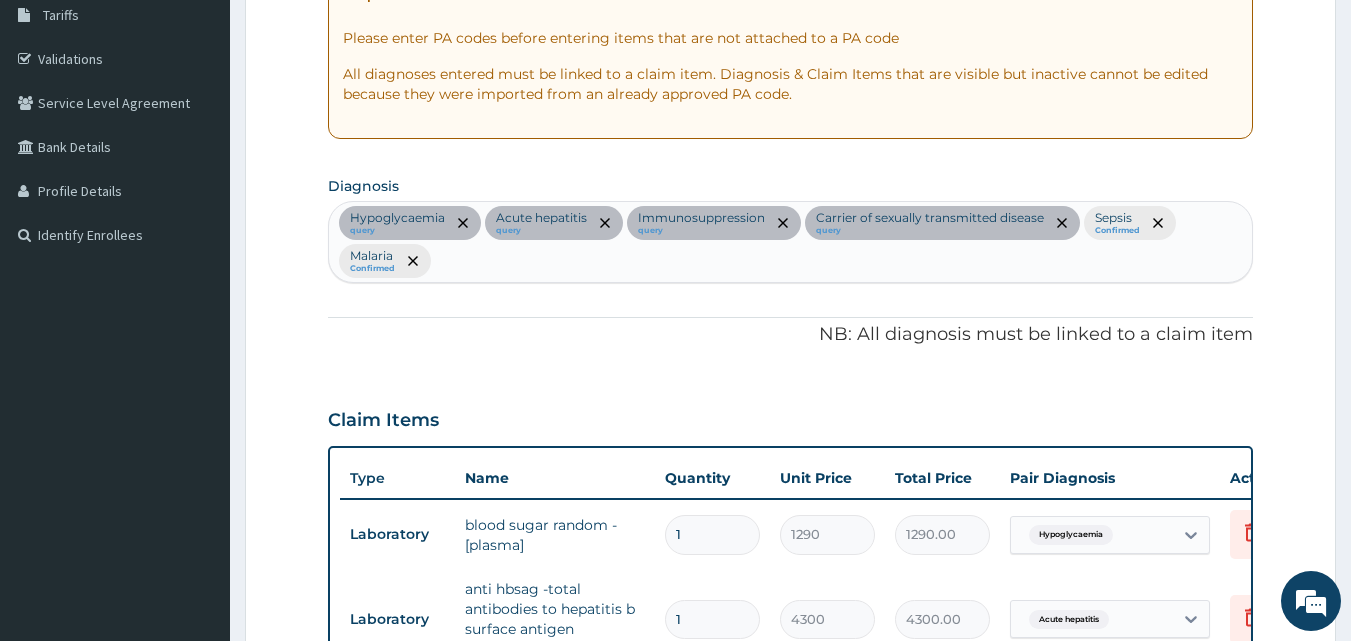 click on "Hypoglycaemia query Acute hepatitis query Immunosuppression query Carrier of sexually transmitted disease query Sepsis Confirmed Malaria Confirmed" at bounding box center (791, 242) 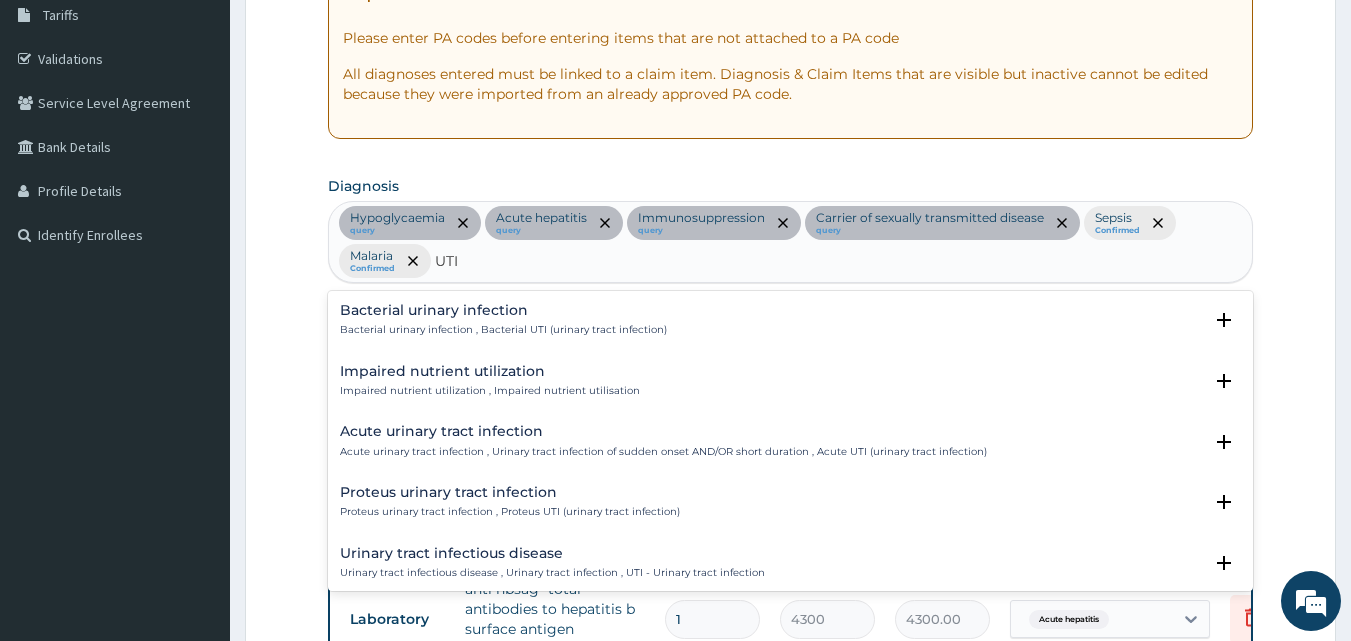 click on "Urinary tract infectious disease" at bounding box center (552, 553) 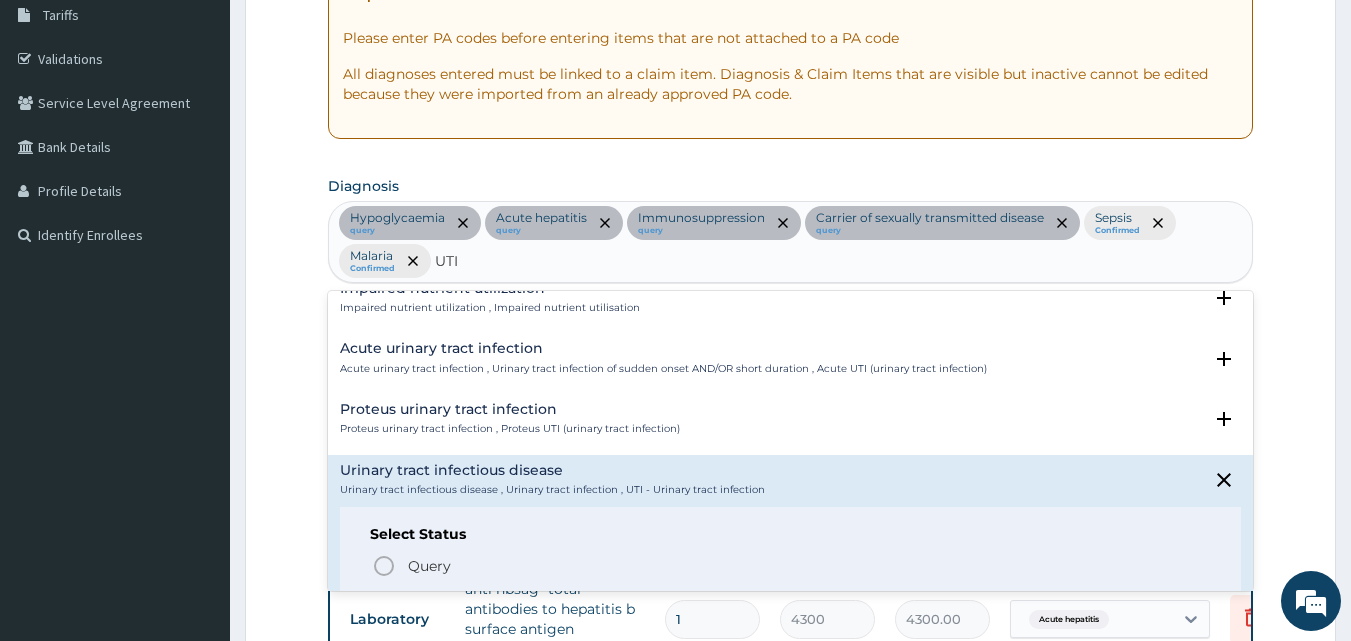 scroll, scrollTop: 100, scrollLeft: 0, axis: vertical 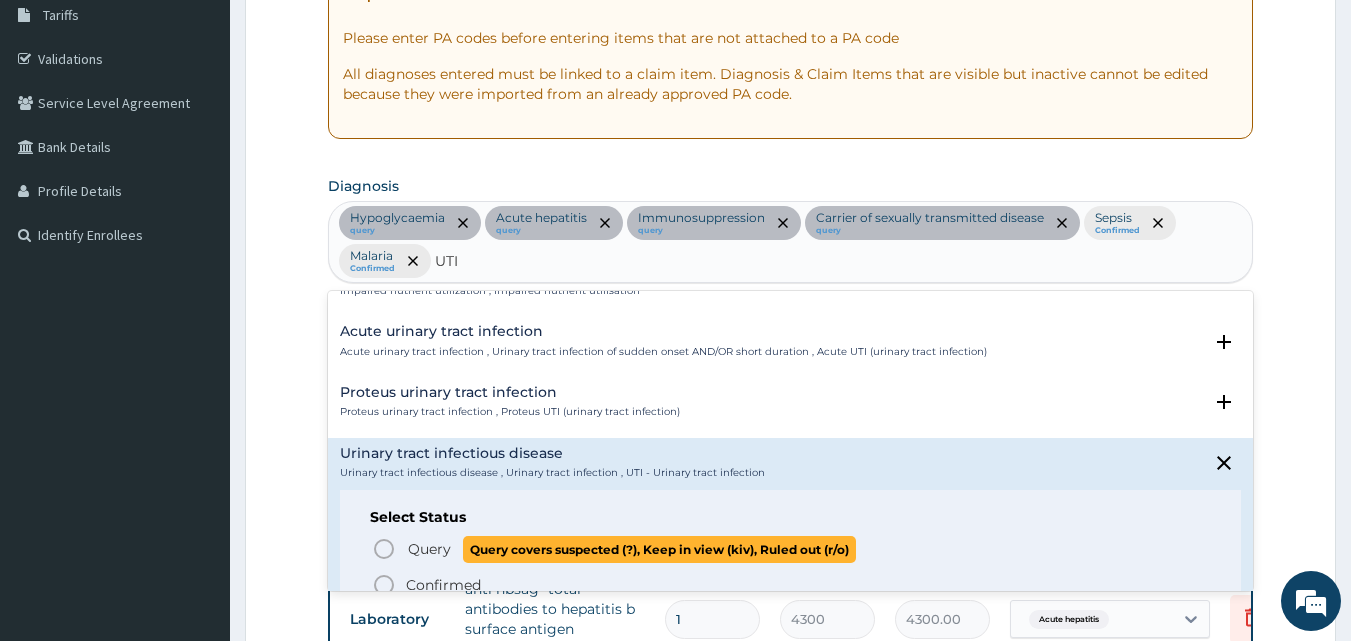 click on "Query" at bounding box center (429, 549) 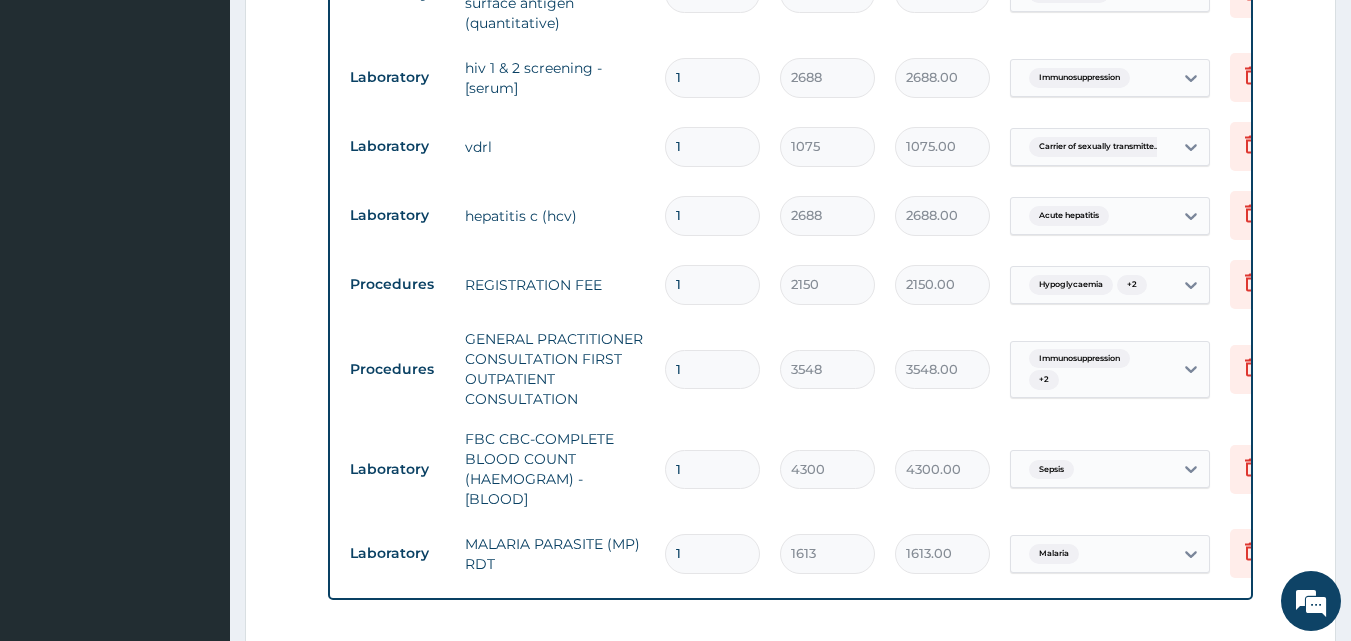 scroll, scrollTop: 1235, scrollLeft: 0, axis: vertical 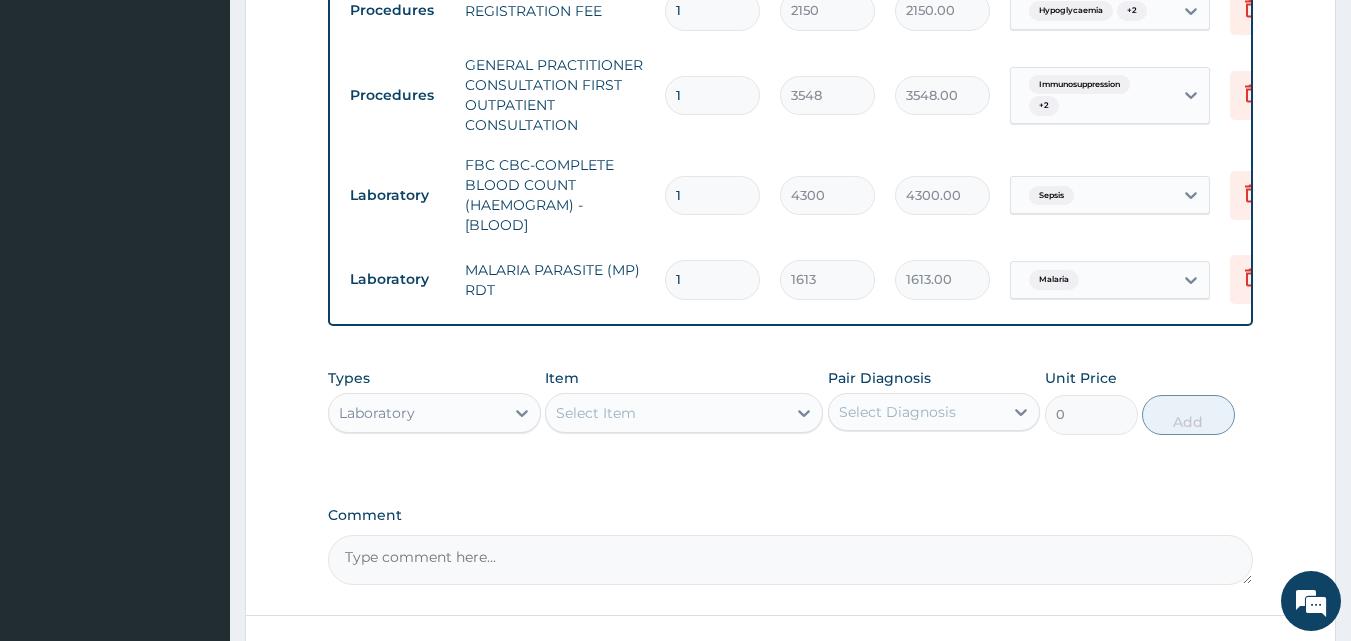 click on "Select Diagnosis" at bounding box center (897, 412) 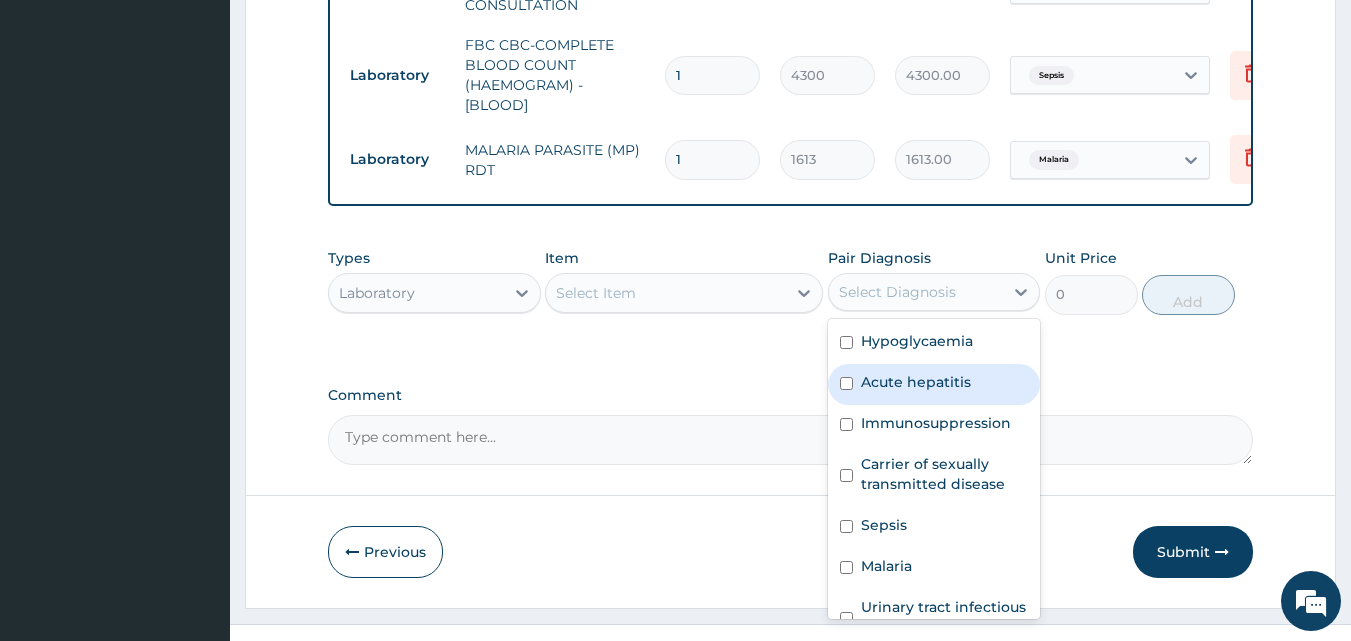 scroll, scrollTop: 1404, scrollLeft: 0, axis: vertical 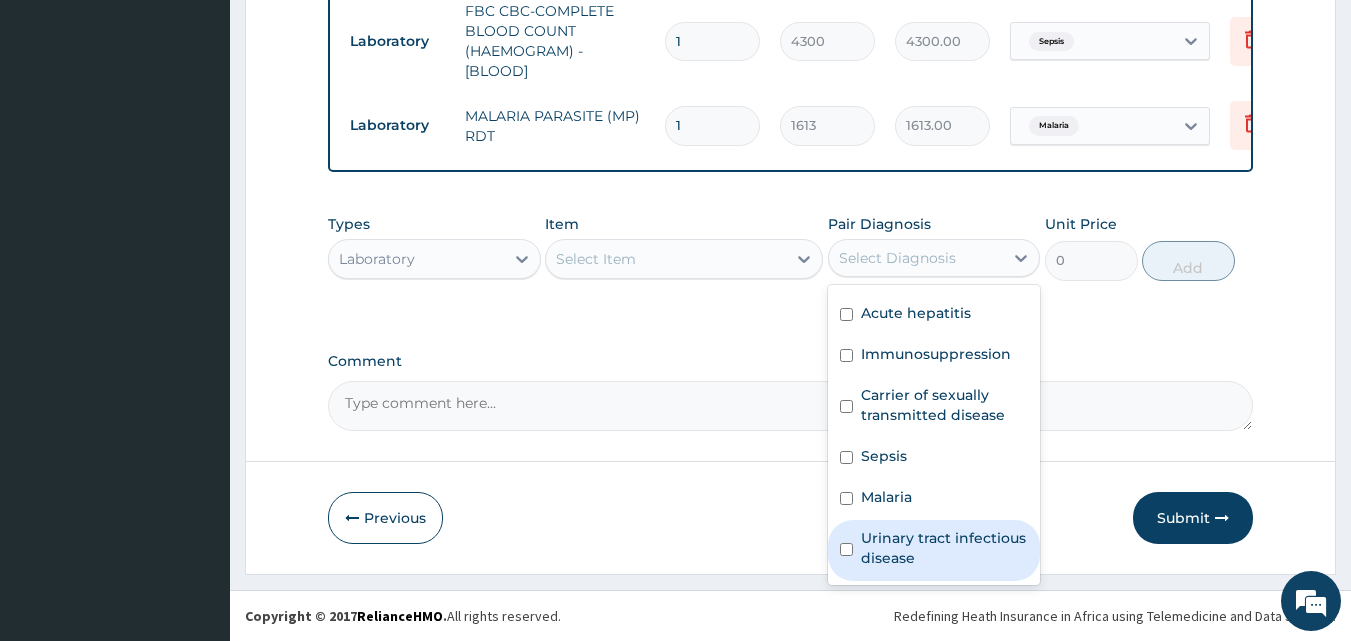 click on "Urinary tract infectious disease" at bounding box center [945, 548] 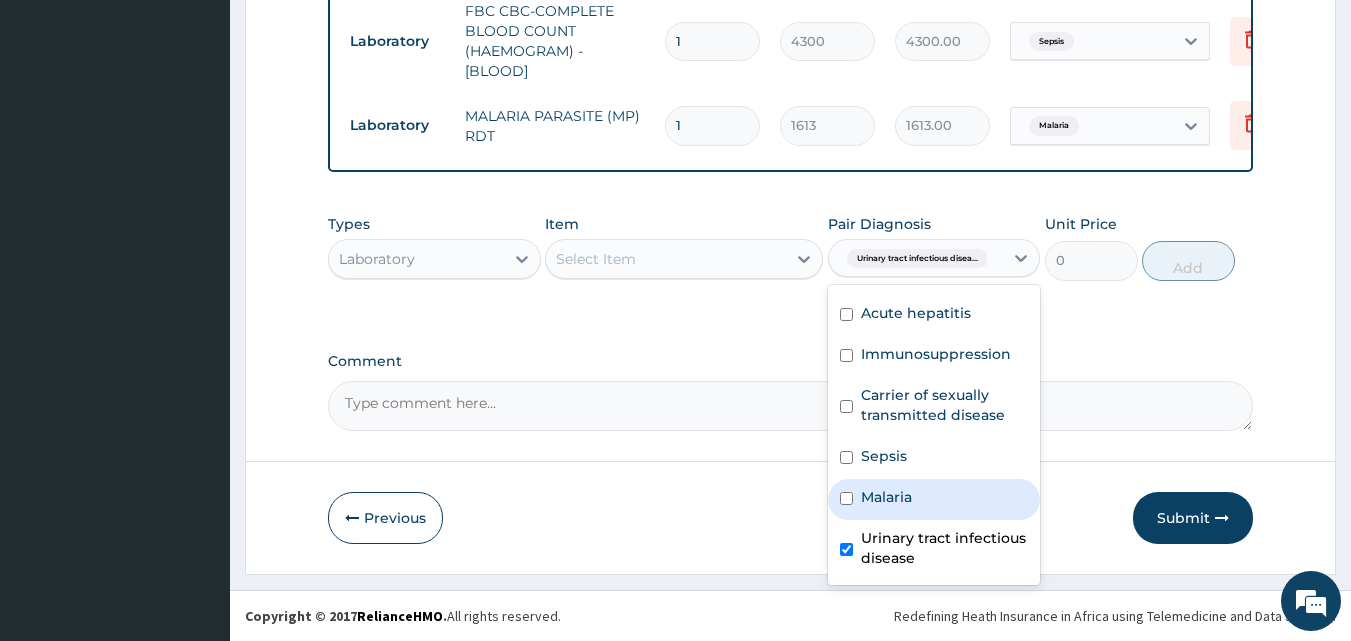 click on "PA Code / Prescription Code PA/930F3E Encounter Date 02-07-2025 Important Notice Please enter PA codes before entering items that are not attached to a PA code   All diagnoses entered must be linked to a claim item. Diagnosis & Claim Items that are visible but inactive cannot be edited because they were imported from an already approved PA code. Diagnosis Hypoglycaemia query Acute hepatitis query Immunosuppression query Carrier of sexually transmitted disease query Sepsis Confirmed Malaria Confirmed Urinary tract infectious disease Query NB: All diagnosis must be linked to a claim item Claim Items Type Name Quantity Unit Price Total Price Pair Diagnosis Actions Laboratory blood sugar random - [plasma] 1 1290 1290.00 Hypoglycaemia Delete Laboratory anti hbsag -total antibodies to hepatitis b surface antigen (quantitative) 1 4300 4300.00 Acute hepatitis Delete Laboratory hiv 1 & 2 screening - [serum] 1 2688 2688.00 Immunosuppression Delete Laboratory vdrl 1 1075 1075.00 Carrier of sexually transmitte... Delete" at bounding box center [791, -384] 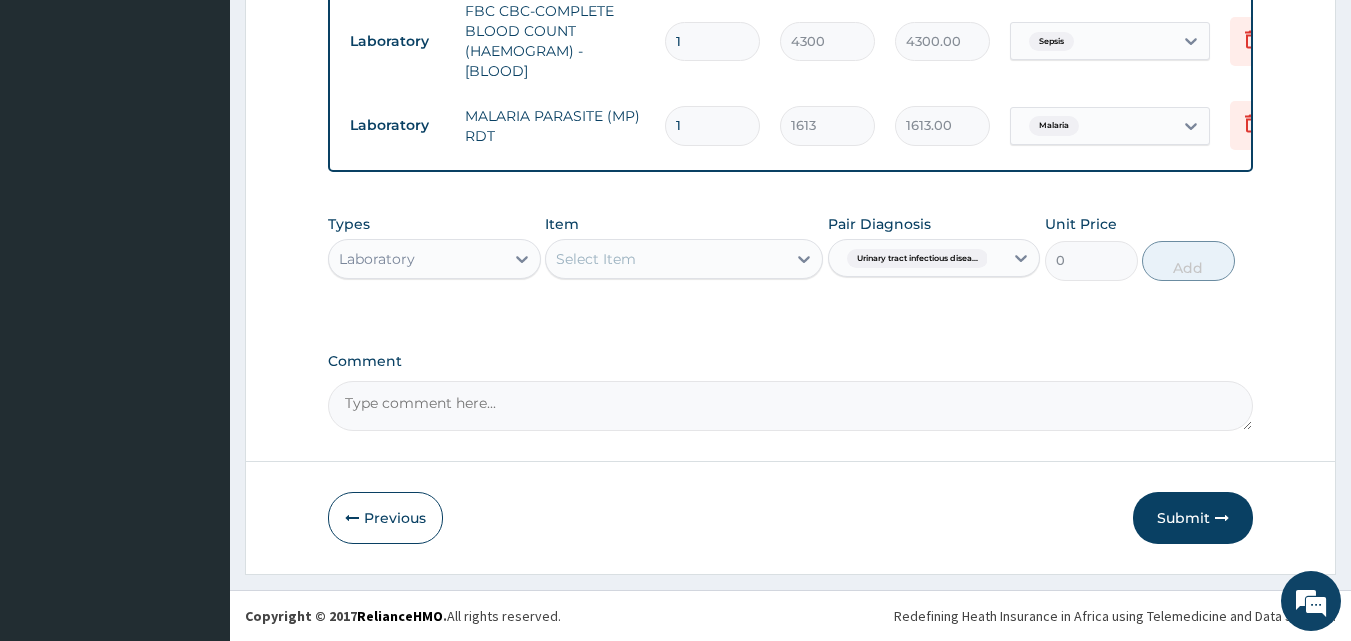 click on "Select Item" at bounding box center [666, 259] 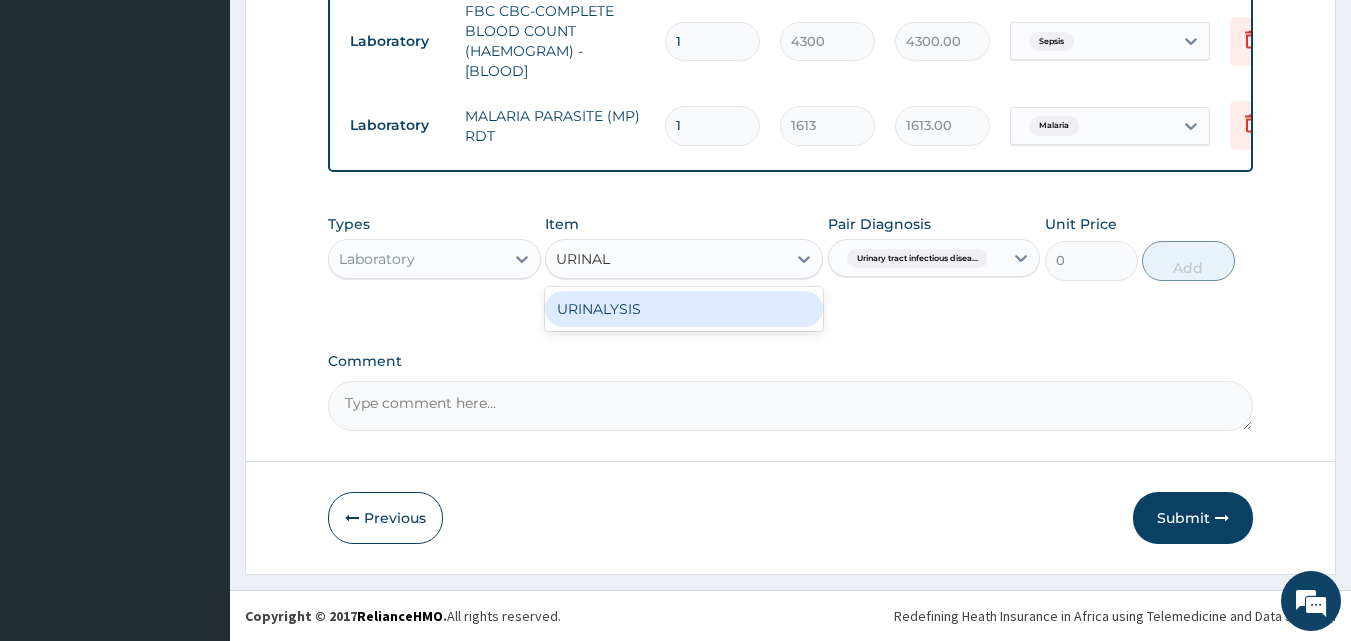 click on "URINALYSIS" at bounding box center [684, 309] 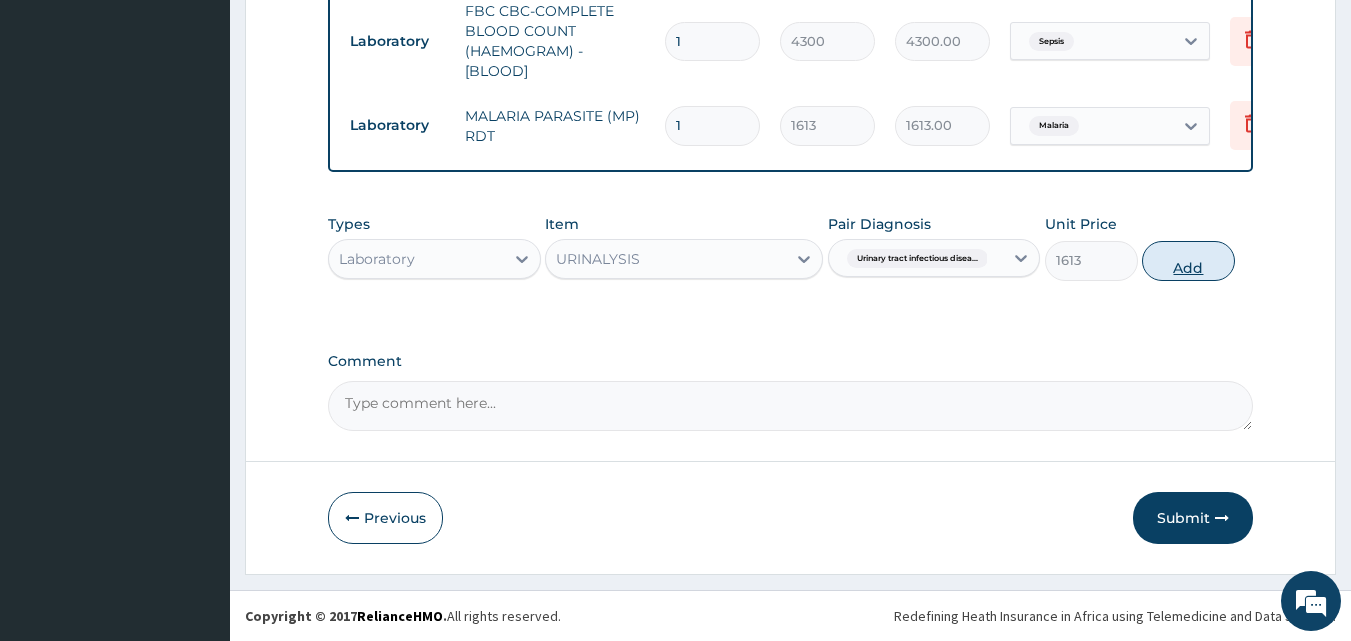 click on "Add" at bounding box center [1188, 261] 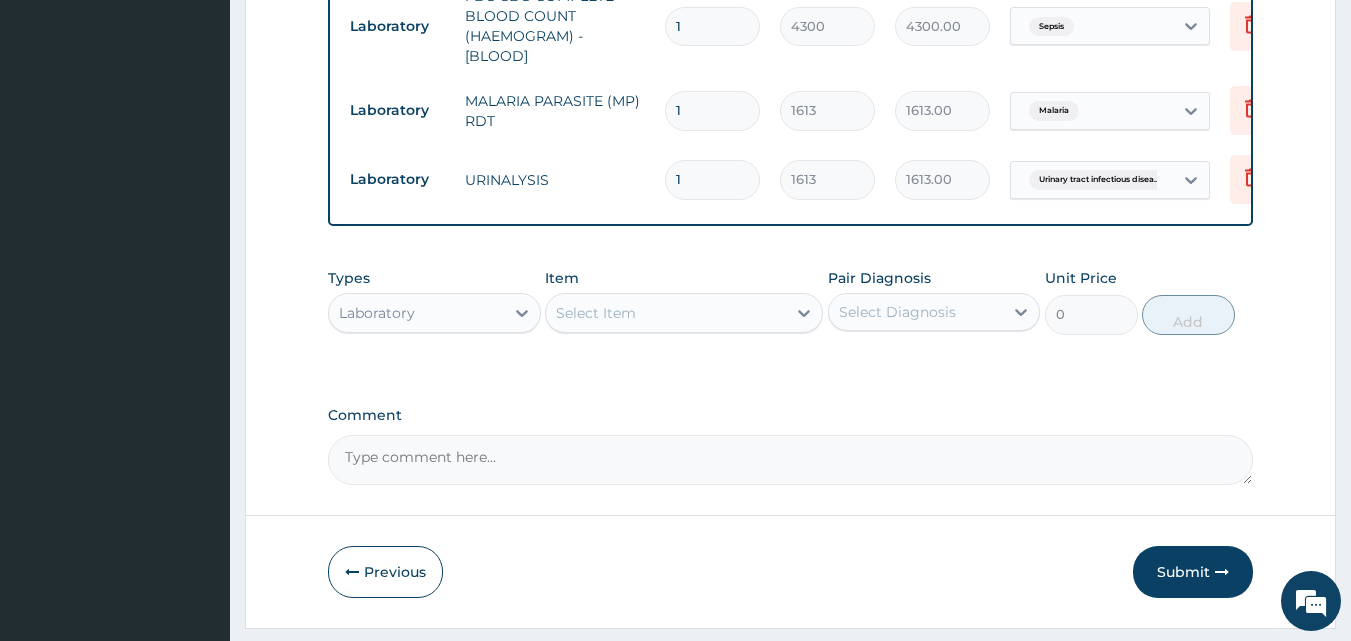 click on "Select Diagnosis" at bounding box center [916, 312] 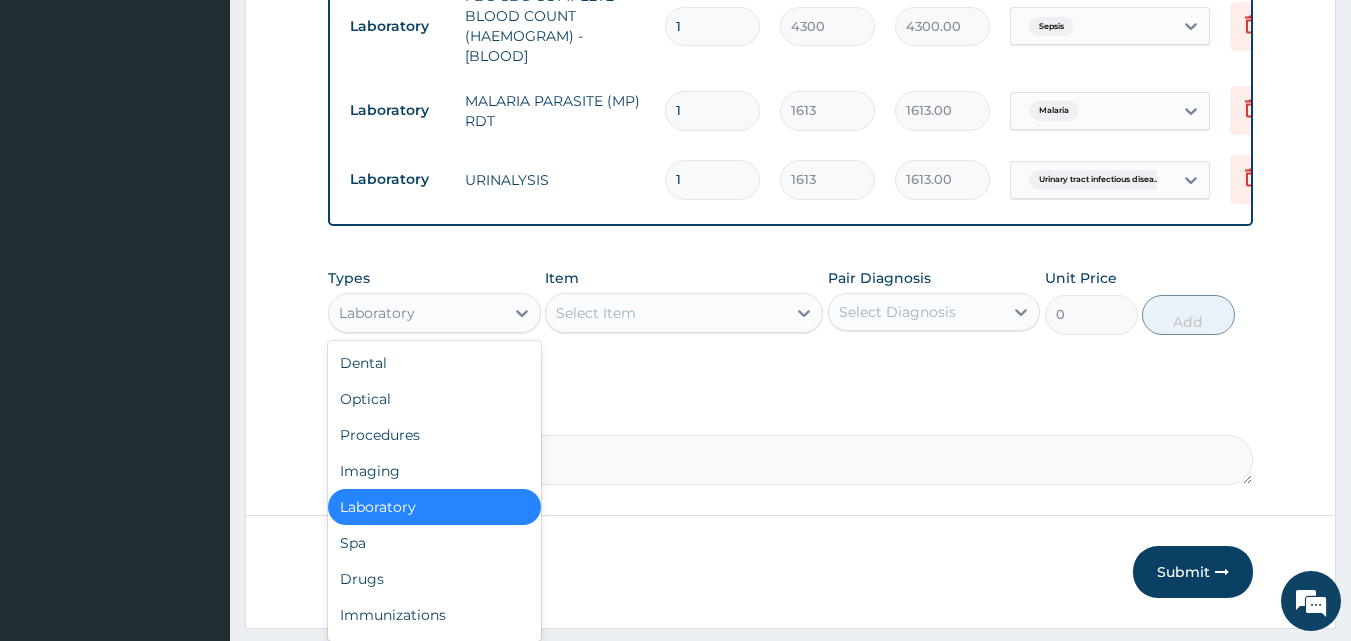 click on "Laboratory" at bounding box center (416, 313) 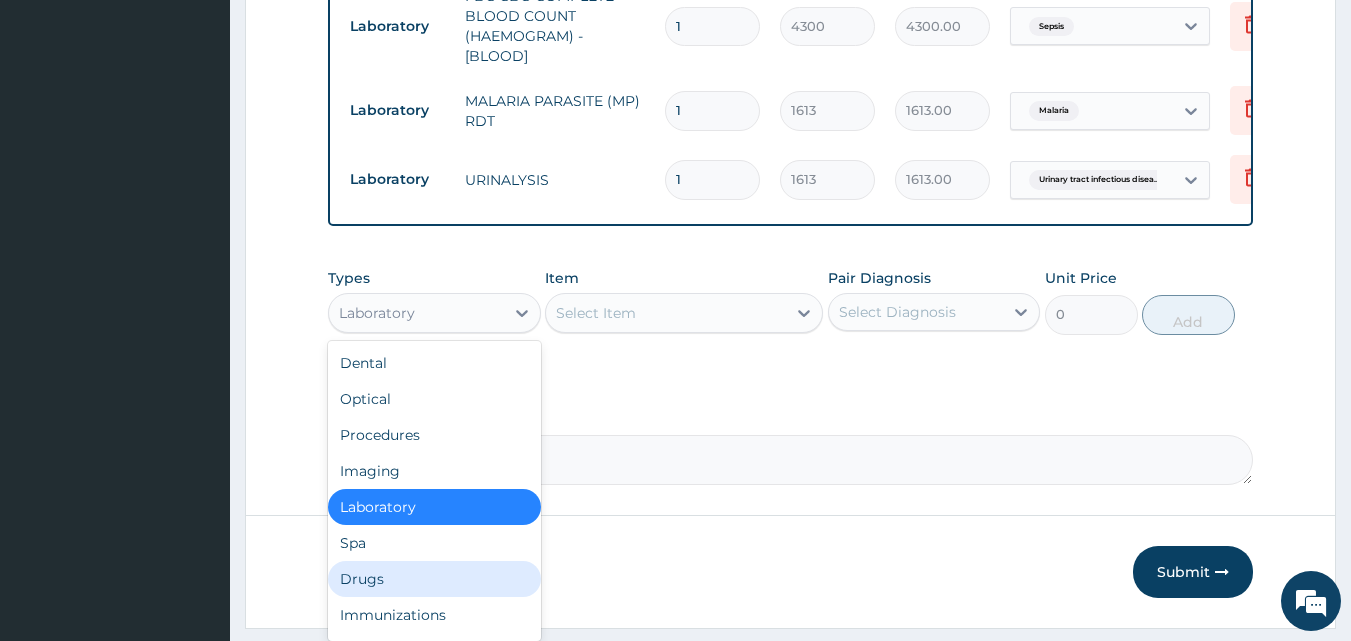 click on "Drugs" at bounding box center (434, 579) 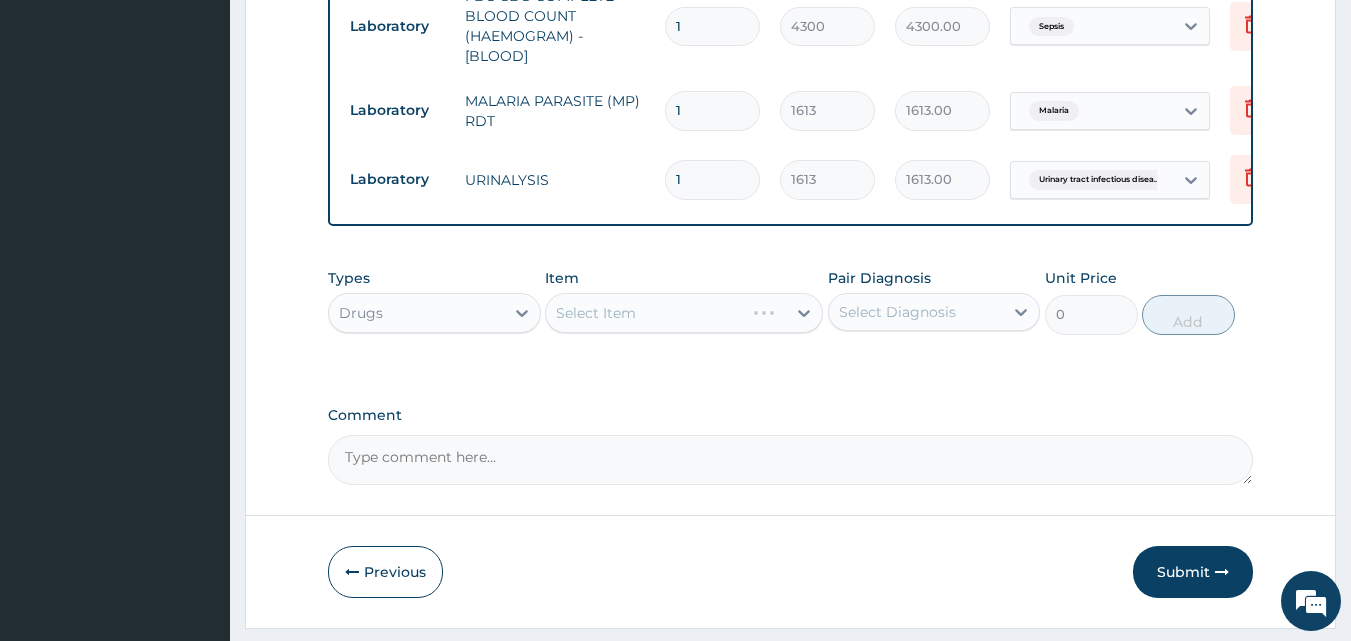 click on "Select Diagnosis" at bounding box center [916, 312] 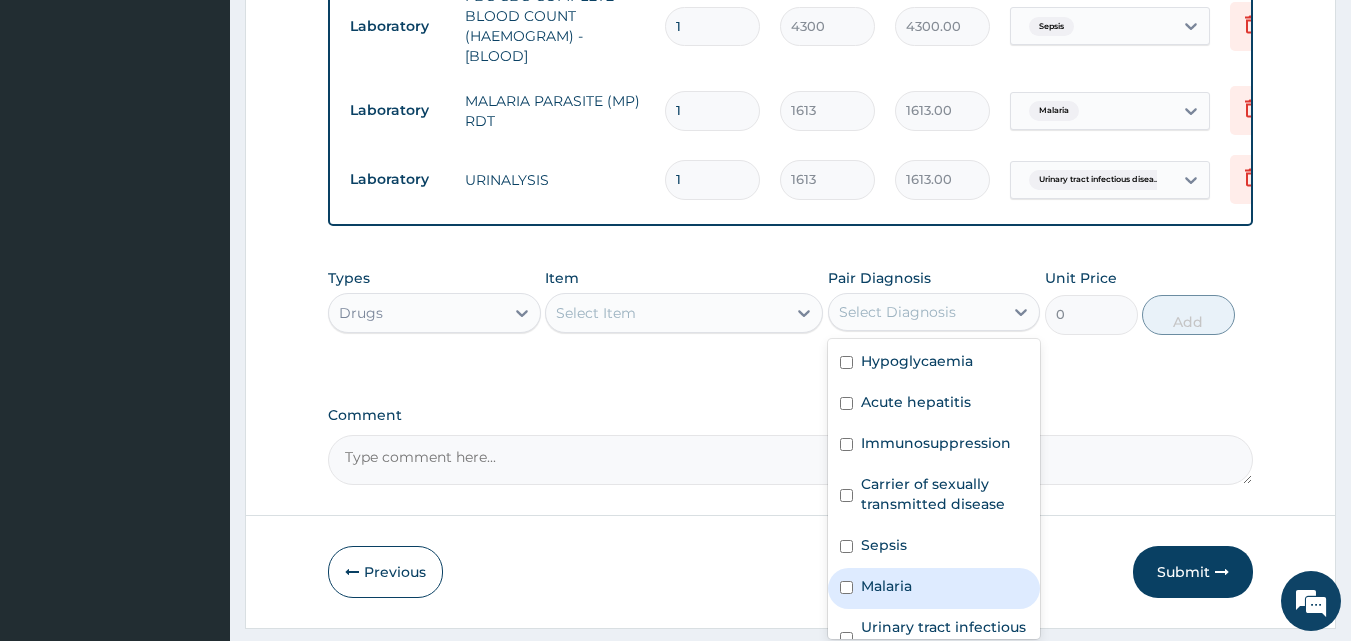 click on "Malaria" at bounding box center (886, 586) 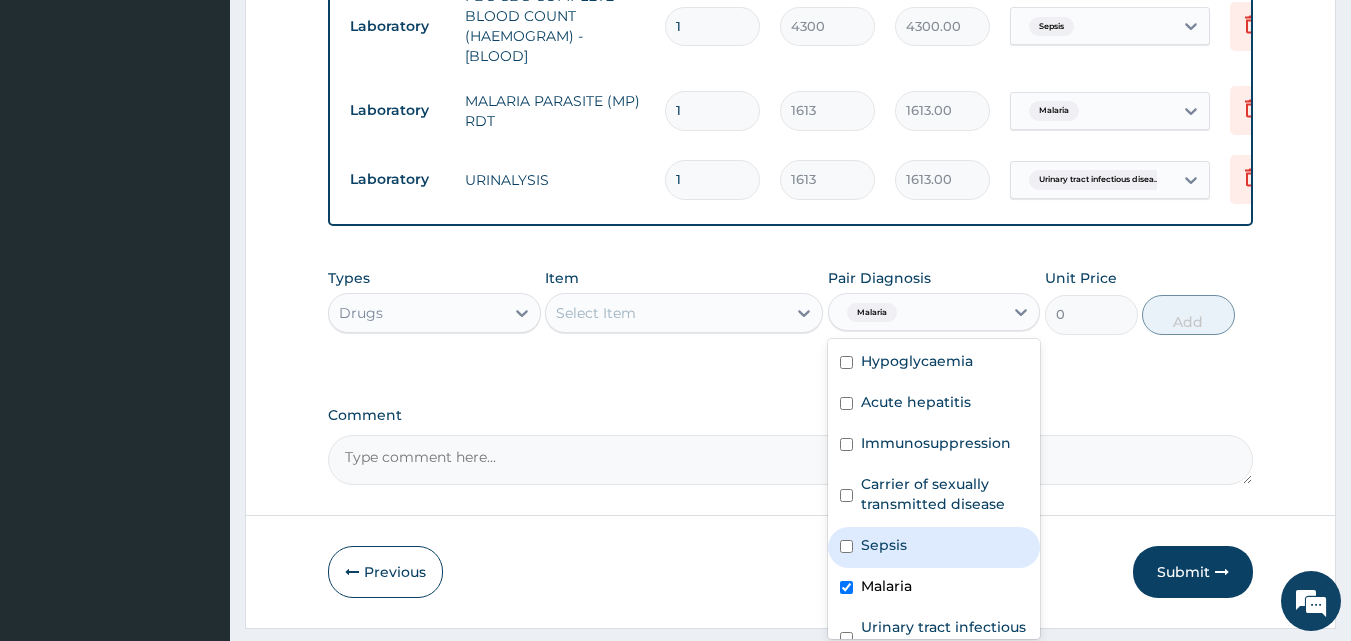 click on "PA Code / Prescription Code PA/930F3E Encounter Date 02-07-2025 Important Notice Please enter PA codes before entering items that are not attached to a PA code   All diagnoses entered must be linked to a claim item. Diagnosis & Claim Items that are visible but inactive cannot be edited because they were imported from an already approved PA code. Diagnosis Hypoglycaemia query Acute hepatitis query Immunosuppression query Carrier of sexually transmitted disease query Sepsis Confirmed Malaria Confirmed Urinary tract infectious disease Query NB: All diagnosis must be linked to a claim item Claim Items Type Name Quantity Unit Price Total Price Pair Diagnosis Actions Laboratory blood sugar random - [plasma] 1 1290 1290.00 Hypoglycaemia Delete Laboratory anti hbsag -total antibodies to hepatitis b surface antigen (quantitative) 1 4300 4300.00 Acute hepatitis Delete Laboratory hiv 1 & 2 screening - [serum] 1 2688 2688.00 Immunosuppression Delete Laboratory vdrl 1 1075 1075.00 Carrier of sexually transmitte... Delete" at bounding box center [791, -365] 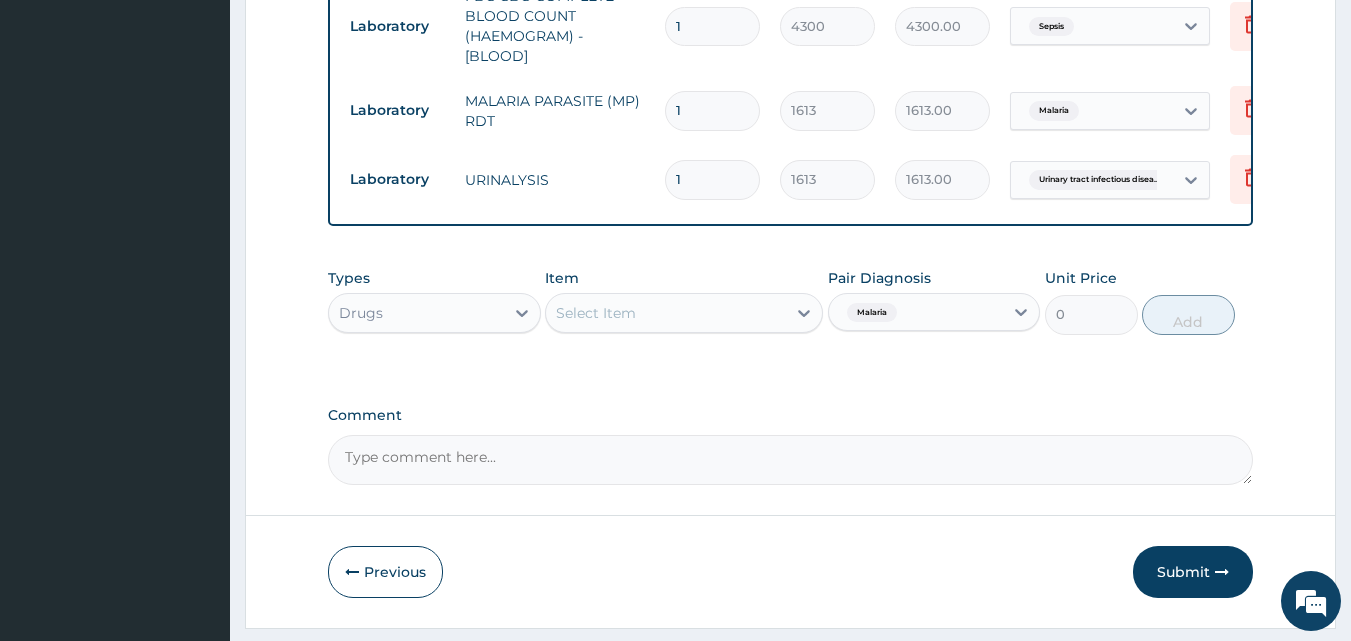click on "Select Item" at bounding box center [666, 313] 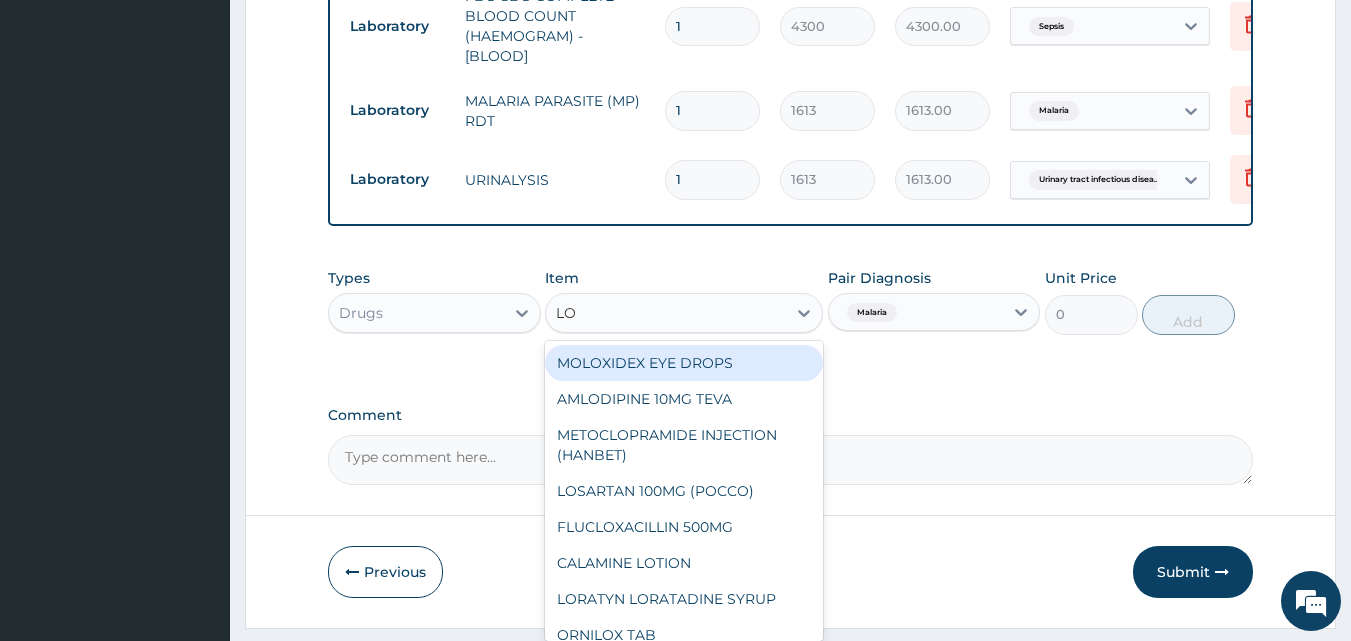 type on "LON" 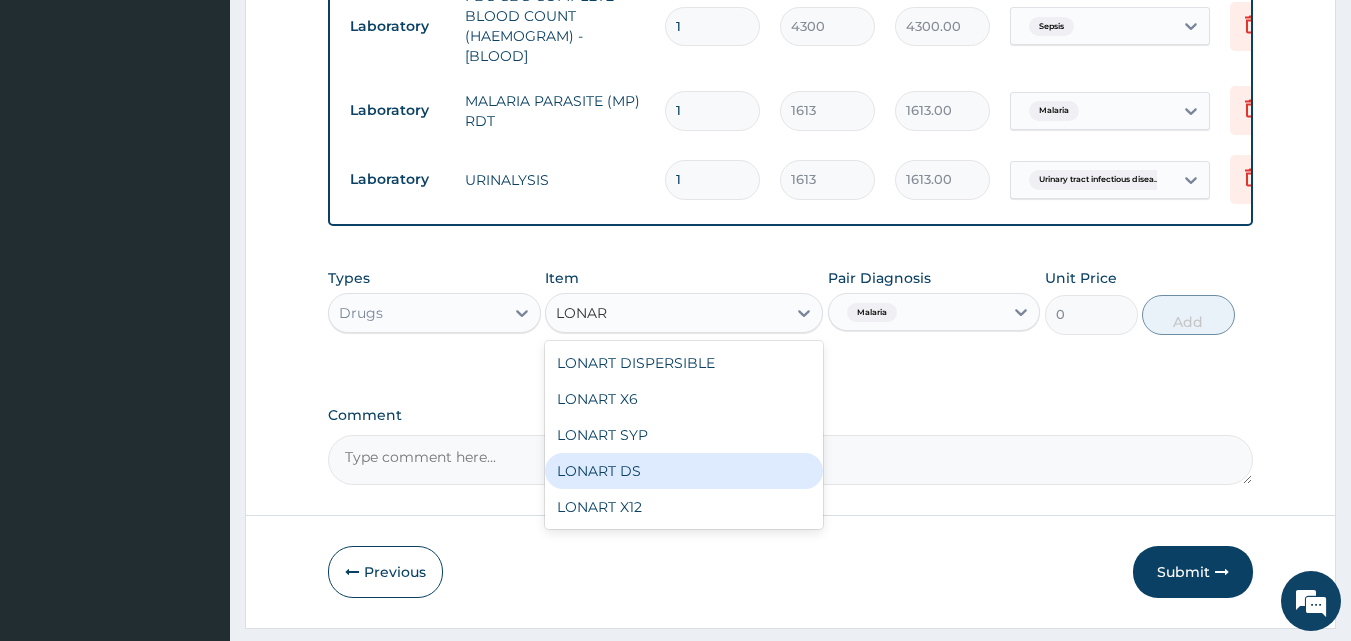 click on "LONART DS" at bounding box center (684, 471) 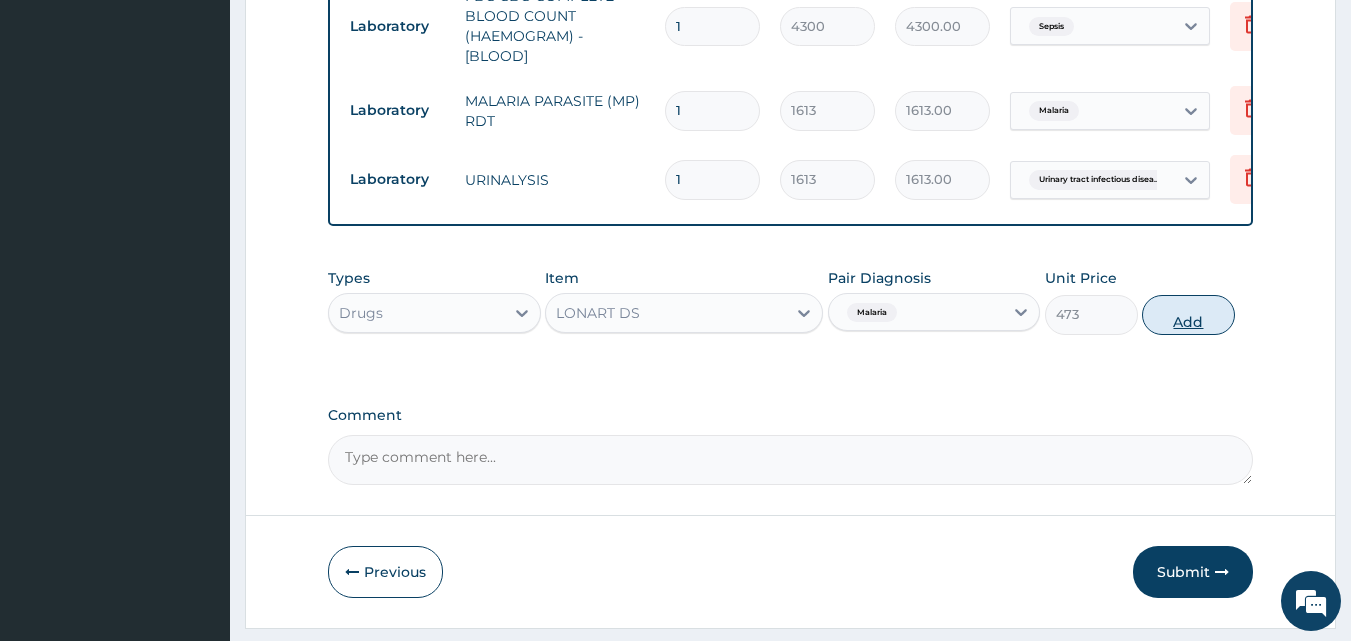 click on "Add" at bounding box center [1188, 315] 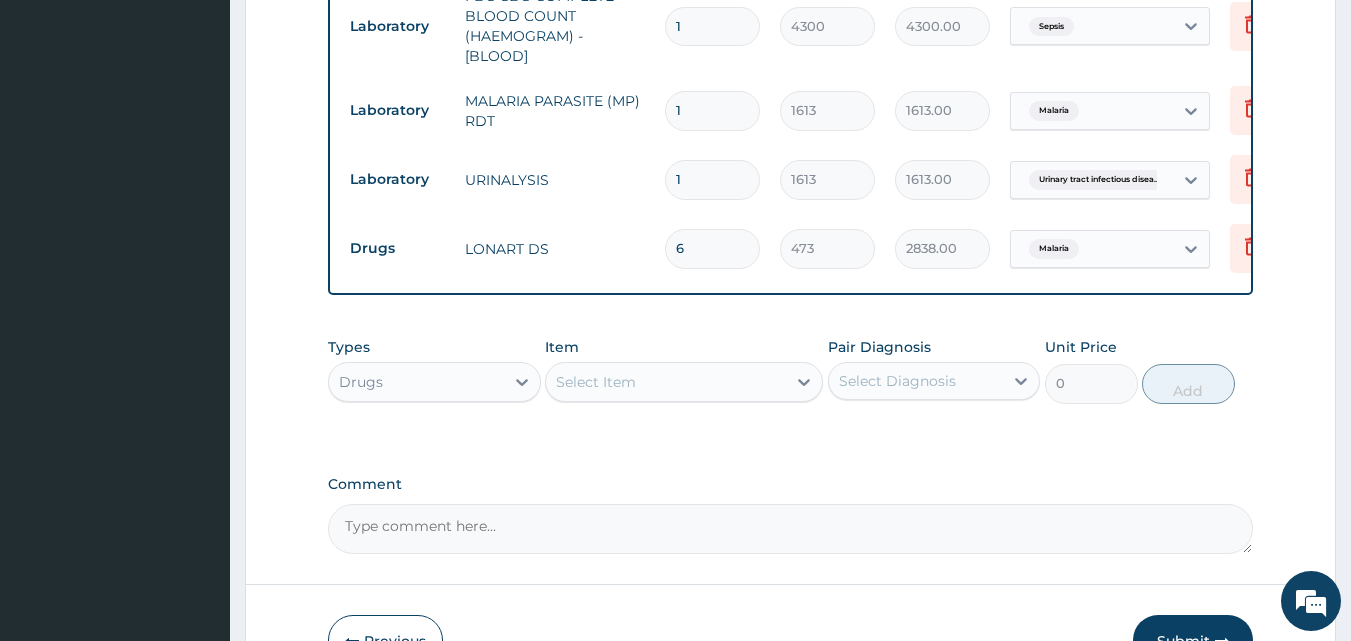 type on "6" 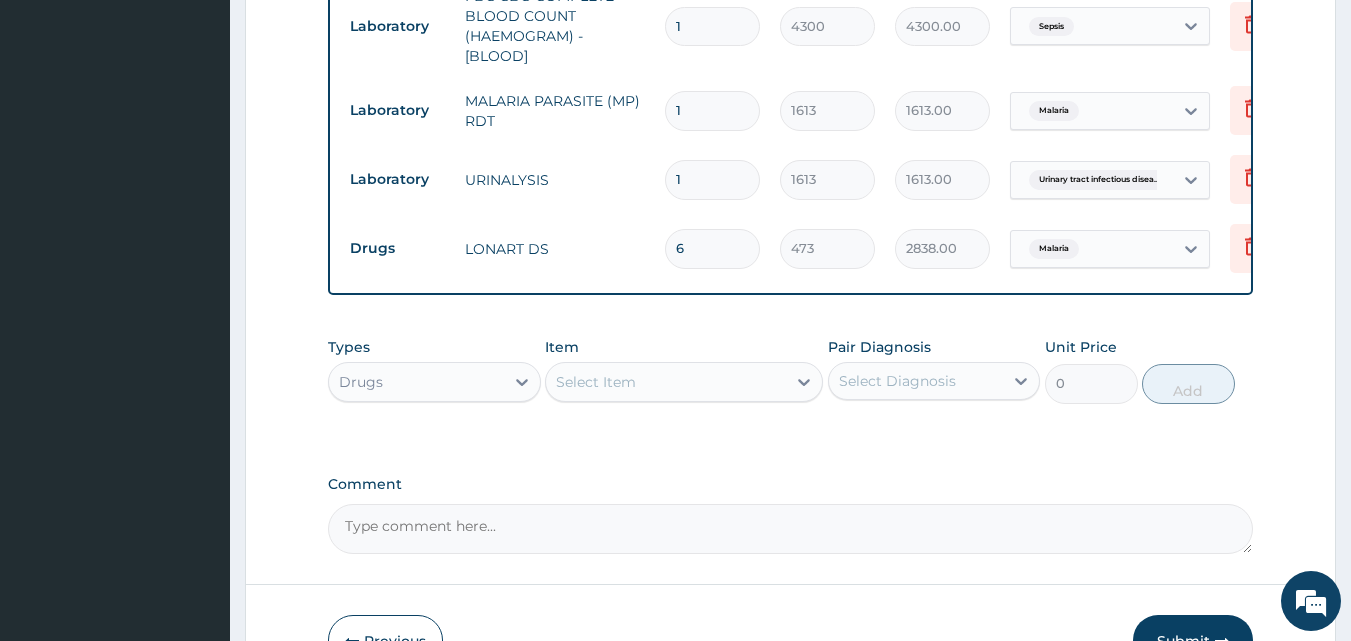 click on "Select Diagnosis" at bounding box center [916, 381] 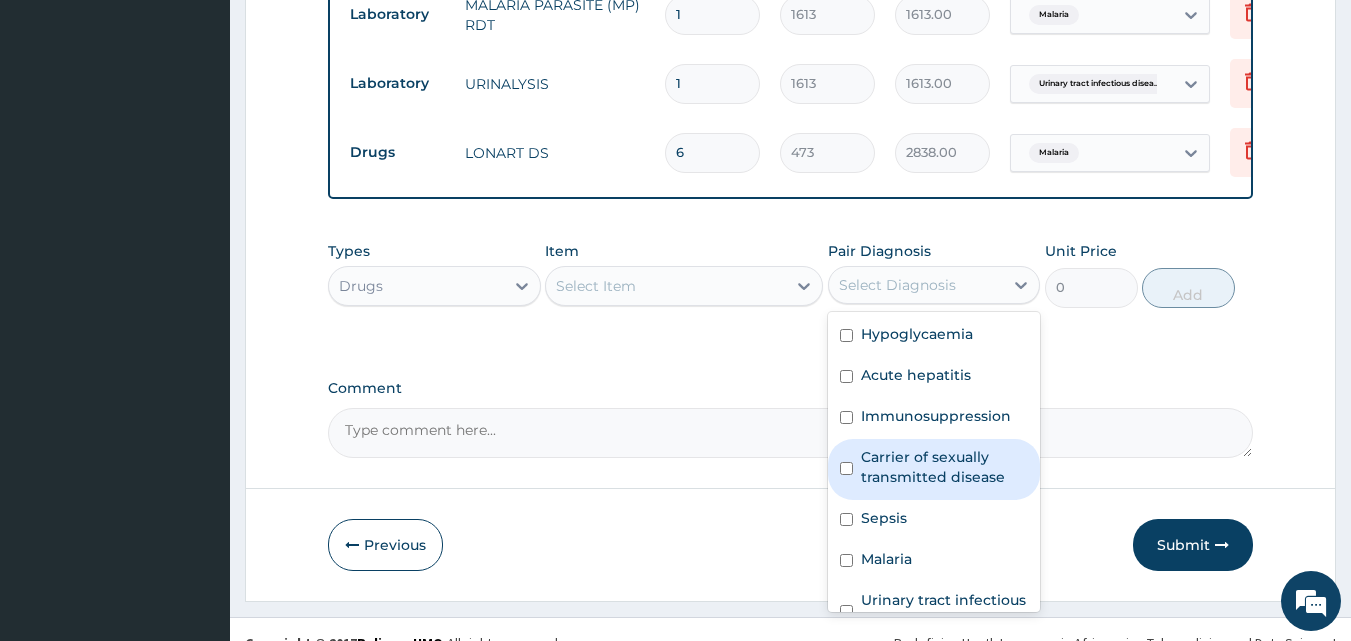 scroll, scrollTop: 1542, scrollLeft: 0, axis: vertical 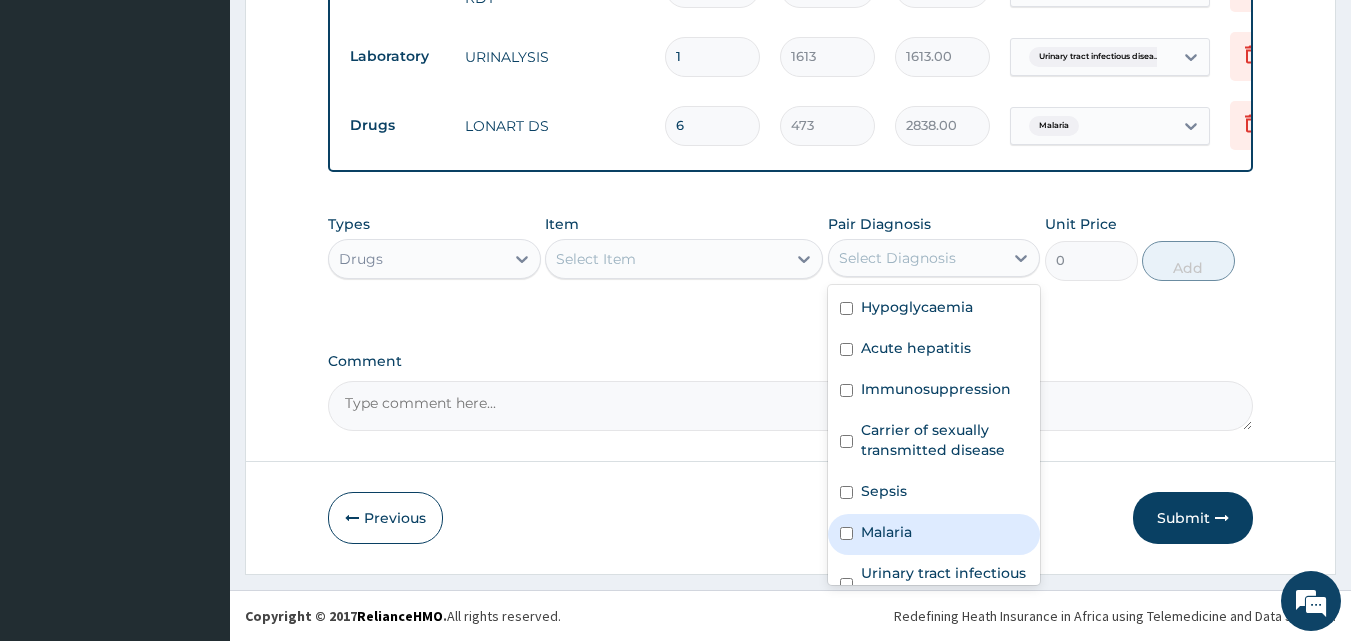 click on "Malaria" at bounding box center [934, 534] 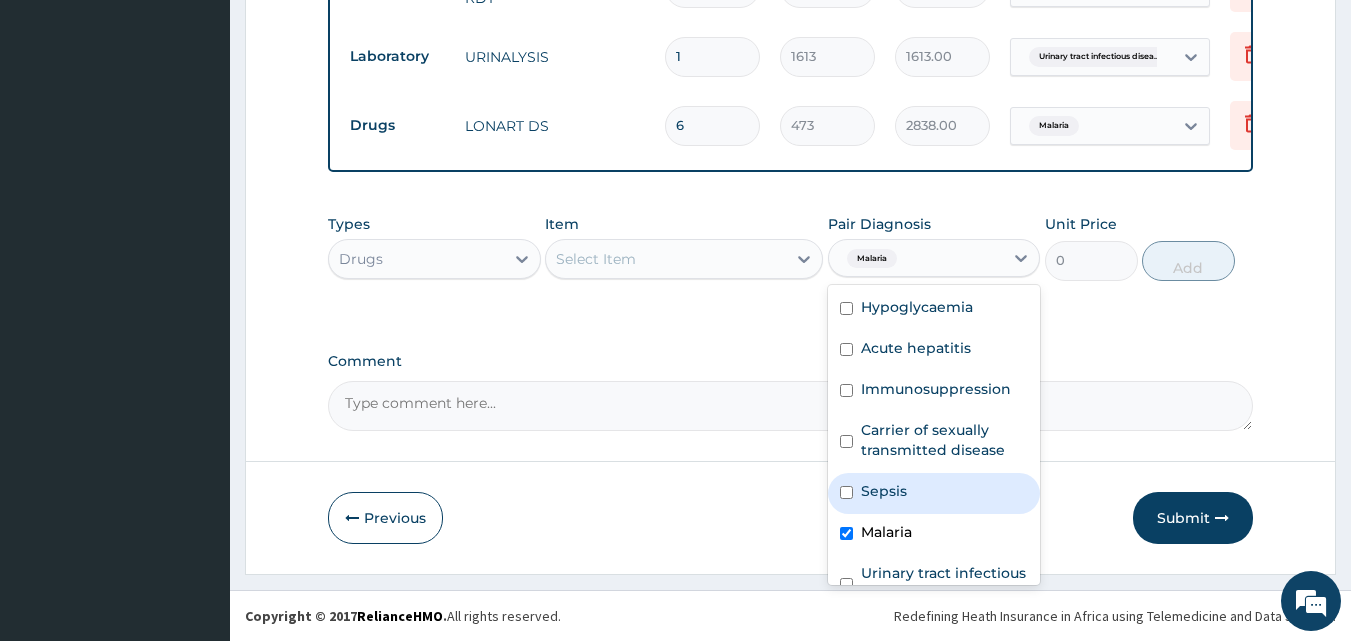 click on "Comment" at bounding box center (791, 361) 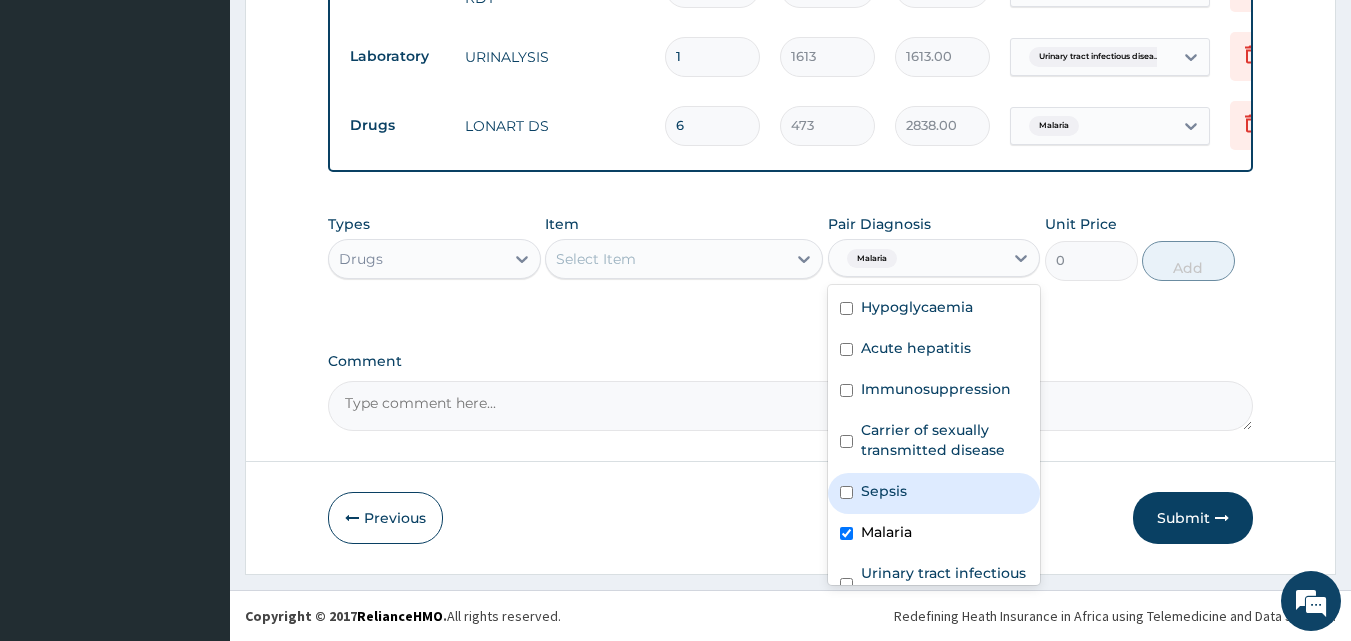click on "Comment" at bounding box center [791, 406] 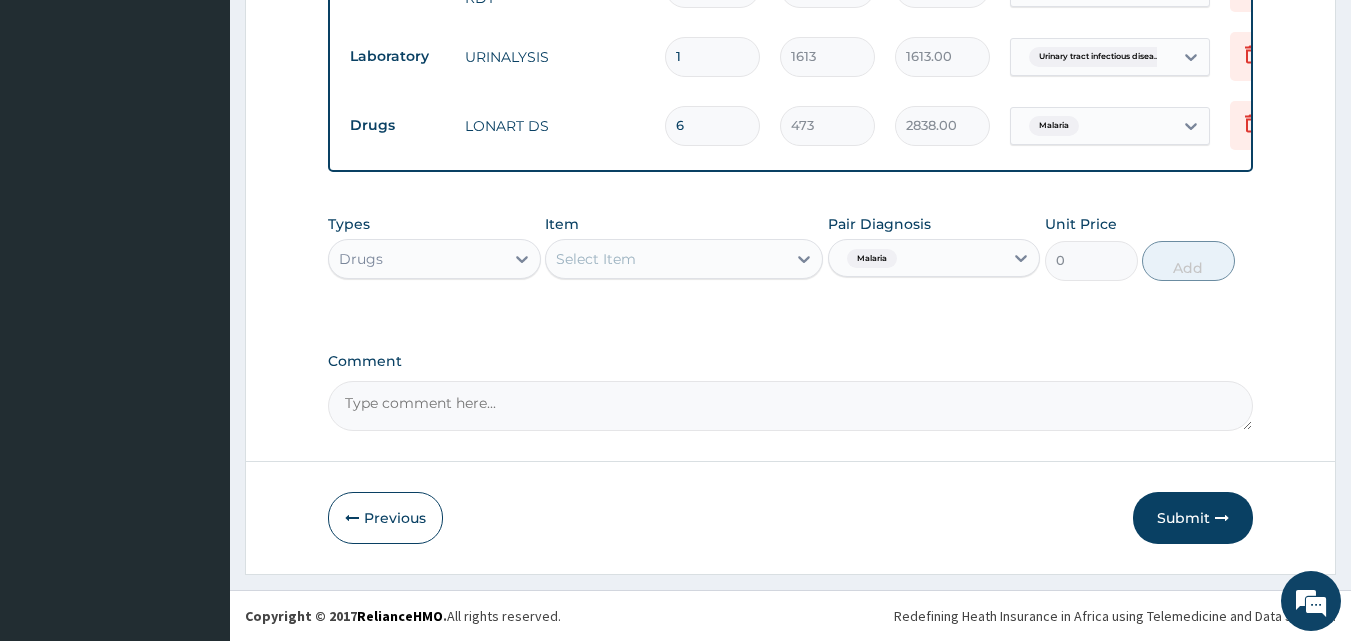 click on "Select Item" at bounding box center (666, 259) 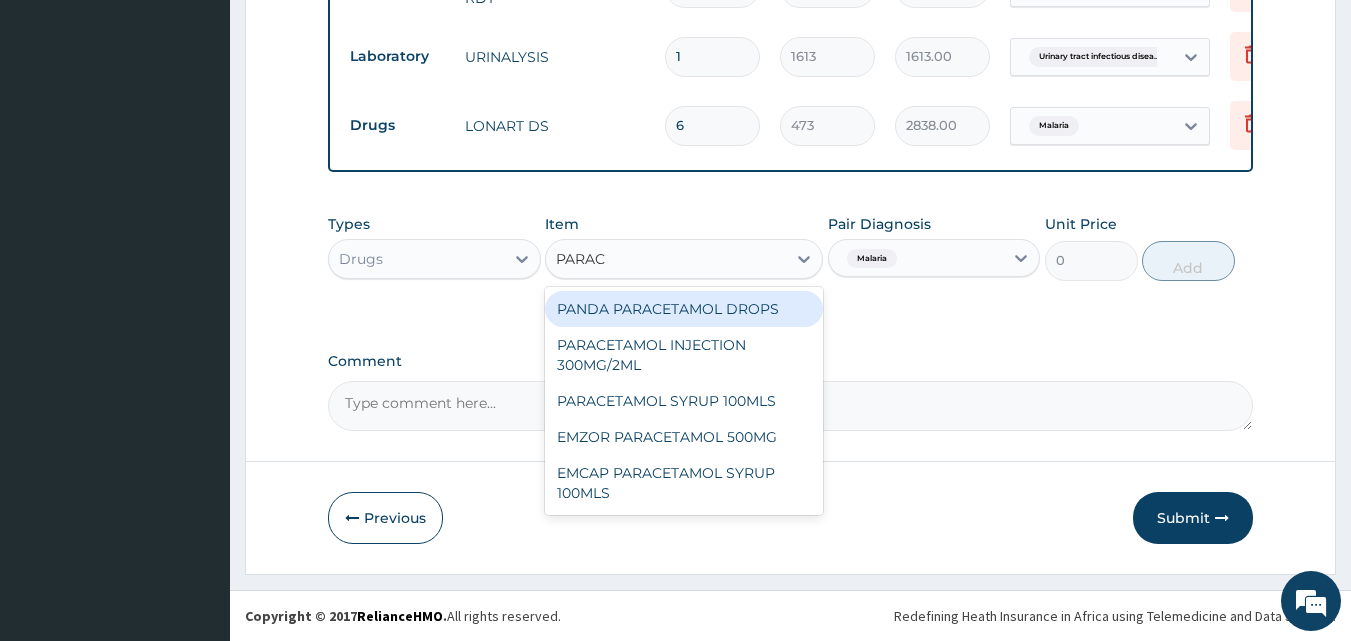 type on "PARACE" 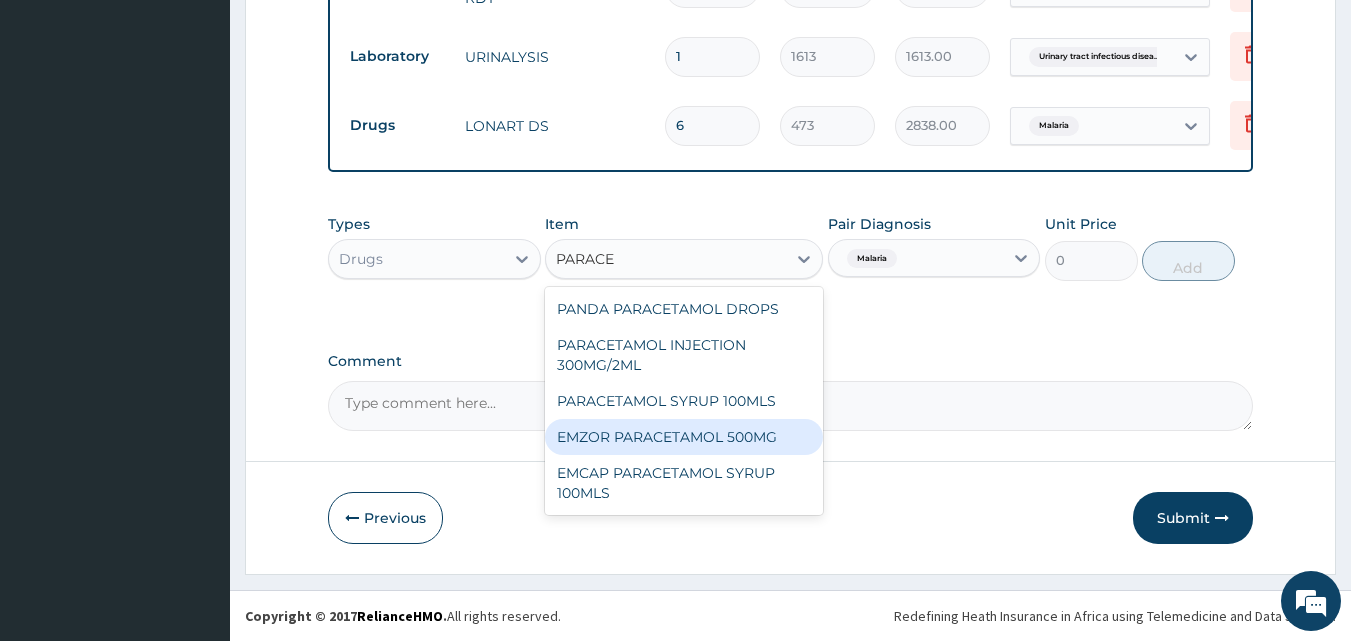 click on "EMZOR PARACETAMOL 500MG" at bounding box center (684, 437) 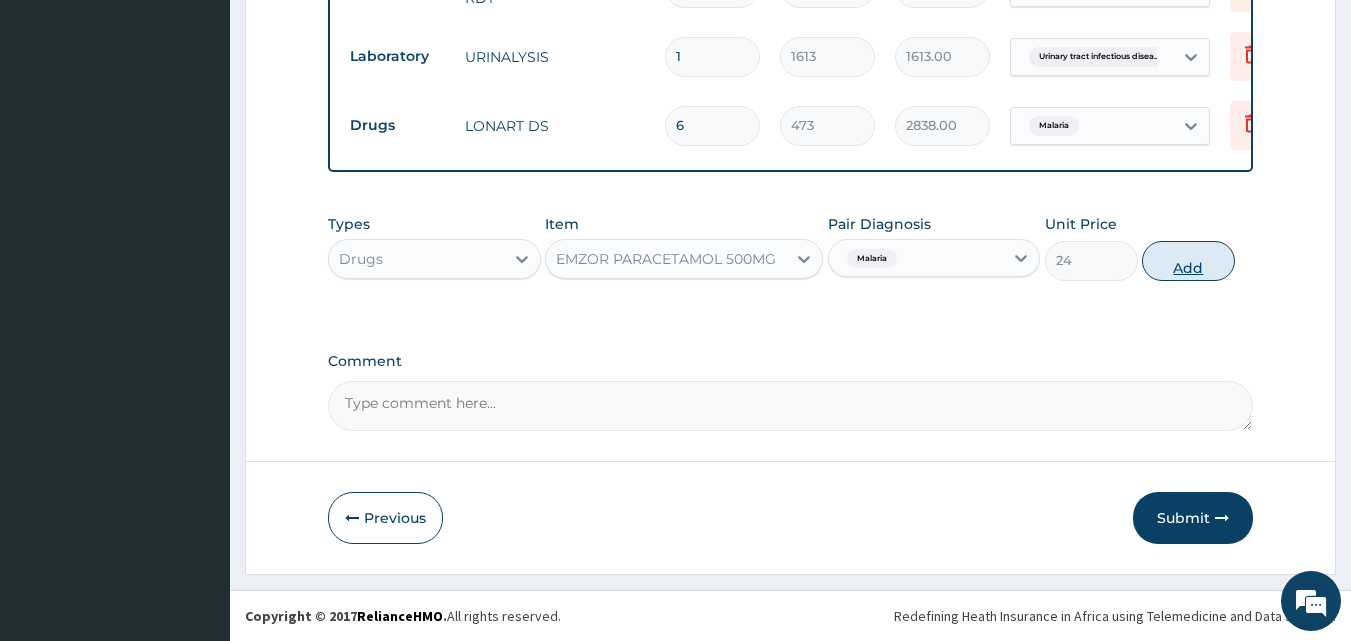 click on "Add" at bounding box center (1188, 261) 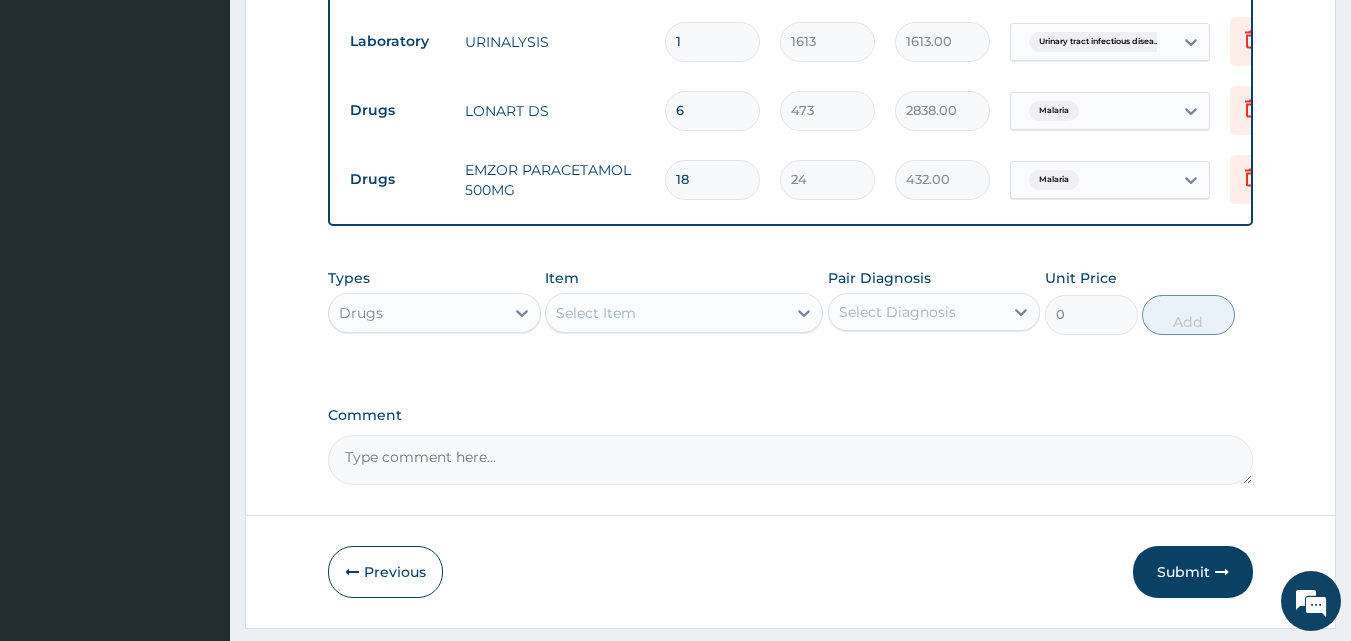 type on "18" 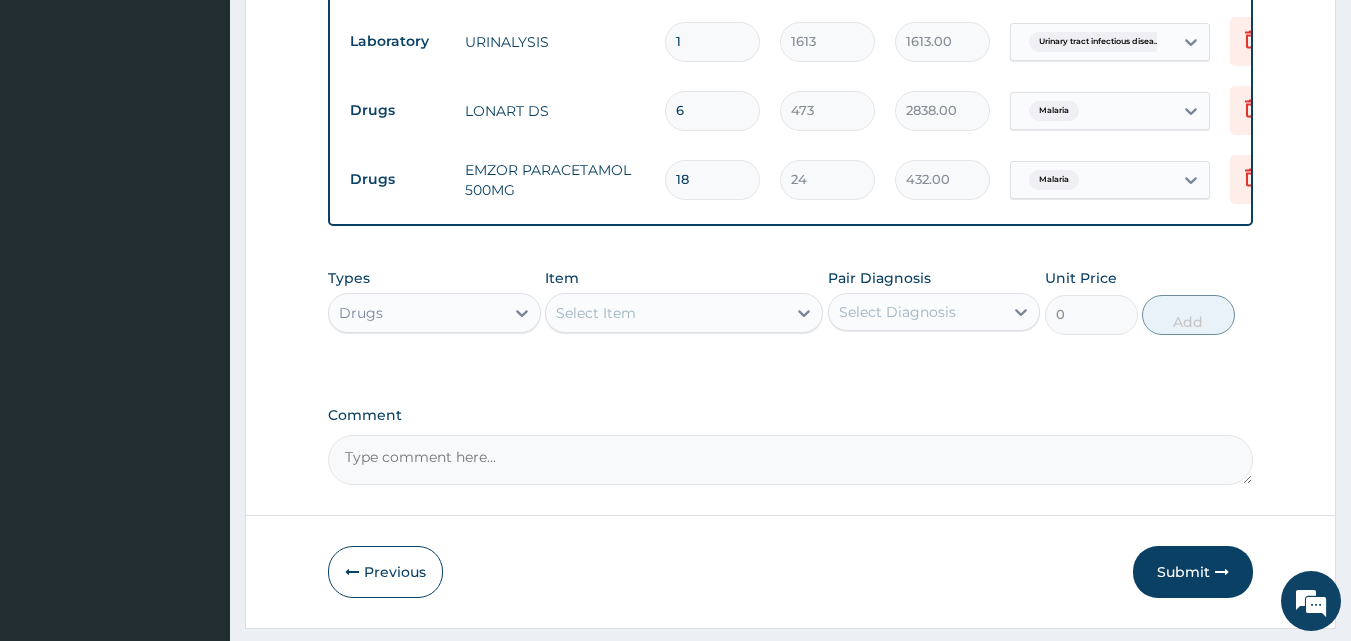click on "Types Drugs Item Select Item Pair Diagnosis Select Diagnosis Unit Price 0 Add" at bounding box center (791, 316) 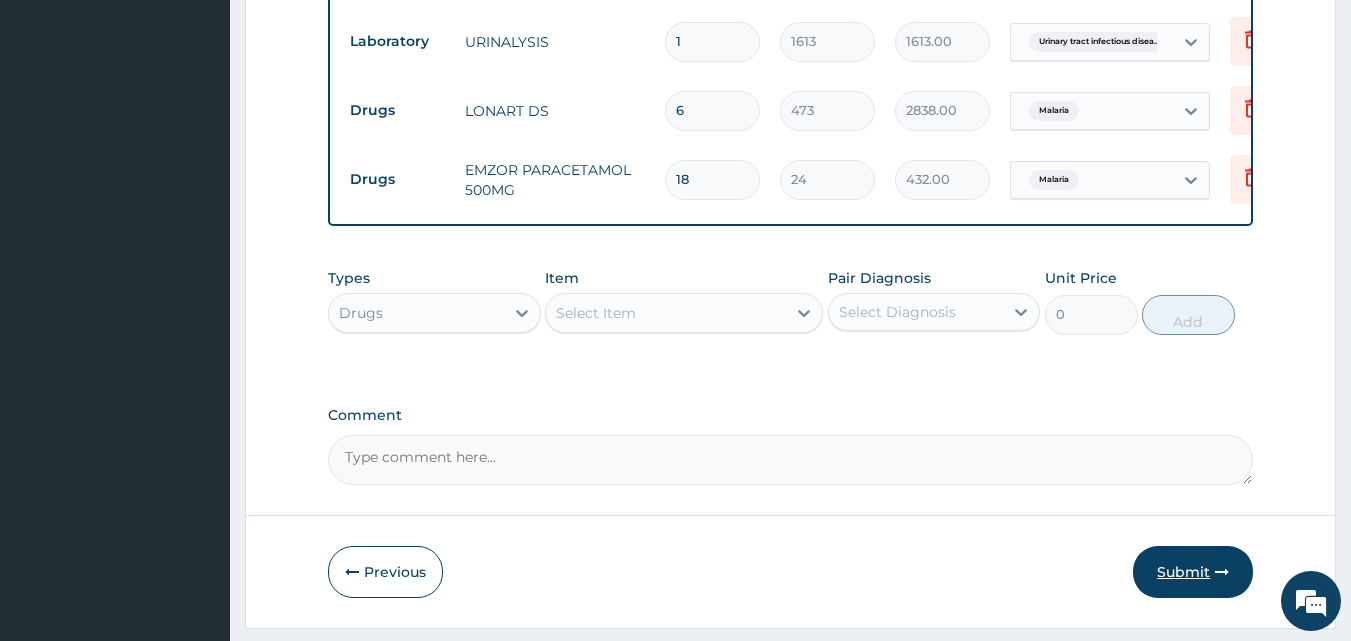 click on "Submit" at bounding box center (1193, 572) 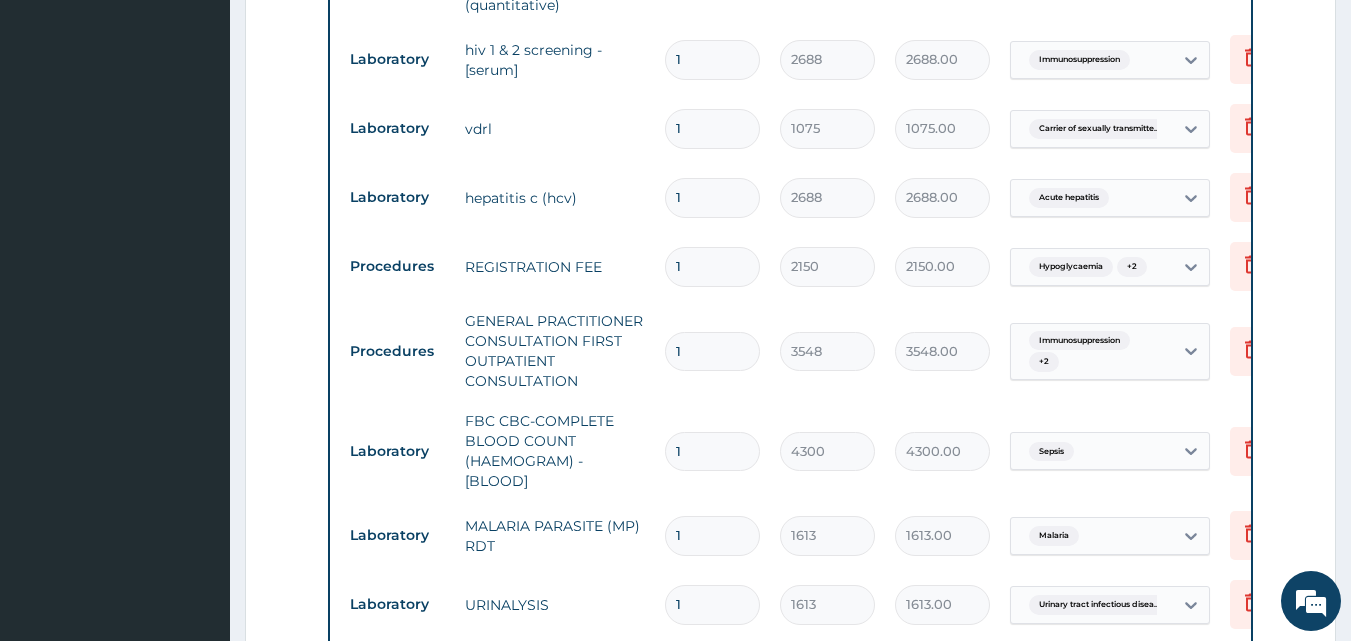 scroll, scrollTop: 1000, scrollLeft: 0, axis: vertical 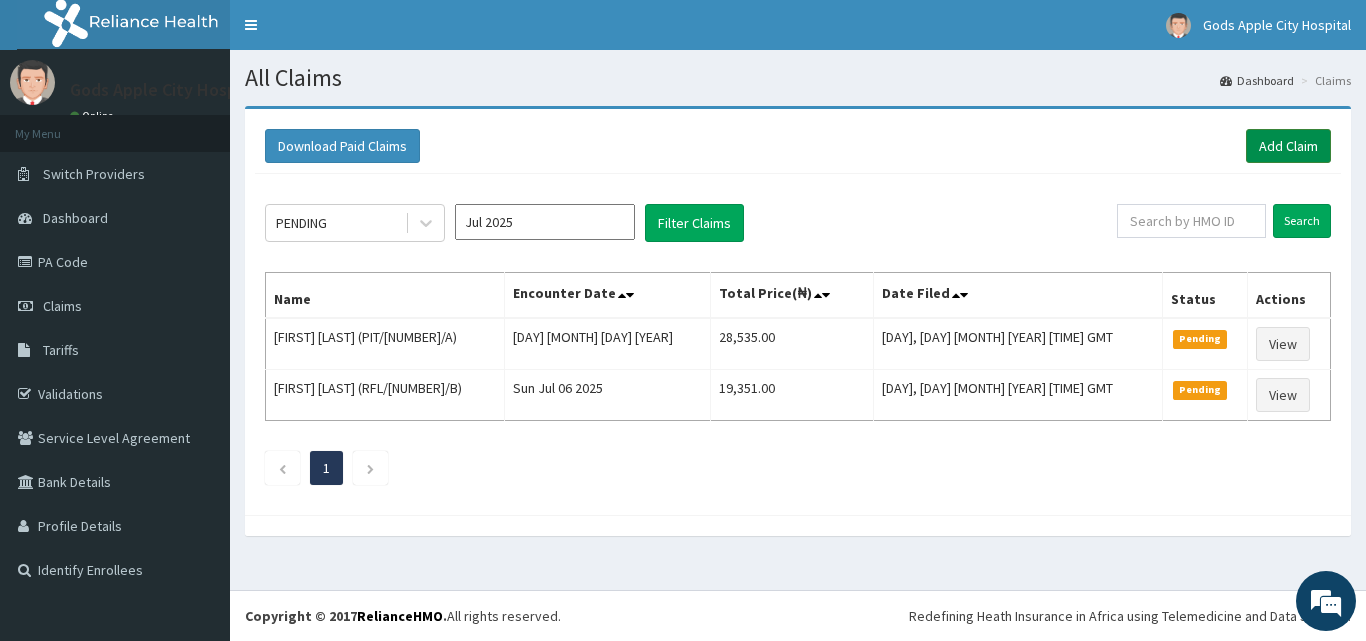 click on "Add Claim" at bounding box center [1288, 146] 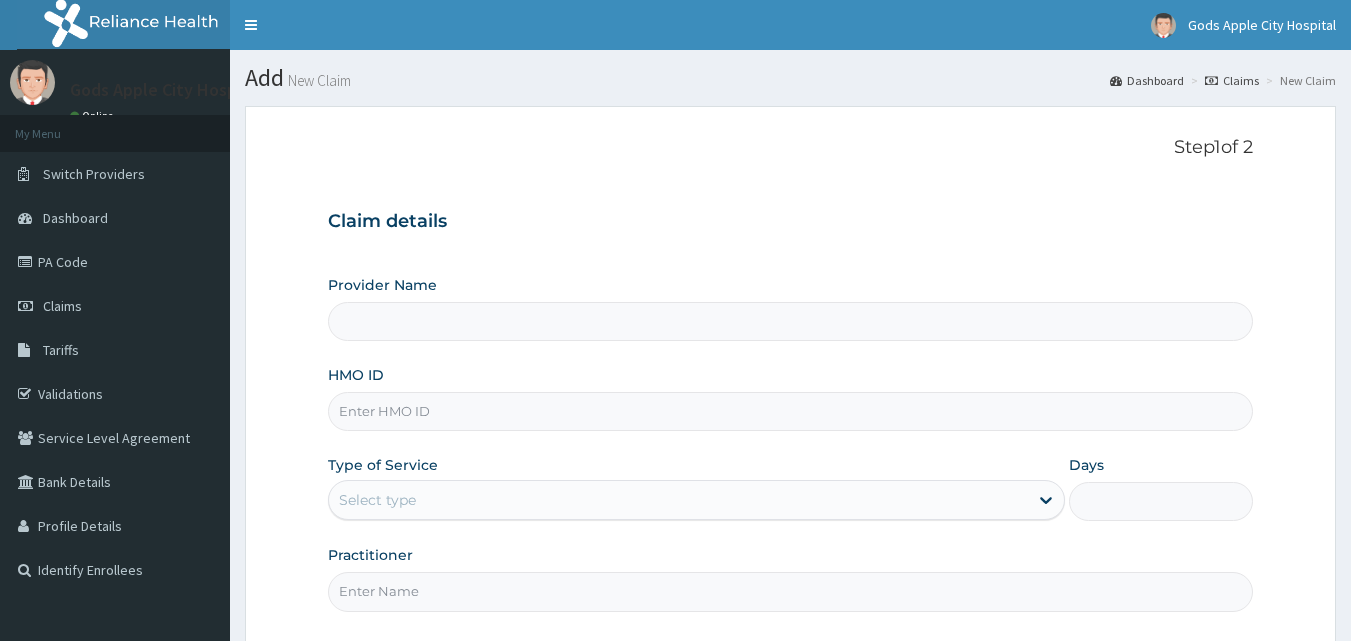 scroll, scrollTop: 0, scrollLeft: 0, axis: both 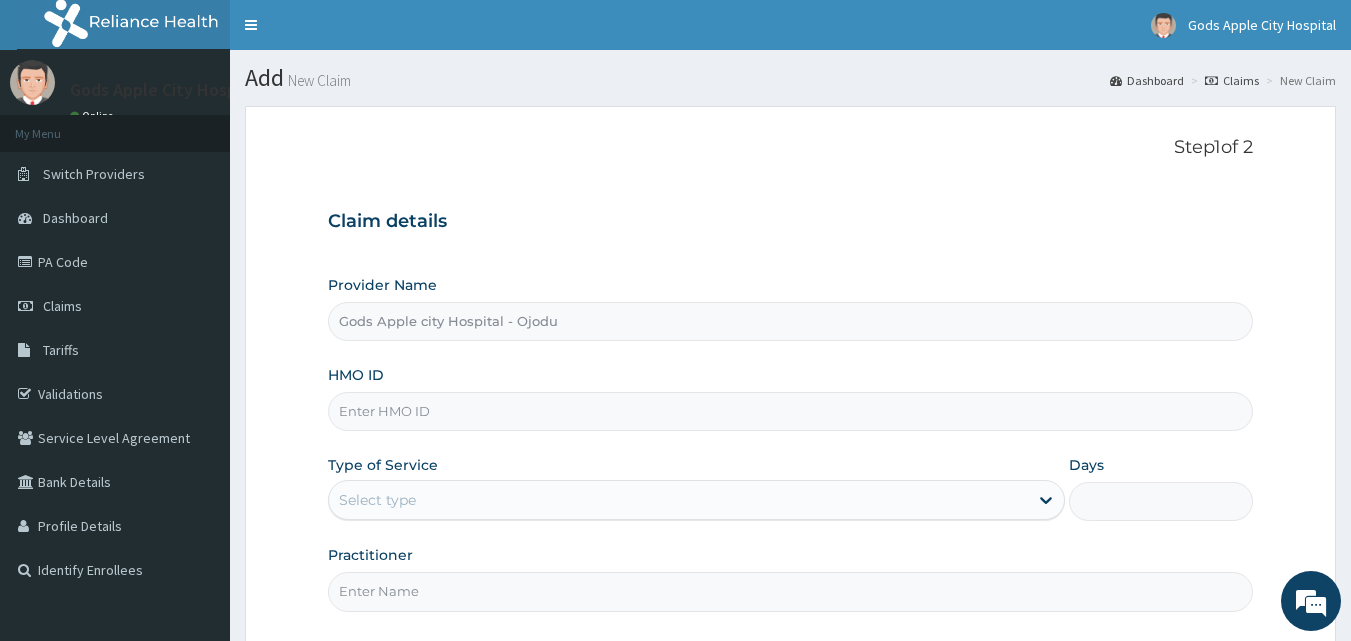 click on "HMO ID" at bounding box center (791, 411) 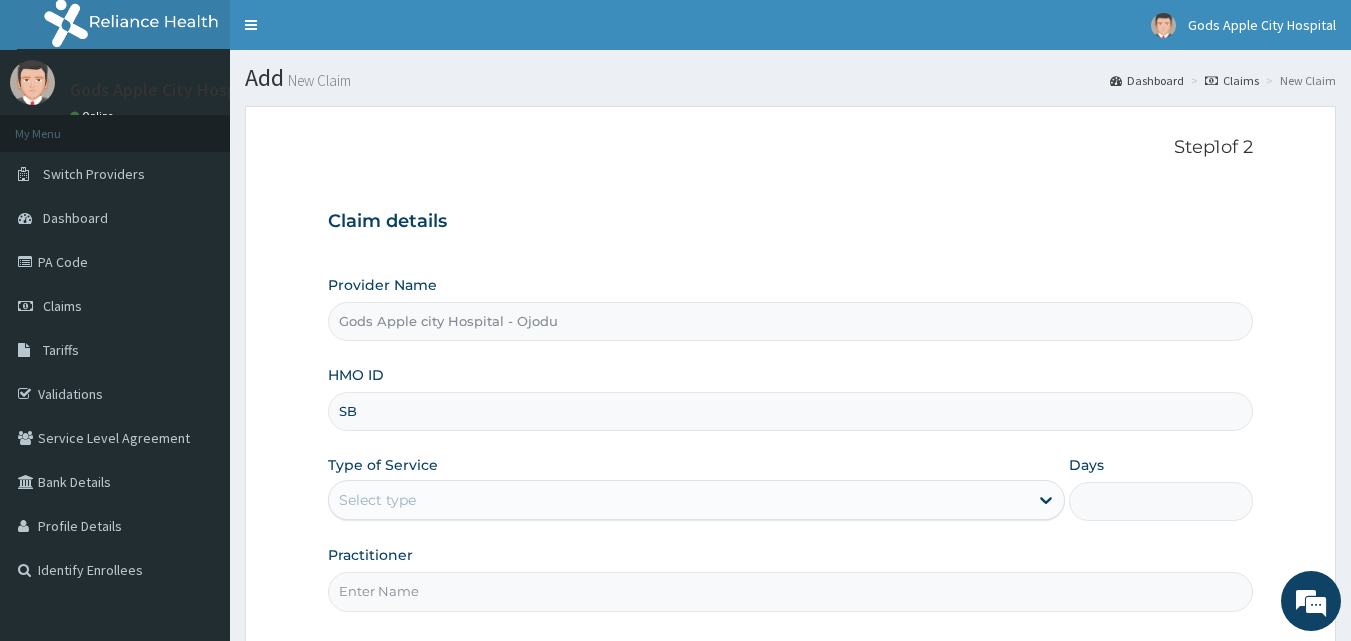 type on "SBG/[NUMBER]/A" 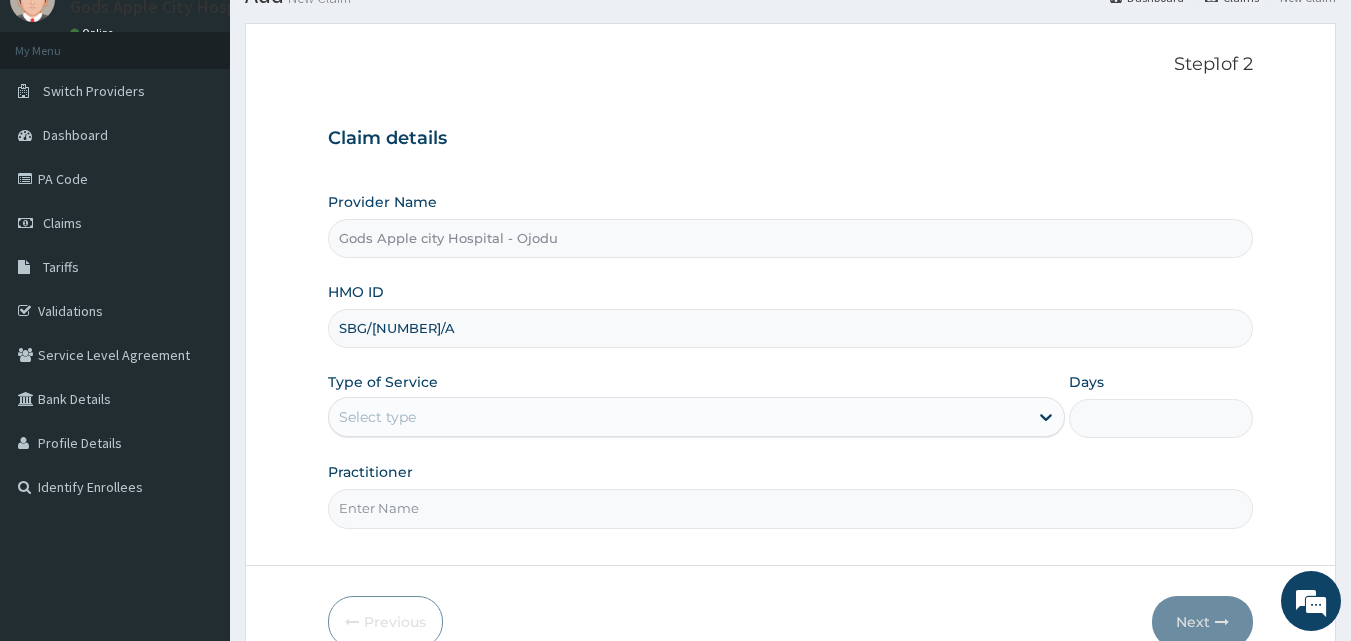 scroll, scrollTop: 187, scrollLeft: 0, axis: vertical 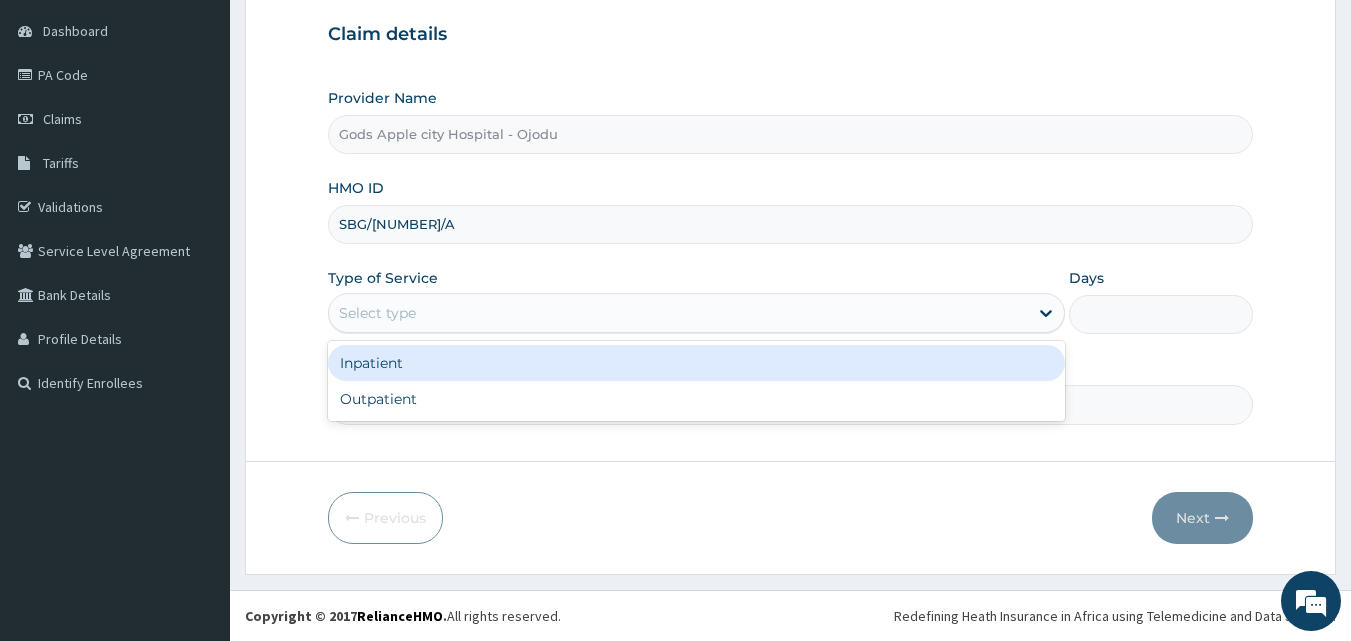 click on "Select type" at bounding box center (678, 313) 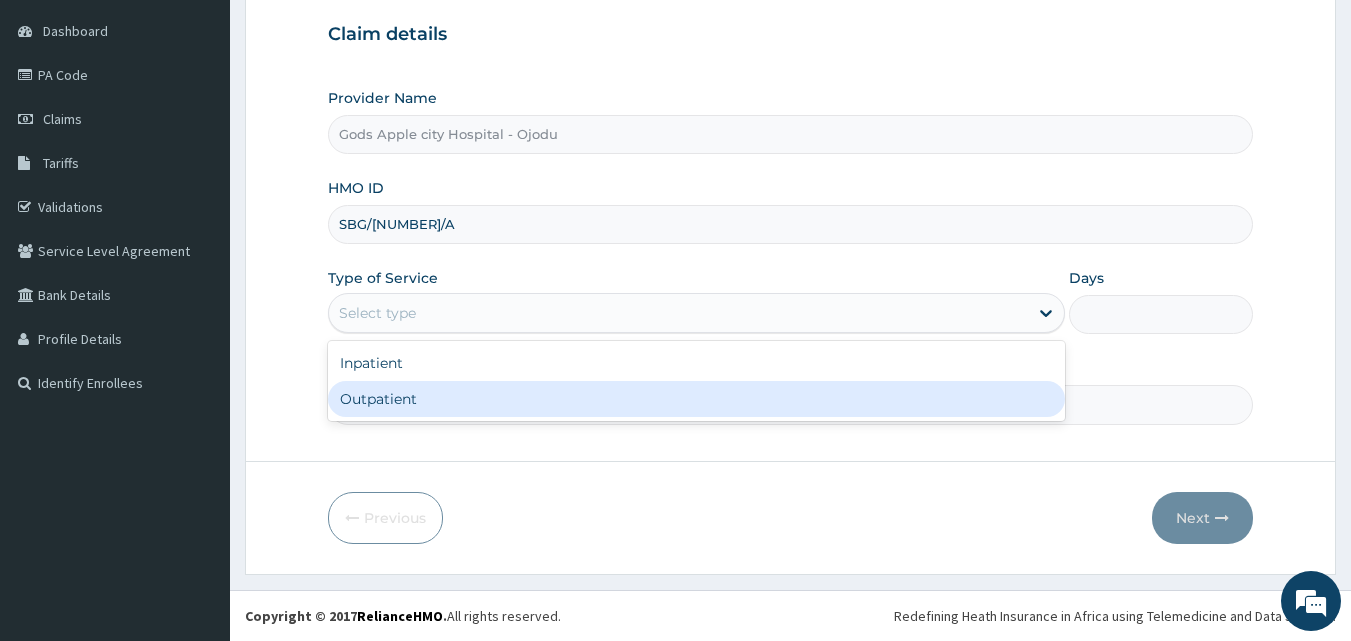 click on "Outpatient" at bounding box center [696, 399] 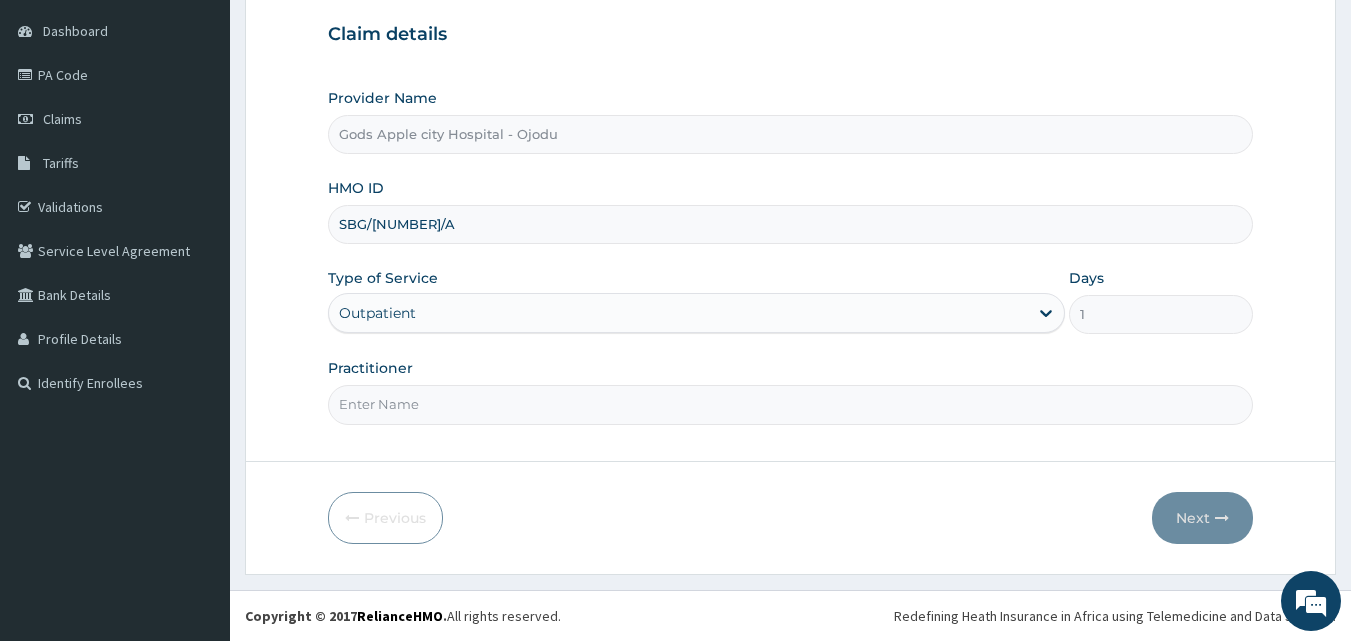 click on "Practitioner" at bounding box center (791, 404) 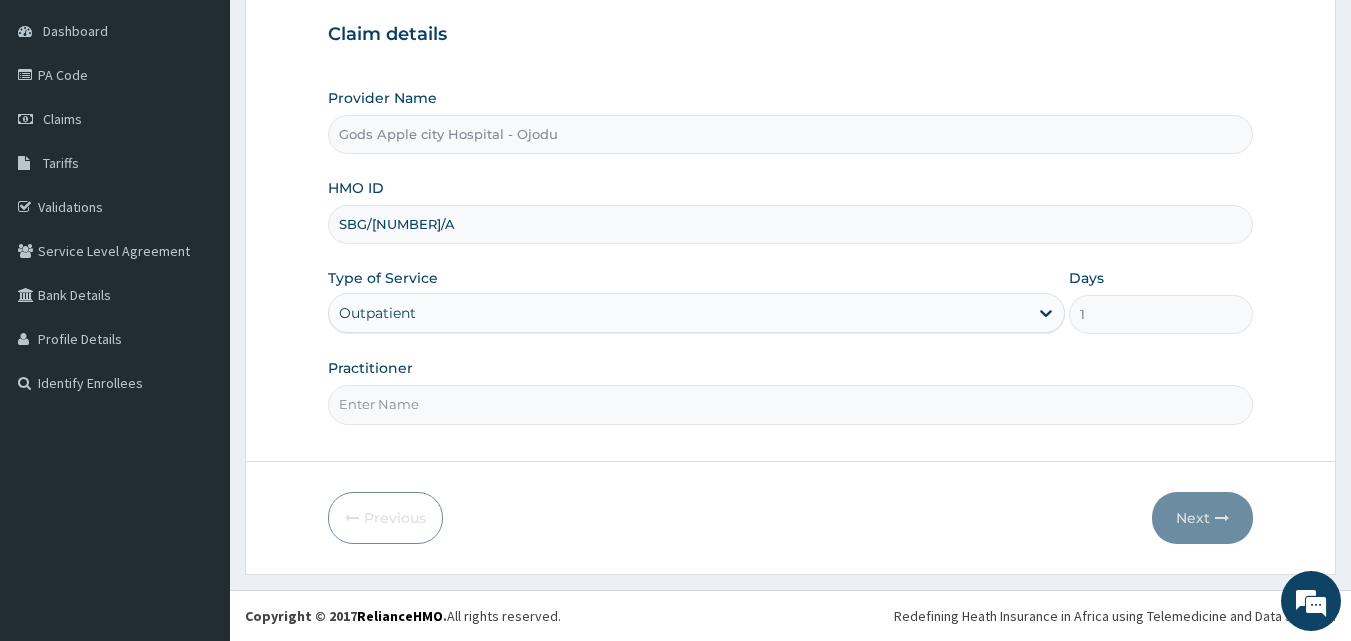 type on "DR OPAFUNSO" 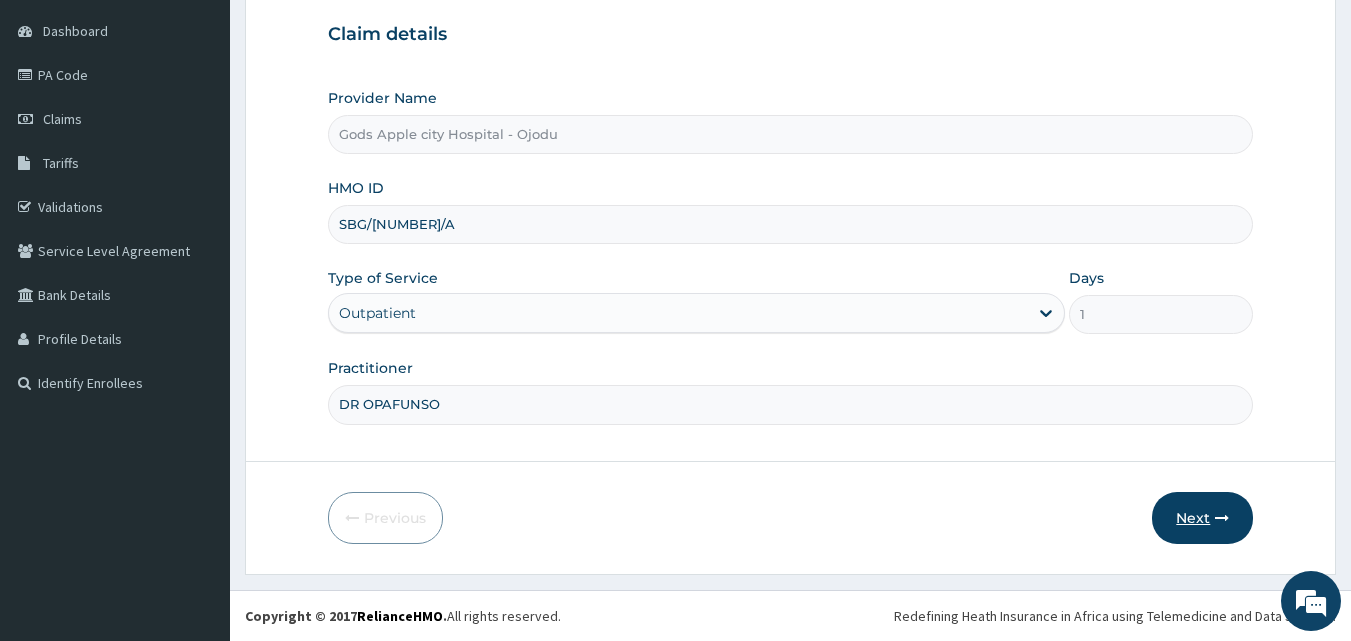 click on "Next" at bounding box center [1202, 518] 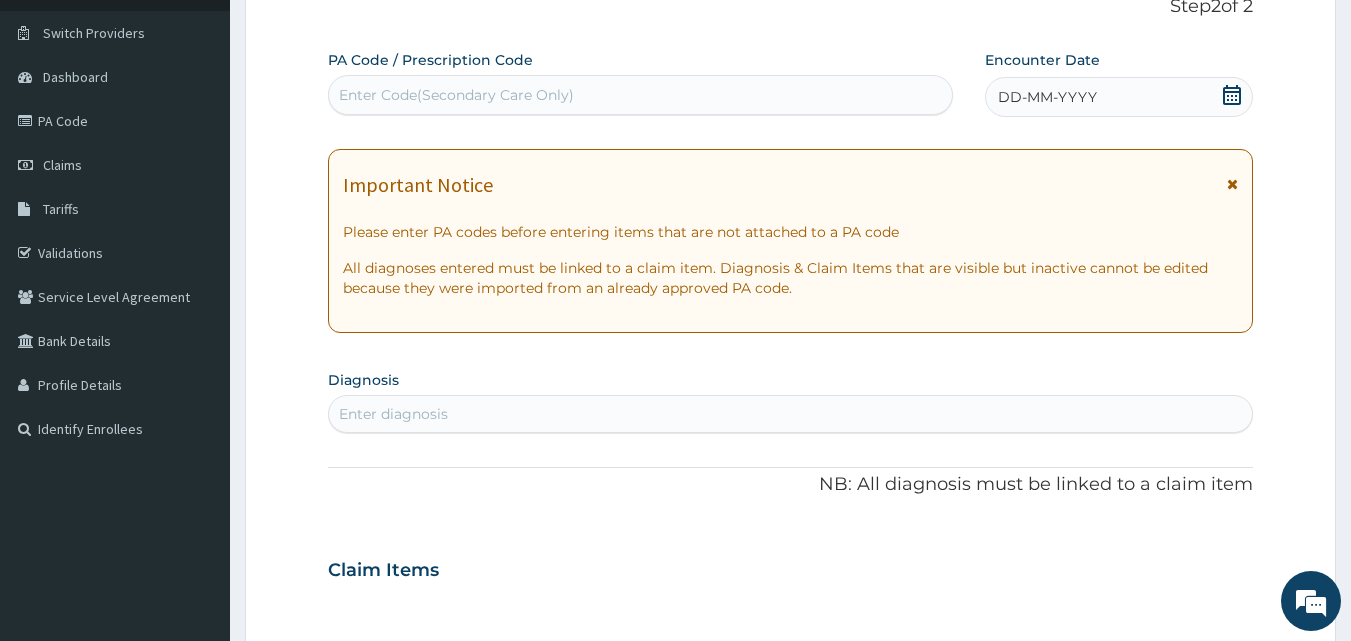 scroll, scrollTop: 87, scrollLeft: 0, axis: vertical 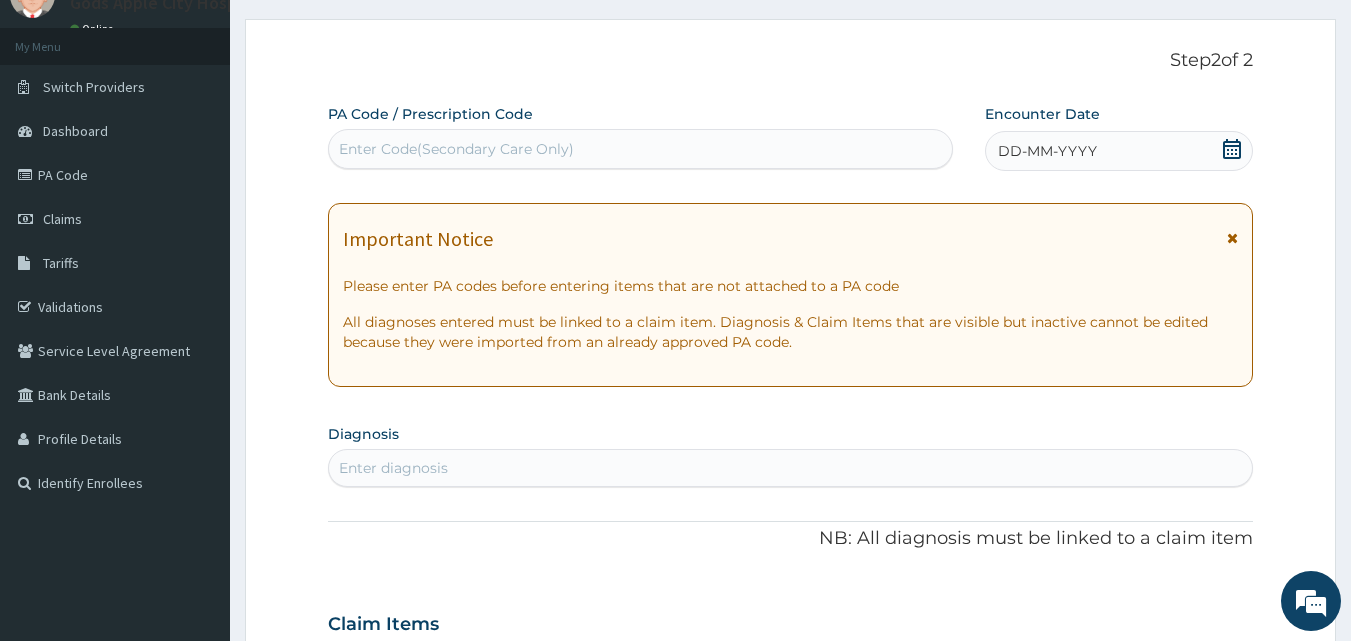 click at bounding box center (1232, 149) 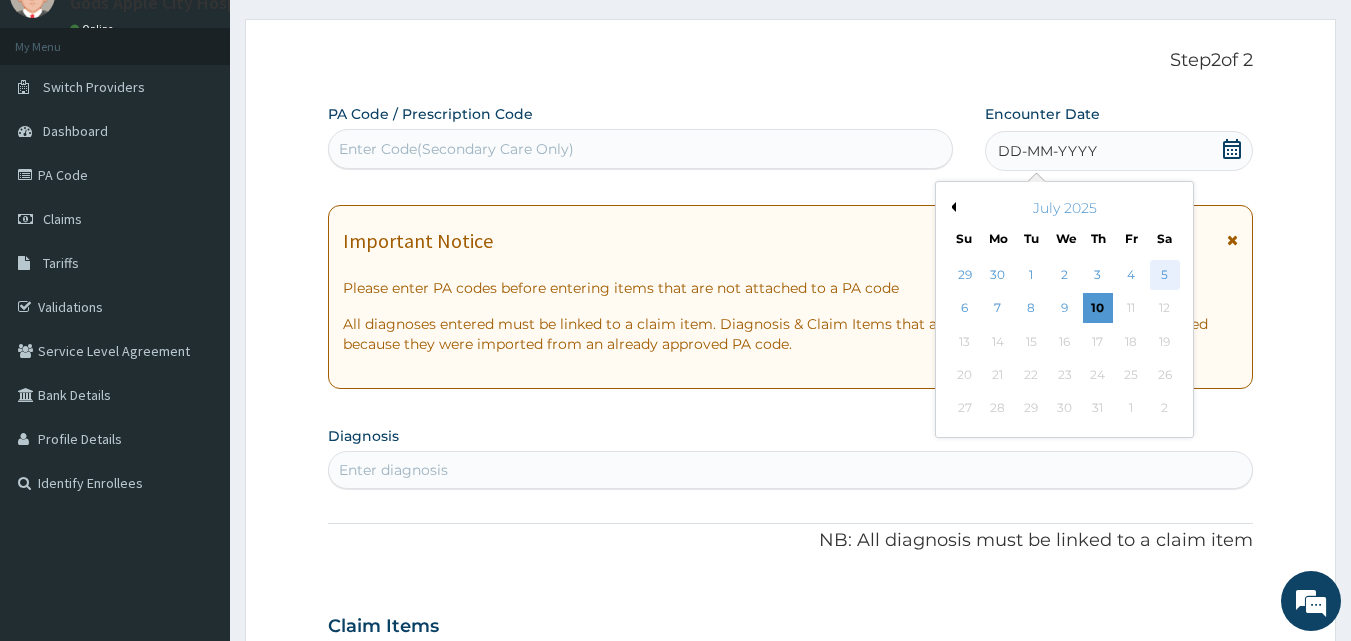 click on "5" at bounding box center [1165, 275] 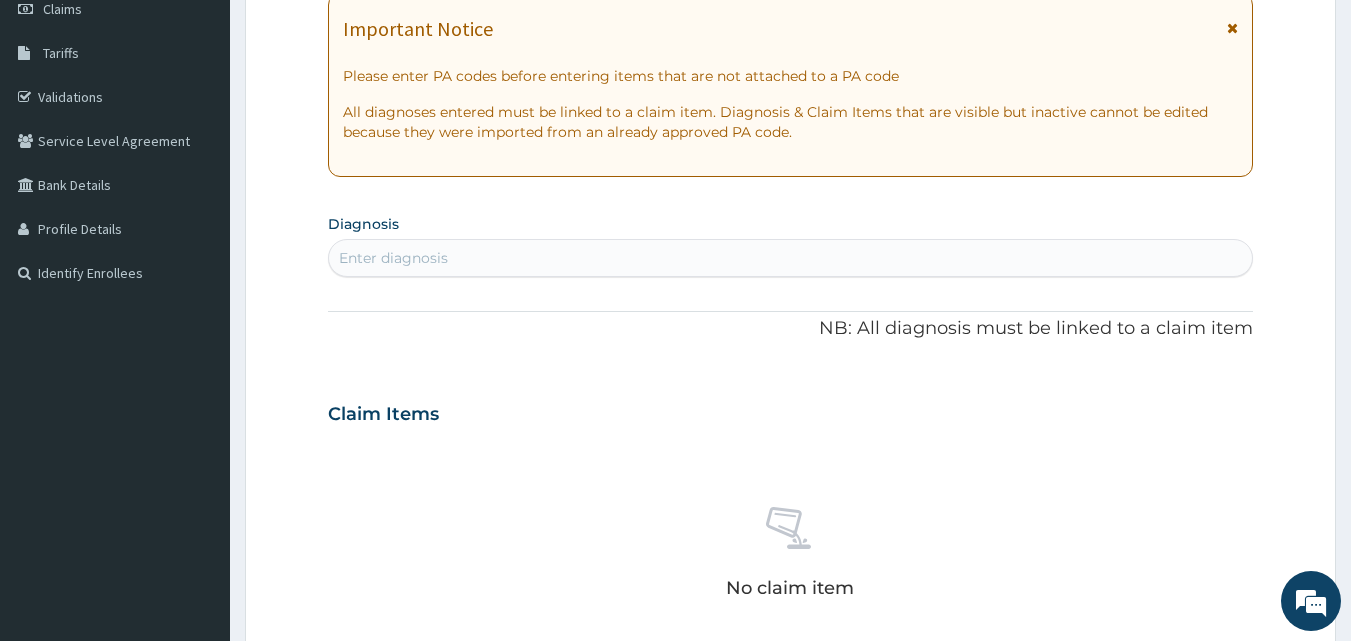 scroll, scrollTop: 387, scrollLeft: 0, axis: vertical 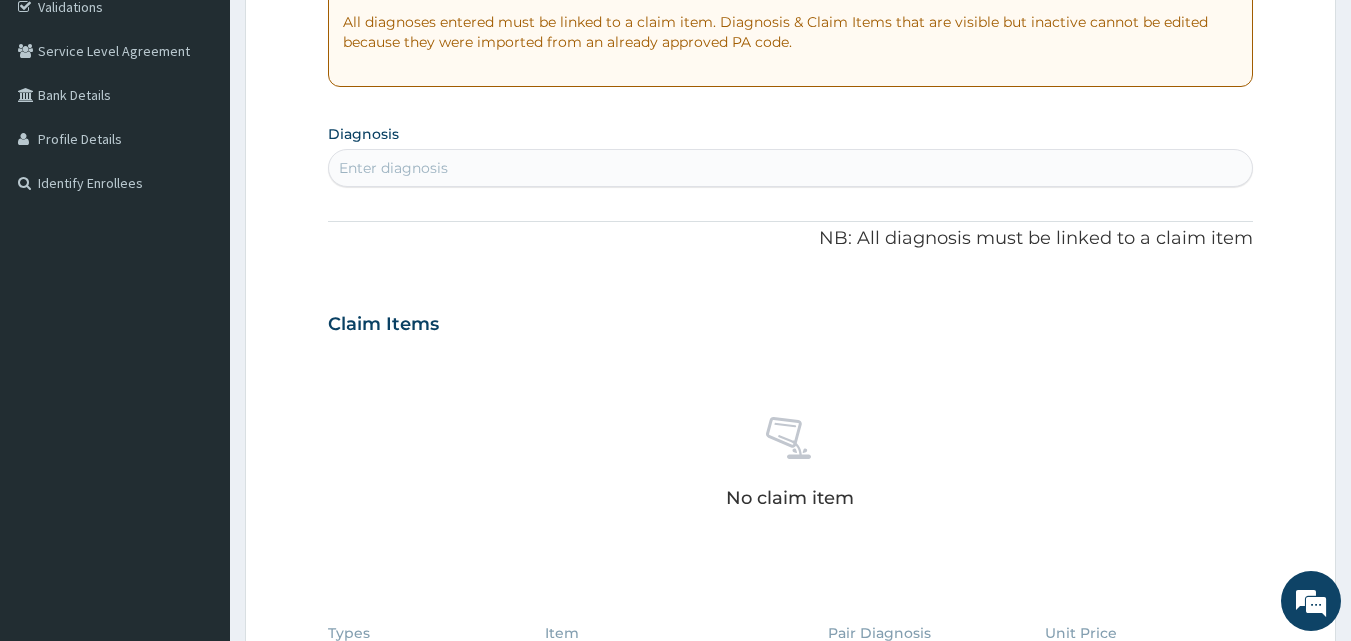 click on "Enter diagnosis" at bounding box center [791, 168] 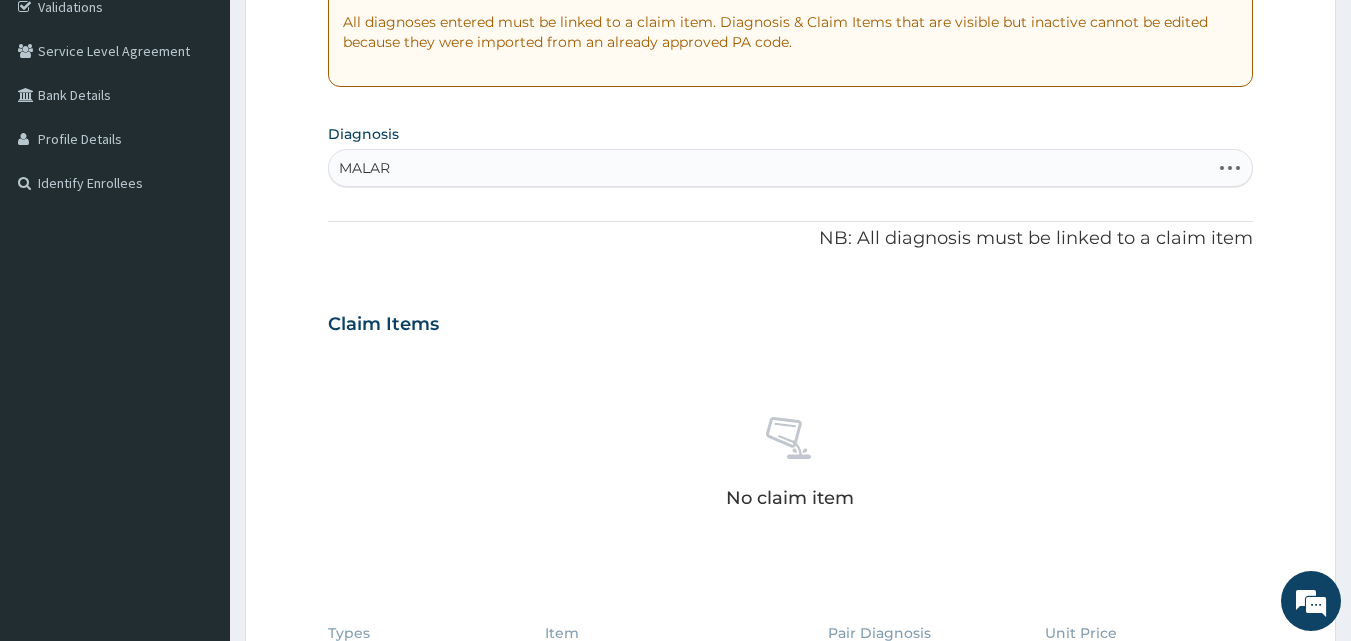 type on "MALARI" 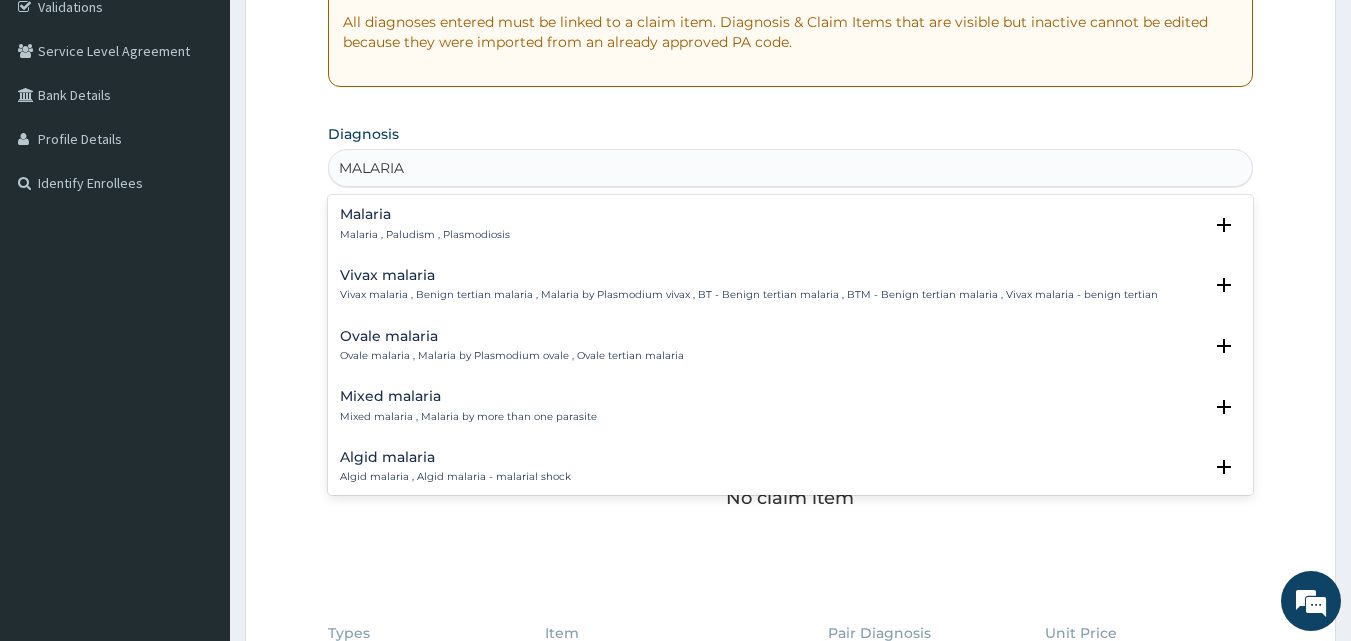 click on "Malaria , Paludism , Plasmodiosis" at bounding box center [425, 235] 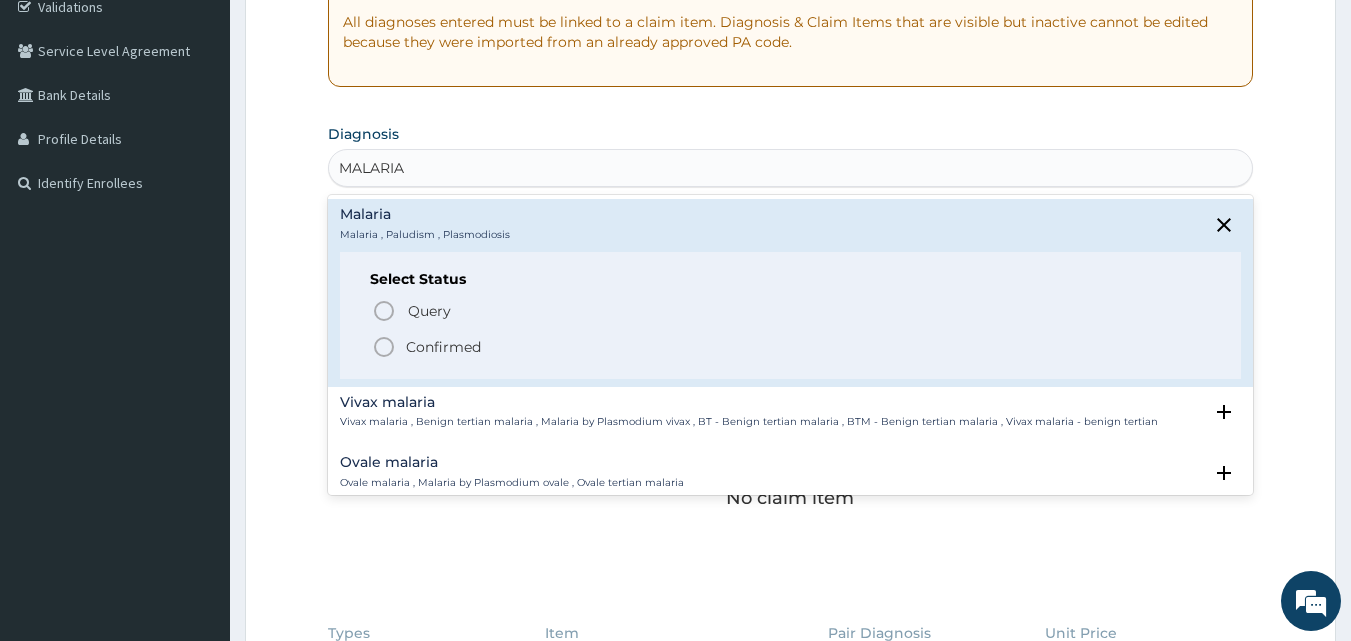 click at bounding box center (384, 347) 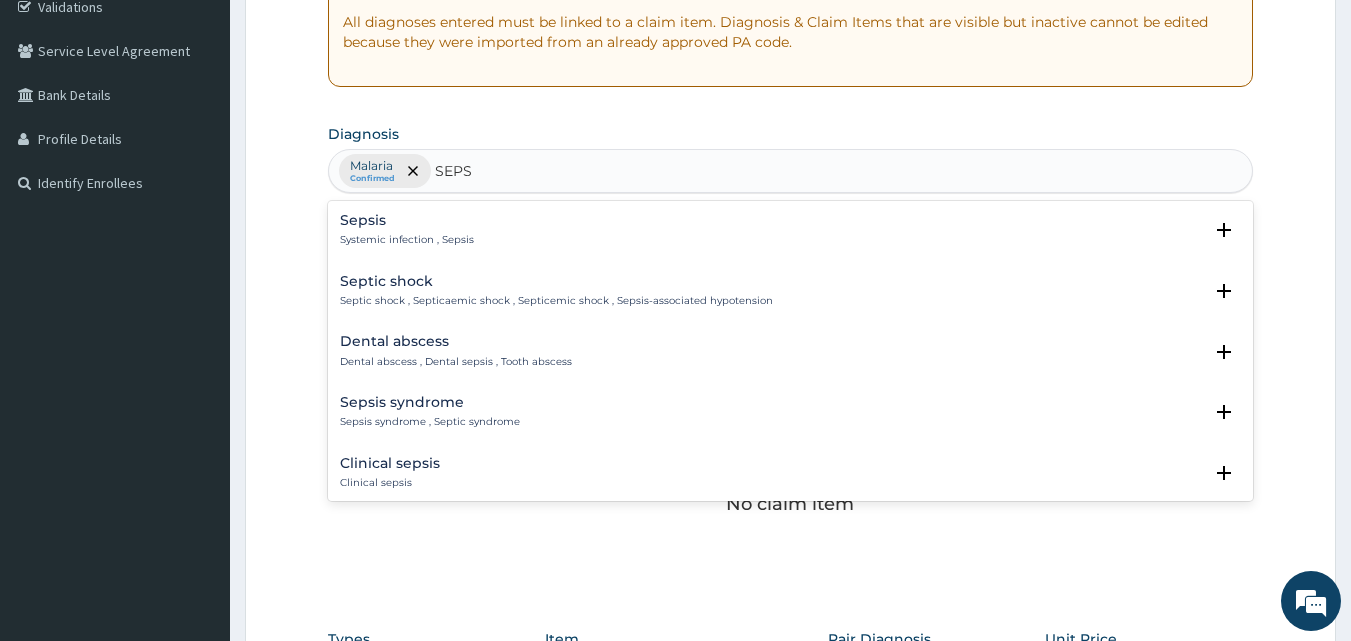 click on "Sepsis" at bounding box center [407, 220] 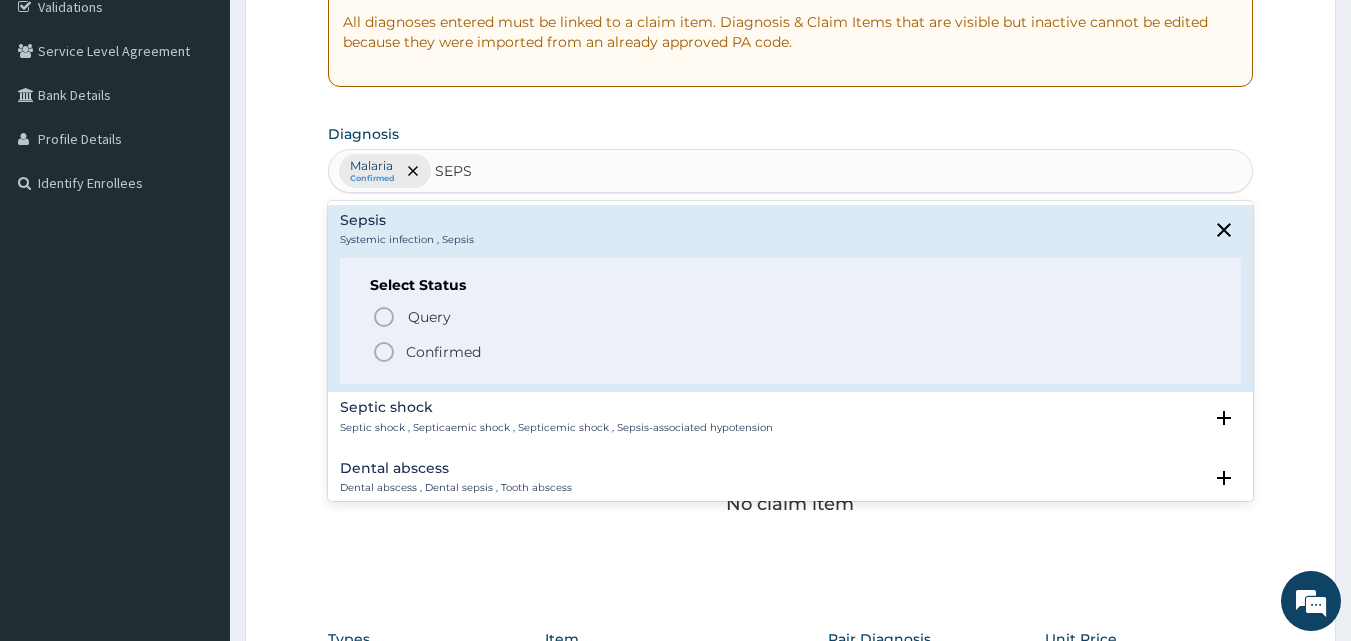 click at bounding box center [384, 352] 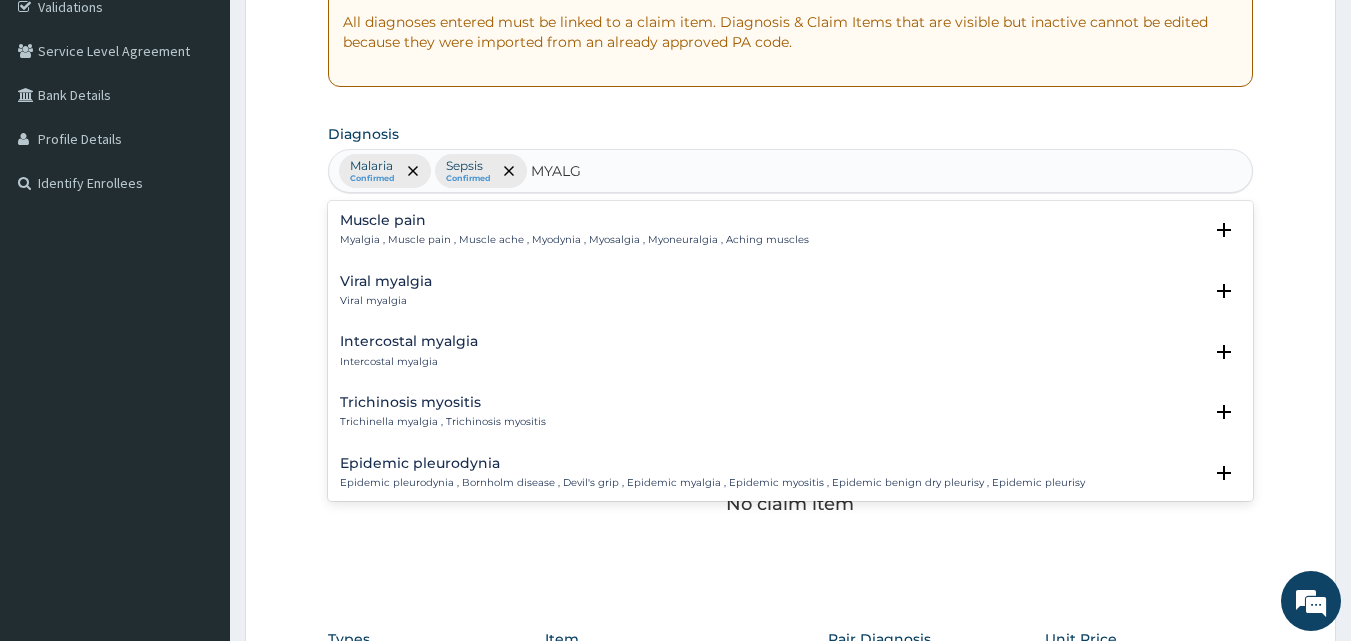 click on "Muscle pain Myalgia , Muscle pain , Muscle ache , Myodynia , Myosalgia , Myoneuralgia , Aching muscles" at bounding box center [574, 230] 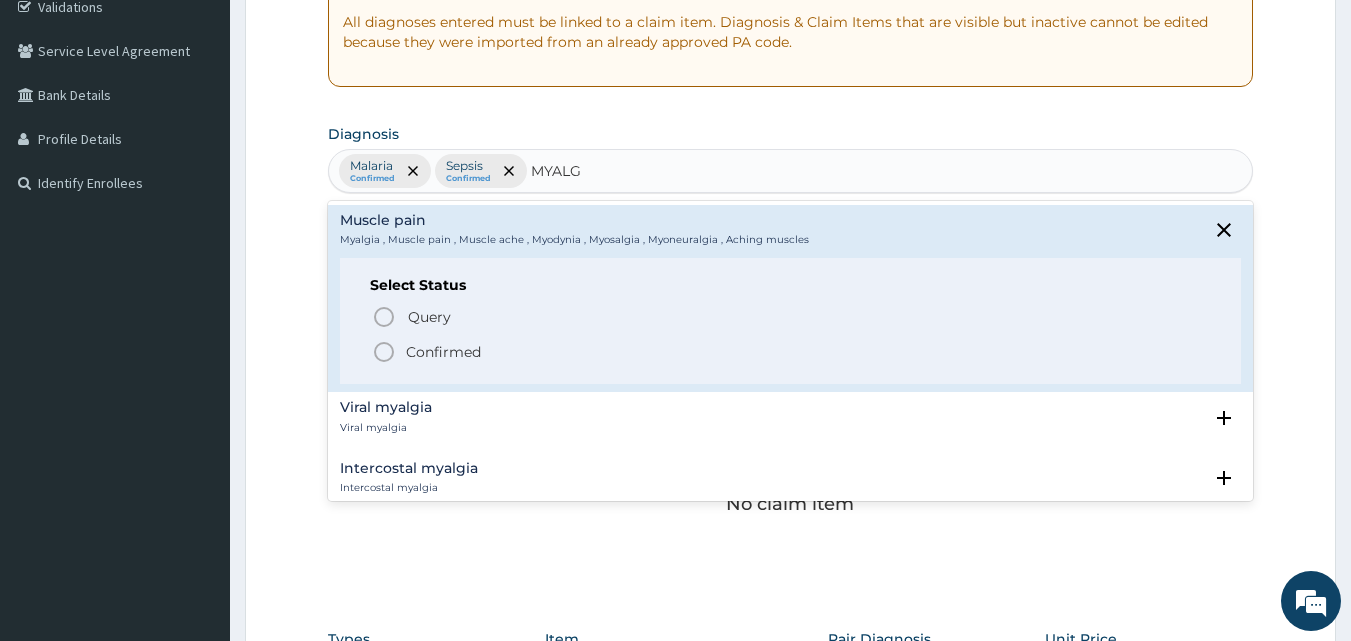 click at bounding box center (384, 352) 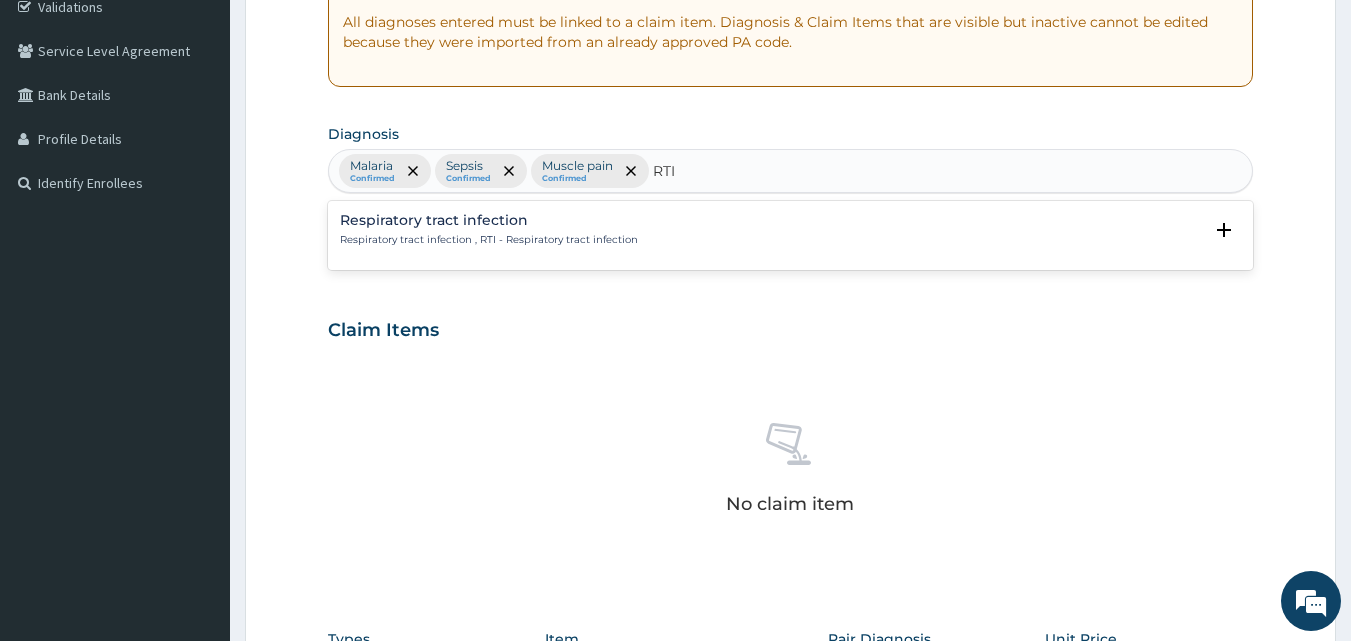 click on "Respiratory tract infection" at bounding box center [489, 220] 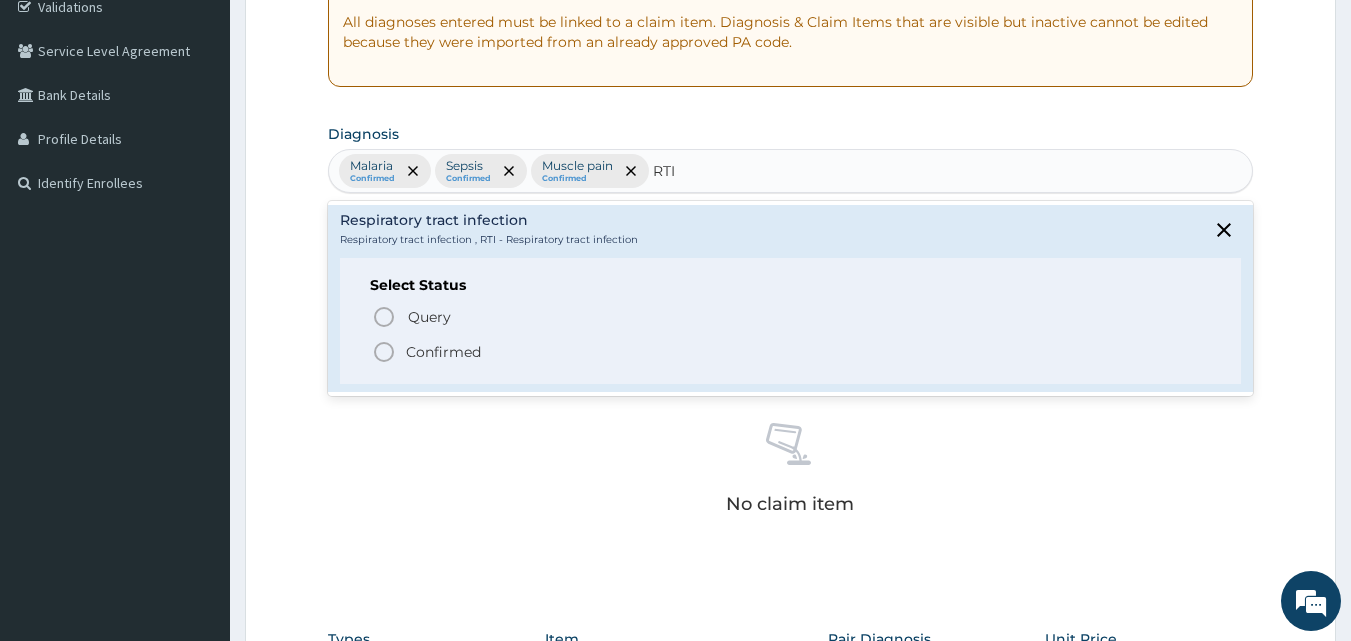 click on "Confirmed" at bounding box center [631, 316] 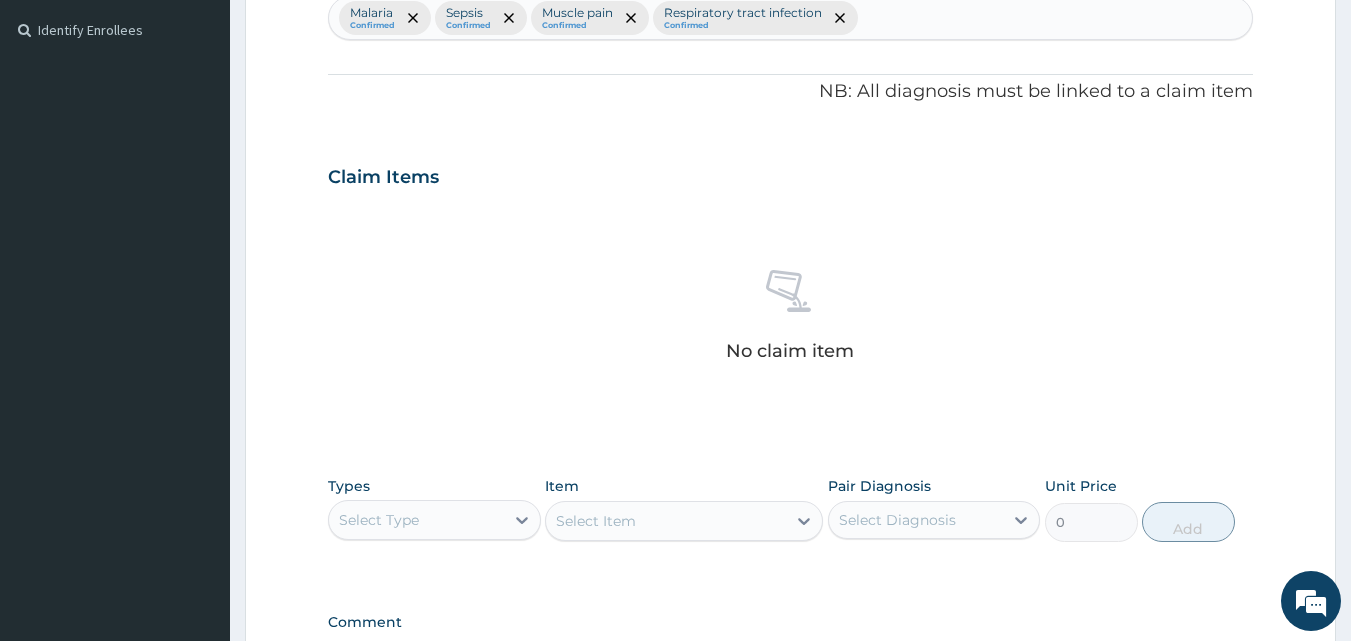 scroll, scrollTop: 787, scrollLeft: 0, axis: vertical 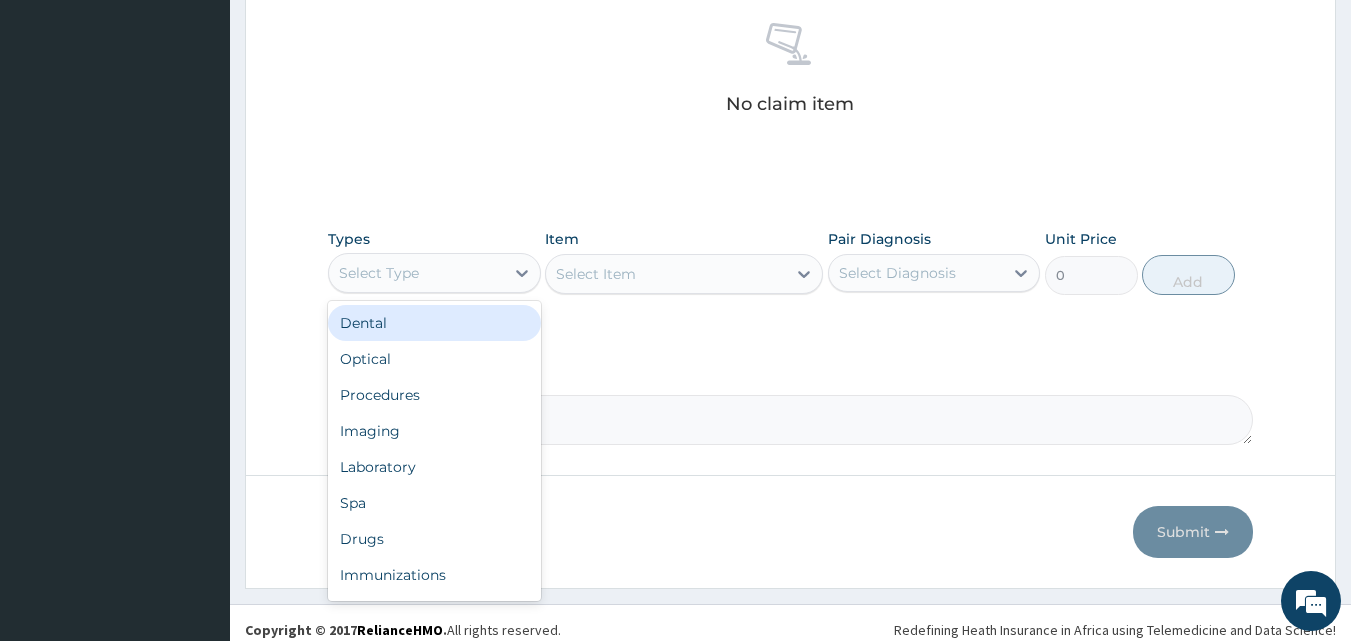 click on "Select Type" at bounding box center (379, 273) 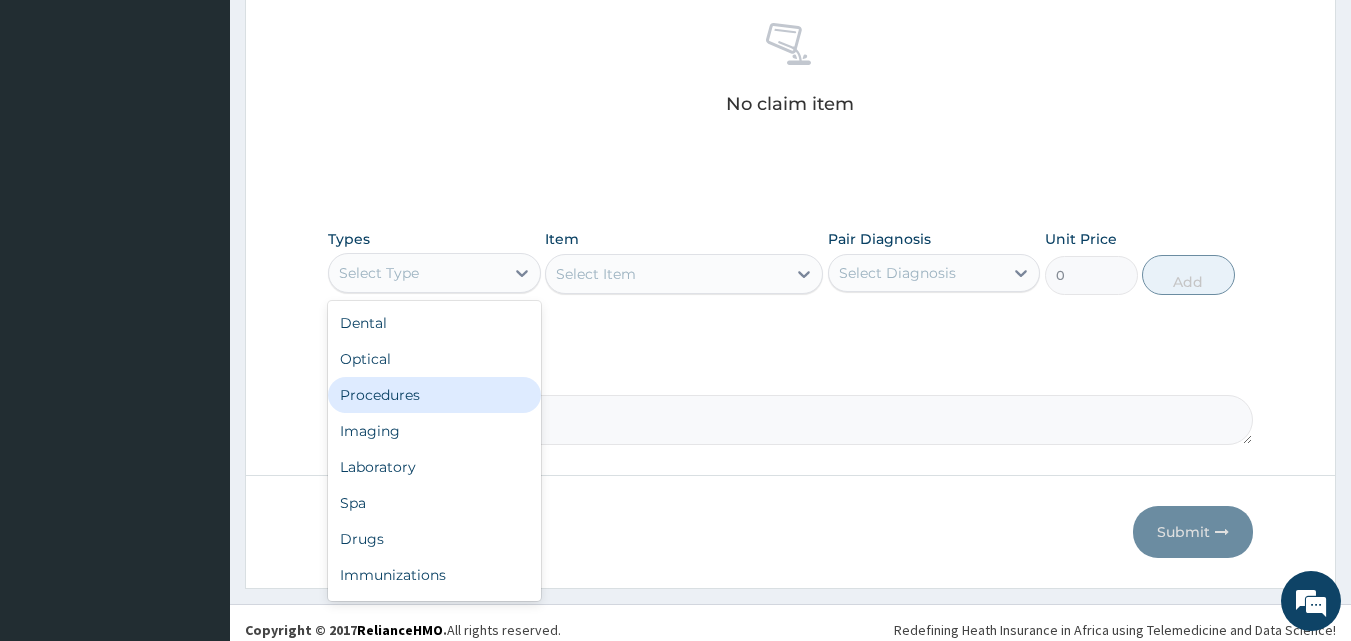 click on "Procedures" at bounding box center (434, 395) 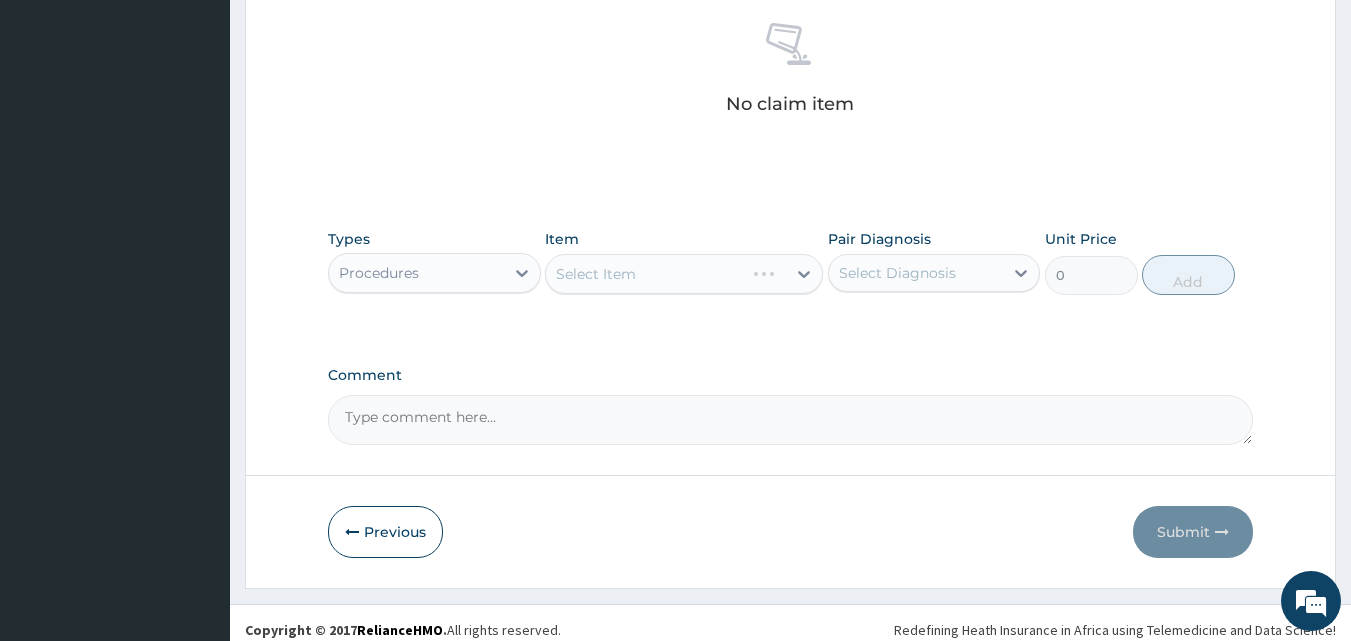 click on "Select Diagnosis" at bounding box center (897, 273) 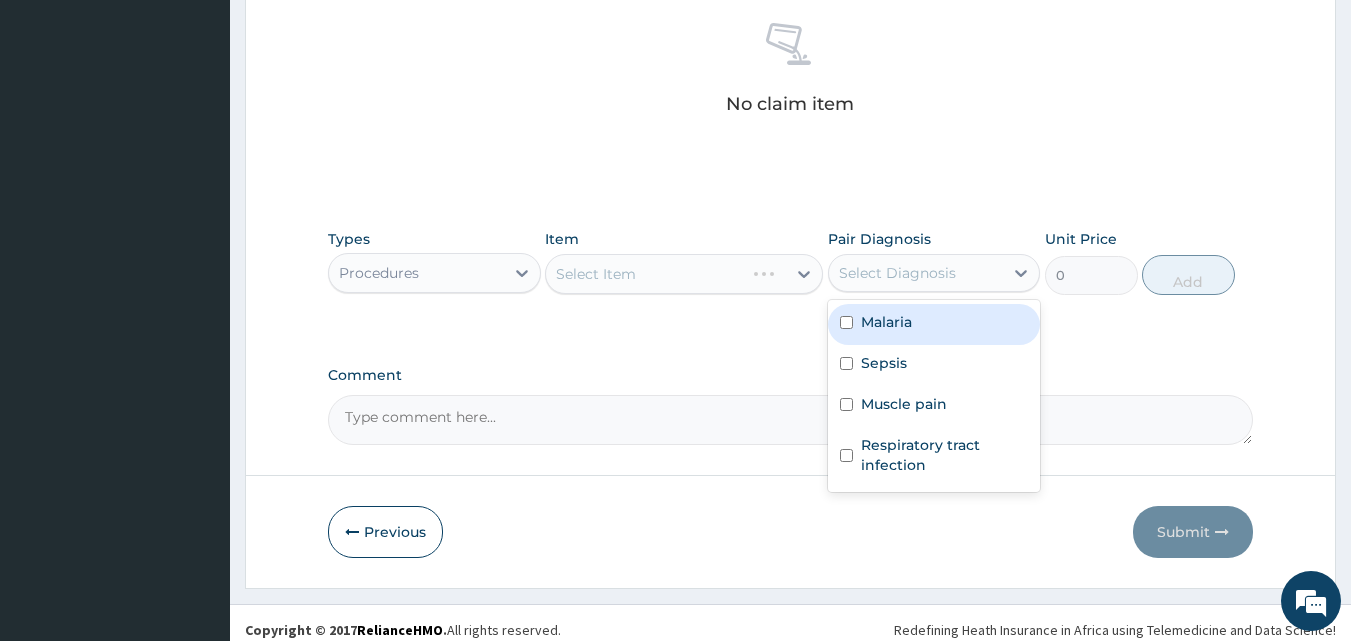 click on "Malaria" at bounding box center (886, 322) 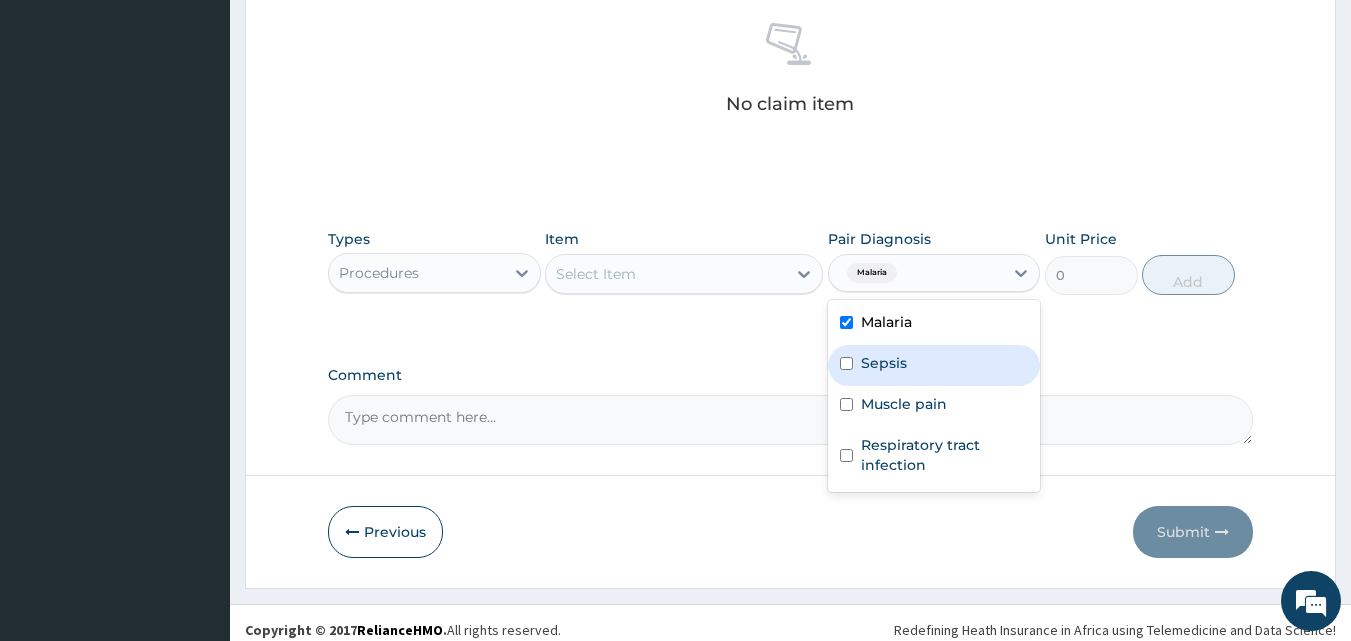 click on "Sepsis" at bounding box center [884, 363] 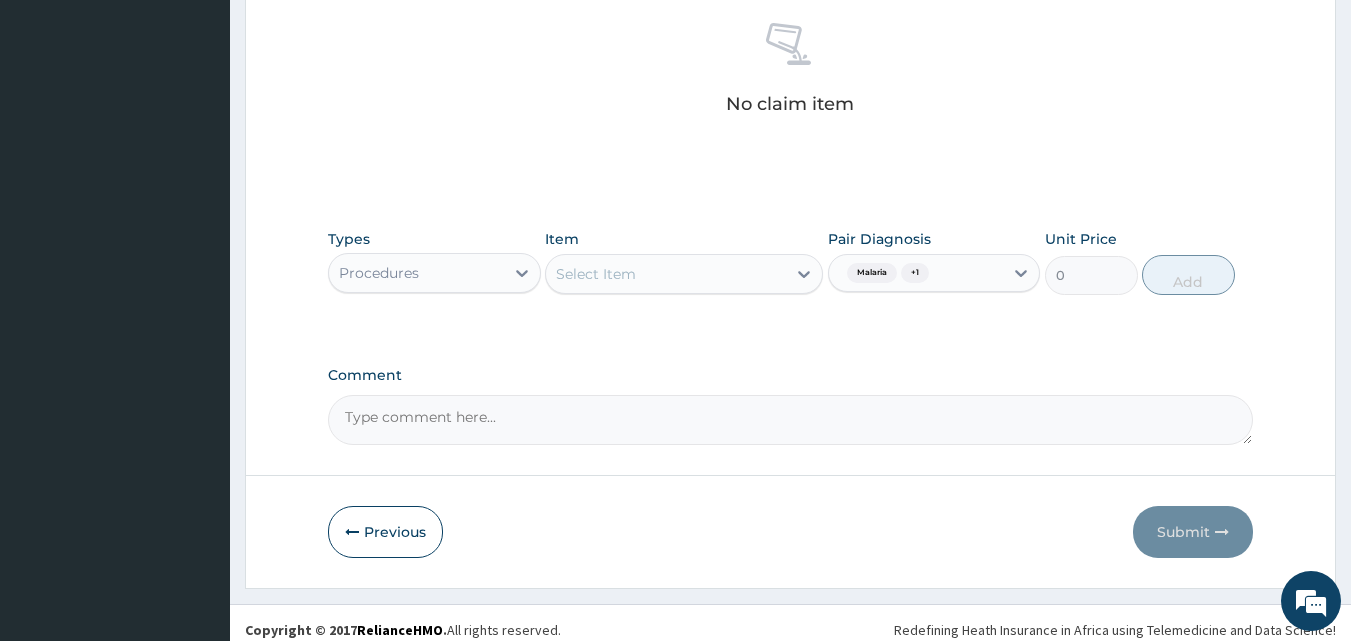 click on "Item Select Item" at bounding box center [684, 262] 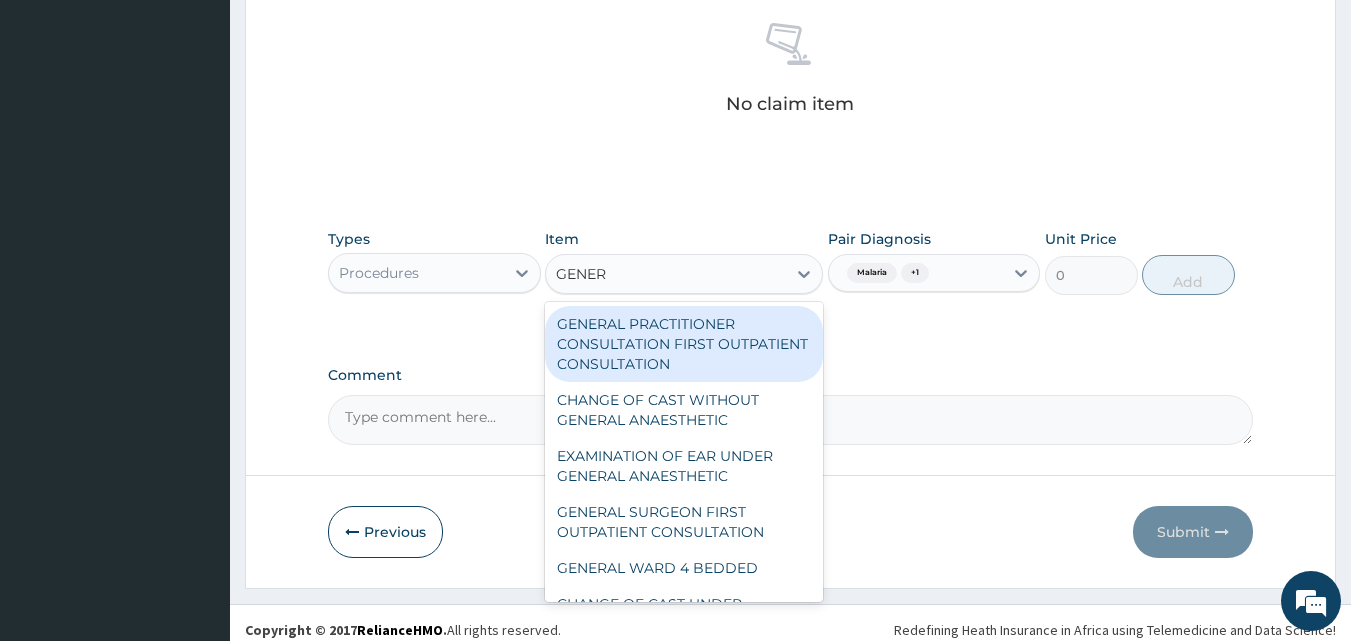 click on "GENERAL PRACTITIONER CONSULTATION FIRST OUTPATIENT CONSULTATION" at bounding box center (684, 344) 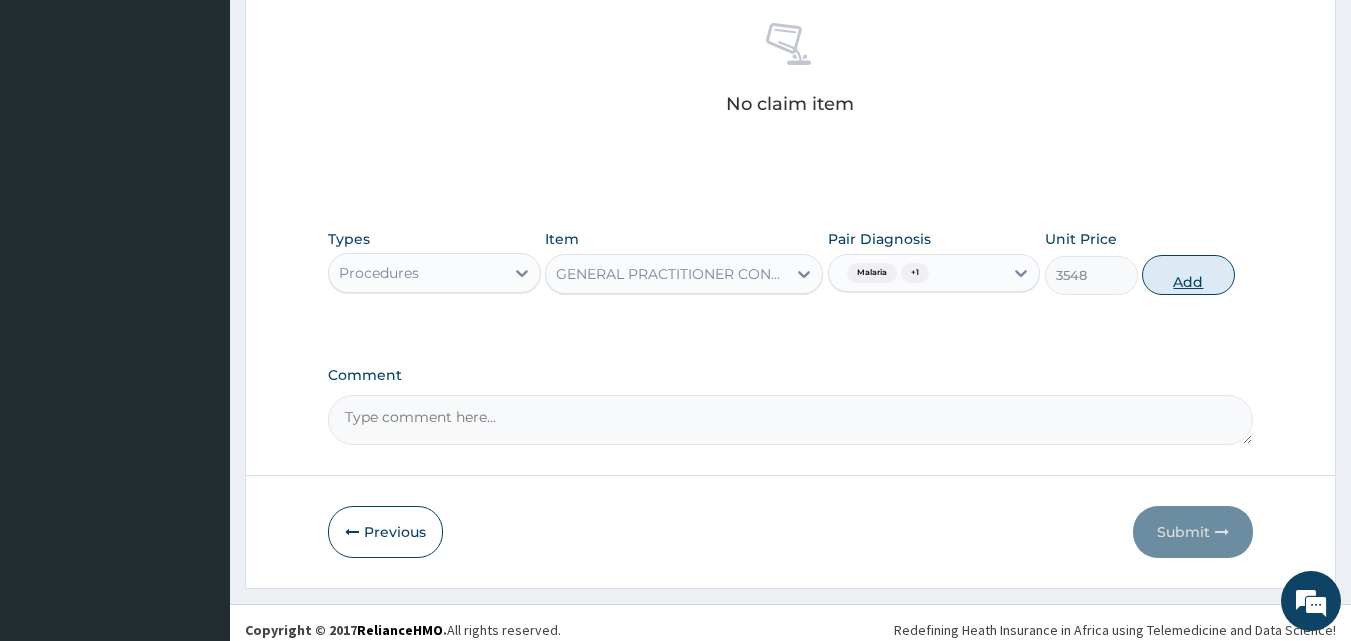 click on "Add" at bounding box center (1188, 275) 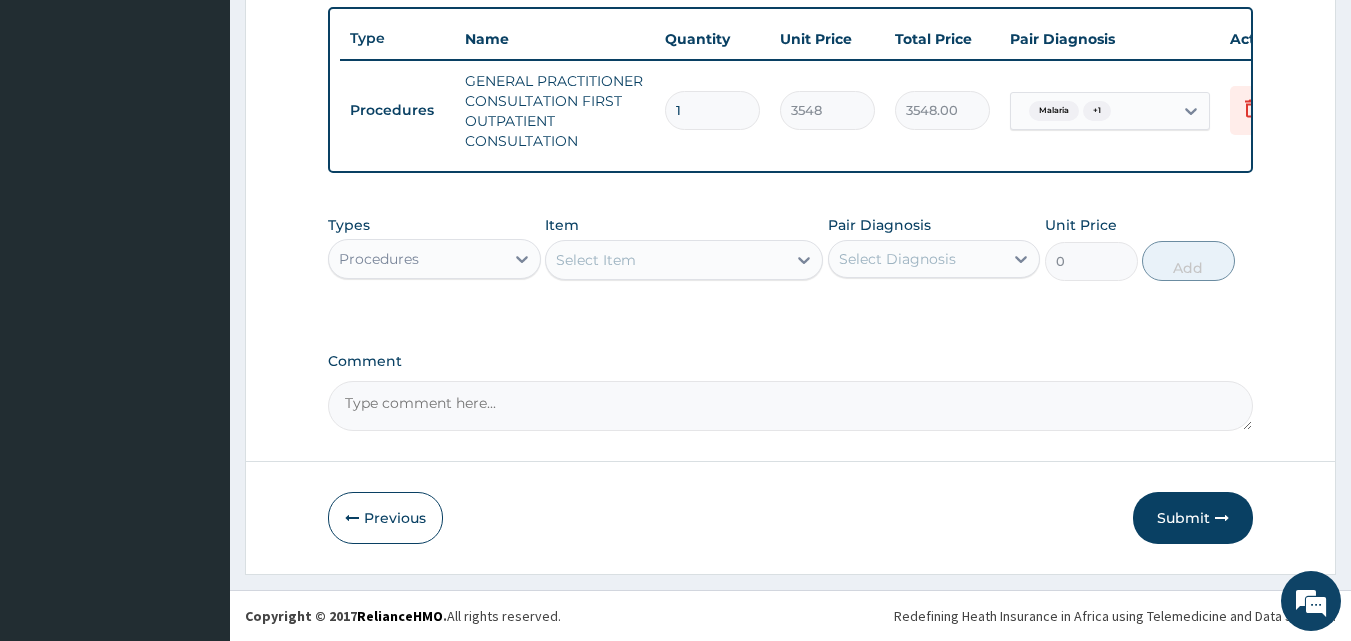 scroll, scrollTop: 752, scrollLeft: 0, axis: vertical 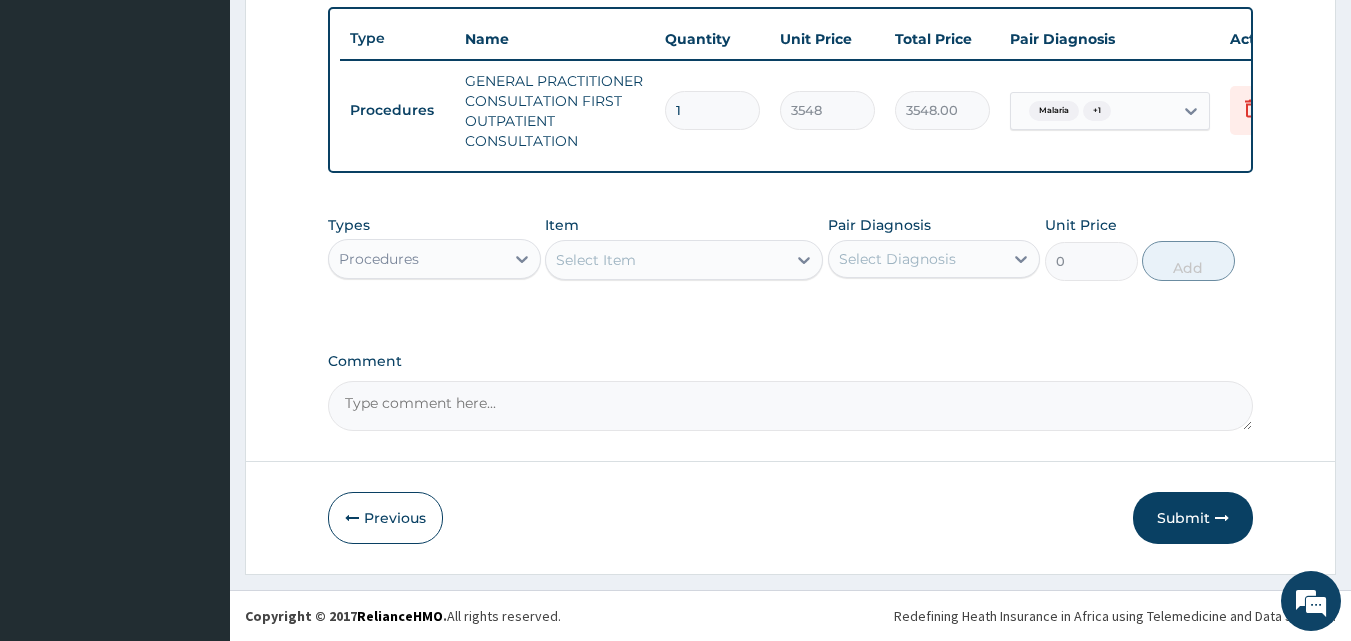 click on "Procedures" at bounding box center (379, 259) 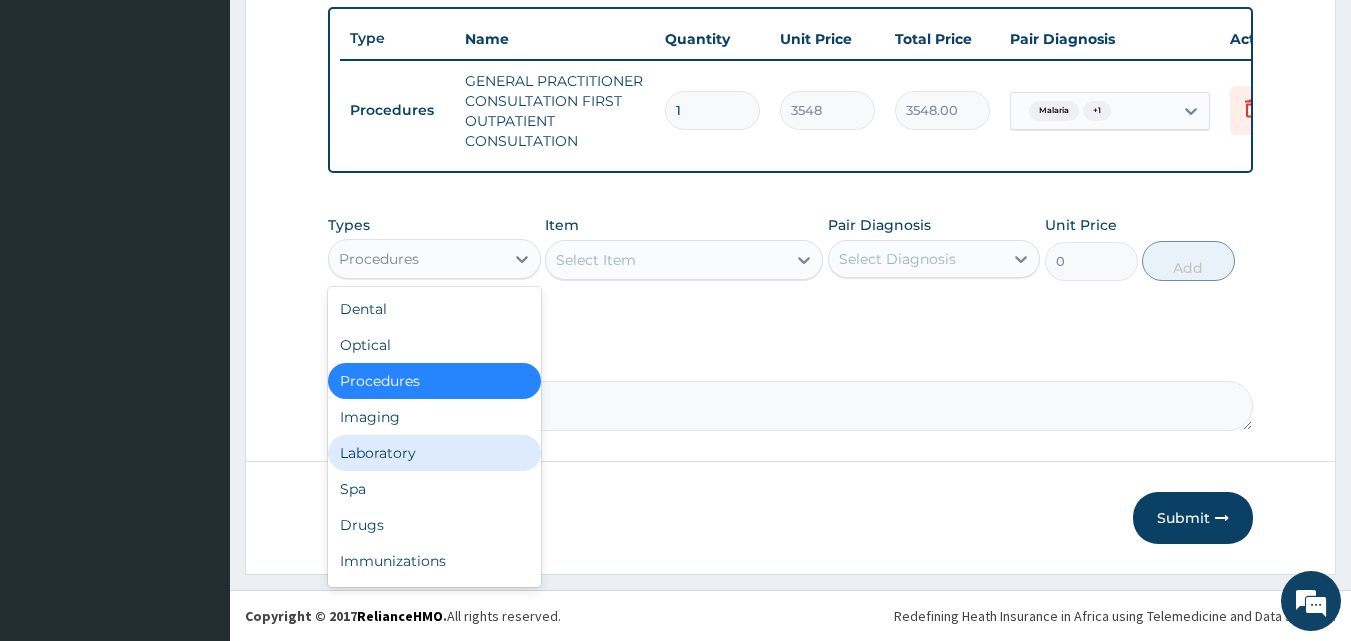 click on "Laboratory" at bounding box center [434, 453] 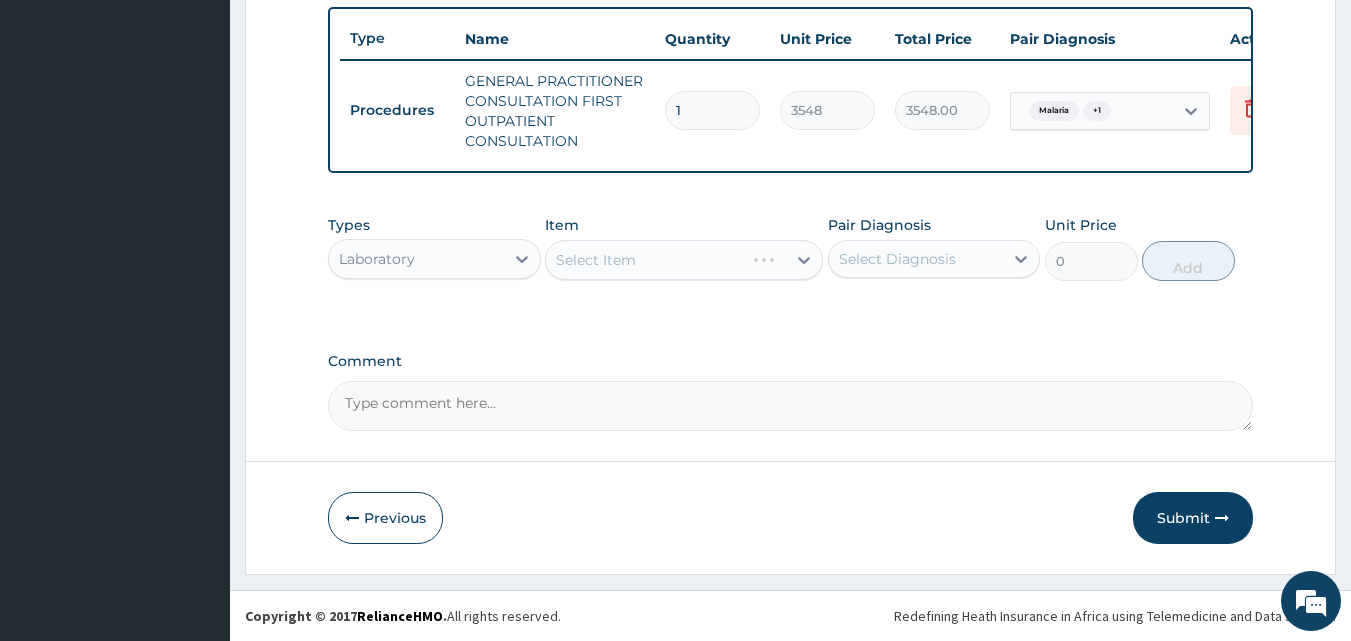 click on "Select Diagnosis" at bounding box center (916, 259) 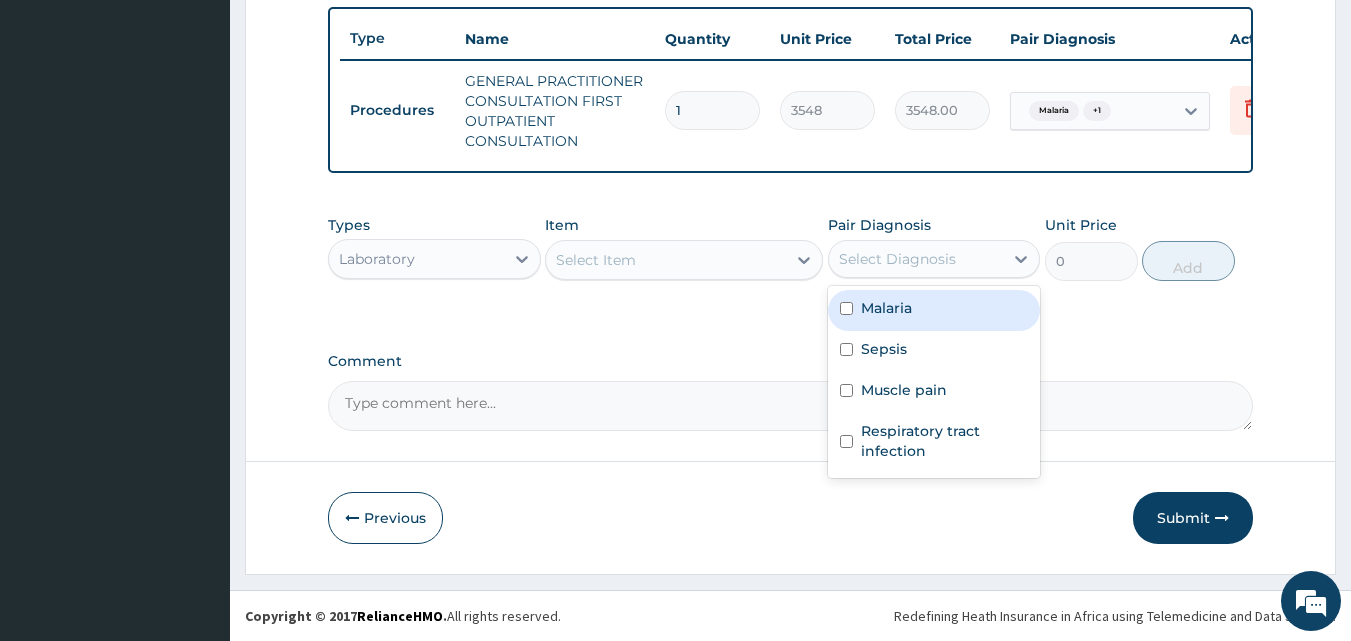 click on "Malaria" at bounding box center (934, 310) 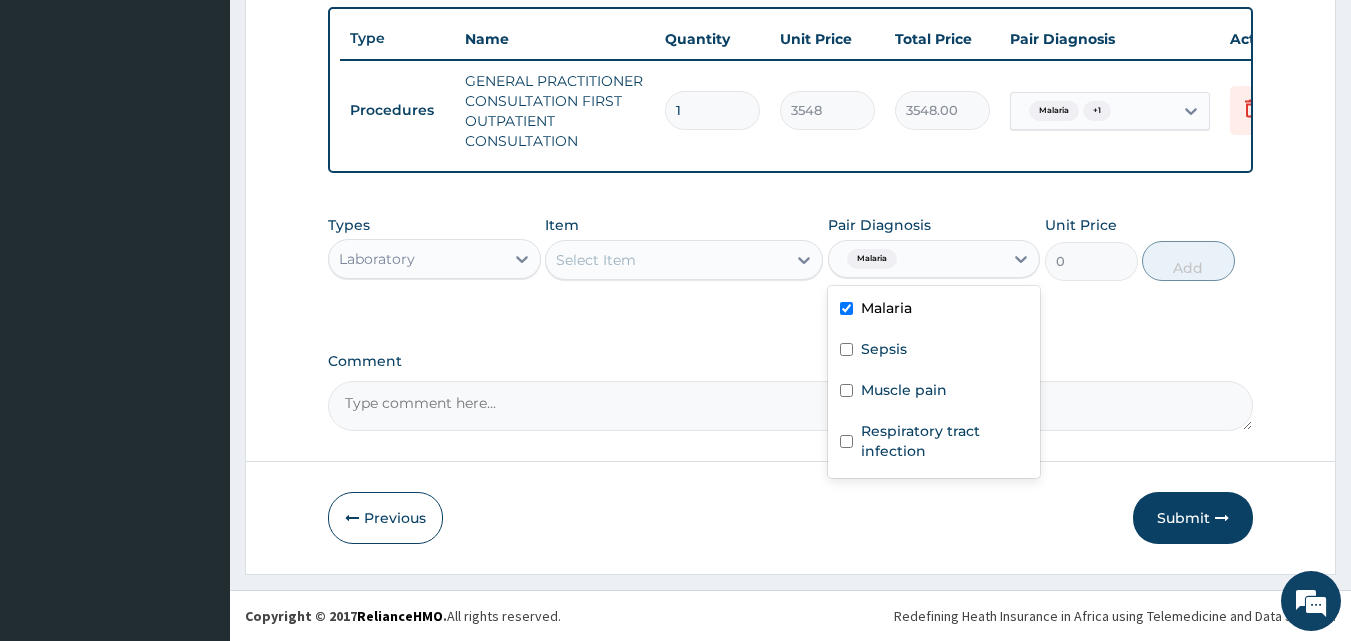 click on "Select Item" at bounding box center [666, 260] 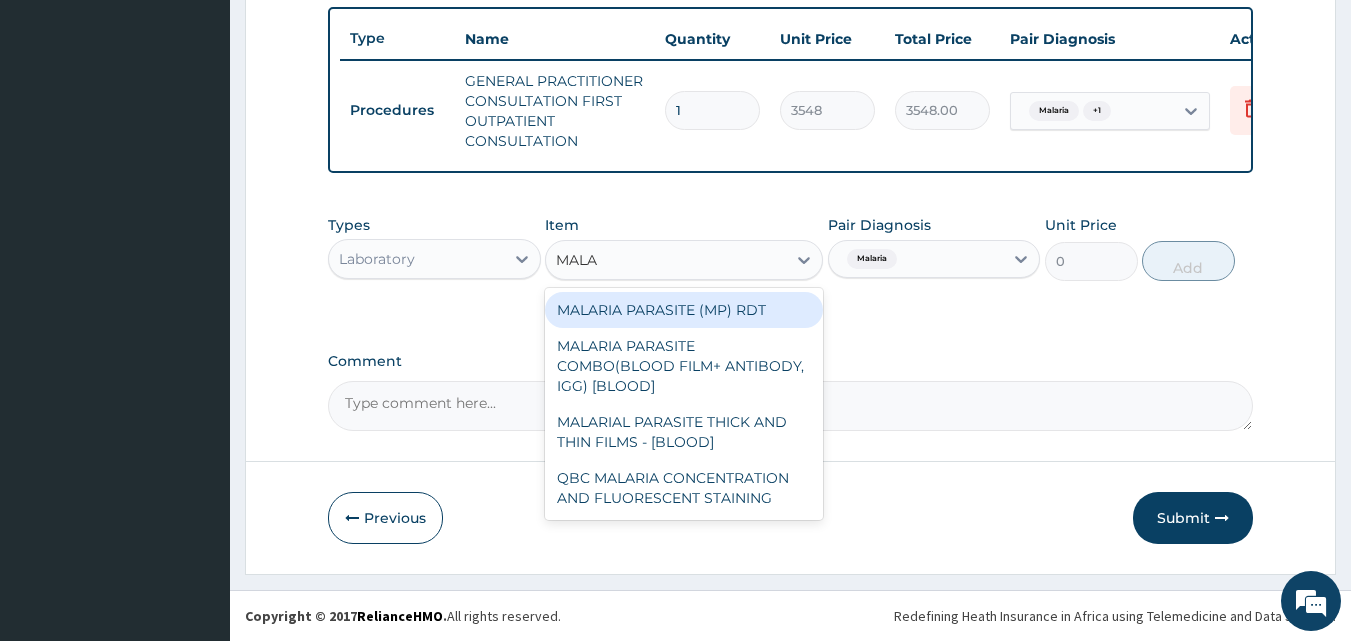 click on "MALARIA PARASITE (MP) RDT" at bounding box center (684, 310) 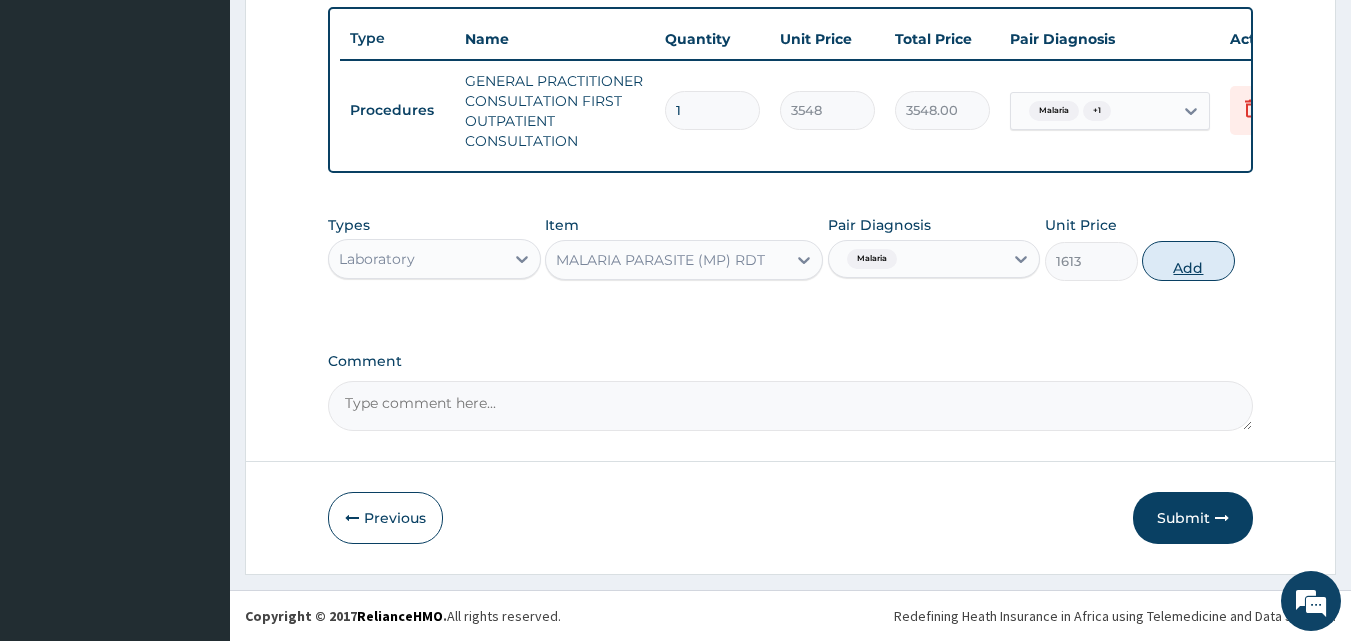click on "Add" at bounding box center (1188, 261) 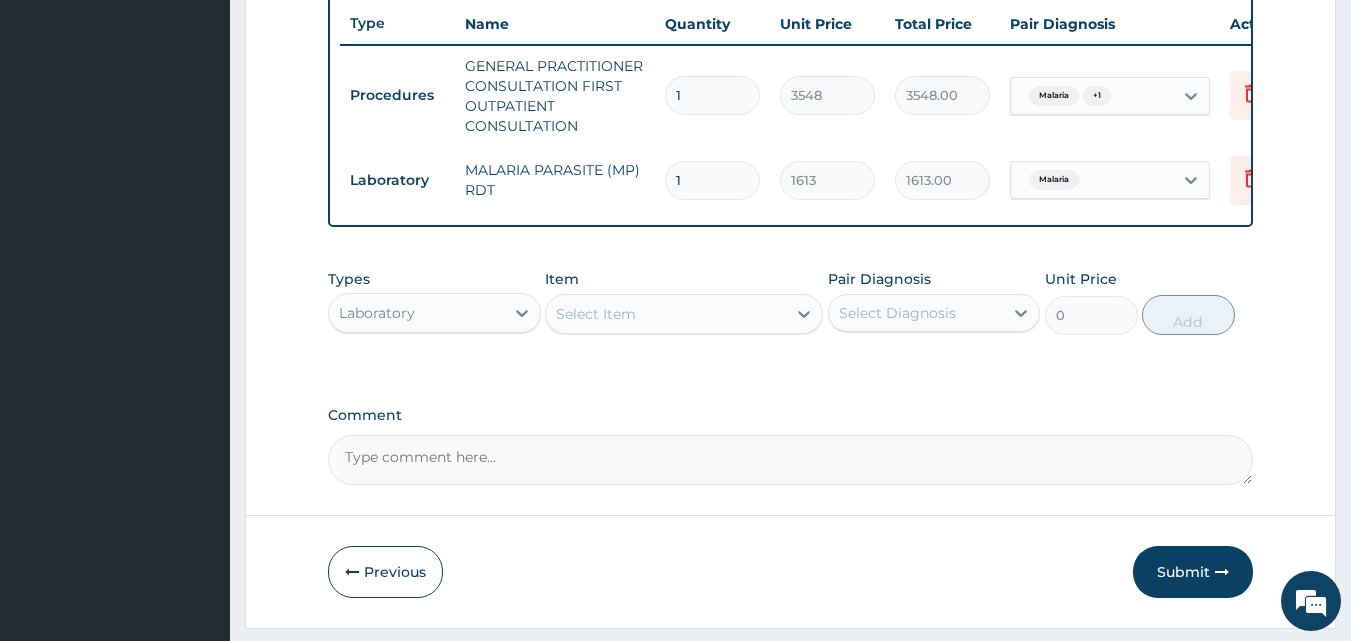 click on "Select Diagnosis" at bounding box center (916, 313) 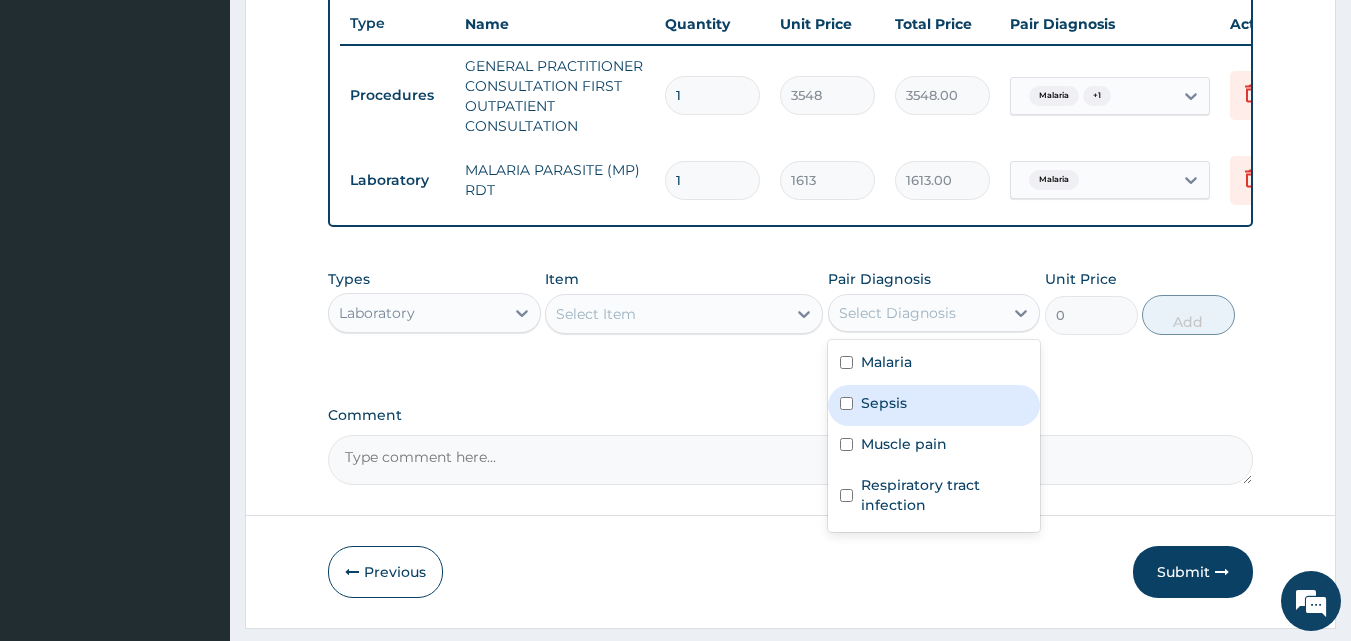 click on "Sepsis" at bounding box center [934, 405] 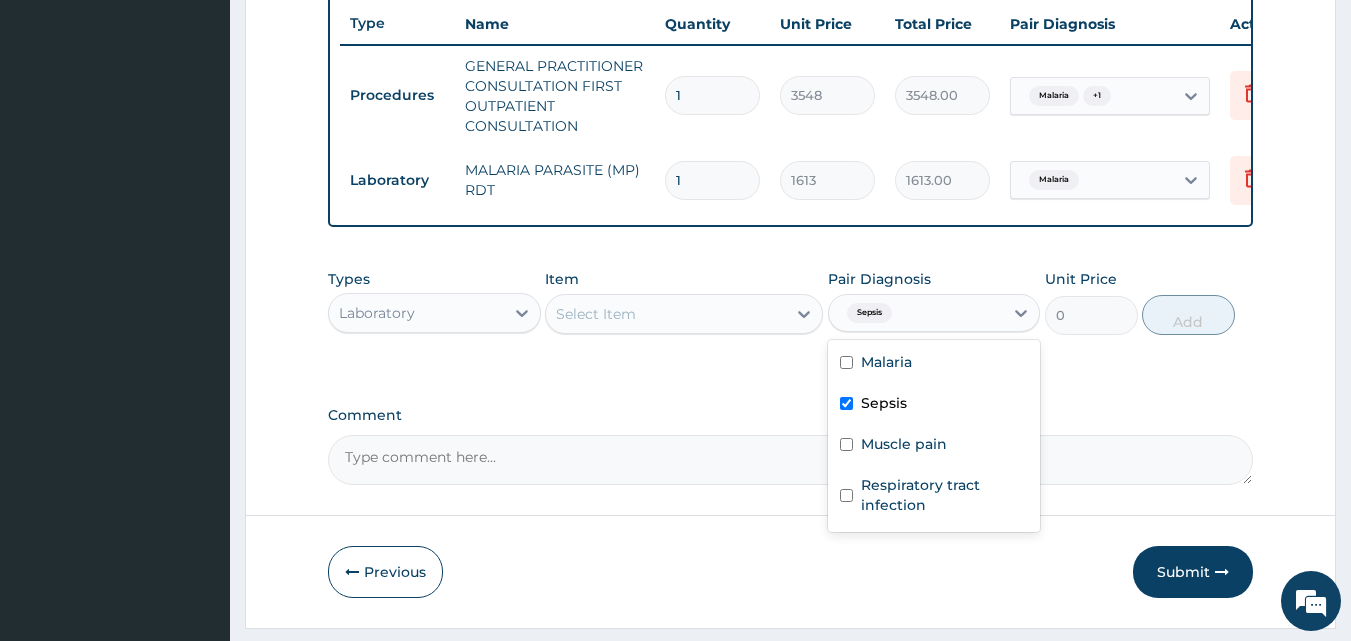 click on "Select Item" at bounding box center (666, 314) 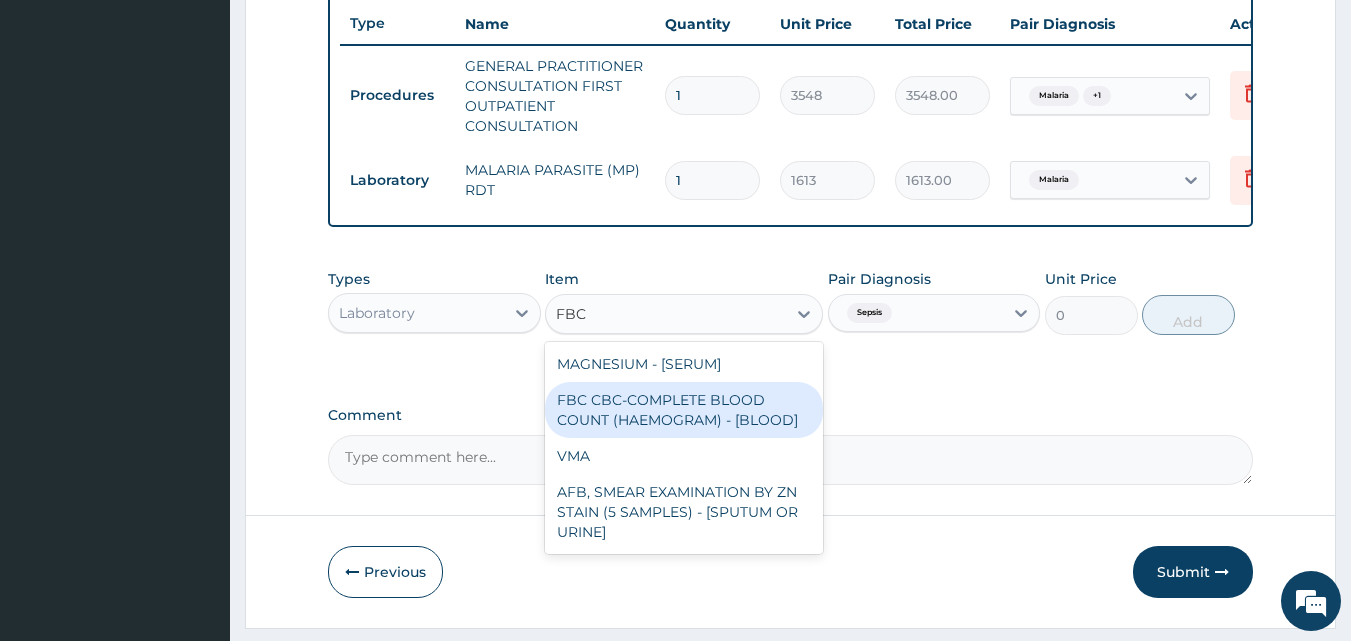 click on "FBC CBC-COMPLETE BLOOD COUNT (HAEMOGRAM) - [BLOOD]" at bounding box center (684, 410) 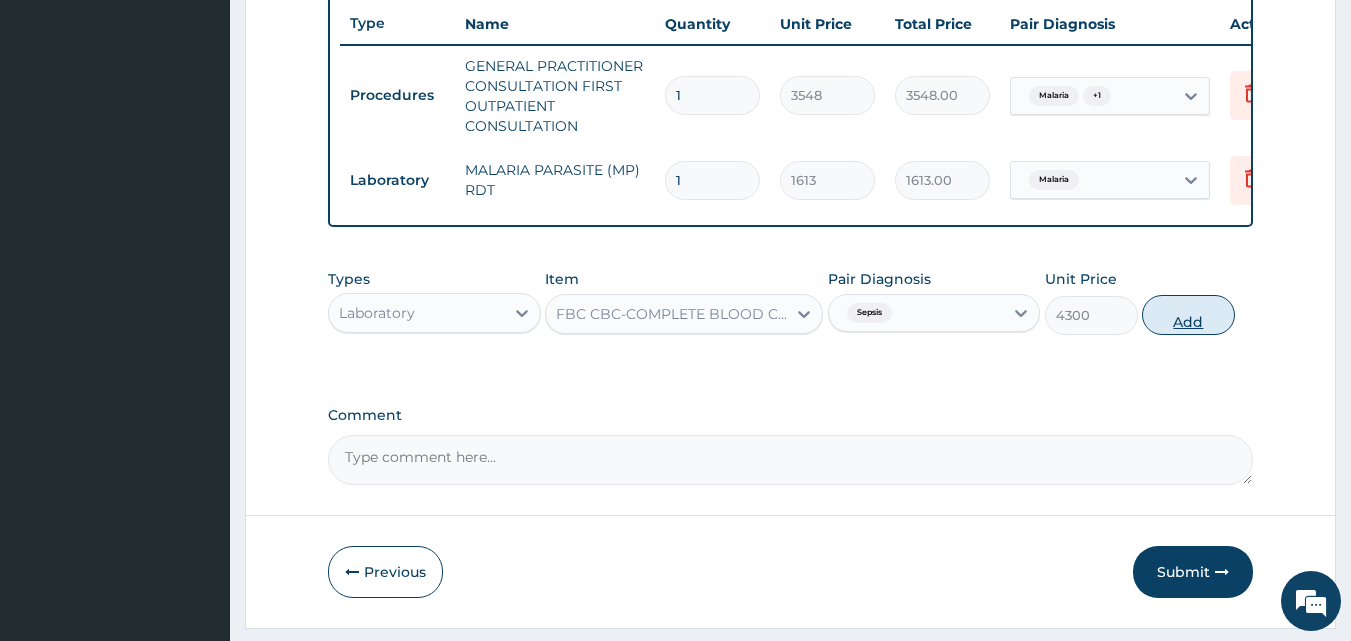 click on "Add" at bounding box center [1188, 315] 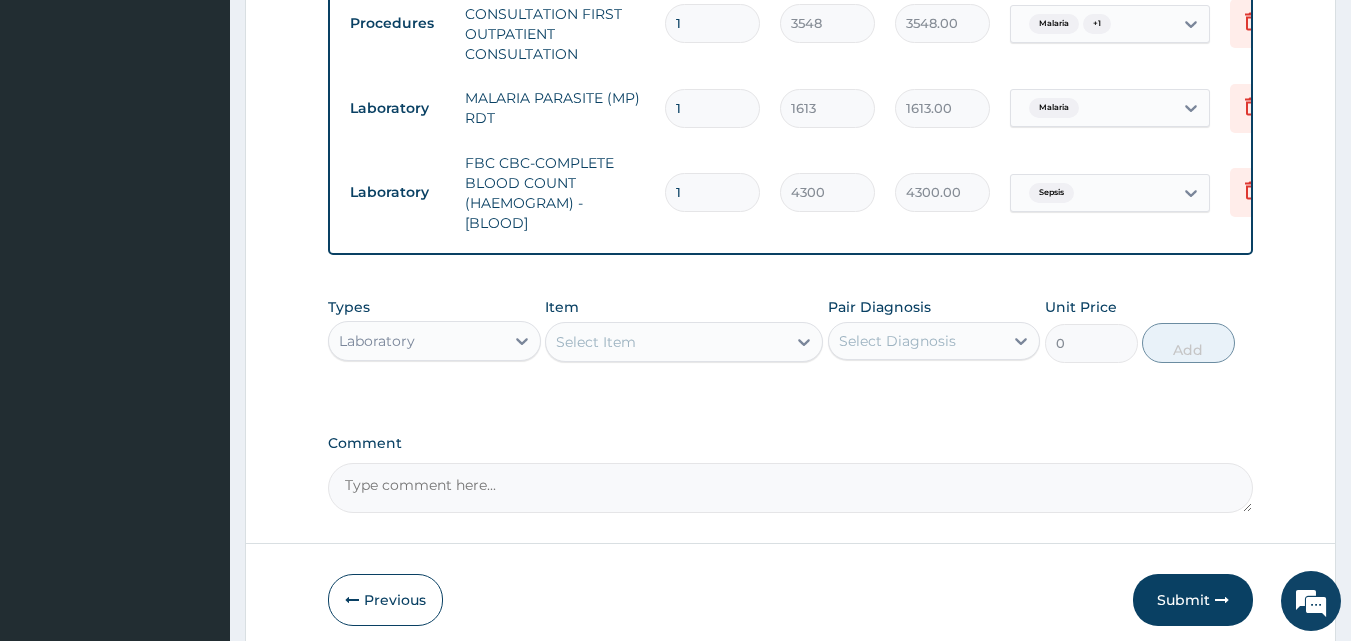 scroll, scrollTop: 852, scrollLeft: 0, axis: vertical 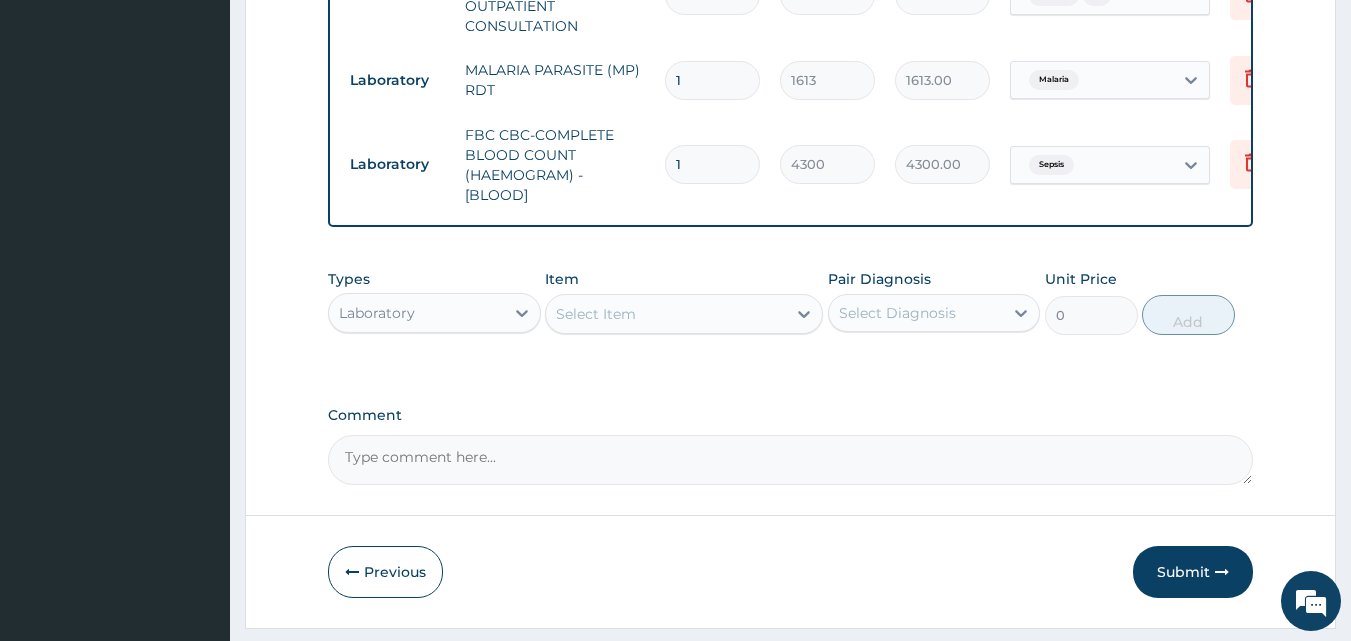 click on "Laboratory" at bounding box center [416, 313] 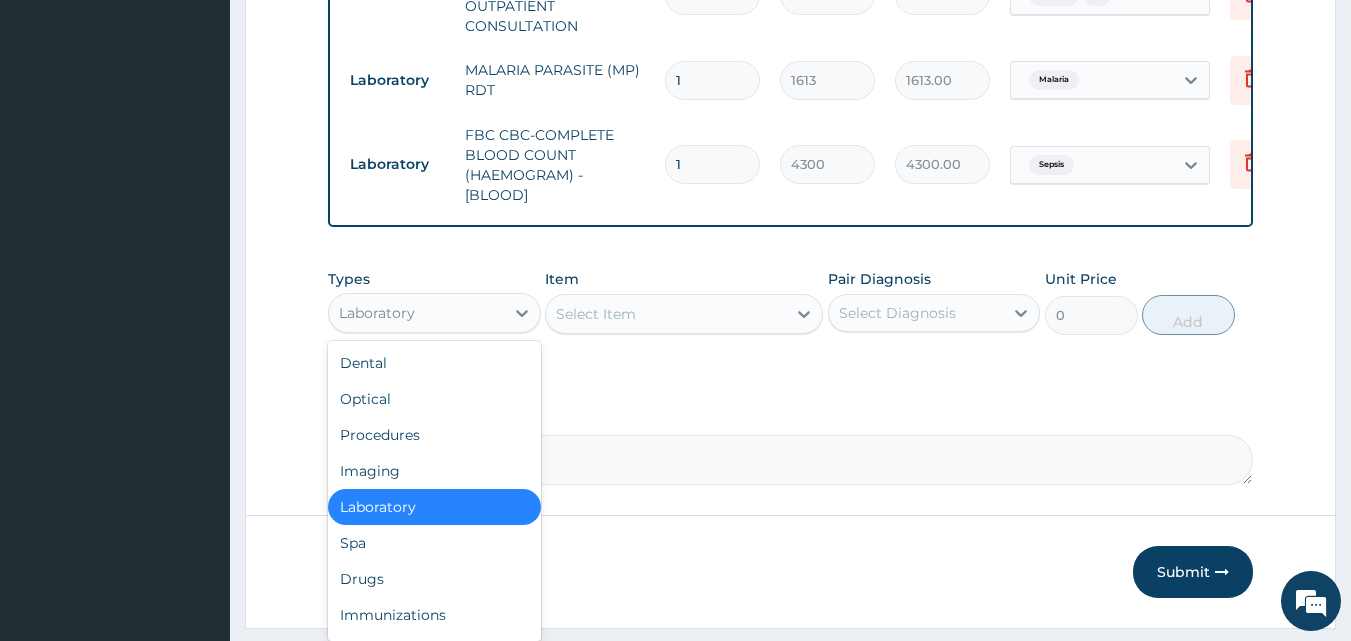click on "PA Code / Prescription Code Enter Code(Secondary Care Only) Encounter Date [DATE] Important Notice Please enter PA codes before entering items that are not attached to a PA code   All diagnoses entered must be linked to a claim item. Diagnosis & Claim Items that are visible but inactive cannot be edited because they were imported from an already approved PA code. Diagnosis Malaria Confirmed Sepsis Confirmed Muscle pain Confirmed Respiratory tract infection Confirmed NB: All diagnosis must be linked to a claim item Claim Items Type Name Quantity Unit Price Total Price Pair Diagnosis Actions Procedures GENERAL PRACTITIONER CONSULTATION FIRST OUTPATIENT CONSULTATION 1 3548 3548.00 Malaria  + 1 Delete Laboratory MALARIA PARASITE (MP) RDT 1 1613 1613.00 Malaria Delete Laboratory FBC CBC-COMPLETE BLOOD COUNT (HAEMOGRAM) - [BLOOD] 1 4300 4300.00 Sepsis Delete Types option Laboratory, selected. Laboratory Dental Optical Procedures Imaging Laboratory Spa Drugs Immunizations Others Gym Item Select Item Unit Price 0" at bounding box center [791, -88] 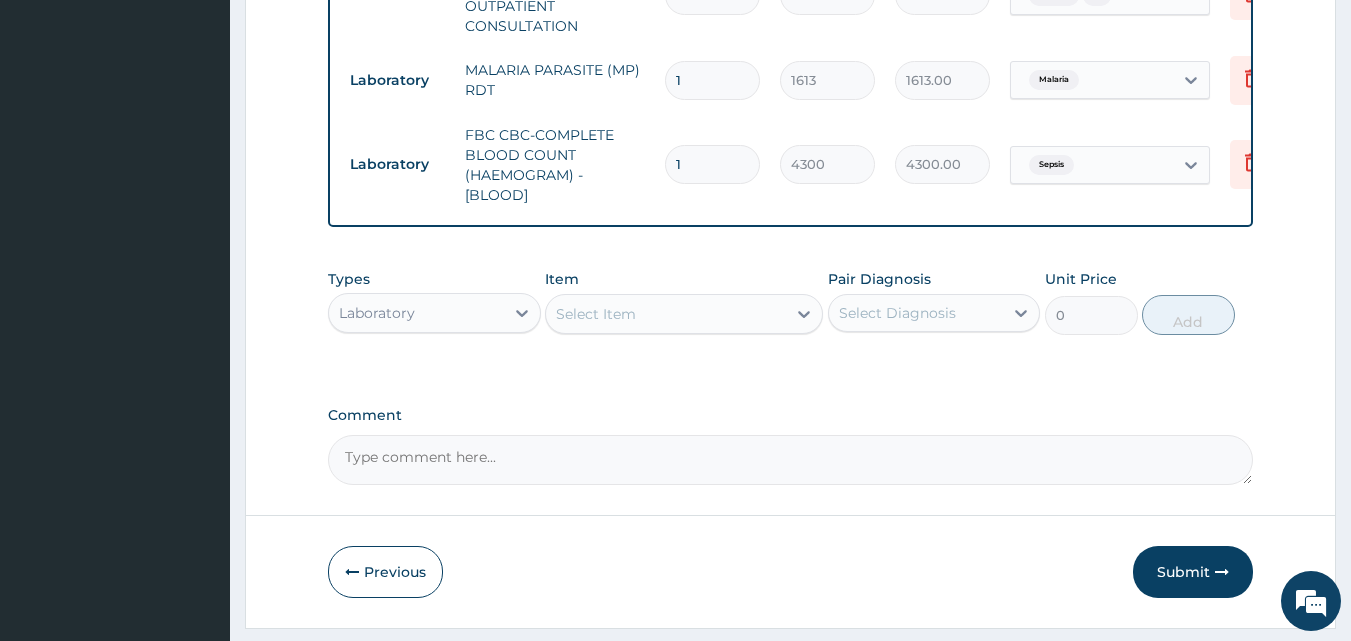 click on "Laboratory" at bounding box center (416, 313) 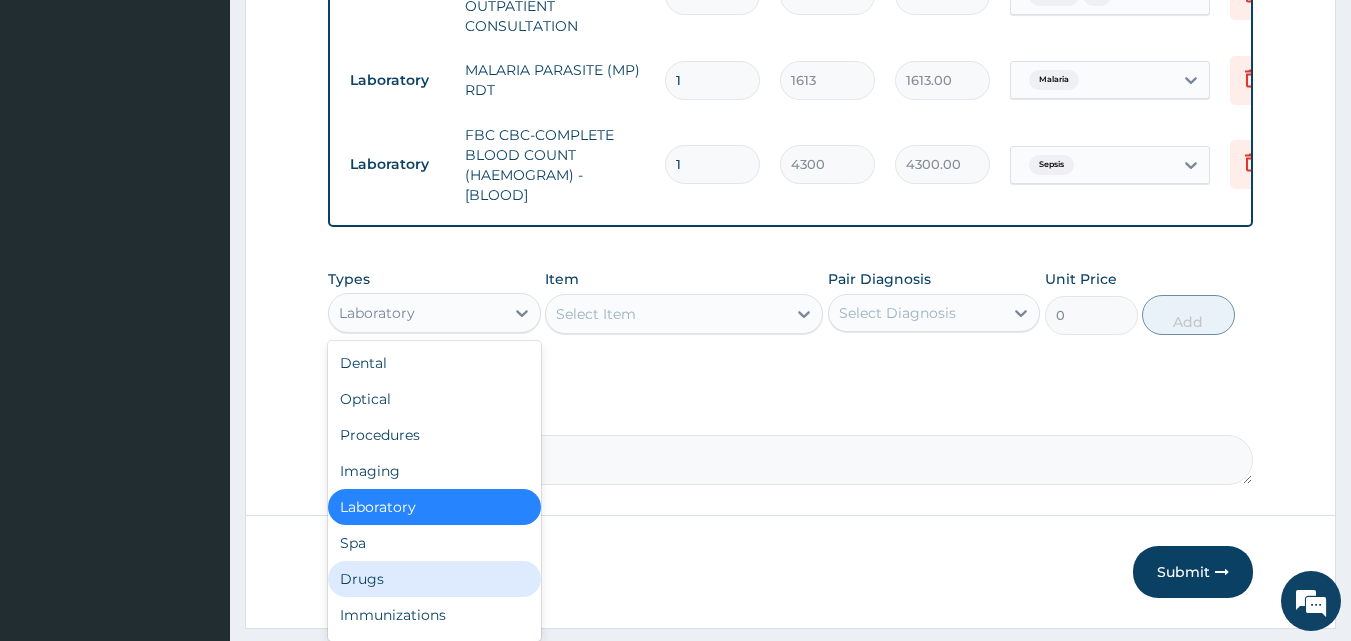 click on "Drugs" at bounding box center (434, 579) 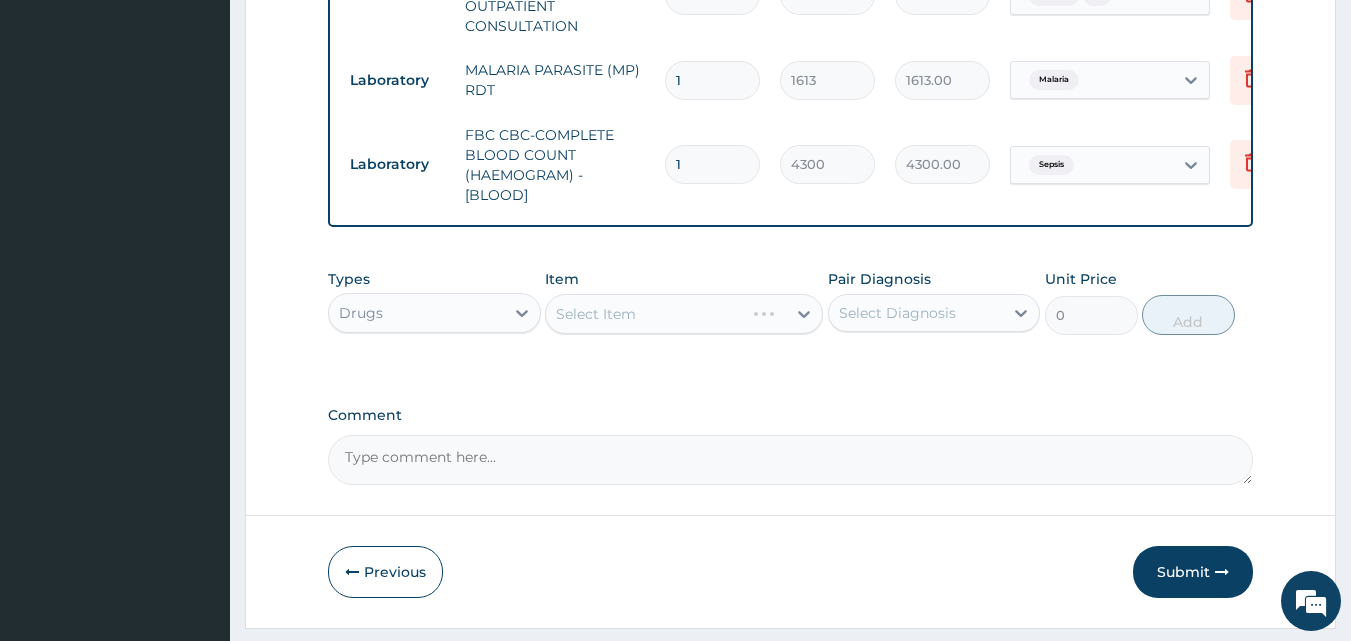 click on "PA Code / Prescription Code Enter Code(Secondary Care Only) Encounter Date [DATE] Important Notice Please enter PA codes before entering items that are not attached to a PA code   All diagnoses entered must be linked to a claim item. Diagnosis & Claim Items that are visible but inactive cannot be edited because they were imported from an already approved PA code. Diagnosis Malaria Confirmed Sepsis Confirmed Muscle pain Confirmed Respiratory tract infection Confirmed NB: All diagnosis must be linked to a claim item Claim Items Type Name Quantity Unit Price Total Price Pair Diagnosis Actions Procedures GENERAL PRACTITIONER CONSULTATION FIRST OUTPATIENT CONSULTATION 1 3548 3548.00 Malaria  + 1 Delete Laboratory MALARIA PARASITE (MP) RDT 1 1613 1613.00 Malaria Delete Laboratory FBC CBC-COMPLETE BLOOD COUNT (HAEMOGRAM) - [BLOOD] 1 4300 4300.00 Sepsis Delete Types option Drugs, selected.   Select is focused ,type to refine list, press Down to open the menu,  Drugs Item Select Item Pair Diagnosis Unit Price 0" at bounding box center (791, -88) 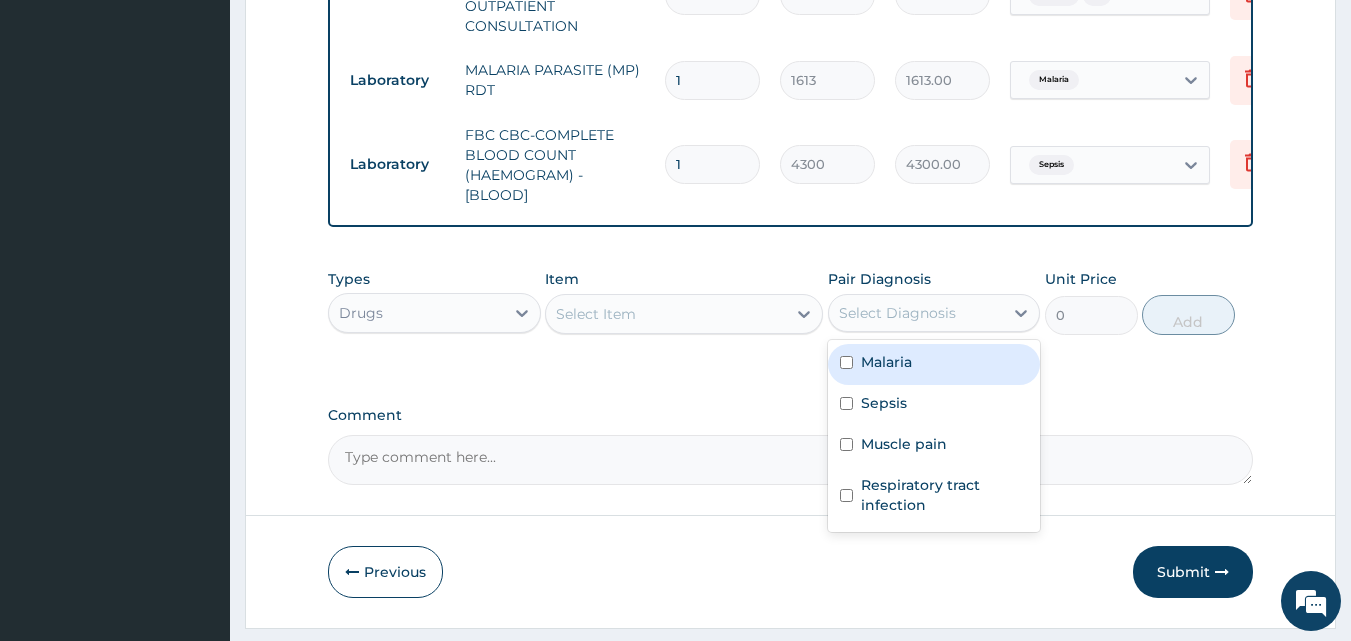 click on "Select Diagnosis" at bounding box center [916, 313] 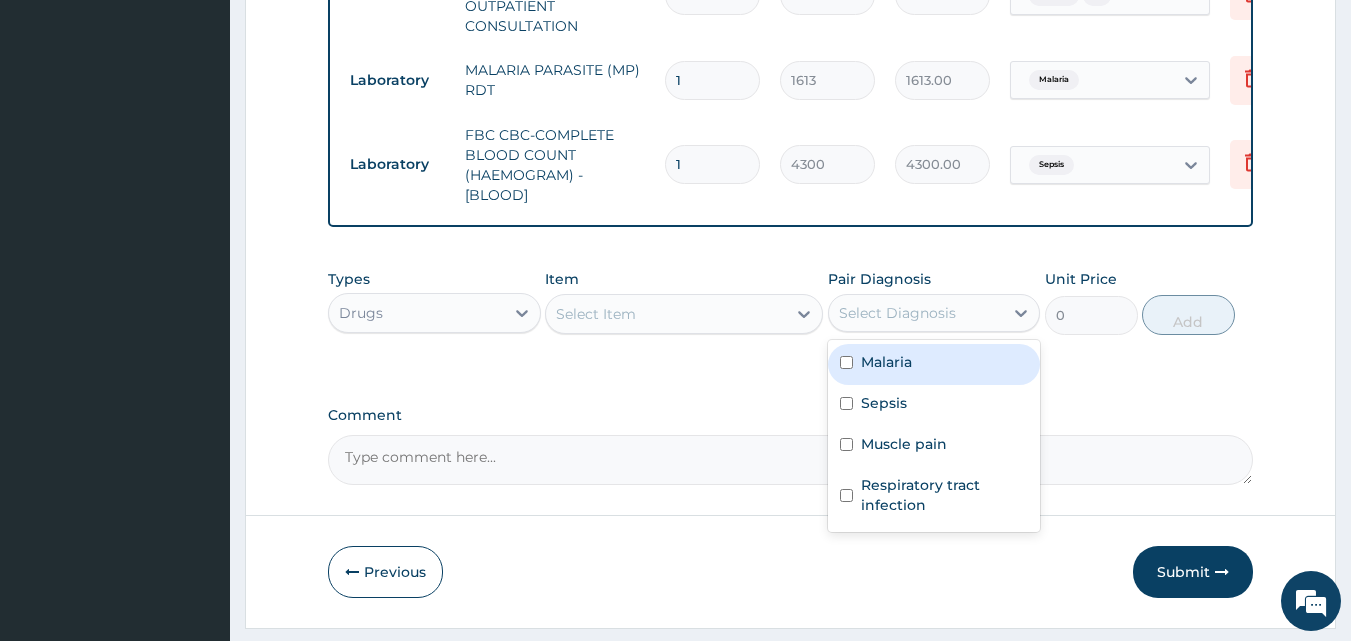click on "Malaria" at bounding box center (934, 364) 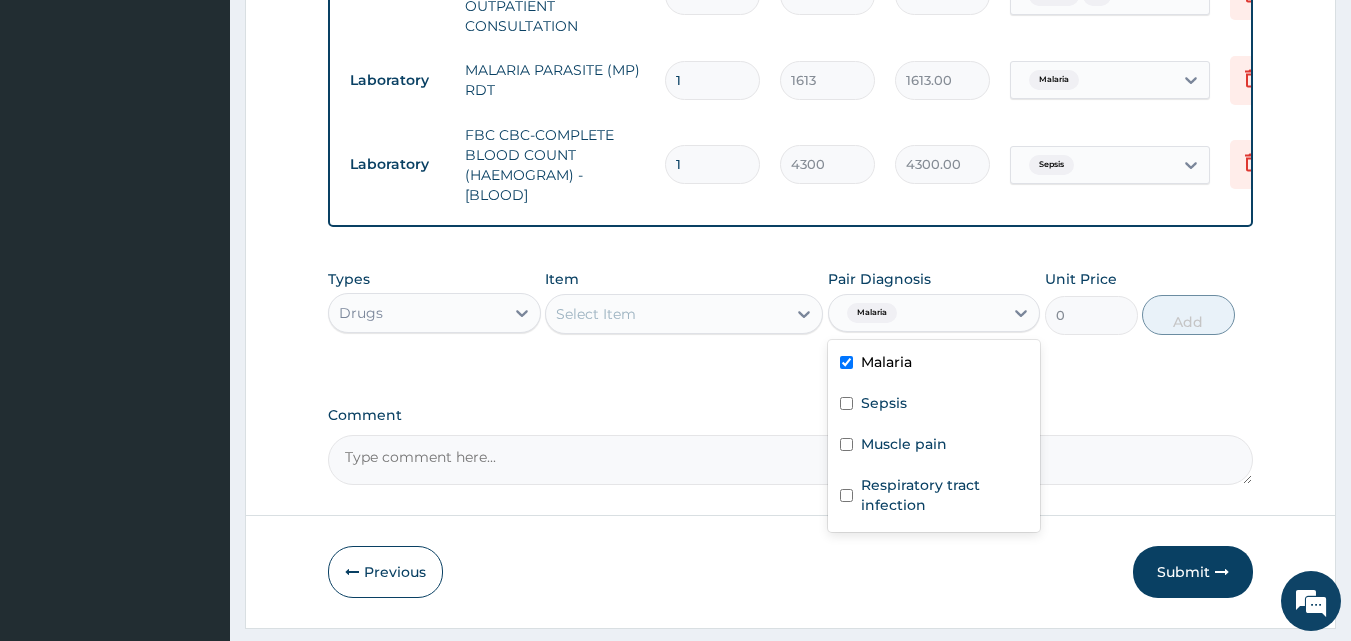 click on "Select Item" at bounding box center (666, 314) 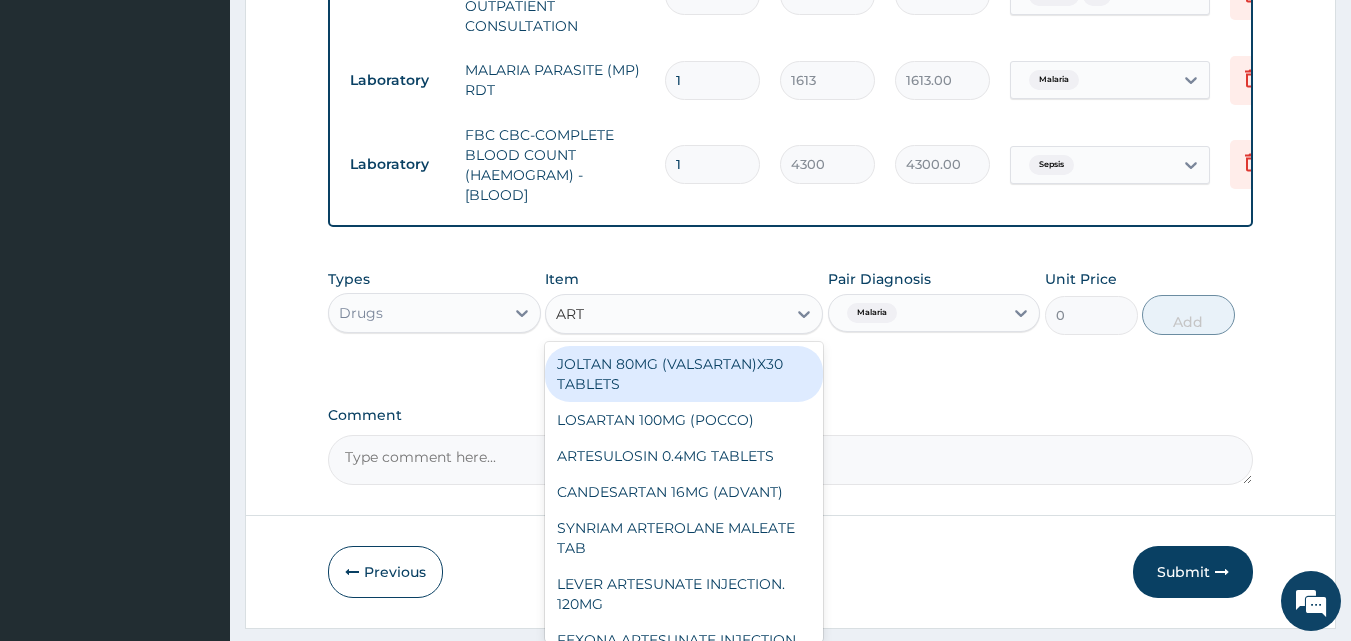 type on "ARTE" 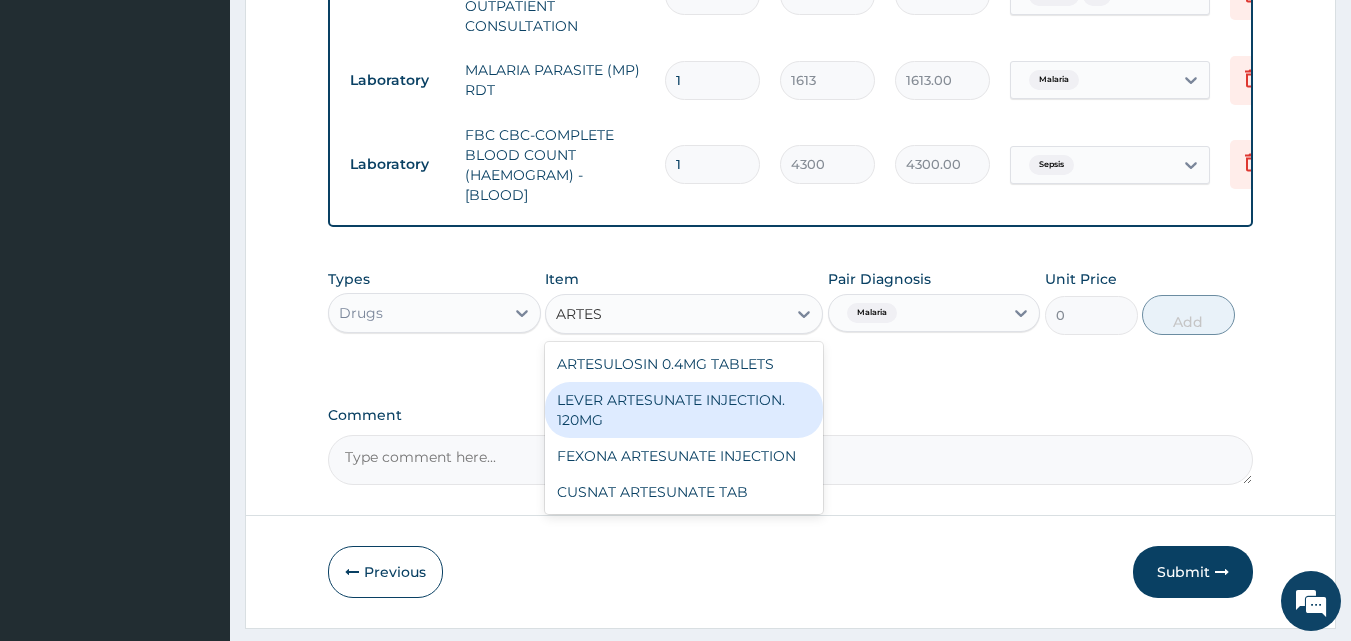 click on "LEVER ARTESUNATE INJECTION. 120MG" at bounding box center (684, 410) 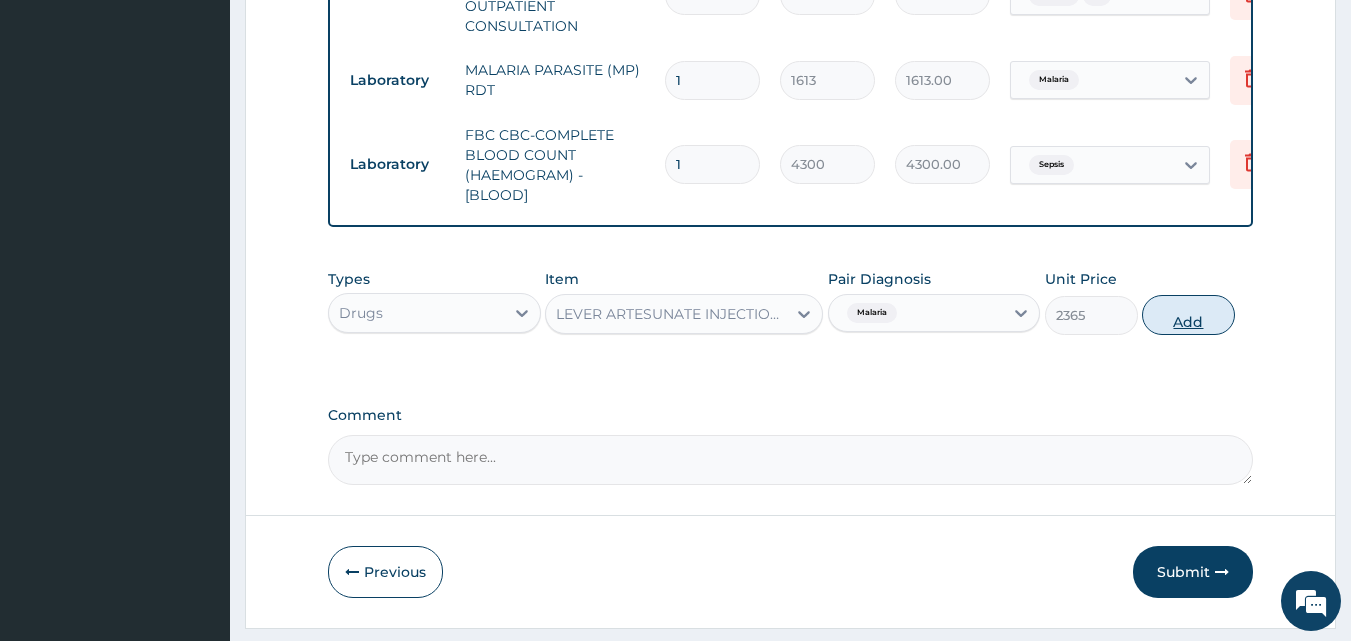 click on "Add" at bounding box center (1188, 315) 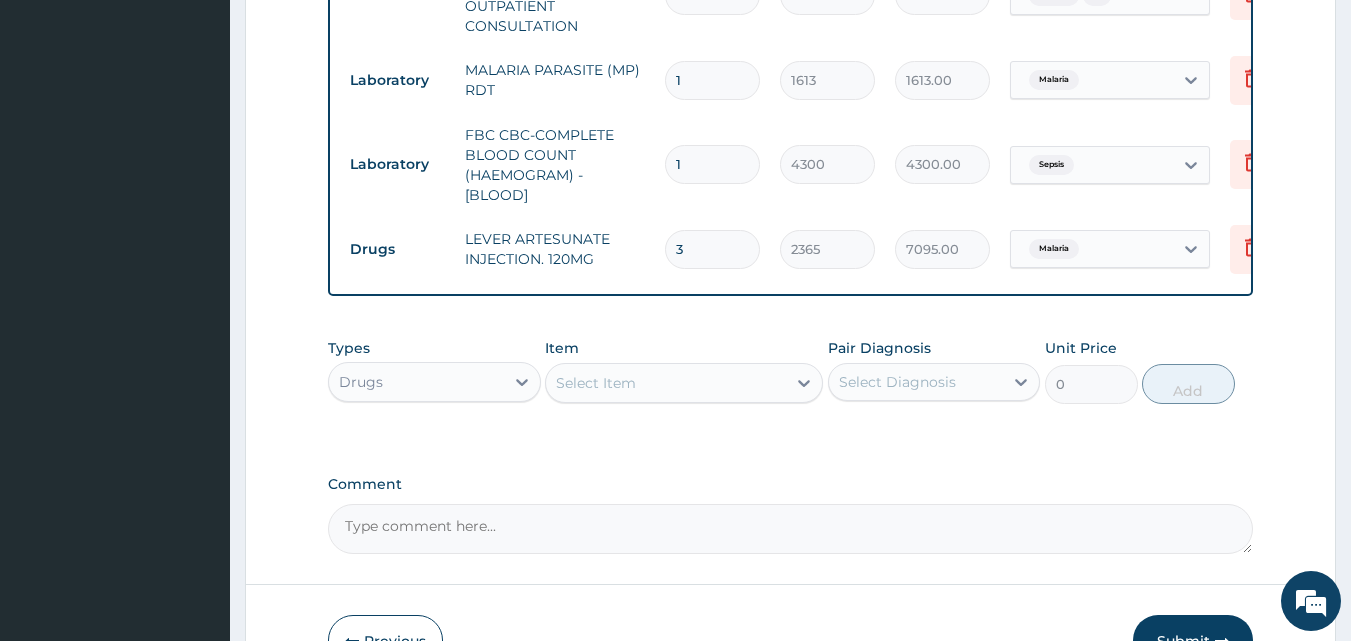 type on "3" 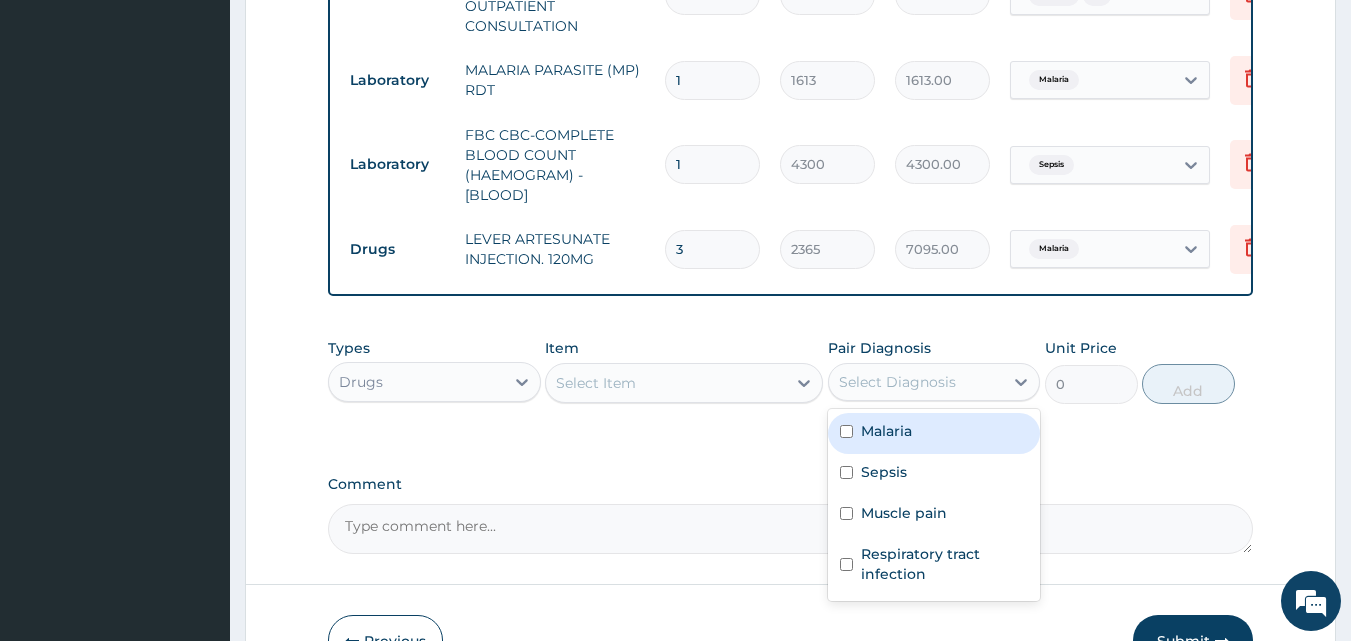 click on "Select Diagnosis" at bounding box center (897, 382) 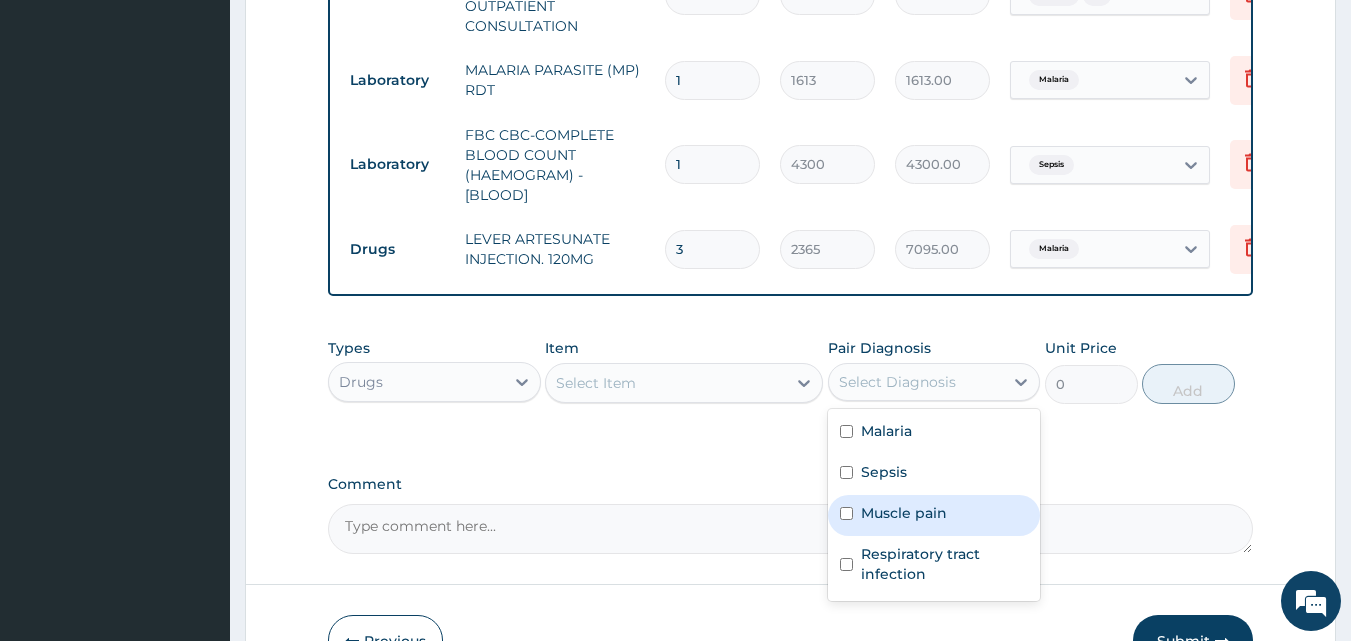 click on "Muscle pain" at bounding box center (934, 515) 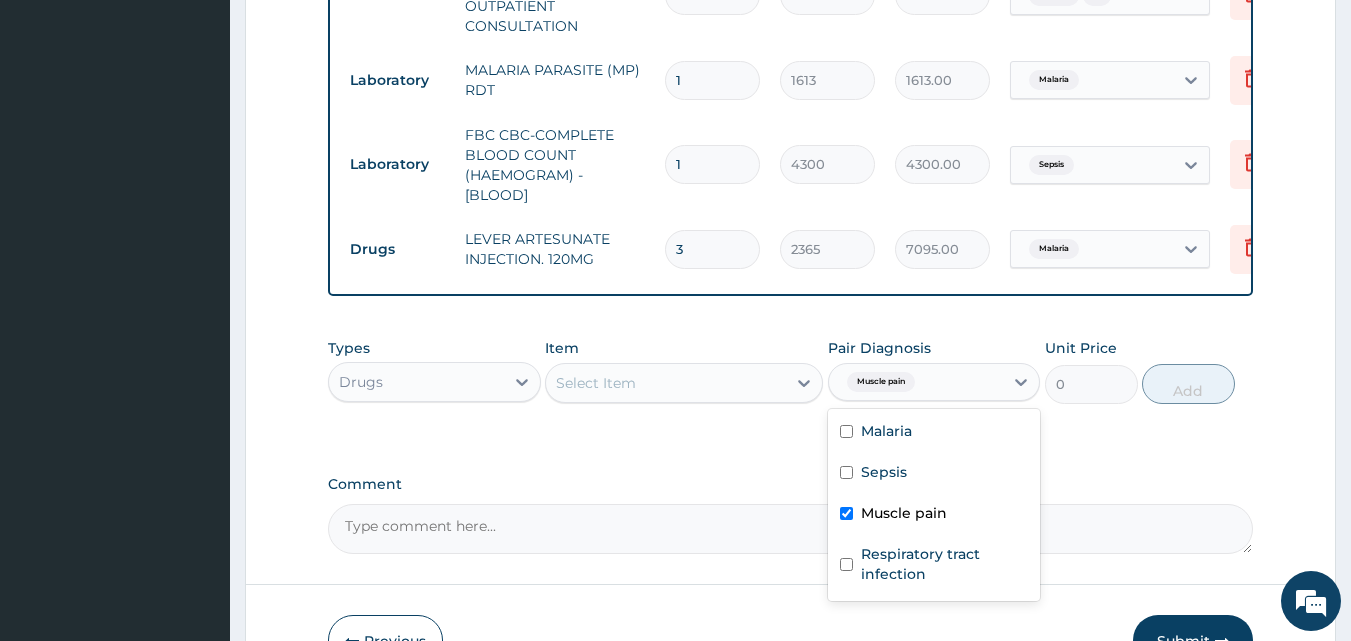 click on "Select Item" at bounding box center (666, 383) 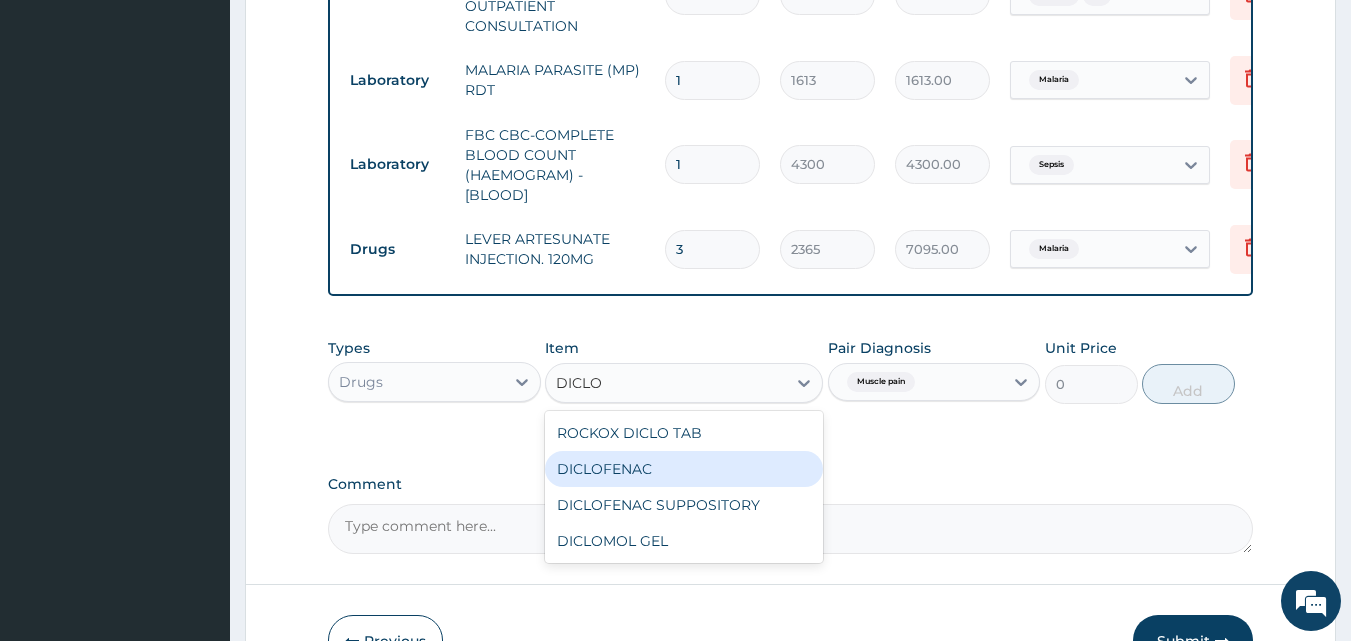 click on "DICLOFENAC" at bounding box center (684, 469) 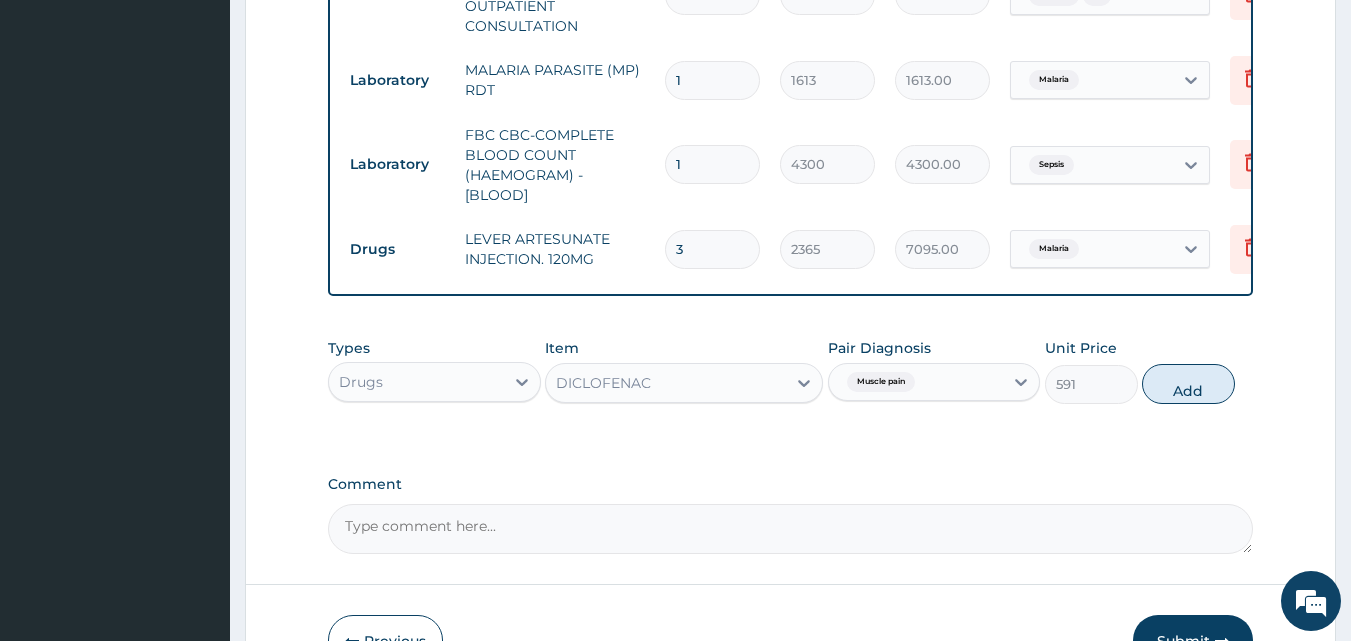 click on "Add" at bounding box center [1188, 384] 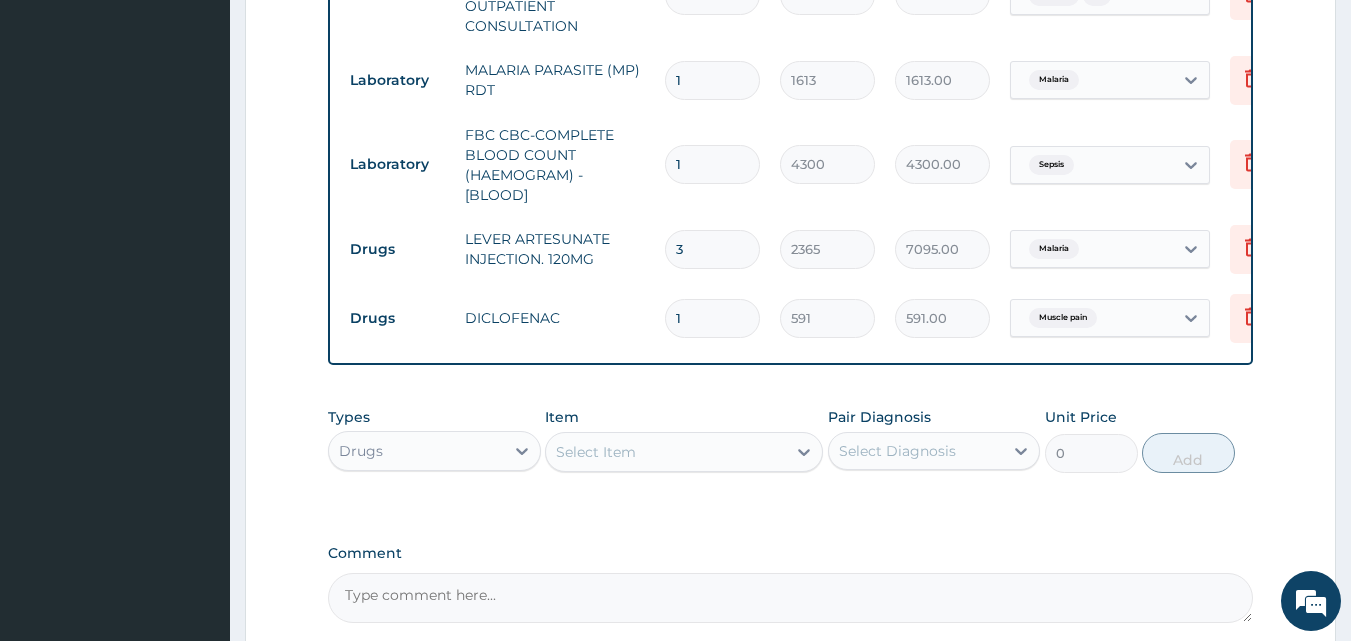 click on "Select Diagnosis" at bounding box center (897, 451) 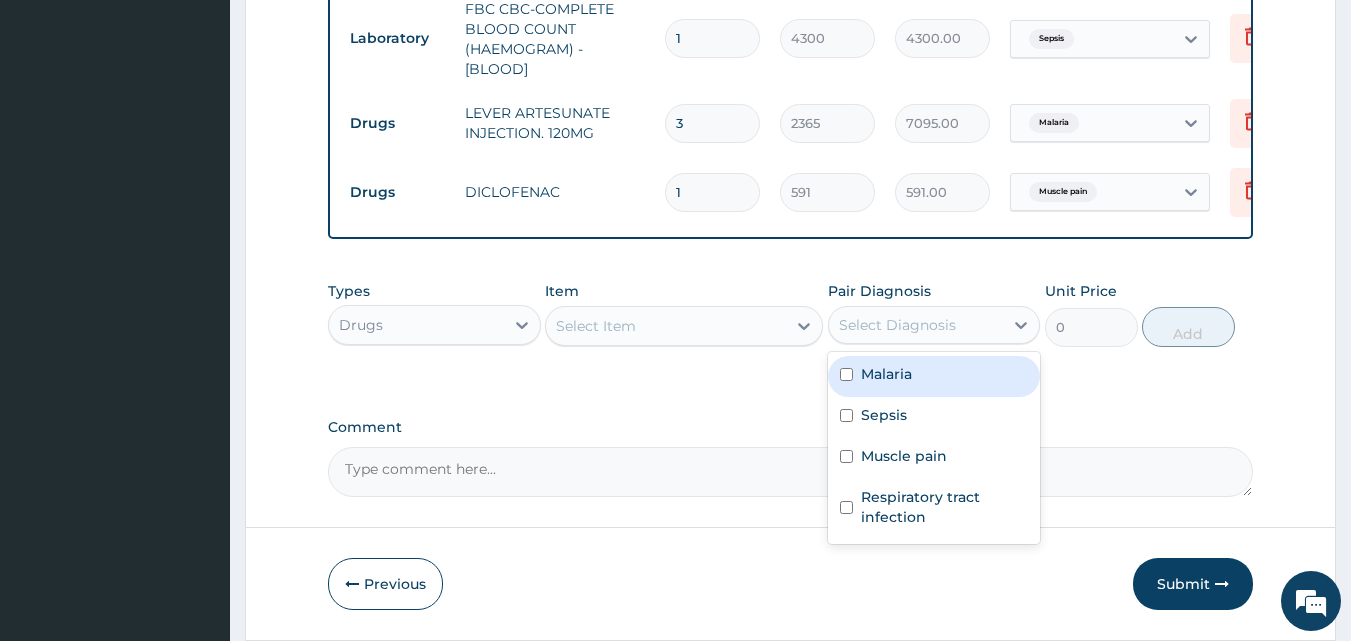 scroll, scrollTop: 1052, scrollLeft: 0, axis: vertical 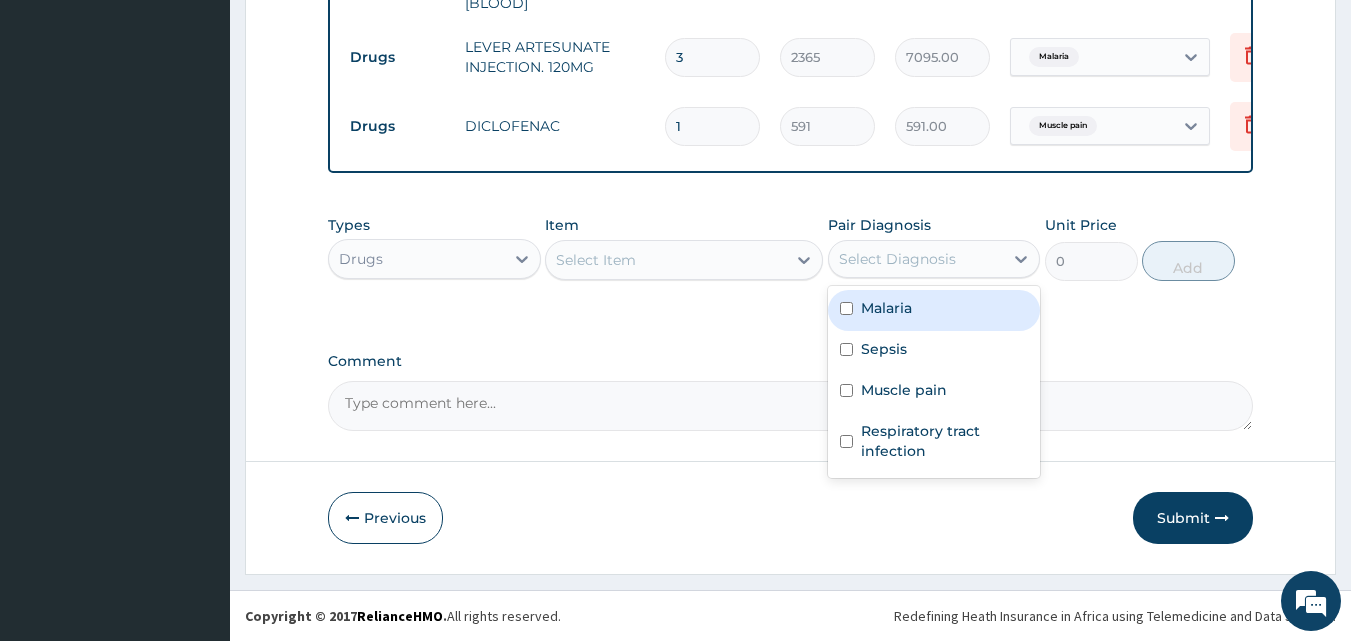 click on "Malaria" at bounding box center [886, 308] 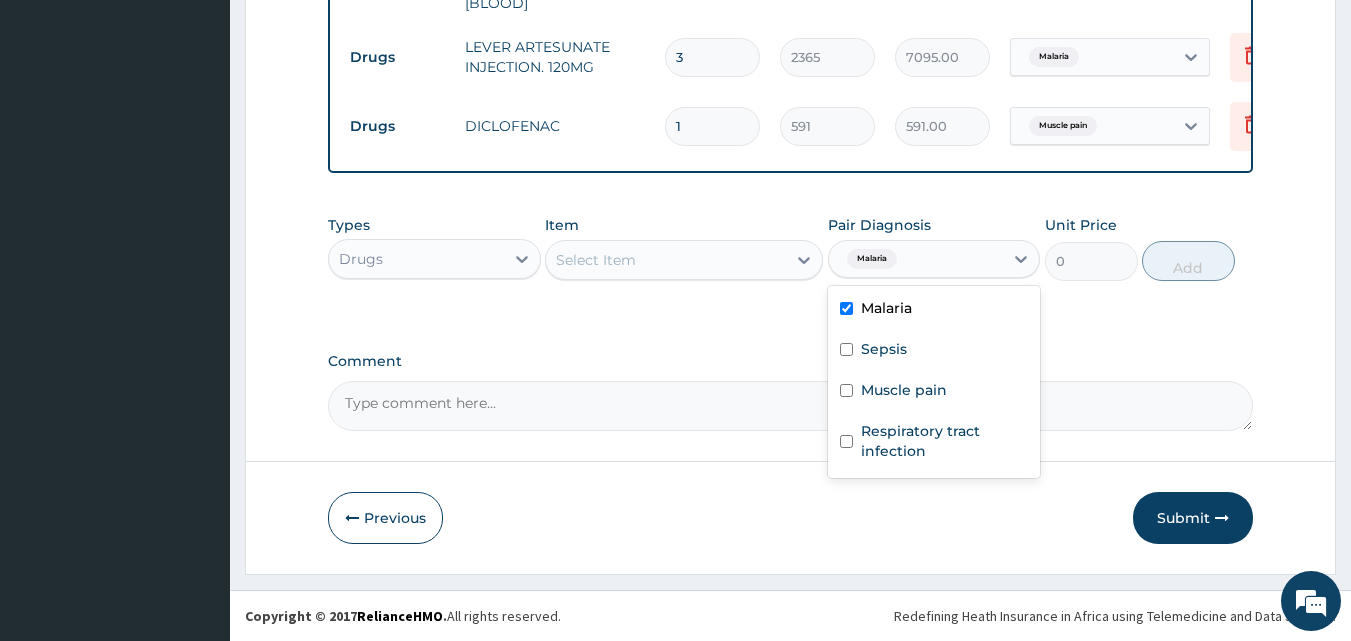 click on "Select Item" at bounding box center (666, 260) 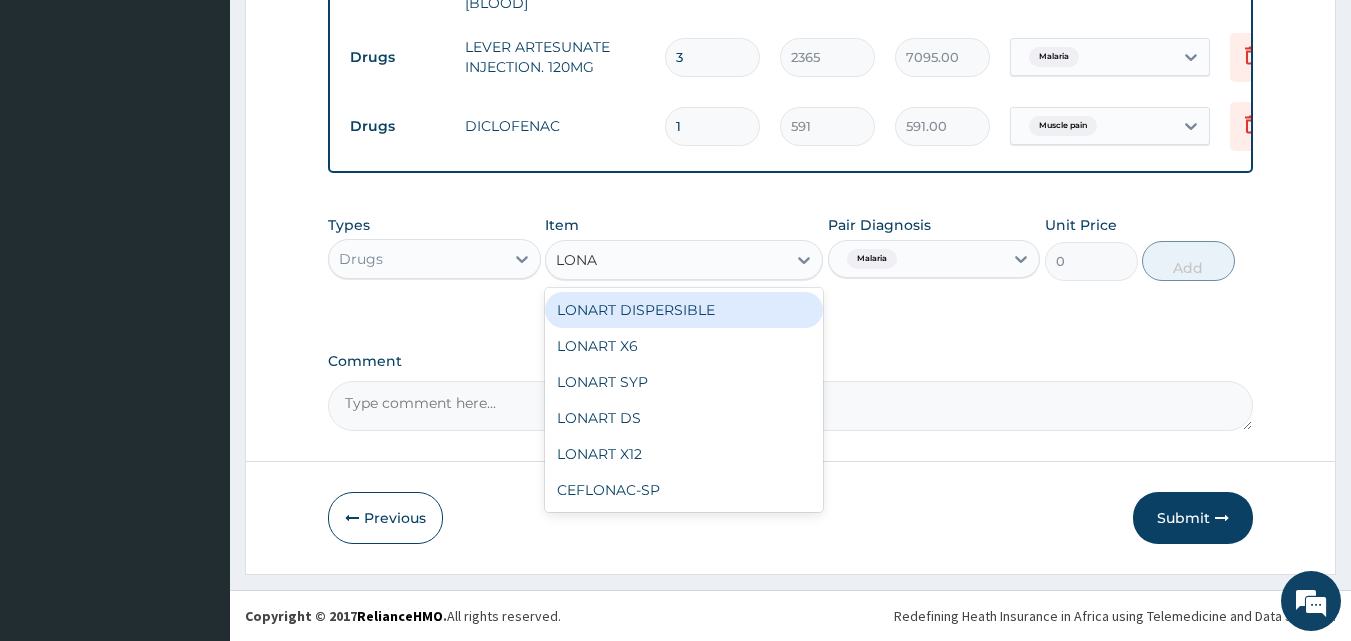 type on "LONAR" 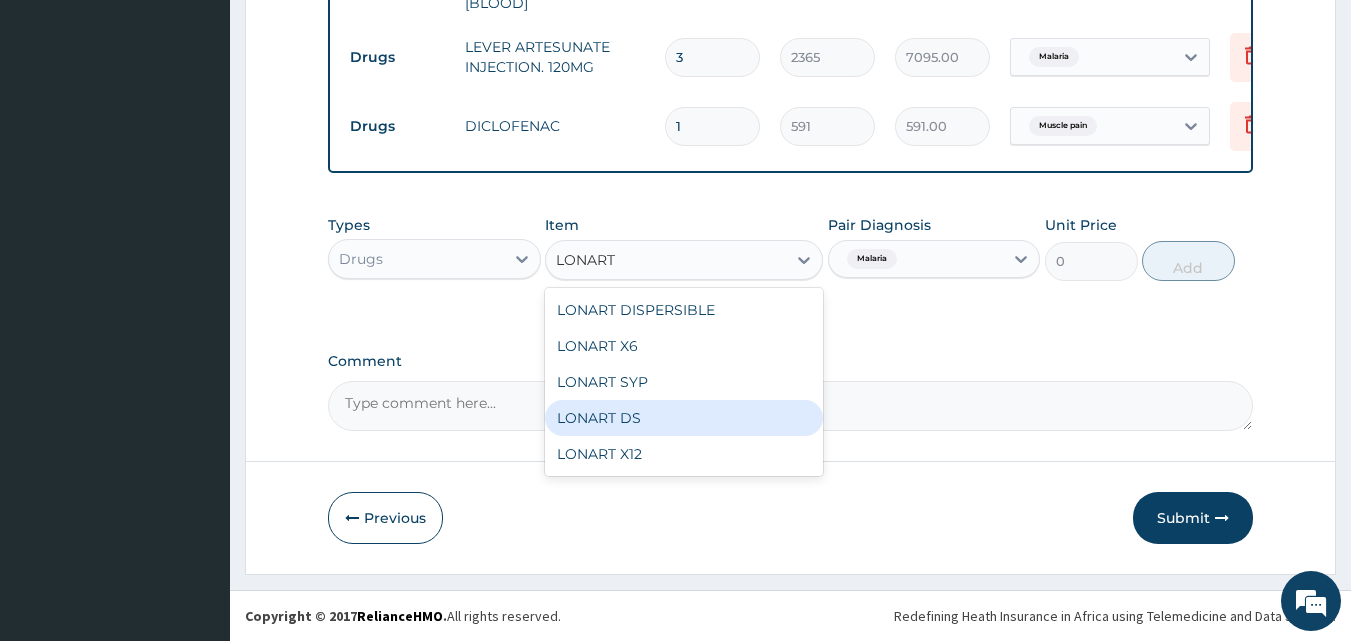 click on "LONART DS" at bounding box center [684, 418] 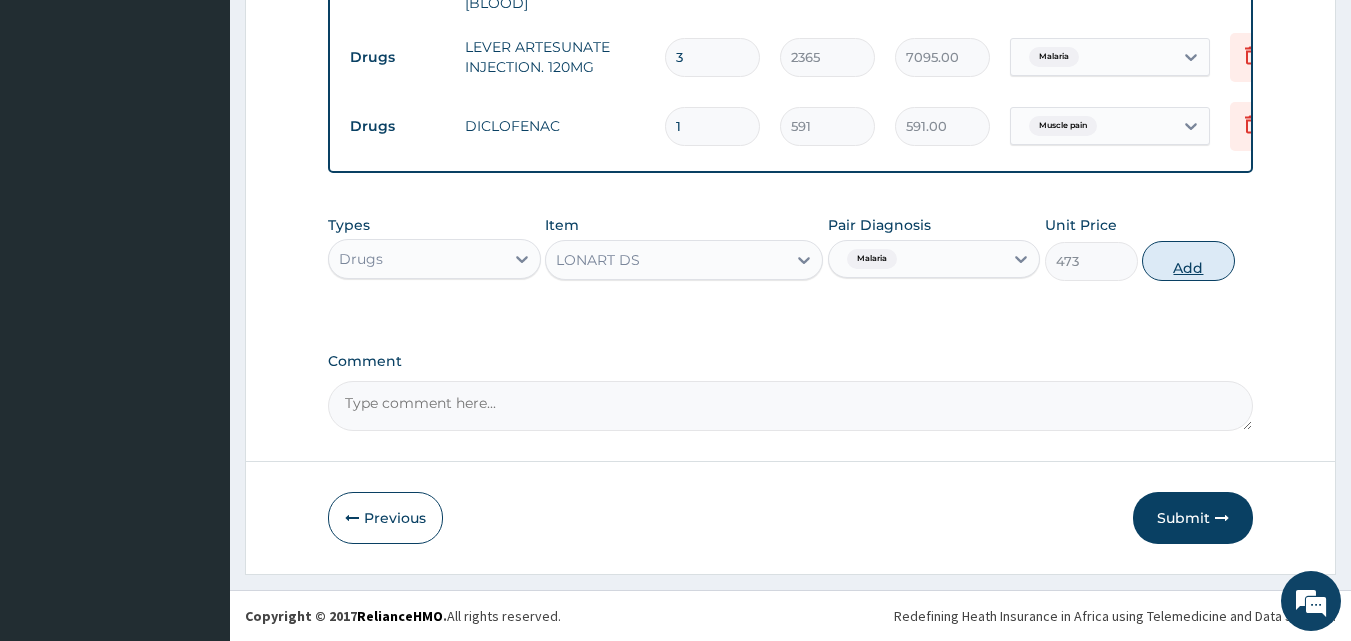 click on "Add" at bounding box center (1188, 261) 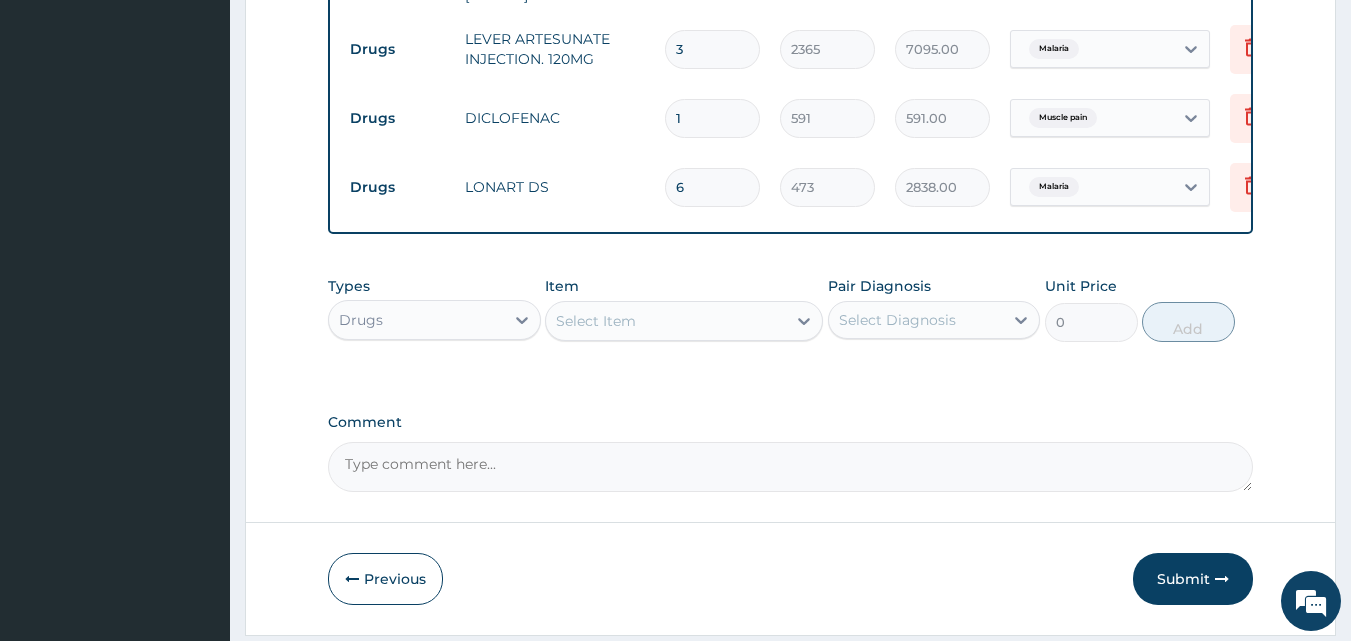 type on "6" 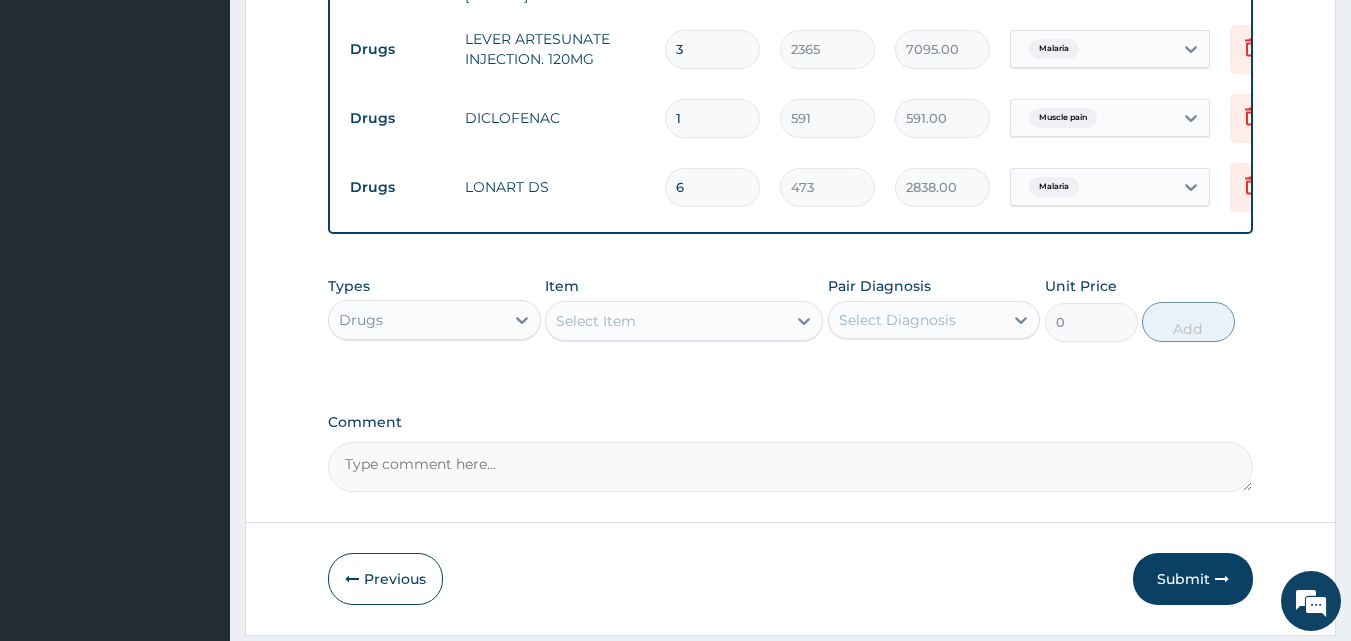 click on "Select Diagnosis" at bounding box center (916, 320) 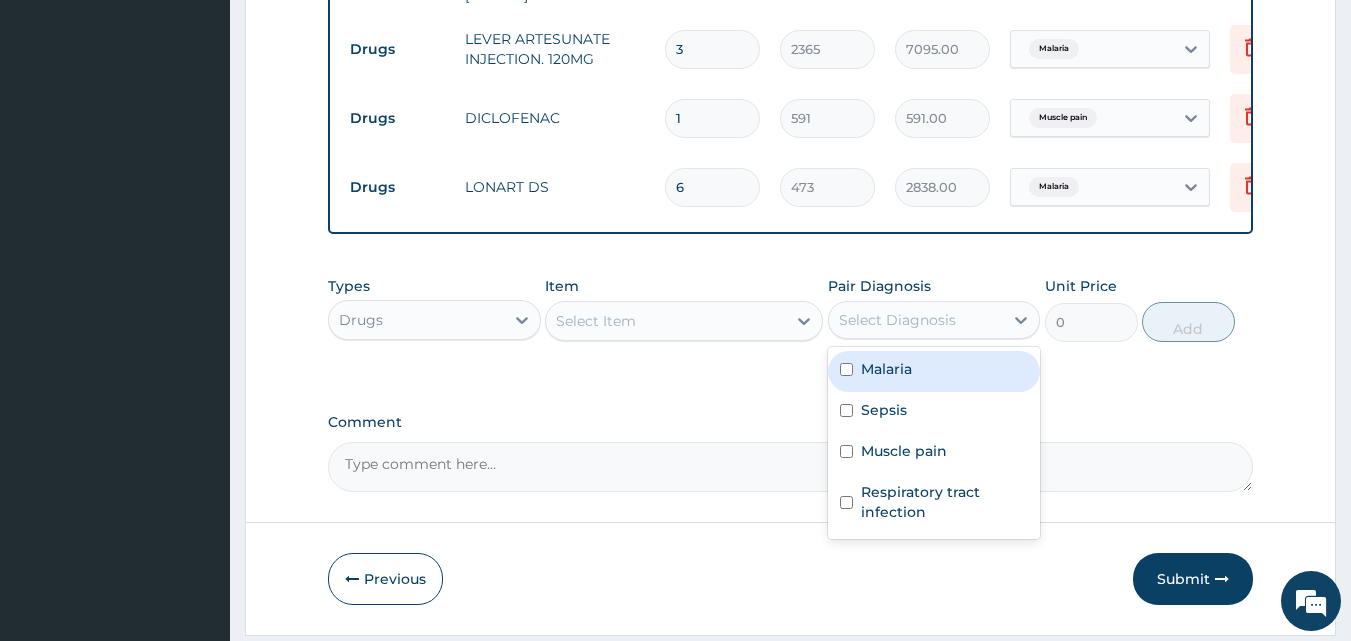click on "Malaria" at bounding box center [886, 369] 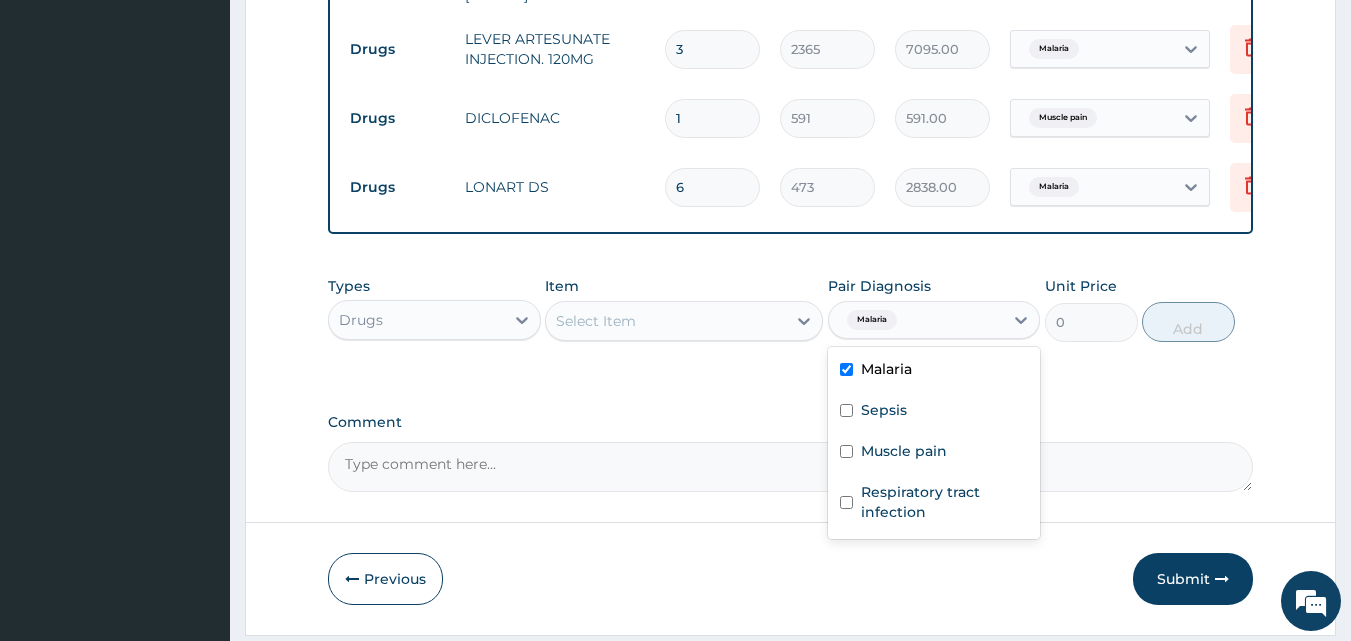 click on "Select Item" at bounding box center (666, 321) 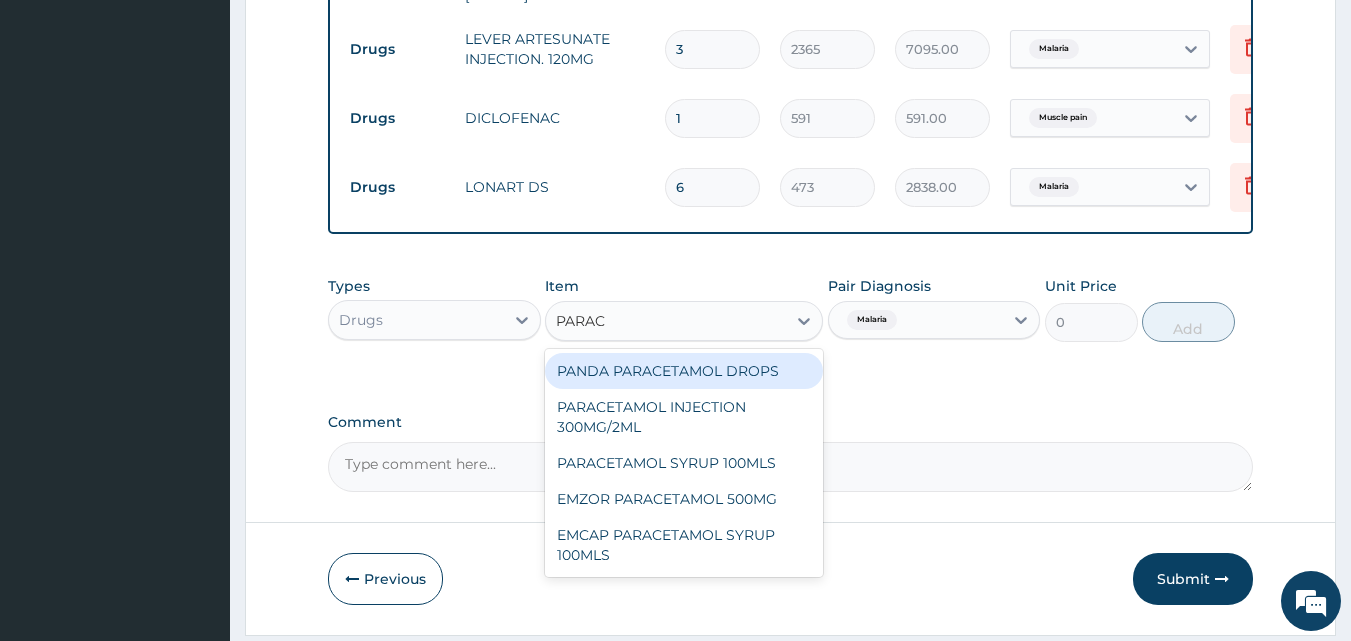 type on "PARACE" 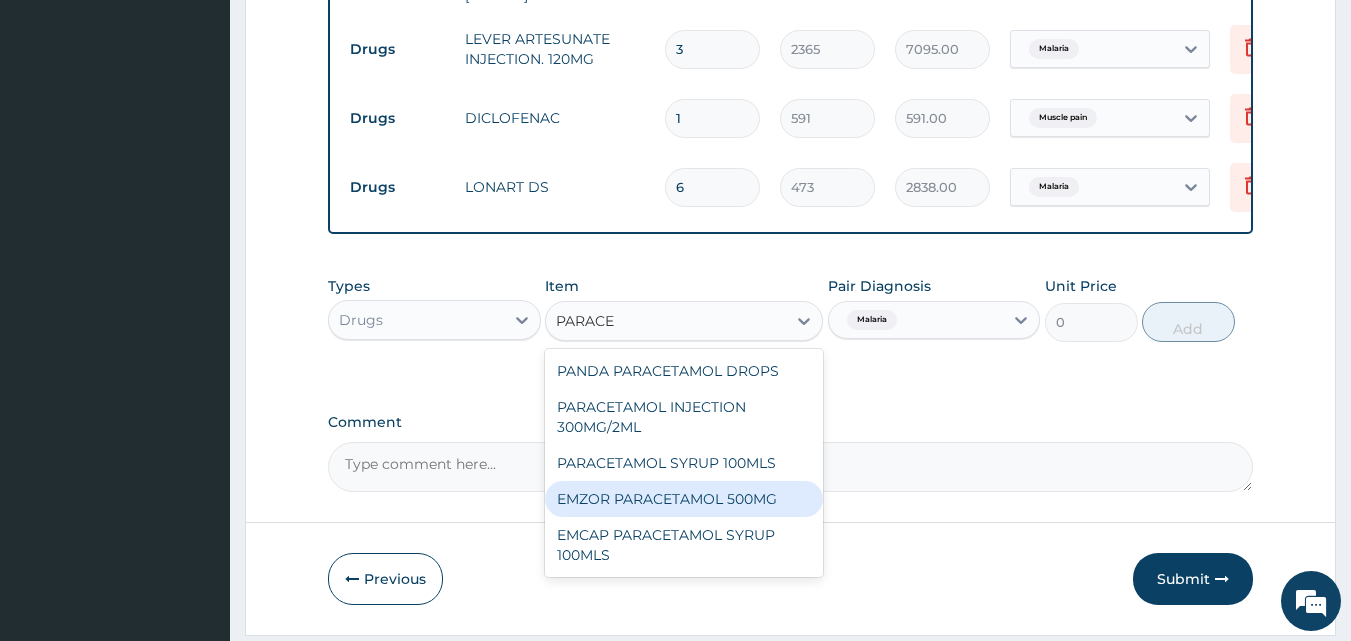 click on "EMZOR PARACETAMOL 500MG" at bounding box center [684, 499] 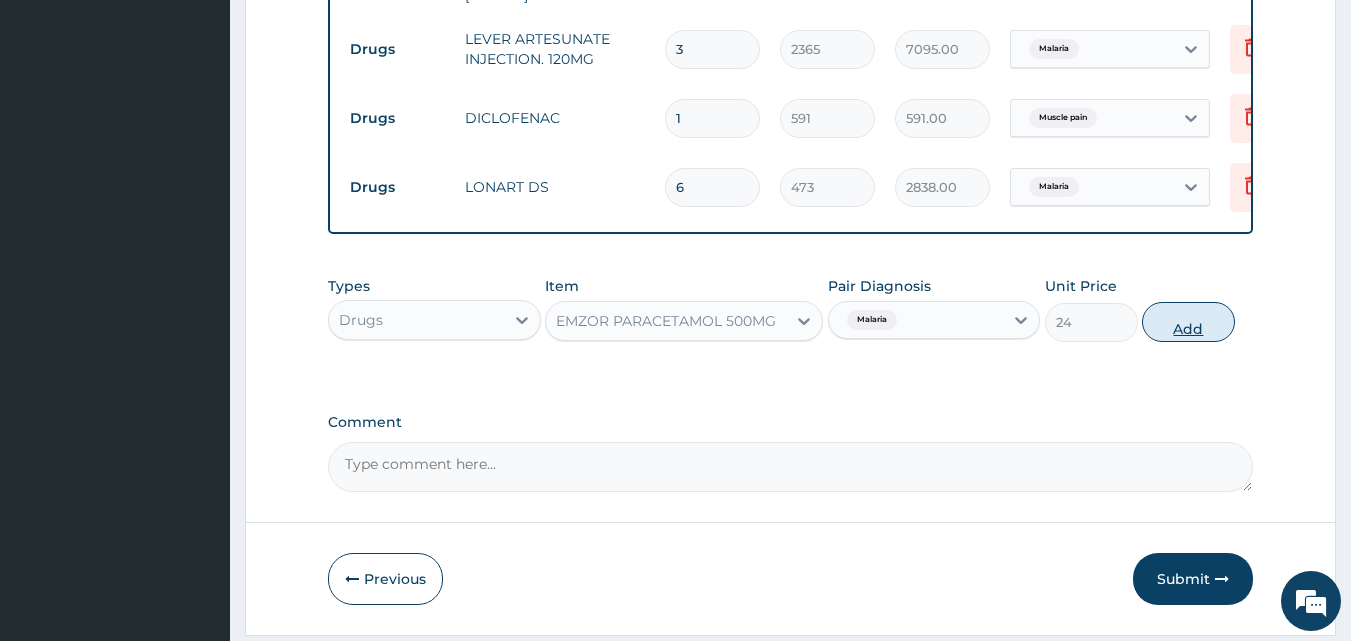 click on "Add" at bounding box center (1188, 322) 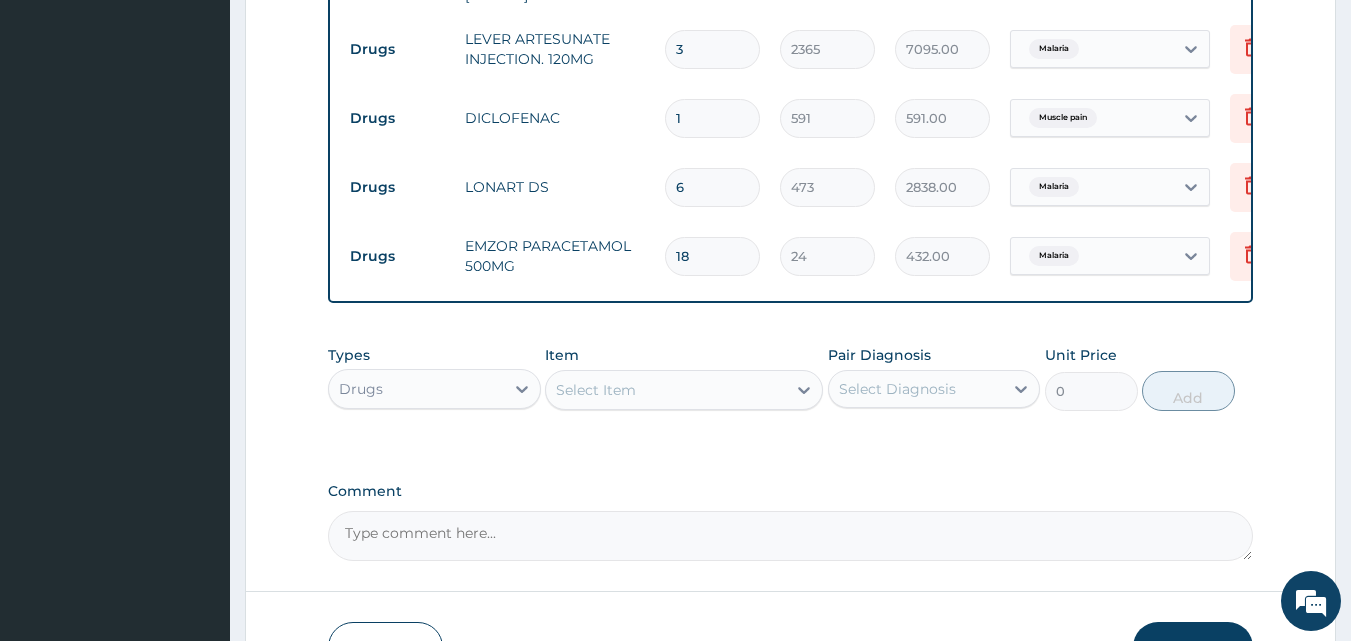 type on "18" 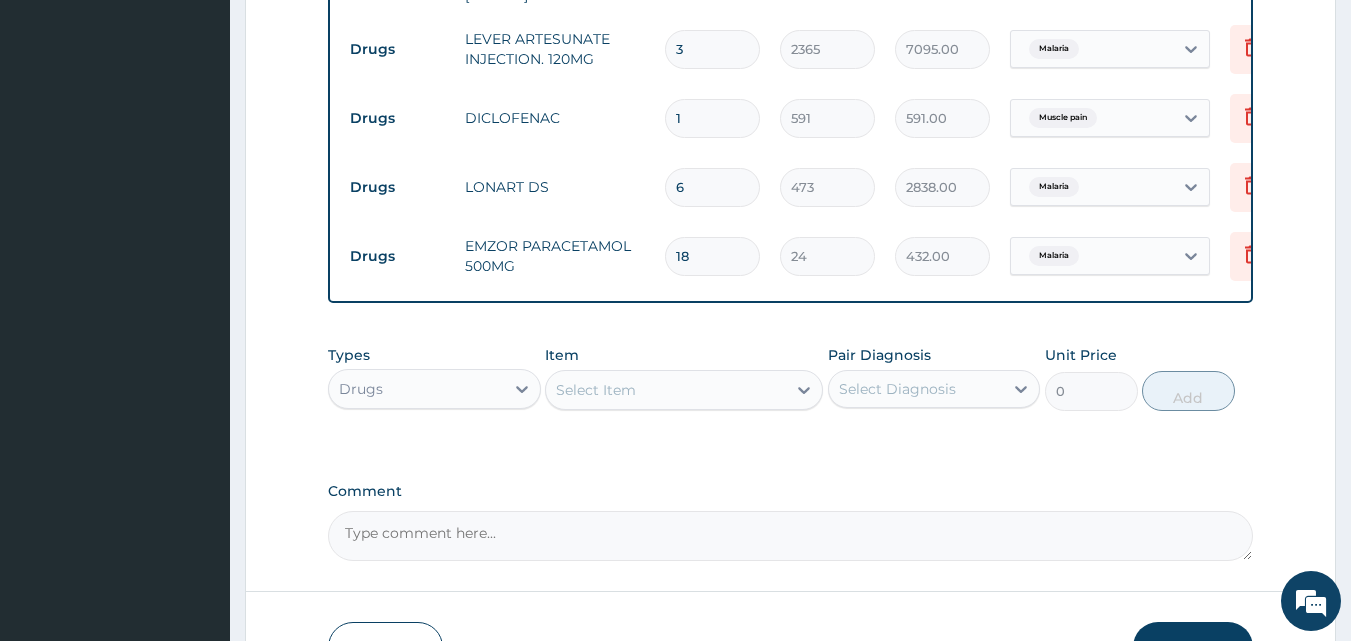 click on "Select Diagnosis" at bounding box center (897, 389) 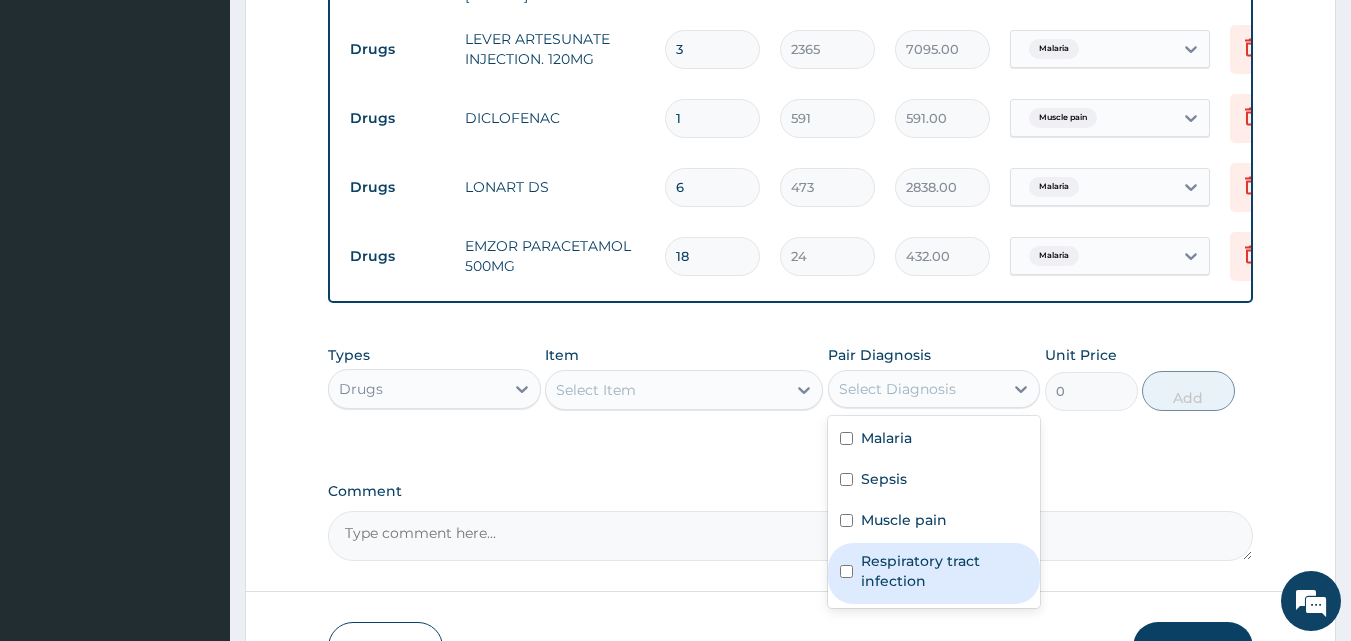 click on "Respiratory tract infection" at bounding box center (945, 571) 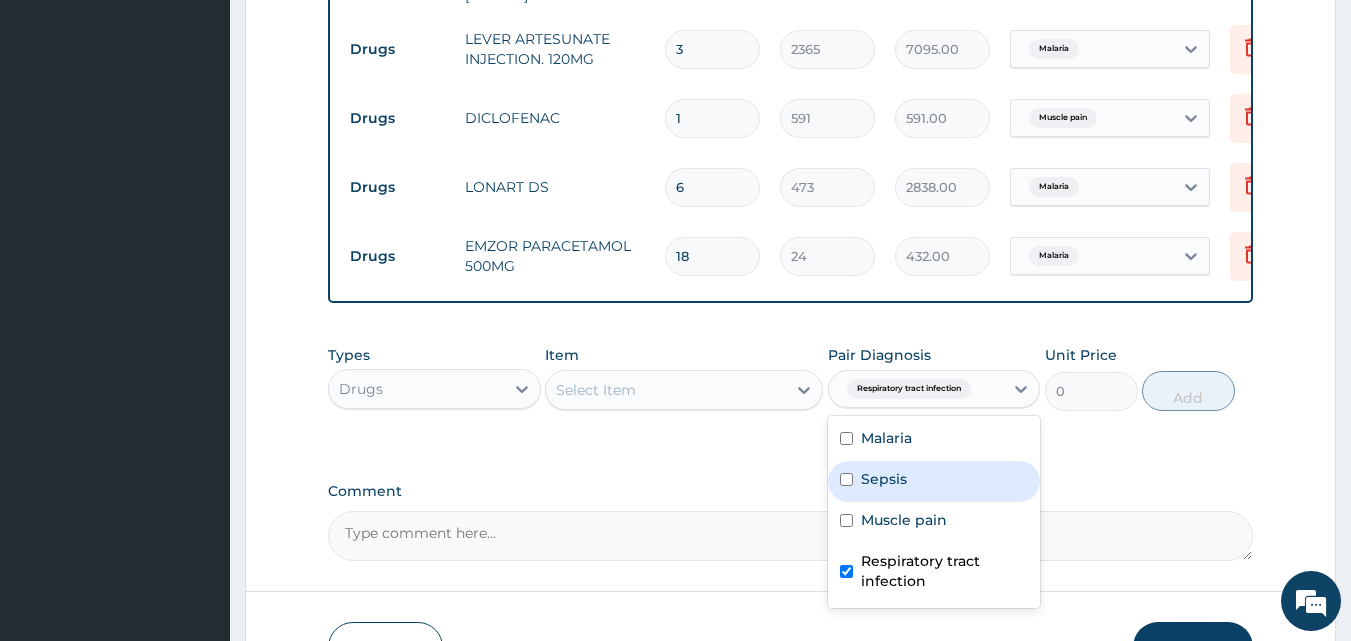 click on "Select Item" at bounding box center (666, 390) 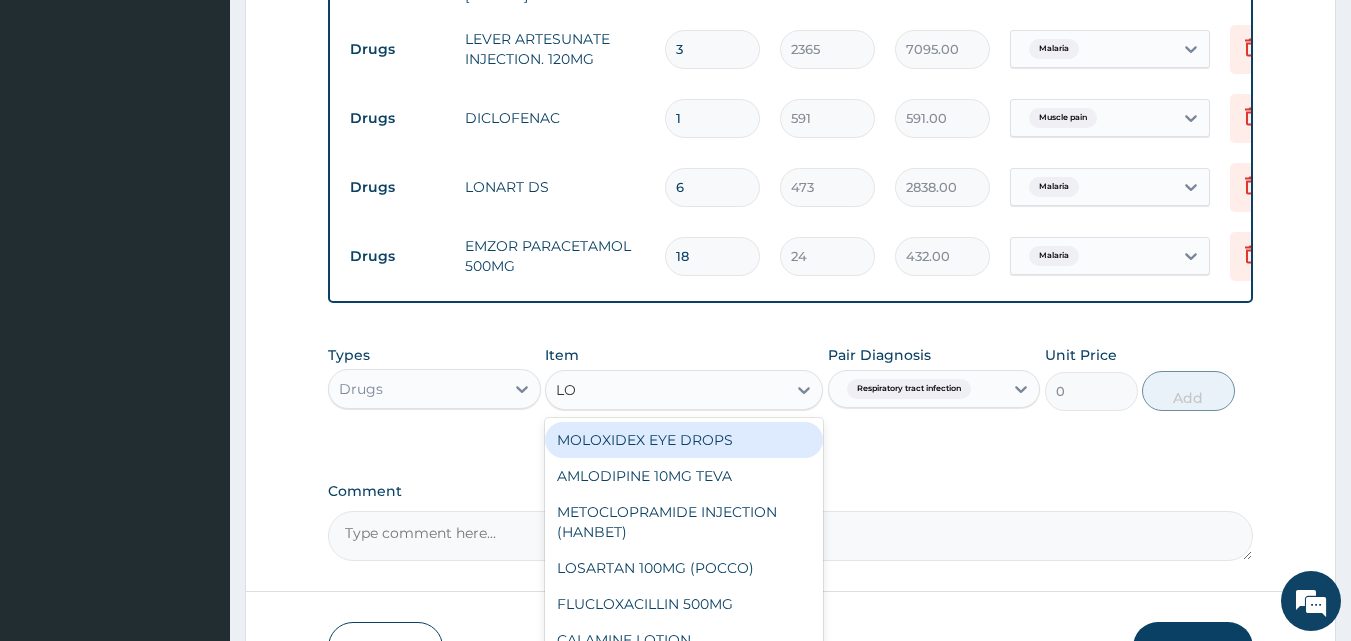 type on "LOR" 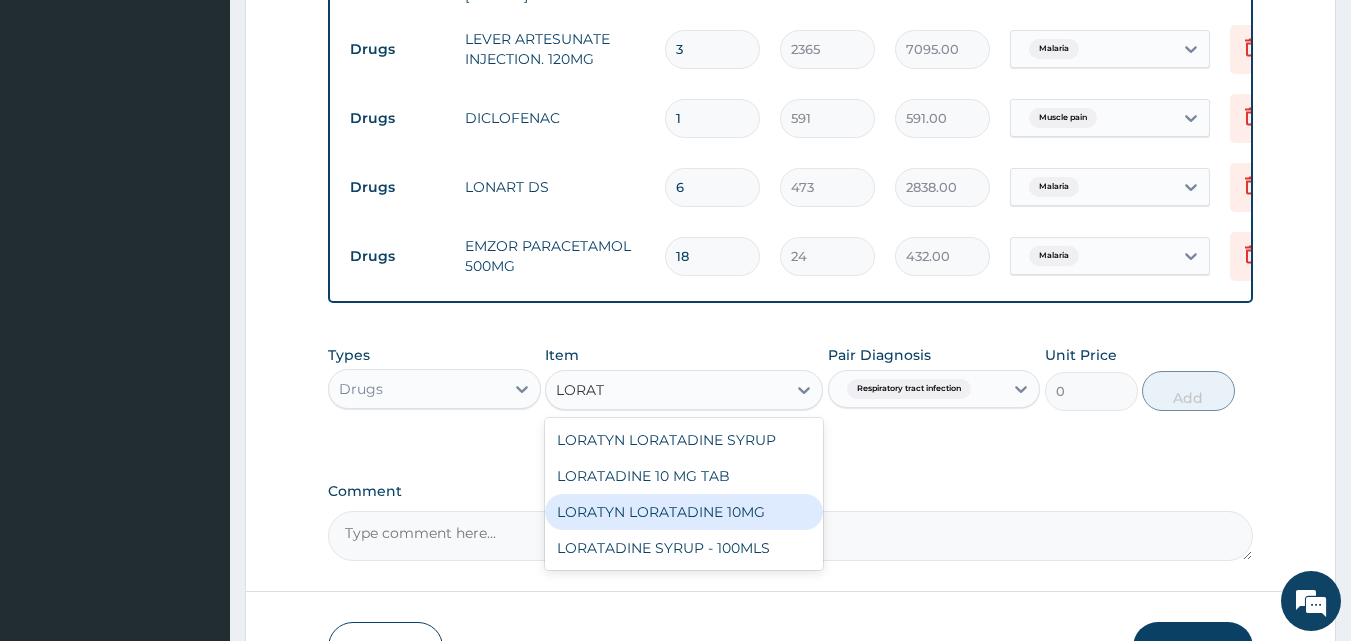click on "LORATYN LORATADINE 10MG" at bounding box center [684, 512] 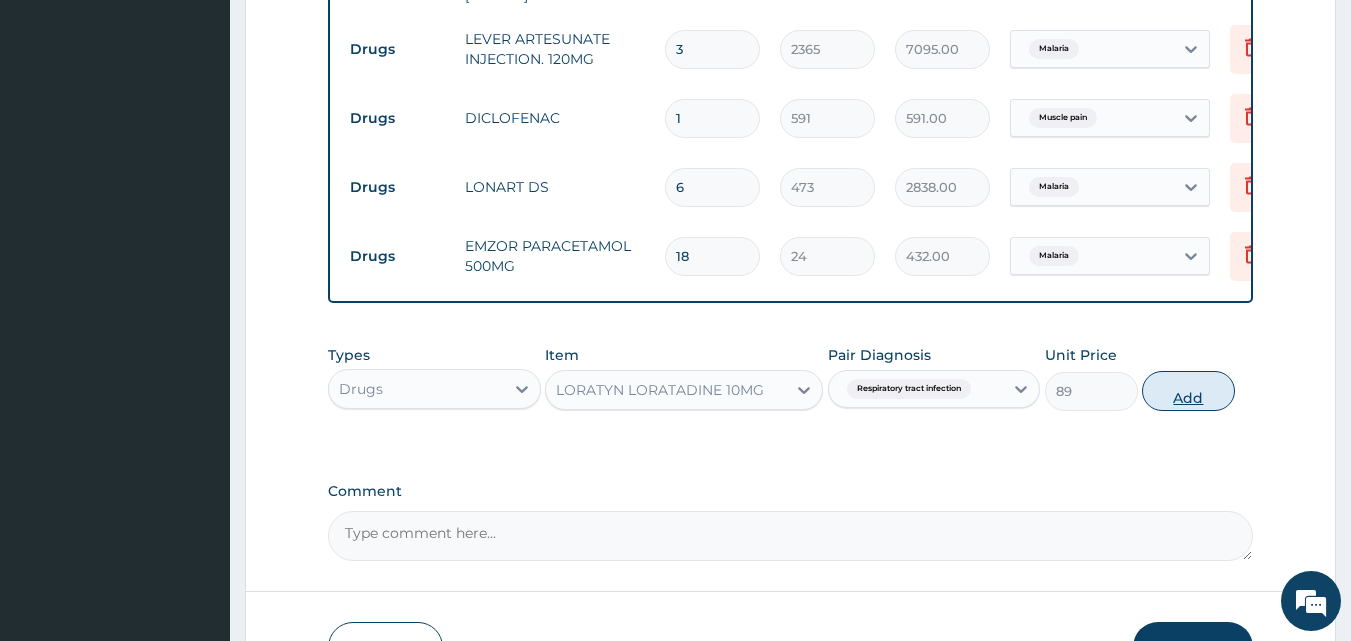 click on "Add" at bounding box center [1188, 391] 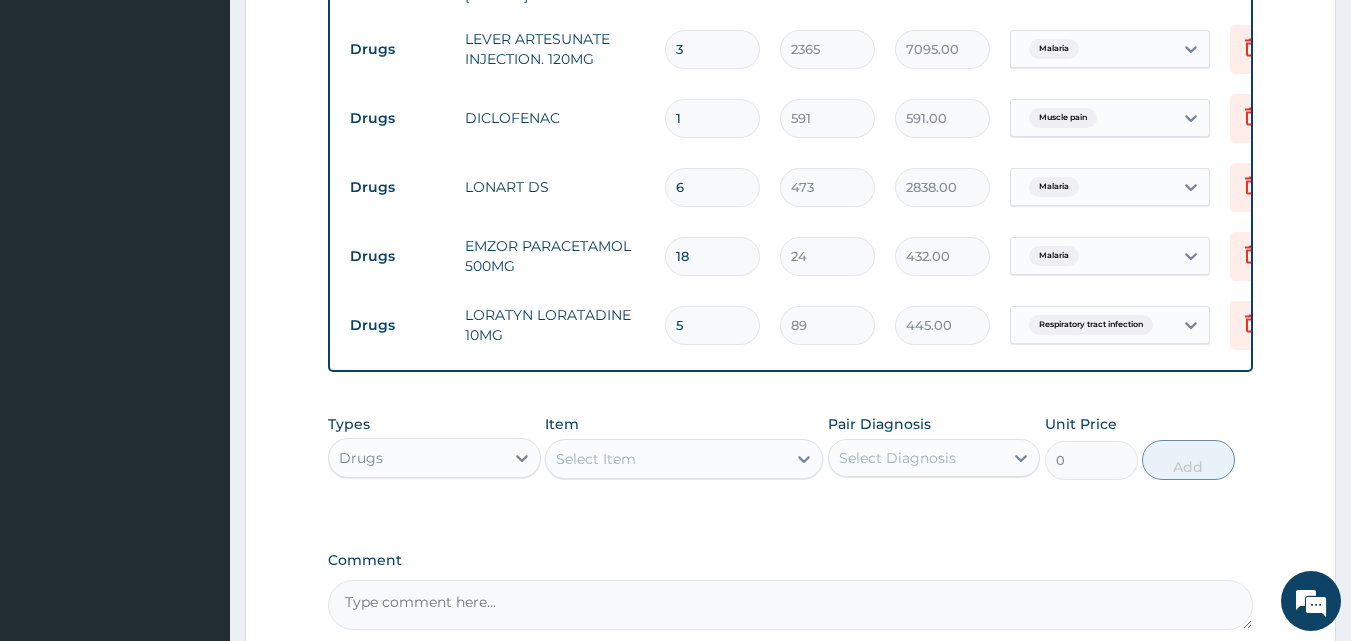 type on "5" 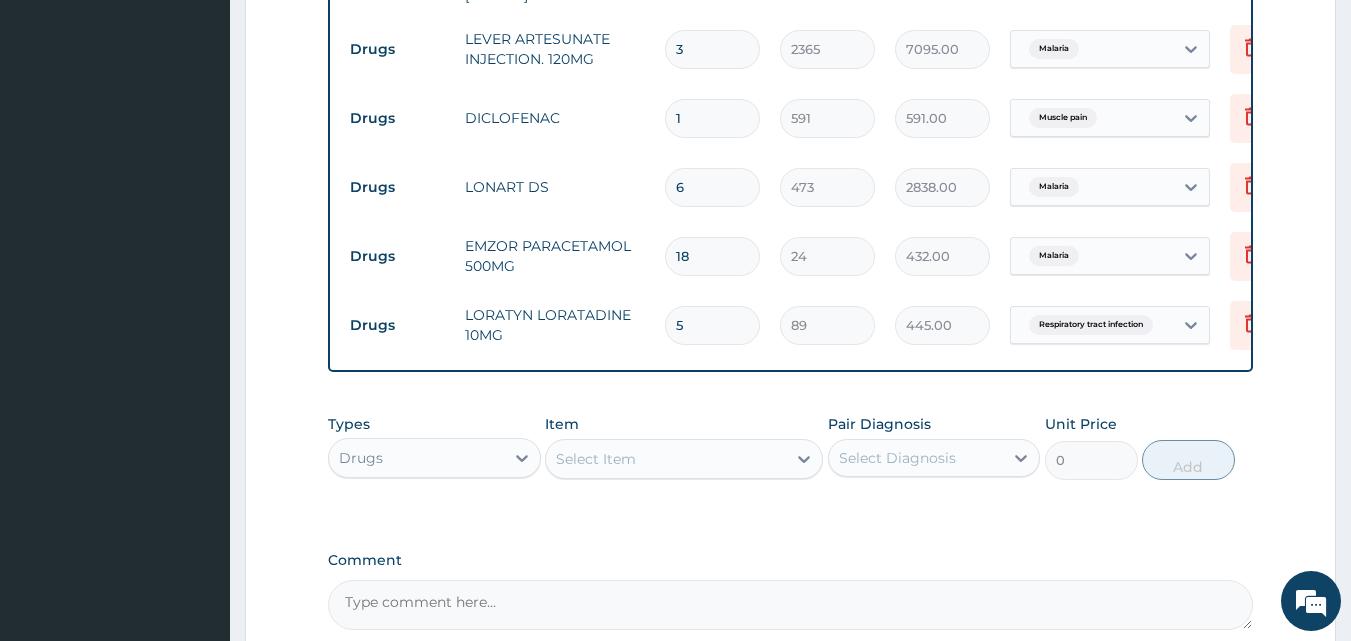 click on "PA Code / Prescription Code Enter Code(Secondary Care Only) Encounter Date [DATE] Important Notice Please enter PA codes before entering items that are not attached to a PA code   All diagnoses entered must be linked to a claim item. Diagnosis & Claim Items that are visible but inactive cannot be edited because they were imported from an already approved PA code. Diagnosis Malaria Confirmed Sepsis Confirmed Muscle pain Confirmed Respiratory tract infection Confirmed NB: All diagnosis must be linked to a claim item Claim Items Type Name Quantity Unit Price Total Price Pair Diagnosis Actions Procedures GENERAL PRACTITIONER CONSULTATION FIRST OUTPATIENT CONSULTATION 1 3548 3548.00 Malaria  + 1 Delete Laboratory MALARIA PARASITE (MP) RDT 1 1613 1613.00 Malaria Delete Laboratory FBC CBC-COMPLETE BLOOD COUNT (HAEMOGRAM) - [BLOOD] 1 4300 4300.00 Sepsis Delete Drugs LEVER ARTESUNATE INJECTION. 120MG 3 2365 7095.00 Malaria Delete Drugs DICLOFENAC 1 591 591.00 Muscle pain Delete Drugs LONART DS 6 473 2838.00 Delete" at bounding box center [791, -116] 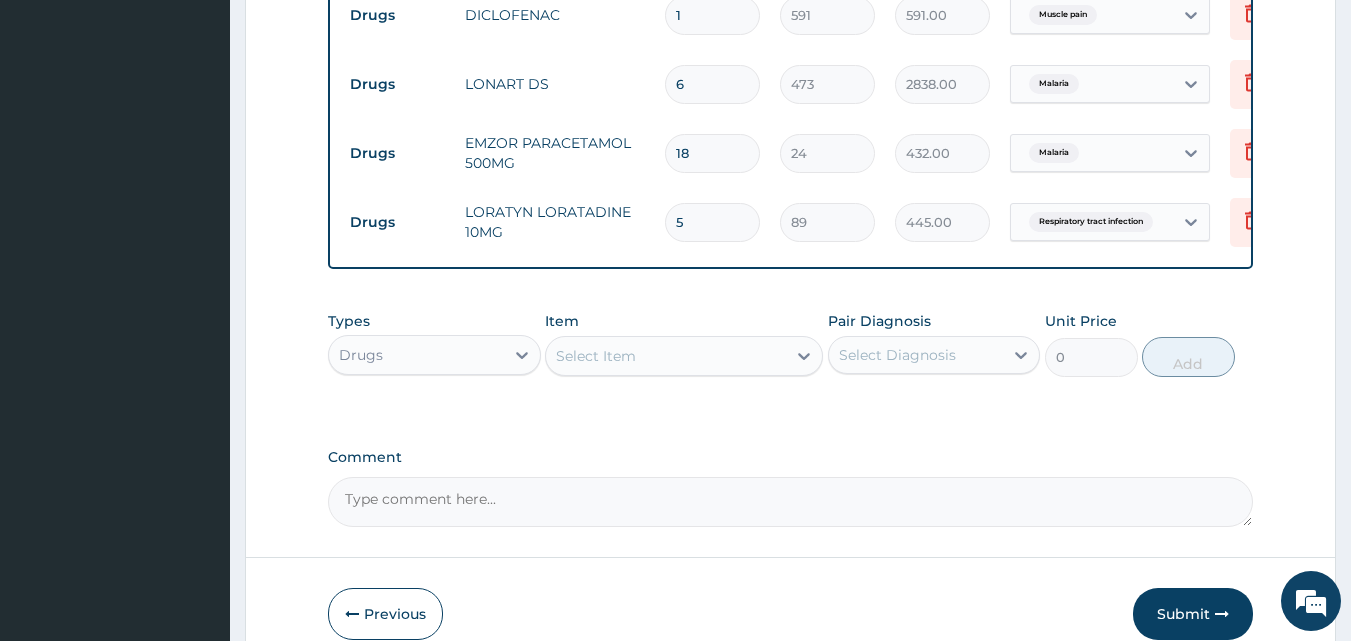 scroll, scrollTop: 1266, scrollLeft: 0, axis: vertical 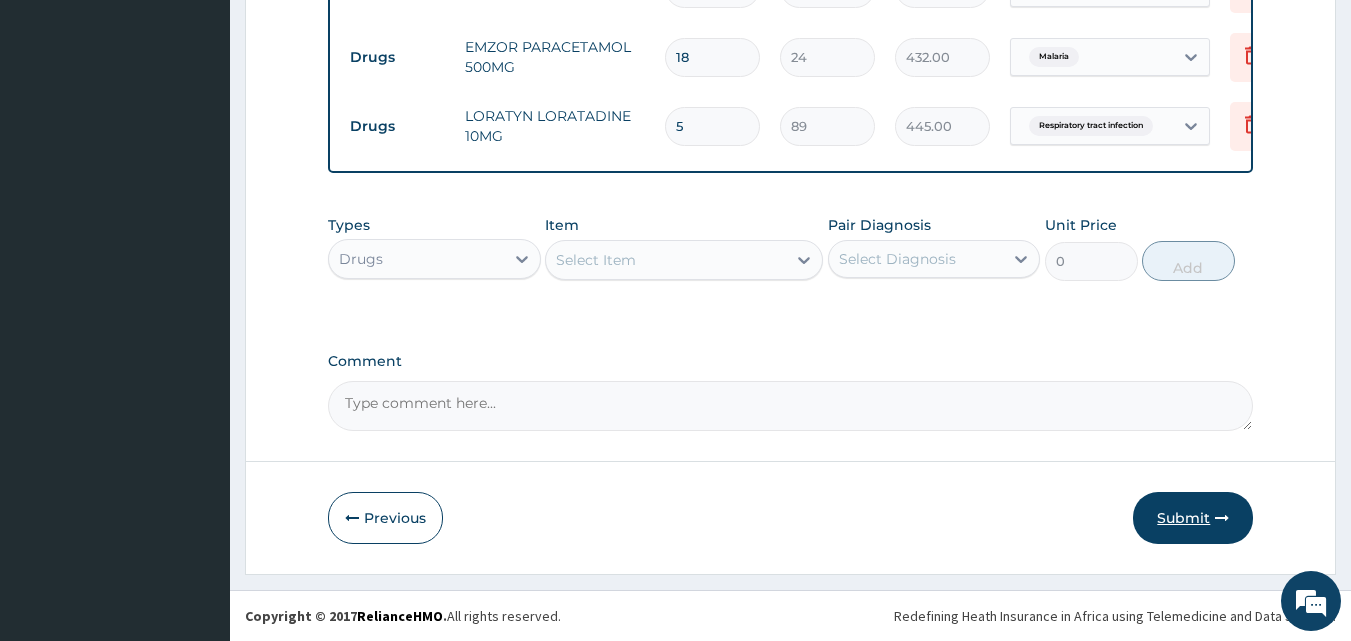 click on "Submit" at bounding box center [1193, 518] 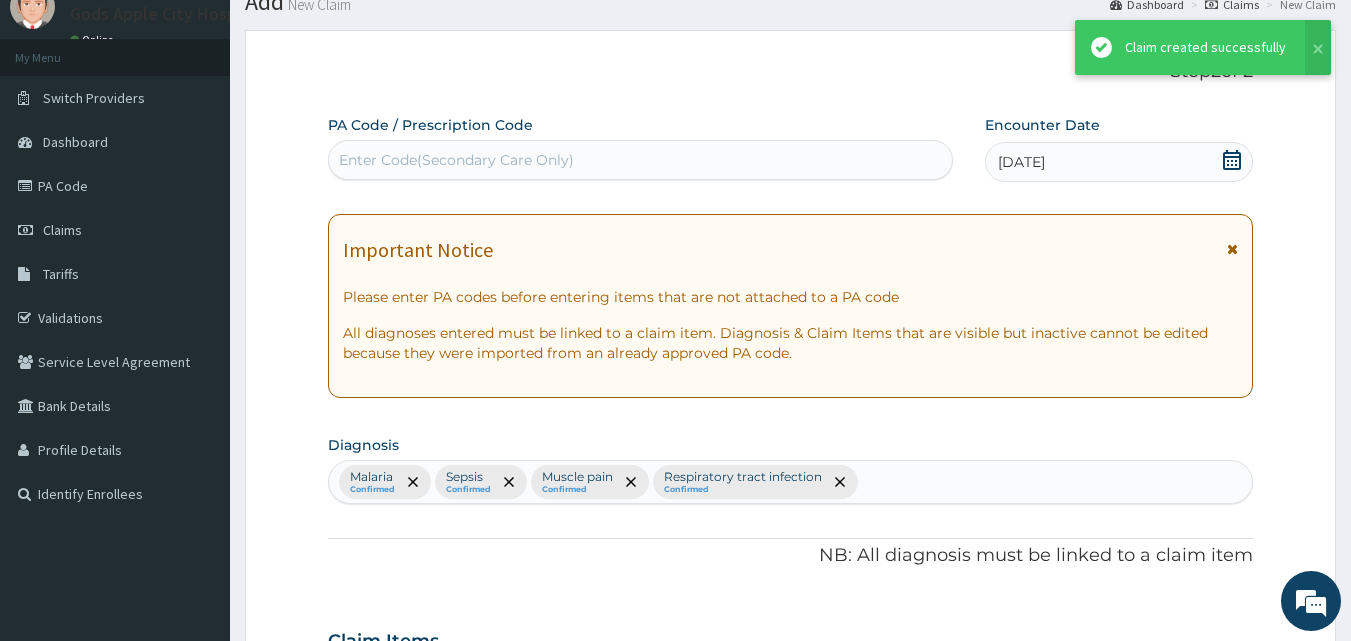 scroll, scrollTop: 1266, scrollLeft: 0, axis: vertical 